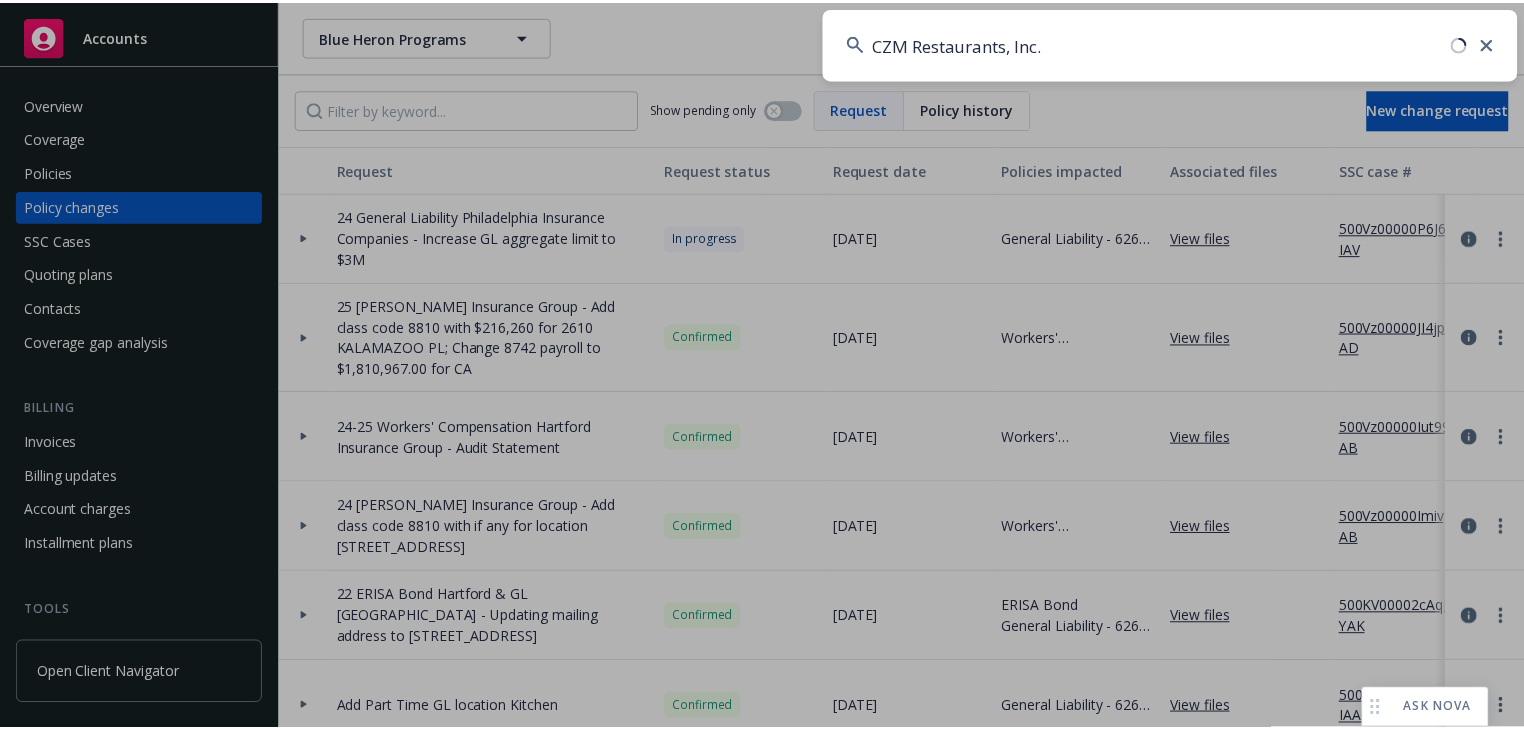 scroll, scrollTop: 0, scrollLeft: 0, axis: both 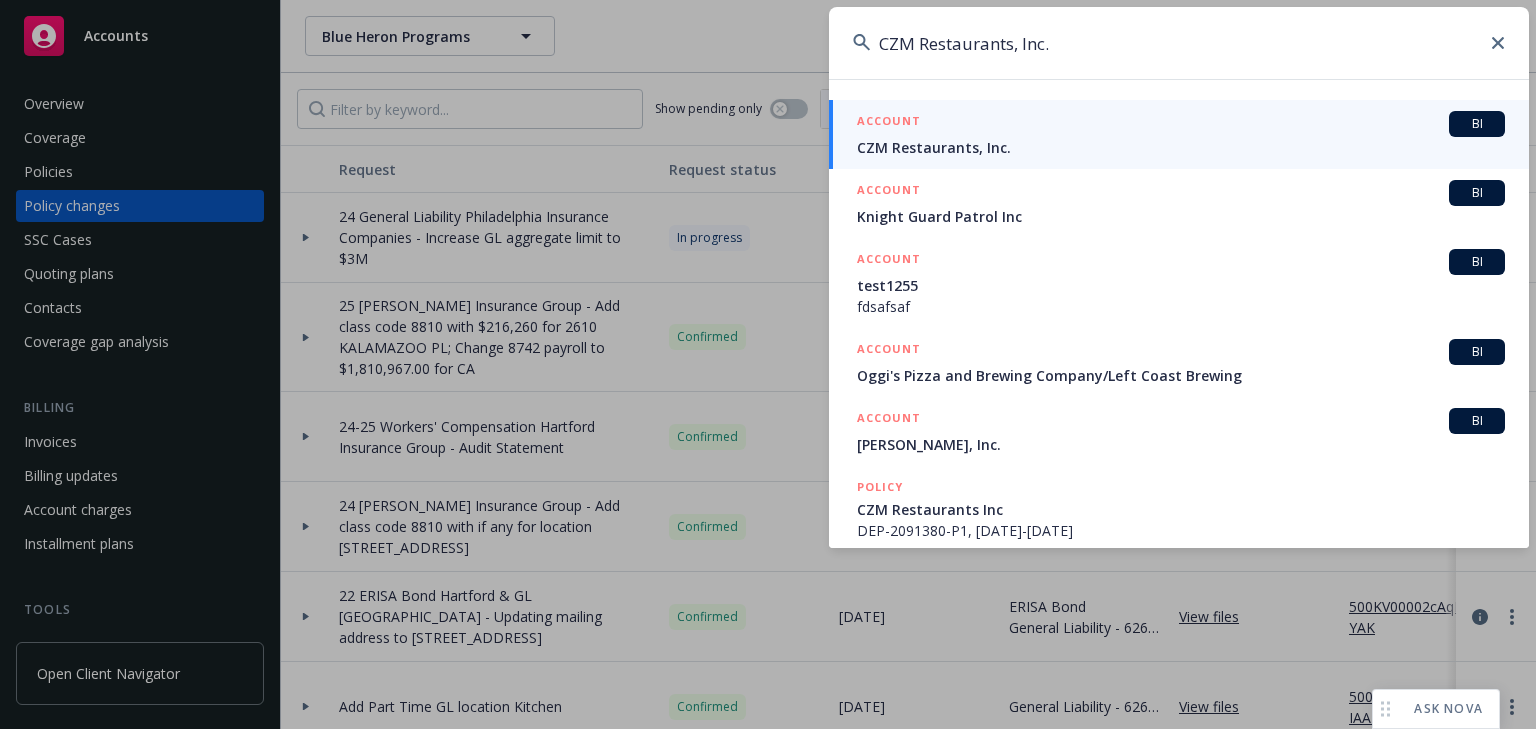 type on "CZM Restaurants, Inc." 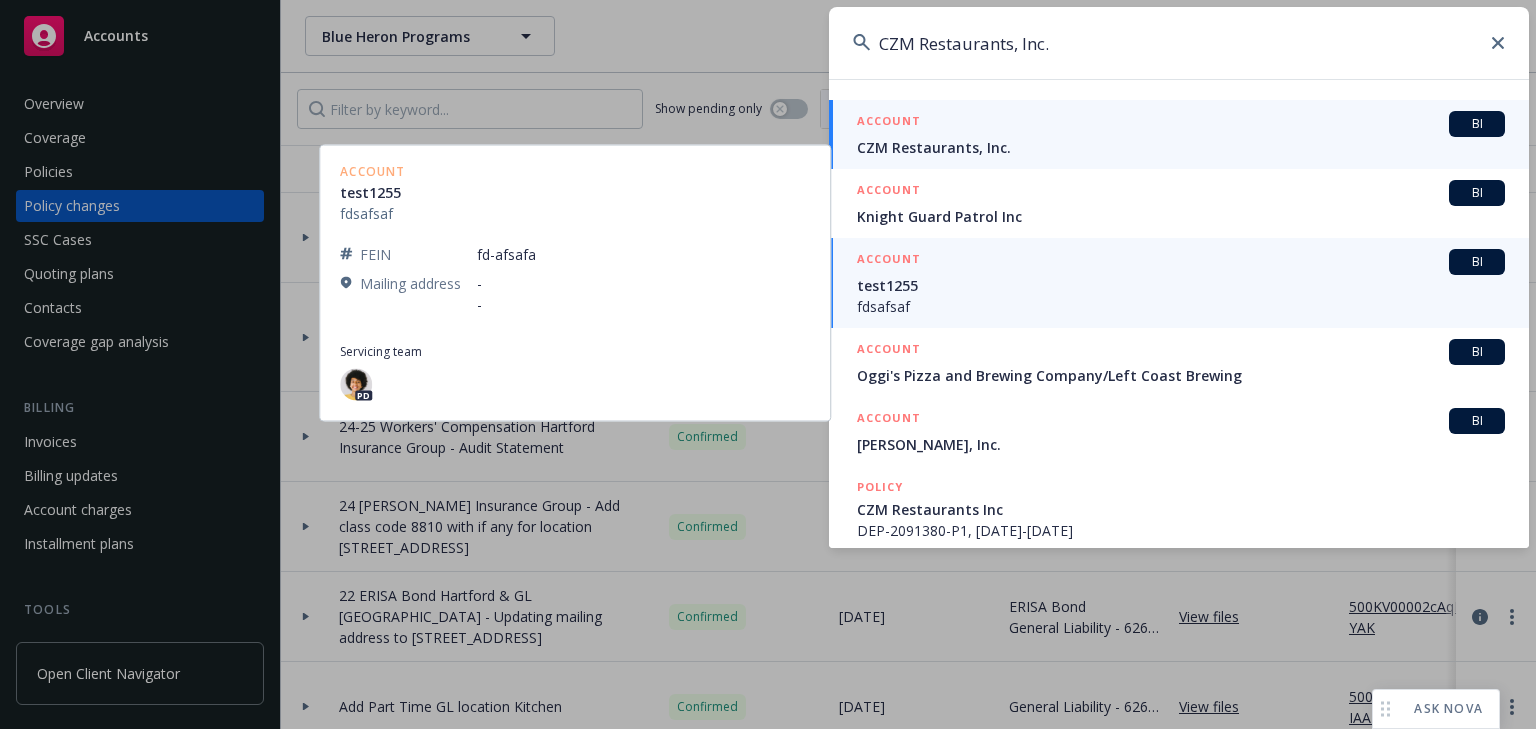 click on "CZM Restaurants, Inc." at bounding box center (1181, 147) 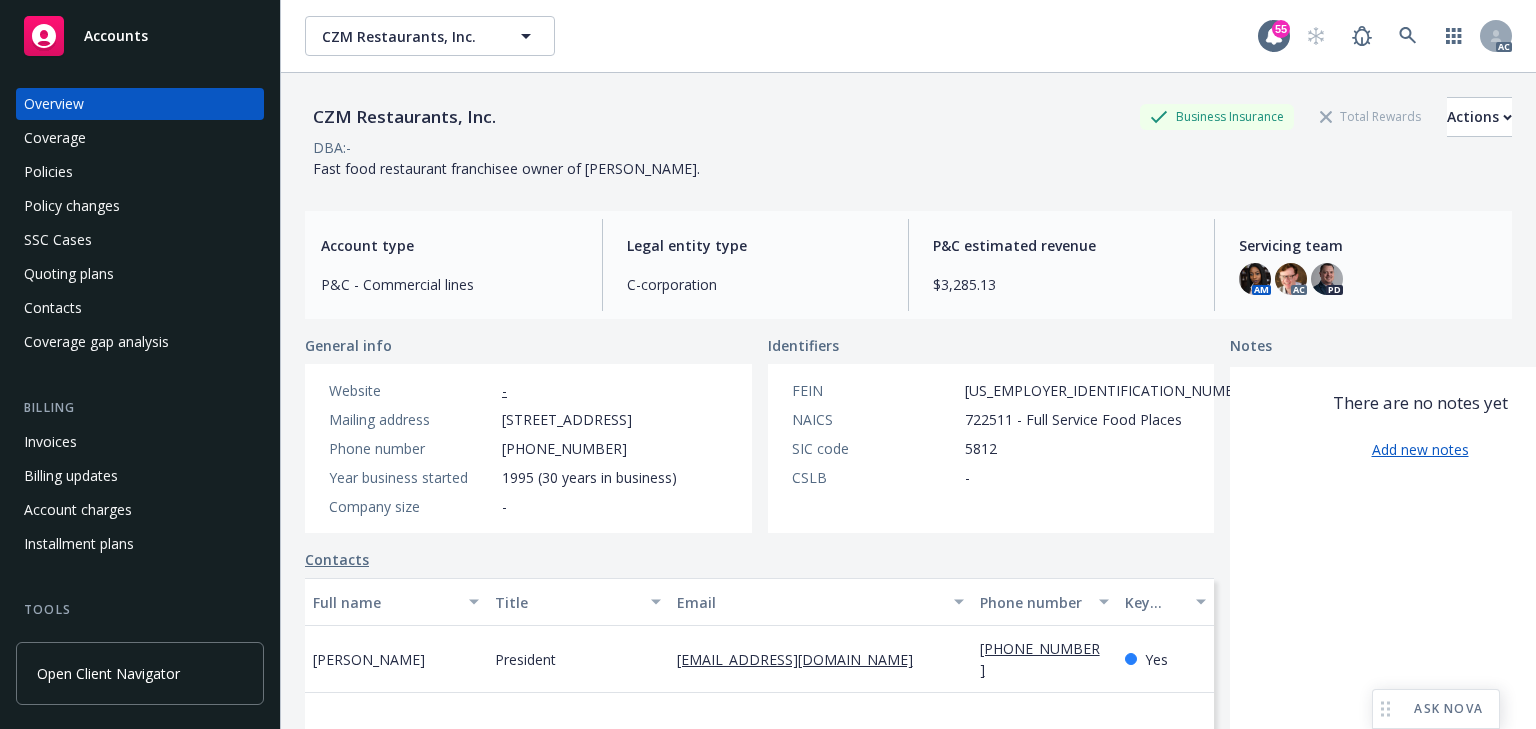 click on "Policy changes" at bounding box center [72, 206] 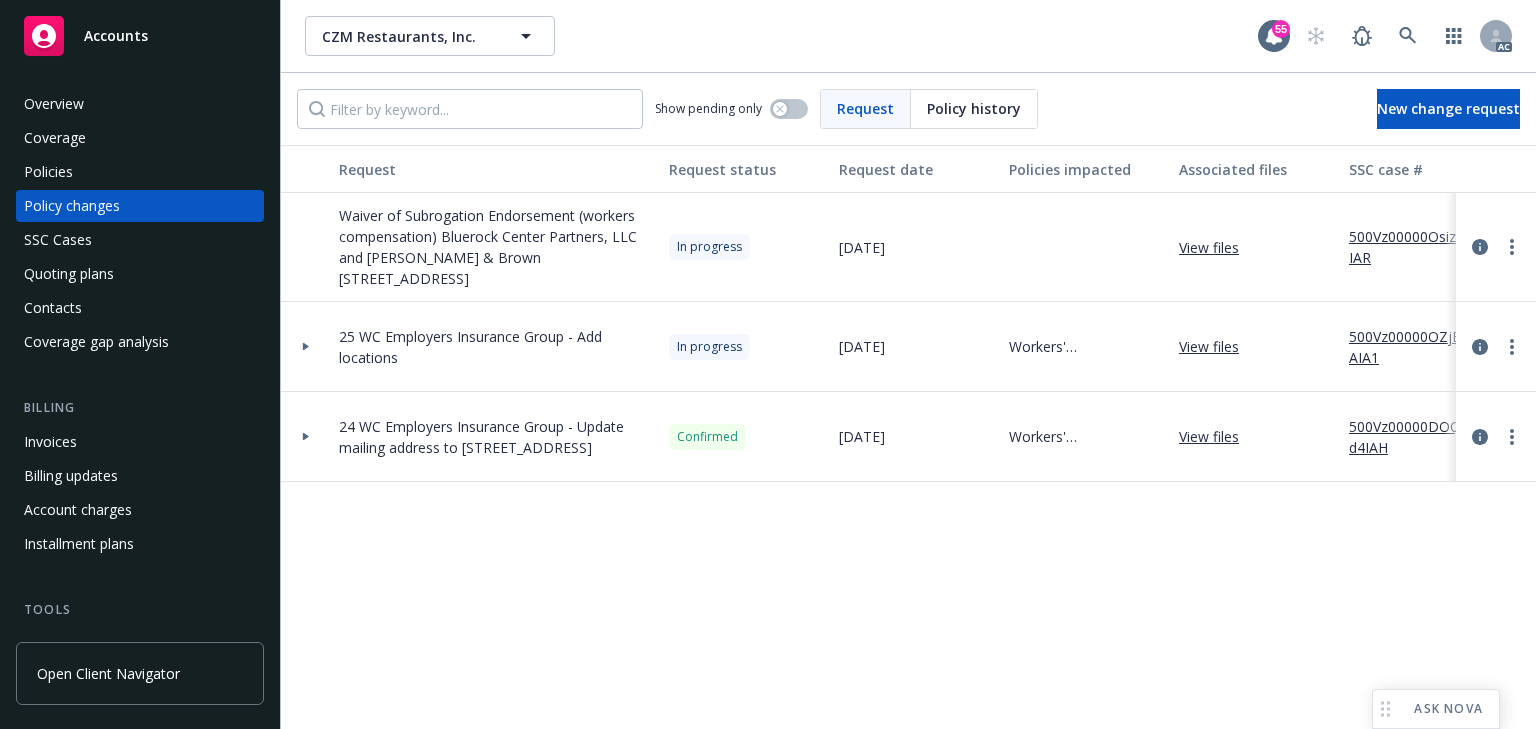 click on "View files" at bounding box center (1217, 247) 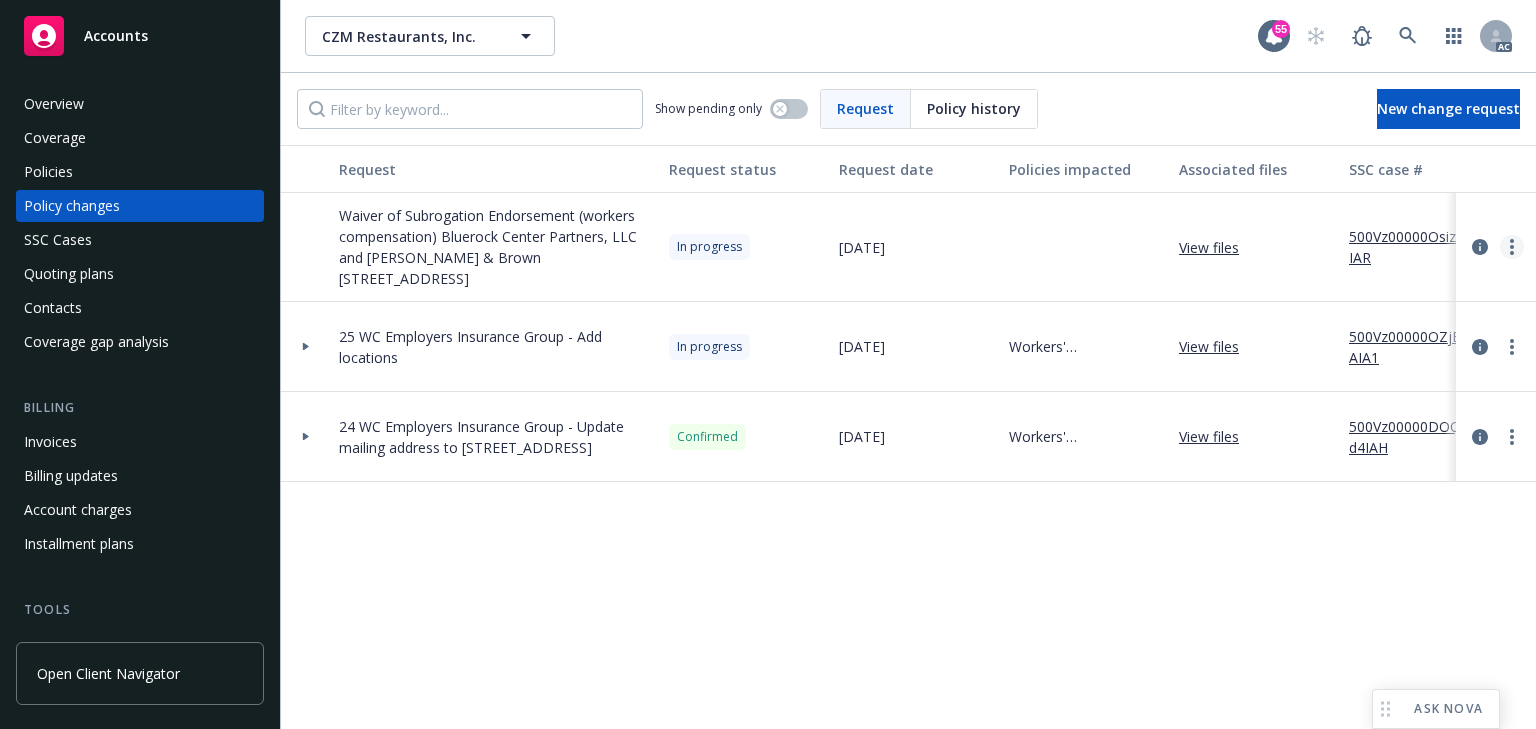 click at bounding box center [1512, 247] 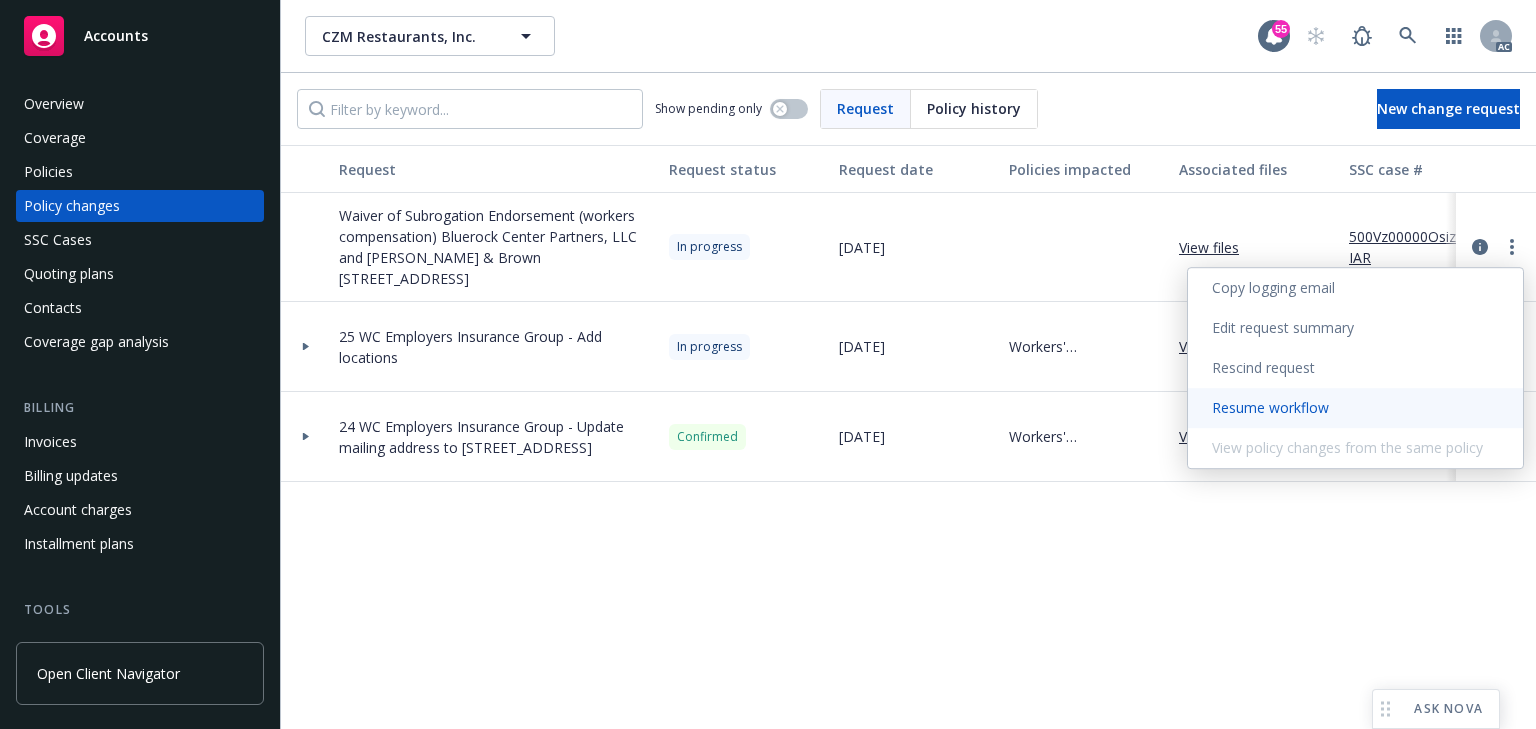 click on "Resume workflow" at bounding box center (1355, 408) 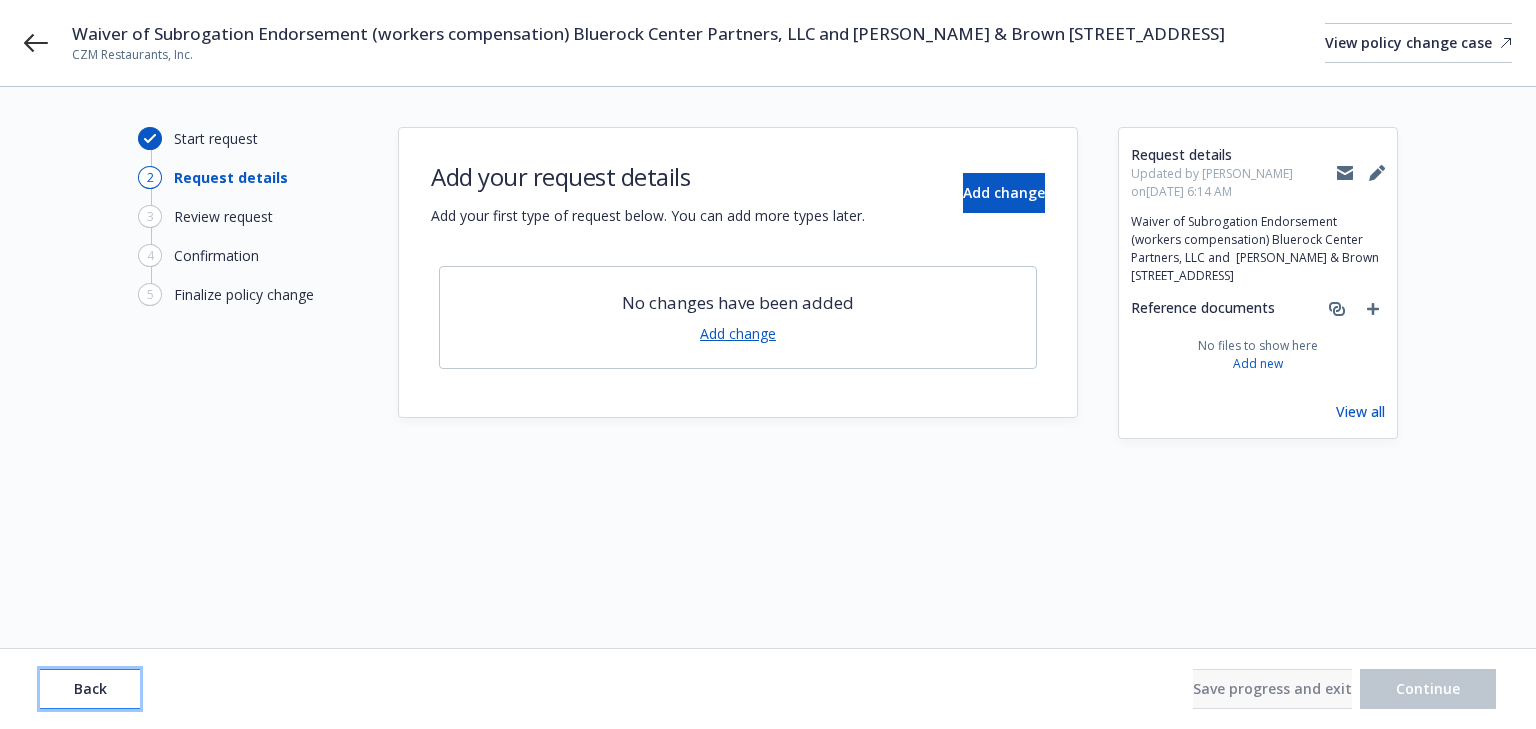click on "Back" at bounding box center [90, 689] 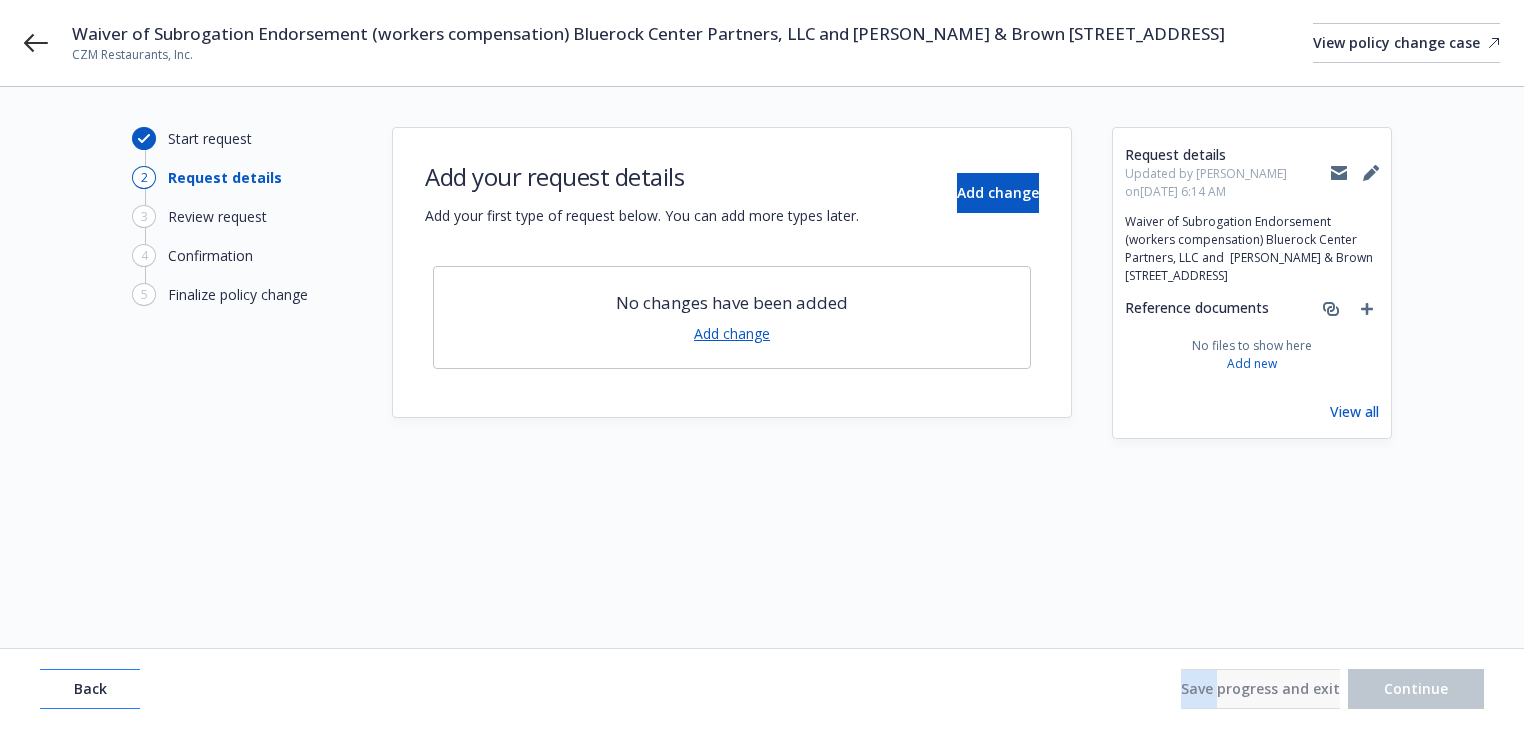 click on "Back Save progress and exit Continue" at bounding box center (762, 689) 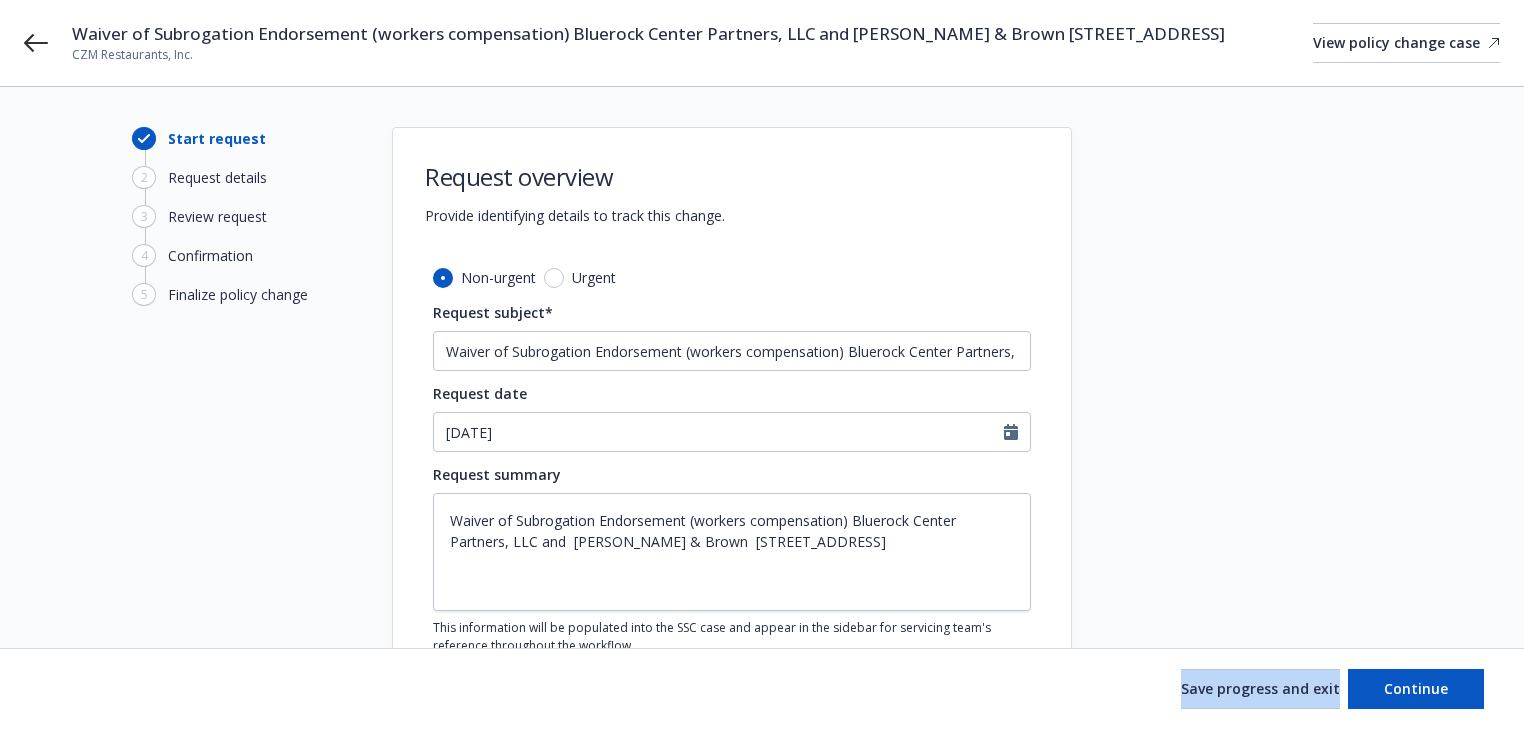 click on "Save progress and exit Continue" at bounding box center [762, 689] 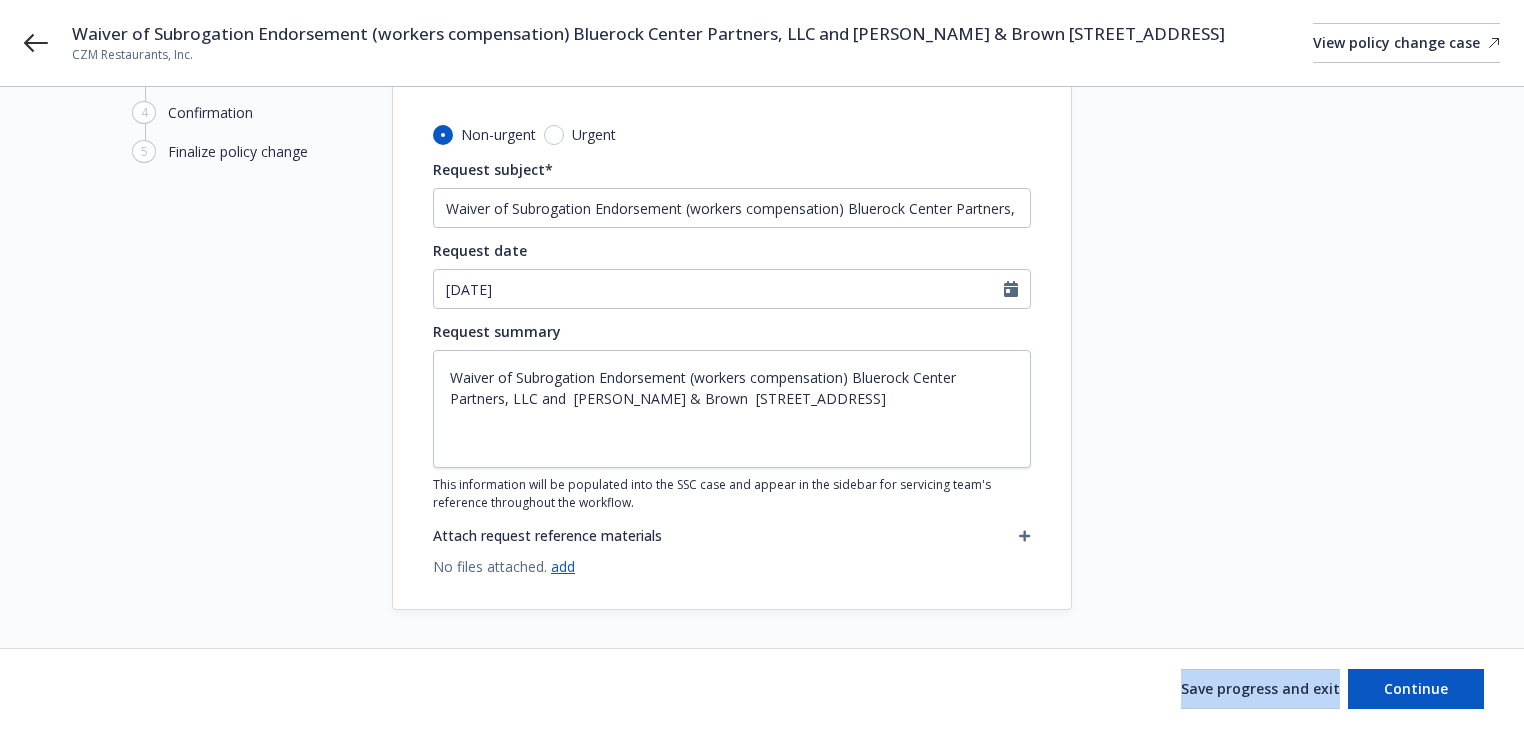 scroll, scrollTop: 168, scrollLeft: 0, axis: vertical 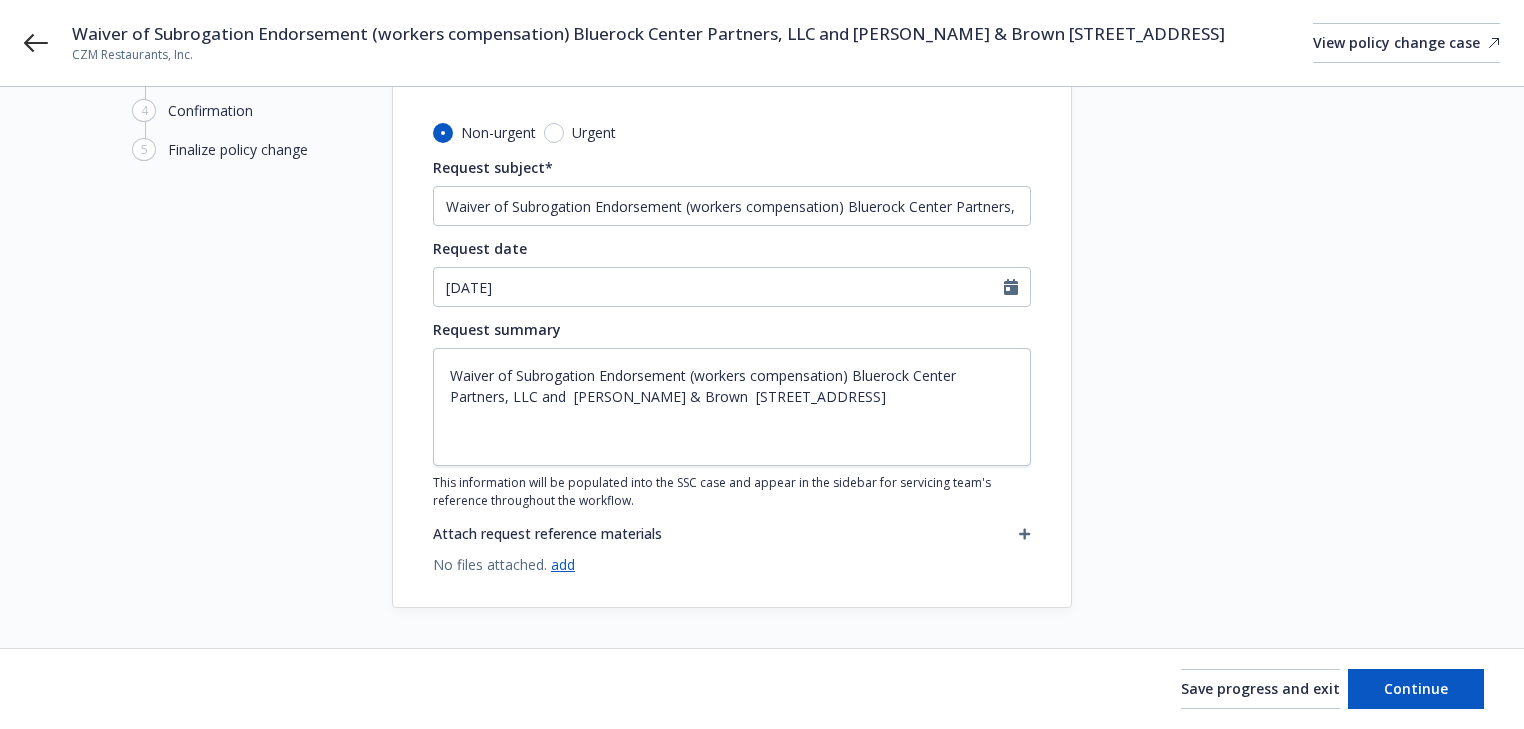 click on "Start request 2 Request details 3 Review request 4 Confirmation   5 Finalize policy change" at bounding box center (242, 295) 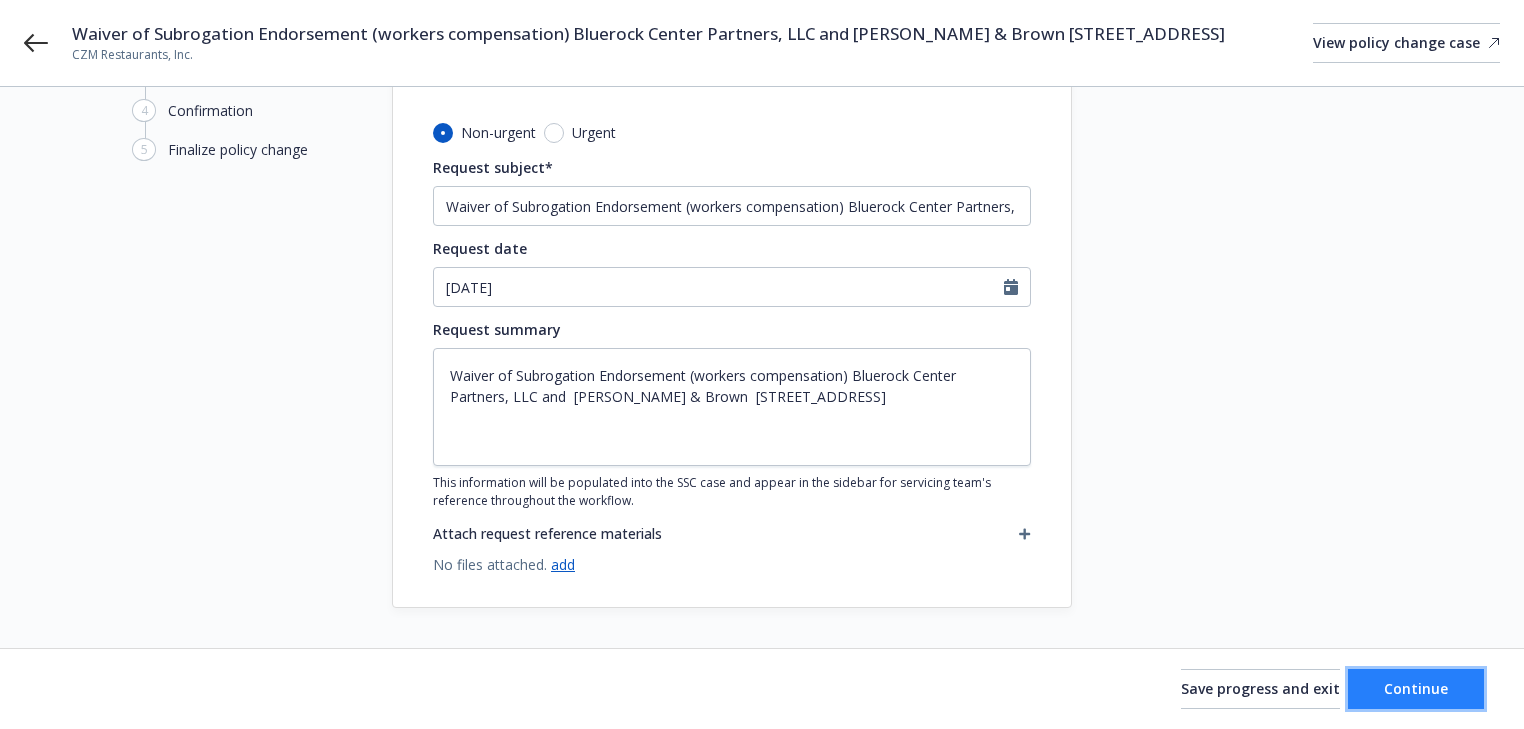 click on "Continue" at bounding box center (1416, 689) 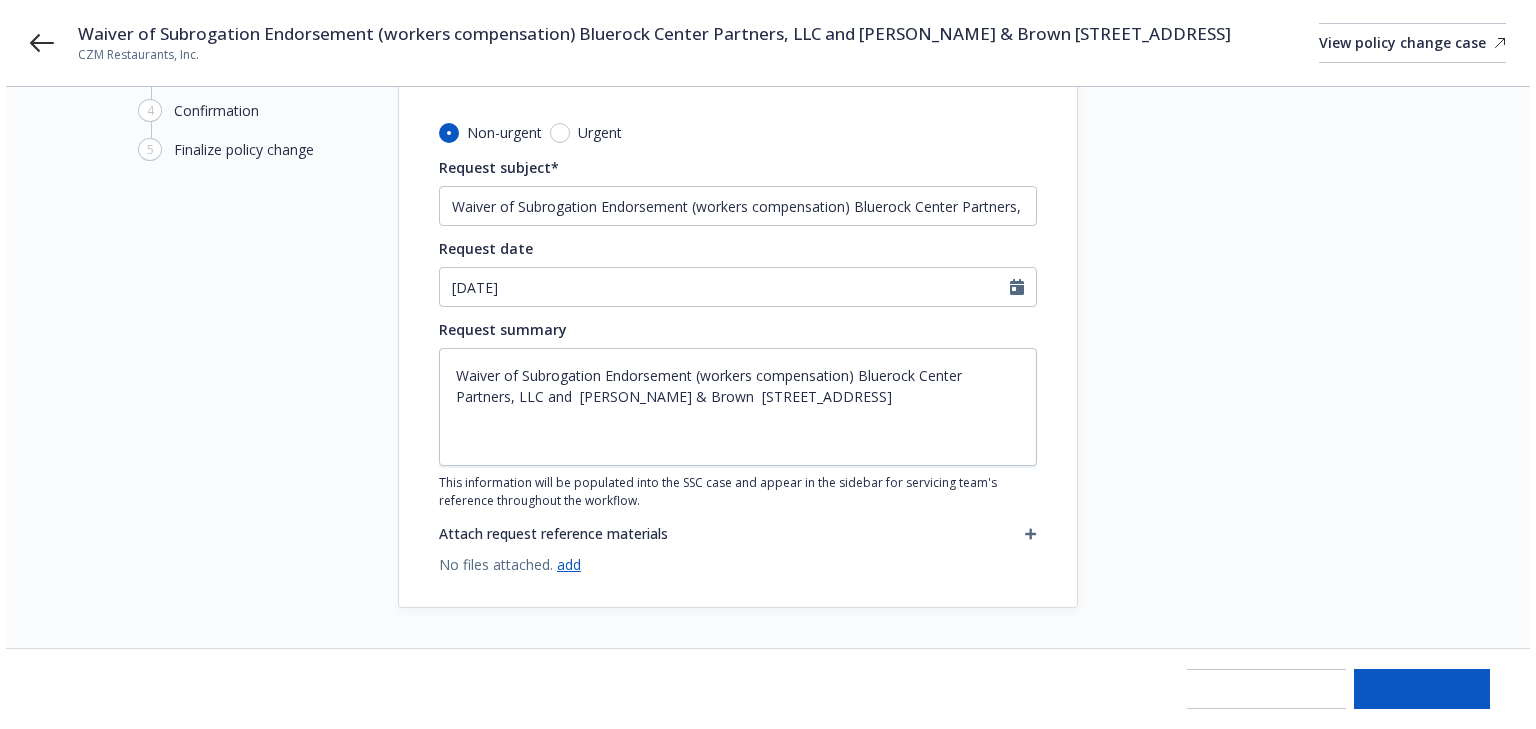 scroll, scrollTop: 0, scrollLeft: 0, axis: both 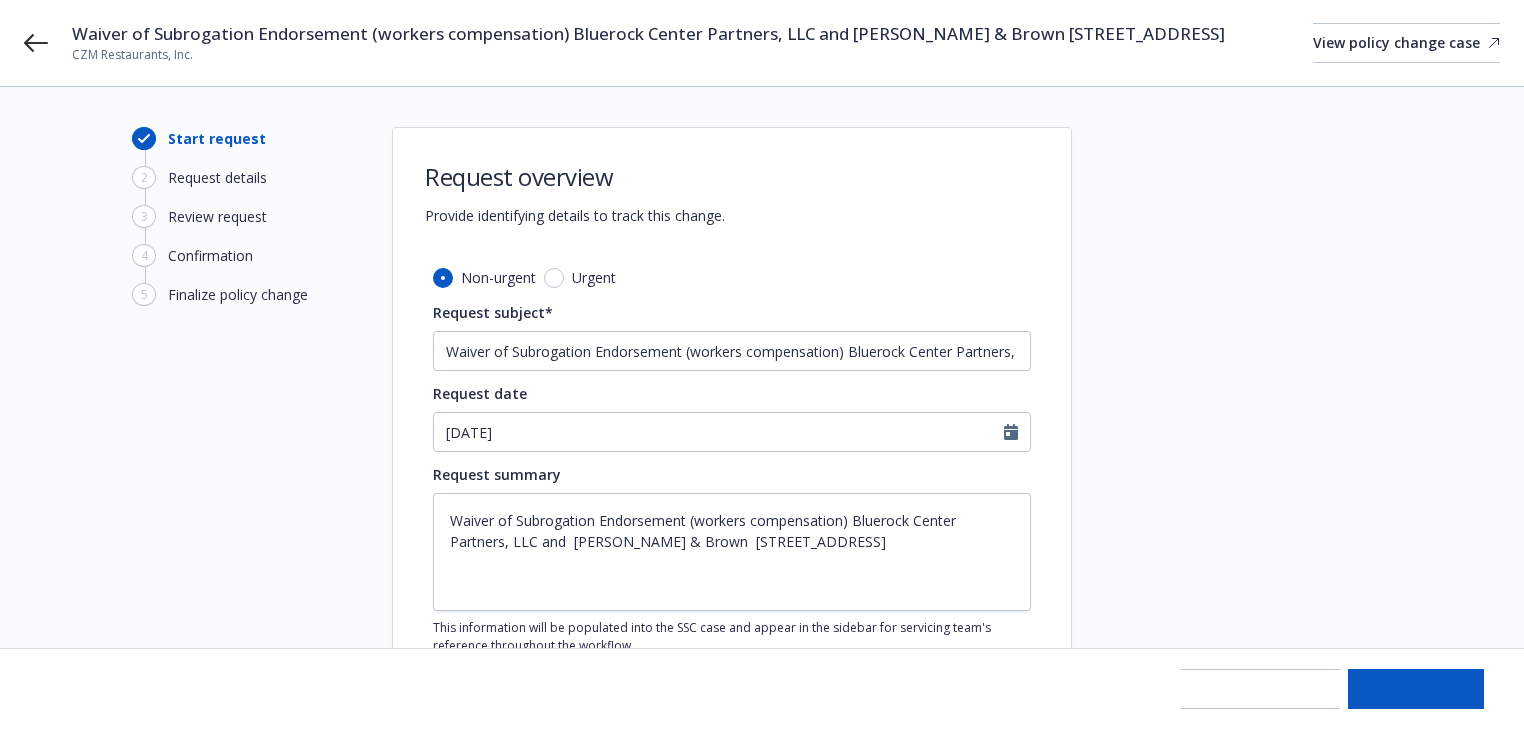 type on "x" 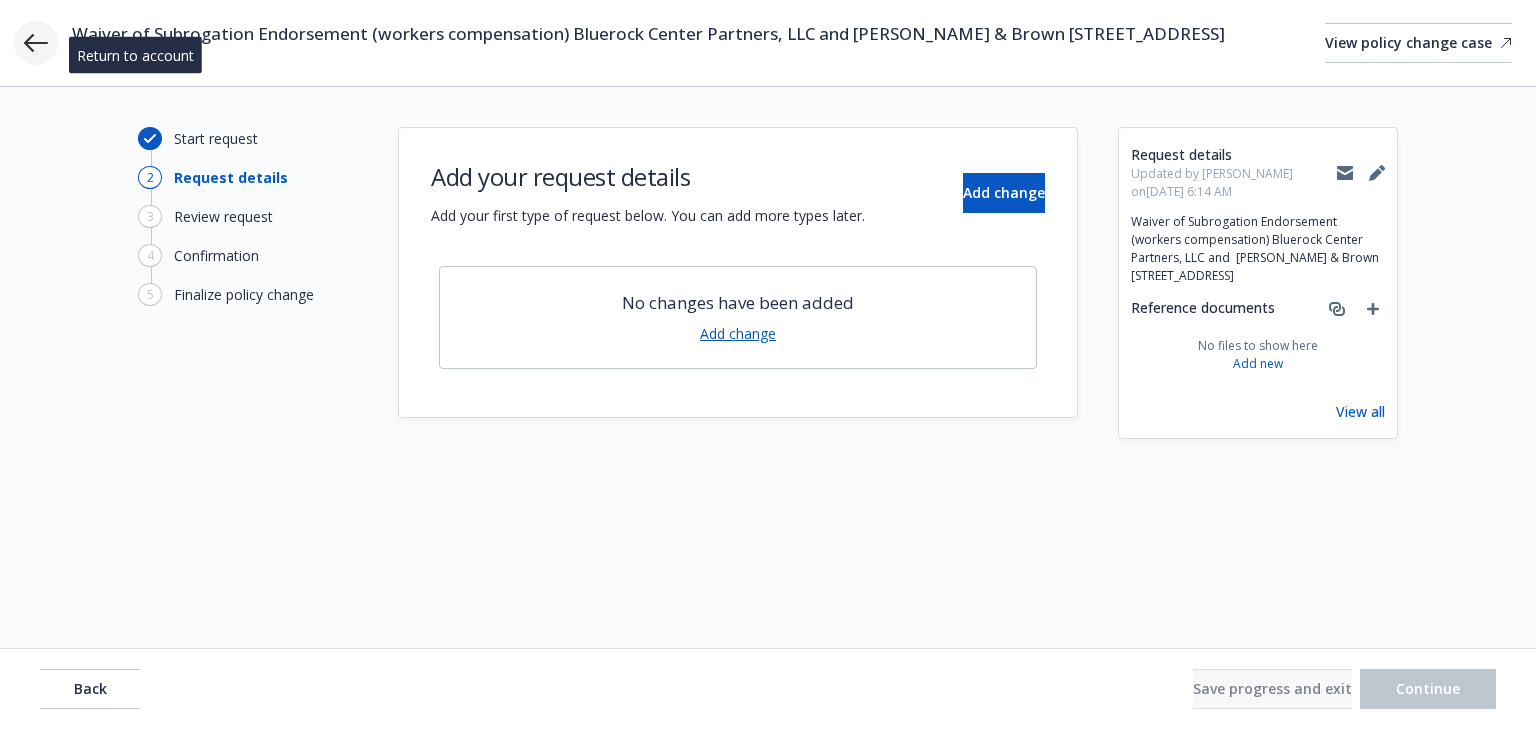 click 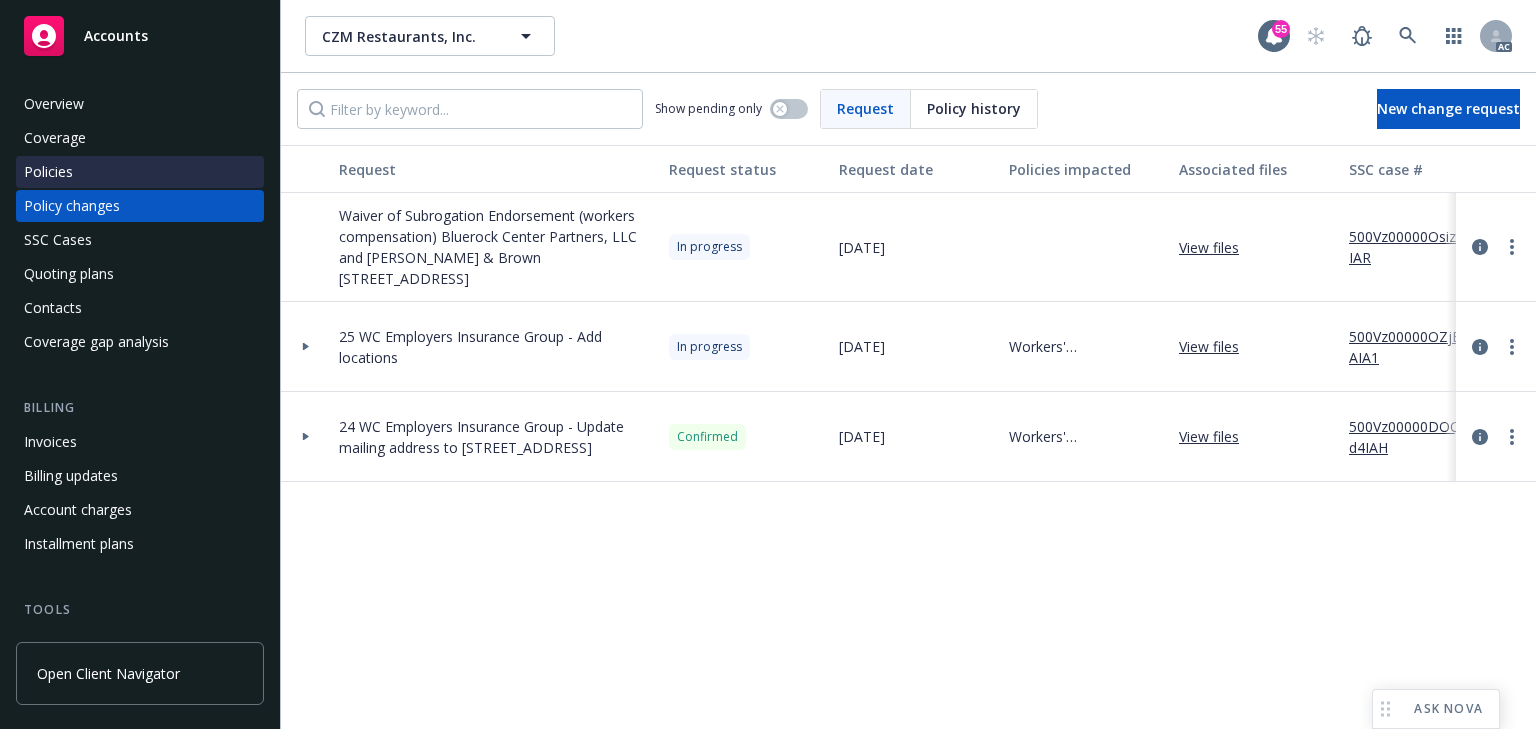 click on "Policies" at bounding box center [140, 172] 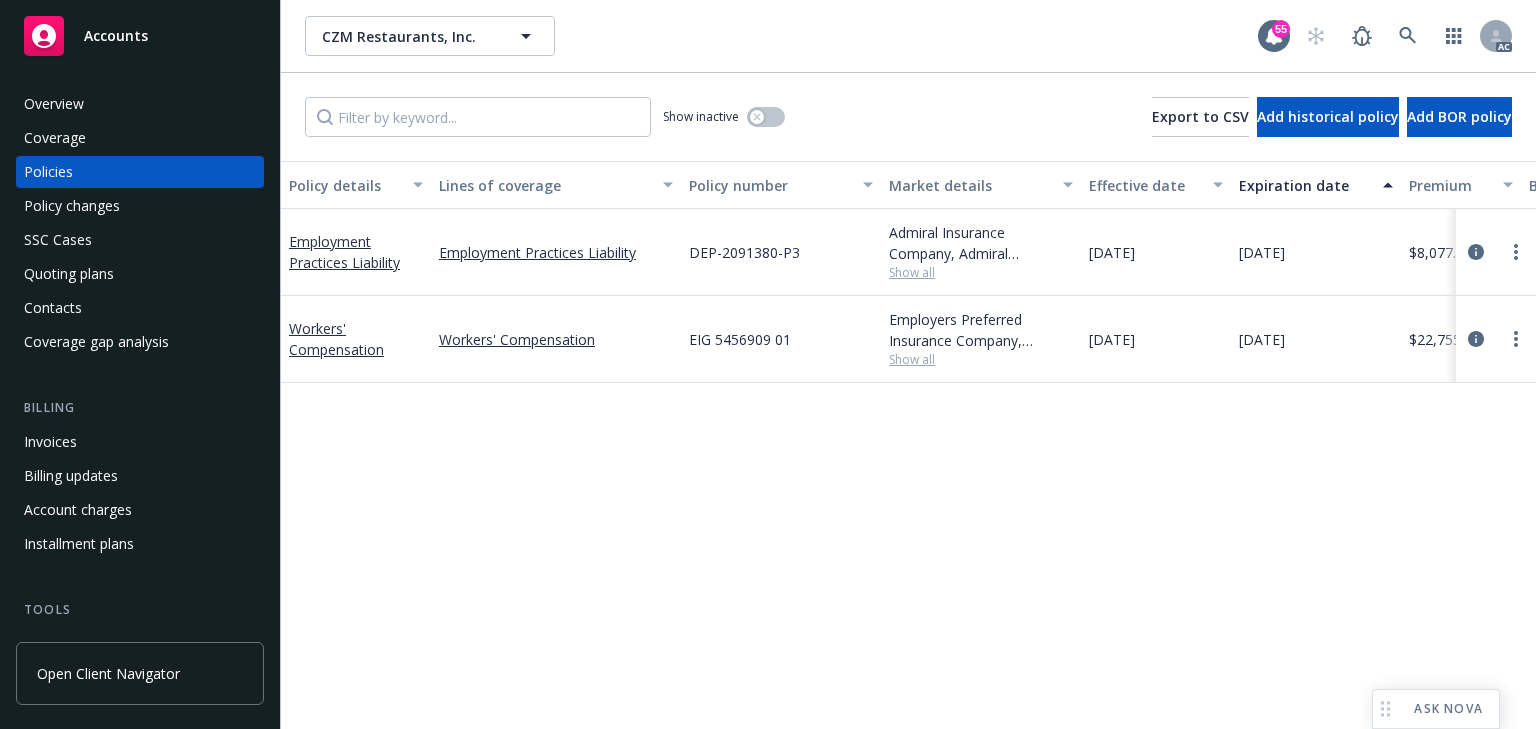 click on "Policy details Lines of coverage Policy number Market details Effective date Expiration date Premium Billing method Stage Status Service team leaders Employment Practices Liability Employment Practices Liability DEP-2091380-P3 Admiral Insurance Company, Admiral Insurance Group ([PERSON_NAME] Corporation), Brown & Riding Insurance Services, Inc. Show all [DATE] [DATE] $8,077.00 Agency - Pay in full Renewal Active [PERSON_NAME] AC [PERSON_NAME] AM 1 more Workers' Compensation Workers' Compensation EIG 5456909 01 Employers Preferred Insurance Company, Employers Insurance Group Show all [DATE] [DATE] $22,755.00 Direct Renewal Active [PERSON_NAME] AC [PERSON_NAME] AM 1 more" at bounding box center (908, 445) 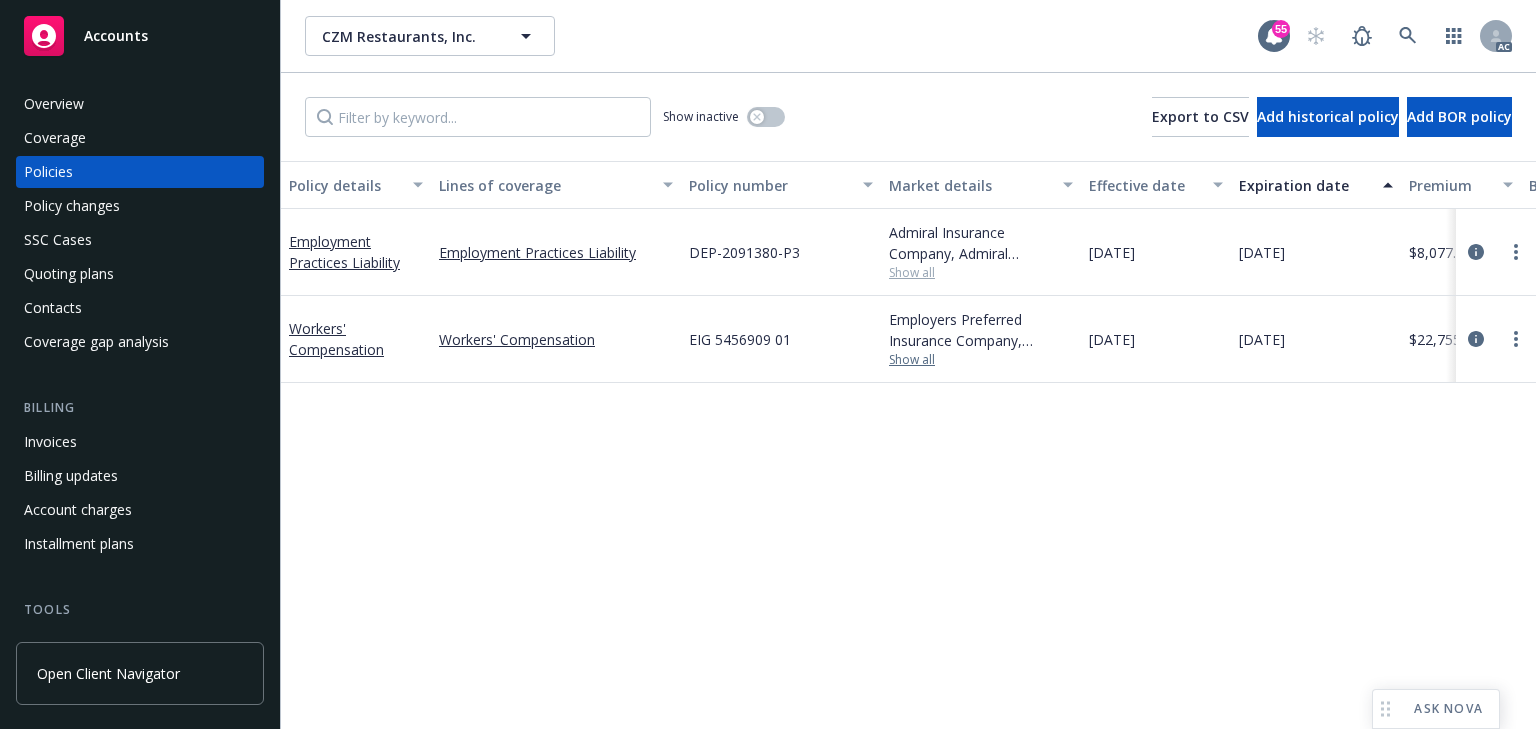 click on "Show all" at bounding box center (981, 360) 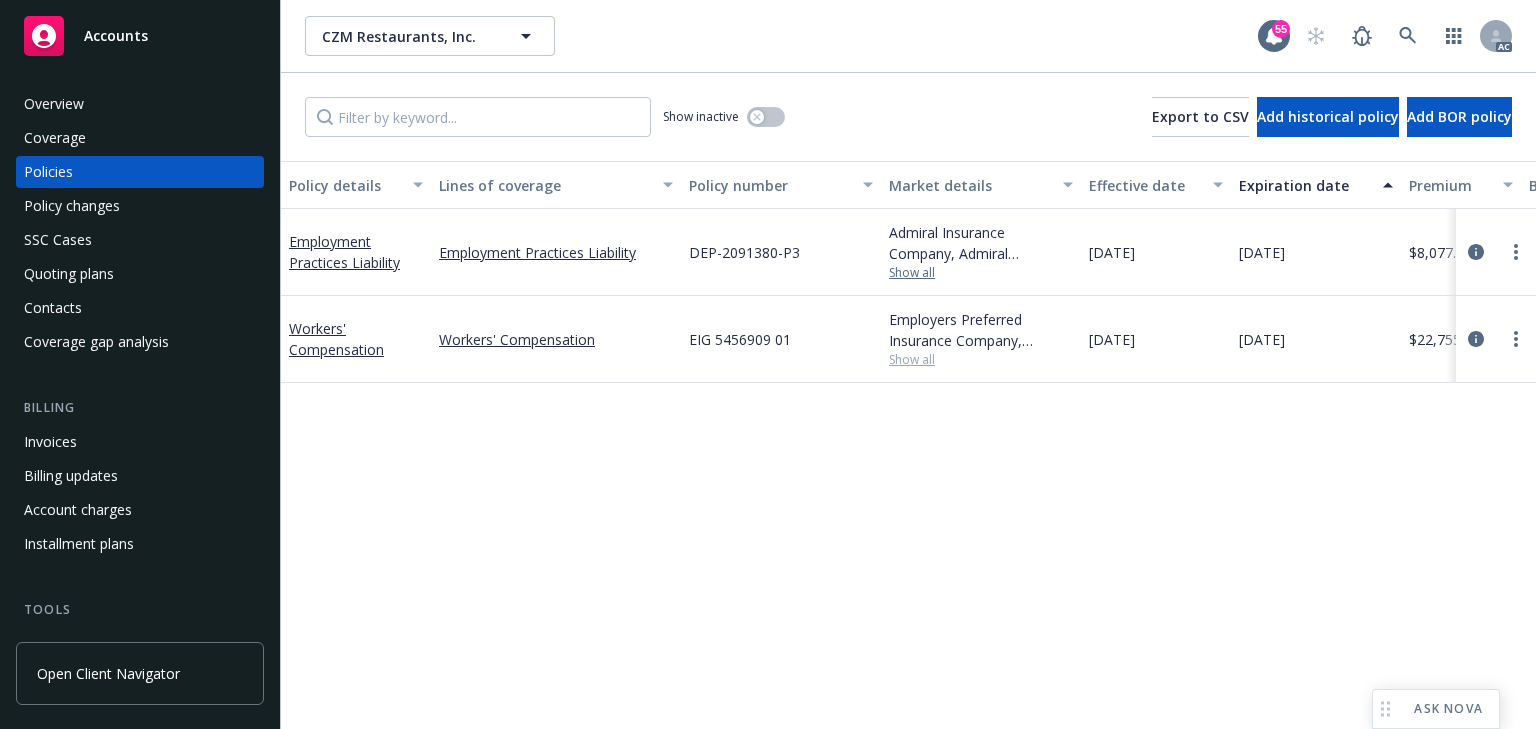 click on "Show all" at bounding box center [981, 273] 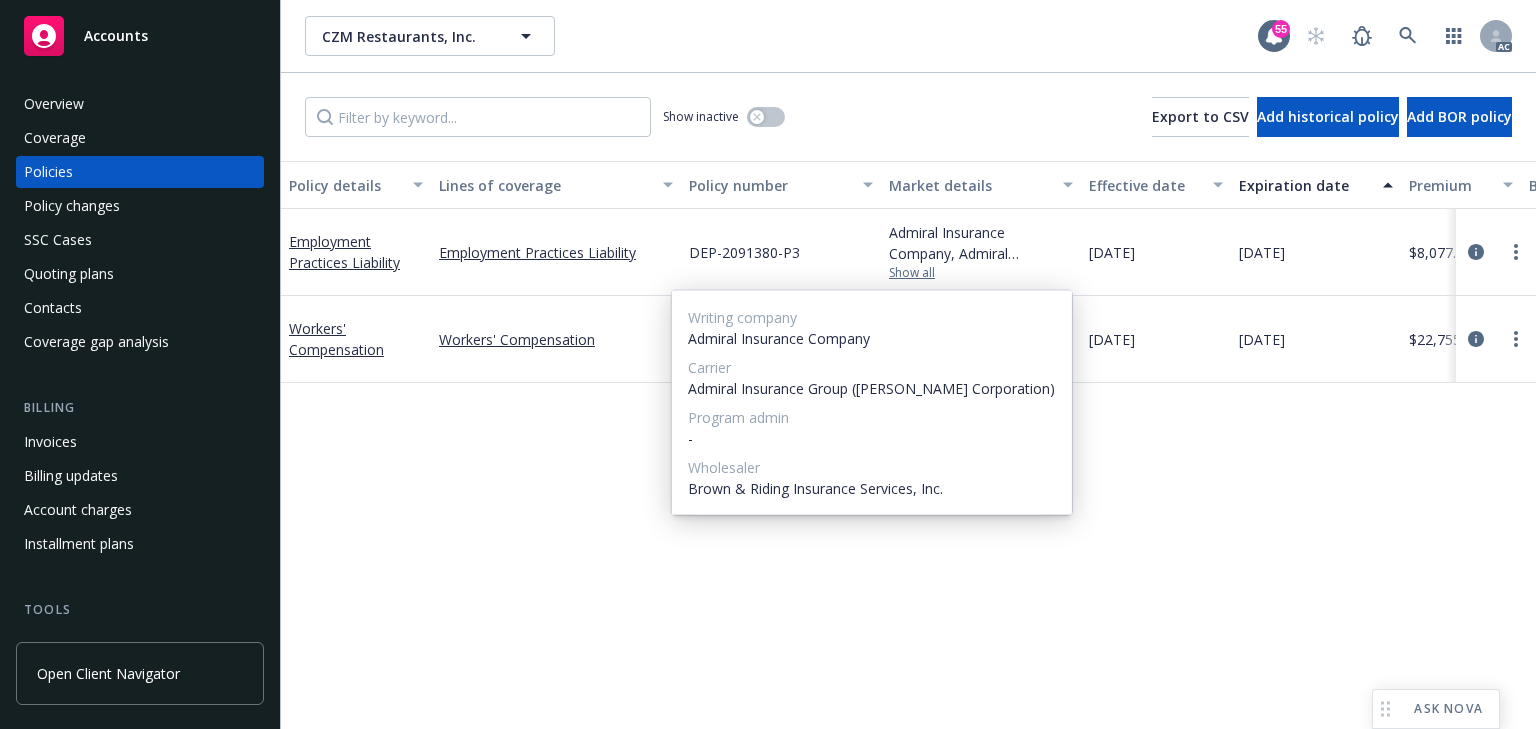 click on "Show all" at bounding box center [981, 273] 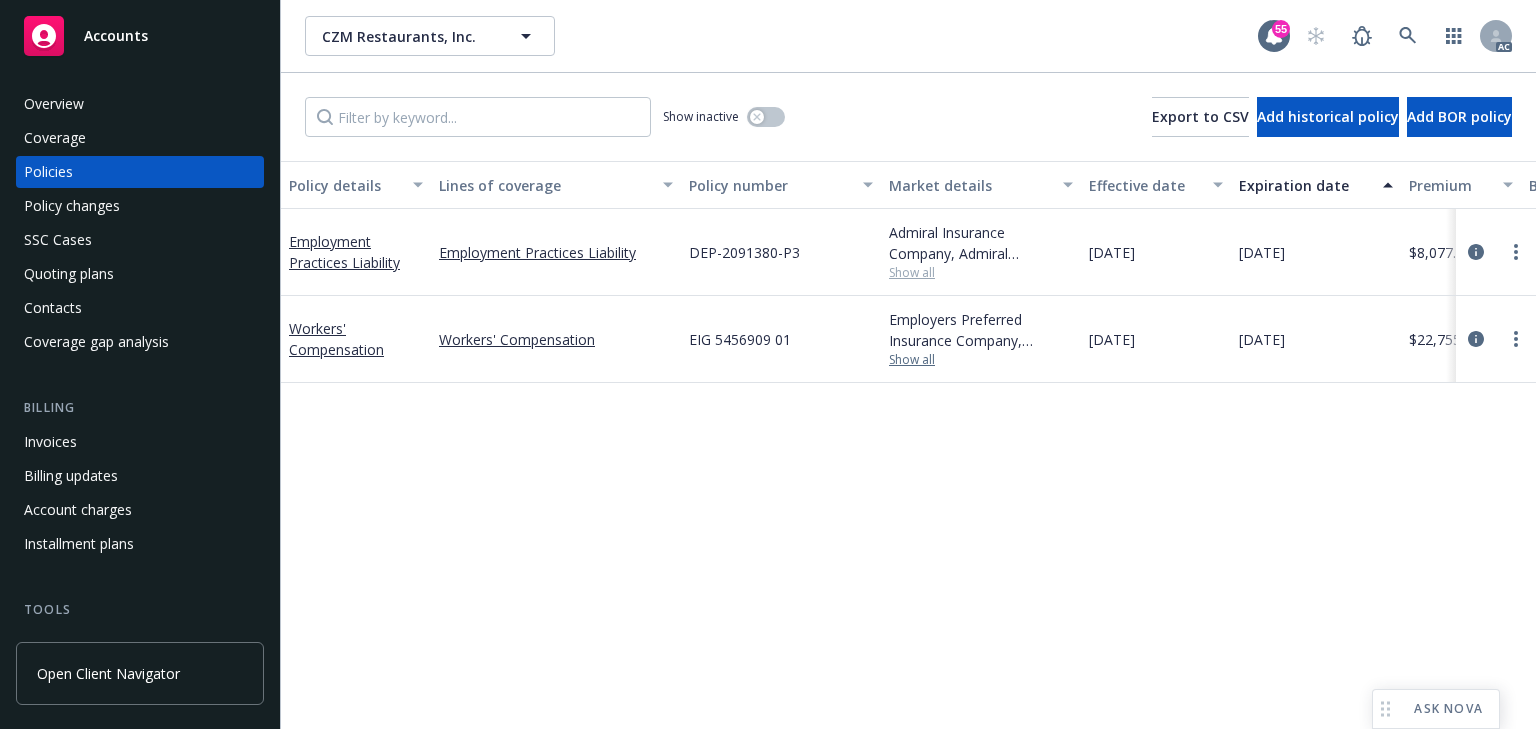 click on "Show all" at bounding box center (981, 360) 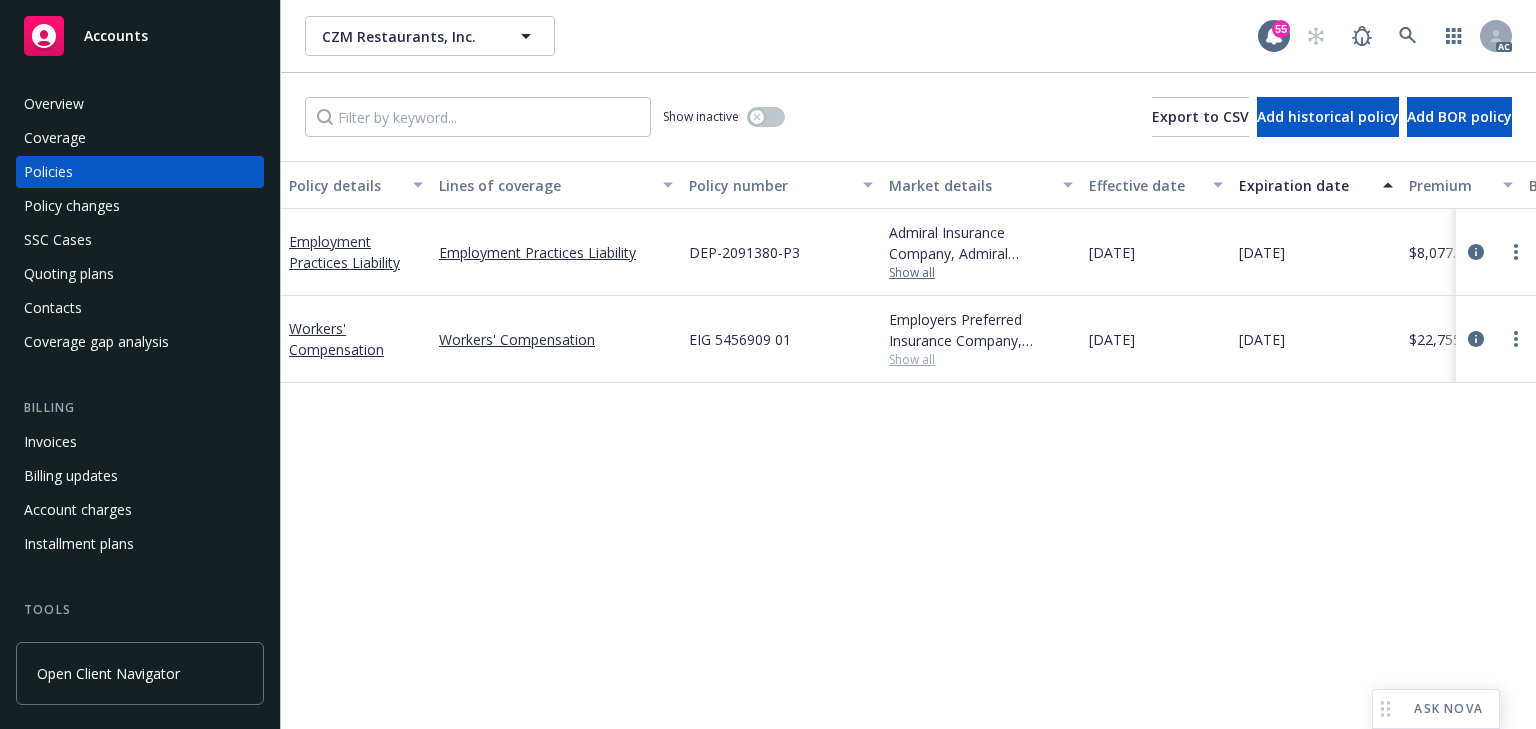 click on "Show all" at bounding box center [981, 273] 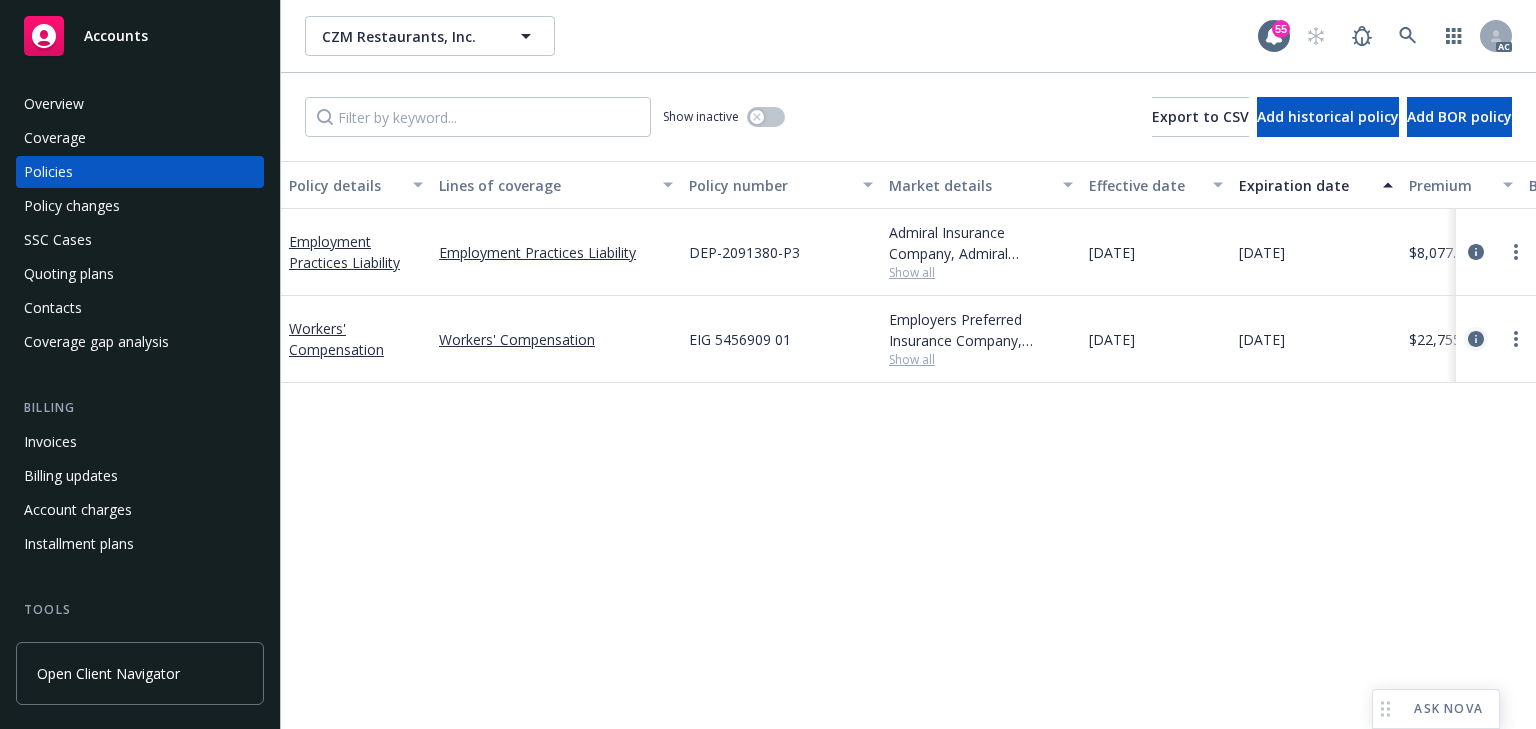 click 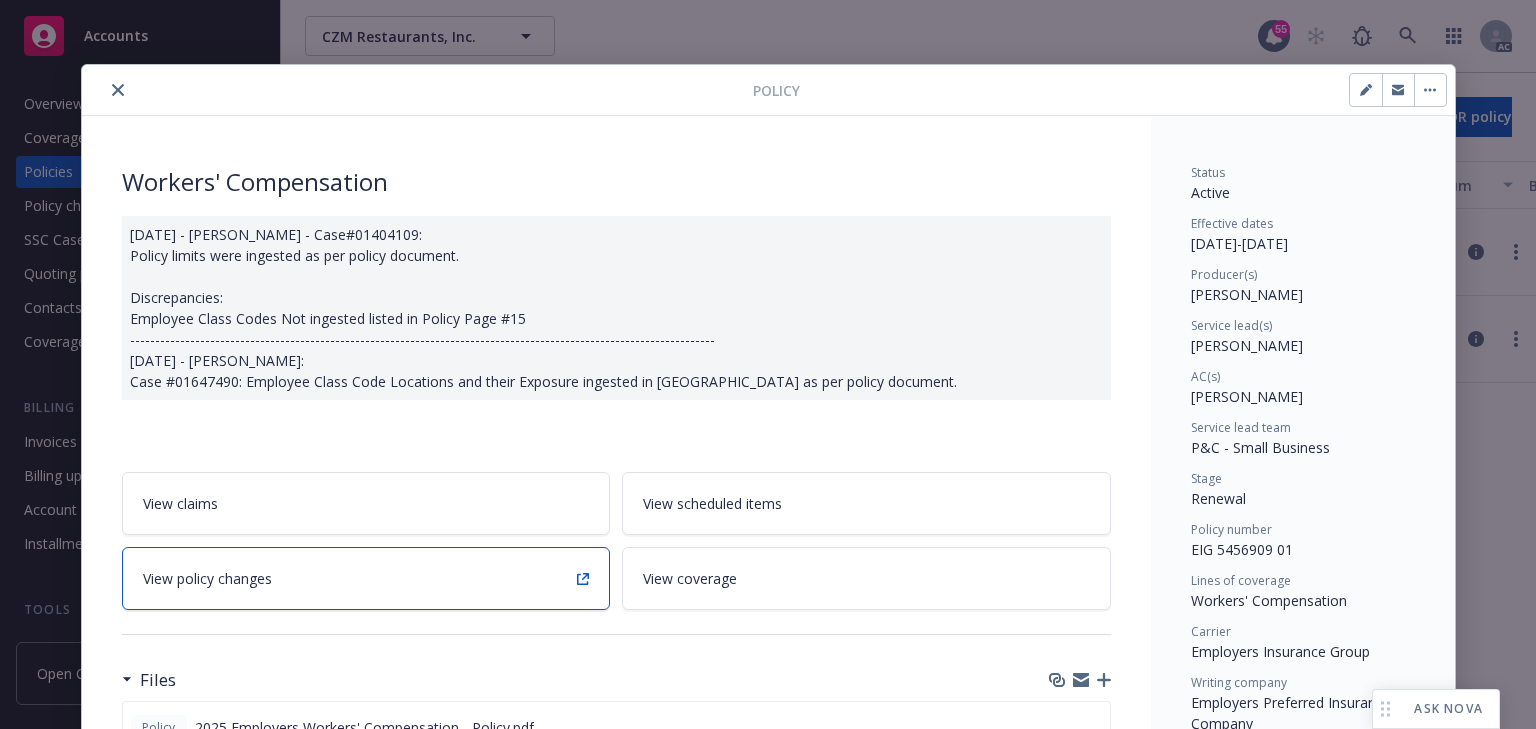 click on "View policy changes" at bounding box center [207, 578] 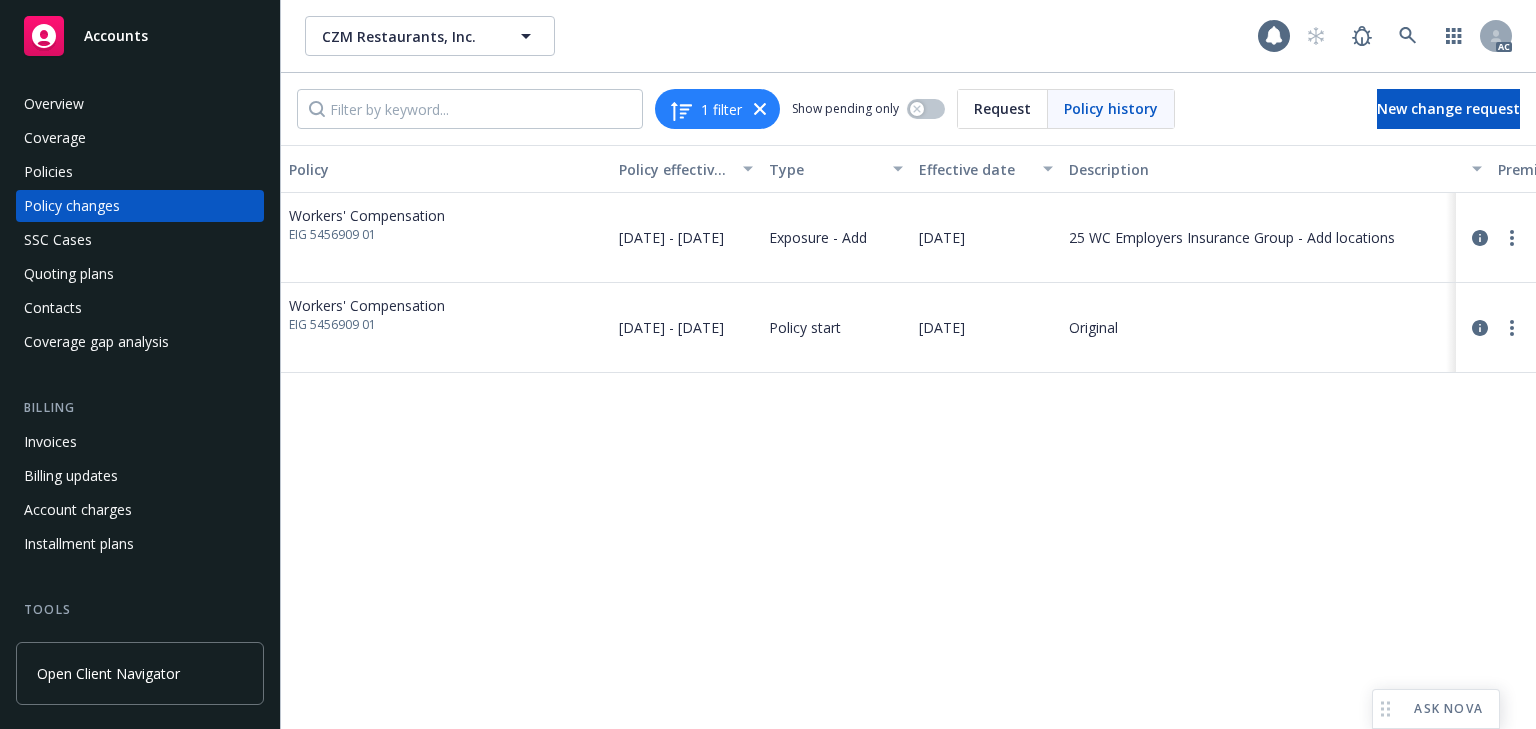 click on "Policy Policy effective dates Type Effective date Description Premium change Annualized total premium change Total premium Status Workers' Compensation EIG 5456909 01 [DATE]   -   [DATE] Exposure - Add [DATE] 25 WC Employers Insurance Group - Add locations - - $22,755.00 Initiated Workers' Compensation EIG 5456909 01 [DATE]   -   [DATE] Policy start [DATE] Original $22,755.00 $22,755.00 $22,755.00 Confirmed" at bounding box center [908, 437] 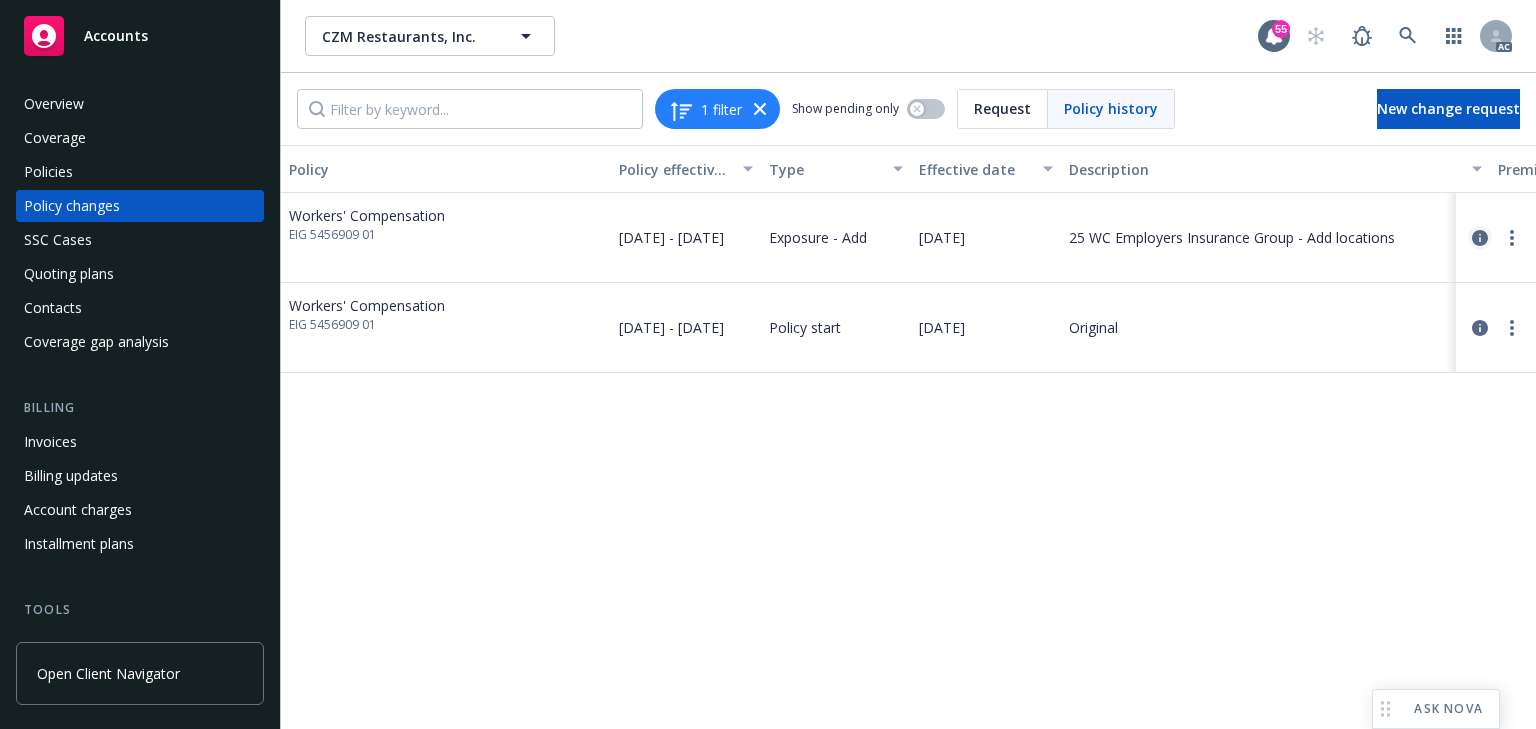click 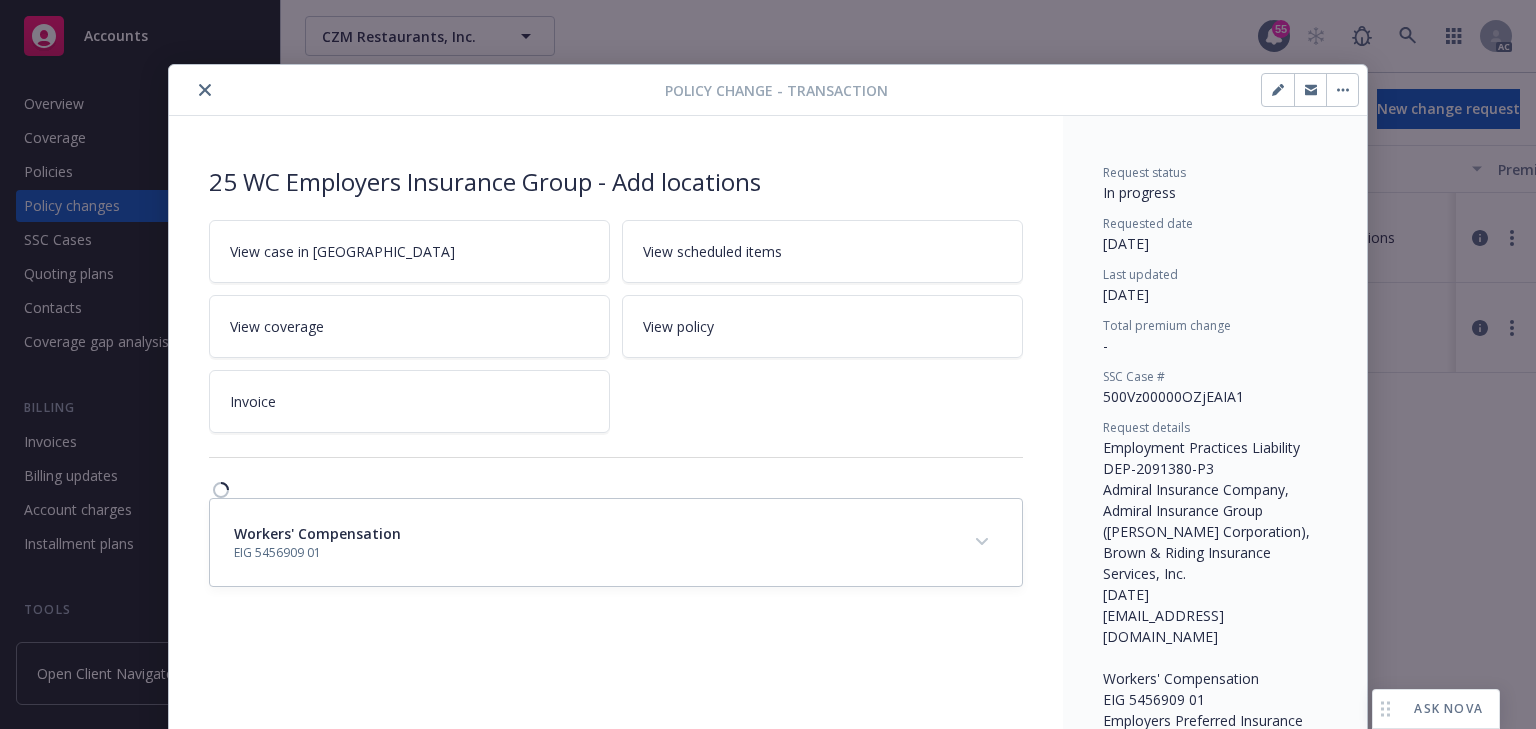 scroll, scrollTop: 60, scrollLeft: 0, axis: vertical 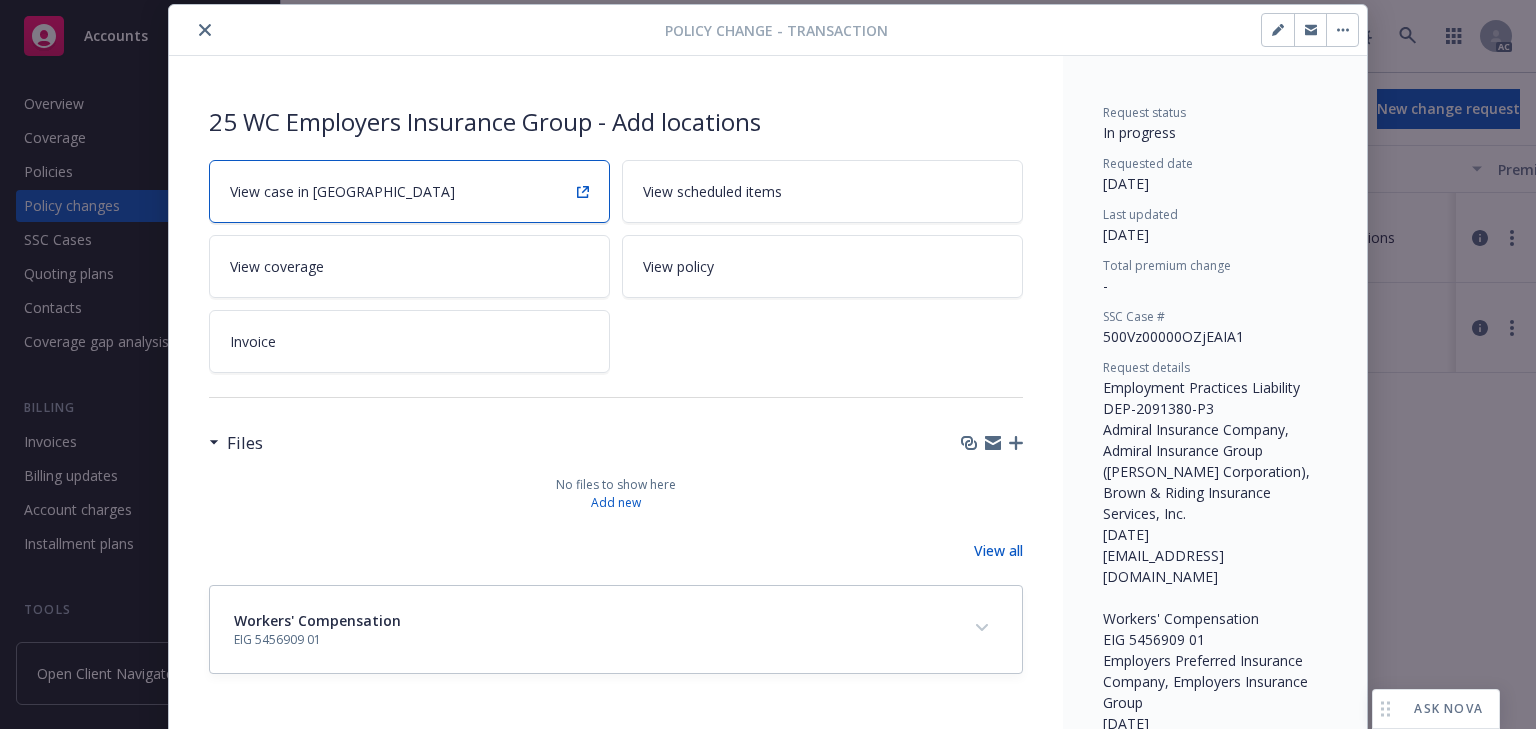 click on "View case in [GEOGRAPHIC_DATA]" at bounding box center [409, 191] 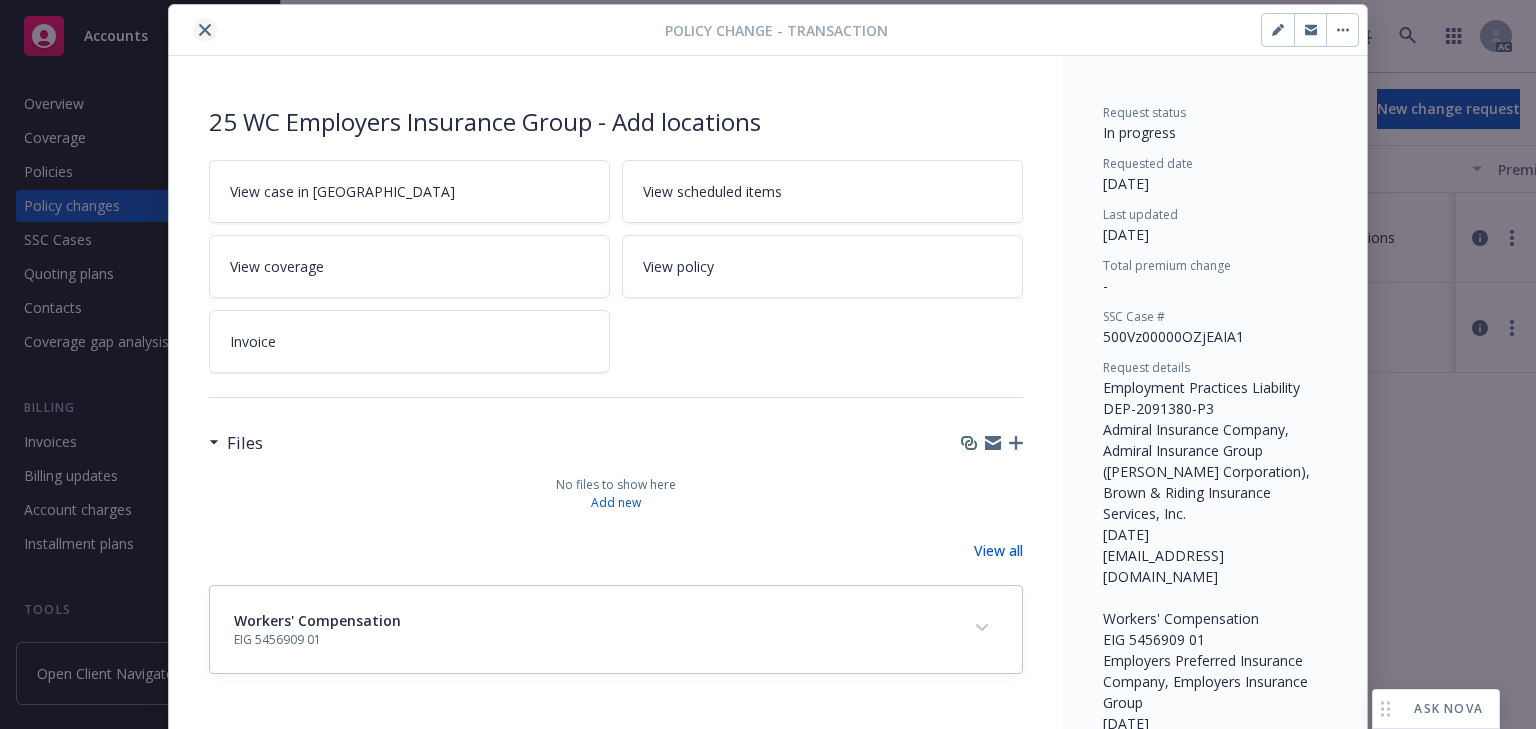 click 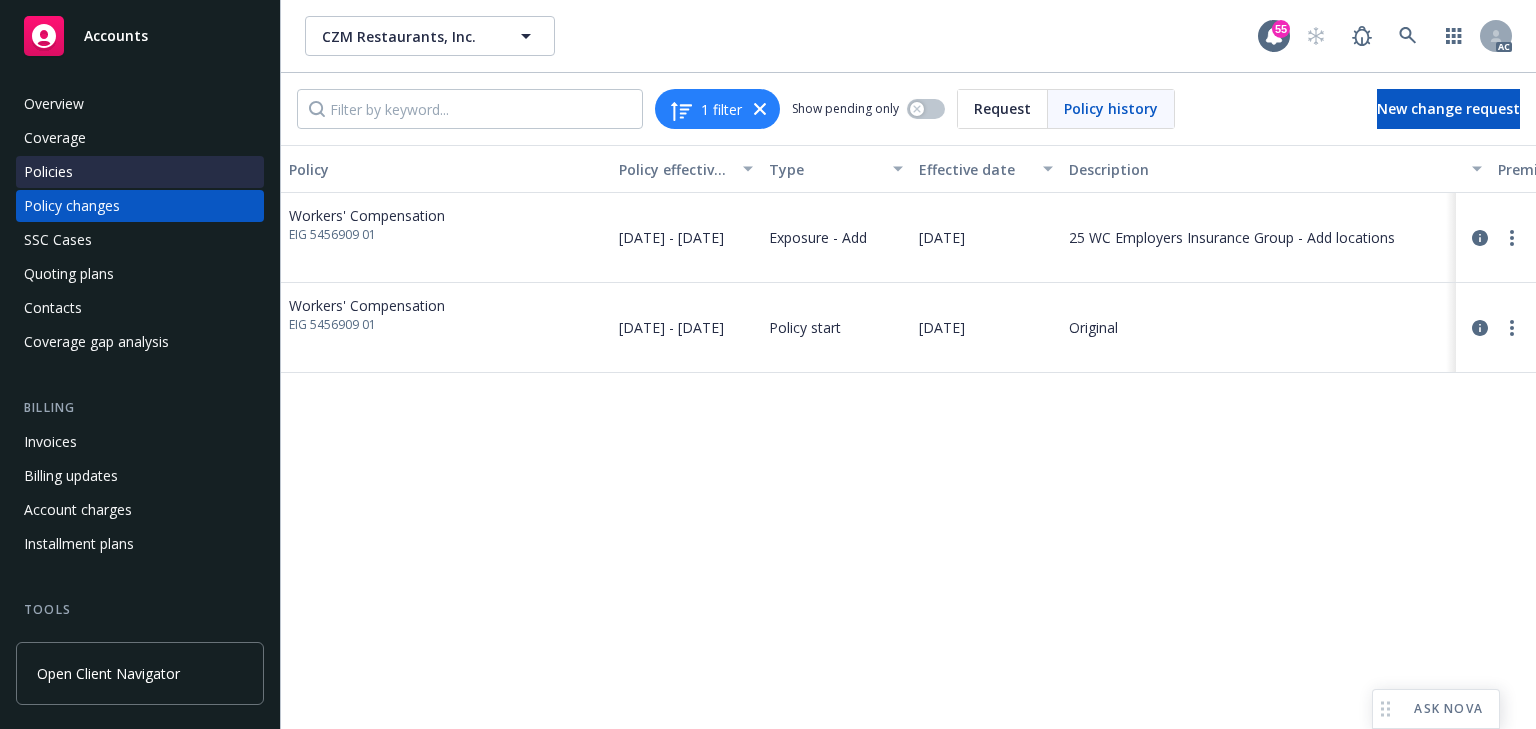click on "Policies" at bounding box center [140, 172] 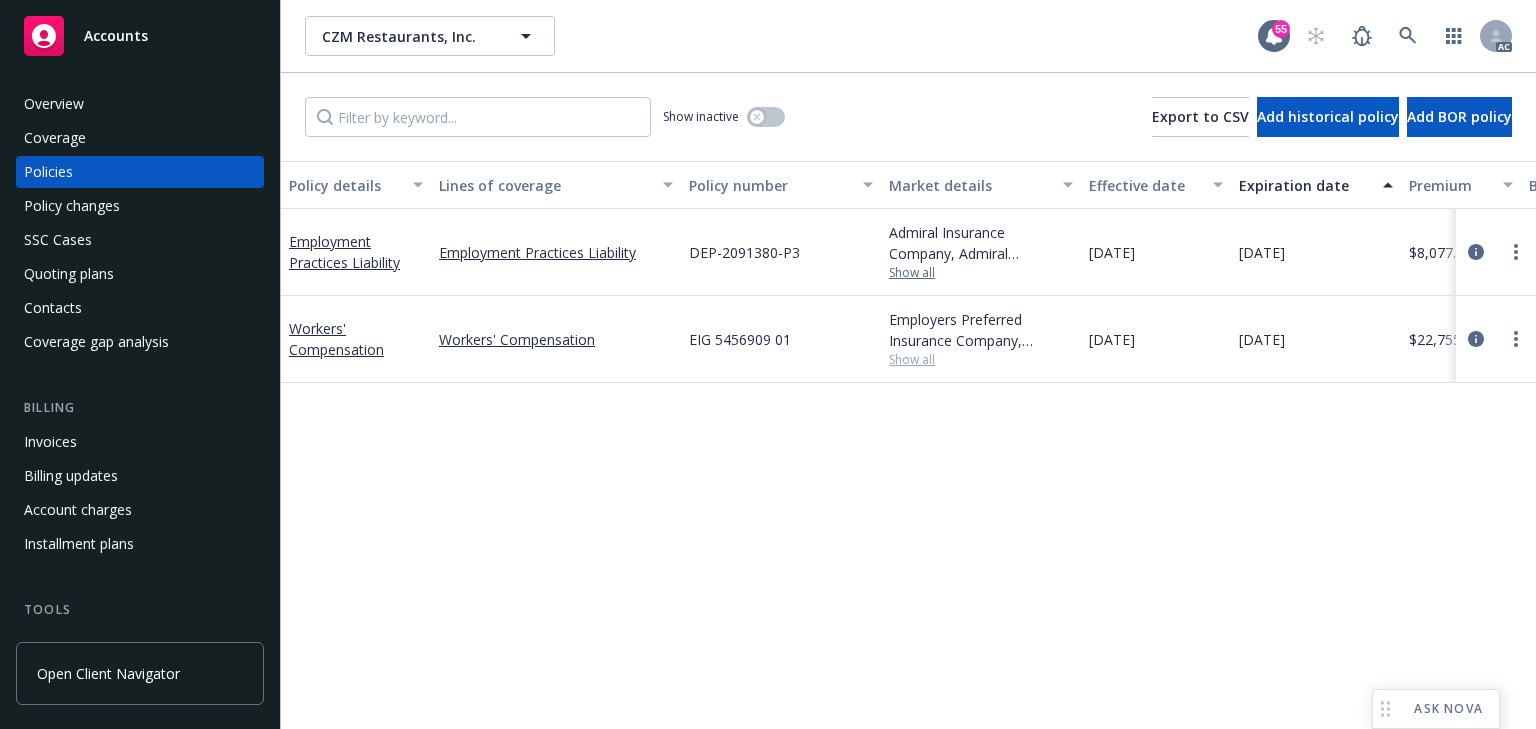 click on "Show all" at bounding box center [981, 273] 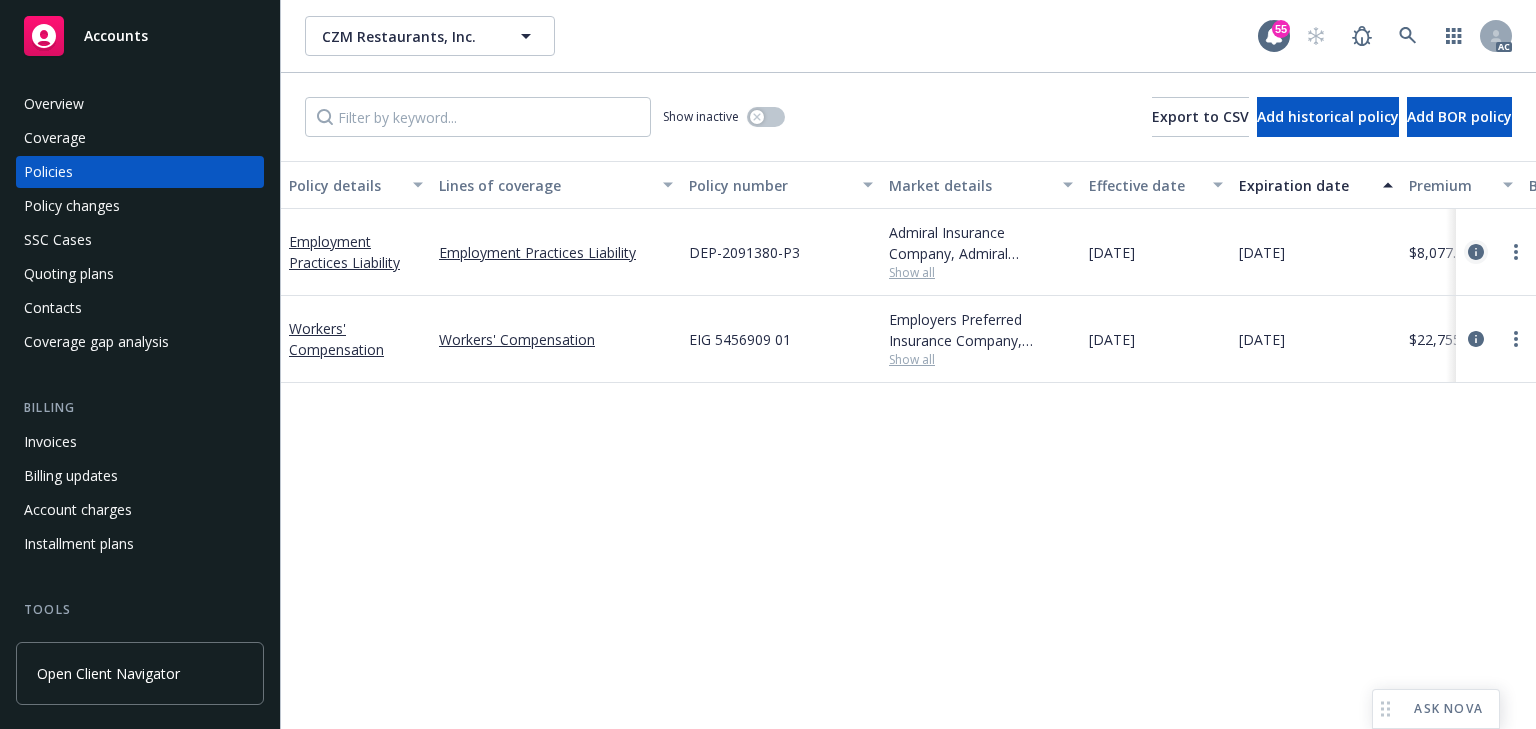 click 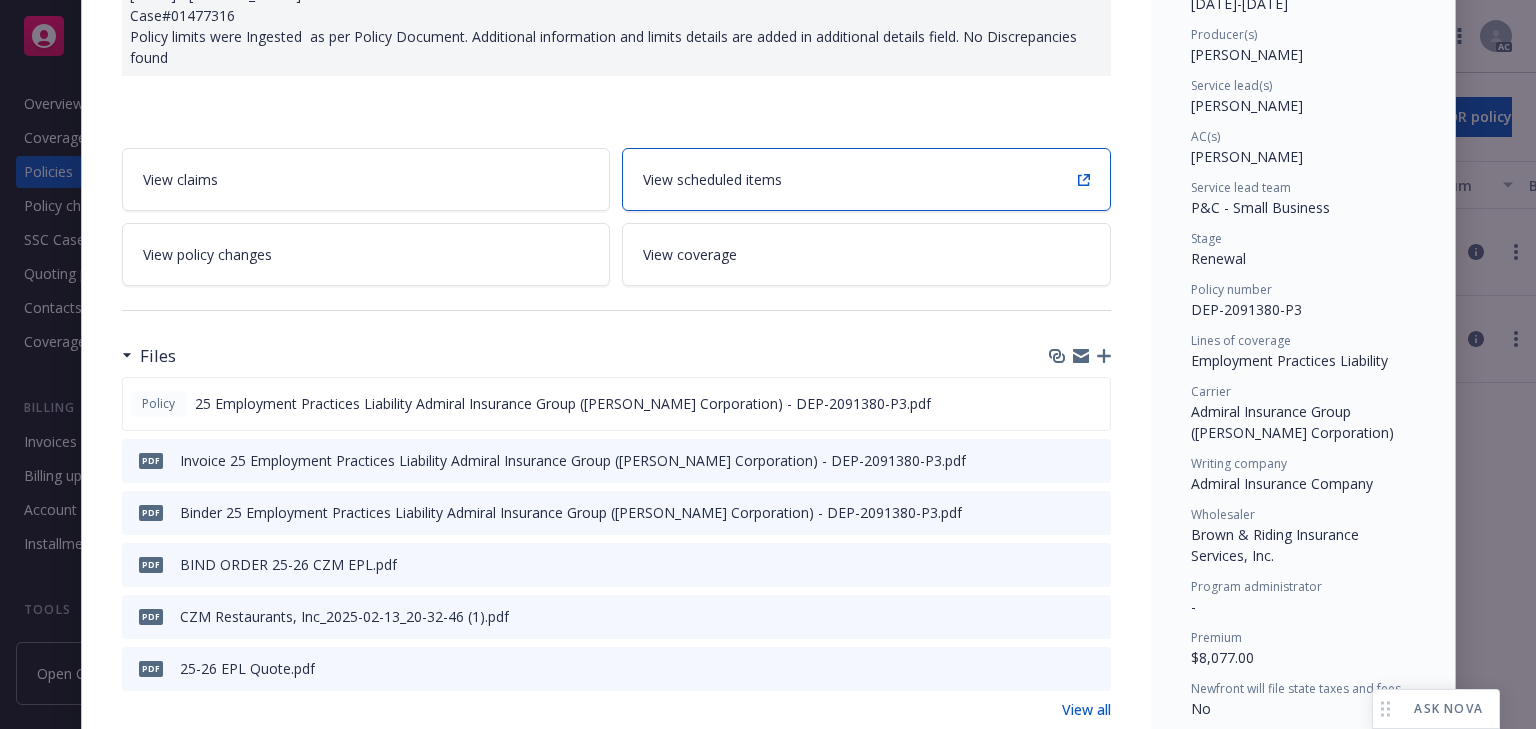 scroll, scrollTop: 160, scrollLeft: 0, axis: vertical 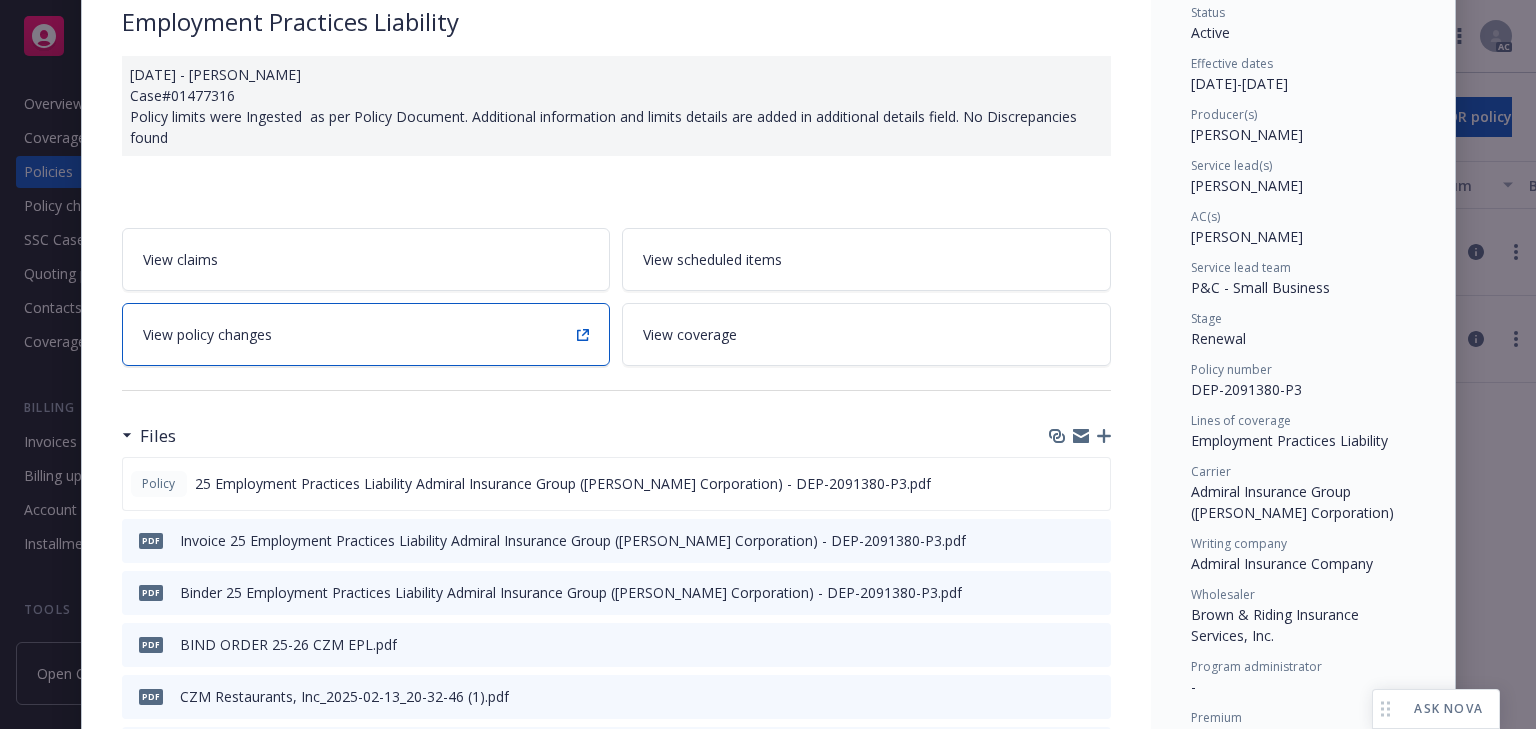 click on "View policy changes" at bounding box center (366, 334) 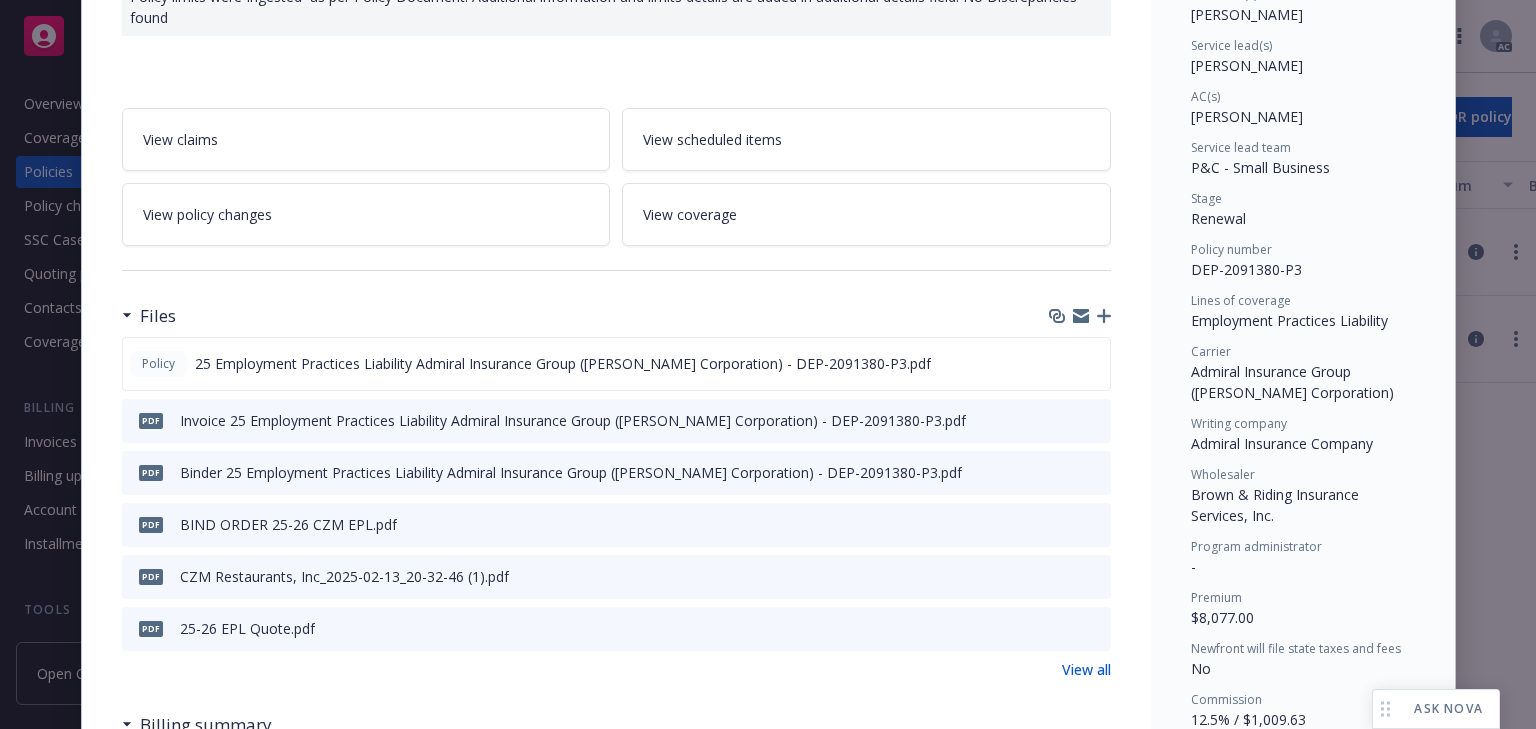 scroll, scrollTop: 300, scrollLeft: 0, axis: vertical 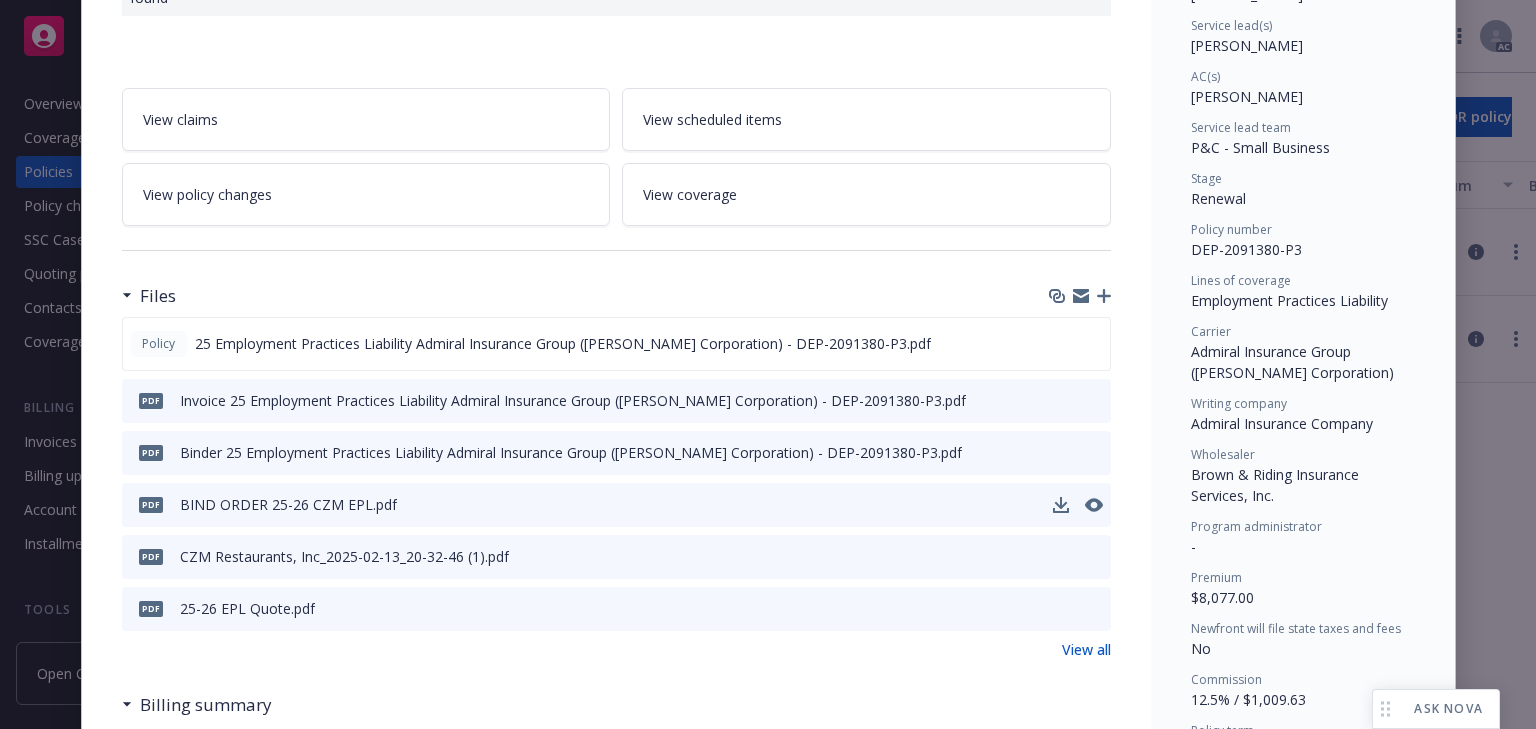 click on "pdf BIND ORDER 25-26 CZM EPL.pdf" at bounding box center (616, 505) 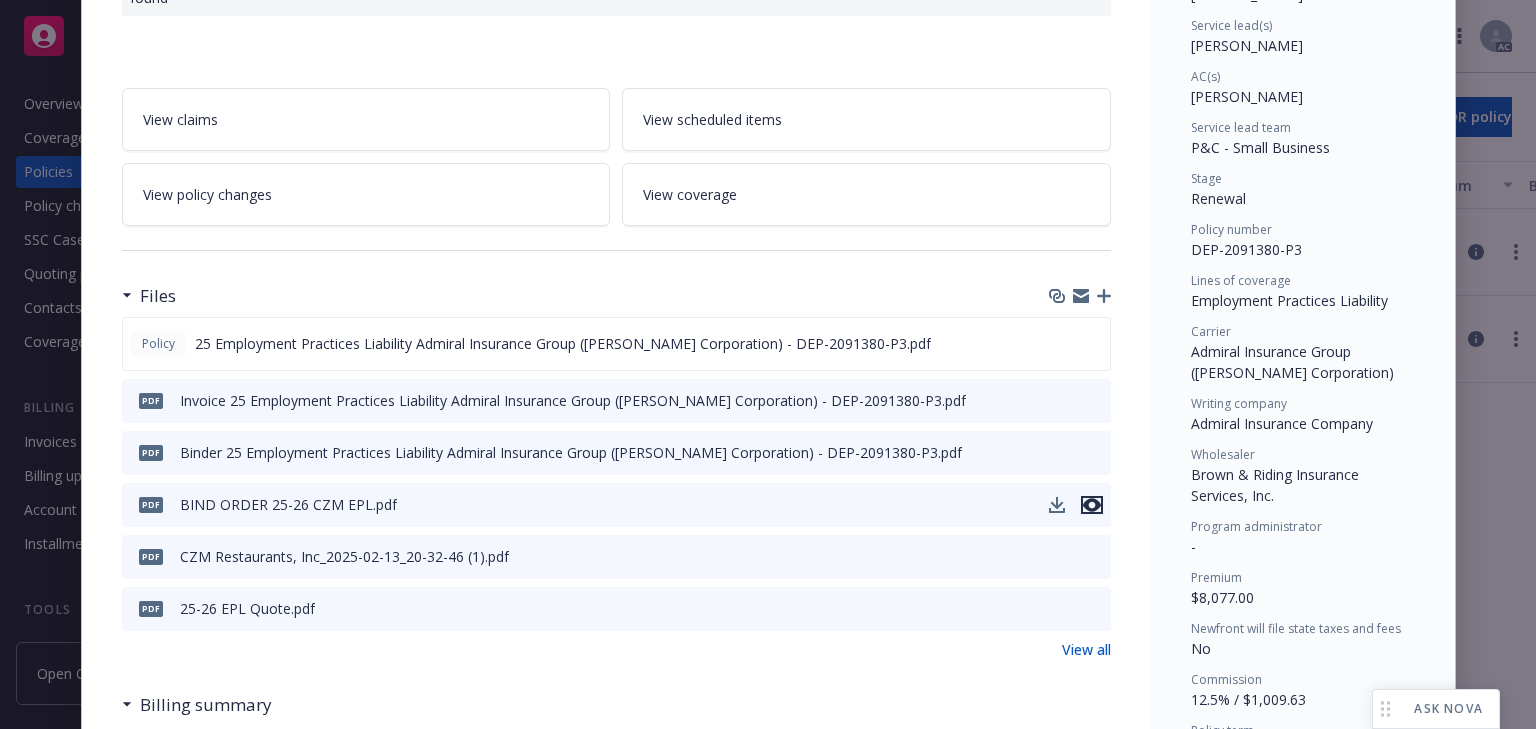 click 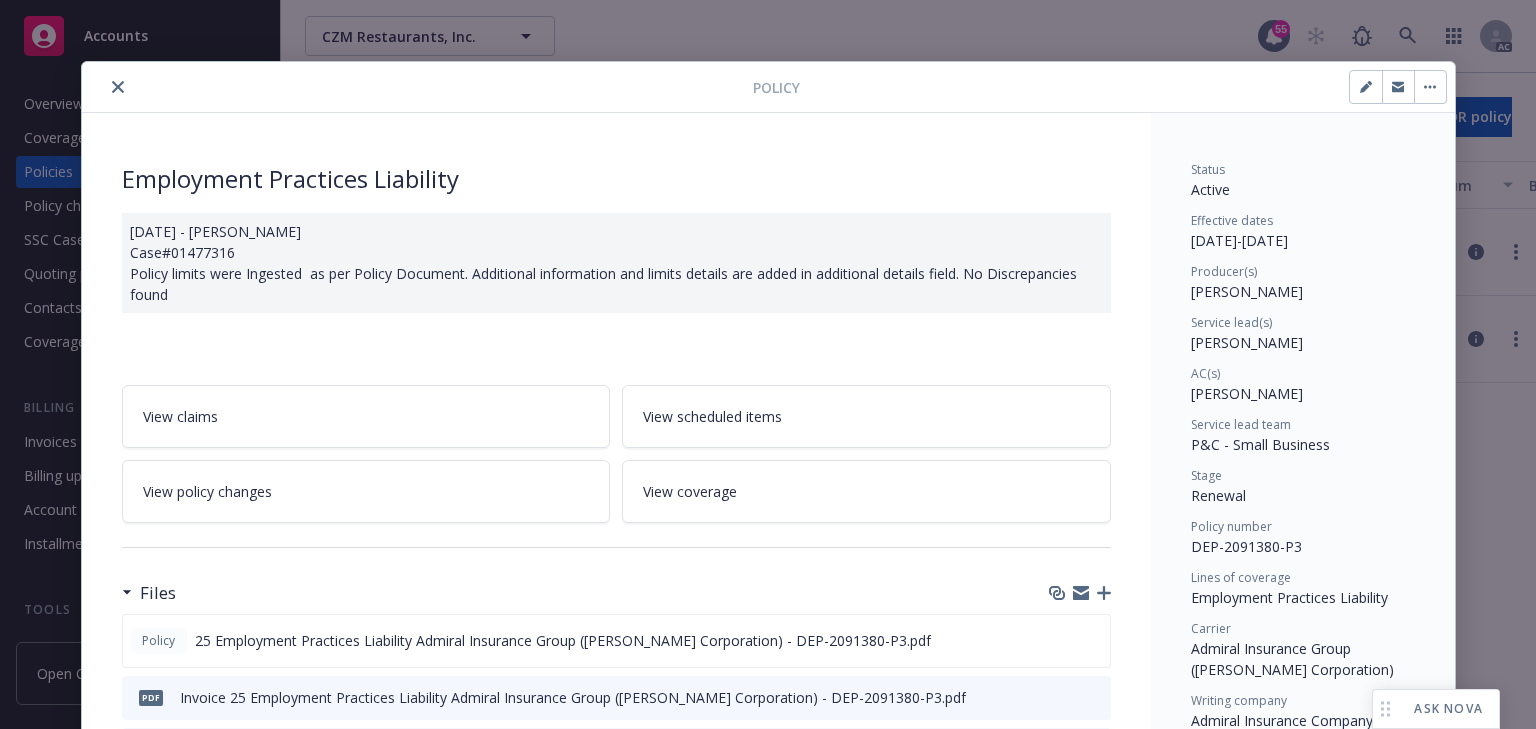 scroll, scrollTop: 0, scrollLeft: 0, axis: both 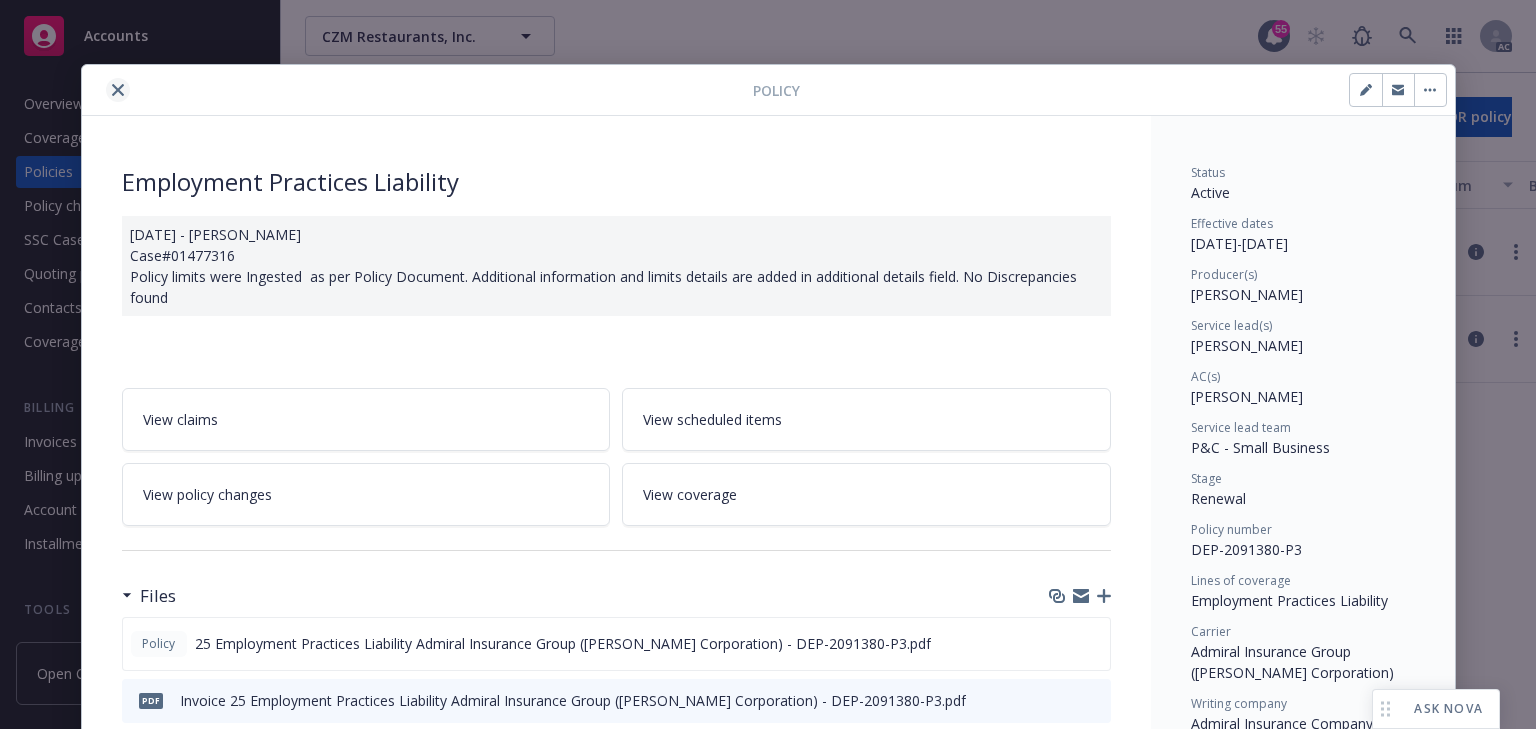 click 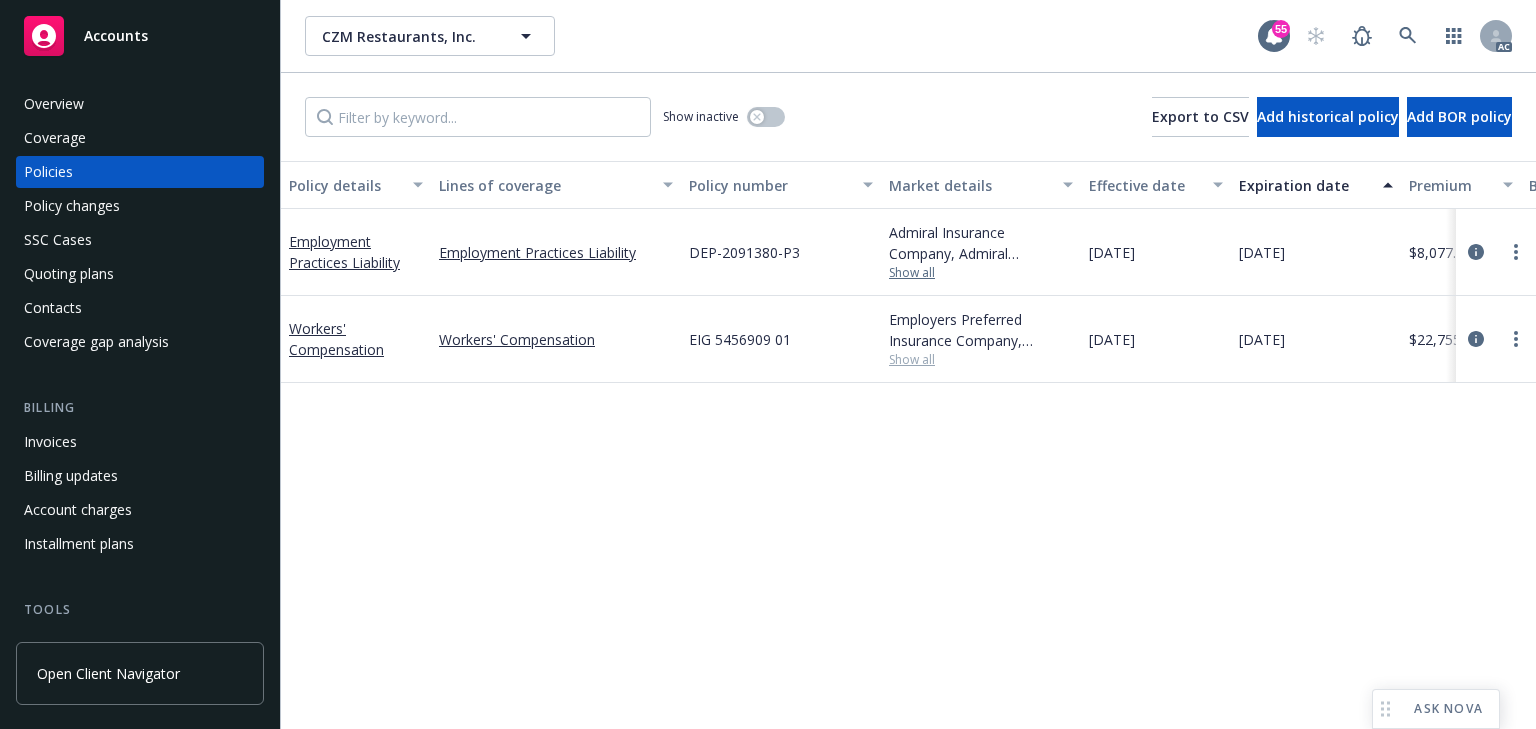 click on "Show all" at bounding box center (981, 273) 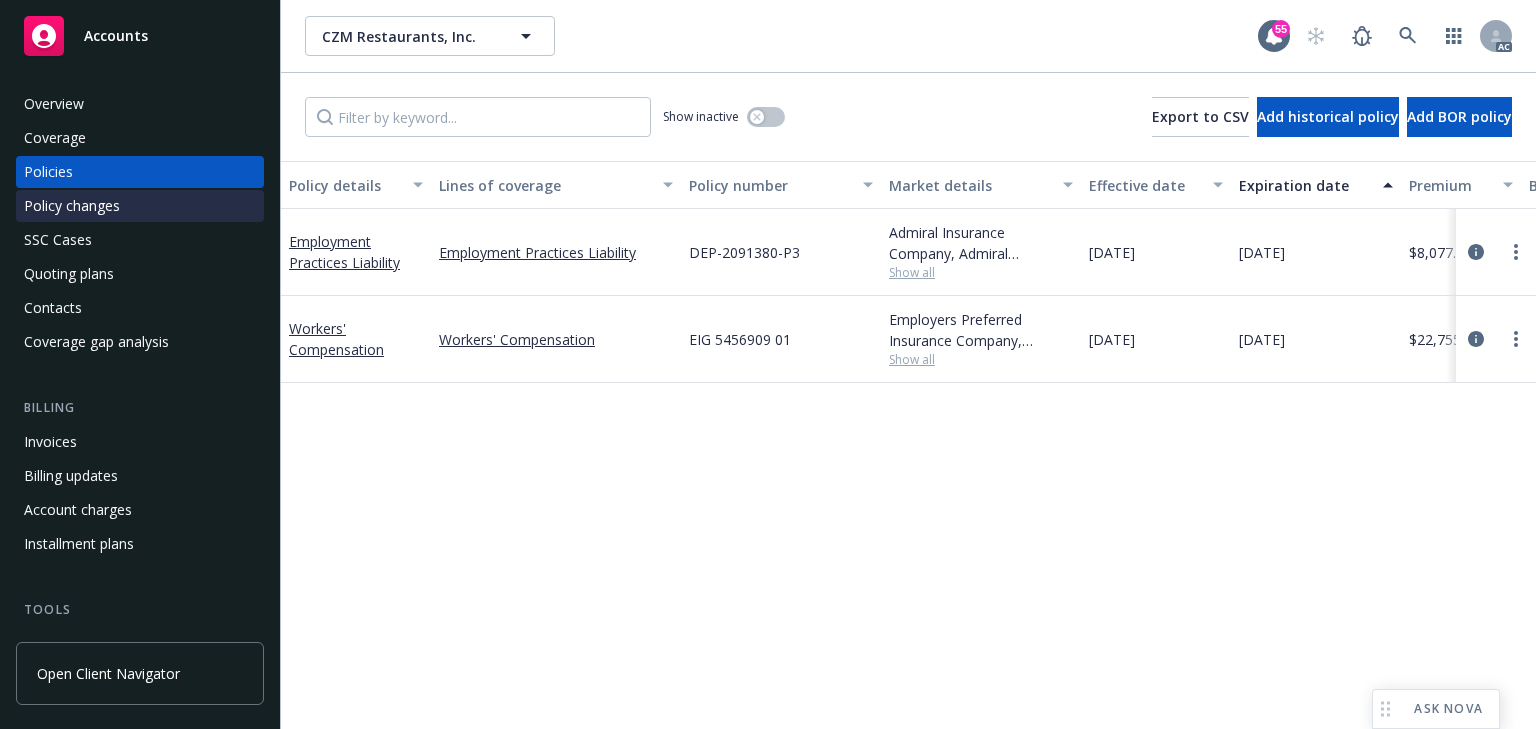 click on "Policy changes" at bounding box center [140, 206] 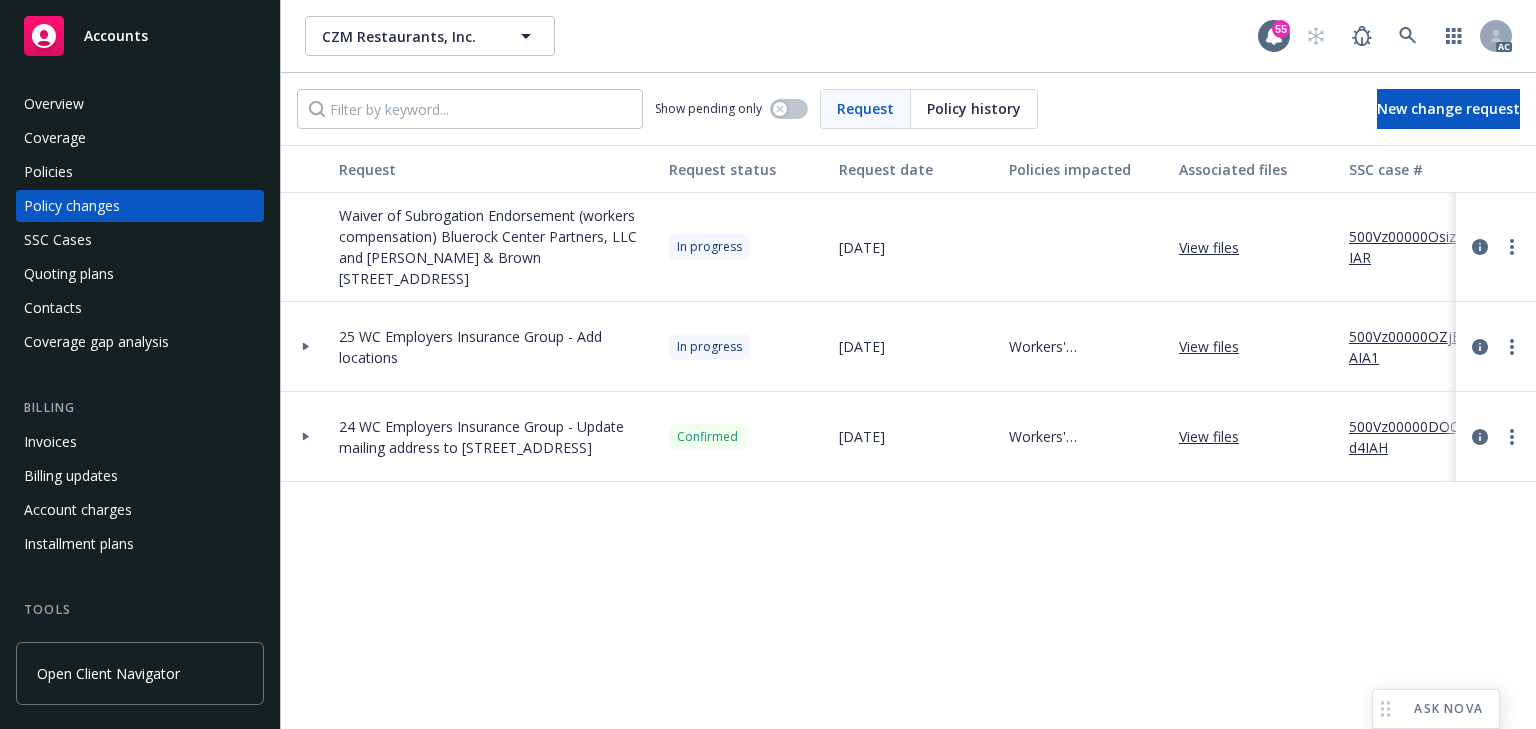 click on "500Vz00000OsizEIAR" at bounding box center [1416, 247] 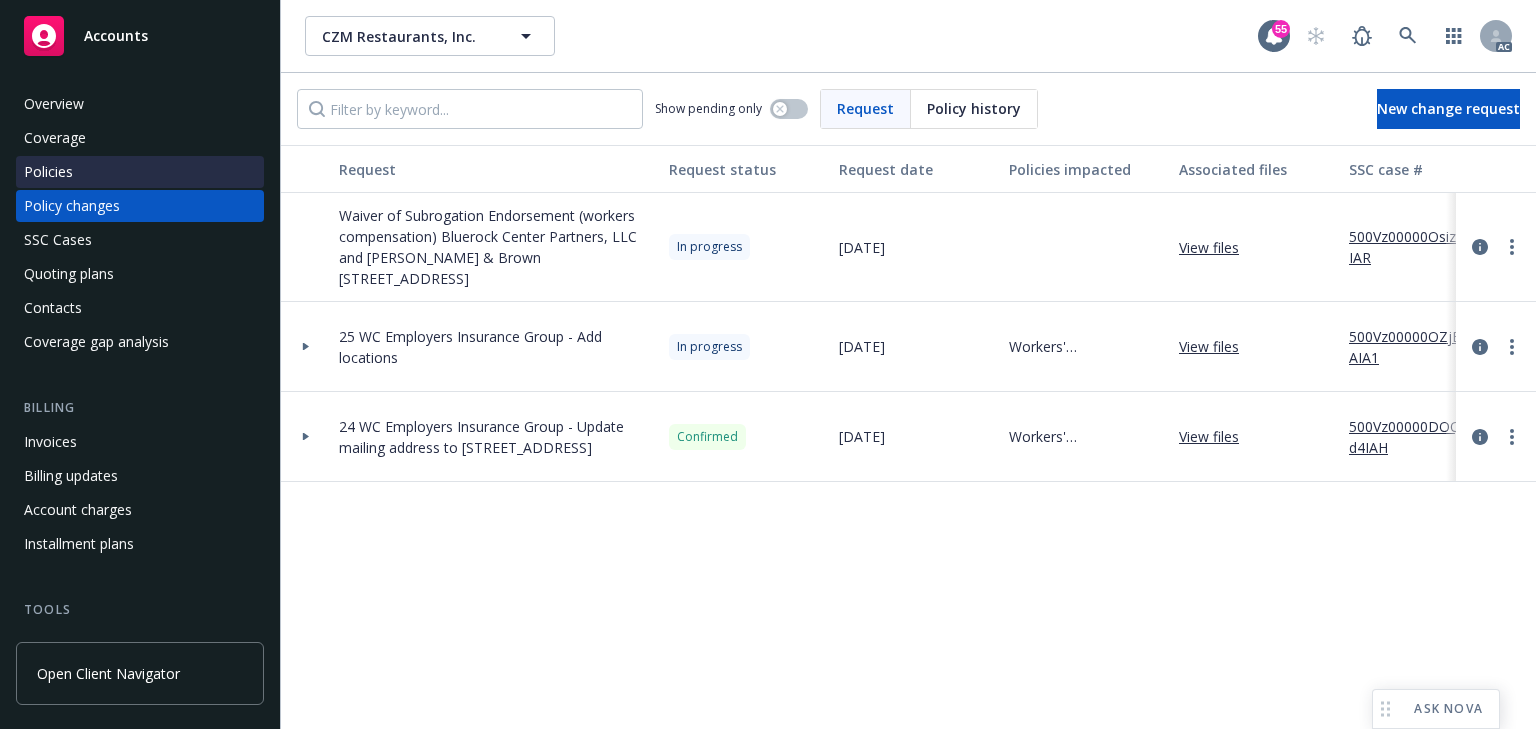 click on "Policies" at bounding box center [140, 172] 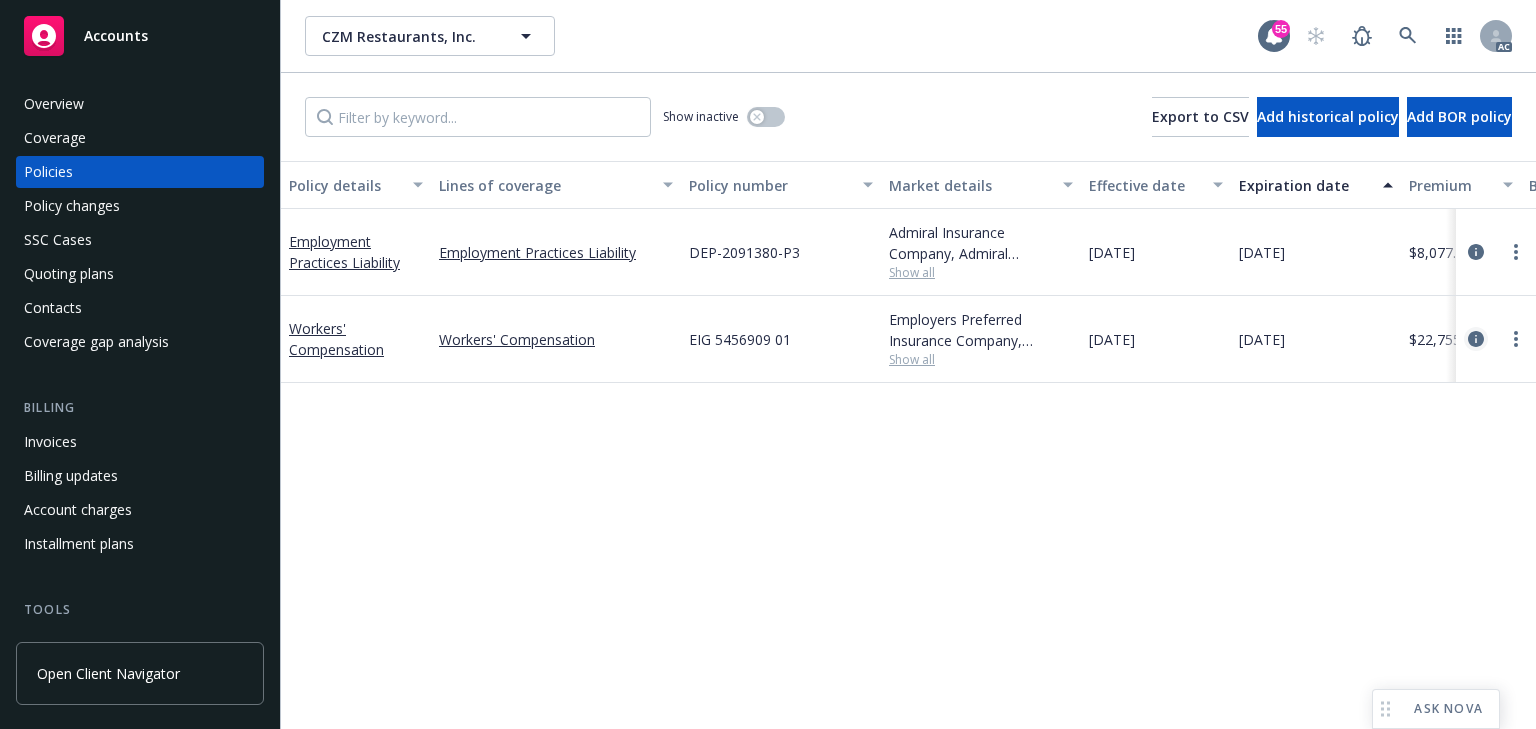 click 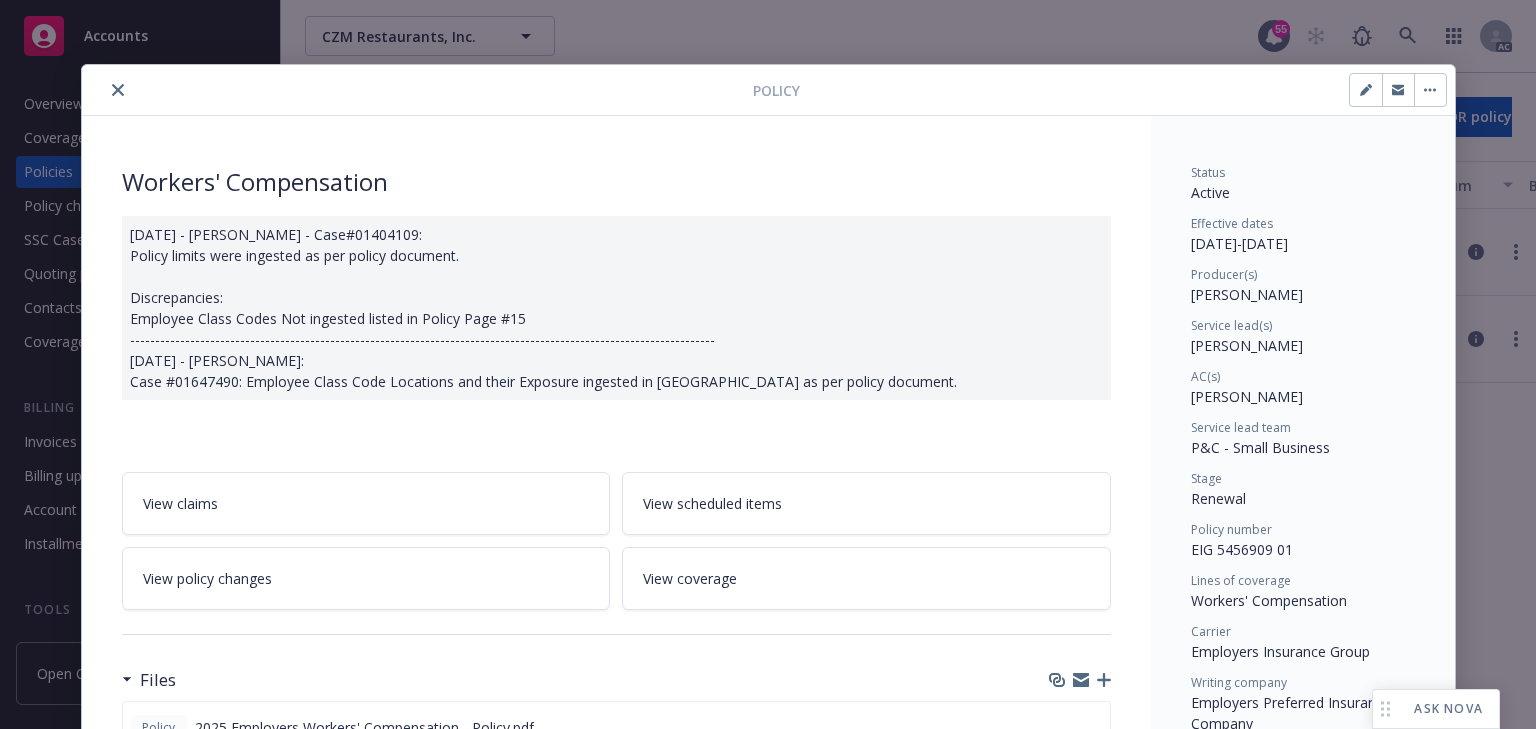 scroll, scrollTop: 60, scrollLeft: 0, axis: vertical 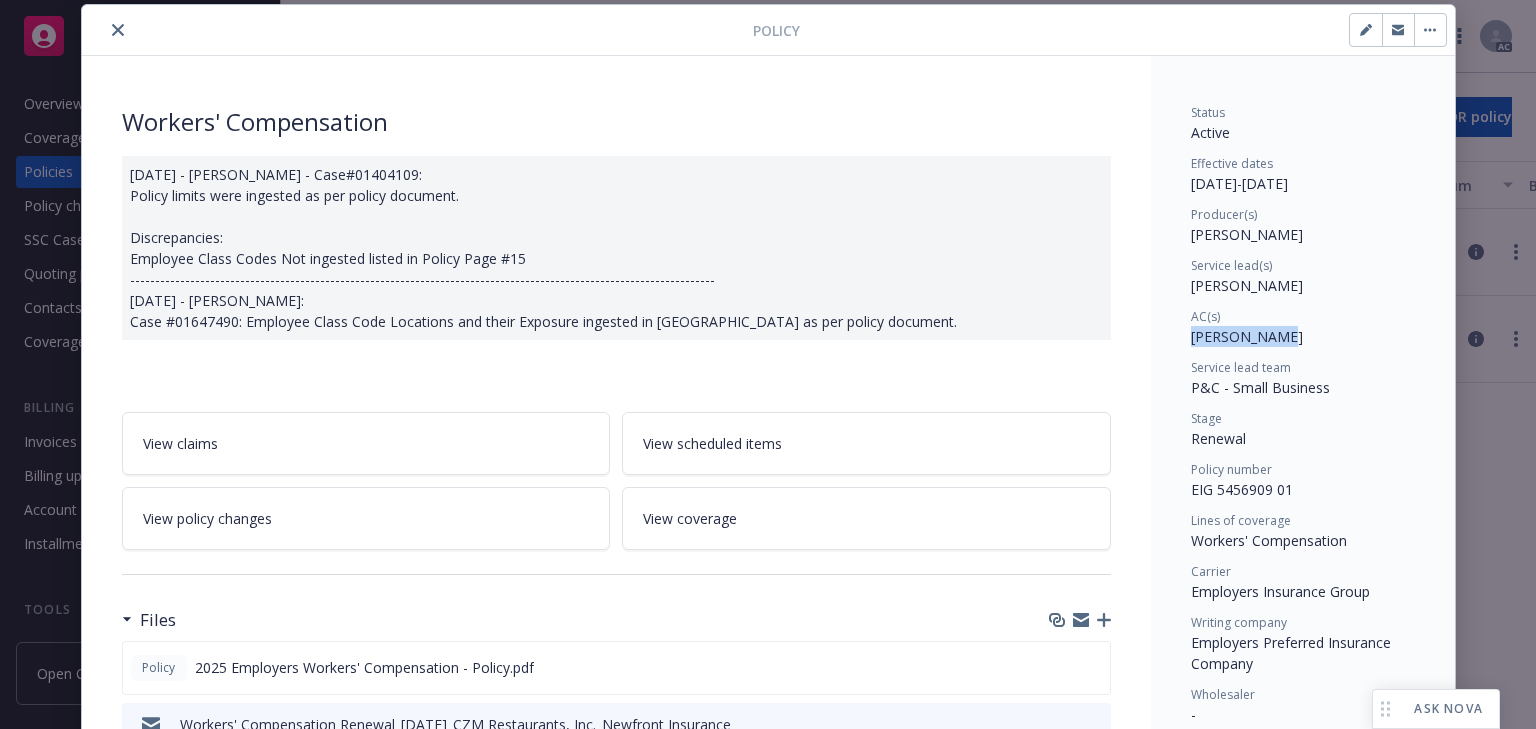 copy on "[PERSON_NAME]" 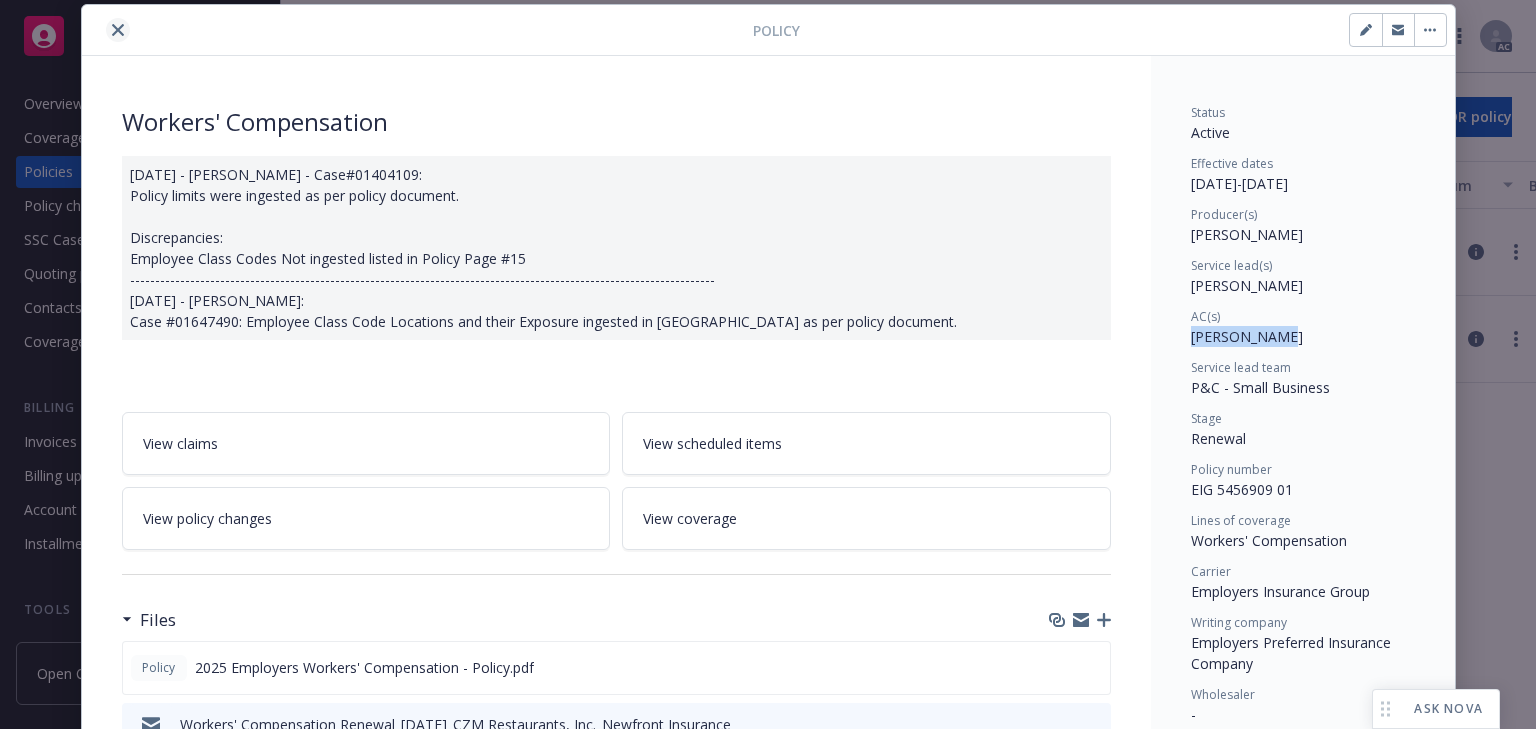 click at bounding box center [118, 30] 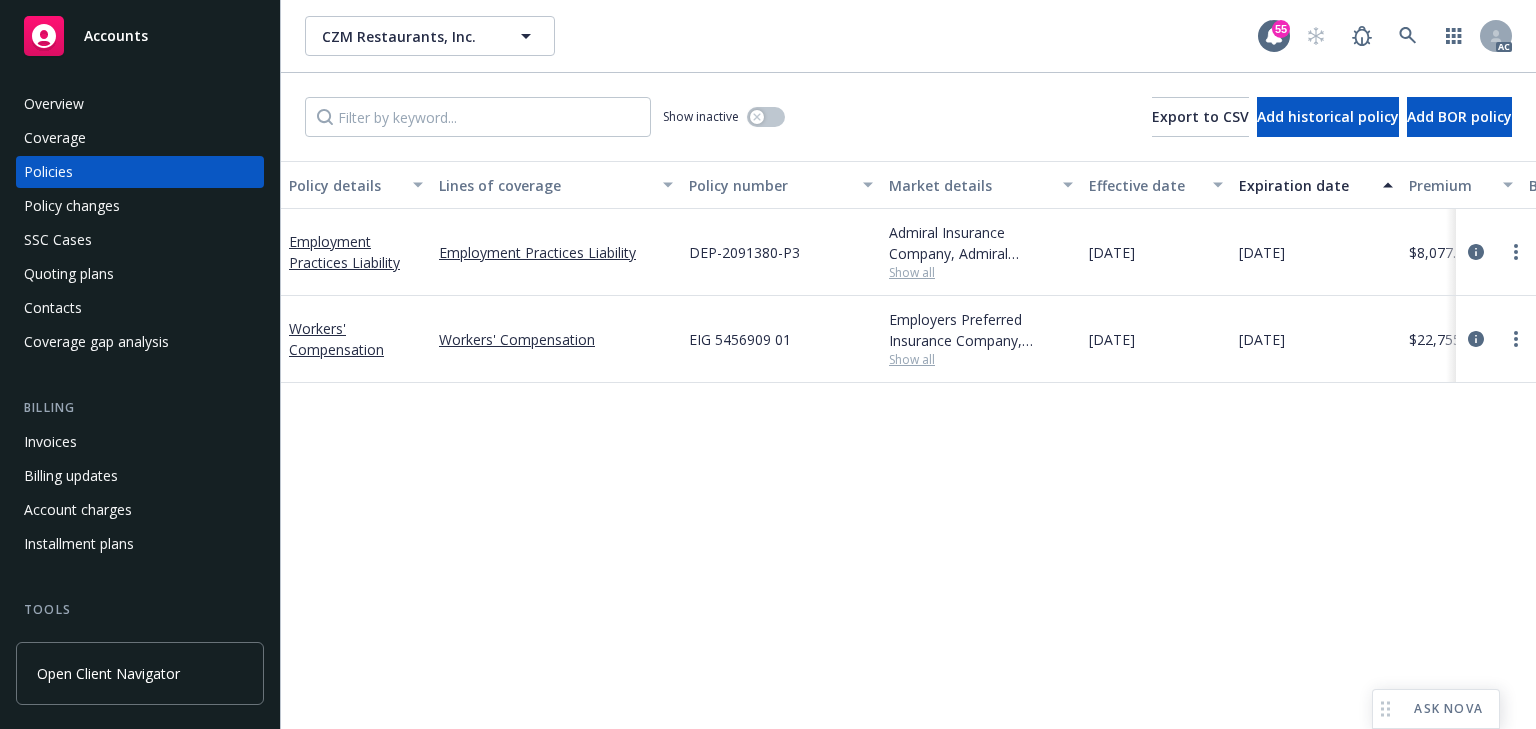click on "Employers Preferred Insurance Company, Employers Insurance Group Show all" at bounding box center (981, 339) 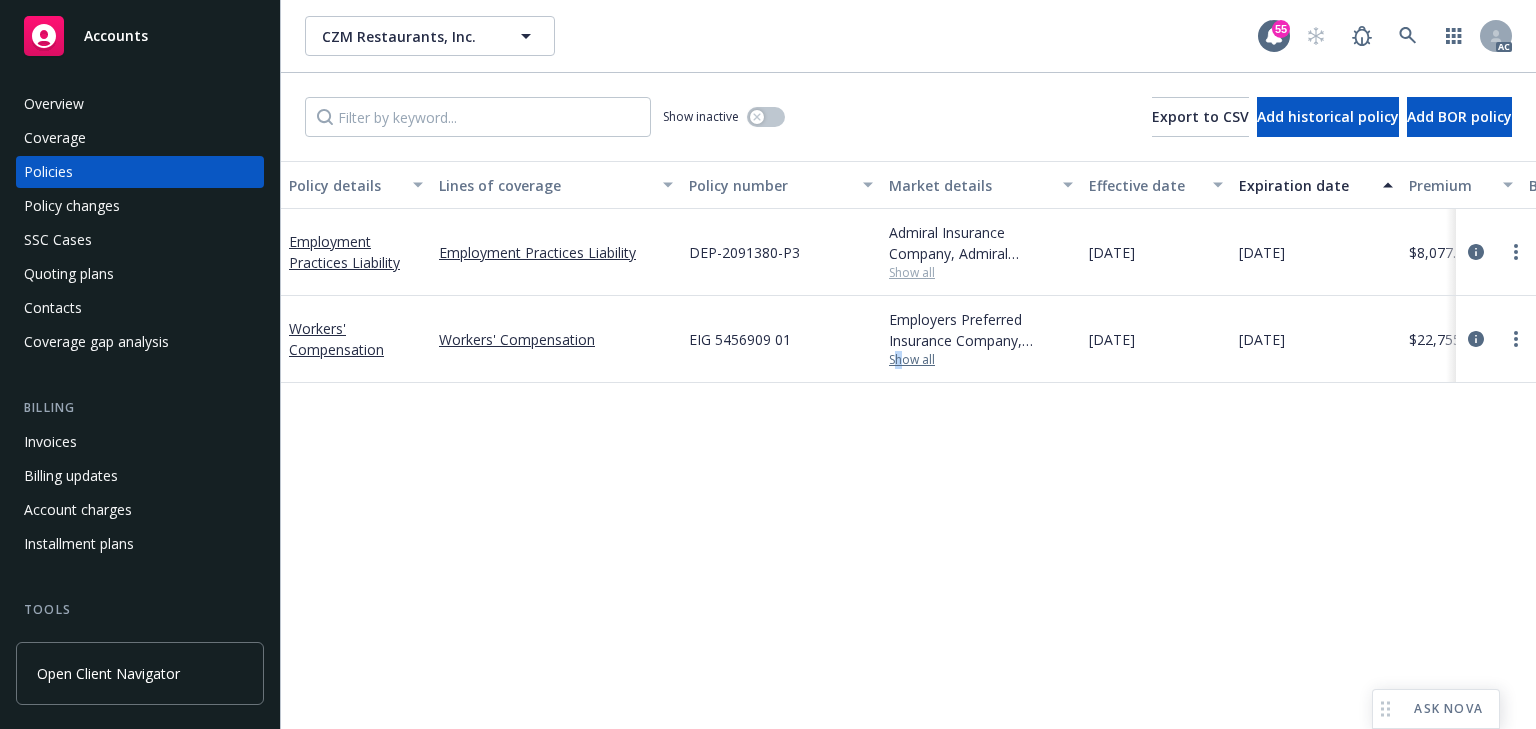click on "Show all" at bounding box center [981, 360] 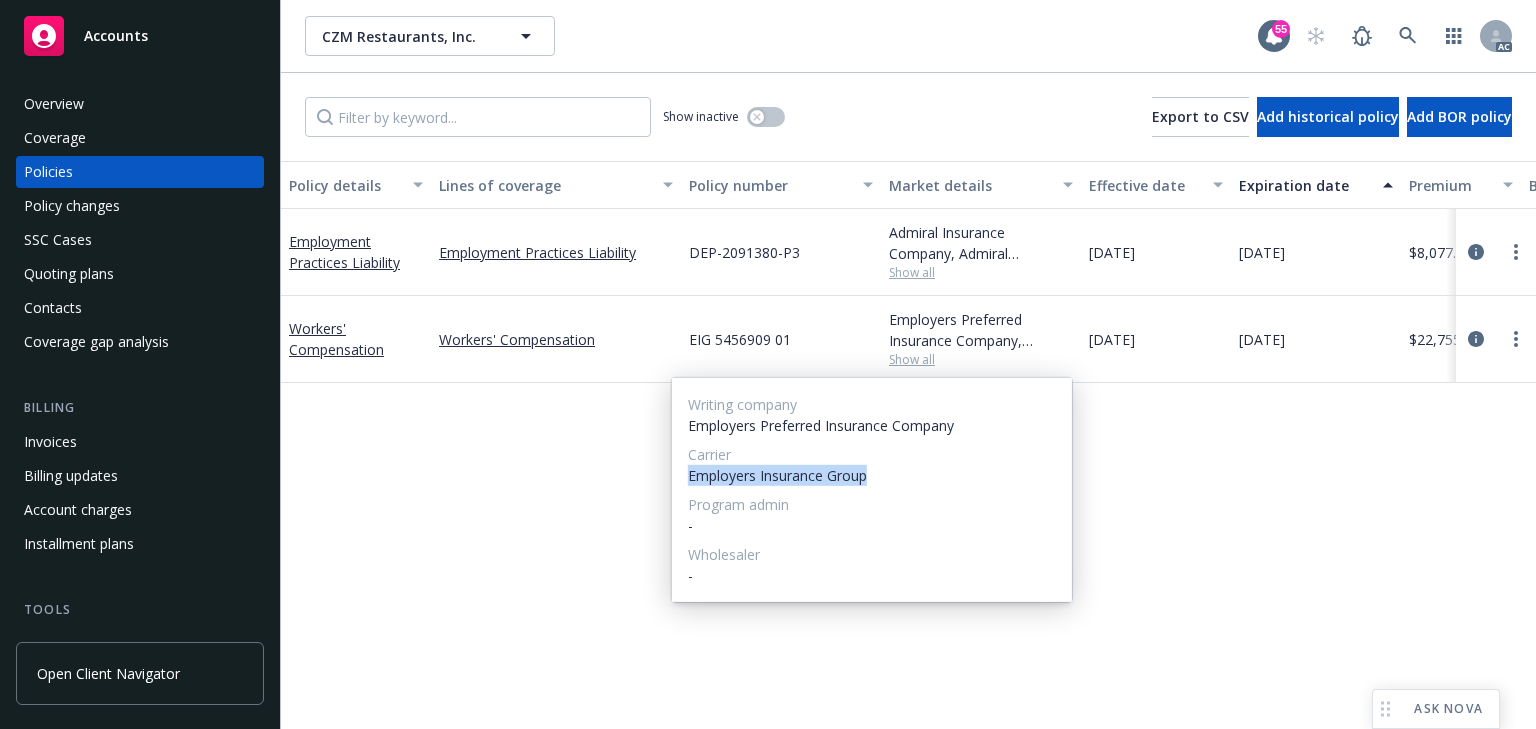 drag, startPoint x: 676, startPoint y: 472, endPoint x: 970, endPoint y: 476, distance: 294.02722 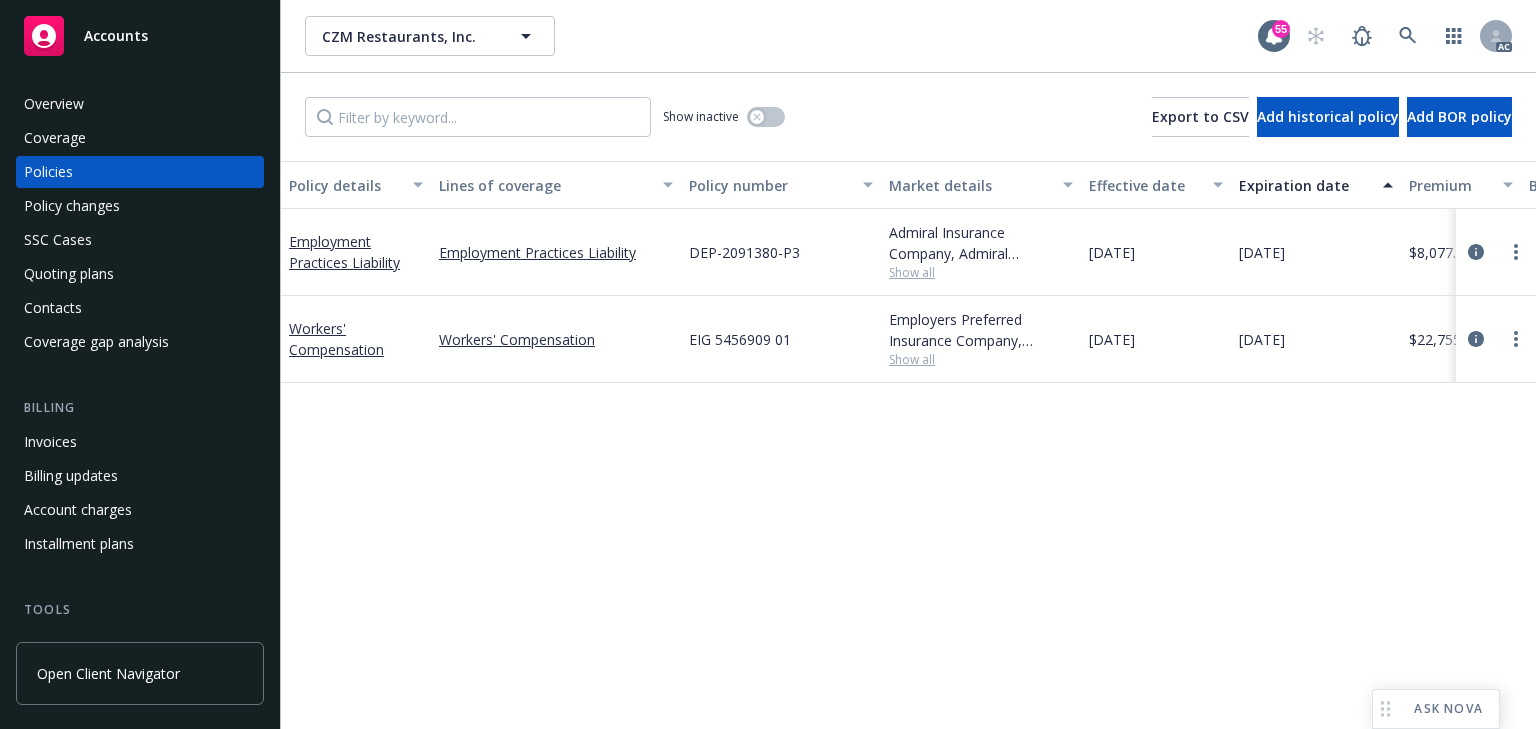 click on "Policy details Lines of coverage Policy number Market details Effective date Expiration date Premium Billing method Stage Status Service team leaders Employment Practices Liability Employment Practices Liability DEP-2091380-P3 Admiral Insurance Company, Admiral Insurance Group ([PERSON_NAME] Corporation), Brown & Riding Insurance Services, Inc. Show all [DATE] [DATE] $8,077.00 Agency - Pay in full Renewal Active [PERSON_NAME] AC [PERSON_NAME] AM 1 more Workers' Compensation Workers' Compensation EIG 5456909 01 Employers Preferred Insurance Company, Employers Insurance Group Show all [DATE] [DATE] $22,755.00 Direct Renewal Active [PERSON_NAME] AC [PERSON_NAME] AM 1 more" at bounding box center (908, 445) 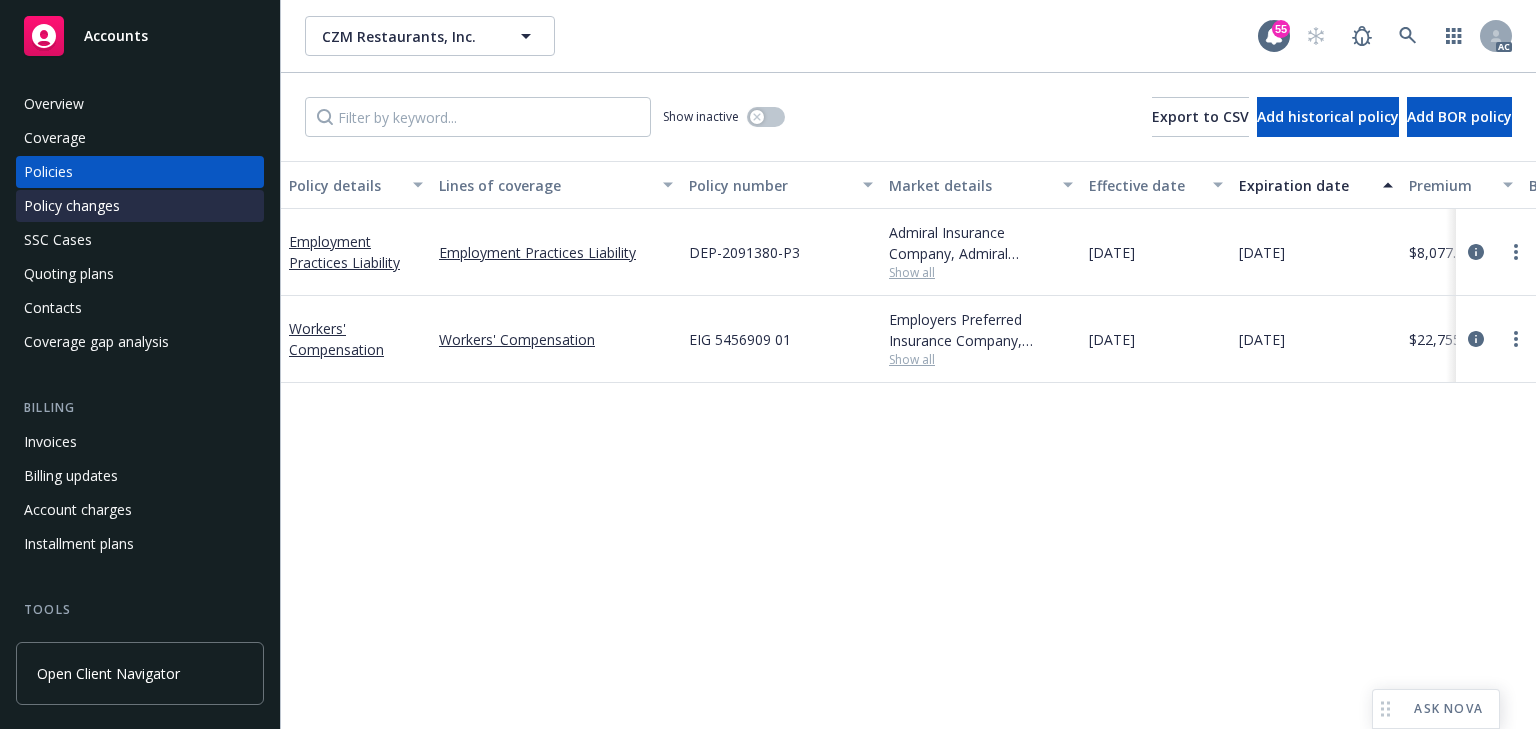 click on "Policy changes" at bounding box center (72, 206) 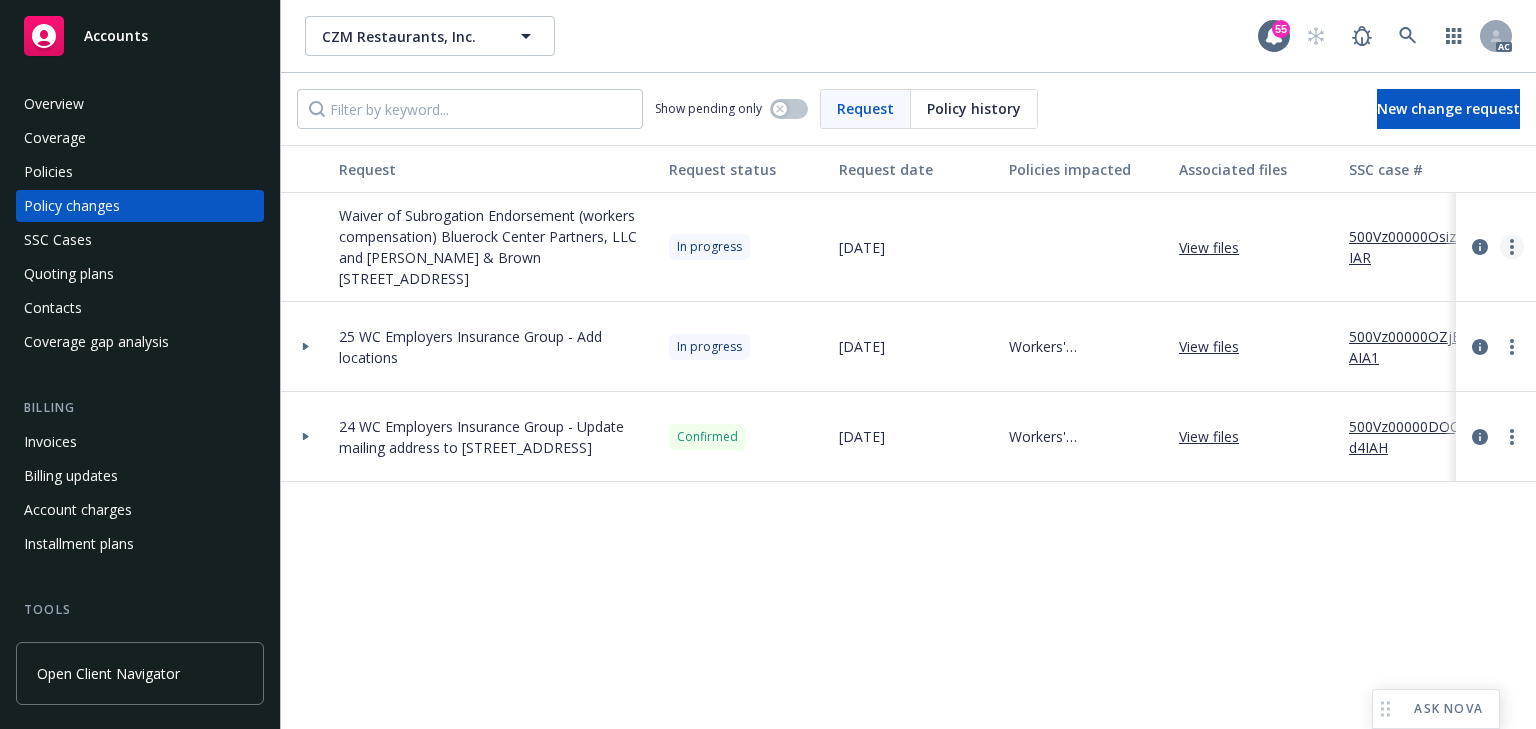 click at bounding box center (1512, 247) 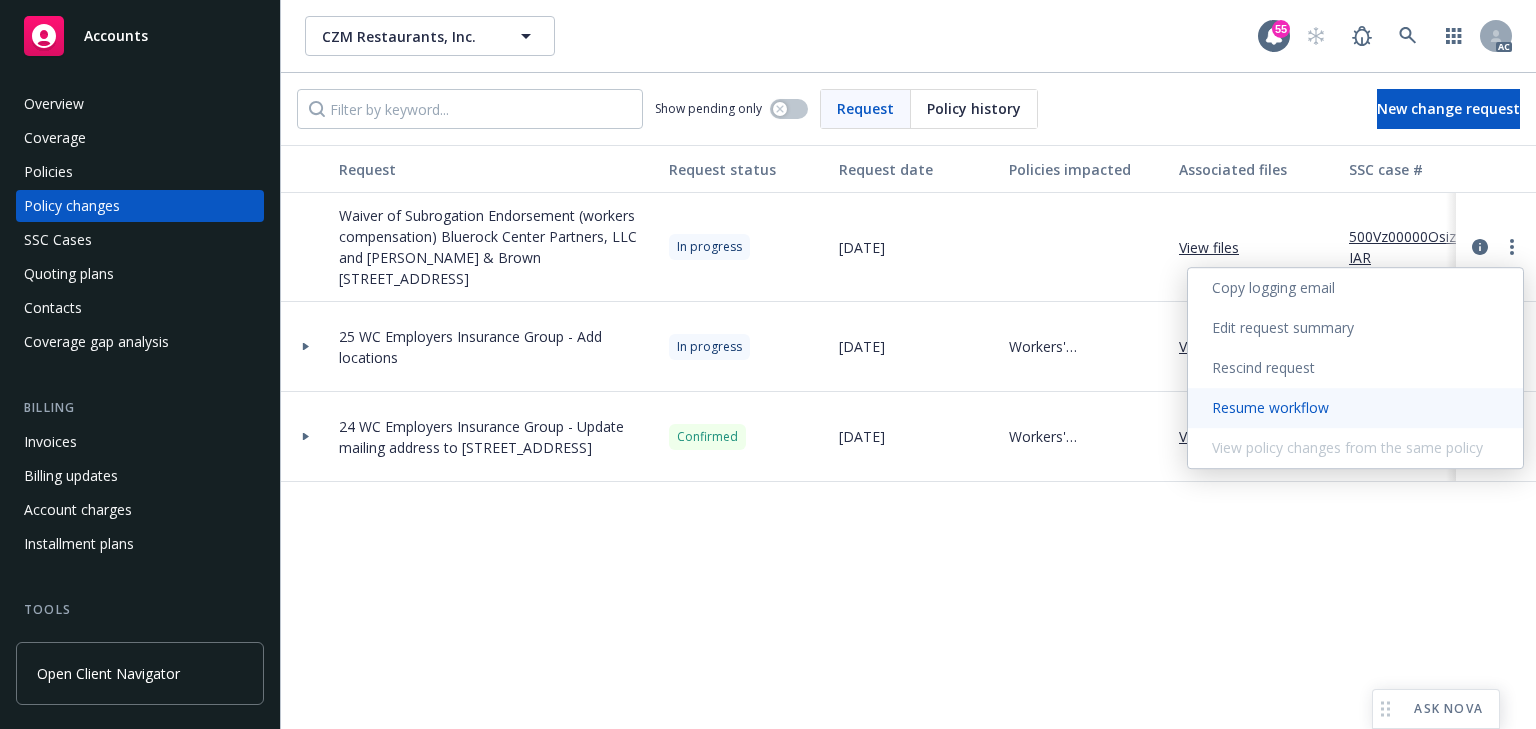 click on "Resume workflow" at bounding box center [1355, 408] 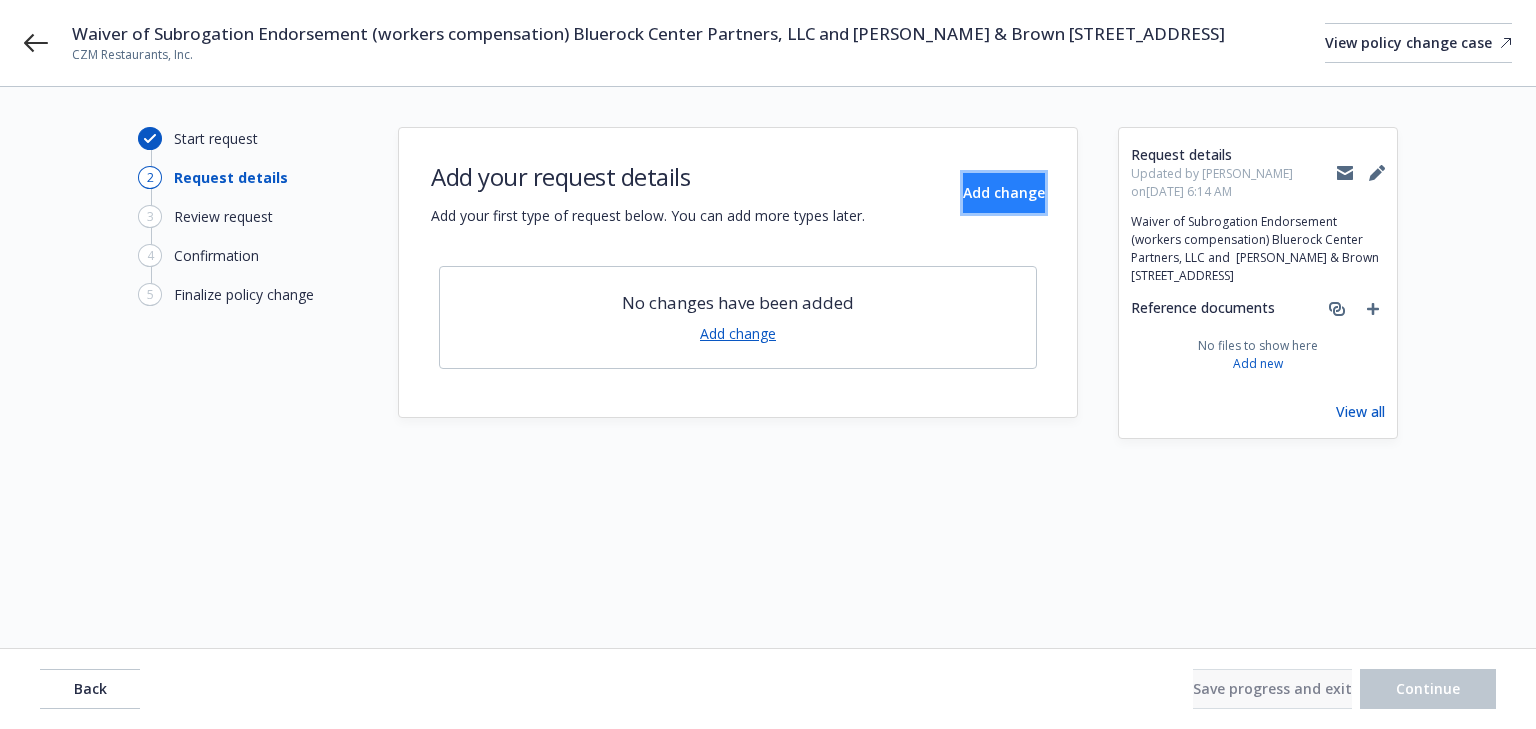 click on "Add change" at bounding box center [1004, 193] 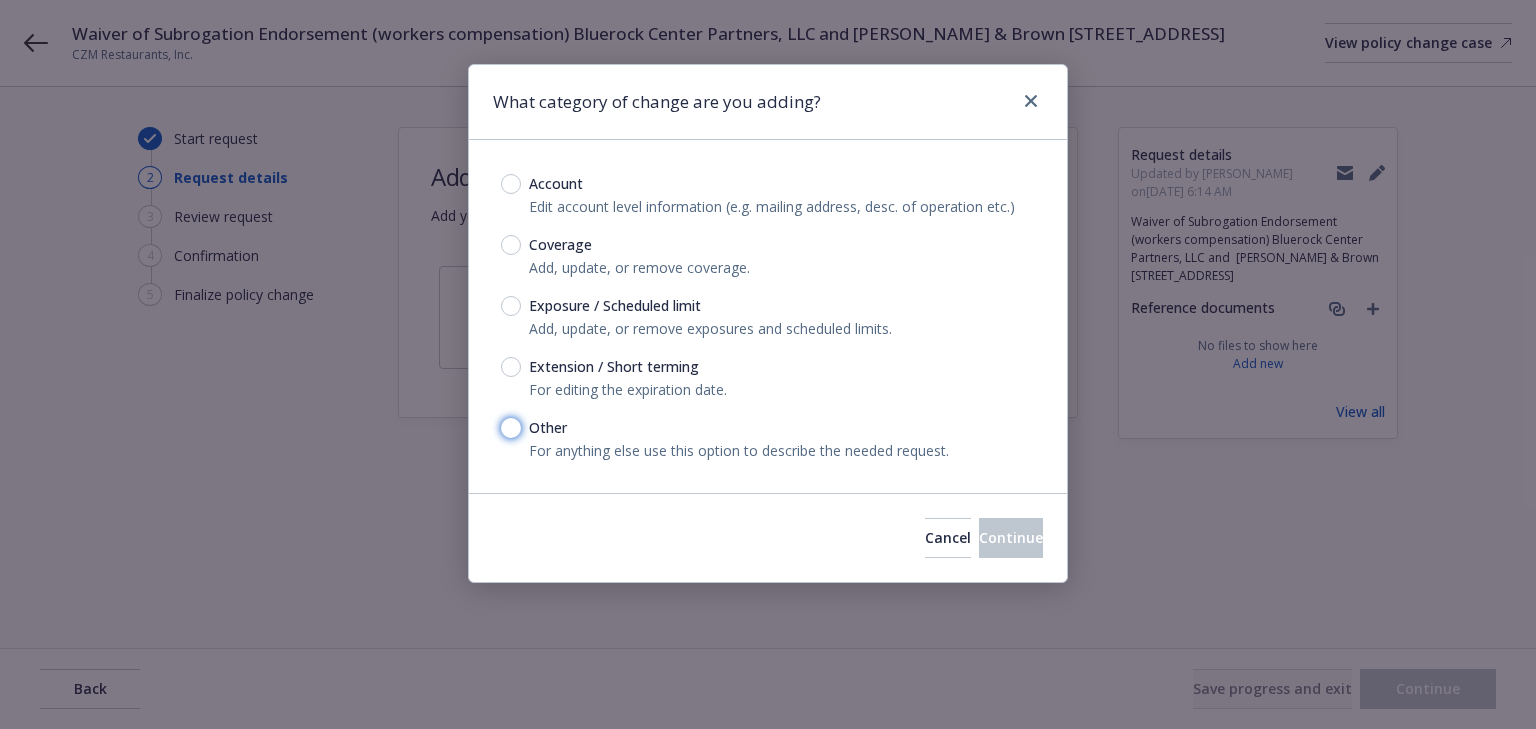 click on "Other" at bounding box center [511, 428] 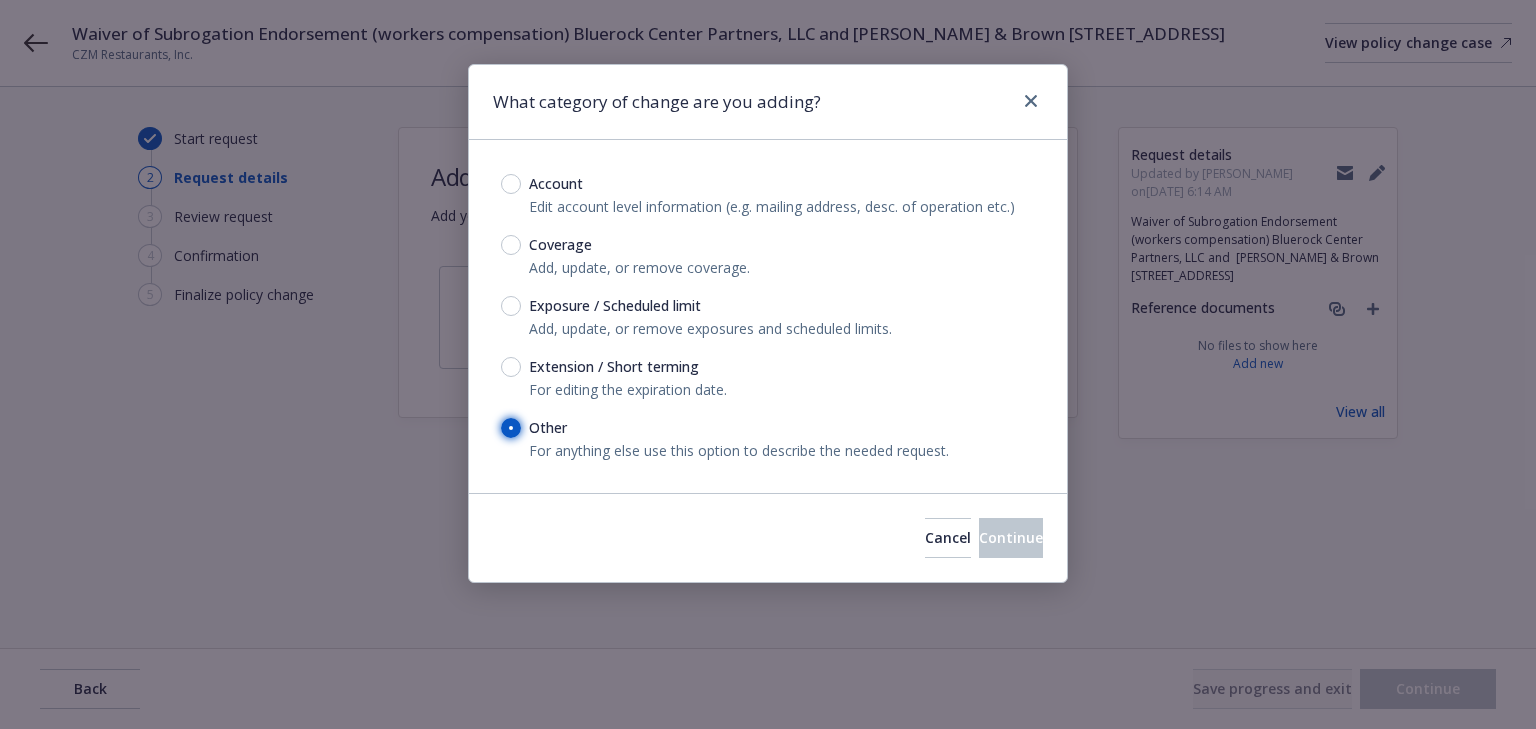 radio on "true" 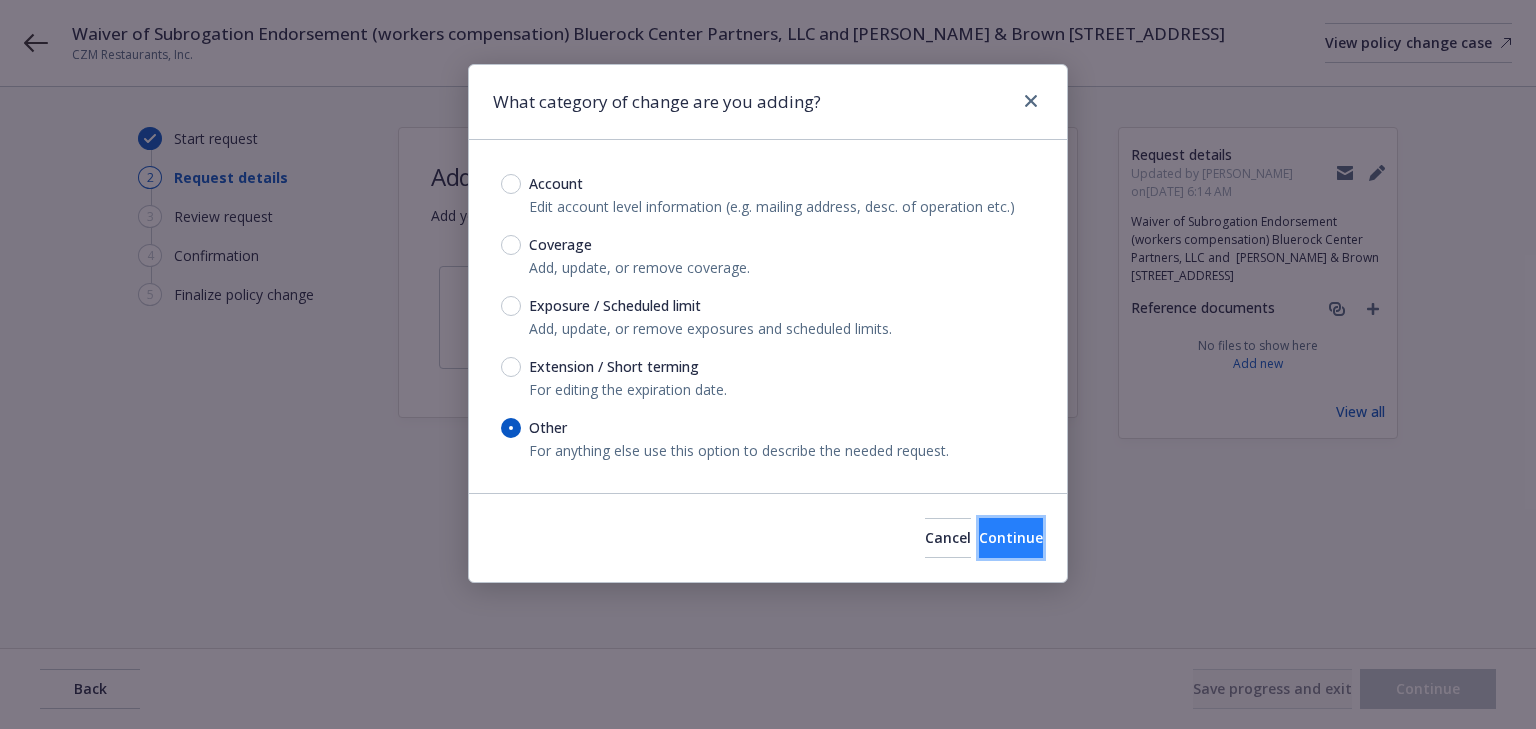 click on "Continue" at bounding box center [1011, 538] 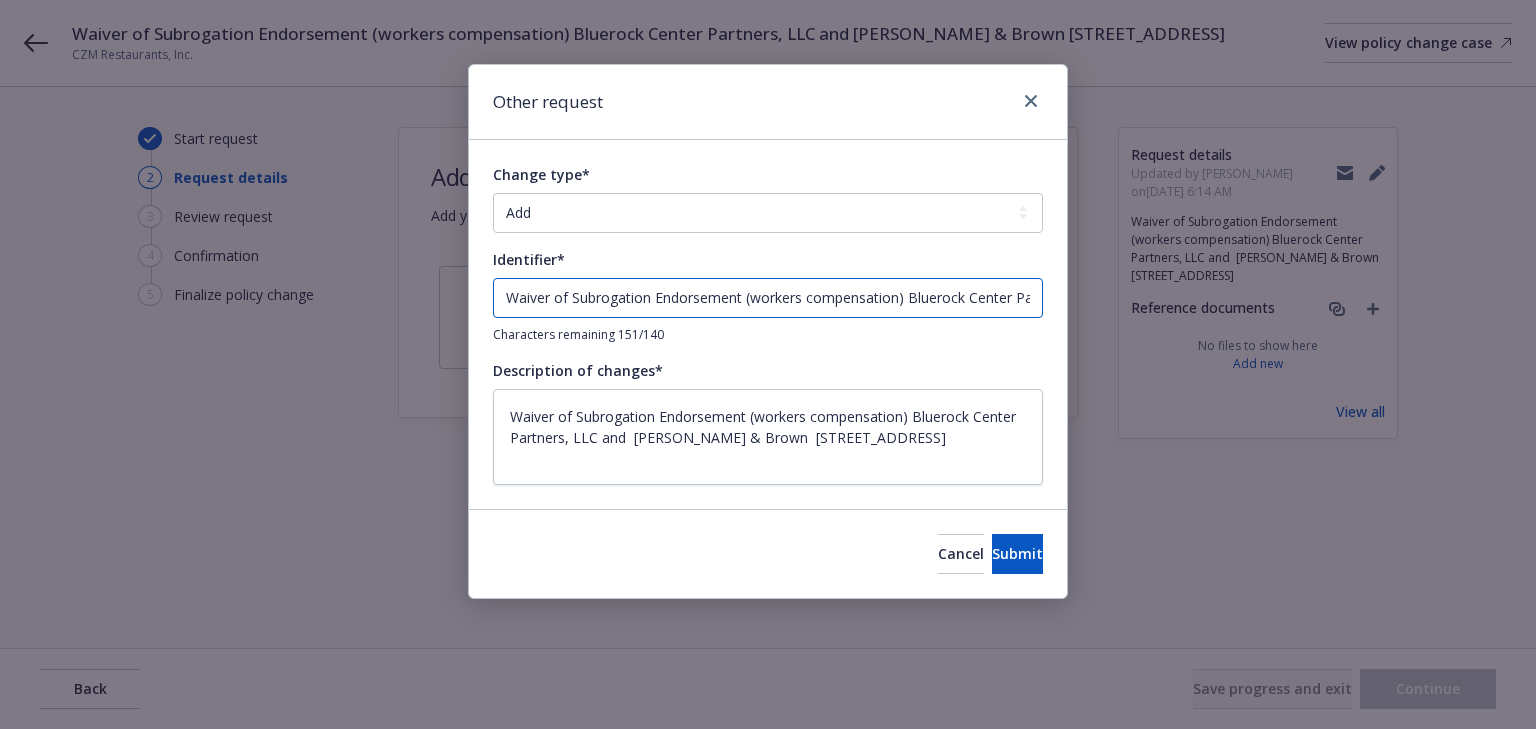 drag, startPoint x: 993, startPoint y: 300, endPoint x: -351, endPoint y: 267, distance: 1344.405 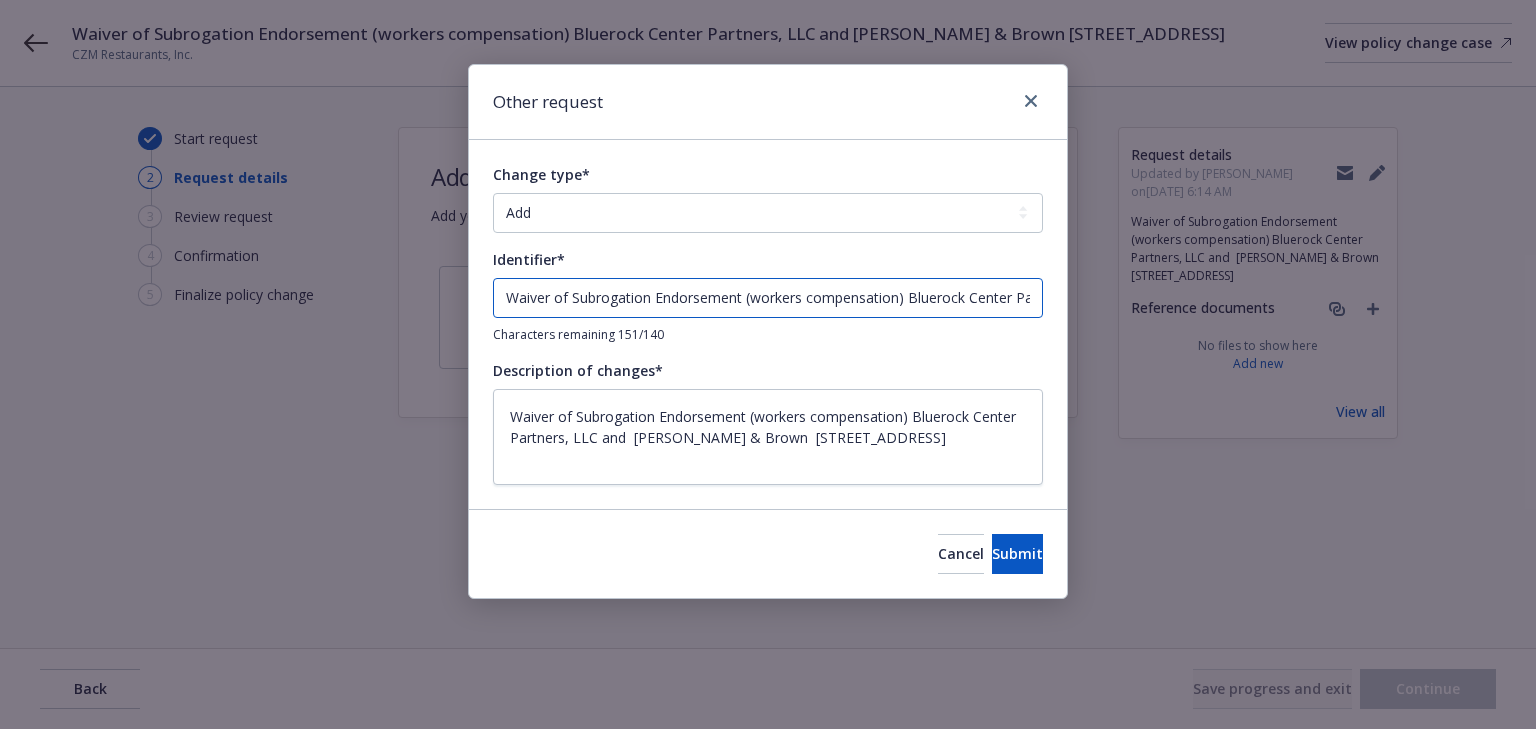 type on "x" 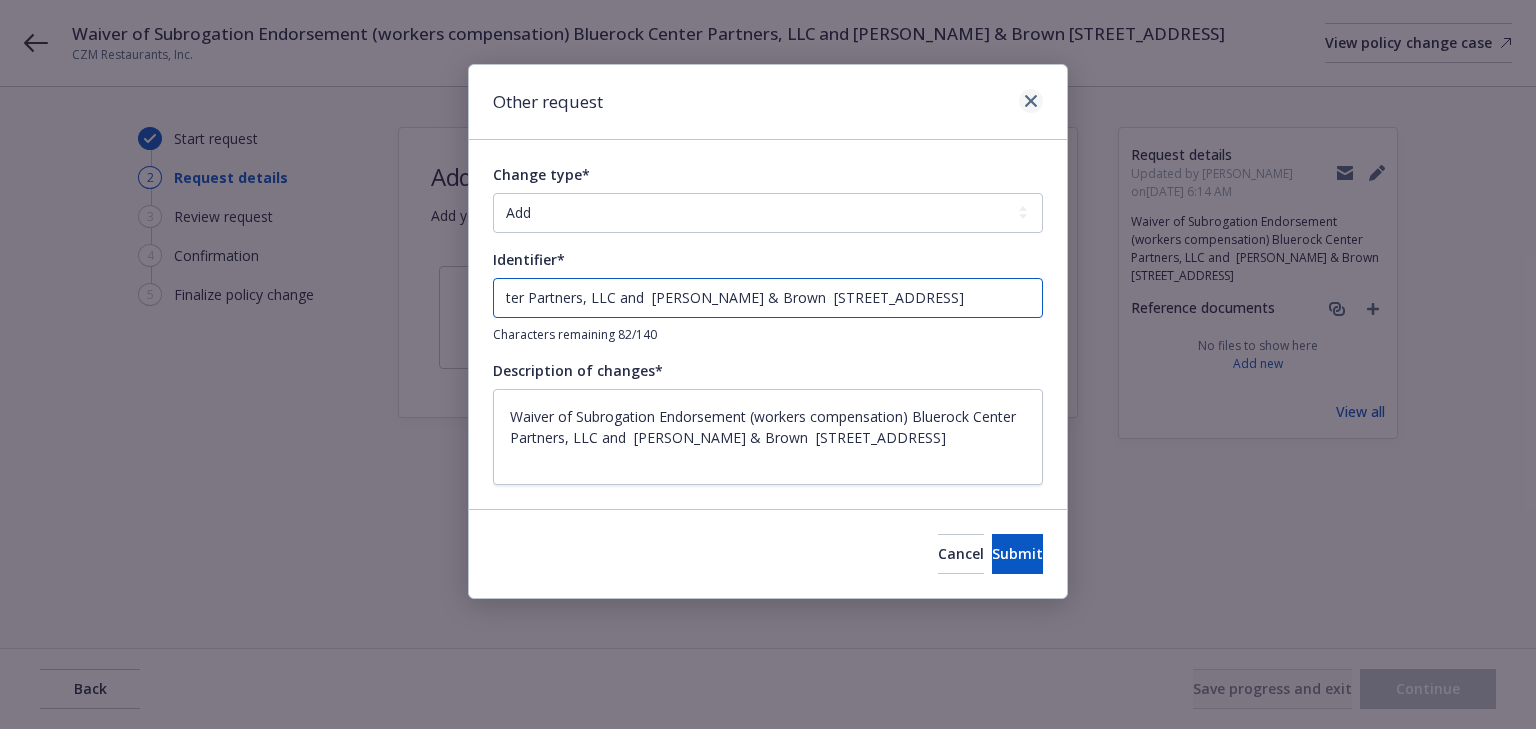 type on "ter Partners, LLC and  [PERSON_NAME] & Brown  [STREET_ADDRESS]" 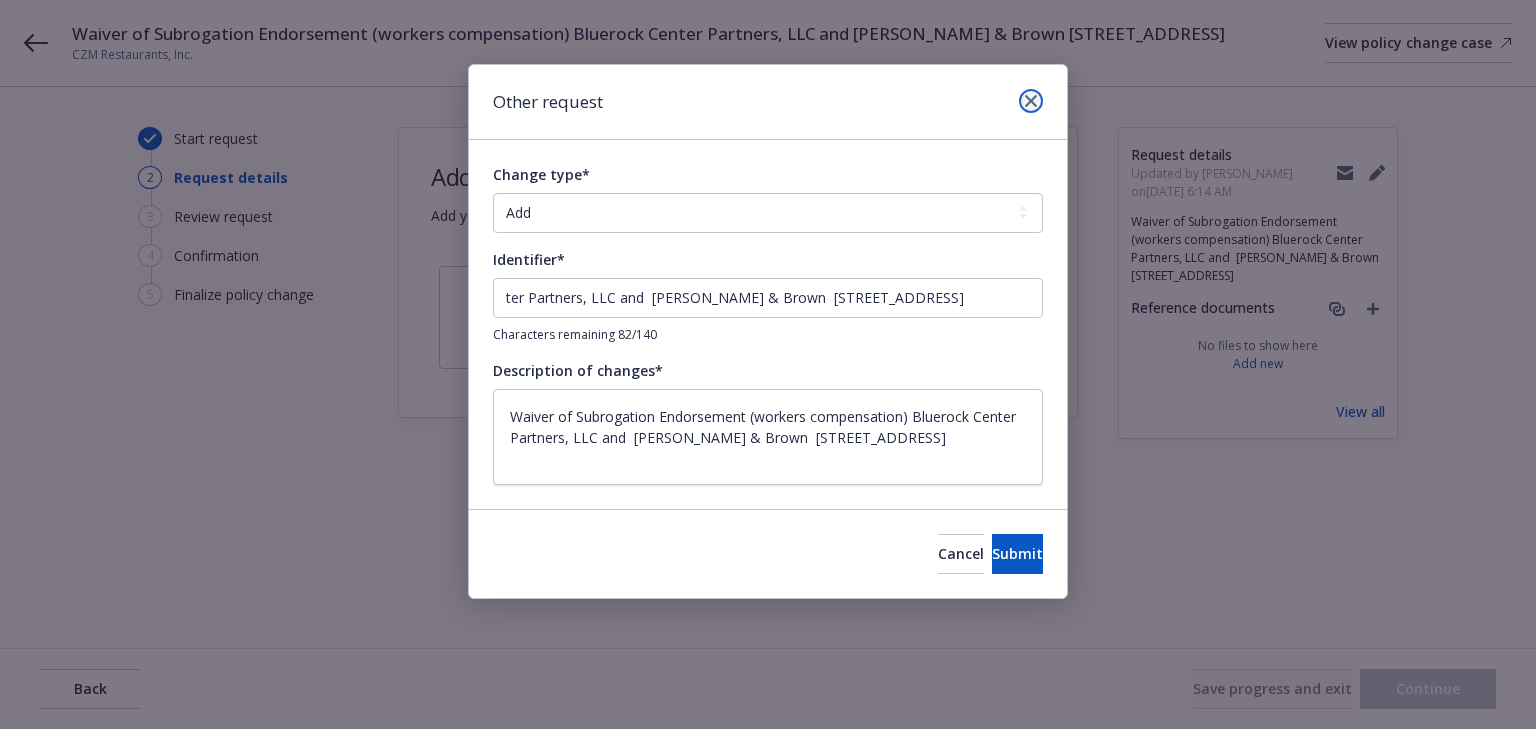 click 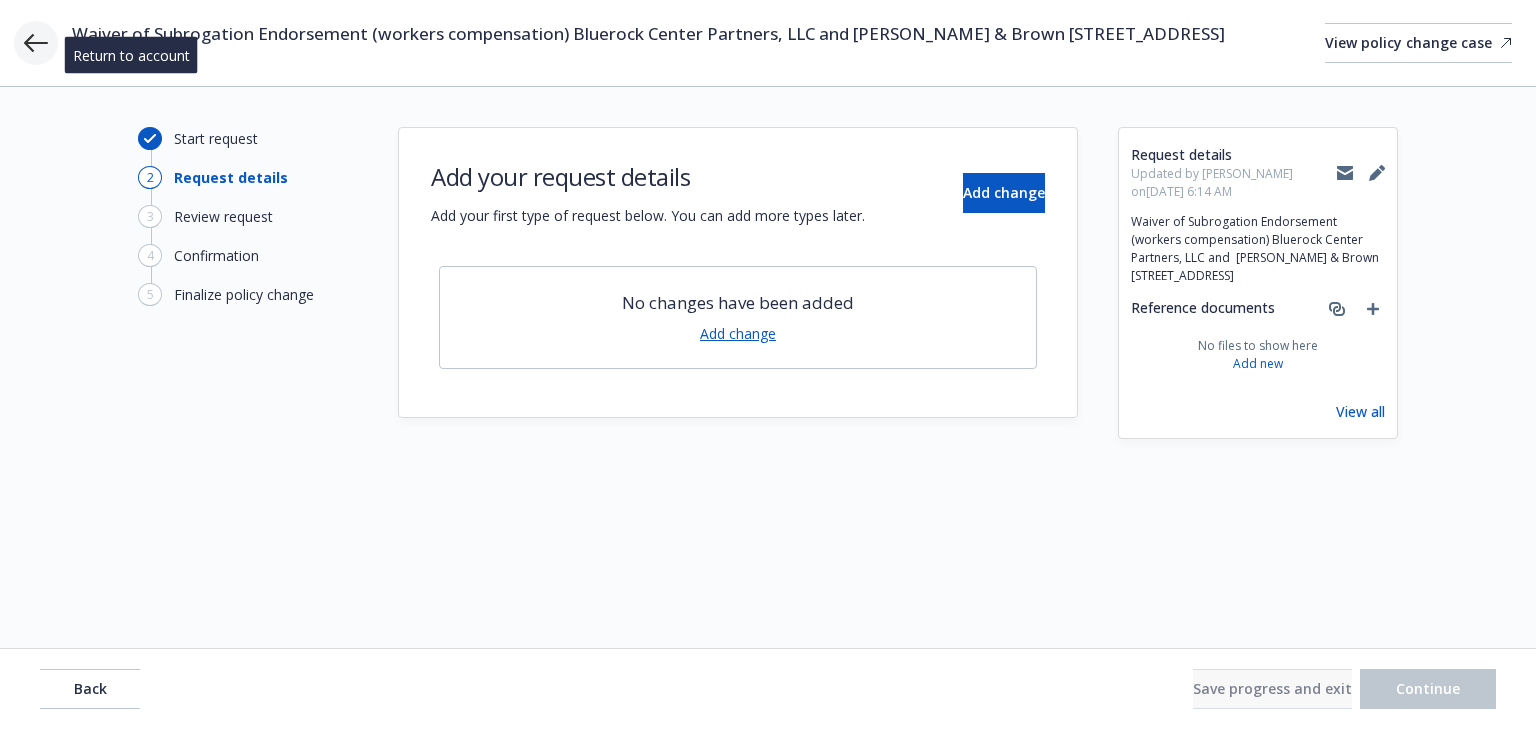 click 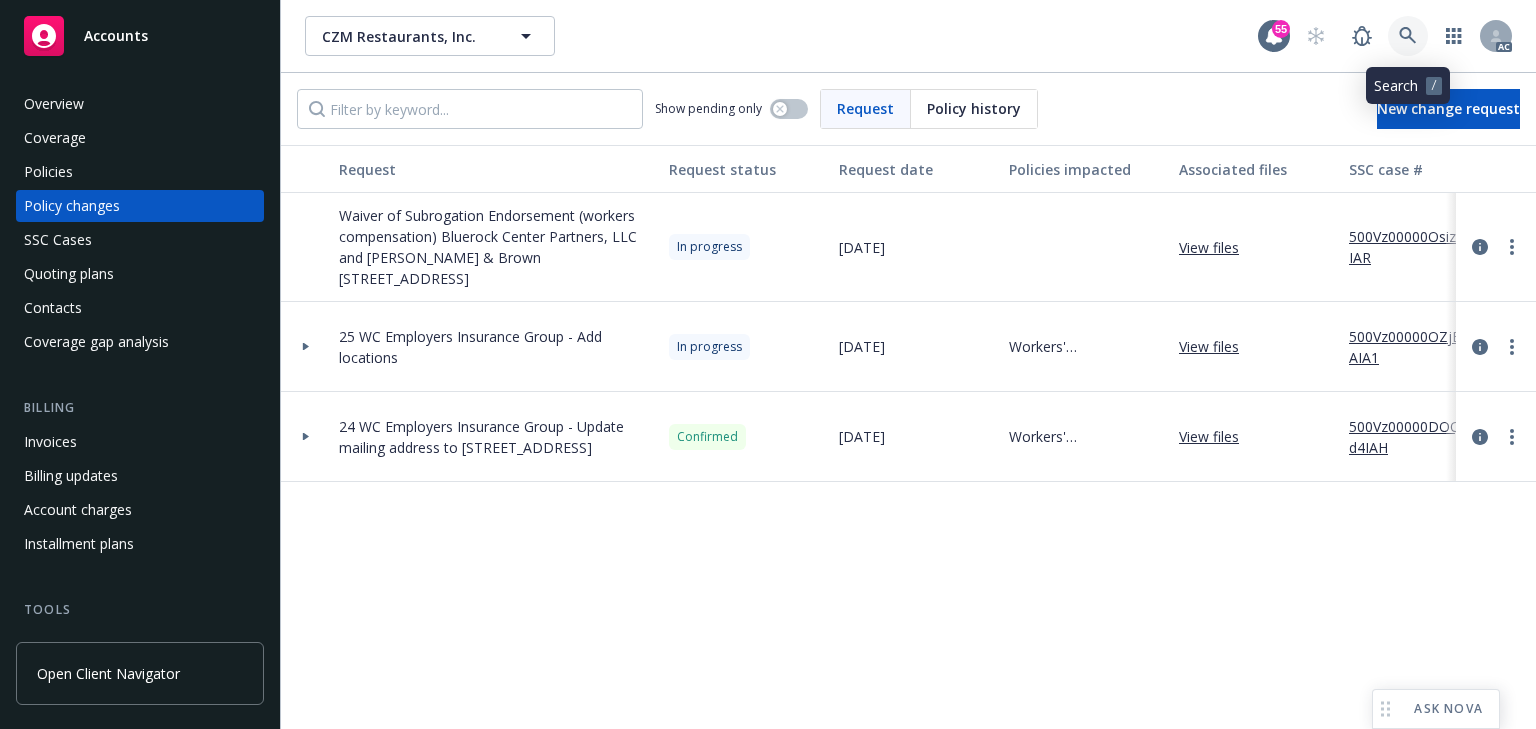 click at bounding box center (1408, 36) 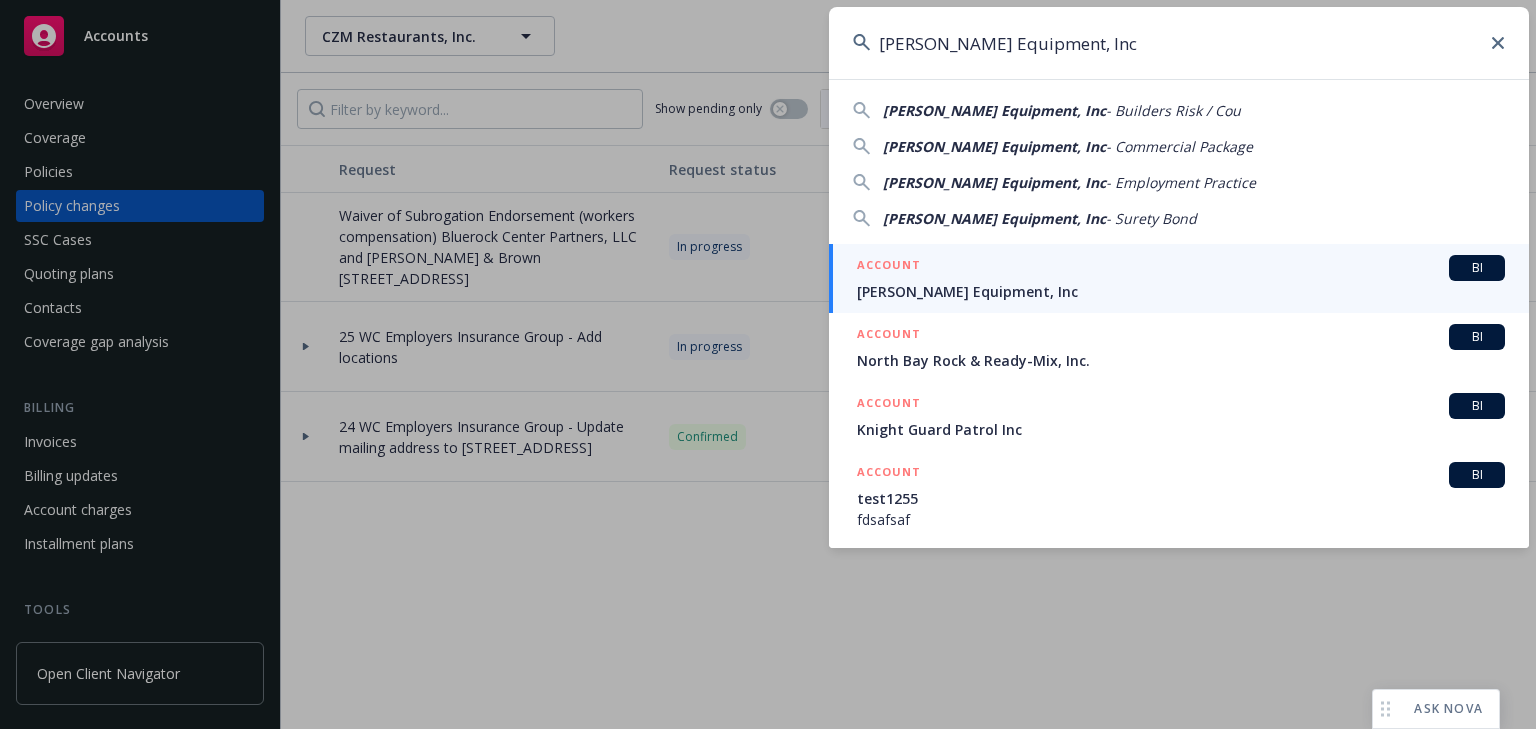 type on "[PERSON_NAME] Equipment, Inc" 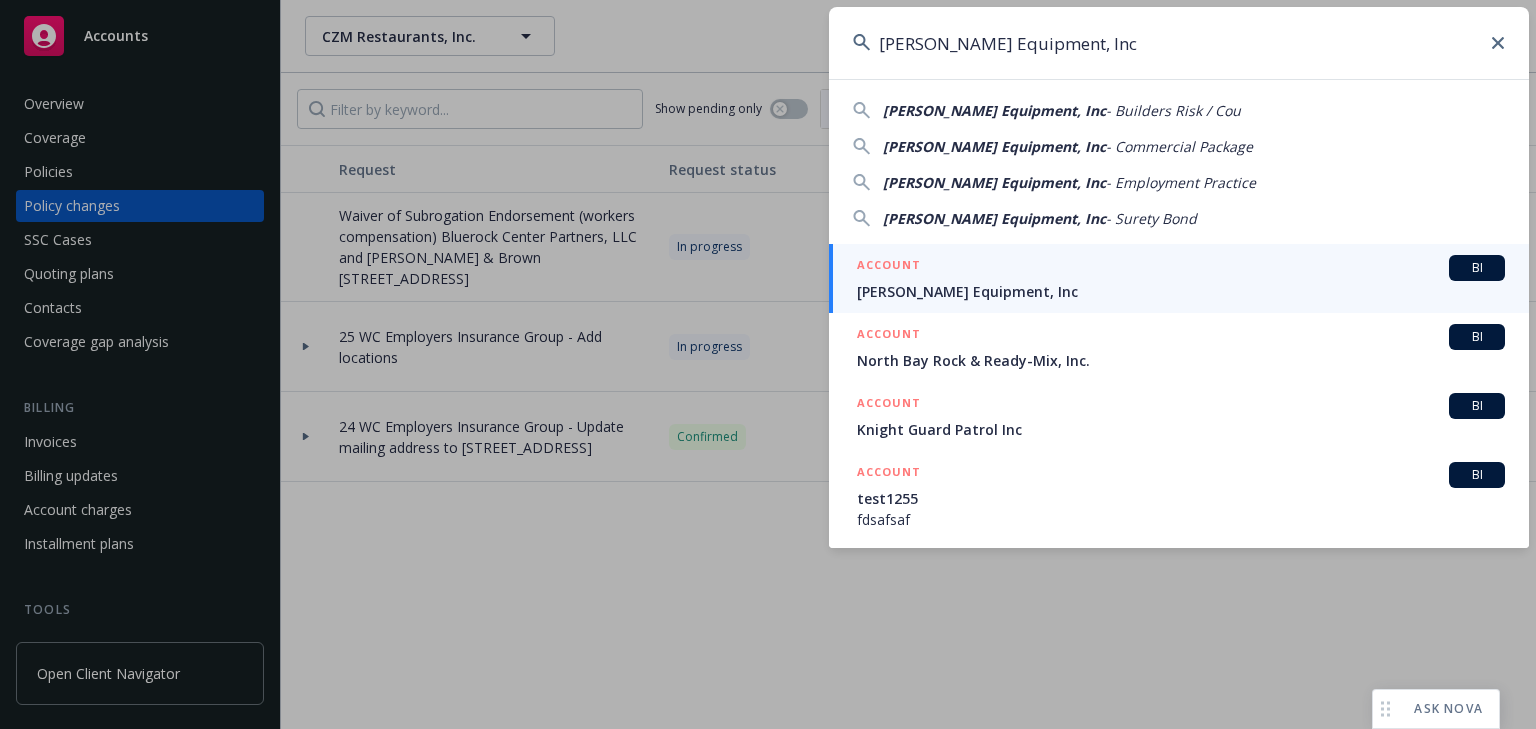click on "[PERSON_NAME] Equipment, Inc" at bounding box center (1181, 291) 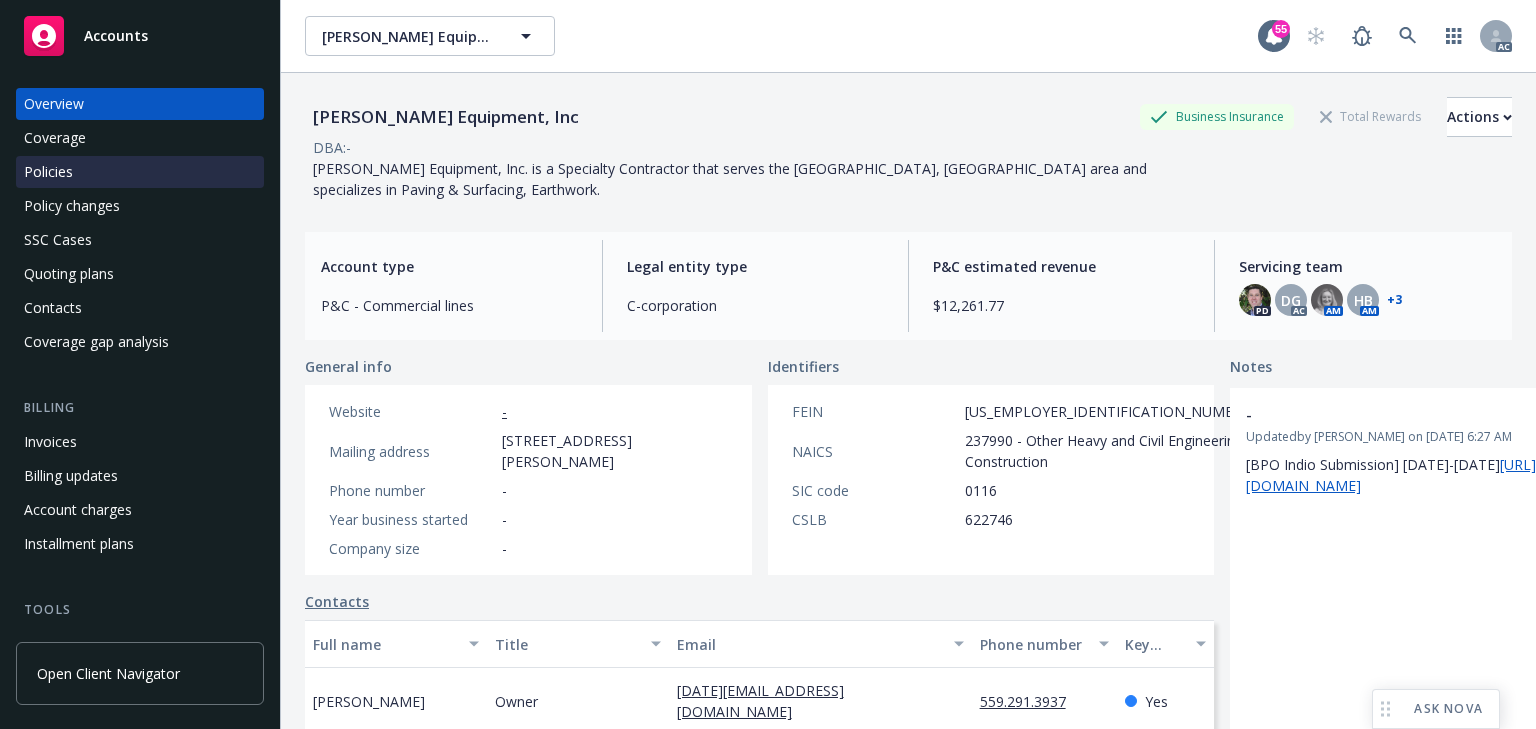 click on "Policies" at bounding box center [140, 172] 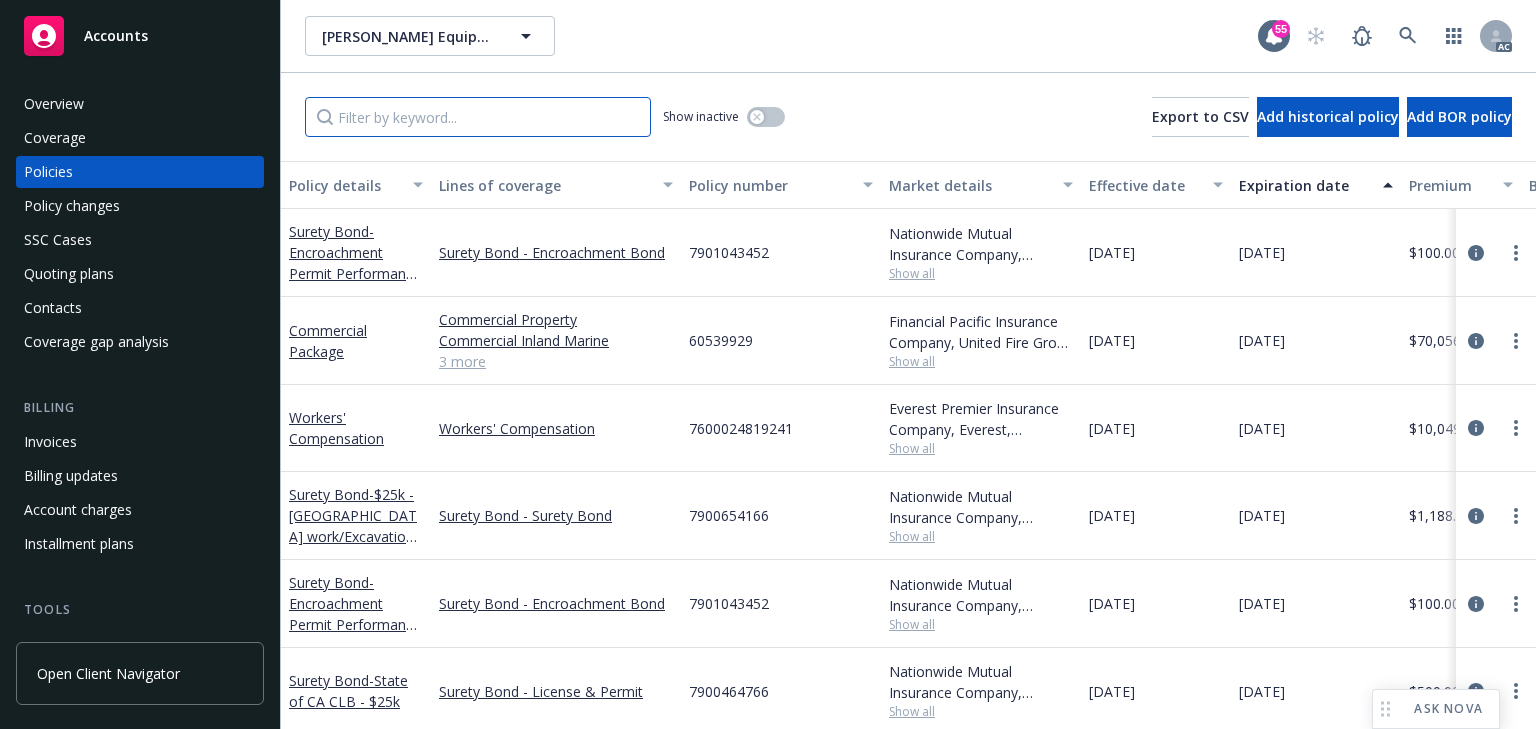 click at bounding box center (478, 117) 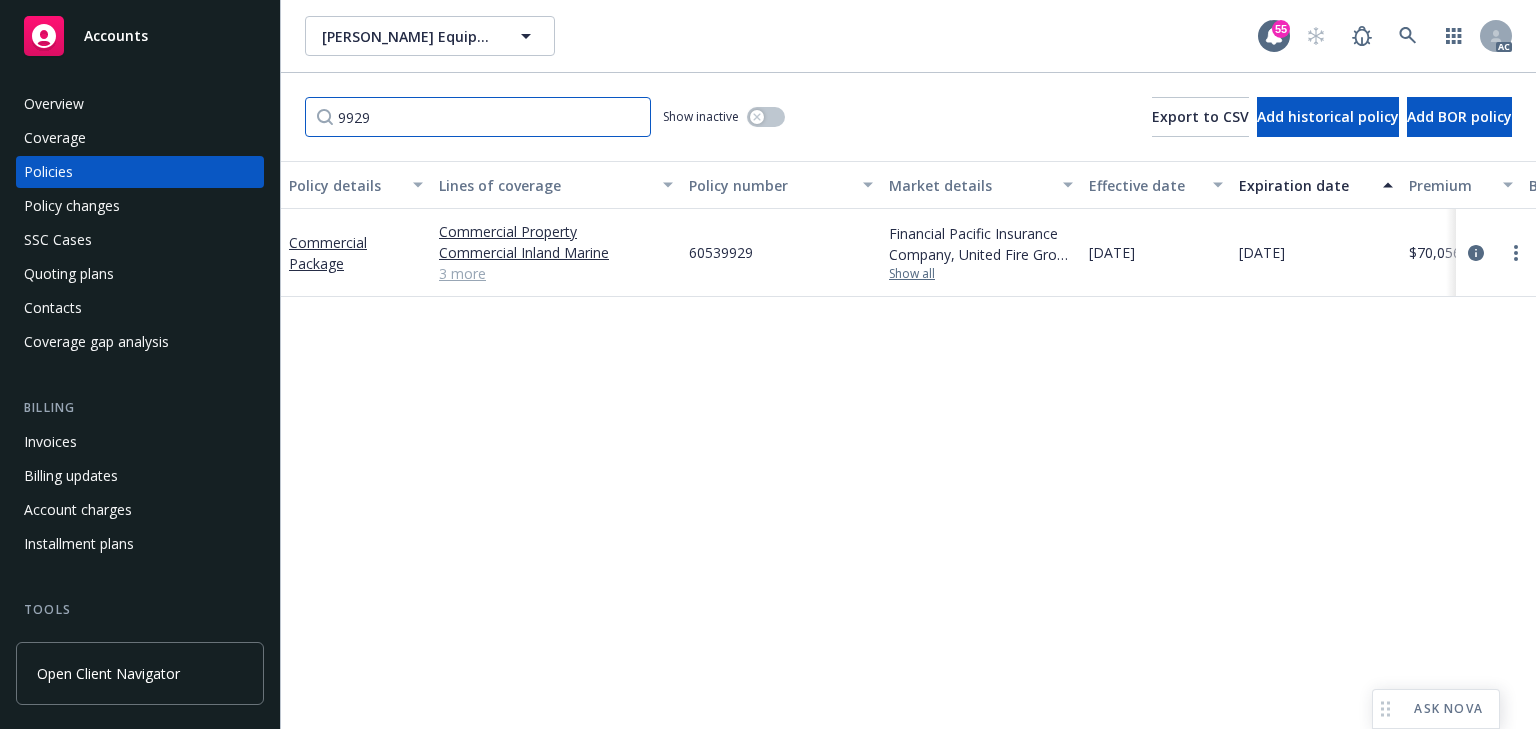 type on "9929" 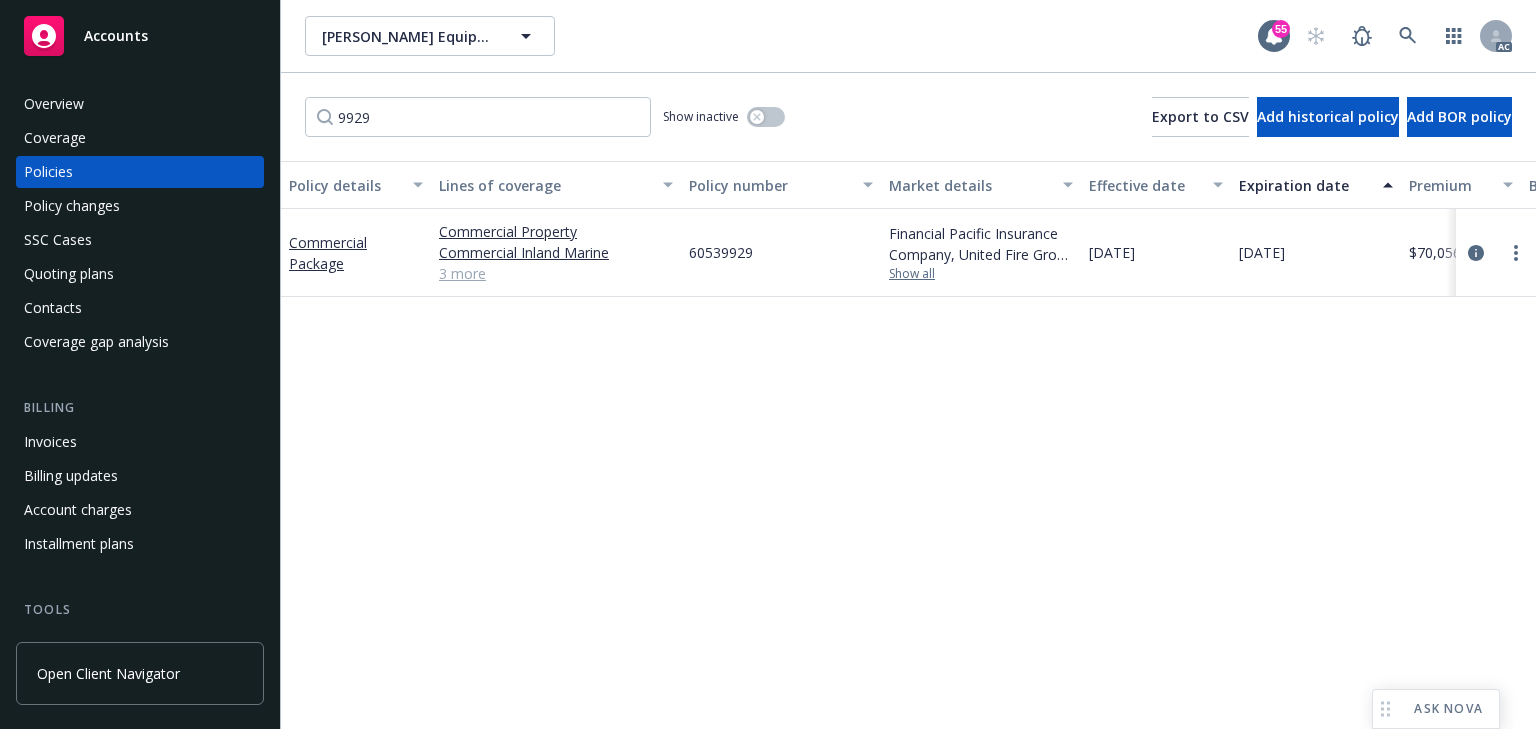 click on "Show all" at bounding box center (981, 274) 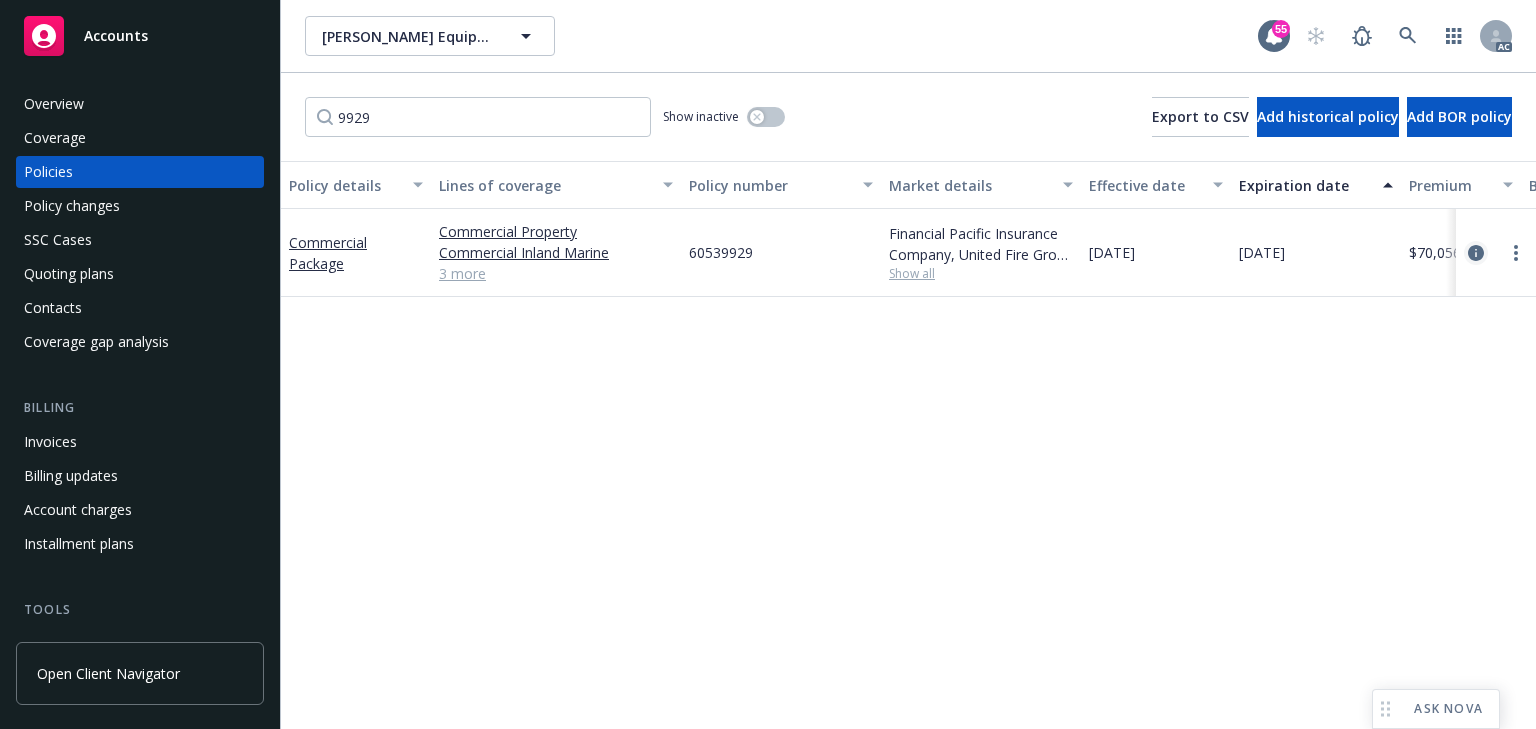 click 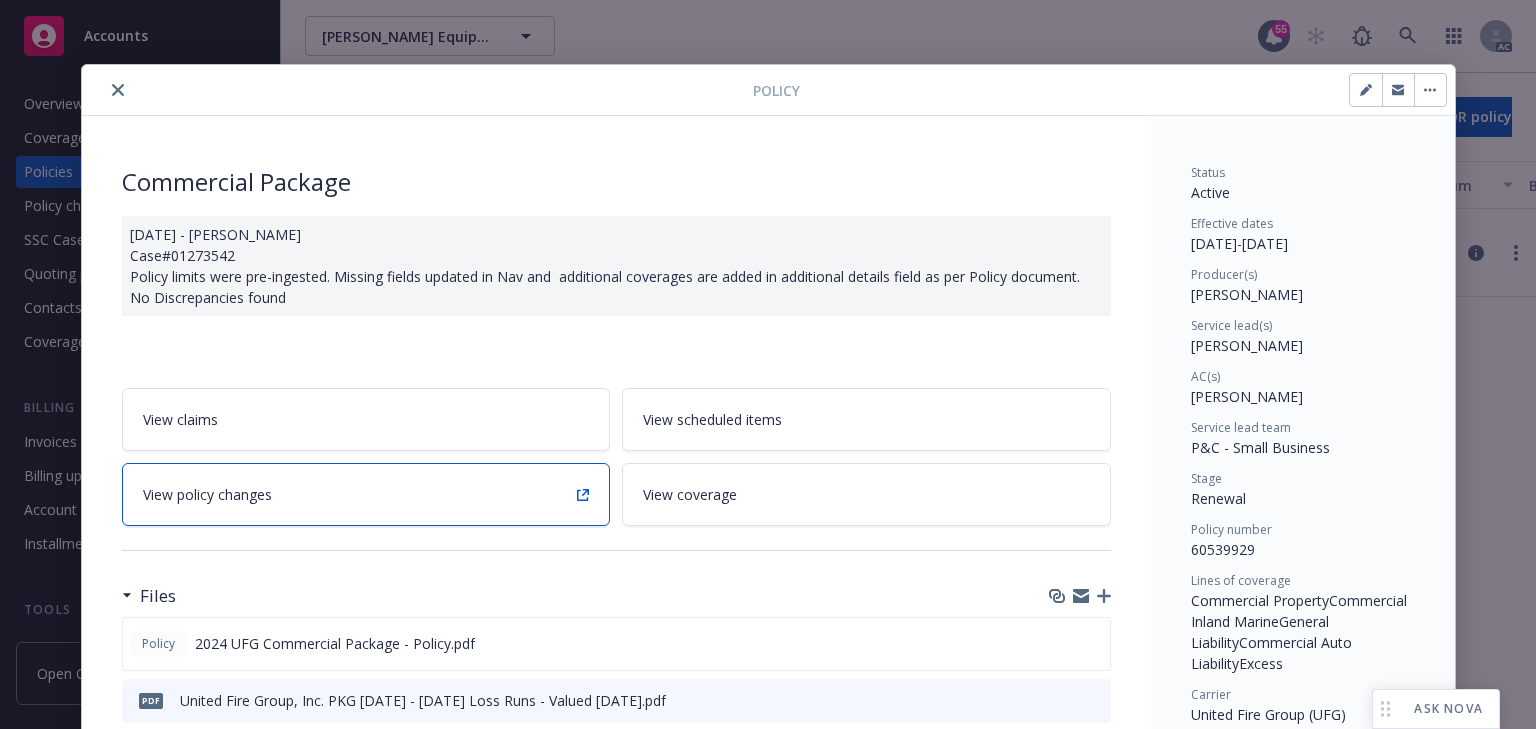click on "View policy changes" at bounding box center [366, 494] 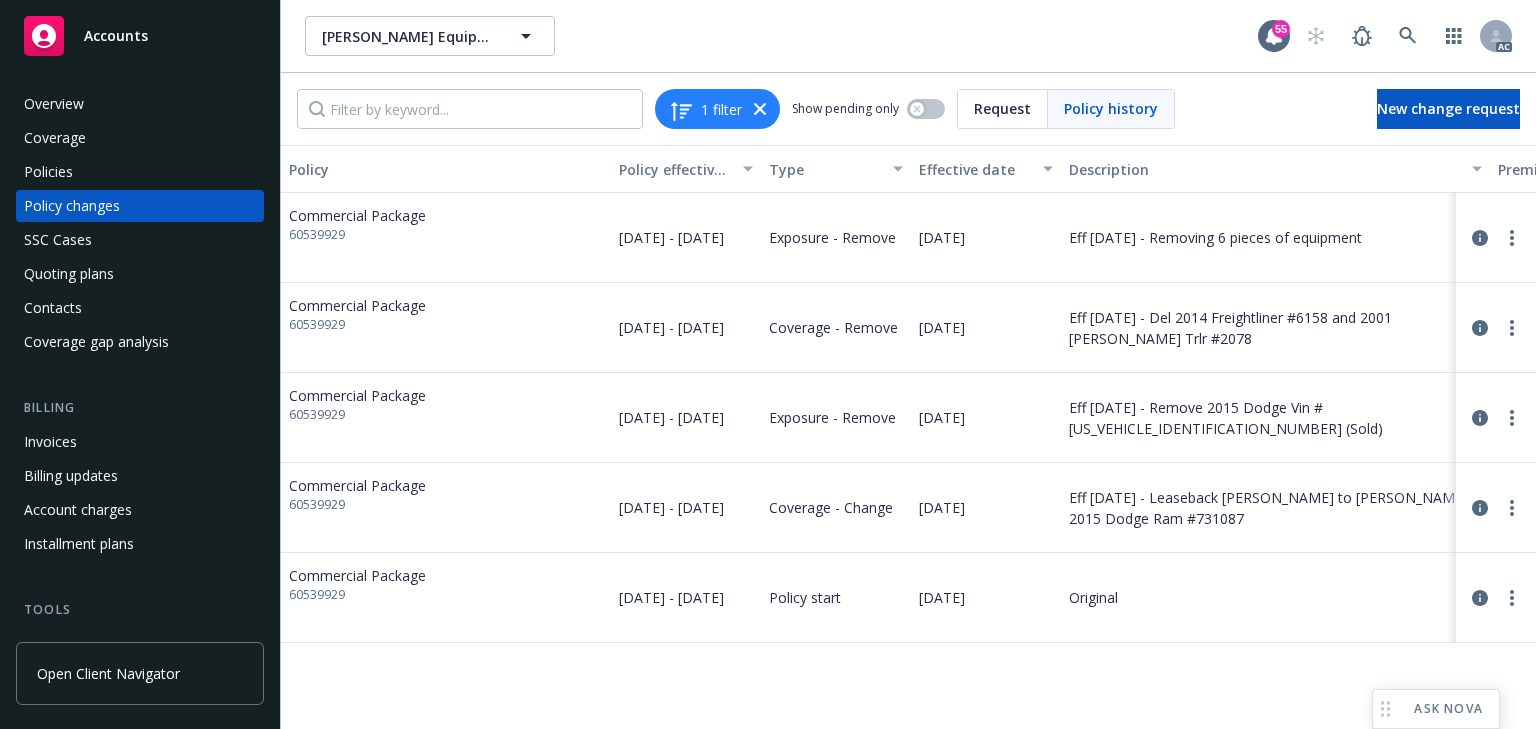 click on "Policy Policy effective dates Type Effective date Description Premium change Annualized total premium change Total premium Status Commercial Package 60539929 [DATE]   -   [DATE] Exposure - Remove [DATE] Eff [DATE] - Removing 6 pieces of equipment  -$565.00 -$945.99 $70,056.00 Endorsed Commercial Package 60539929 [DATE]   -   [DATE] Coverage - Remove [DATE] Eff [DATE] - Del 2014 Freightliner #6158 and 2001 [PERSON_NAME] Trlr #2078 -$4,662.00 -$6,699.33 $70,621.00 Endorsed Commercial Package 60539929 [DATE]   -   [DATE] Exposure - Remove [DATE] Eff [DATE] - Remove 2015 Dodge Vin #[US_VEHICLE_IDENTIFICATION_NUMBER] (Sold) -$1,998.00 -$2,430.90 $75,283.00 Endorsed Commercial Package 60539929 [DATE]   -   [DATE] Coverage - Change [DATE] Eff [DATE] - Leaseback [PERSON_NAME] to [PERSON_NAME] - 2015 Dodge Ram #731087 - - $77,281.00 Endorsed Commercial Package 60539929 [DATE]   -   [DATE] Policy start [DATE] Original $77,281.00 $77,281.00 $77,281.00 Confirmed" at bounding box center (908, 437) 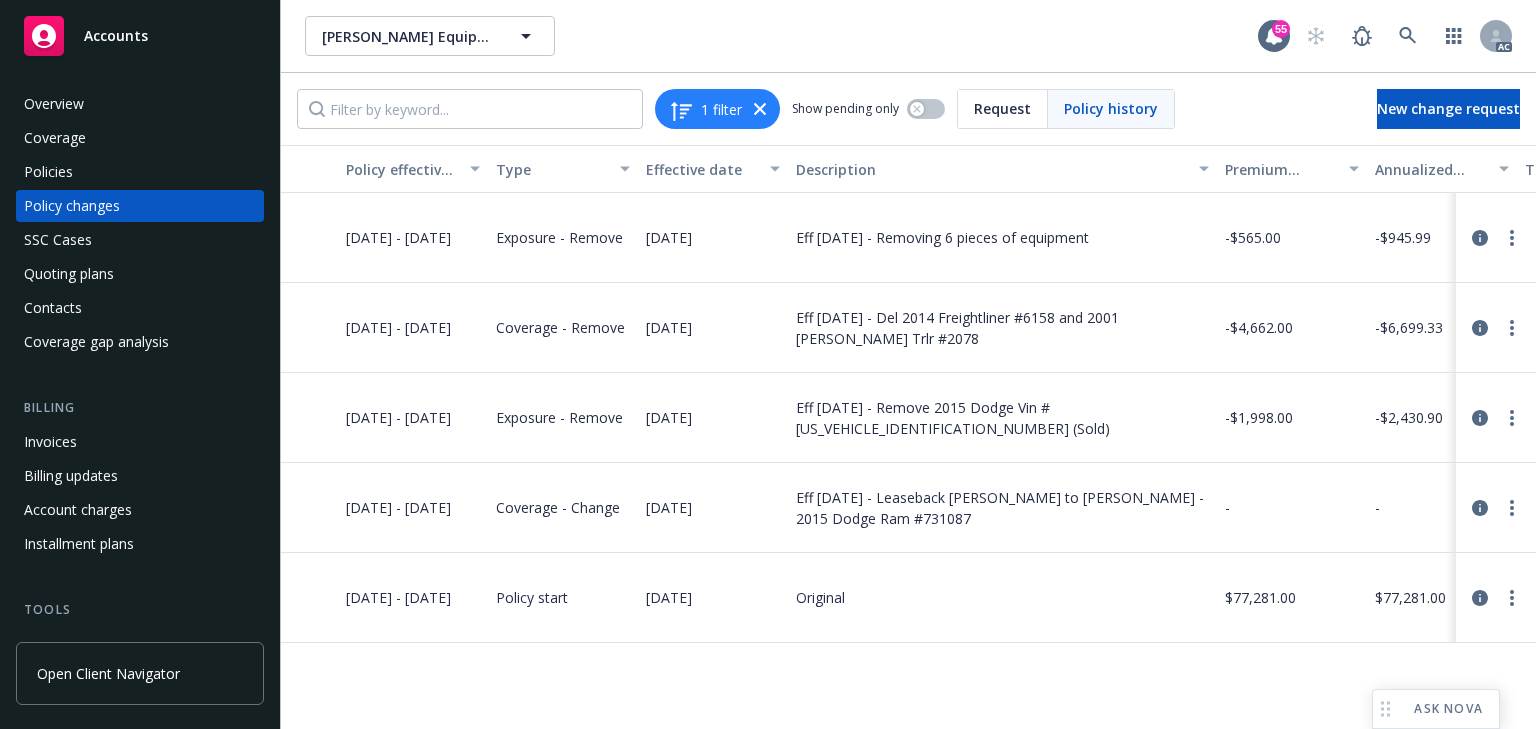 scroll, scrollTop: 0, scrollLeft: 280, axis: horizontal 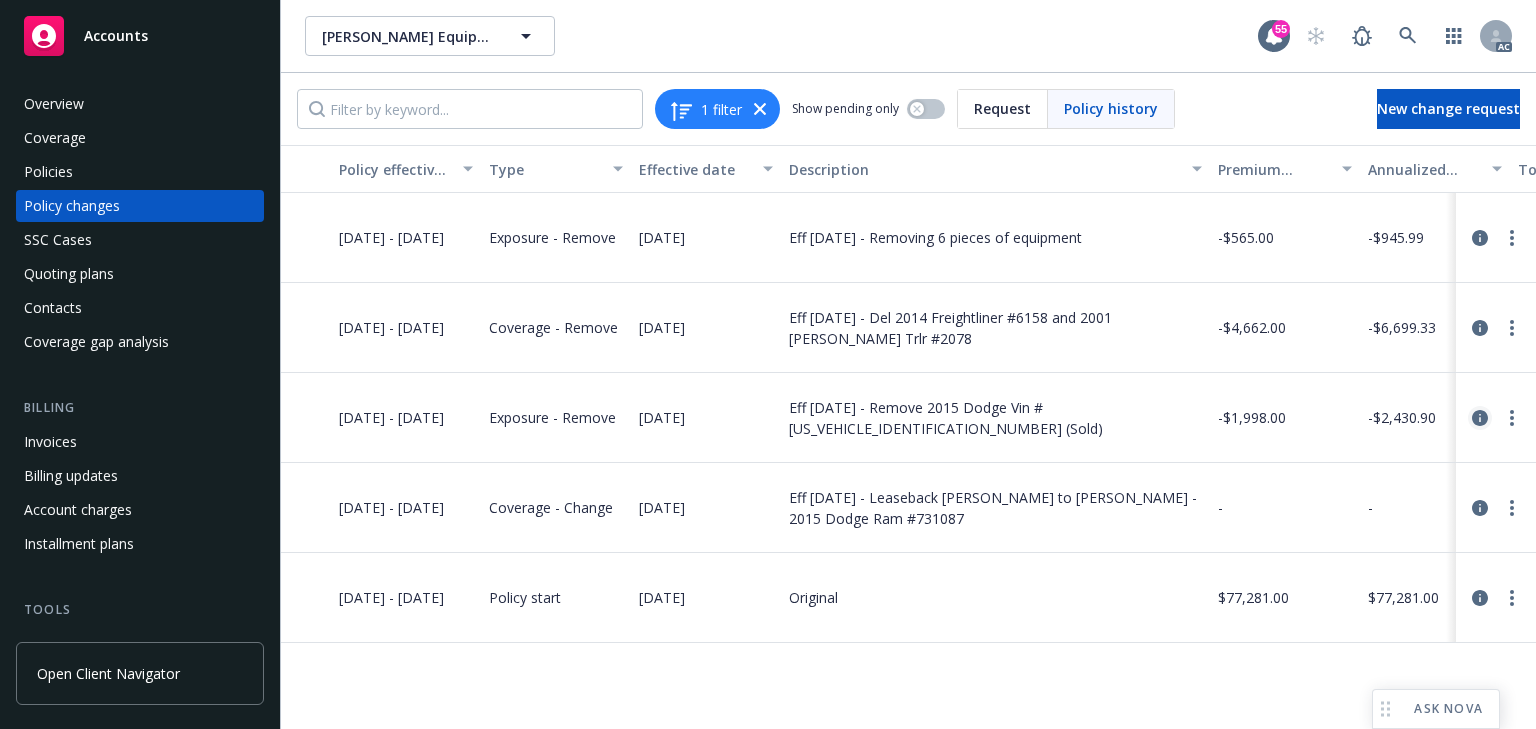click 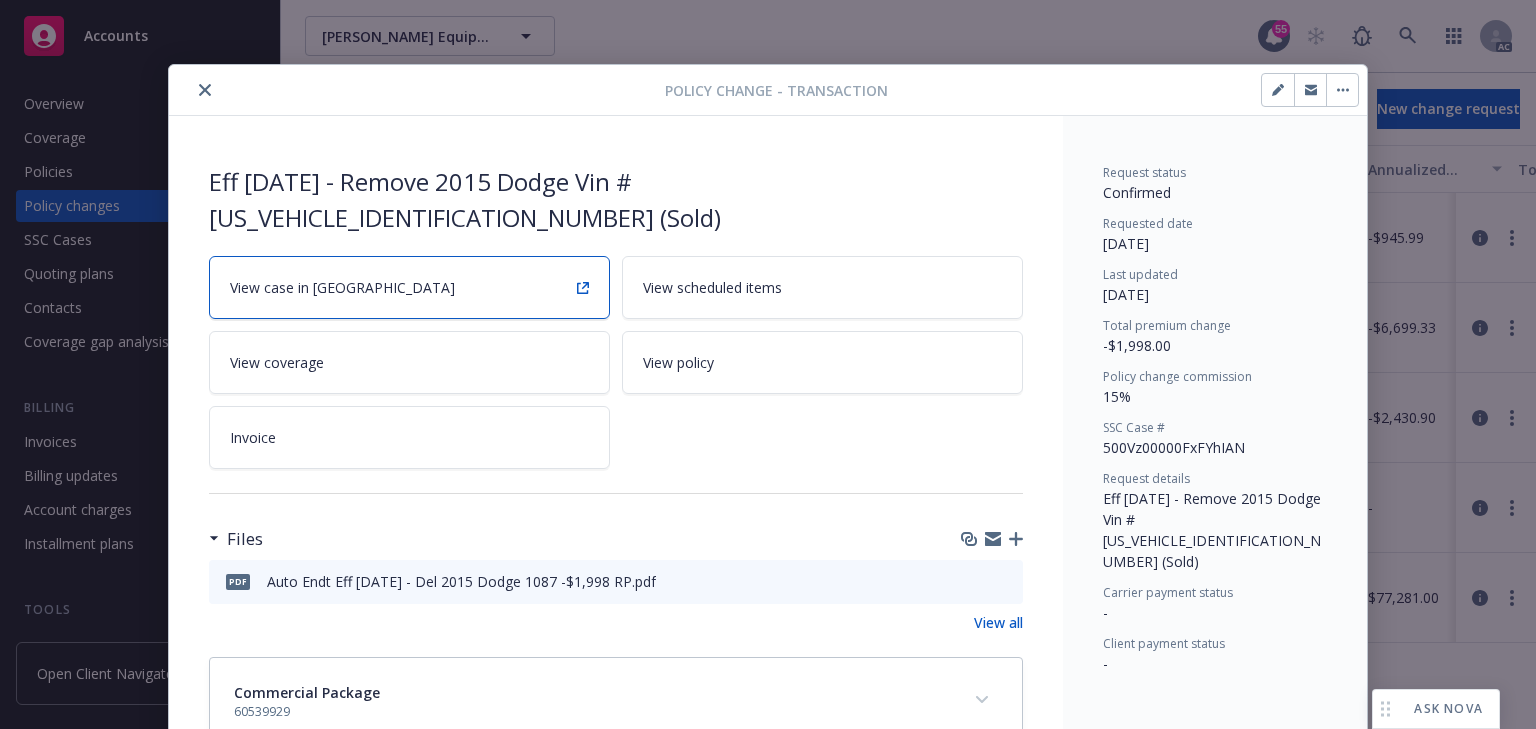 scroll, scrollTop: 20, scrollLeft: 0, axis: vertical 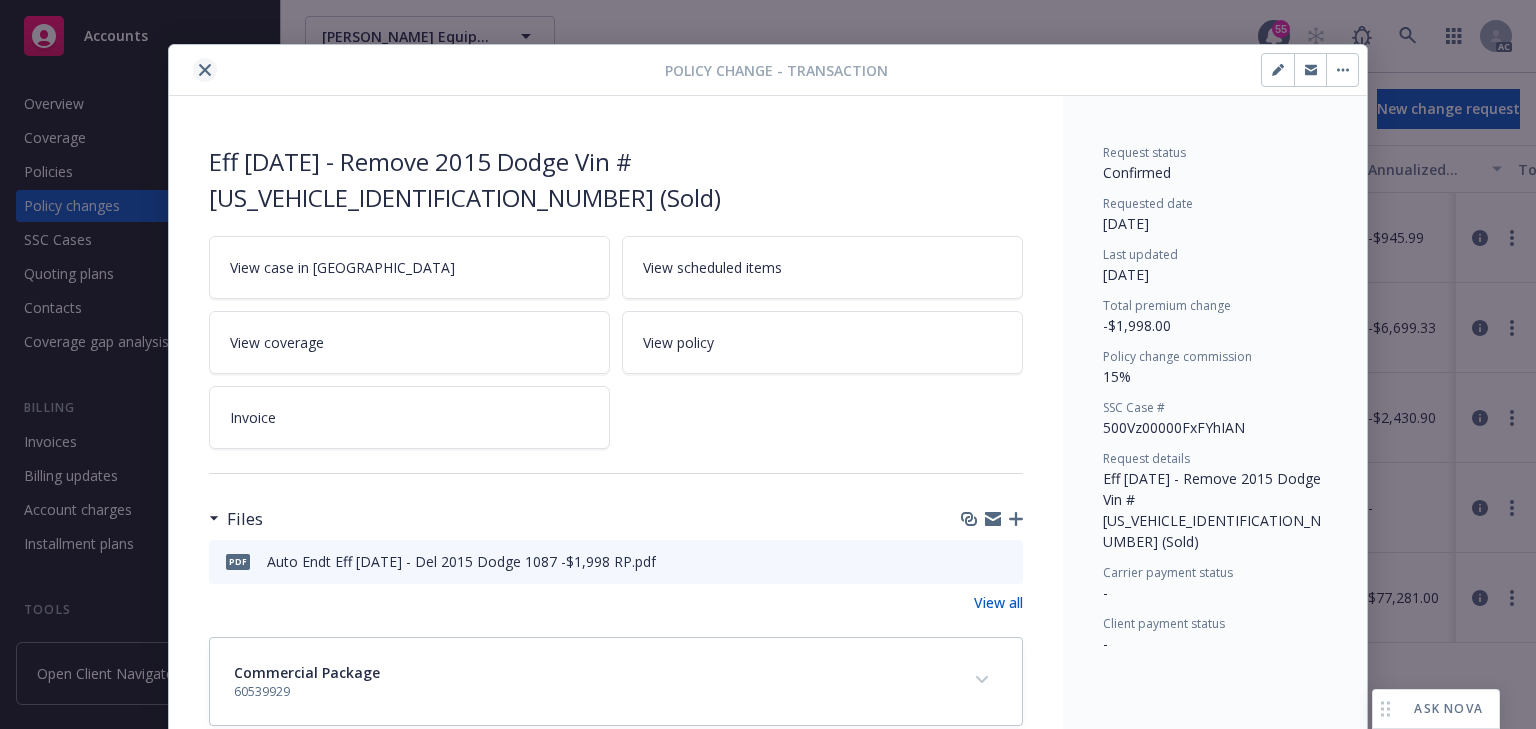 click 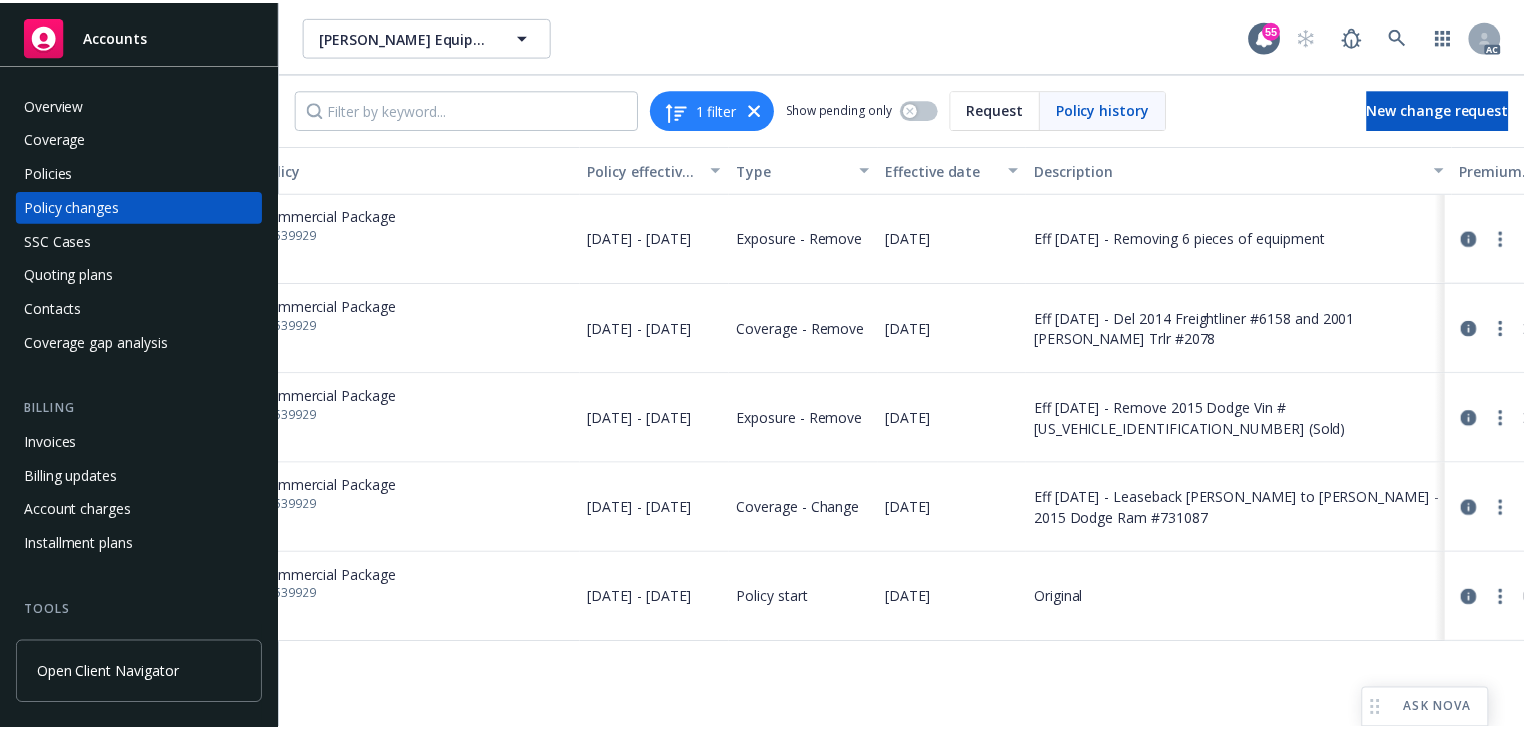 scroll, scrollTop: 0, scrollLeft: 0, axis: both 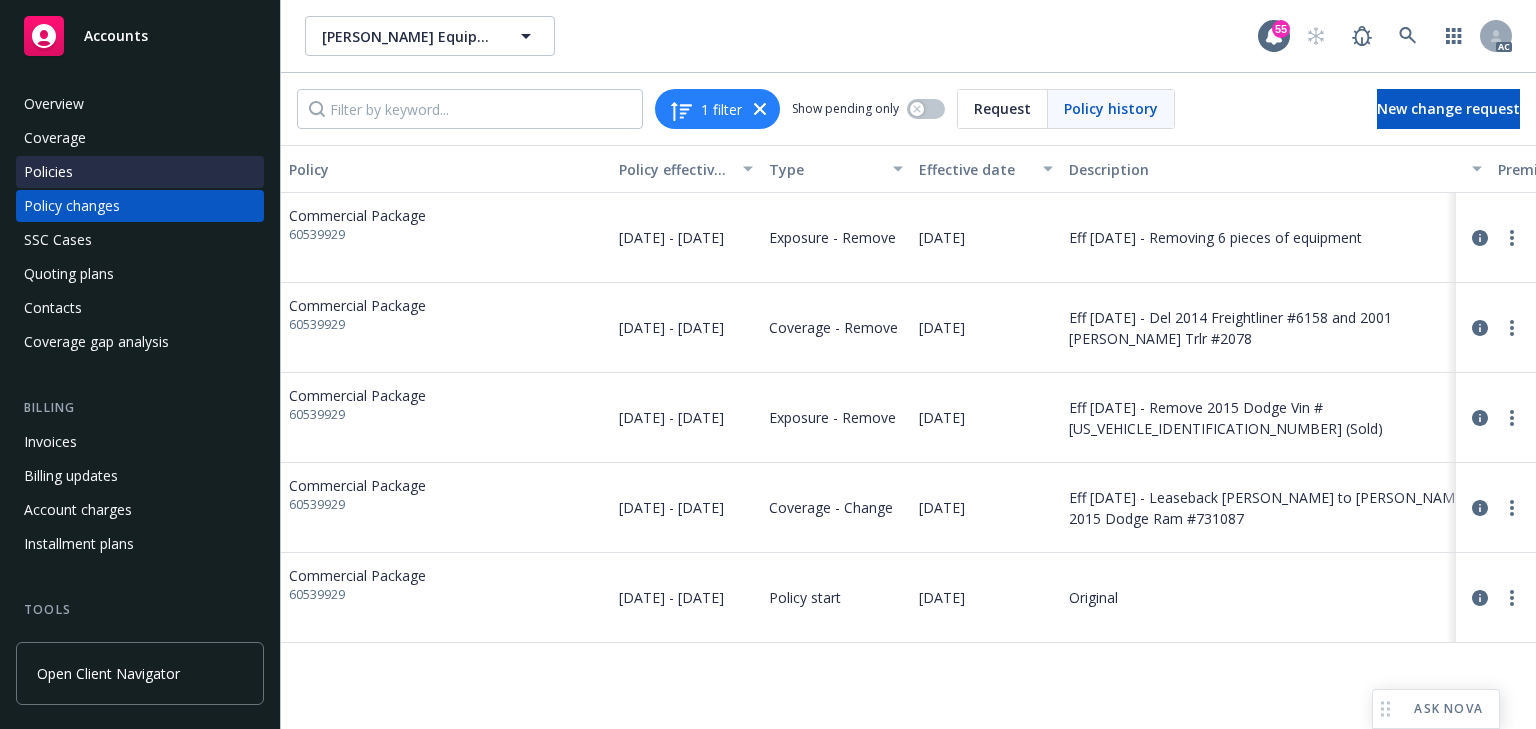 click on "Policies" at bounding box center (140, 172) 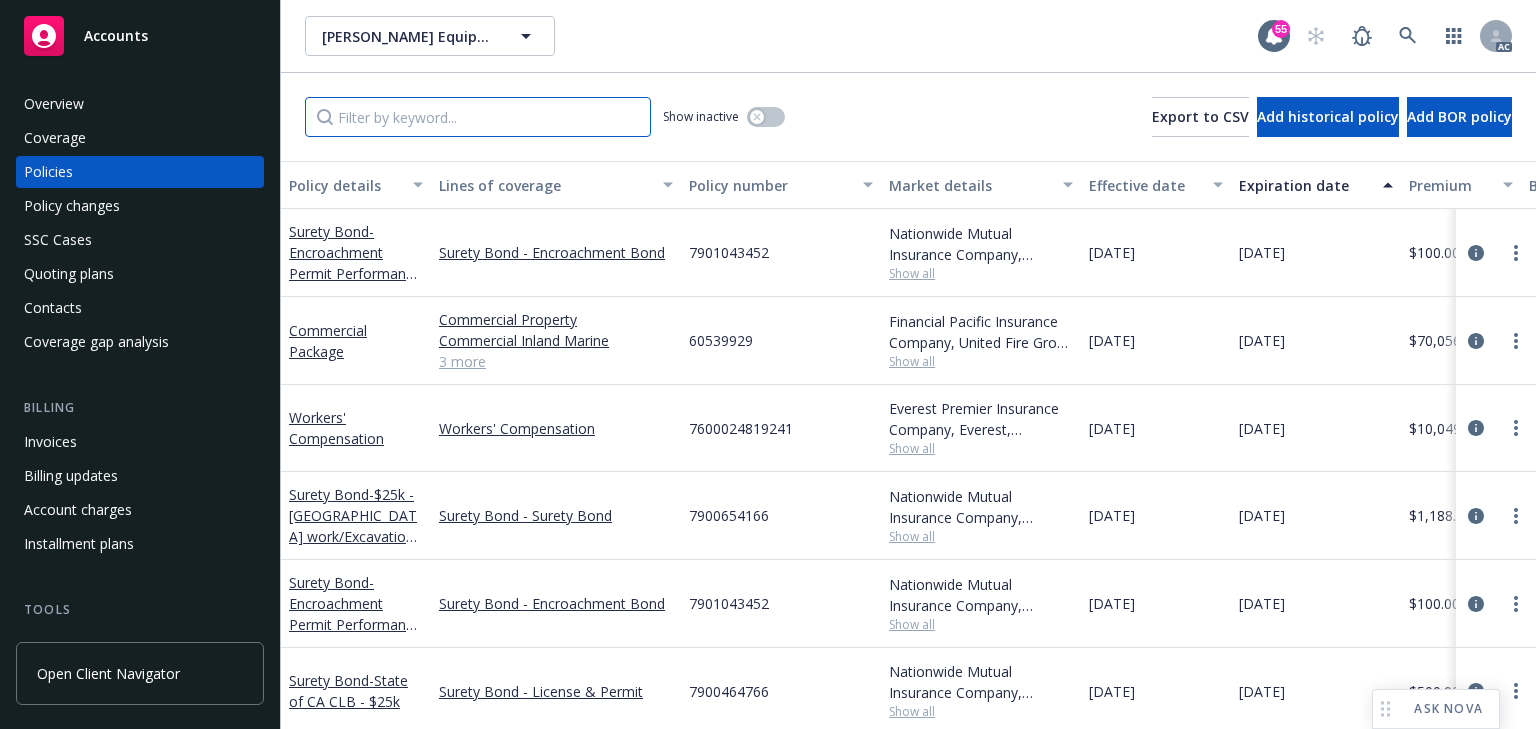 click at bounding box center (478, 117) 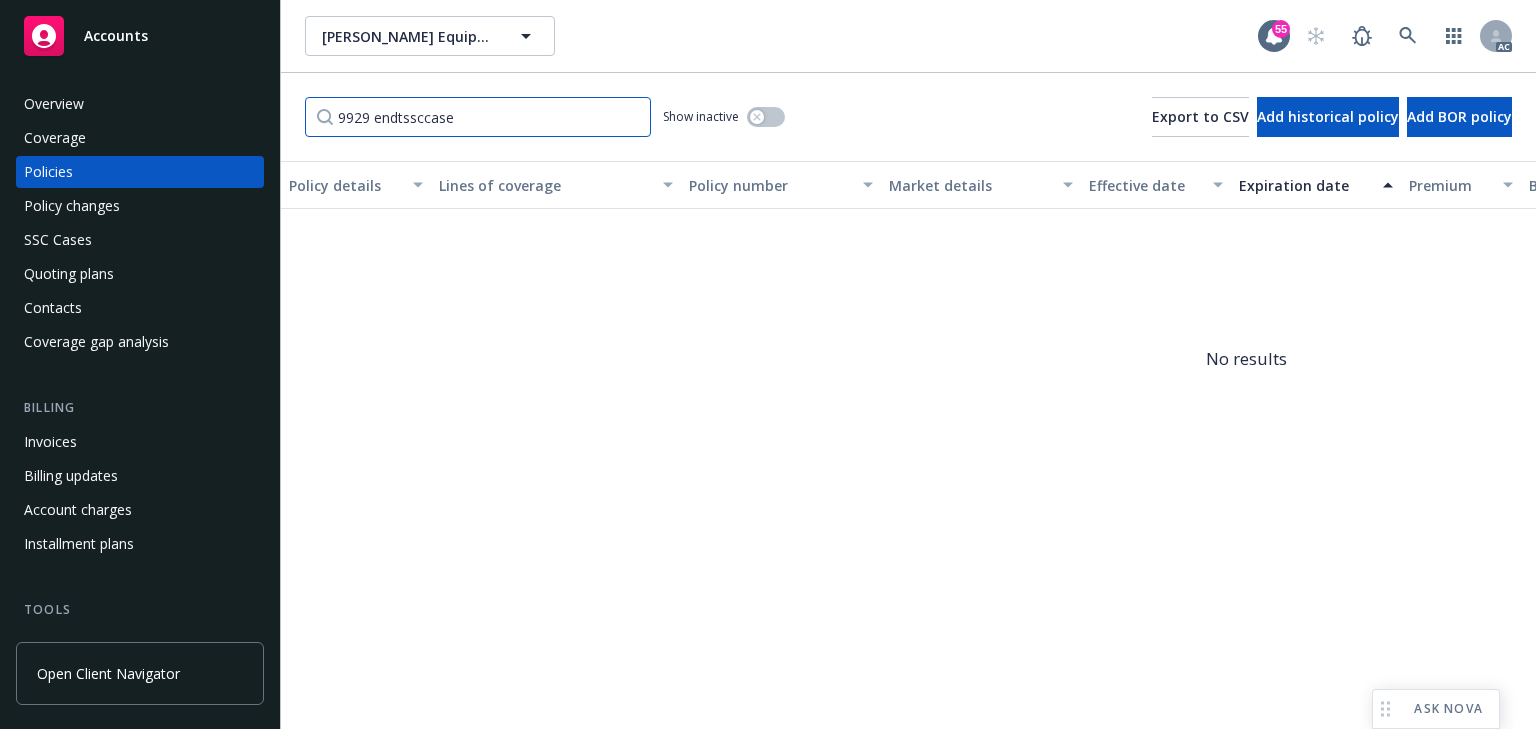 type on "9929" 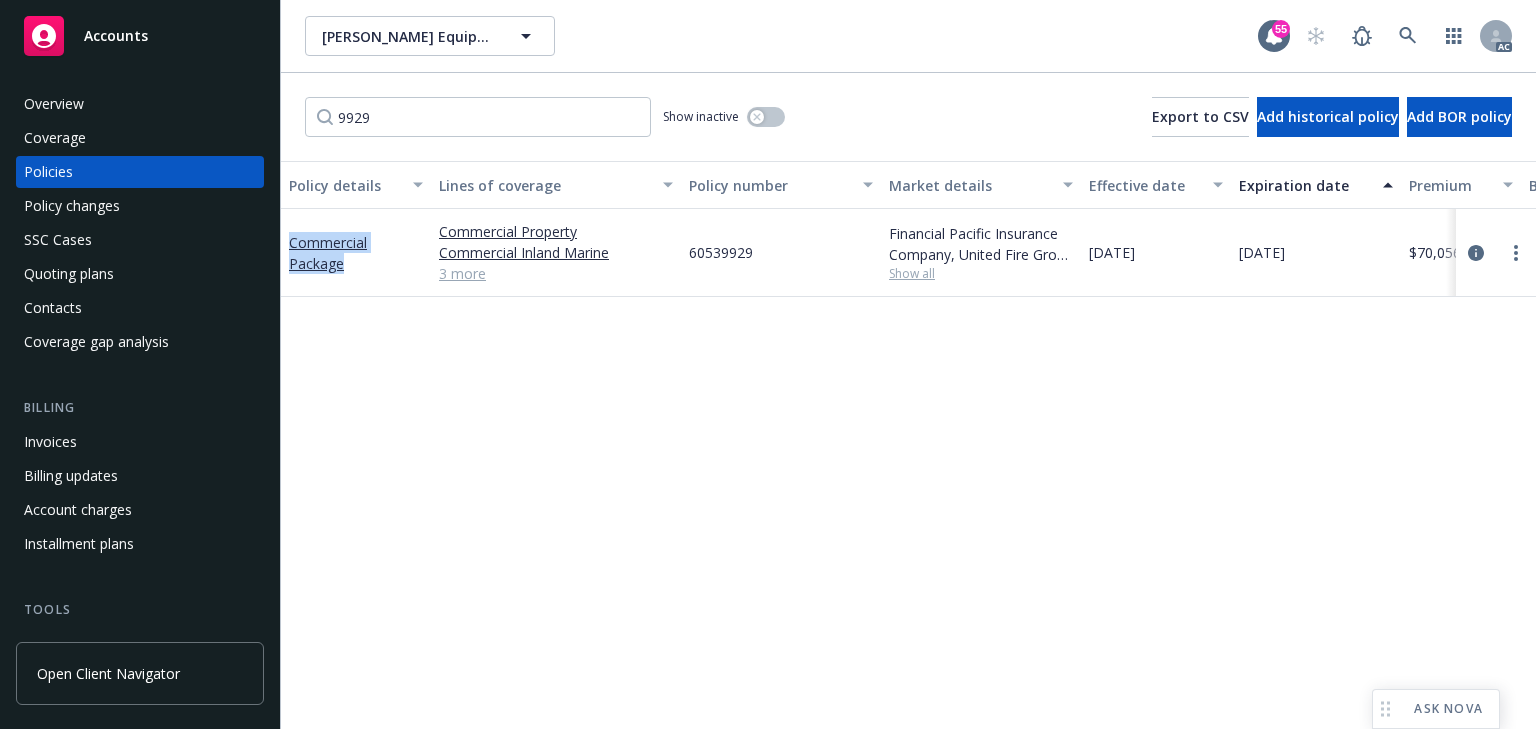 copy on "Commercial Package" 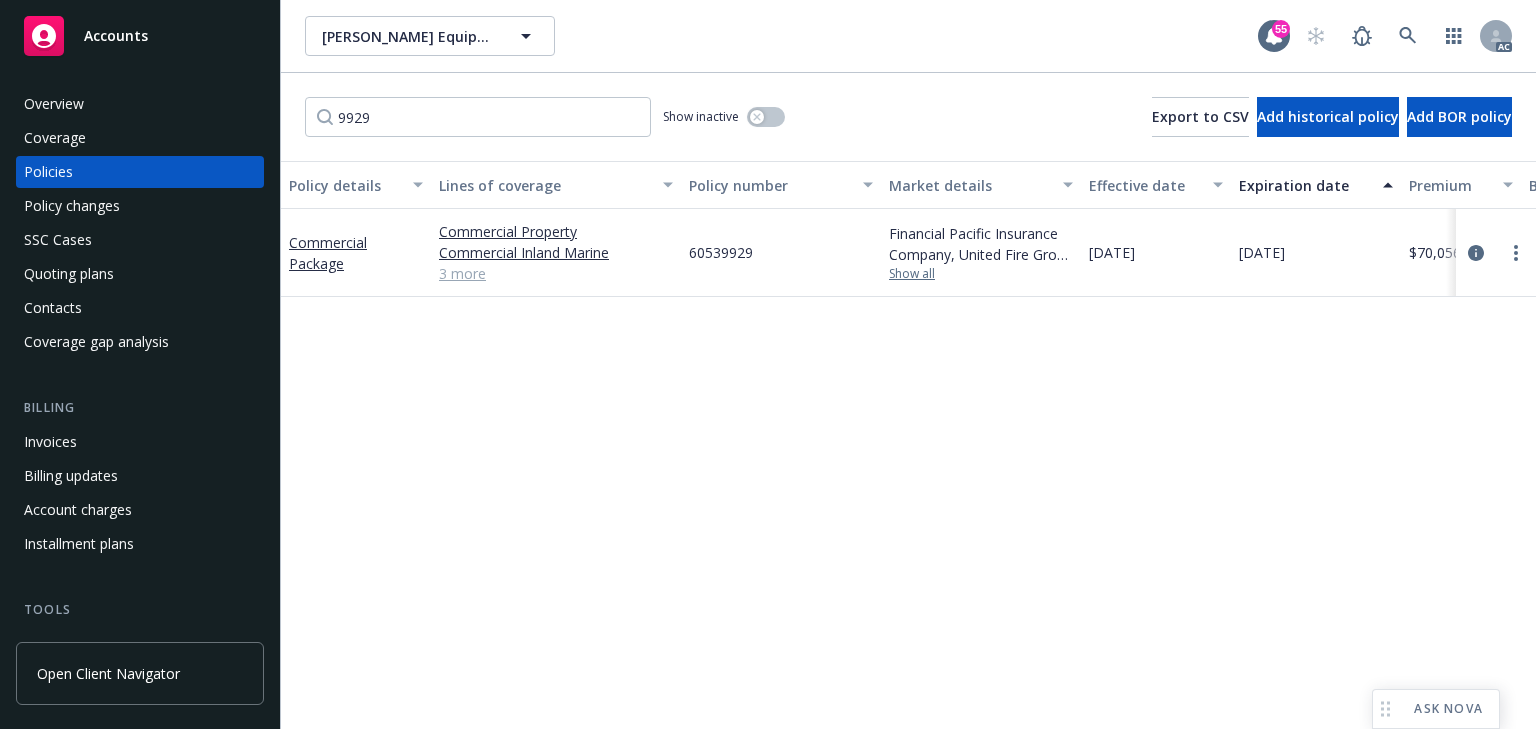 click on "Show all" at bounding box center (981, 274) 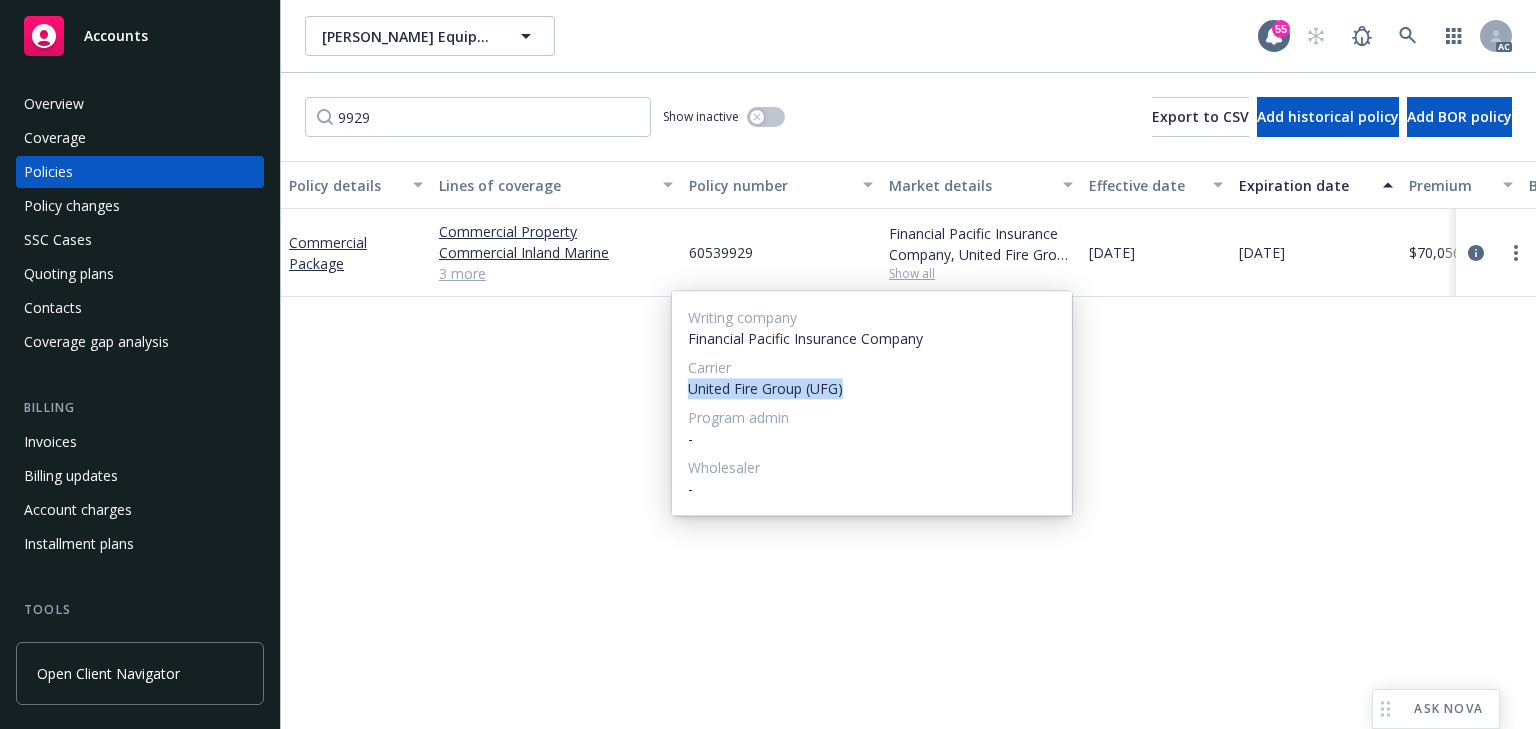 drag, startPoint x: 691, startPoint y: 392, endPoint x: 896, endPoint y: 384, distance: 205.15604 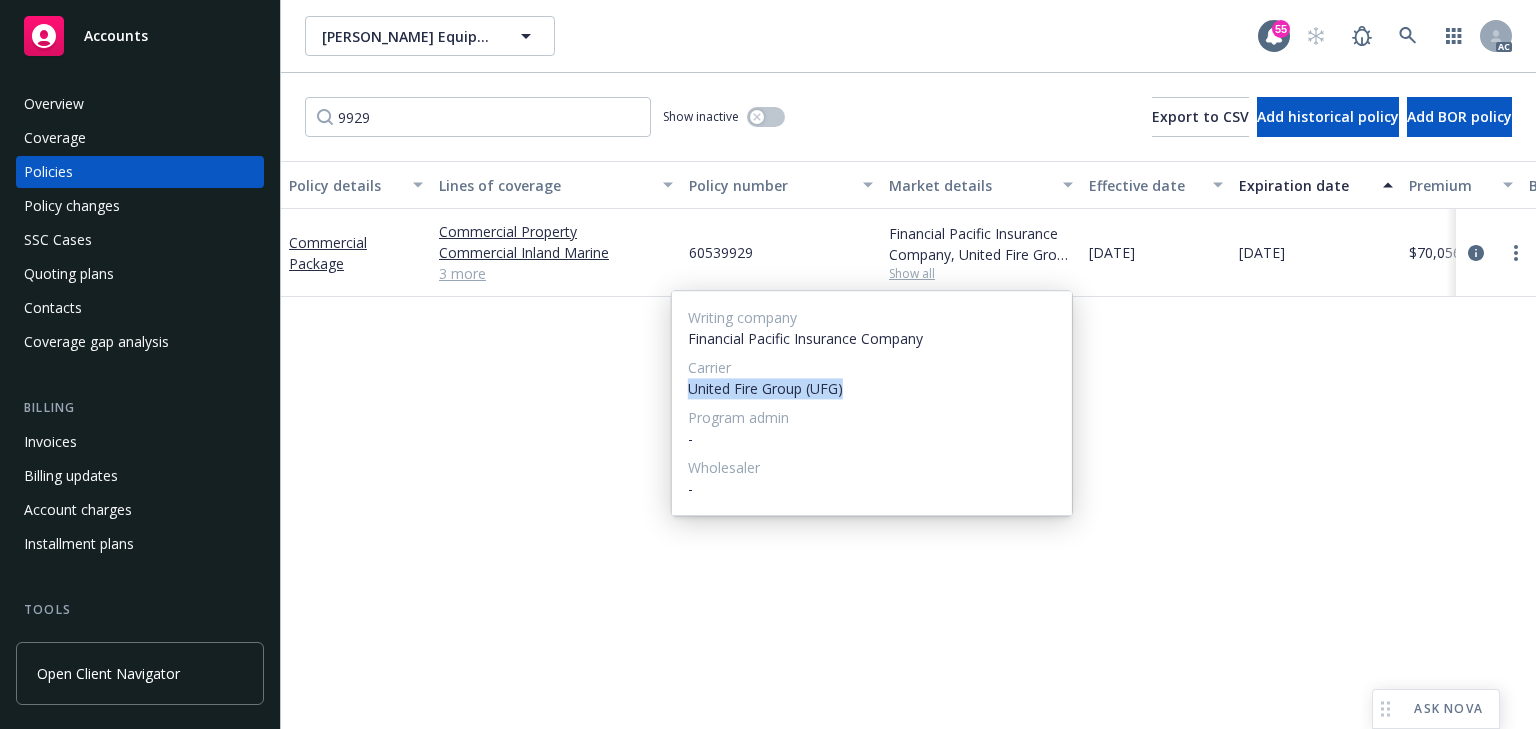 click on "United Fire Group (UFG)" at bounding box center (872, 388) 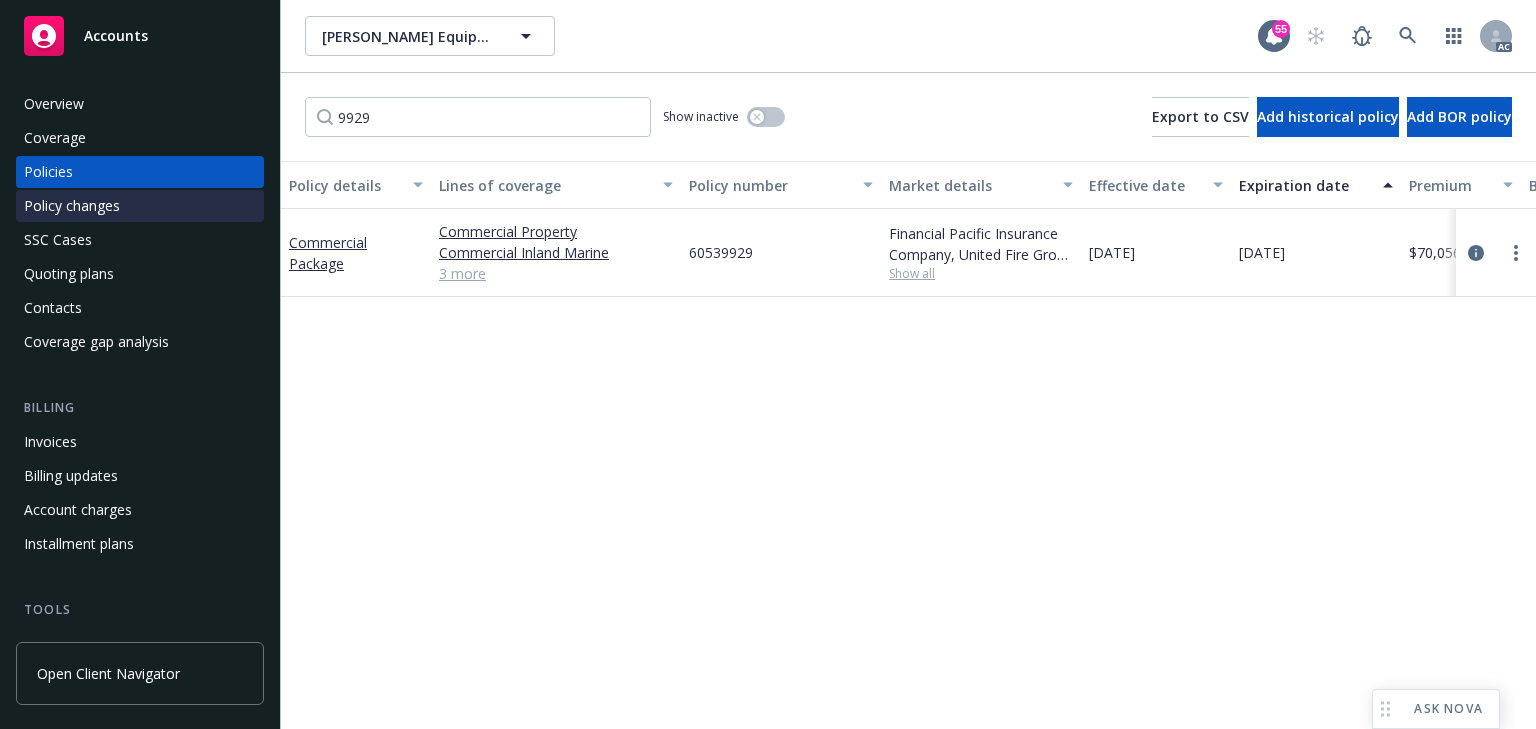 click on "Policy changes" at bounding box center [72, 206] 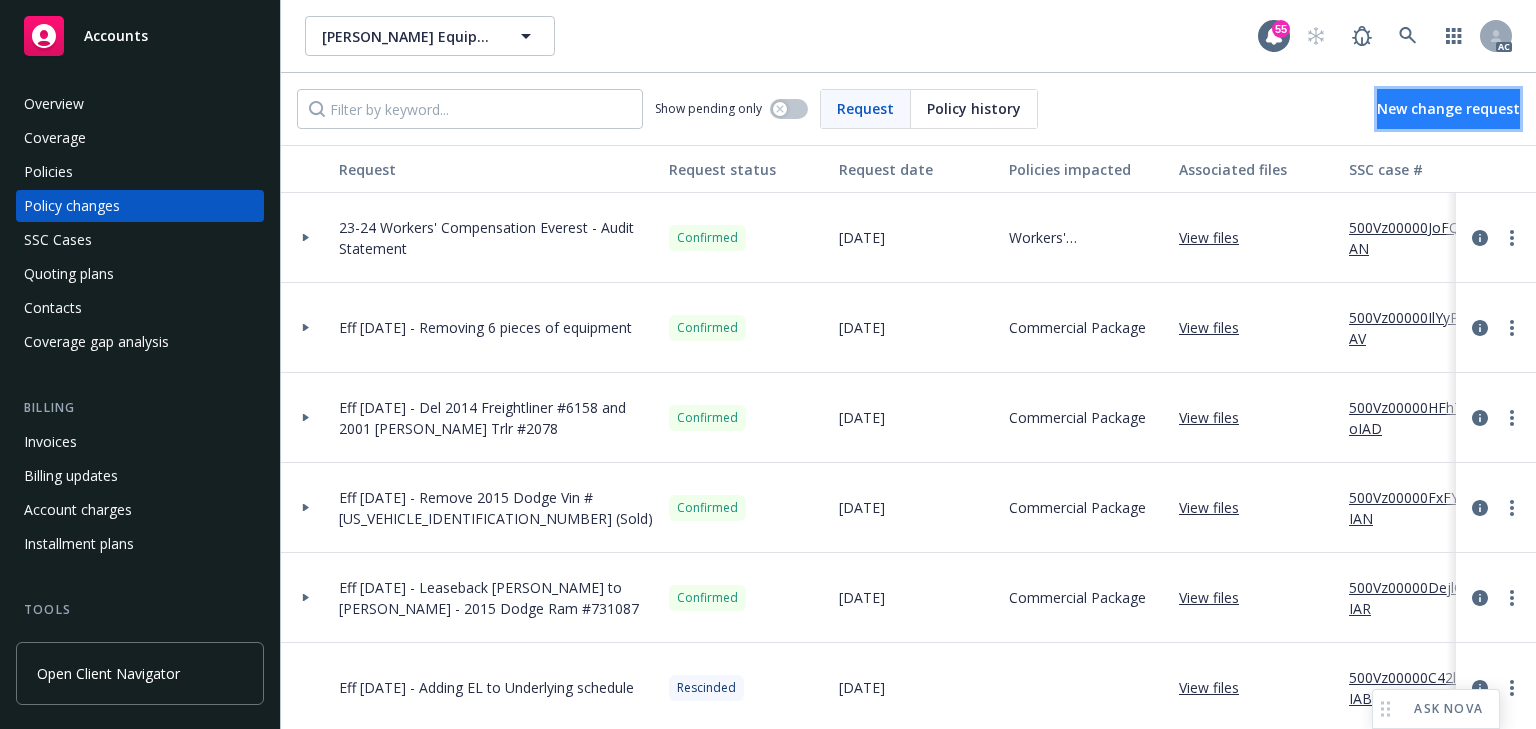 click on "New change request" at bounding box center (1448, 108) 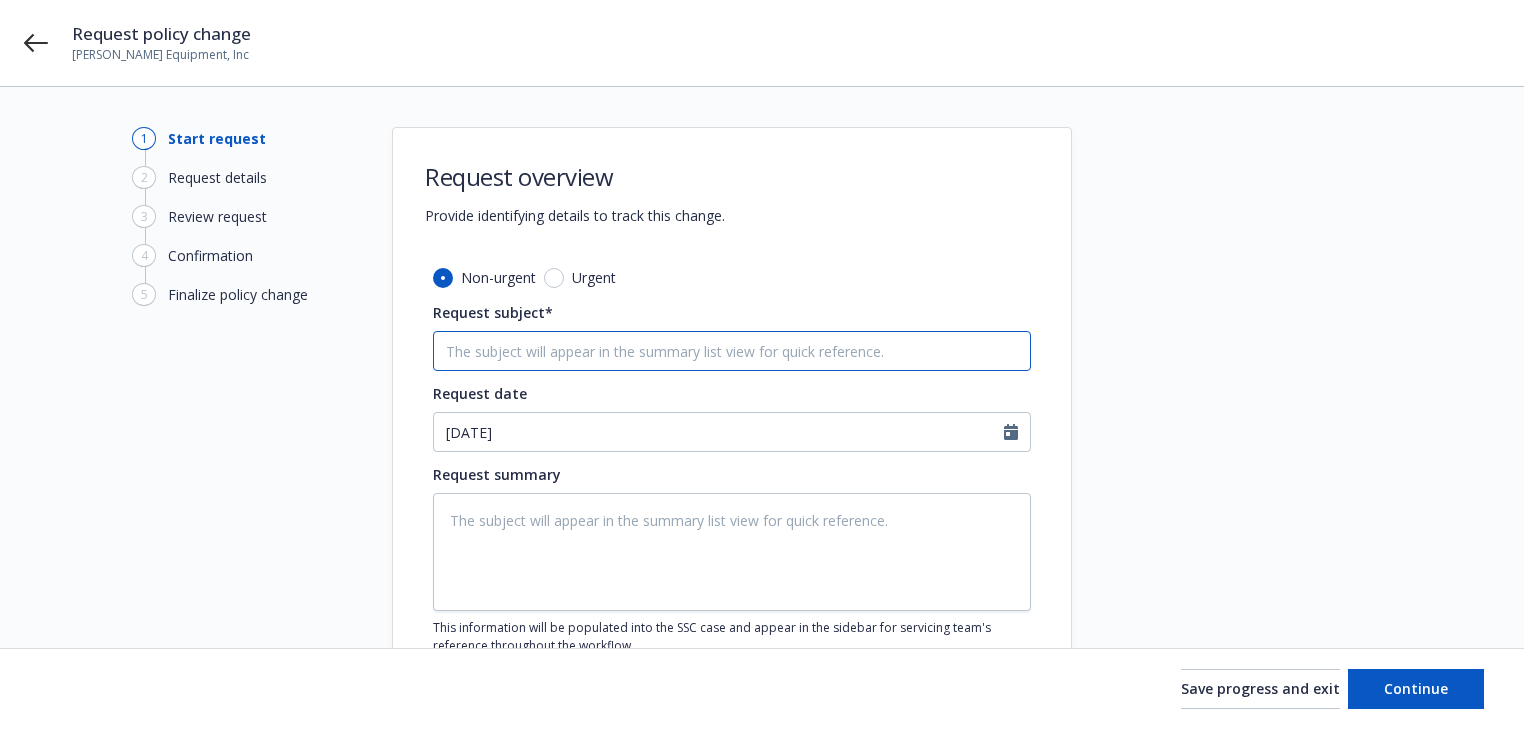 drag, startPoint x: 699, startPoint y: 353, endPoint x: 685, endPoint y: 353, distance: 14 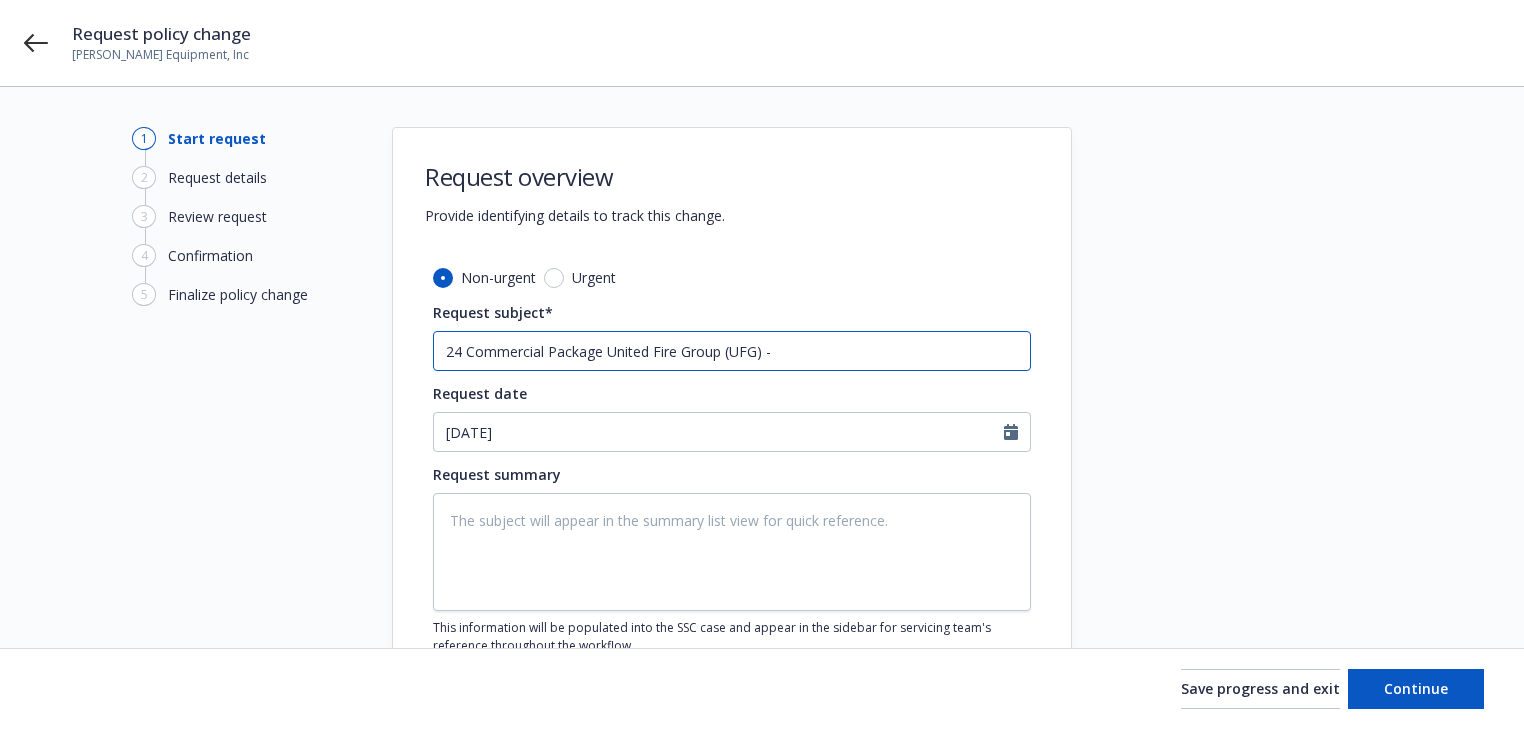 type on "x" 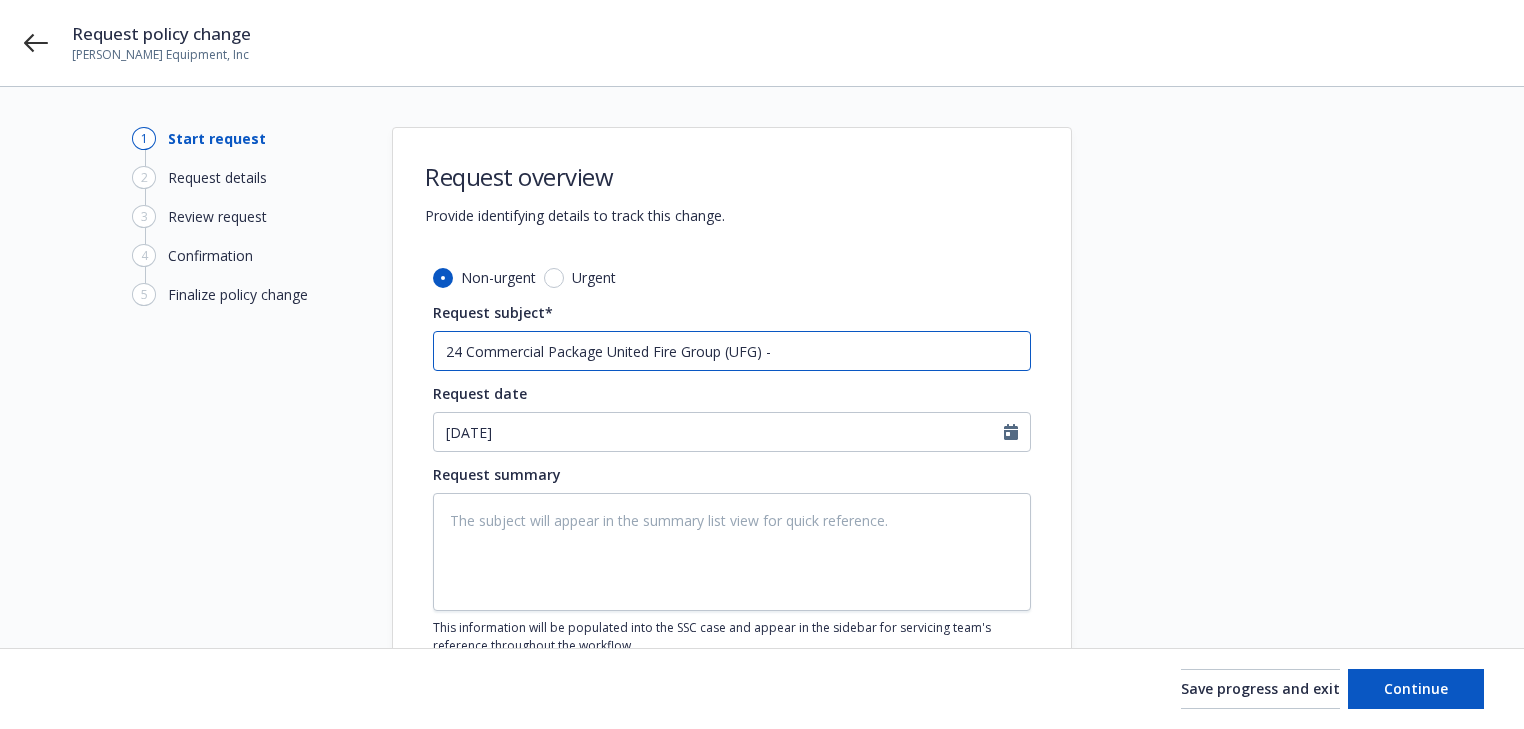 type on "24 Commercial Package United Fire Group (UFG) -" 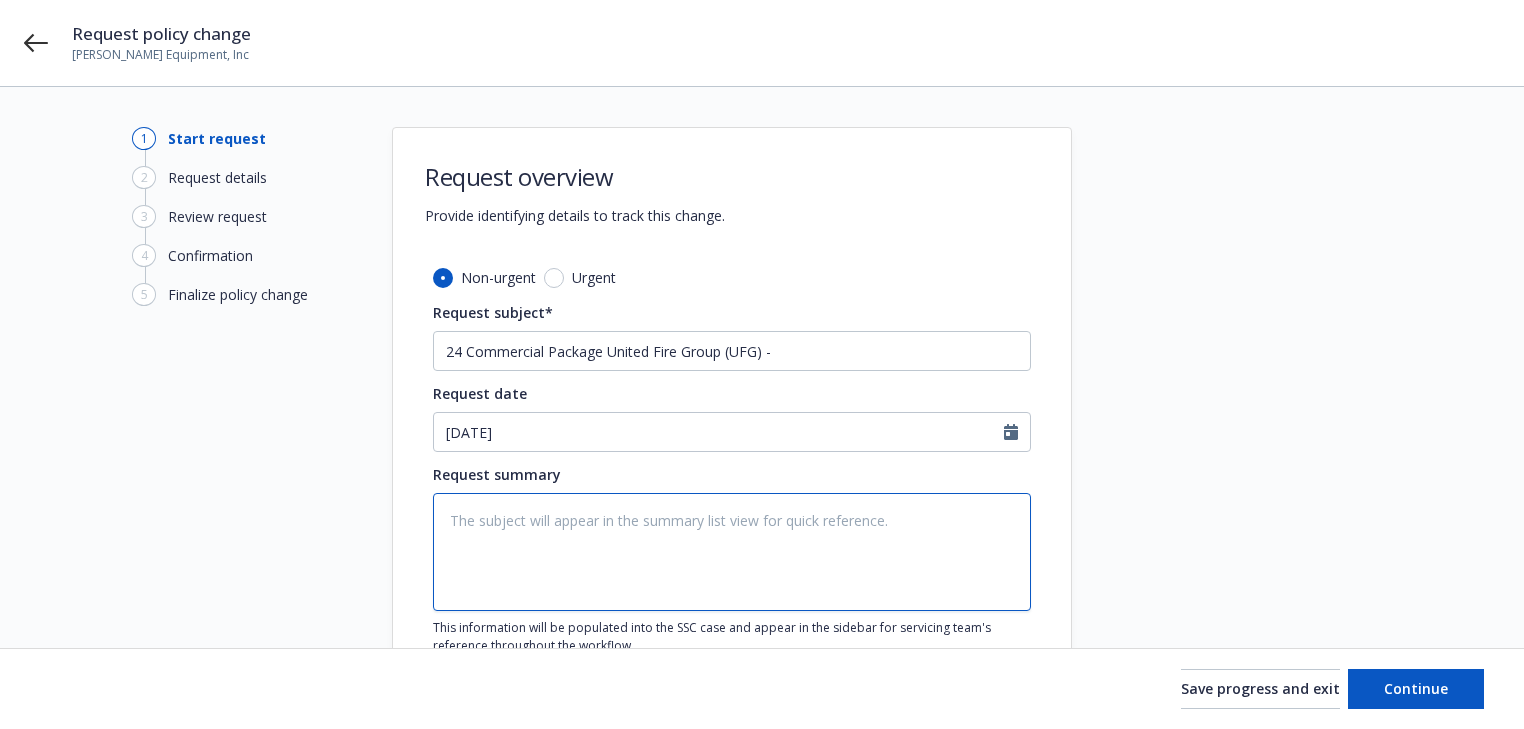 click at bounding box center [732, 552] 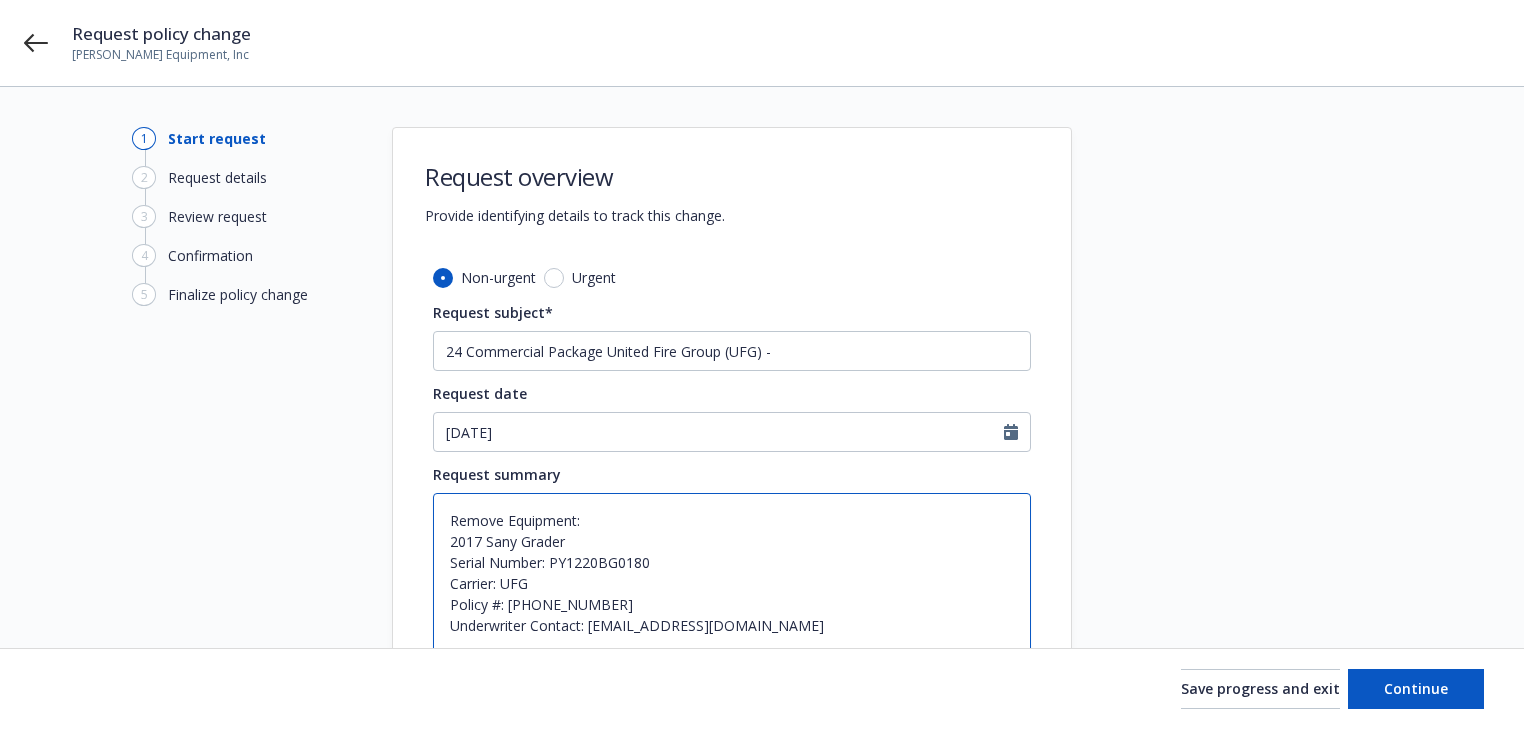 drag, startPoint x: 440, startPoint y: 518, endPoint x: 551, endPoint y: 554, distance: 116.6919 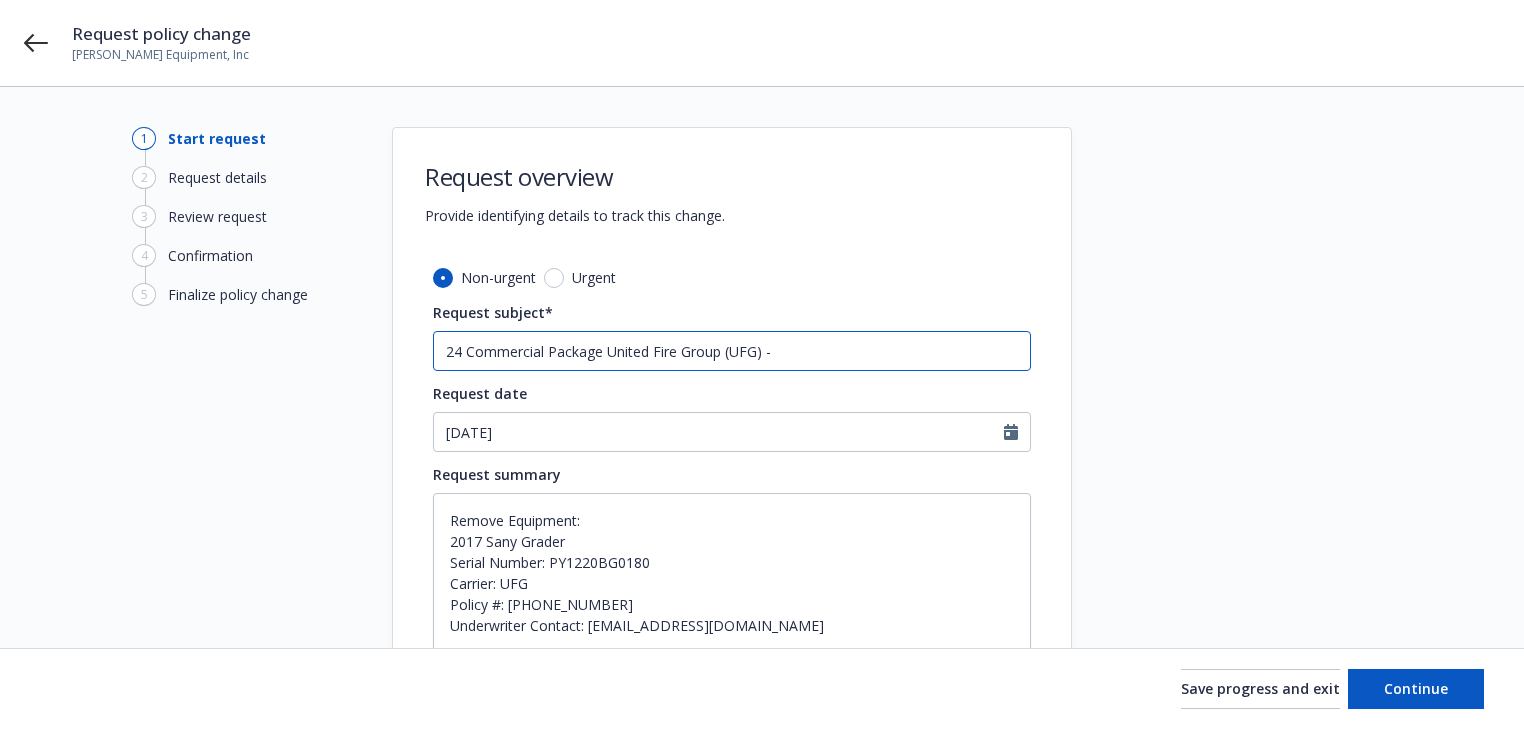 click on "24 Commercial Package United Fire Group (UFG) -" at bounding box center (732, 351) 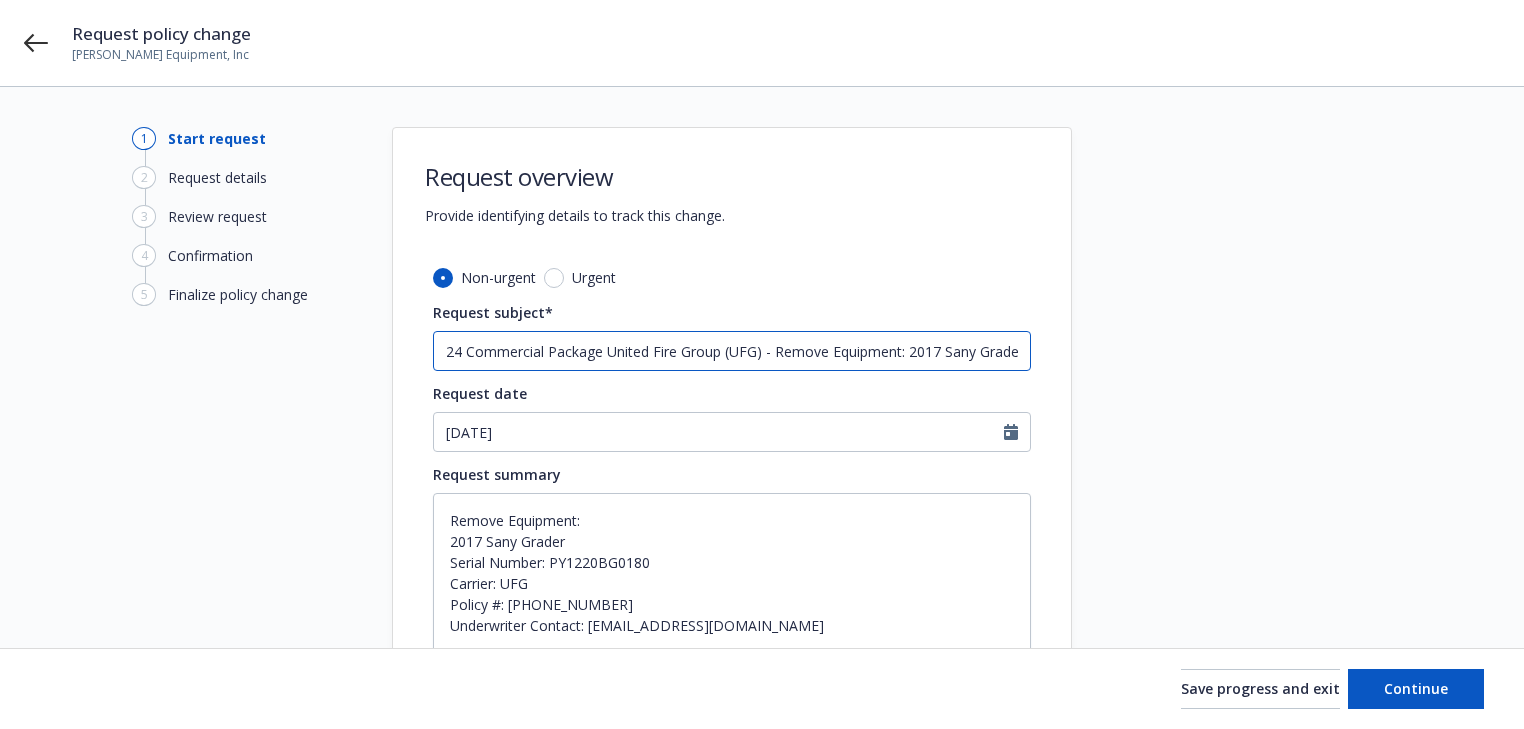 scroll, scrollTop: 0, scrollLeft: 109, axis: horizontal 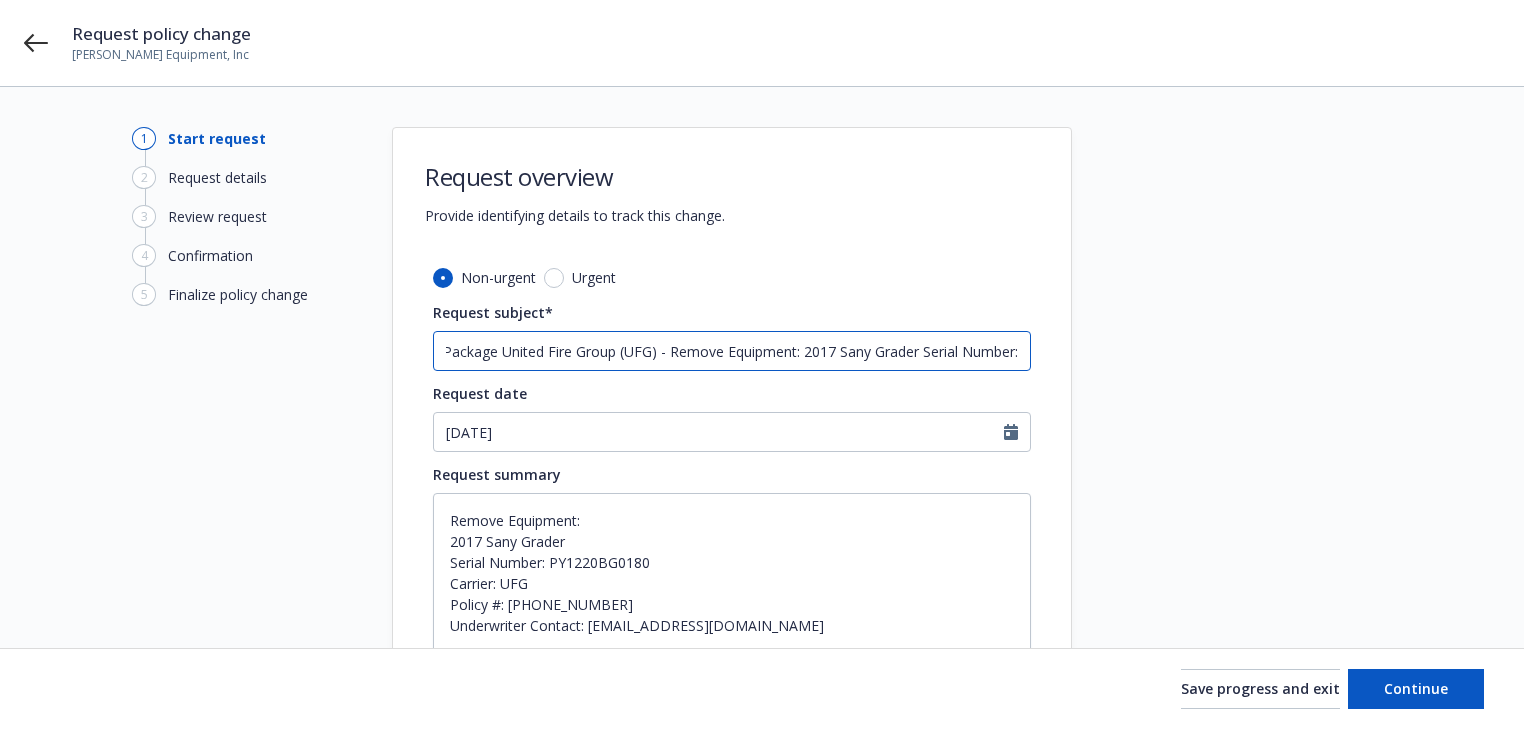 type on "x" 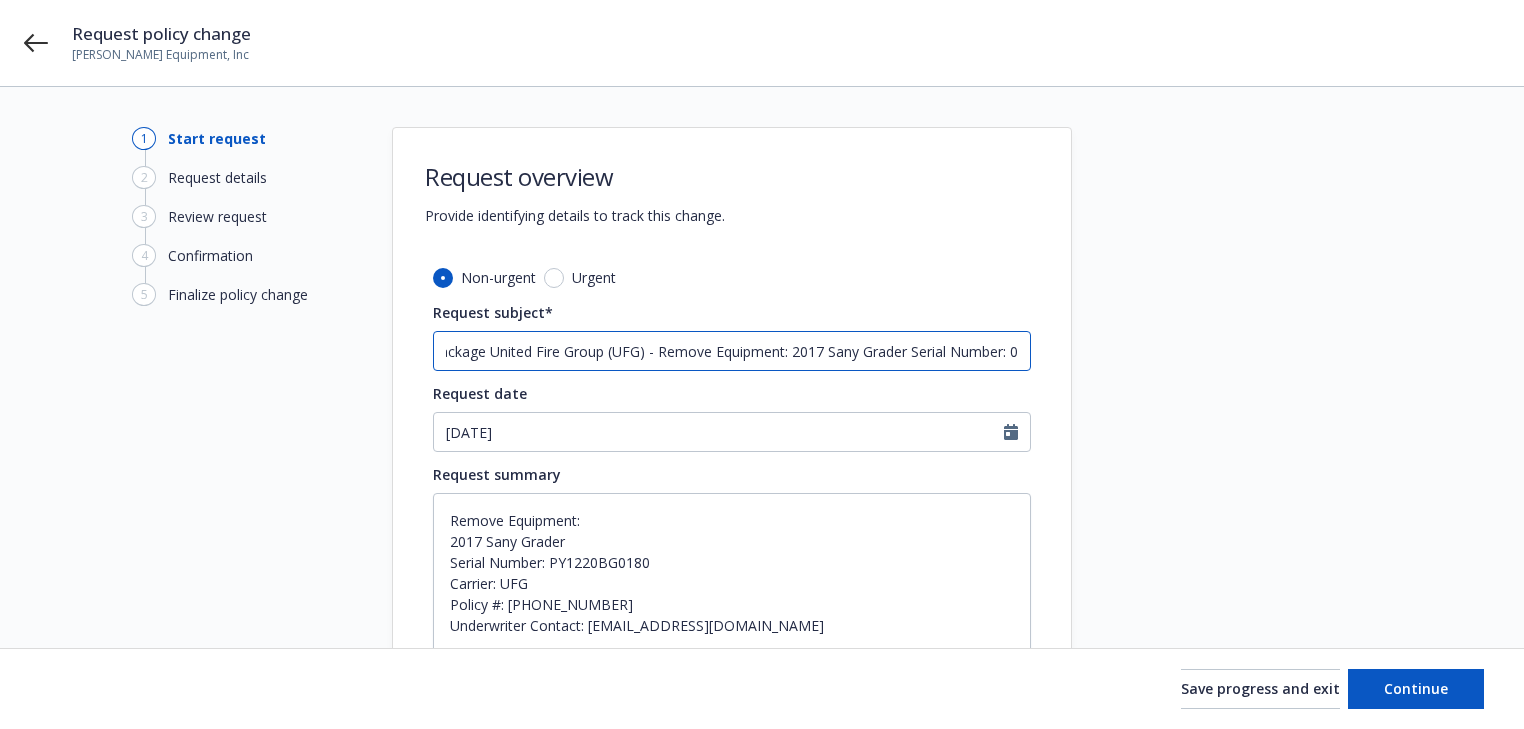 type on "x" 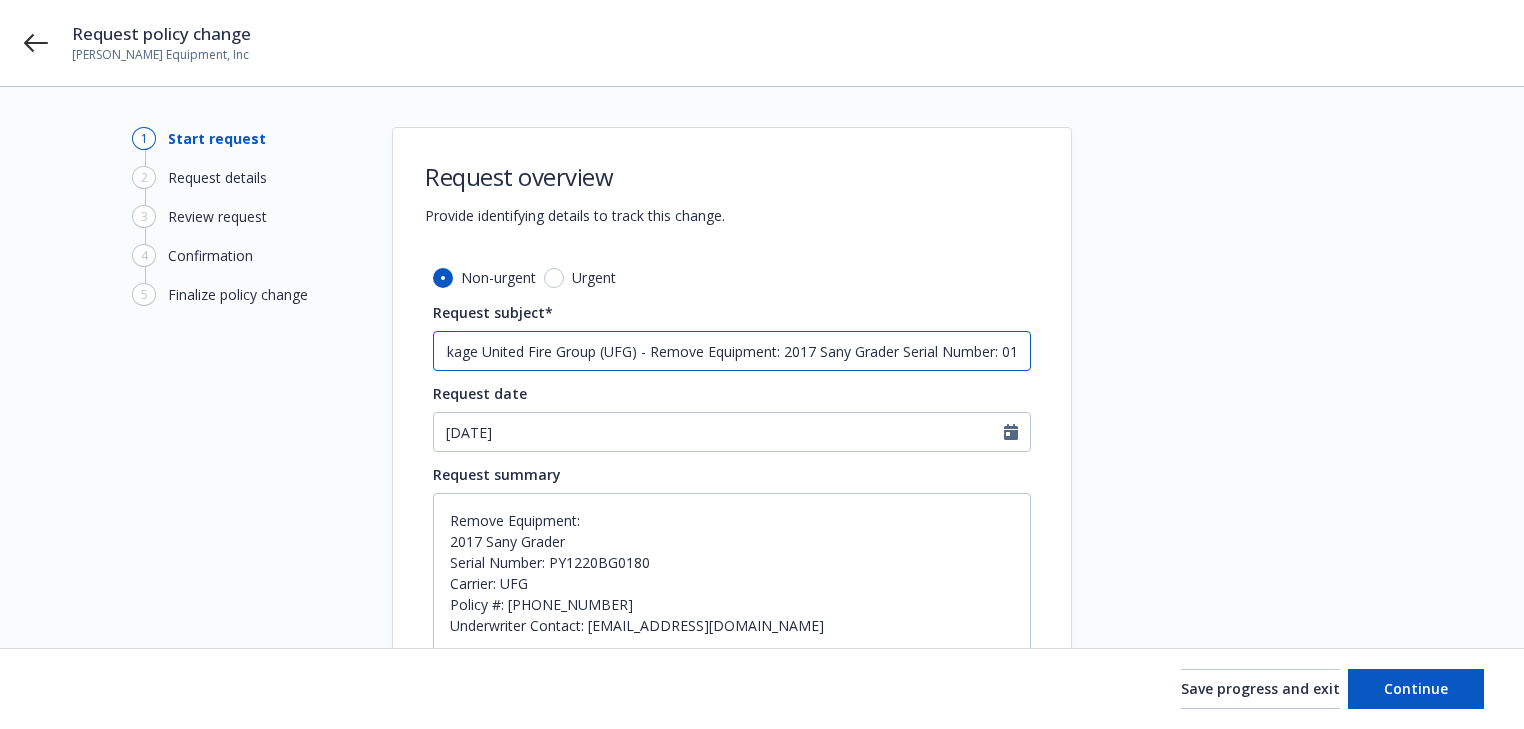type on "x" 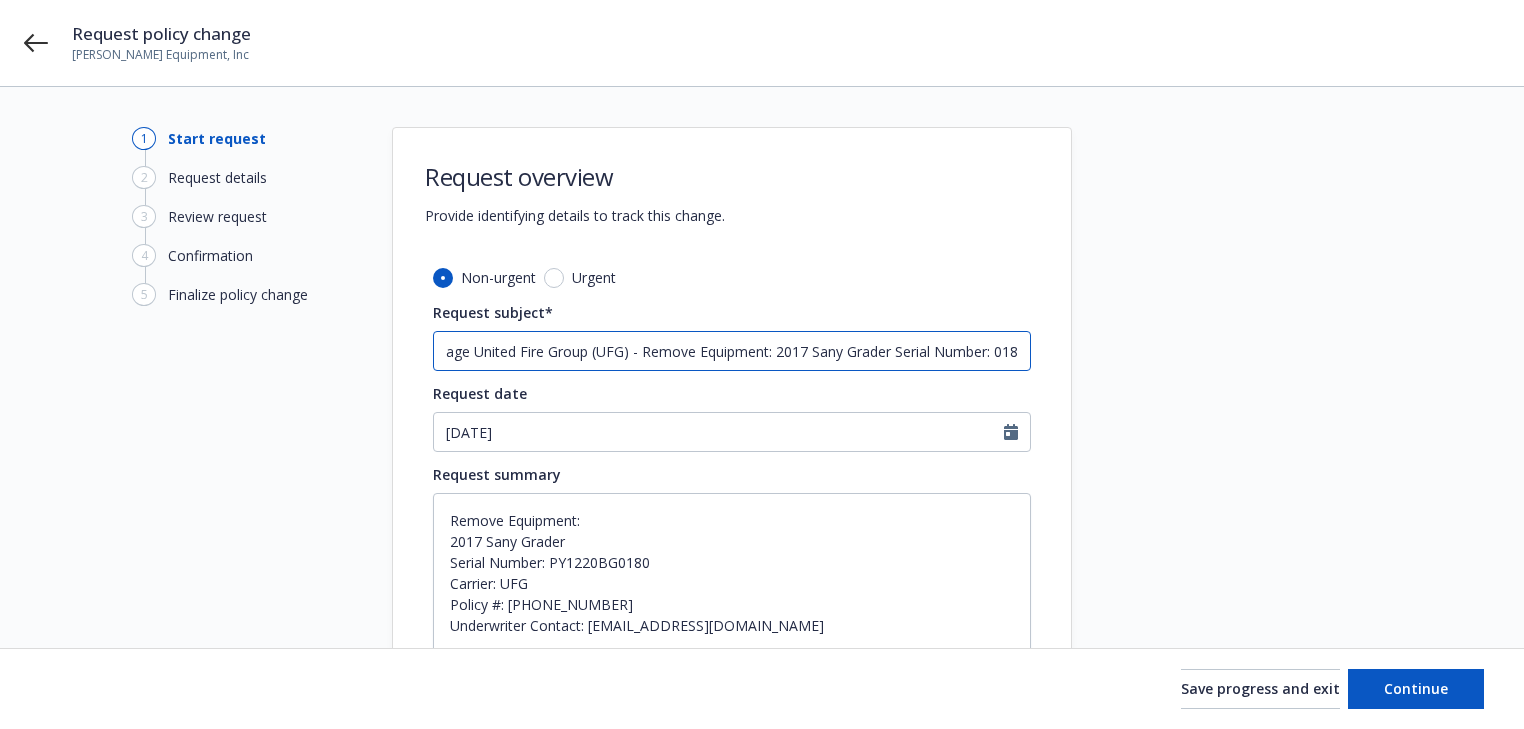 type on "x" 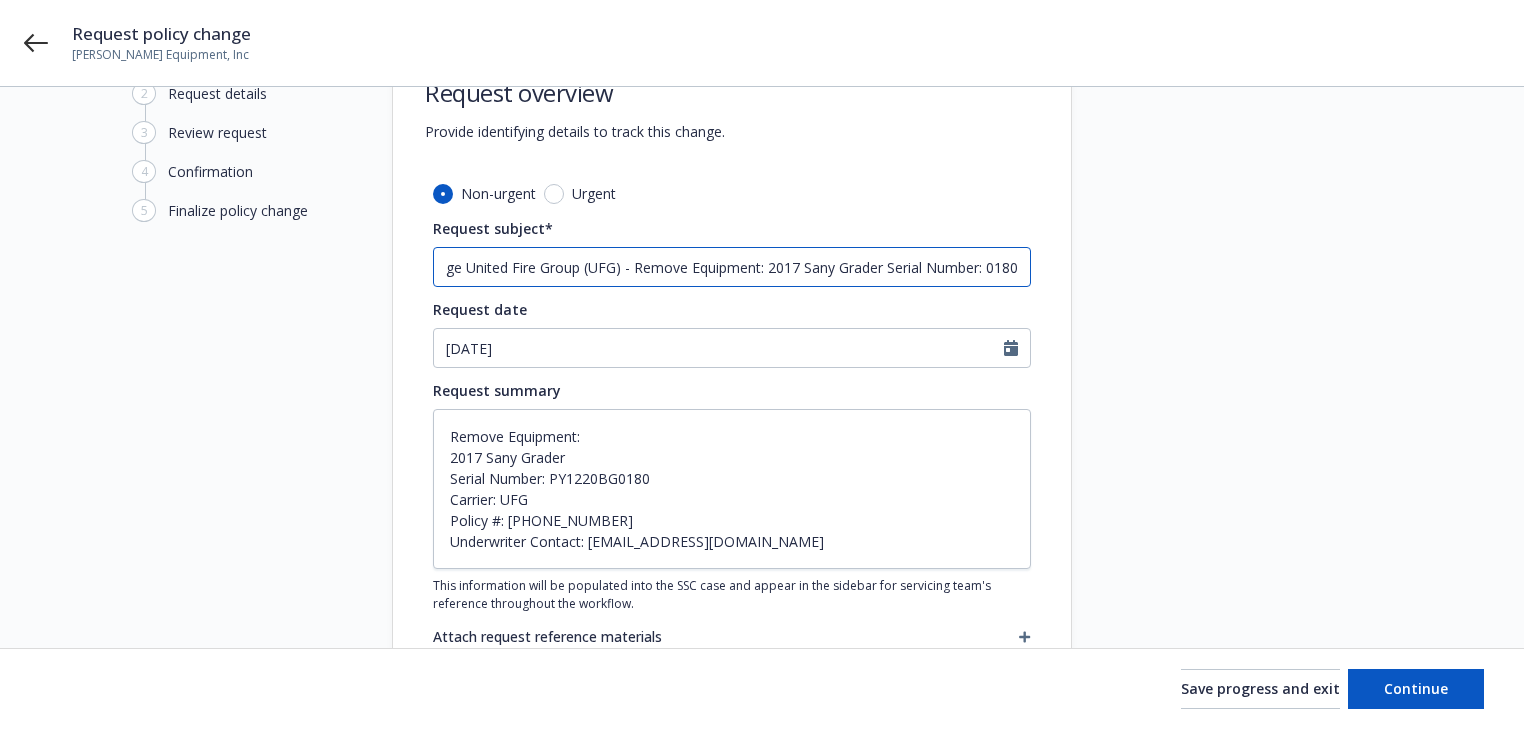 scroll, scrollTop: 186, scrollLeft: 0, axis: vertical 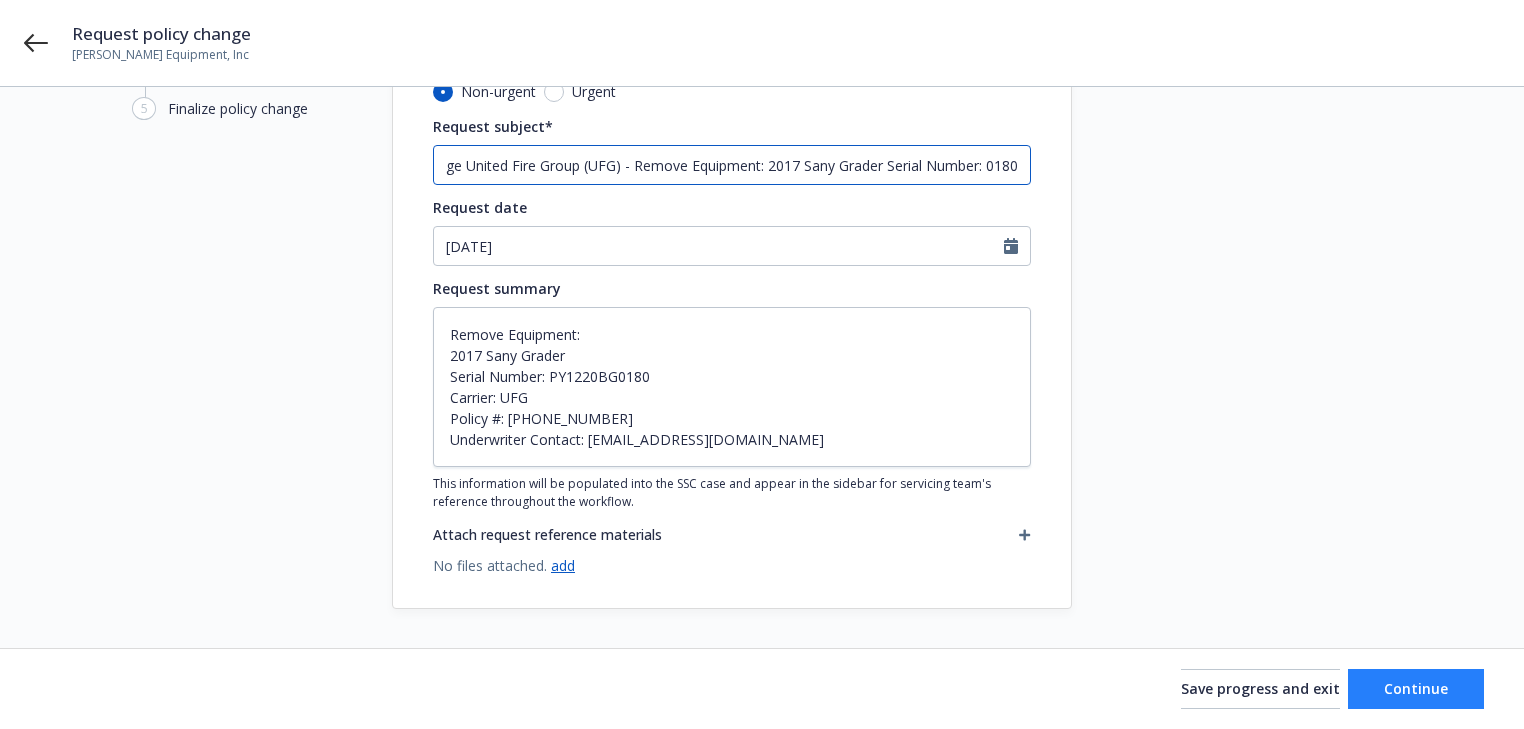 type on "24 Commercial Package United Fire Group (UFG) - Remove Equipment: 2017 Sany Grader Serial Number: 0180" 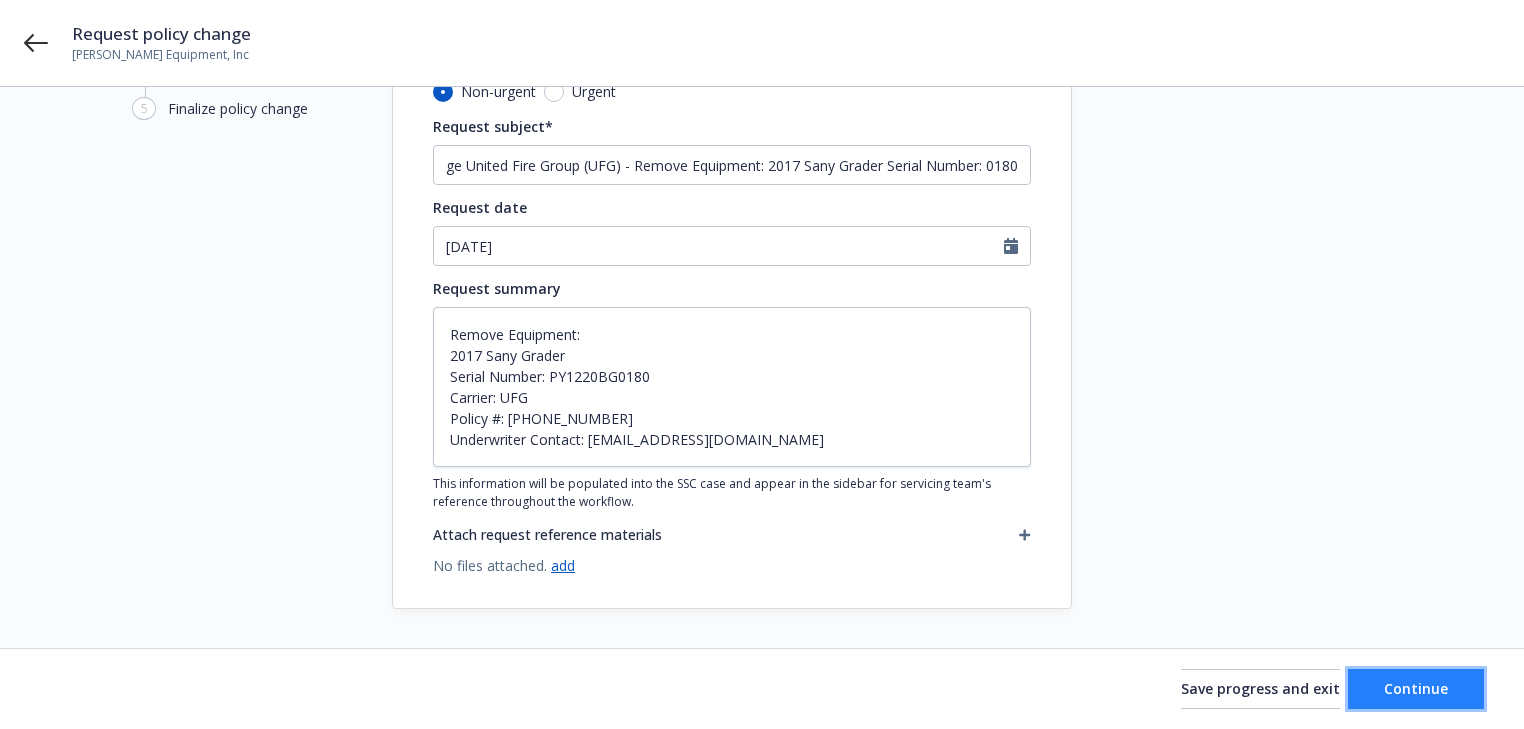 click on "Continue" at bounding box center (1416, 688) 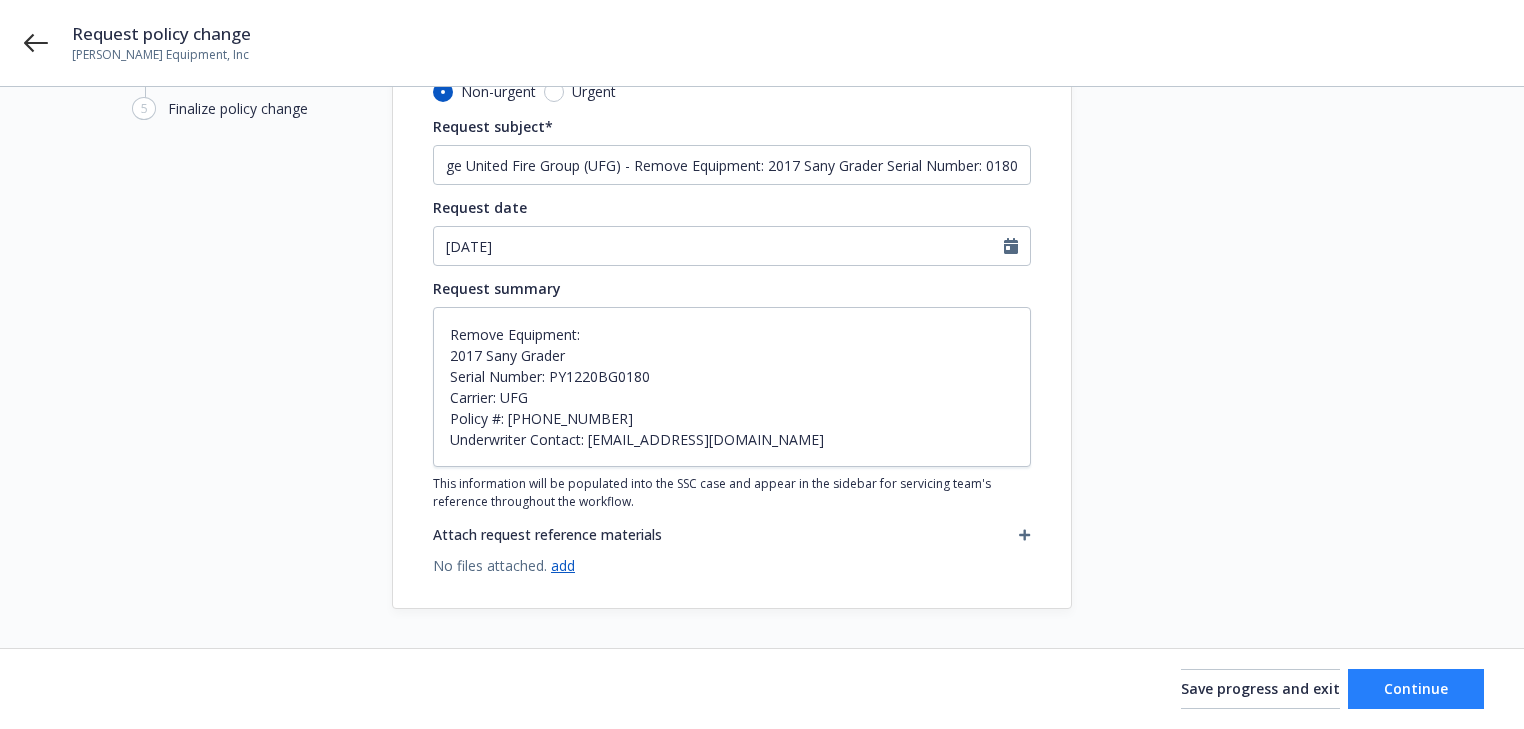 scroll, scrollTop: 0, scrollLeft: 0, axis: both 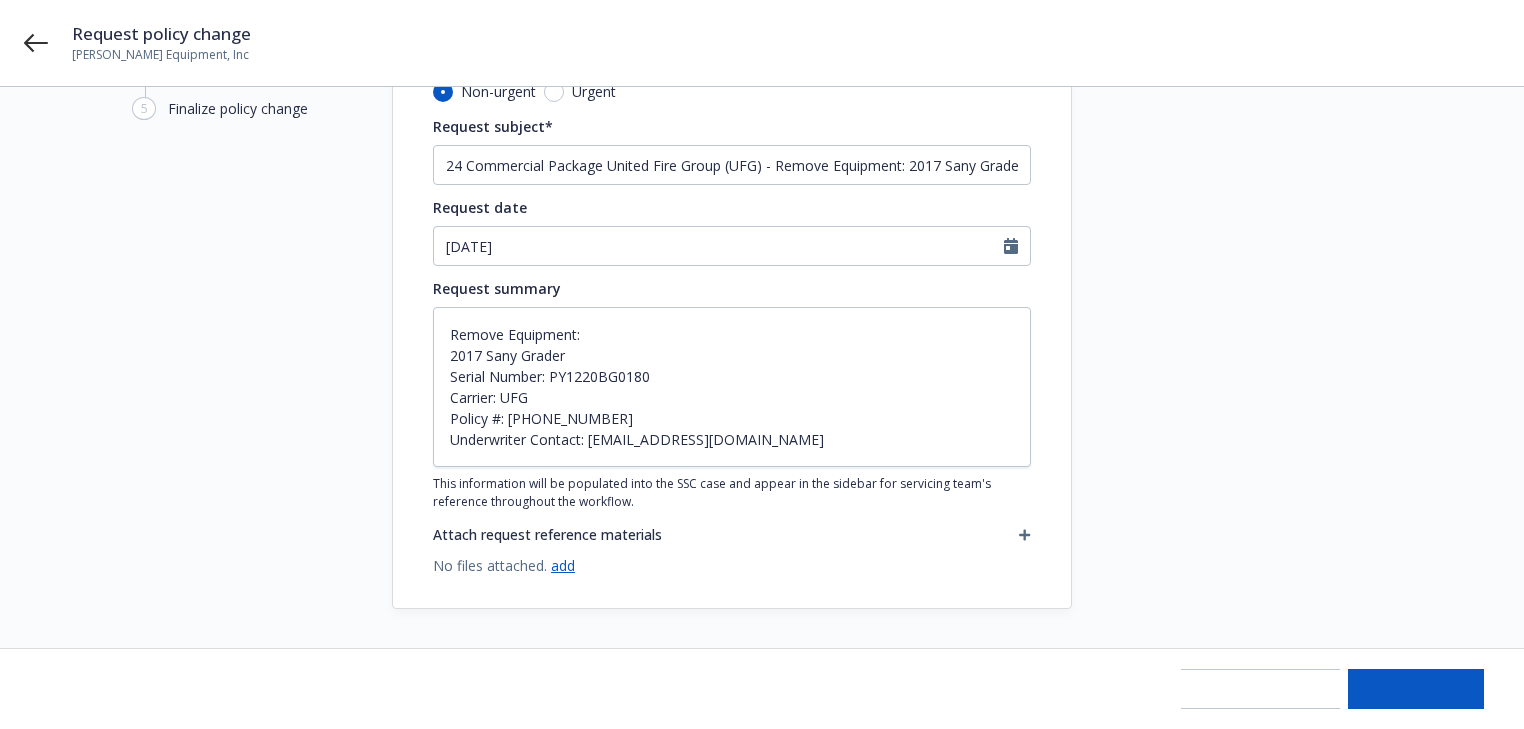 type on "x" 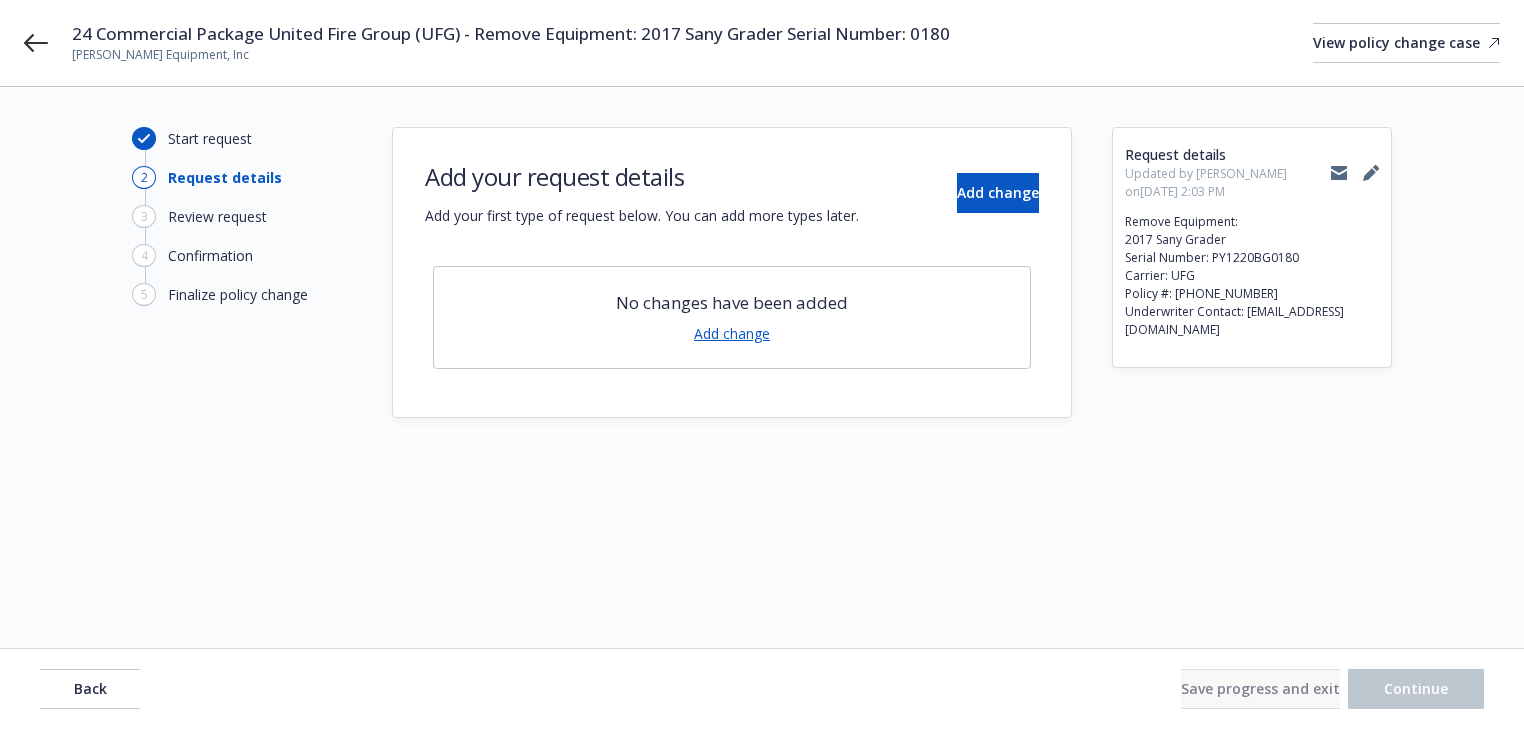 scroll, scrollTop: 0, scrollLeft: 0, axis: both 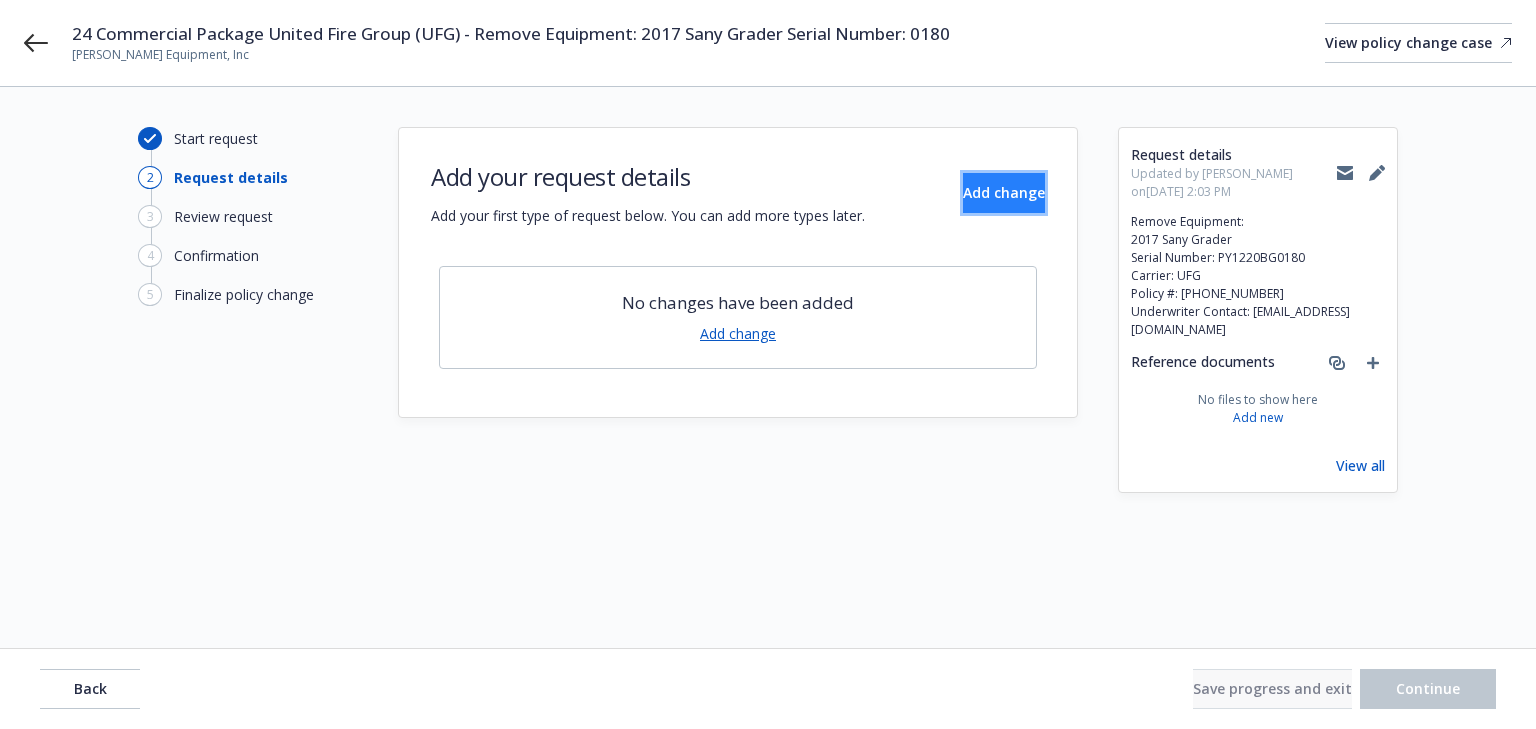 drag, startPoint x: 992, startPoint y: 188, endPoint x: 978, endPoint y: 189, distance: 14.035668 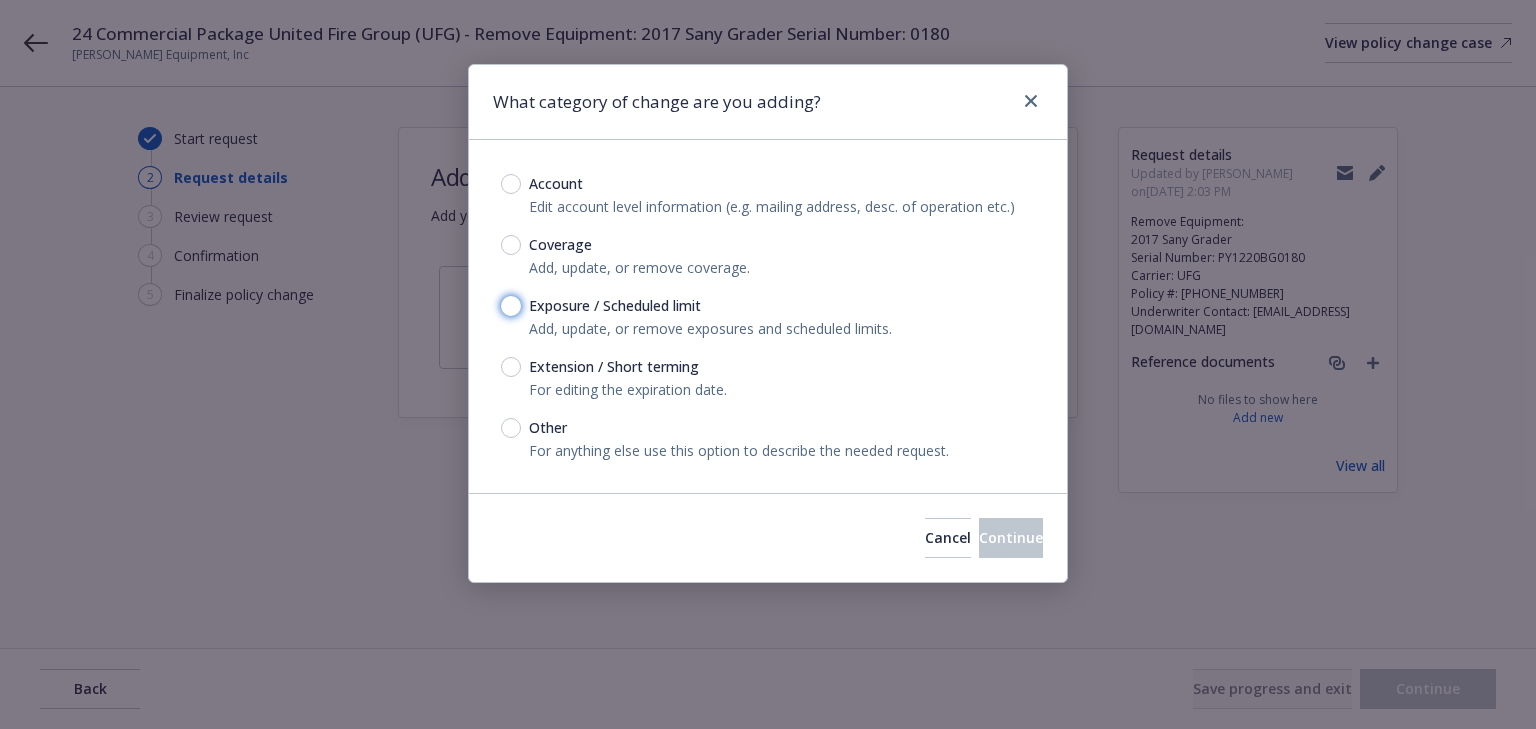 click on "Exposure / Scheduled limit" at bounding box center [511, 306] 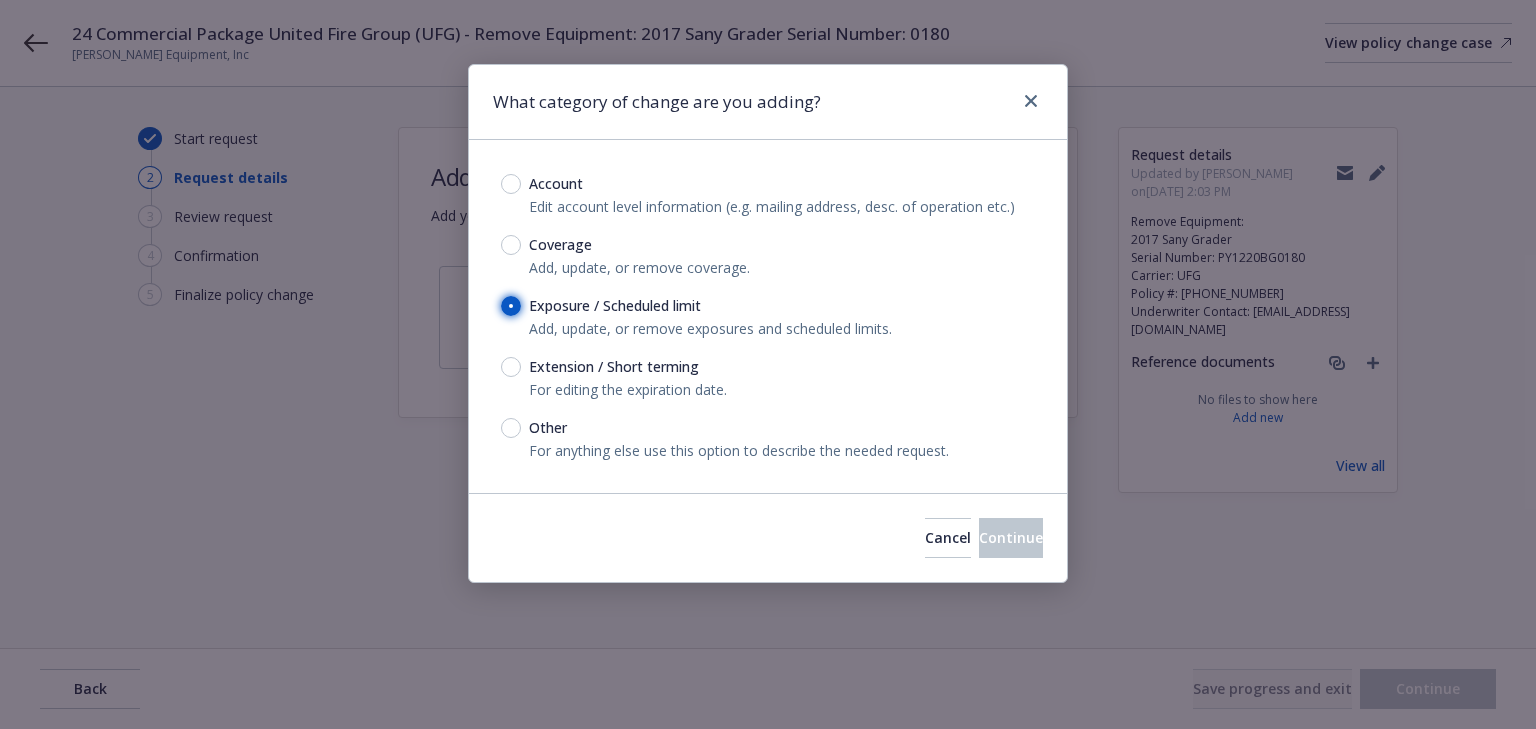 radio on "true" 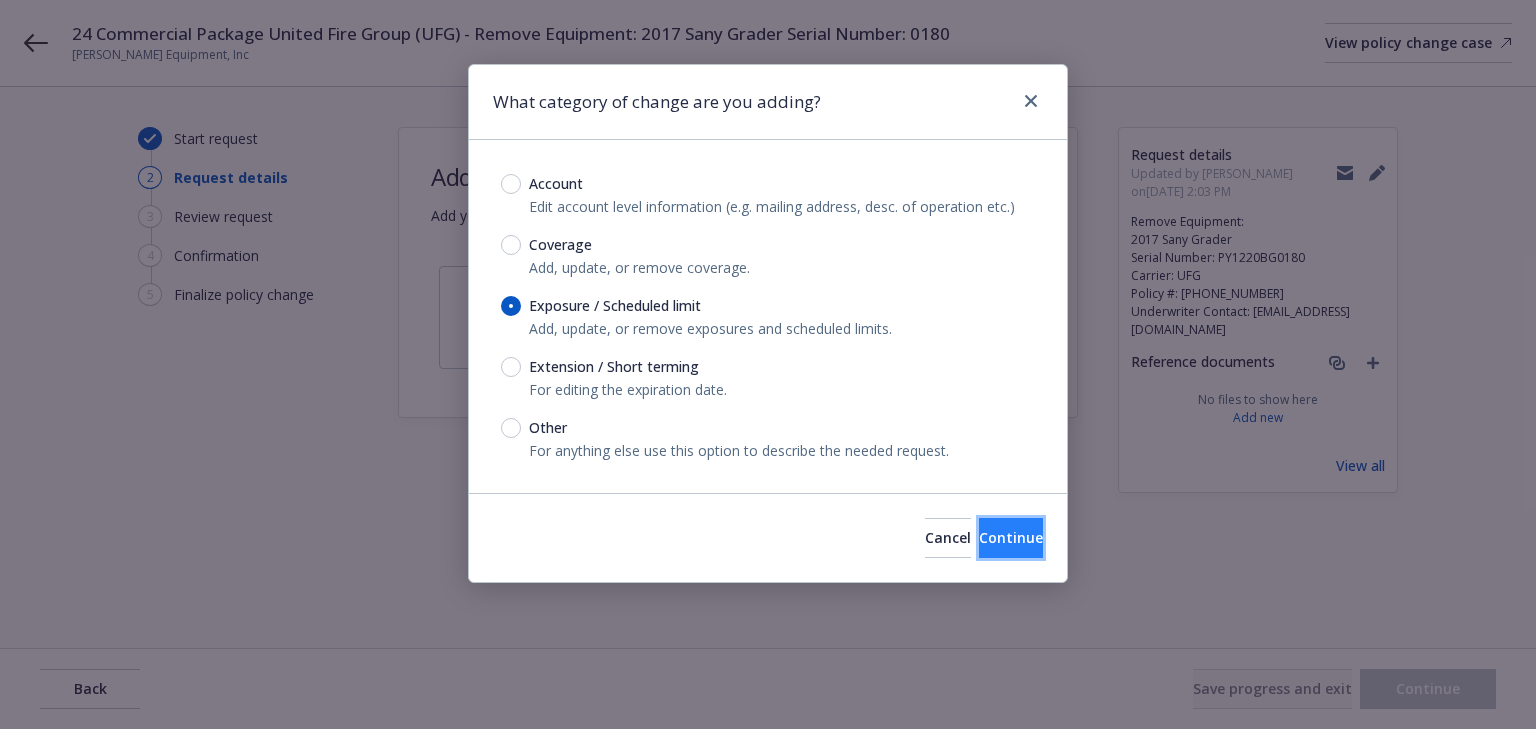 click on "Continue" at bounding box center (1011, 538) 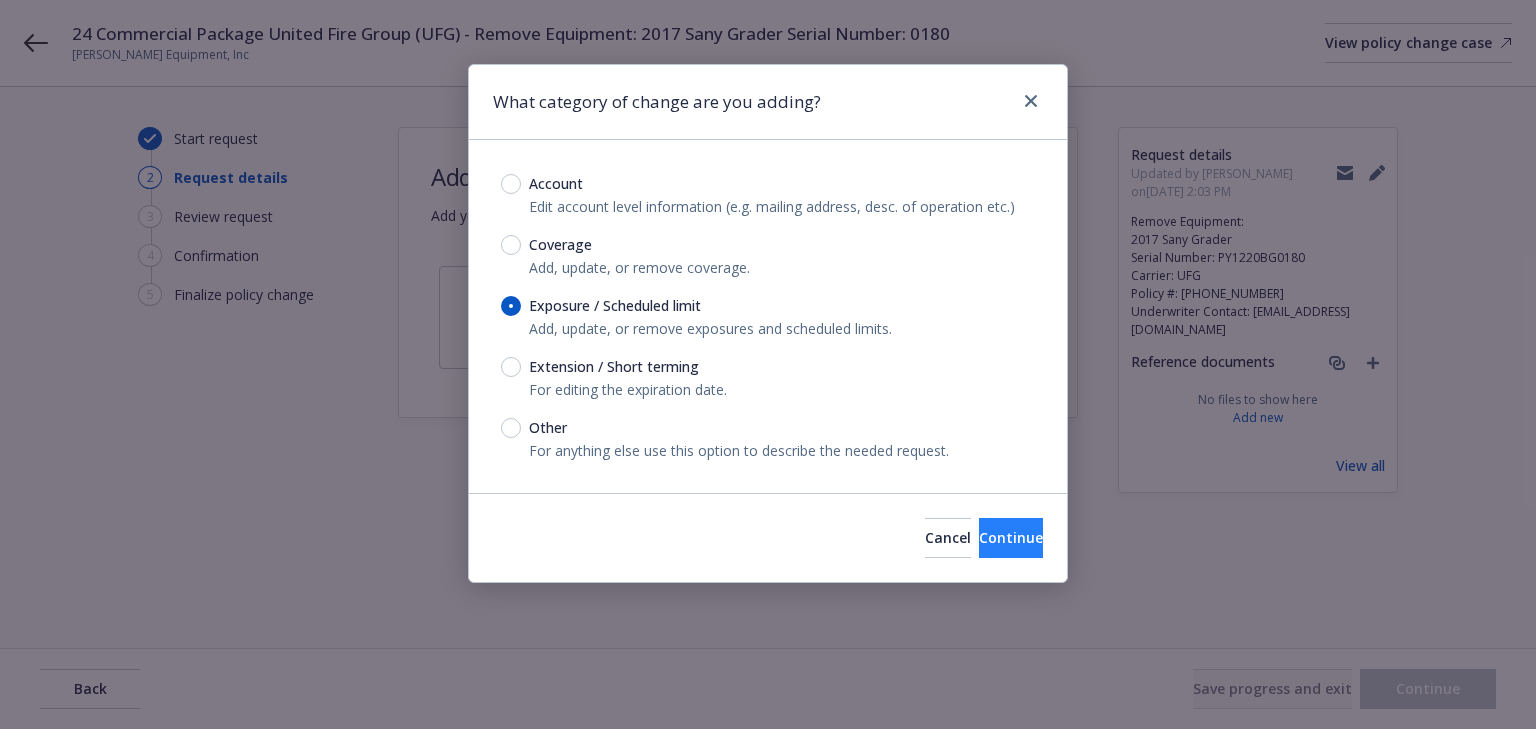 type on "x" 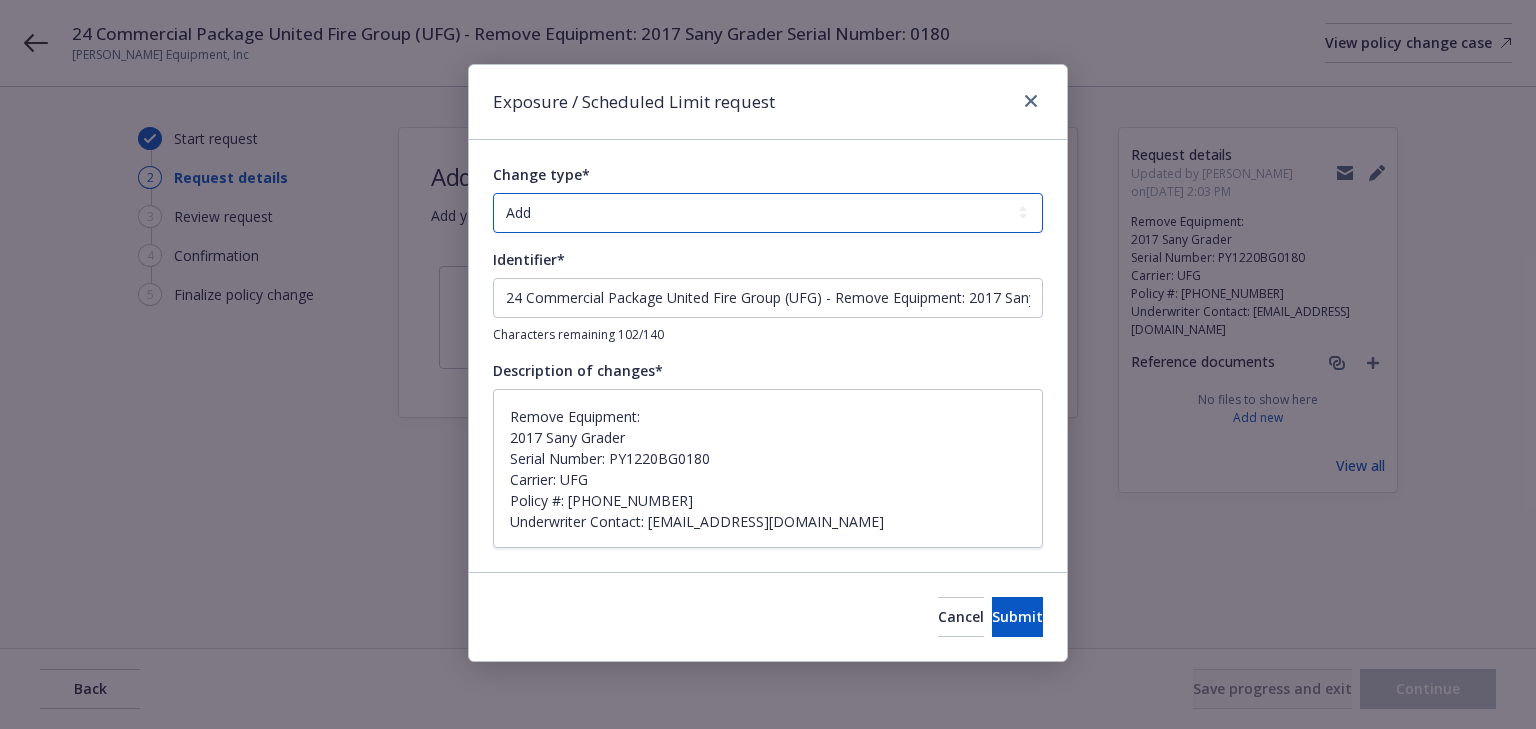 drag, startPoint x: 673, startPoint y: 208, endPoint x: 666, endPoint y: 220, distance: 13.892444 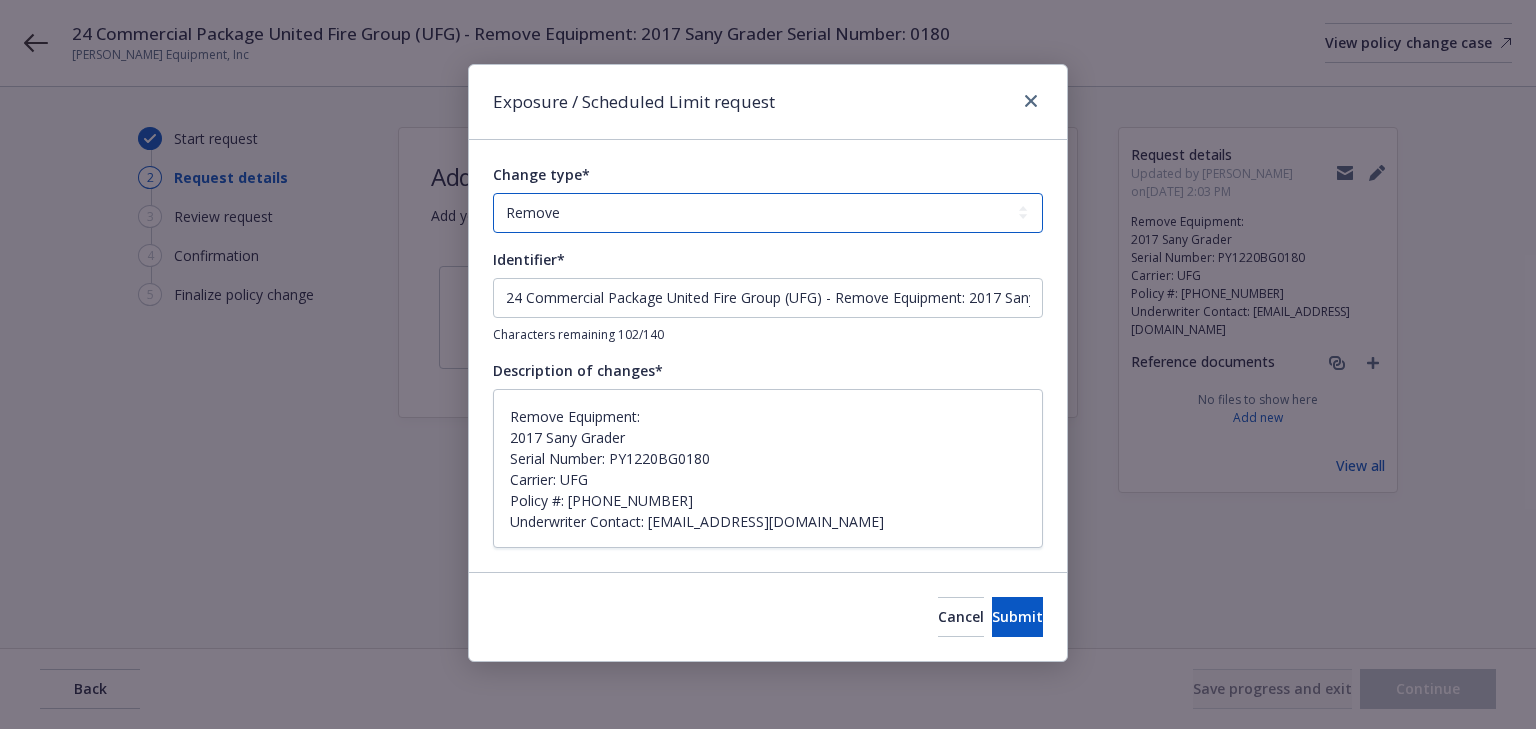 click on "Add Audit Change Remove" at bounding box center [768, 213] 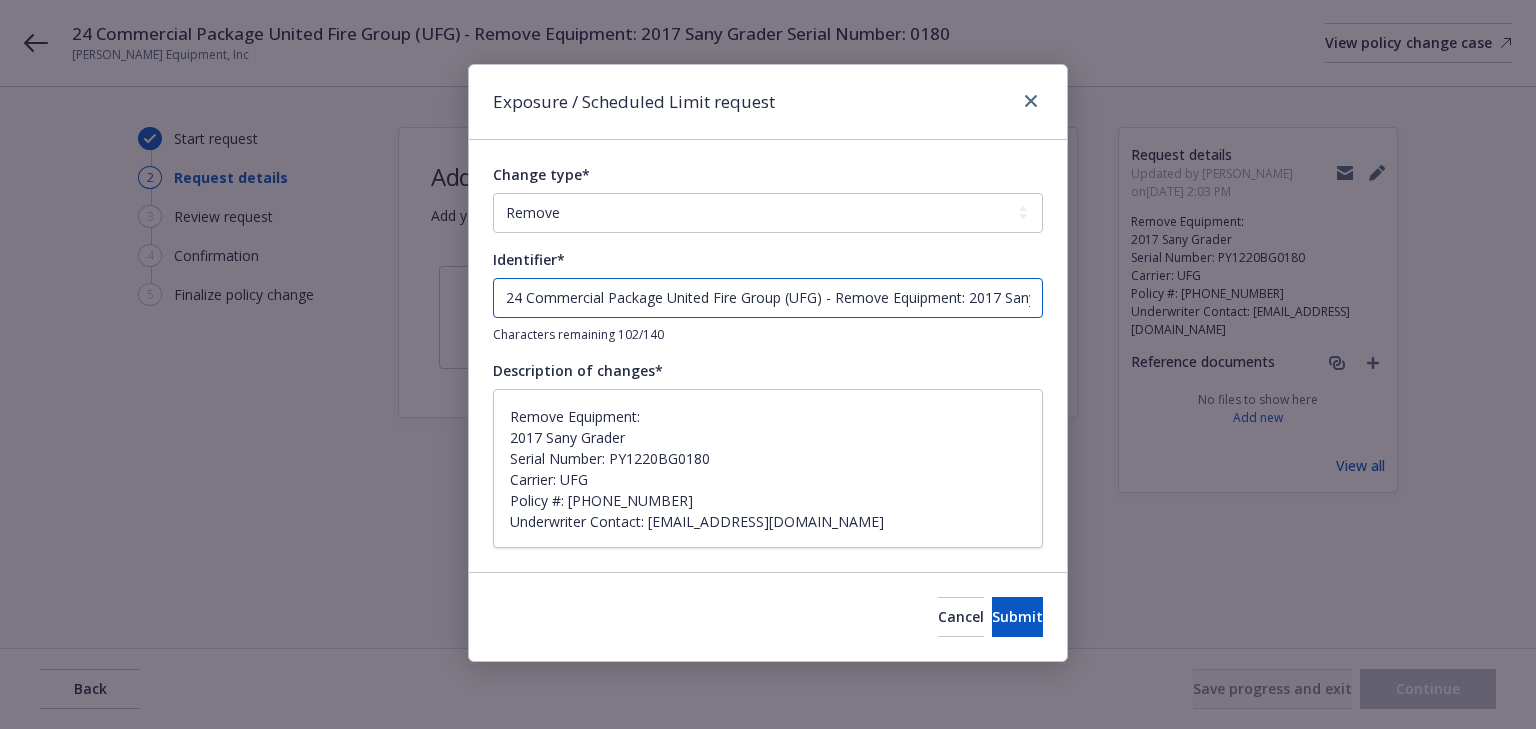 drag, startPoint x: 831, startPoint y: 296, endPoint x: -558, endPoint y: 312, distance: 1389.0922 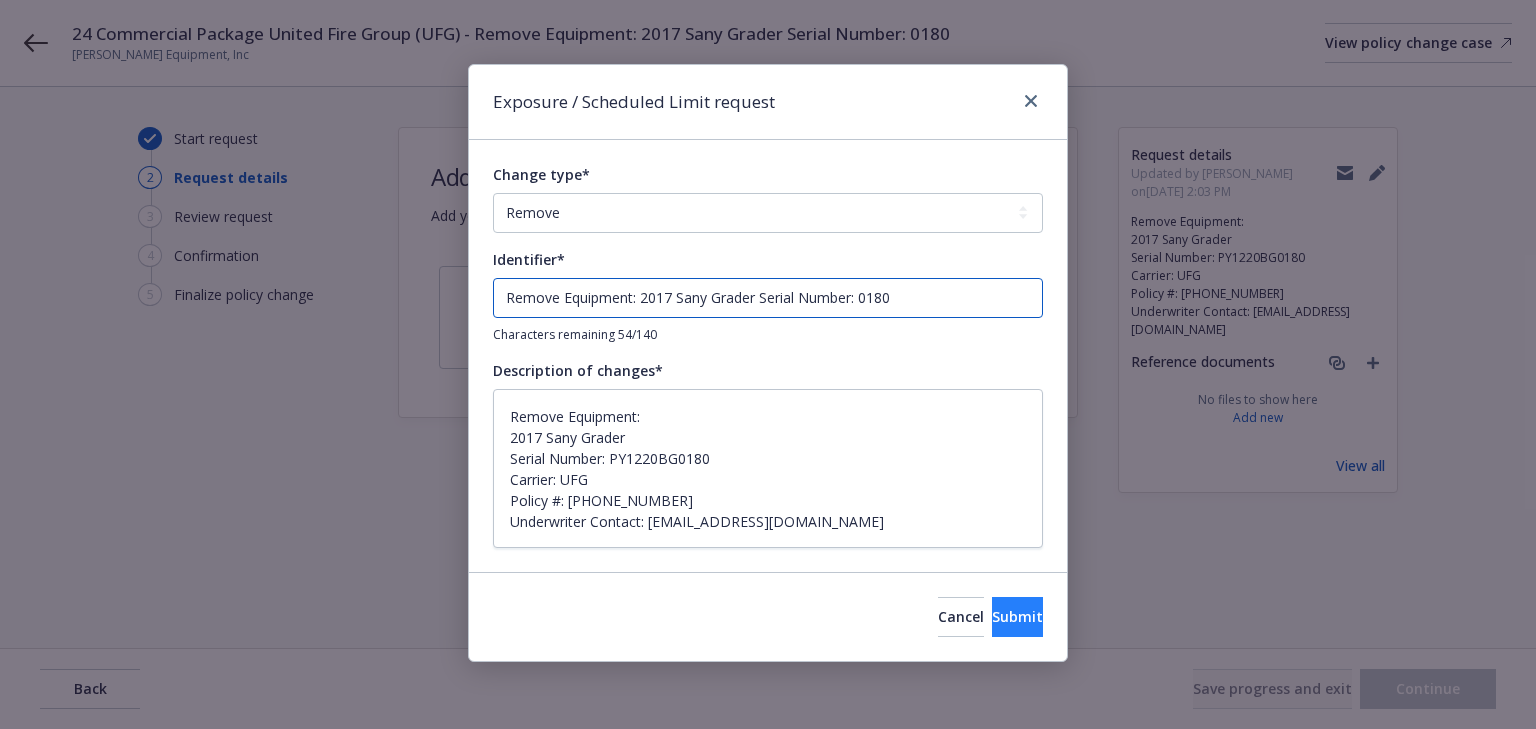 type on "Remove Equipment: 2017 Sany Grader Serial Number: 0180" 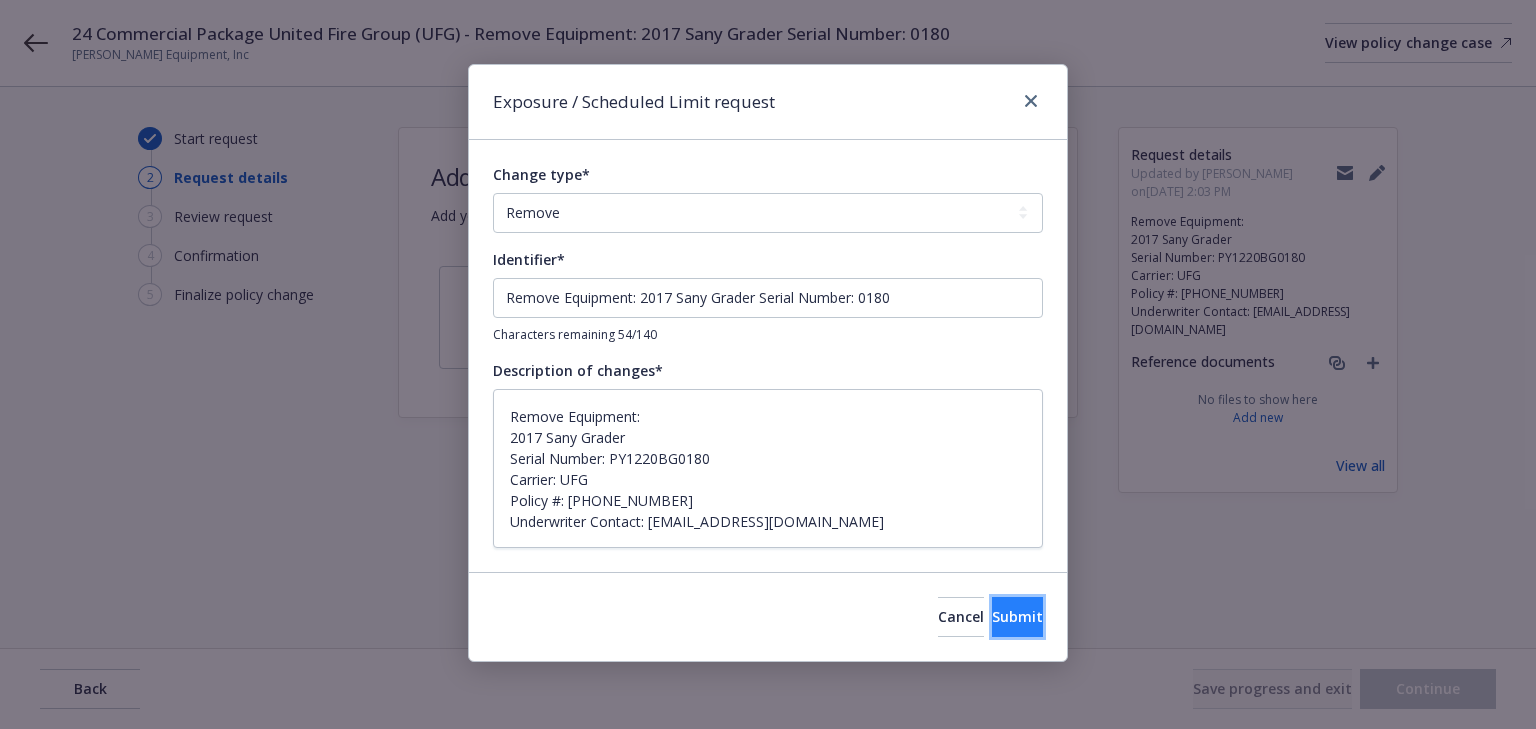 click on "Submit" at bounding box center (1017, 616) 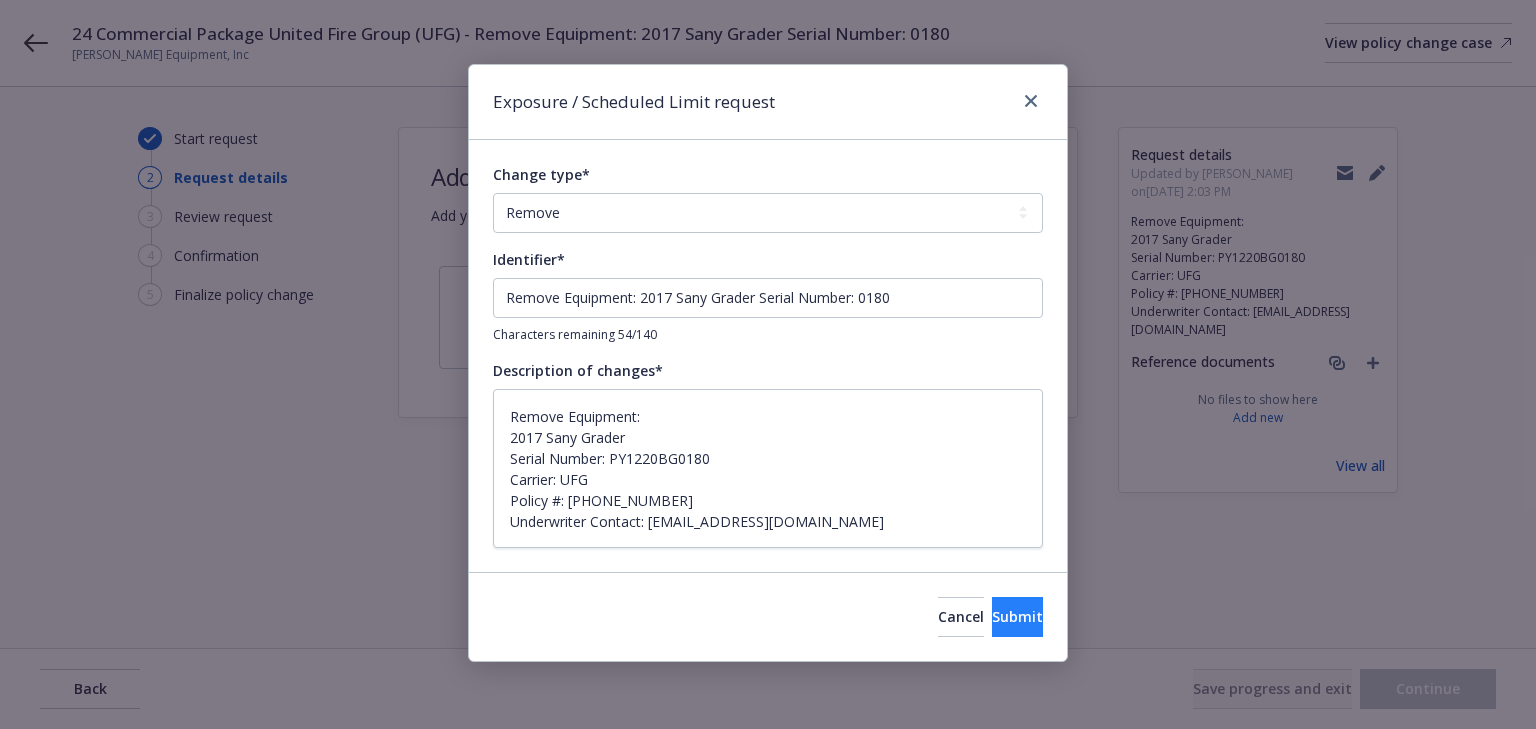 type on "x" 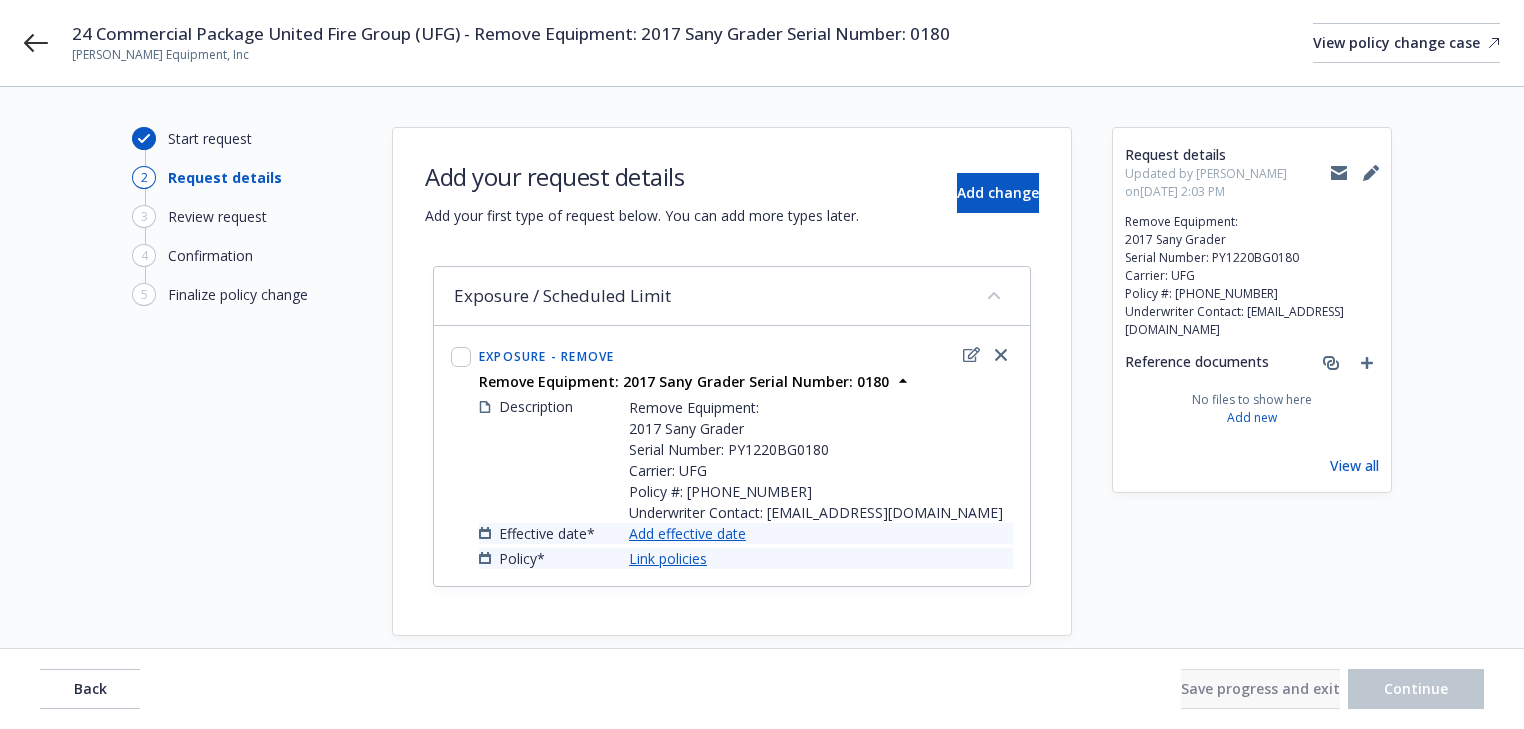 click on "Add effective date" at bounding box center (687, 533) 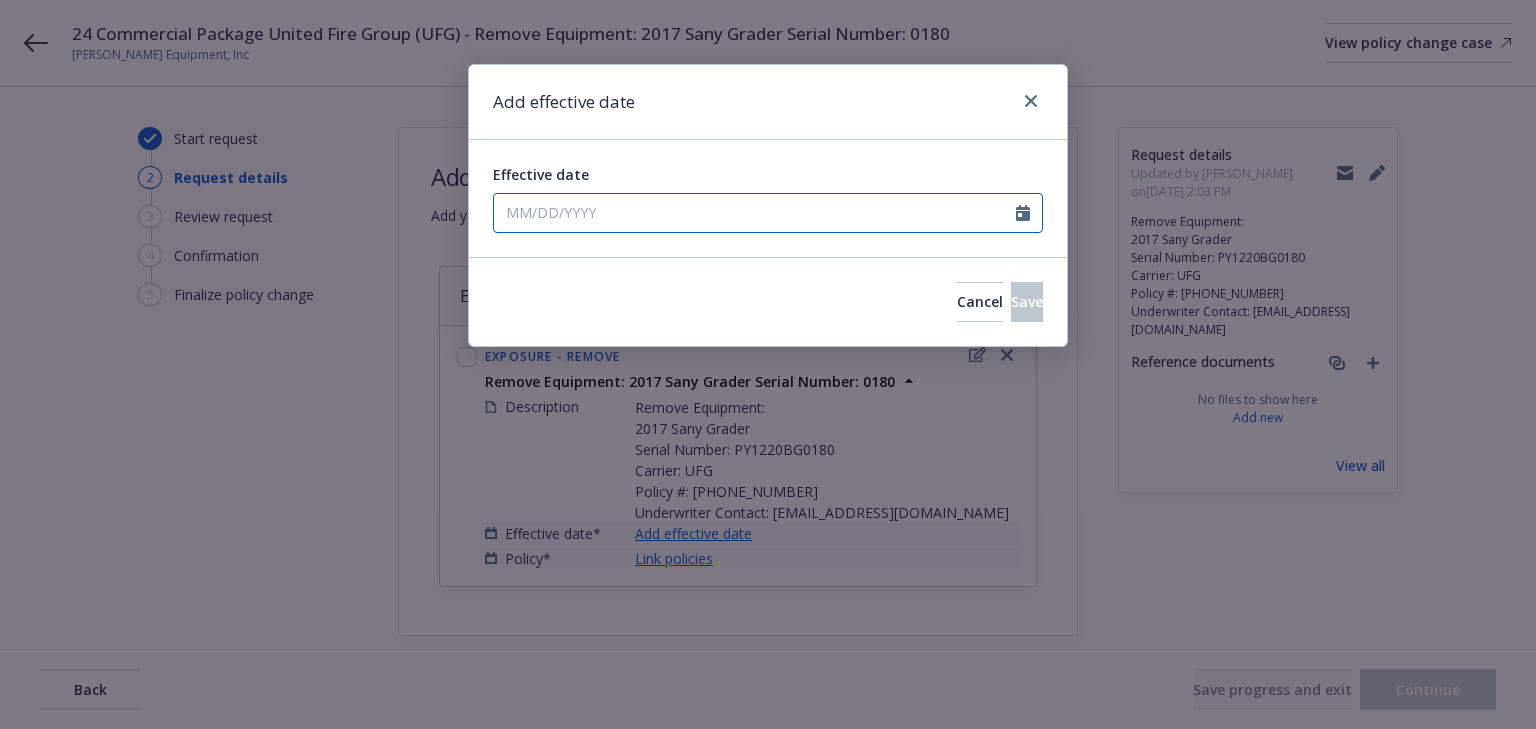 select on "7" 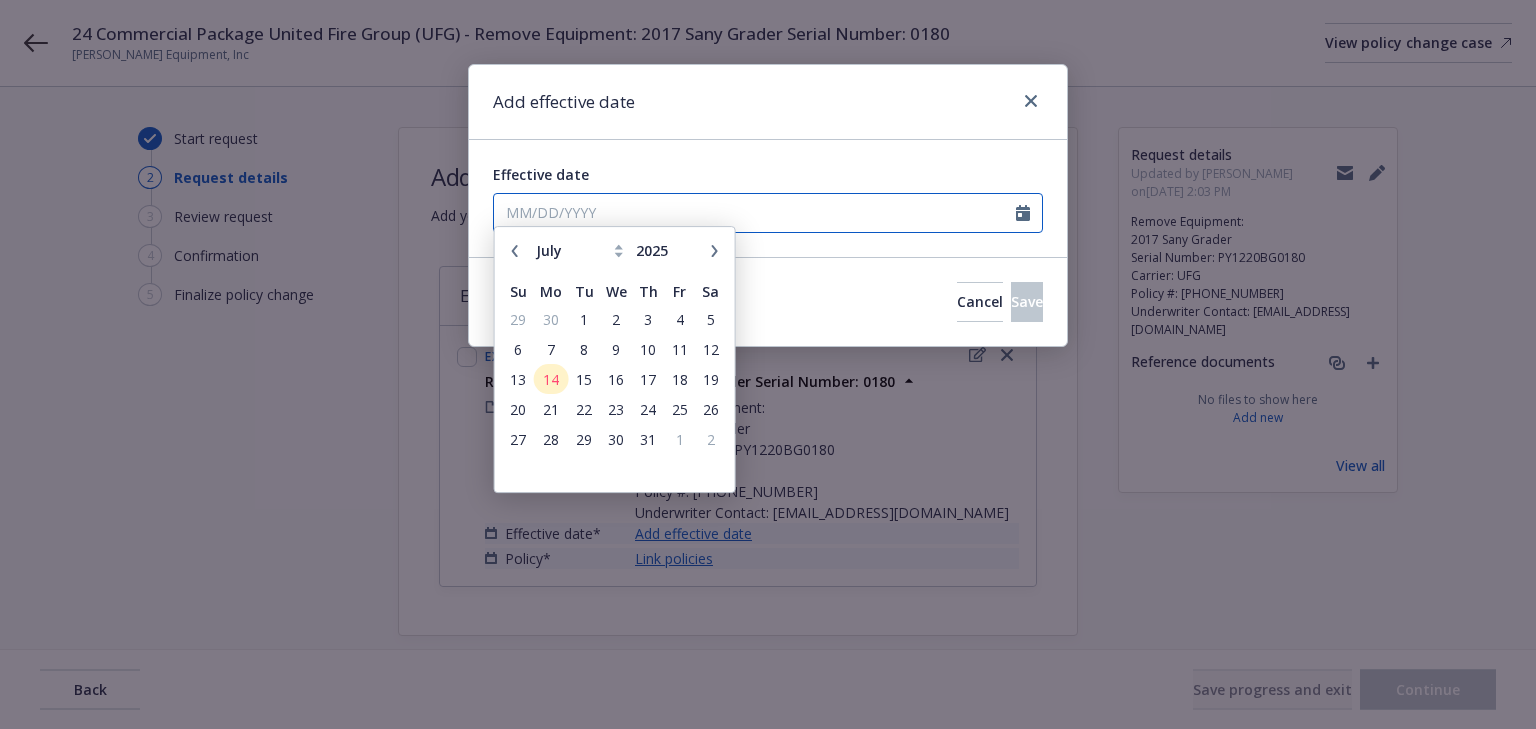click on "Effective date" at bounding box center [755, 213] 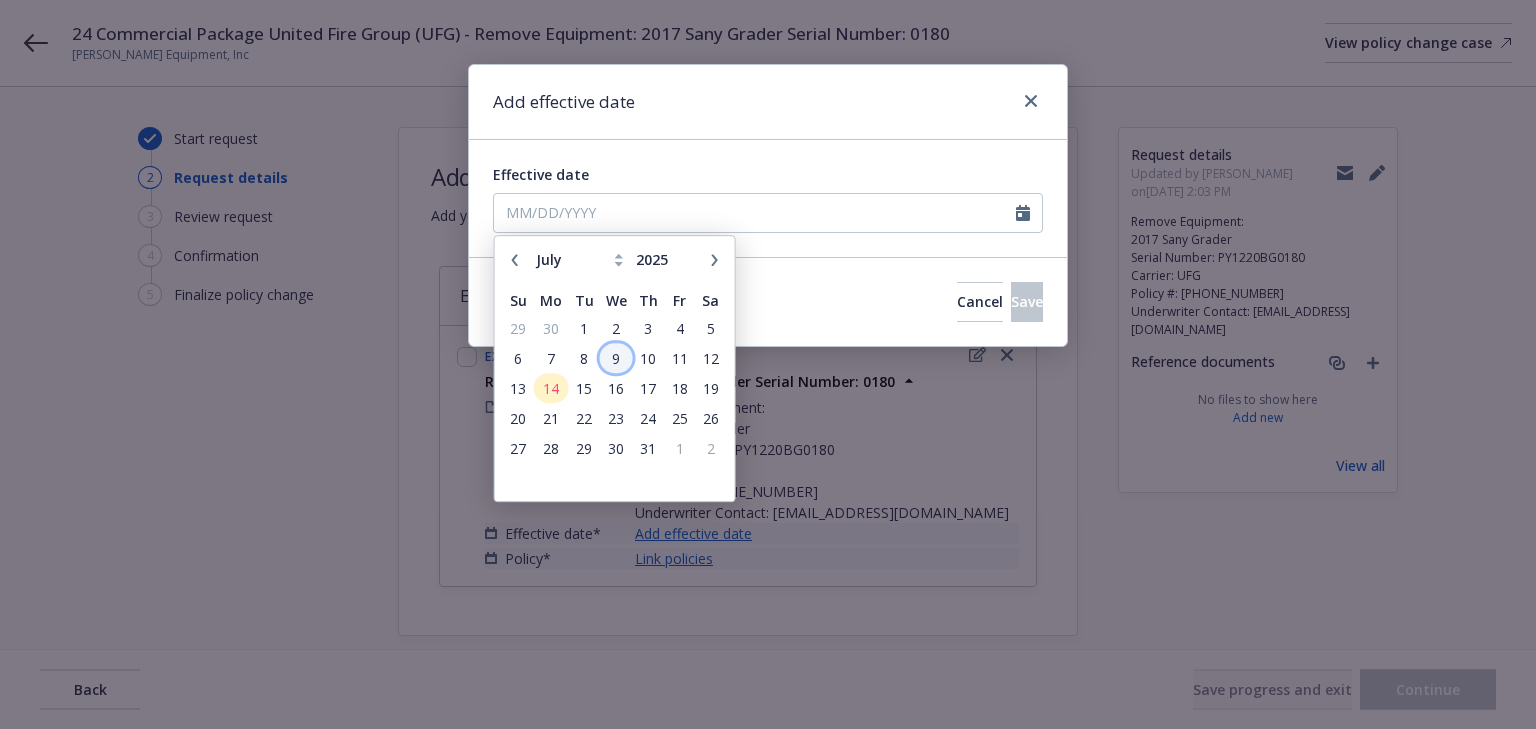 click on "9" at bounding box center (616, 358) 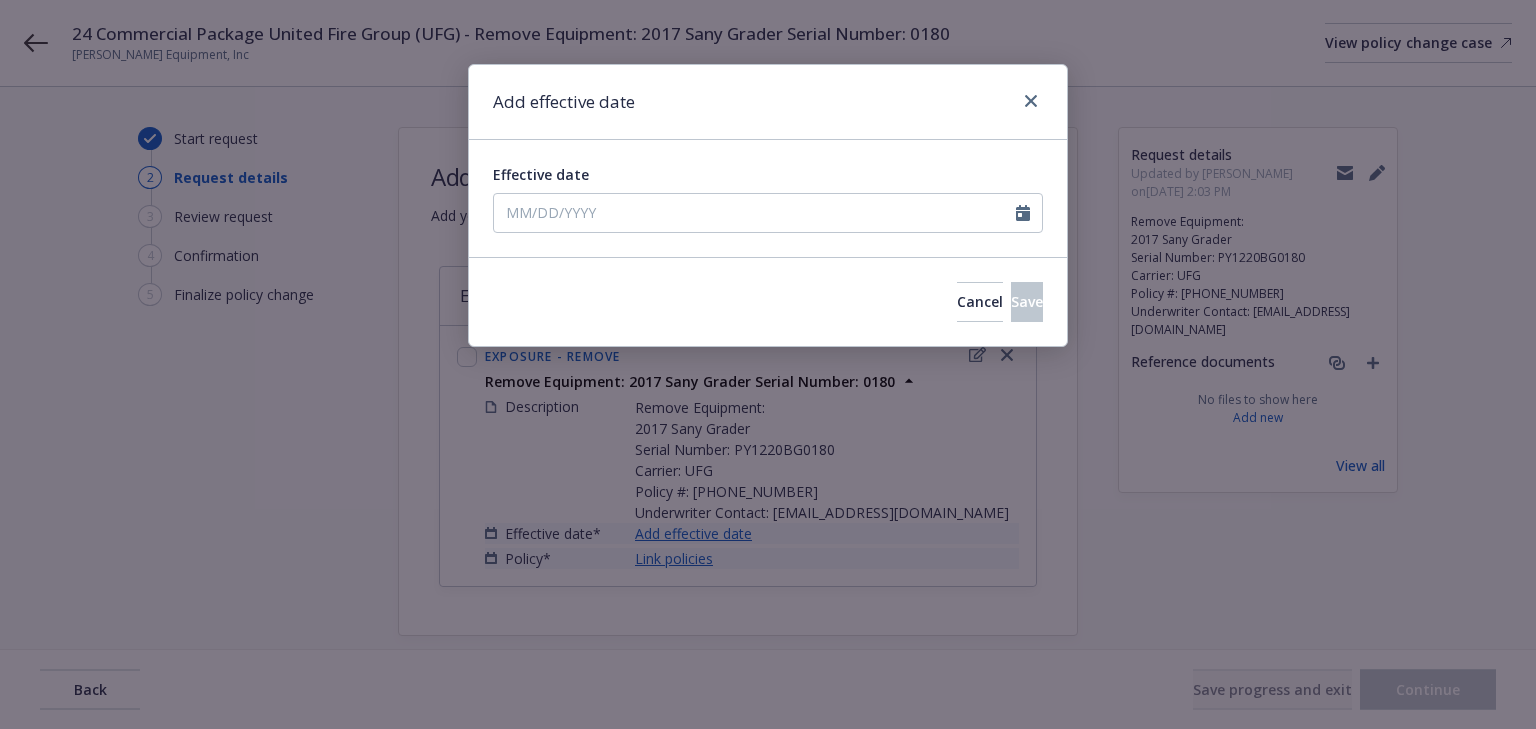 type on "[DATE]" 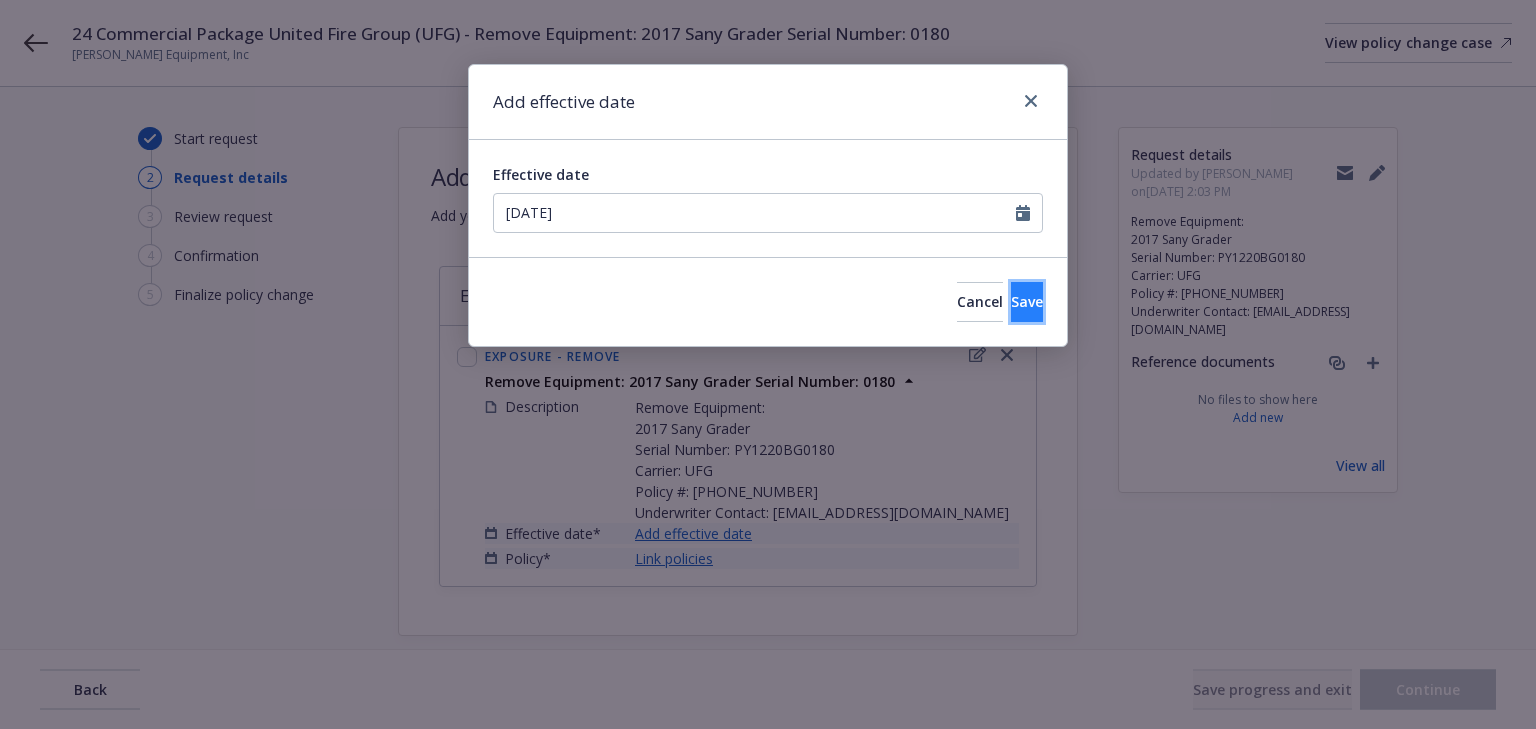 click on "Save" at bounding box center [1027, 301] 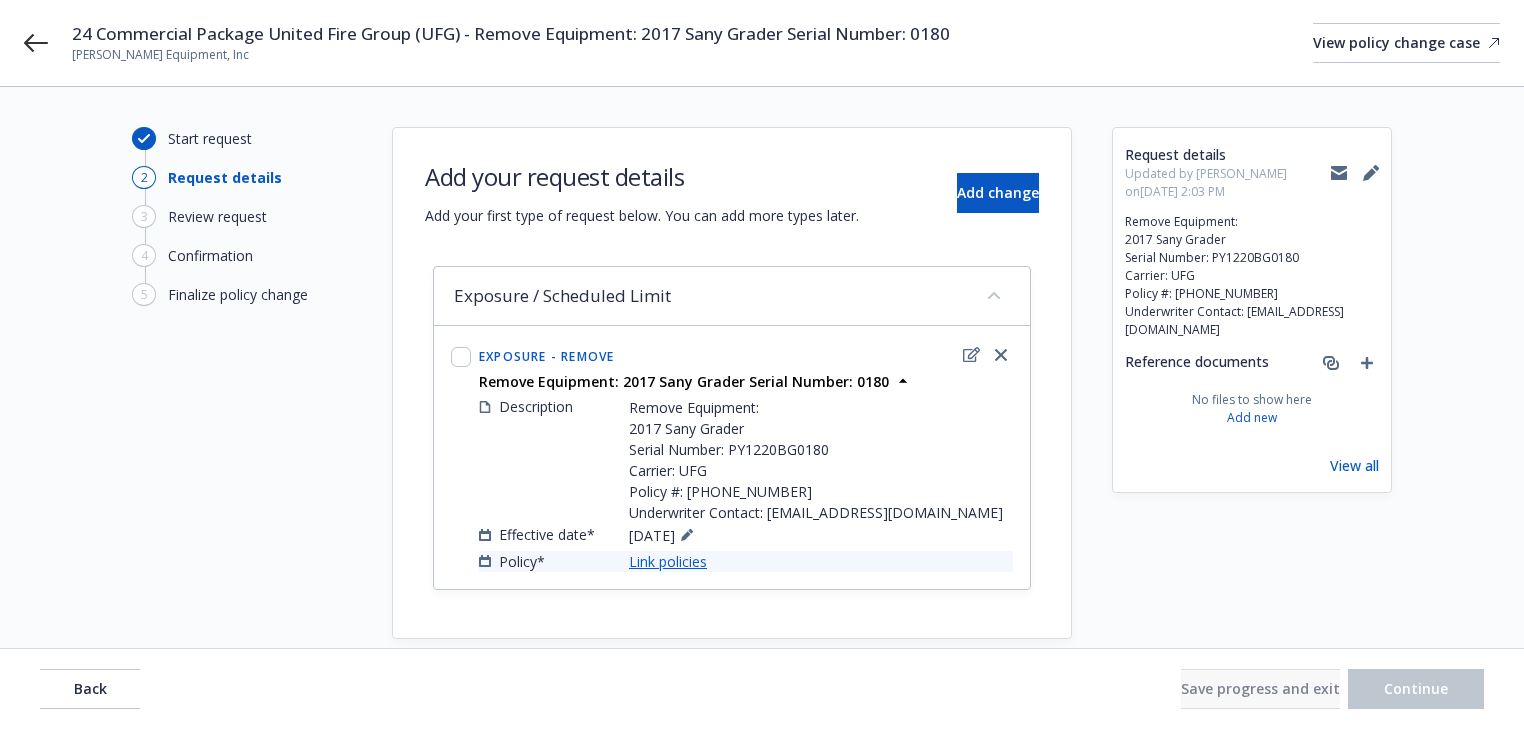 click on "Link policies" at bounding box center [668, 561] 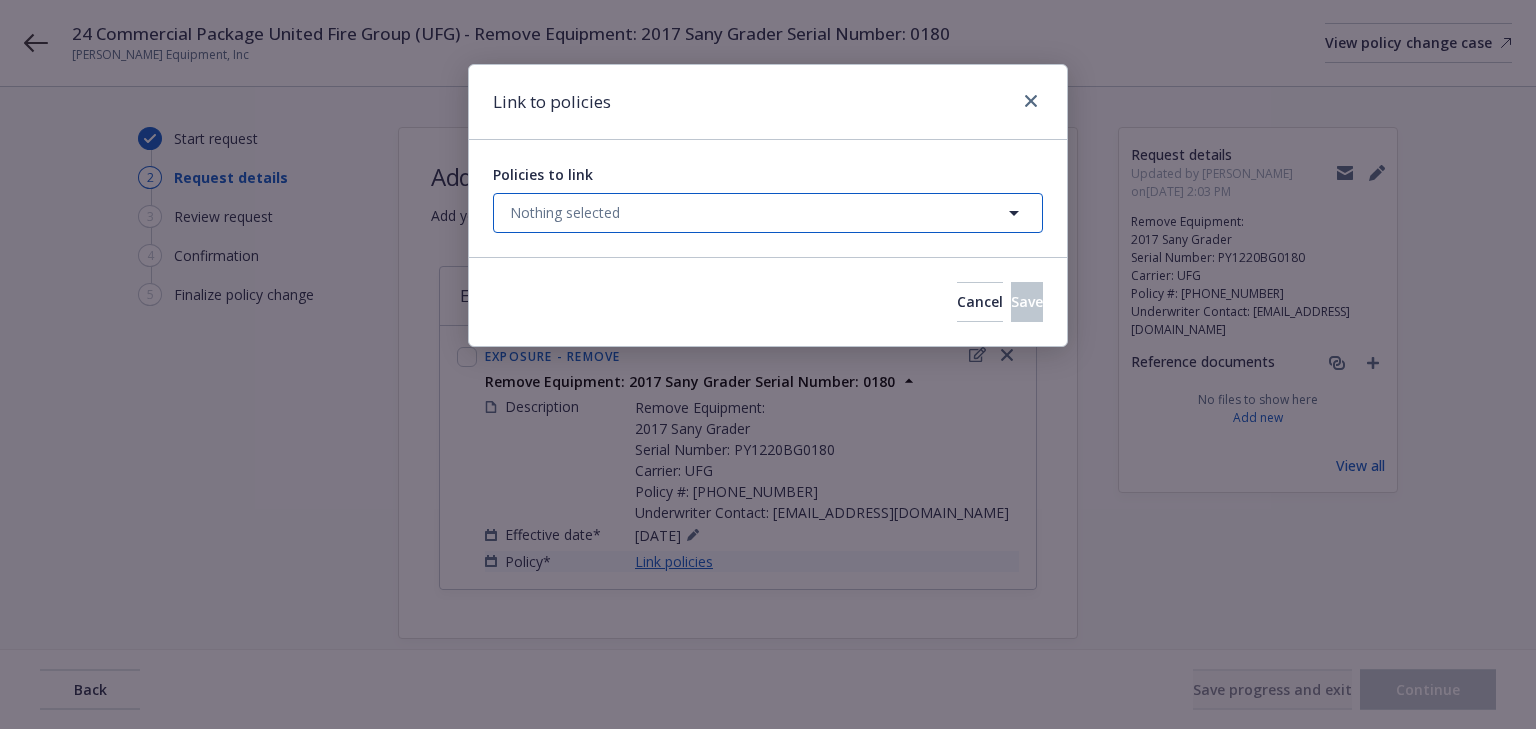 click on "Nothing selected" at bounding box center (565, 212) 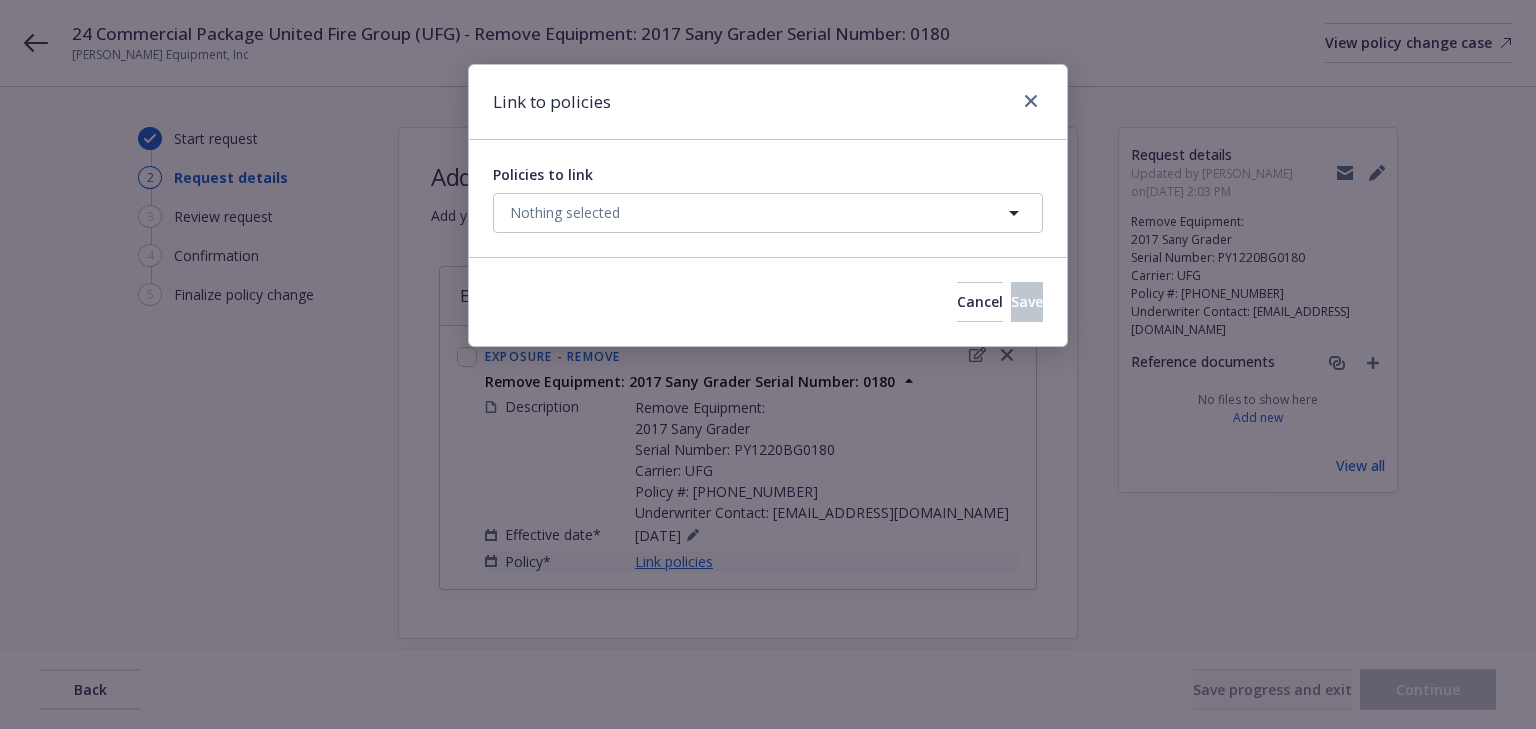 select on "ACTIVE" 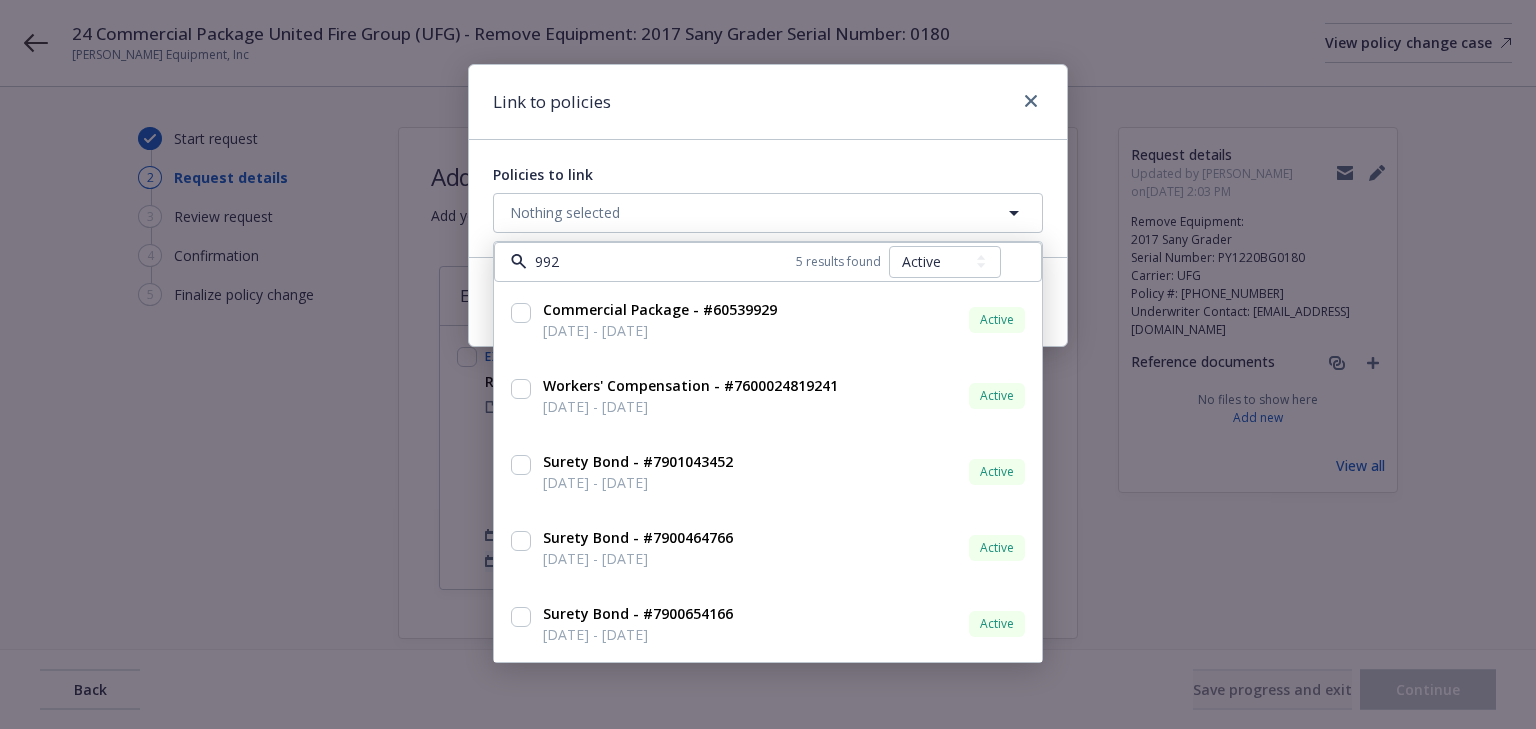type on "9929" 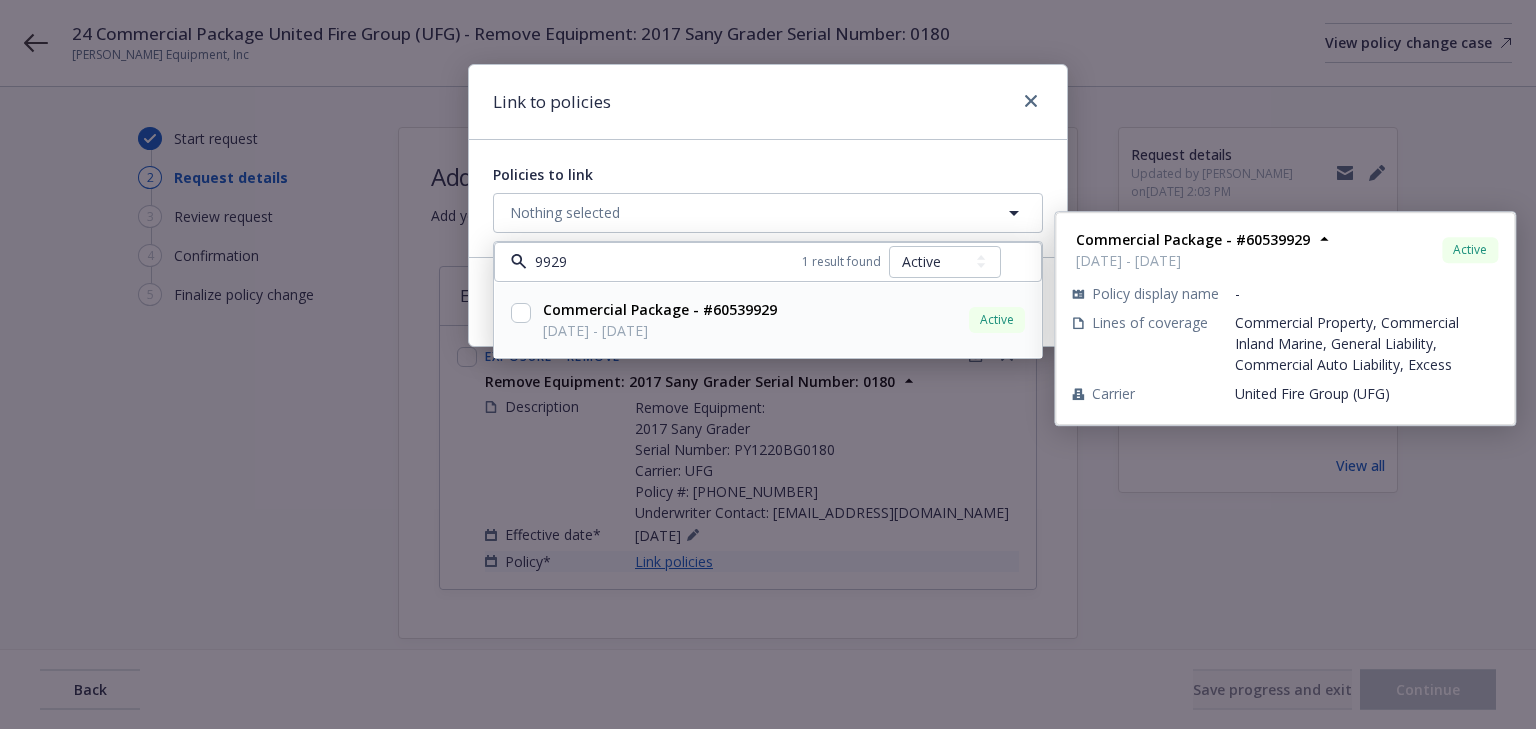 click at bounding box center (521, 313) 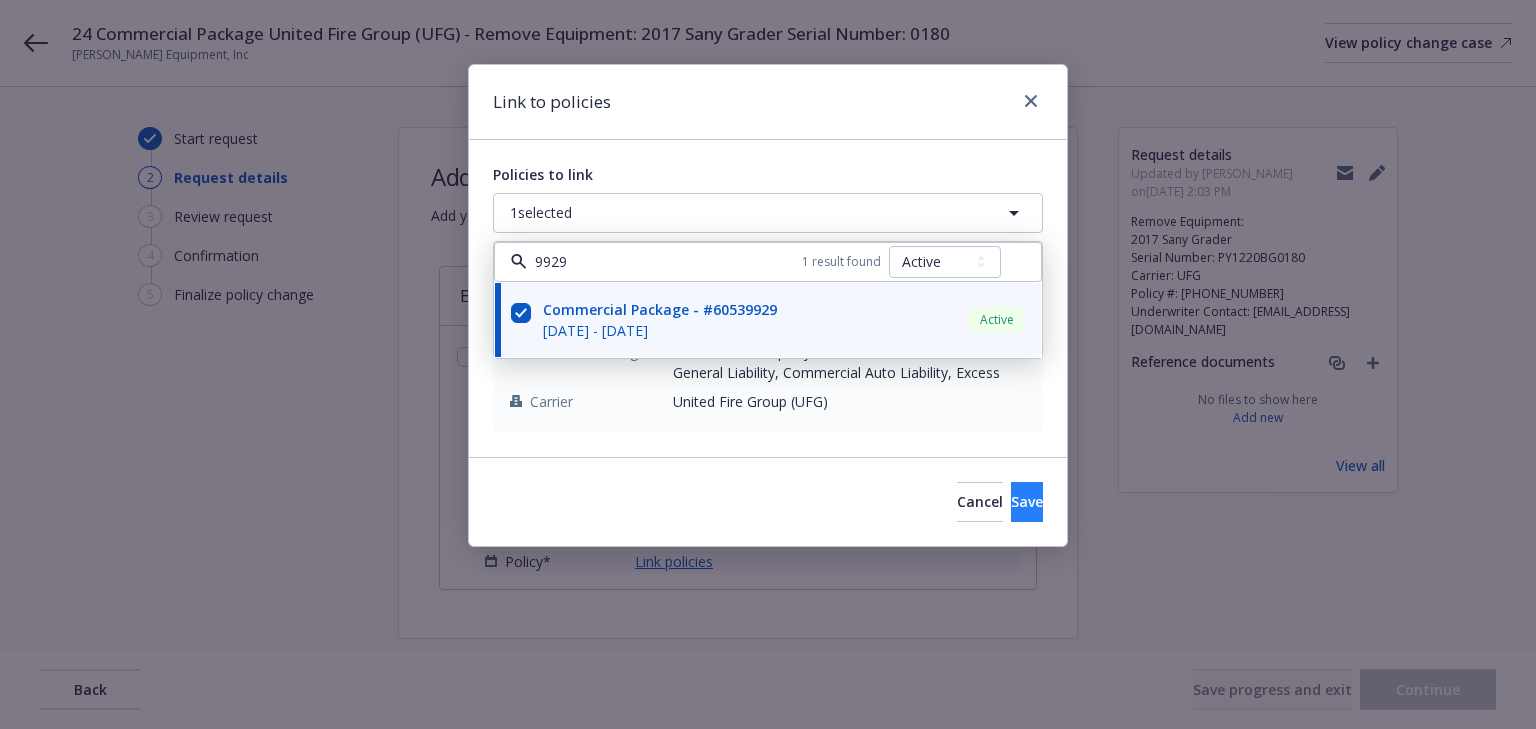 type on "9929" 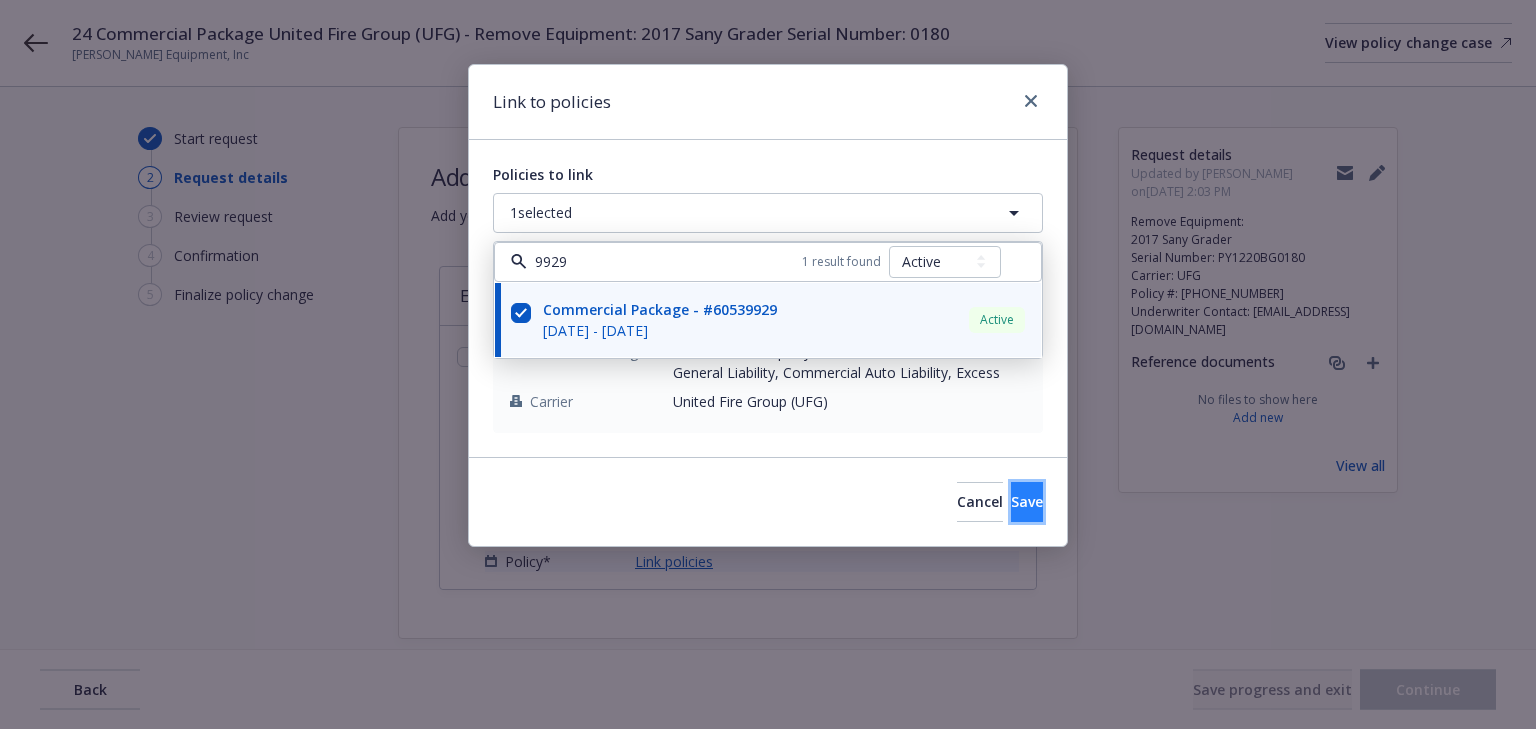 click on "Save" at bounding box center (1027, 501) 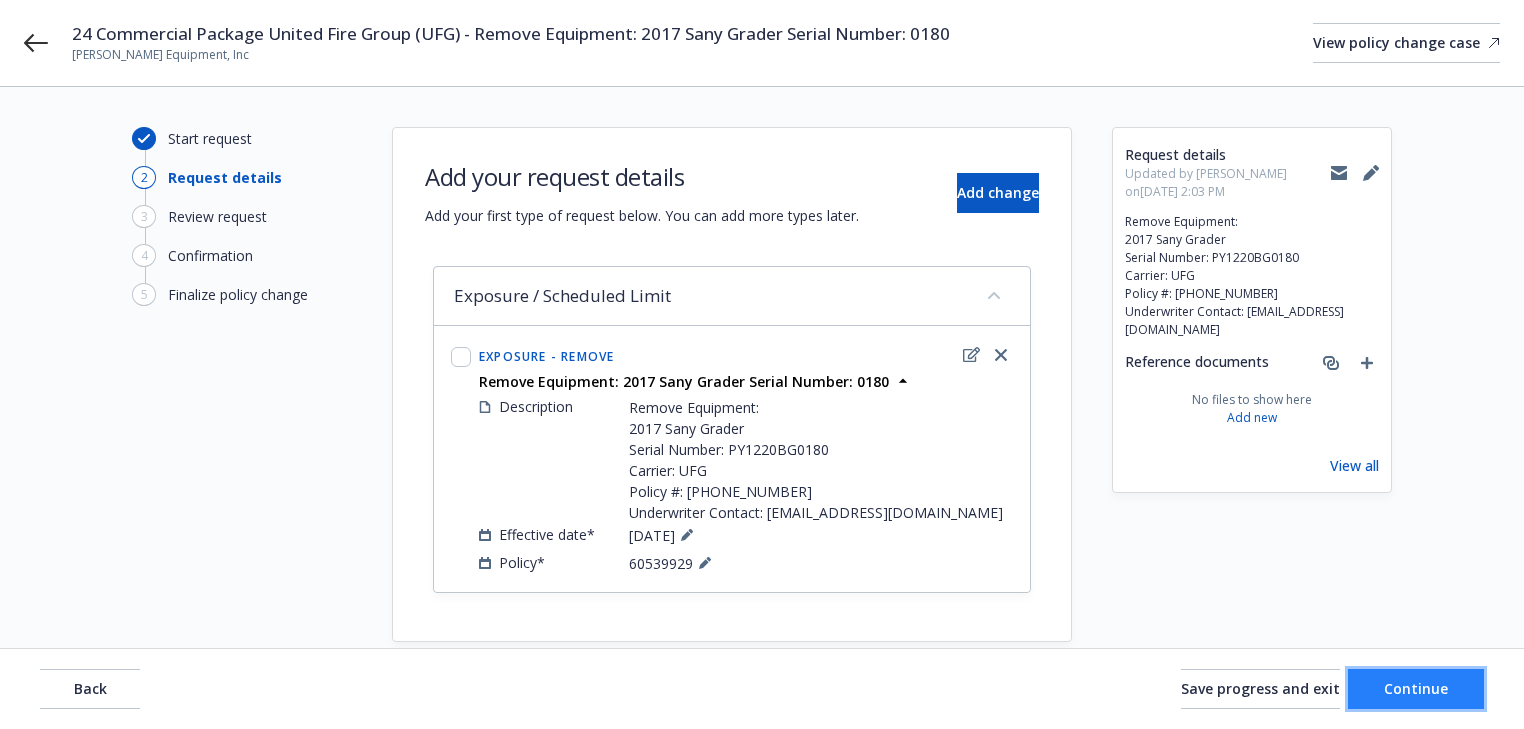 click on "Continue" at bounding box center (1416, 689) 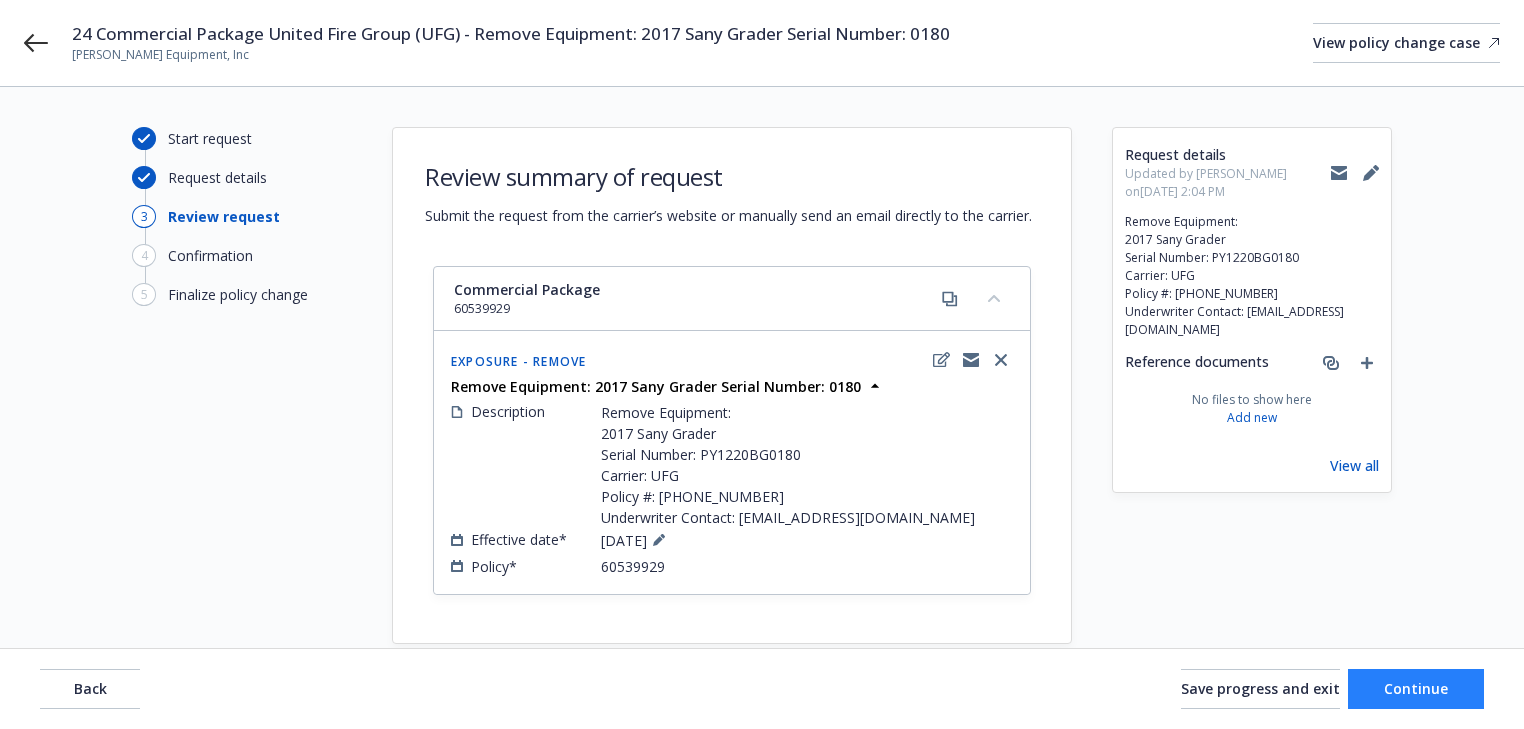 click on "Continue" at bounding box center (1416, 689) 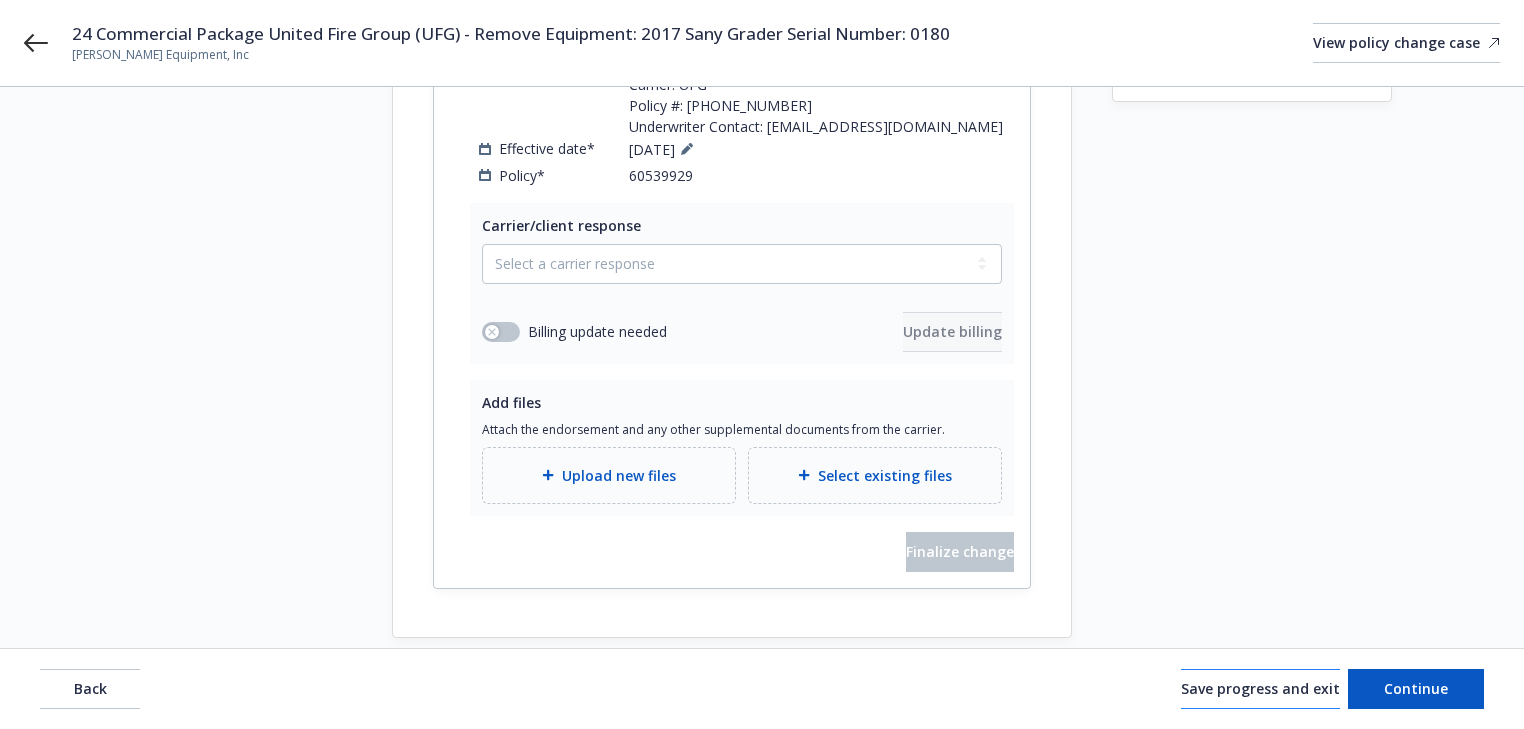 scroll, scrollTop: 418, scrollLeft: 0, axis: vertical 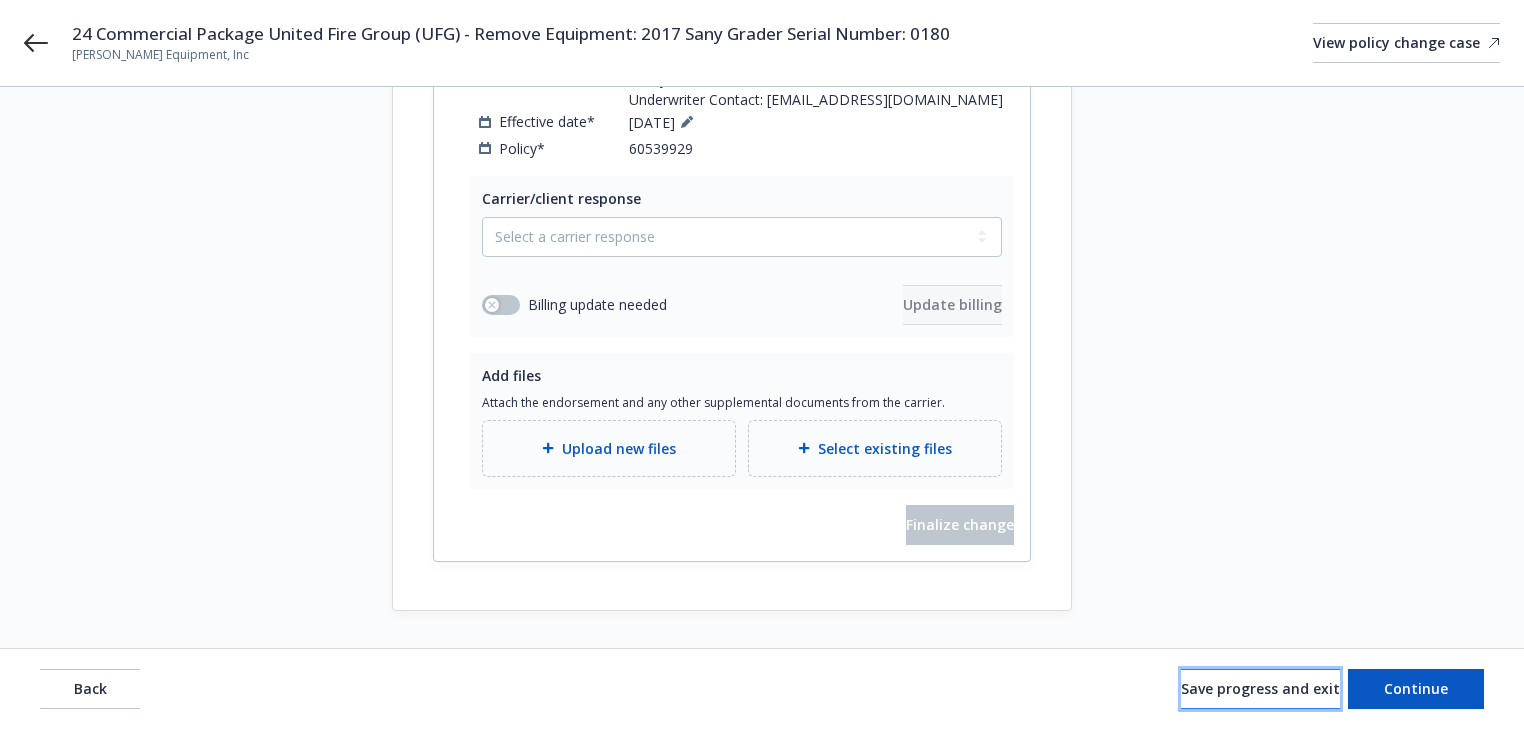 click on "Save progress and exit" at bounding box center [1260, 688] 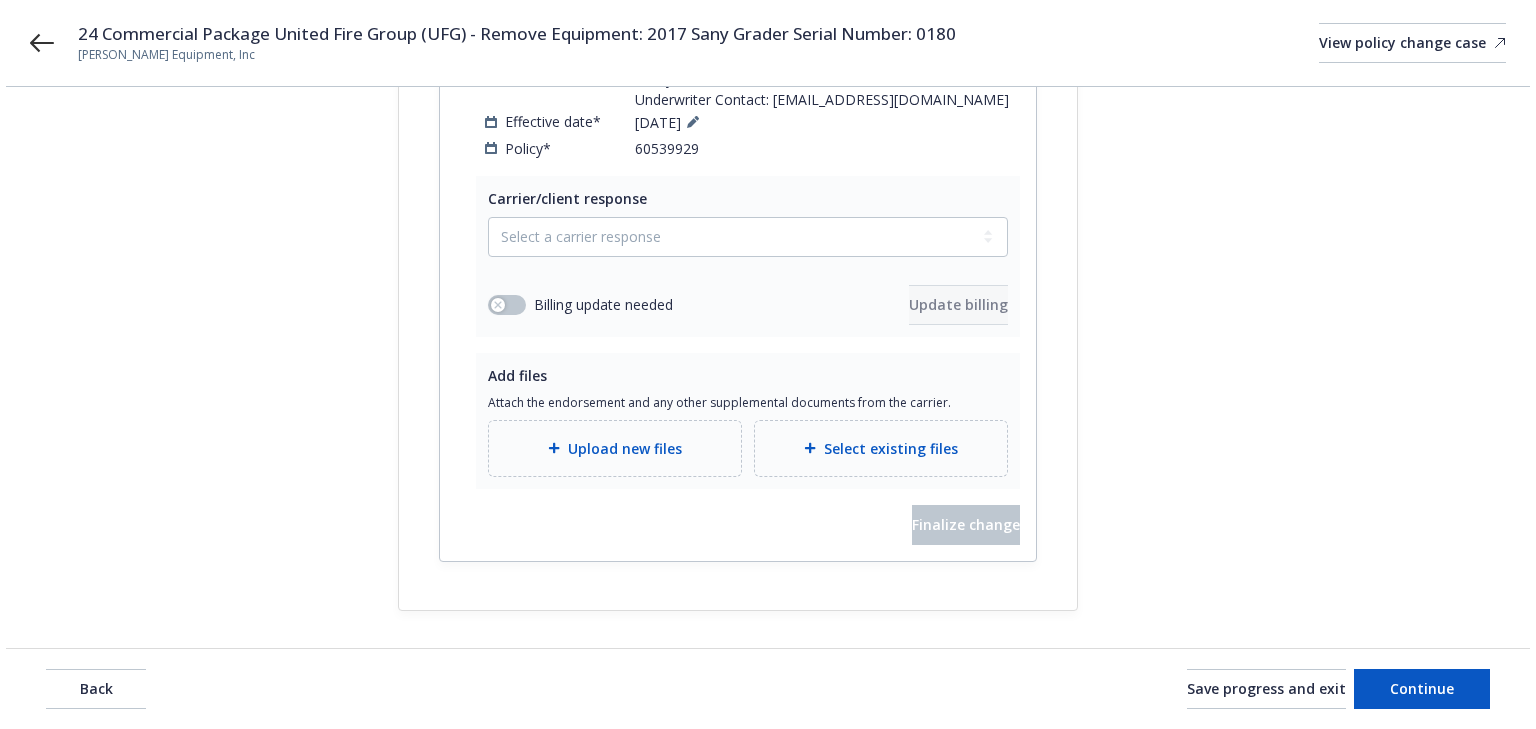 scroll, scrollTop: 0, scrollLeft: 0, axis: both 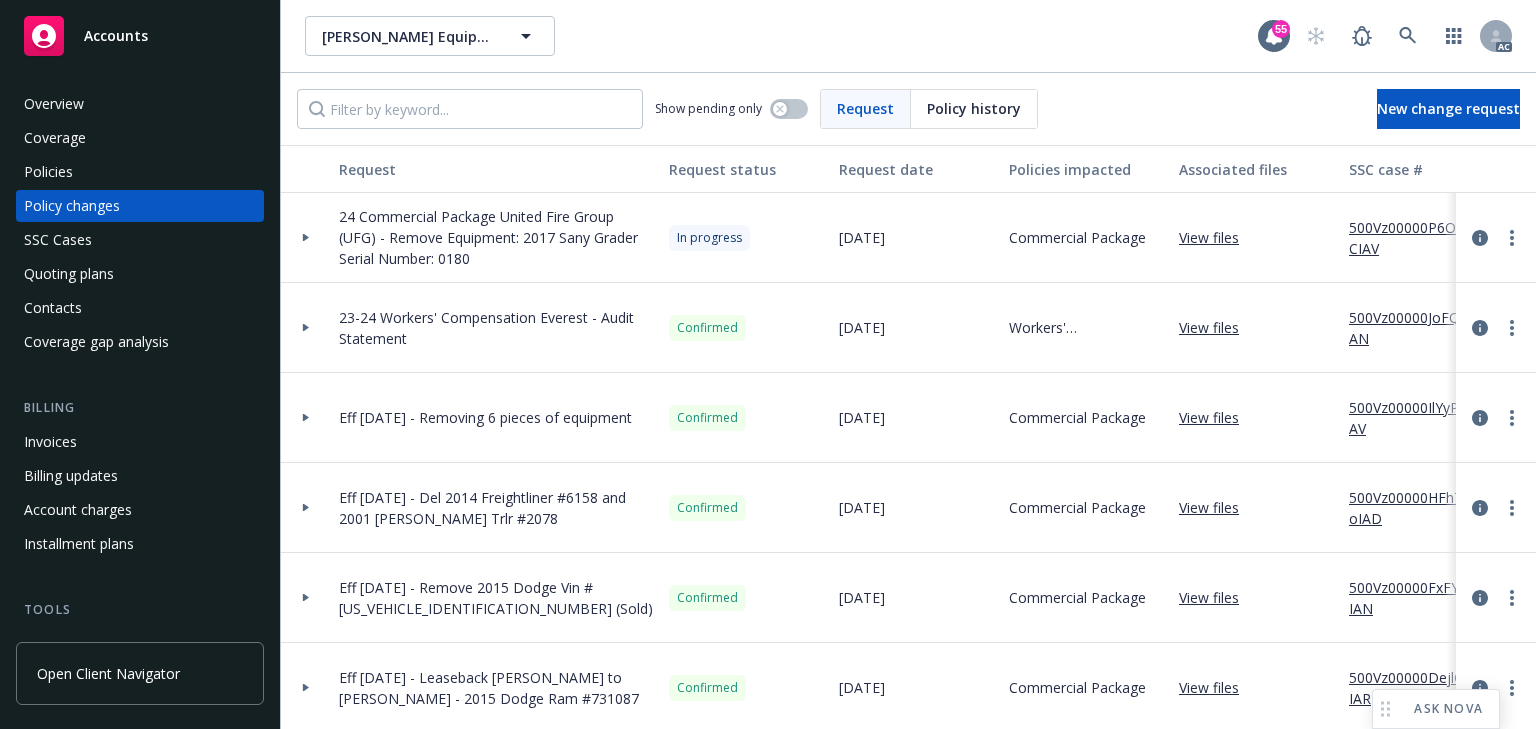 click on "500Vz00000P6OhCIAV" at bounding box center [1416, 238] 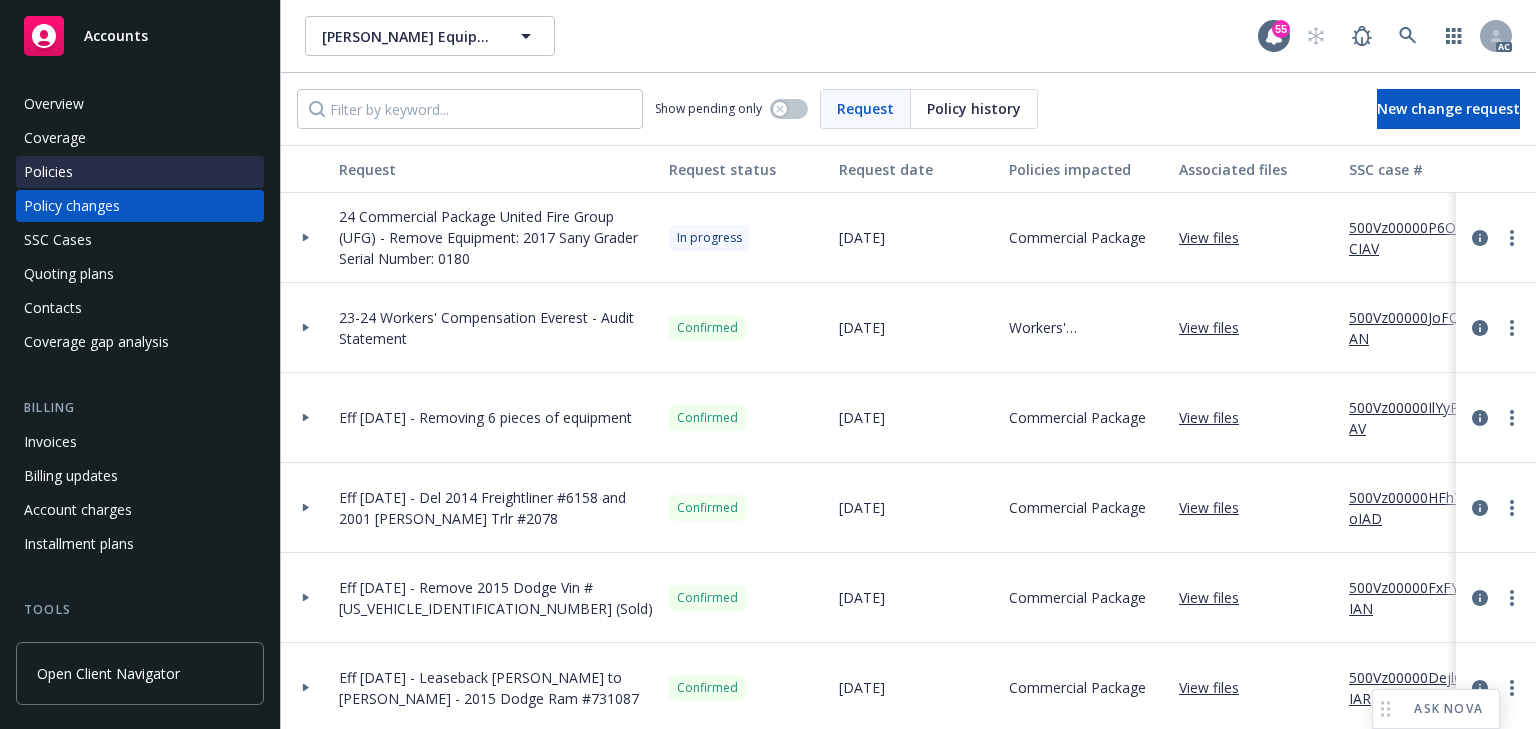 click on "Policies" at bounding box center [140, 172] 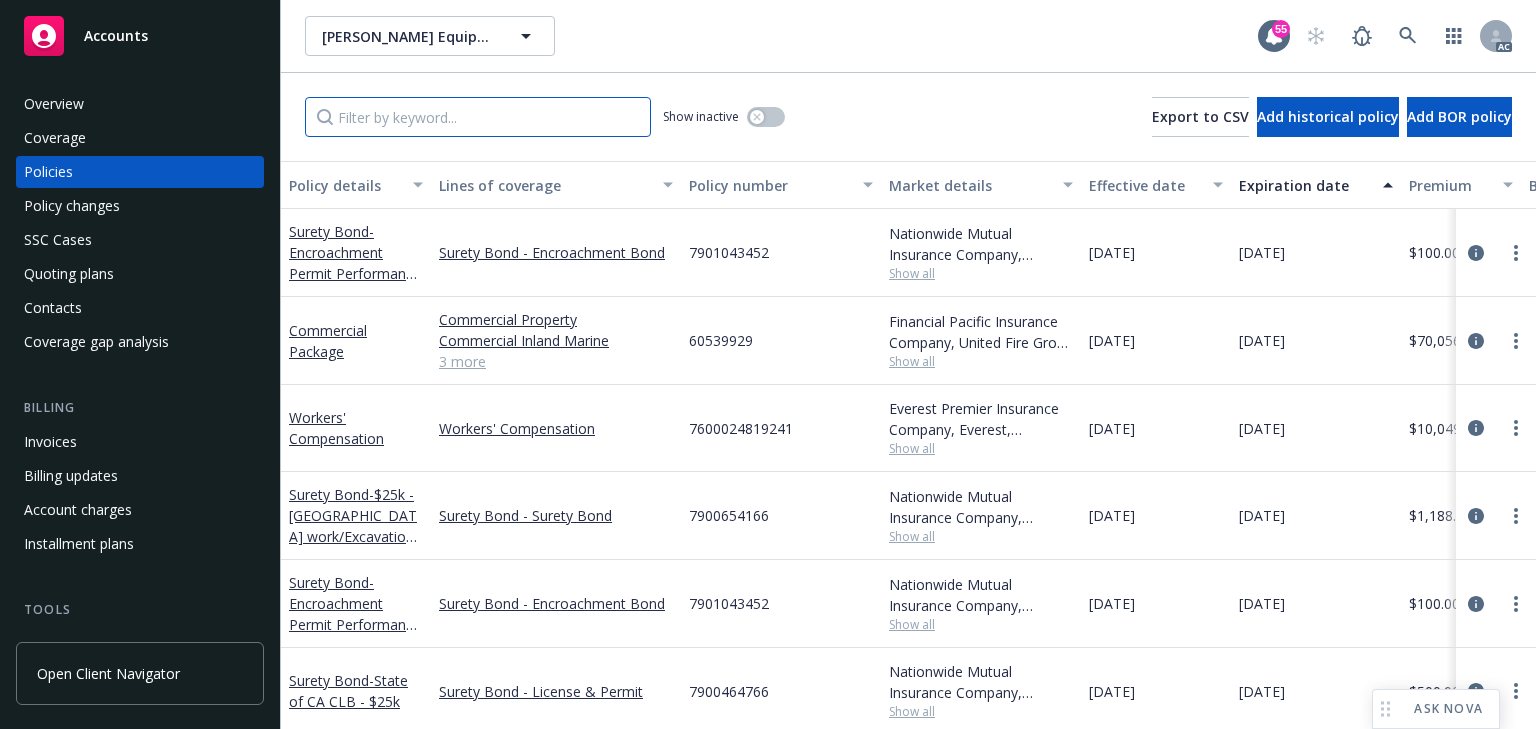 click at bounding box center [478, 117] 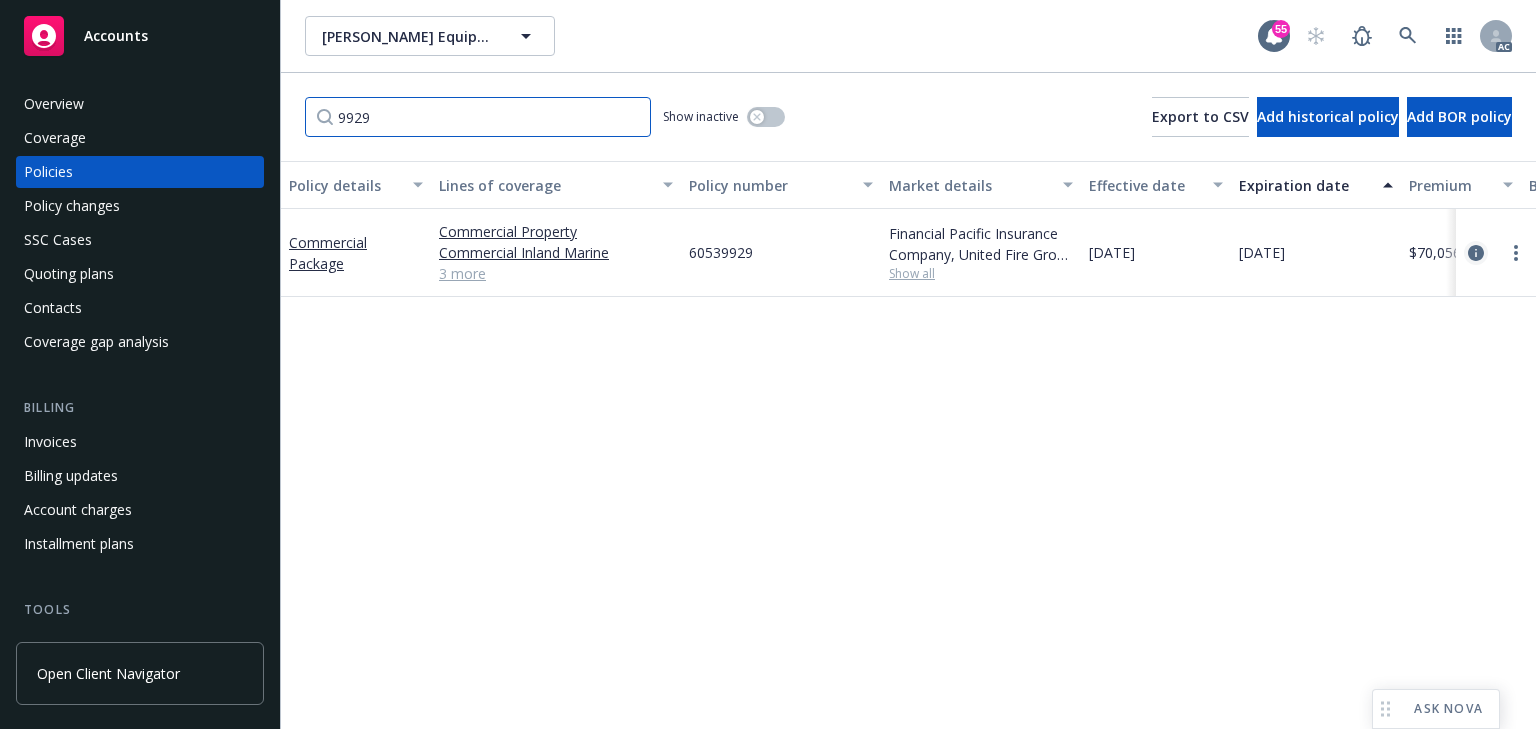 type on "9929" 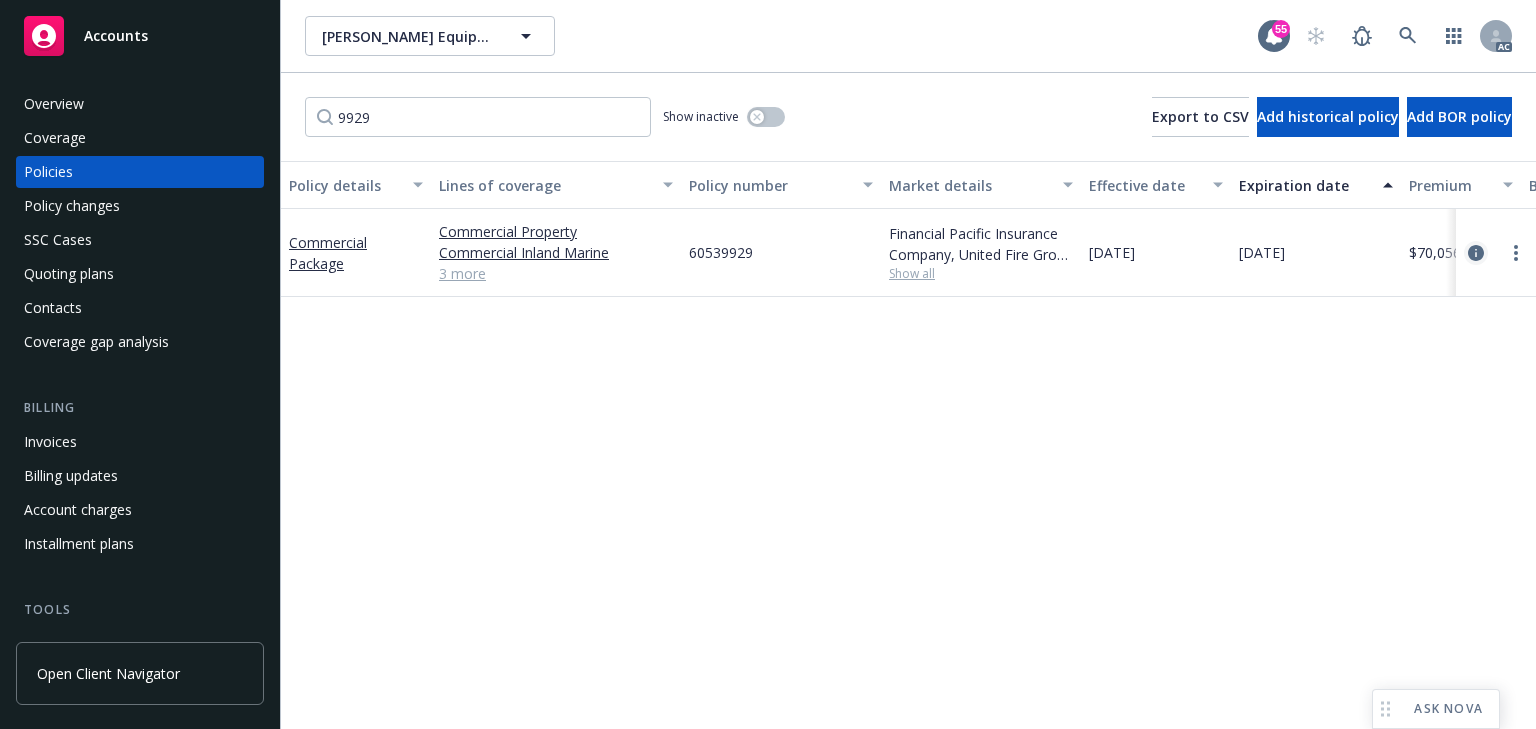 click 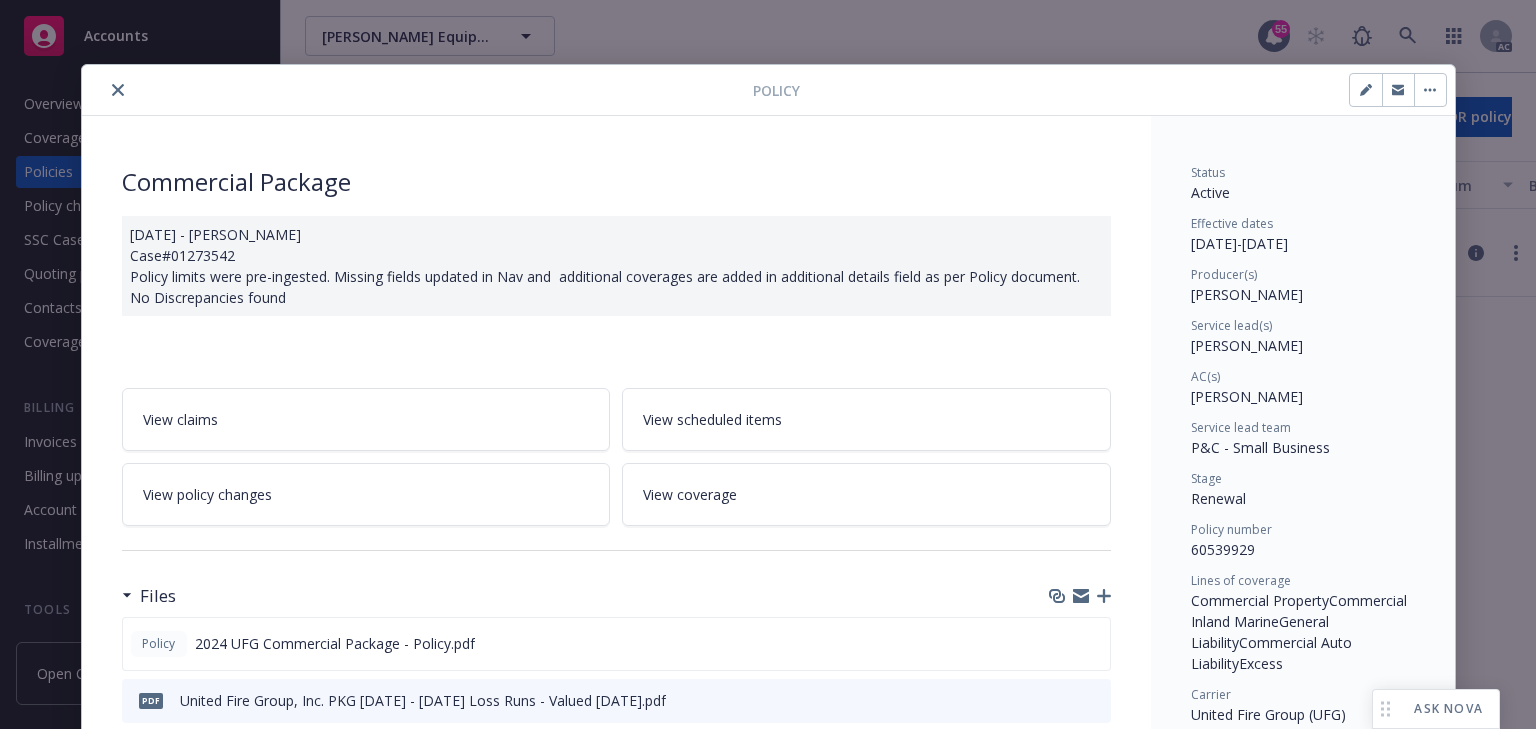 scroll, scrollTop: 60, scrollLeft: 0, axis: vertical 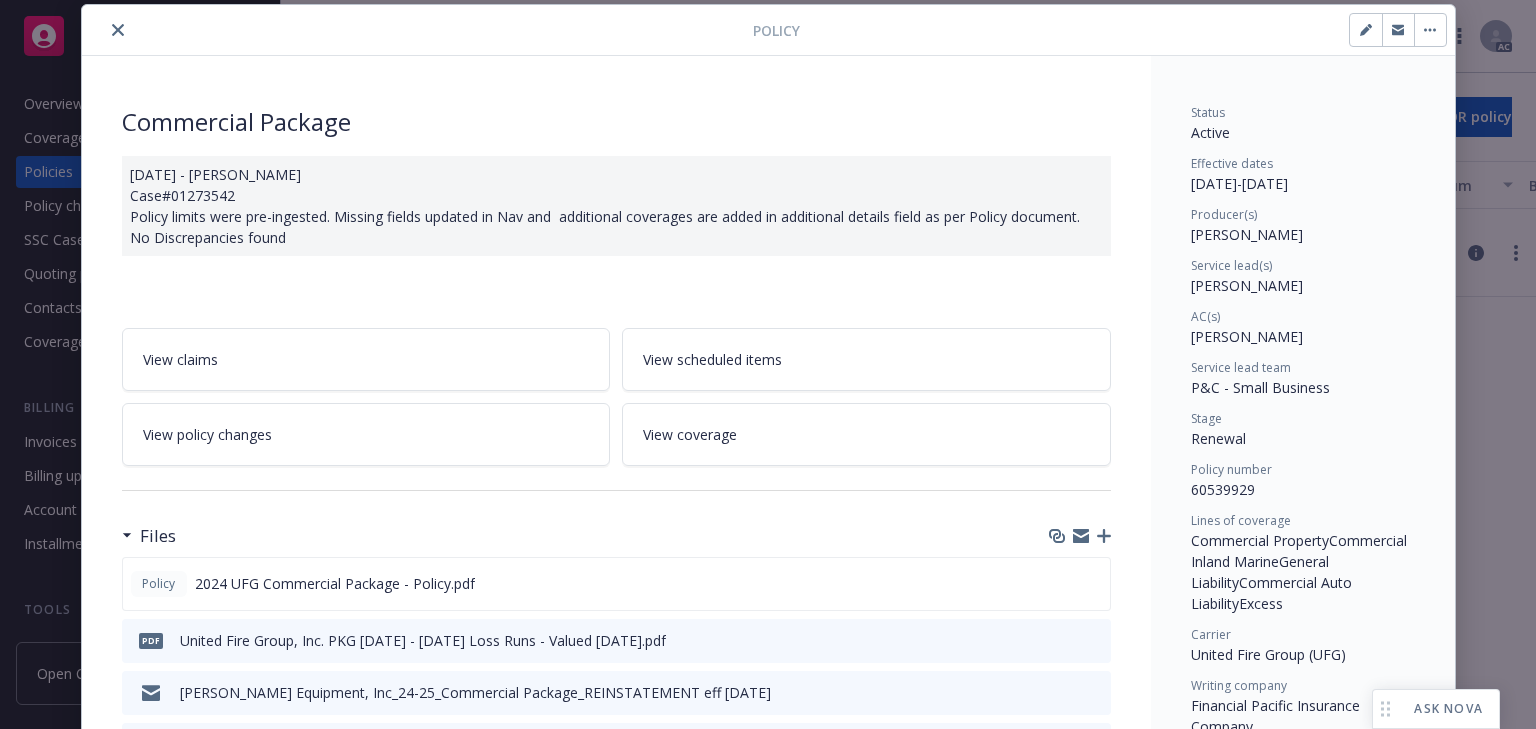drag, startPoint x: 1168, startPoint y: 275, endPoint x: 1308, endPoint y: 276, distance: 140.00357 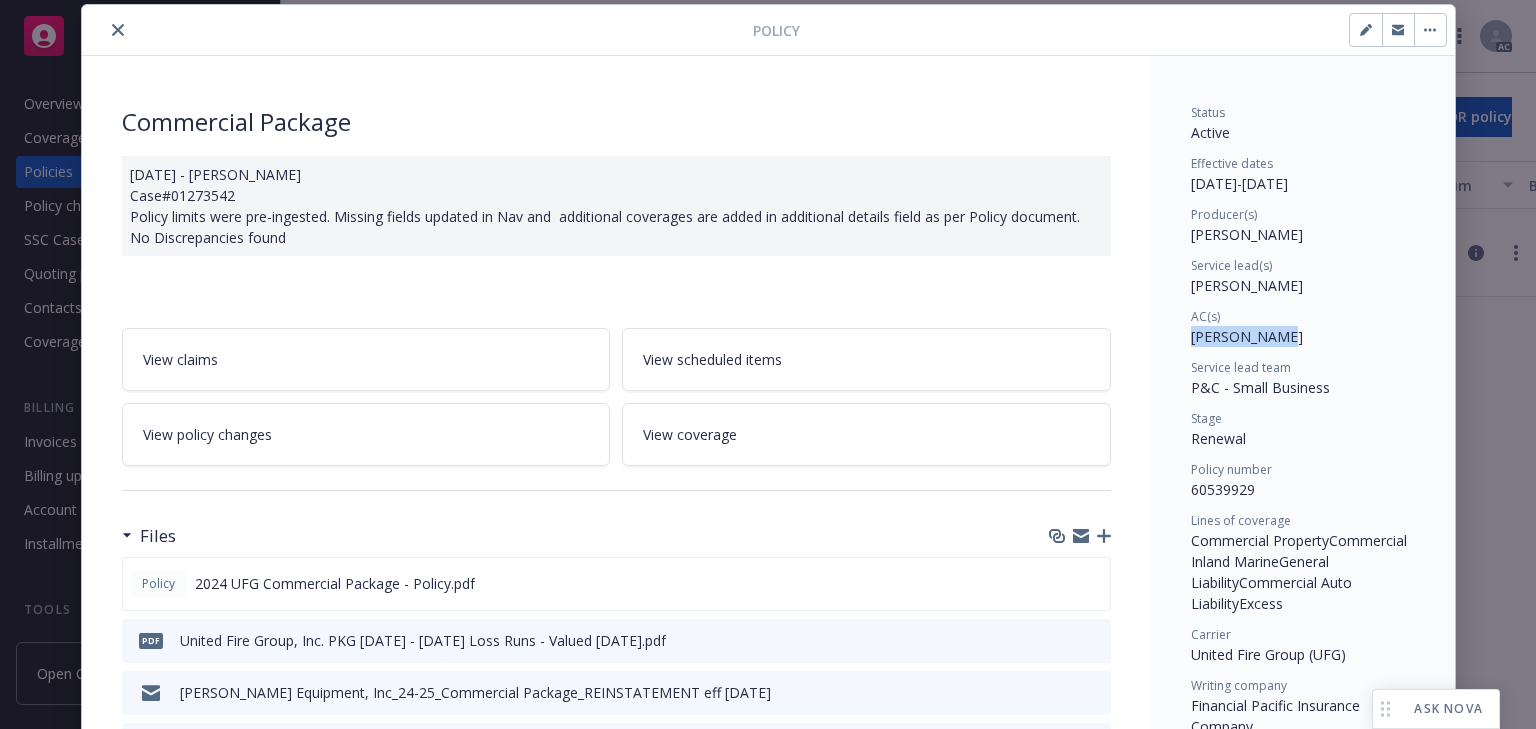 drag, startPoint x: 1208, startPoint y: 344, endPoint x: 1316, endPoint y: 340, distance: 108.07405 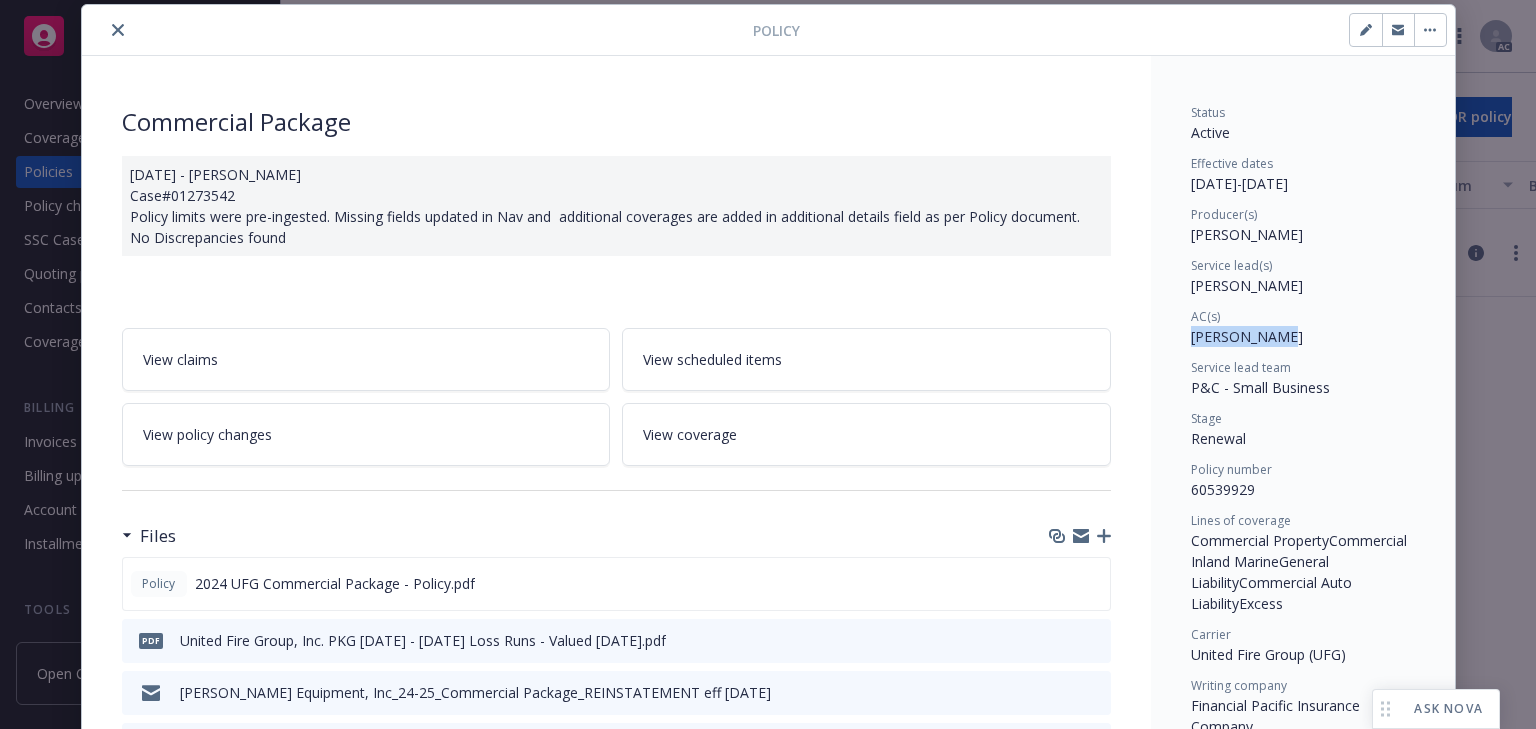 copy on "[PERSON_NAME]" 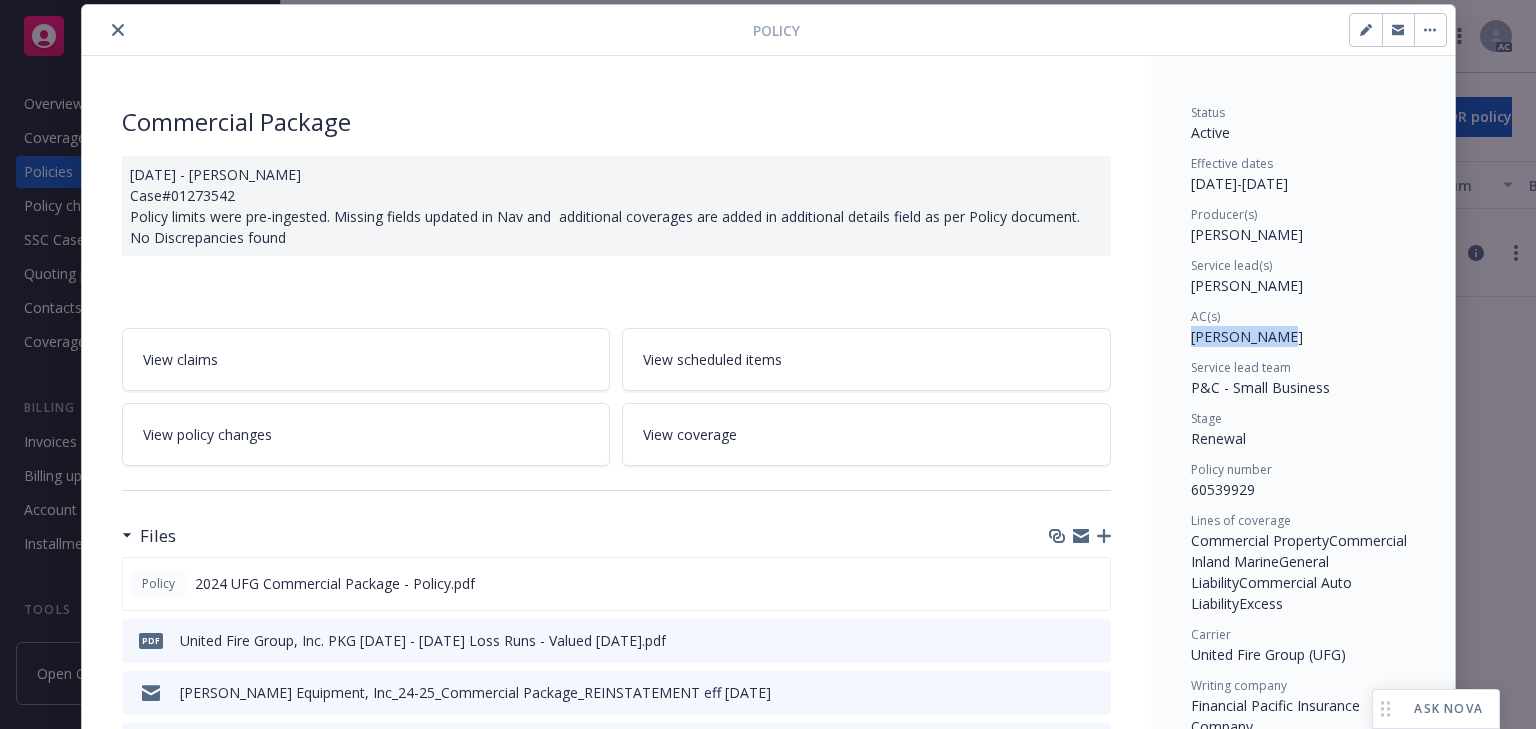 drag, startPoint x: 112, startPoint y: 24, endPoint x: 124, endPoint y: 28, distance: 12.649111 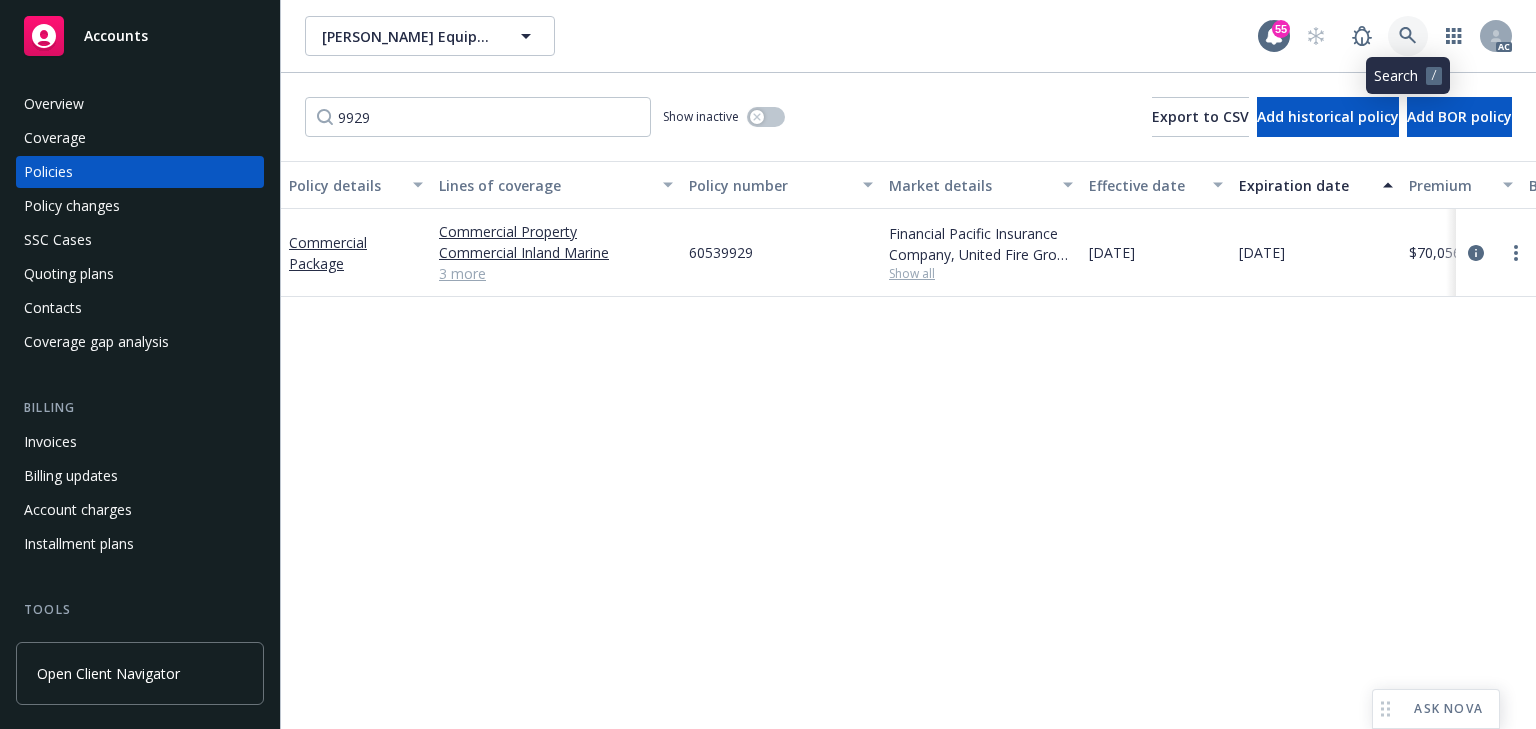 click at bounding box center (1408, 36) 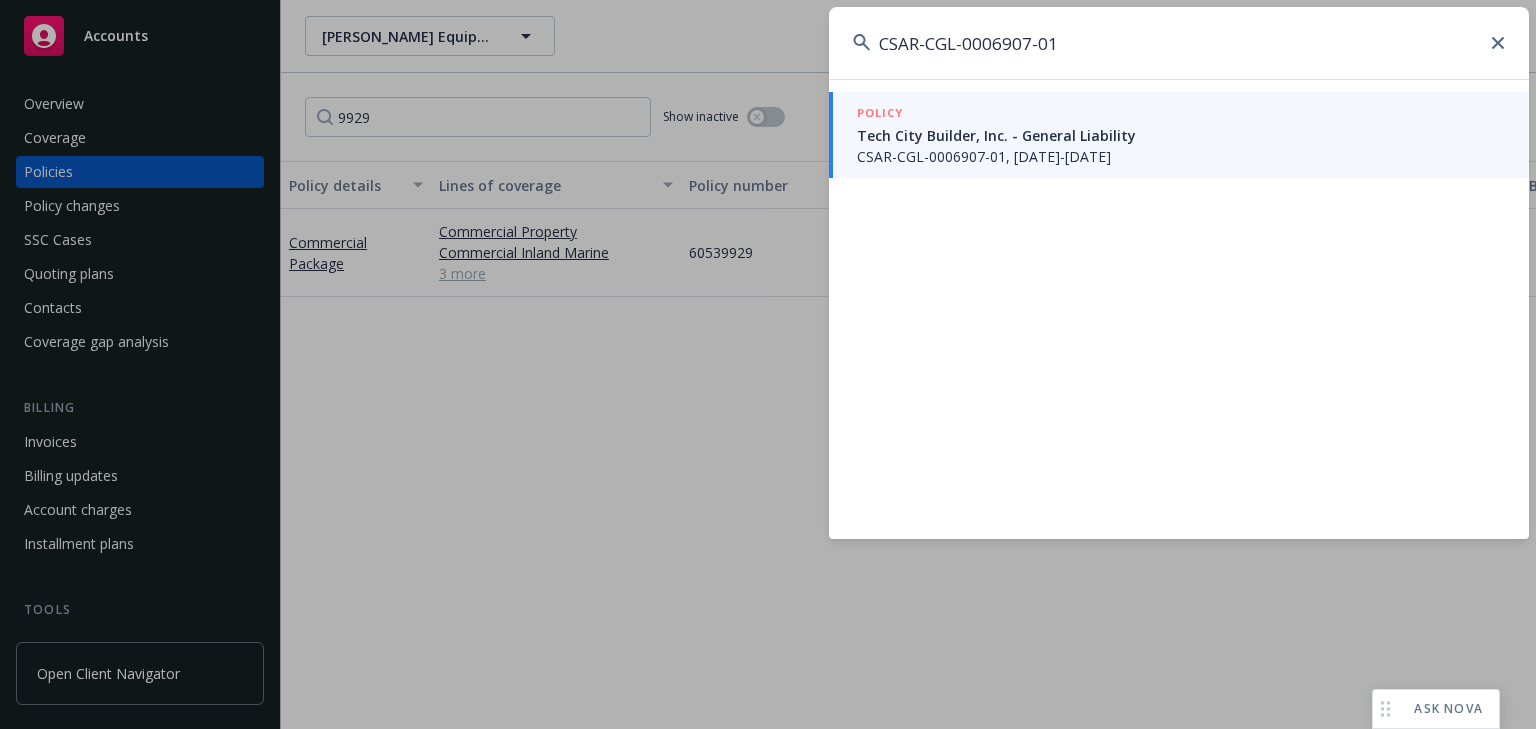 type on "CSAR-CGL-0006907-01" 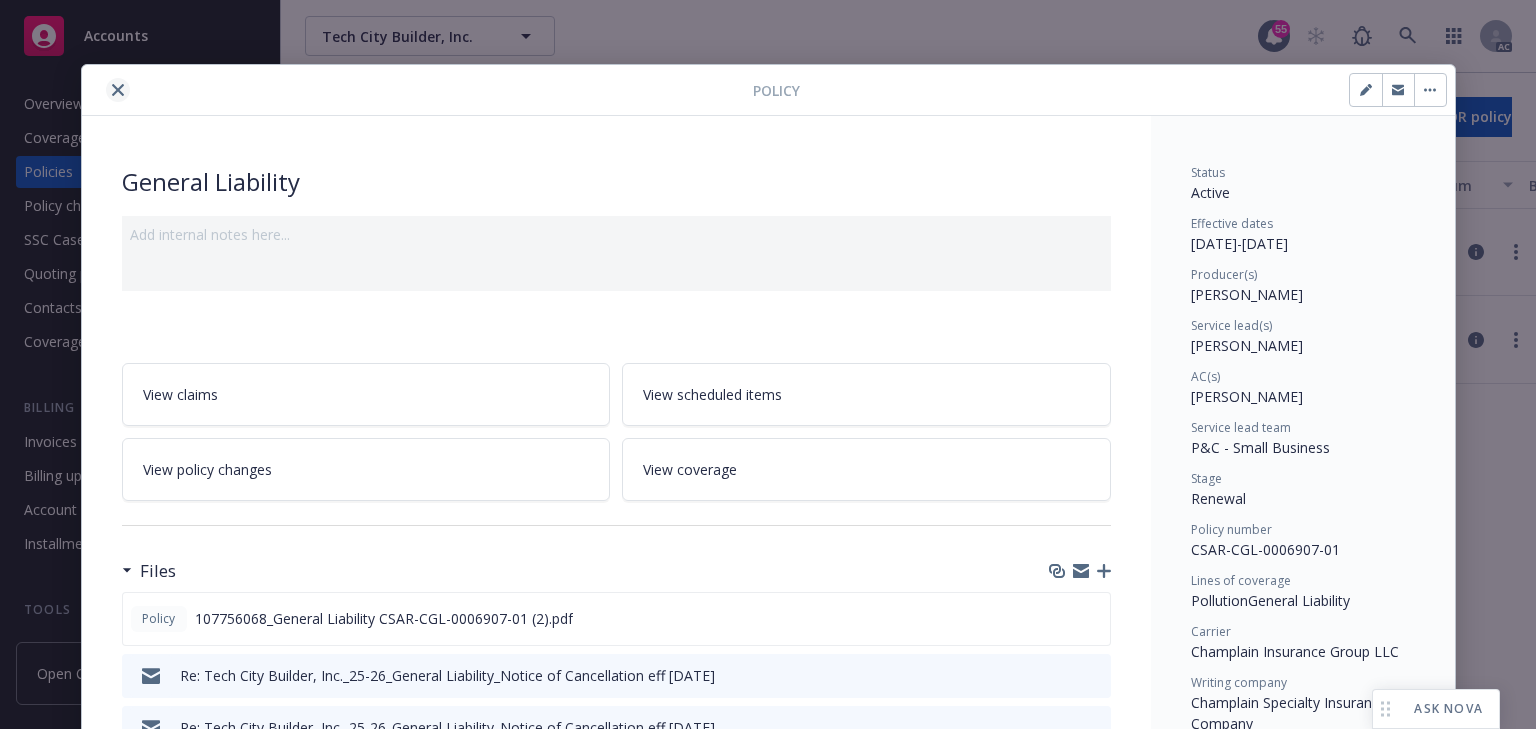 click at bounding box center (118, 90) 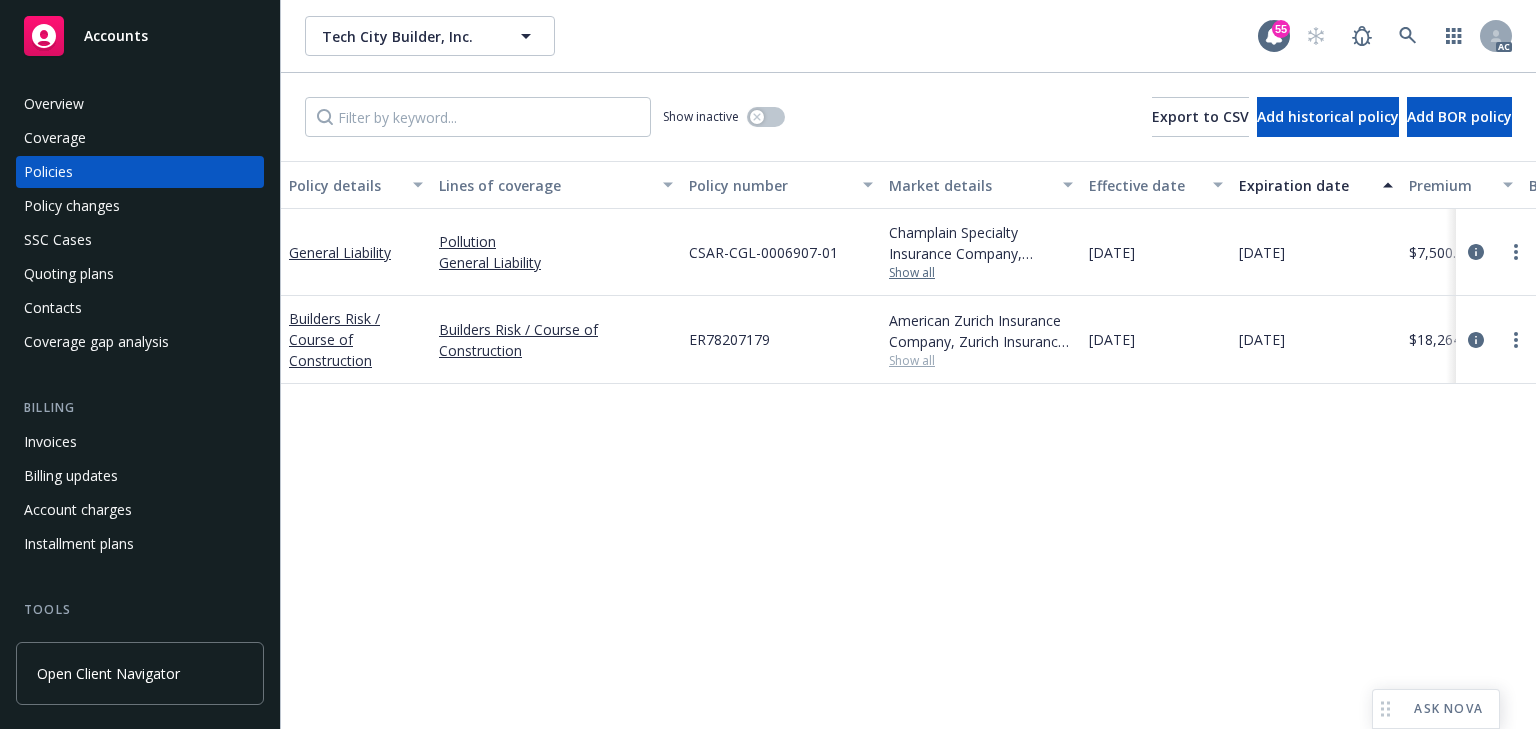 click on "Show all" at bounding box center [981, 273] 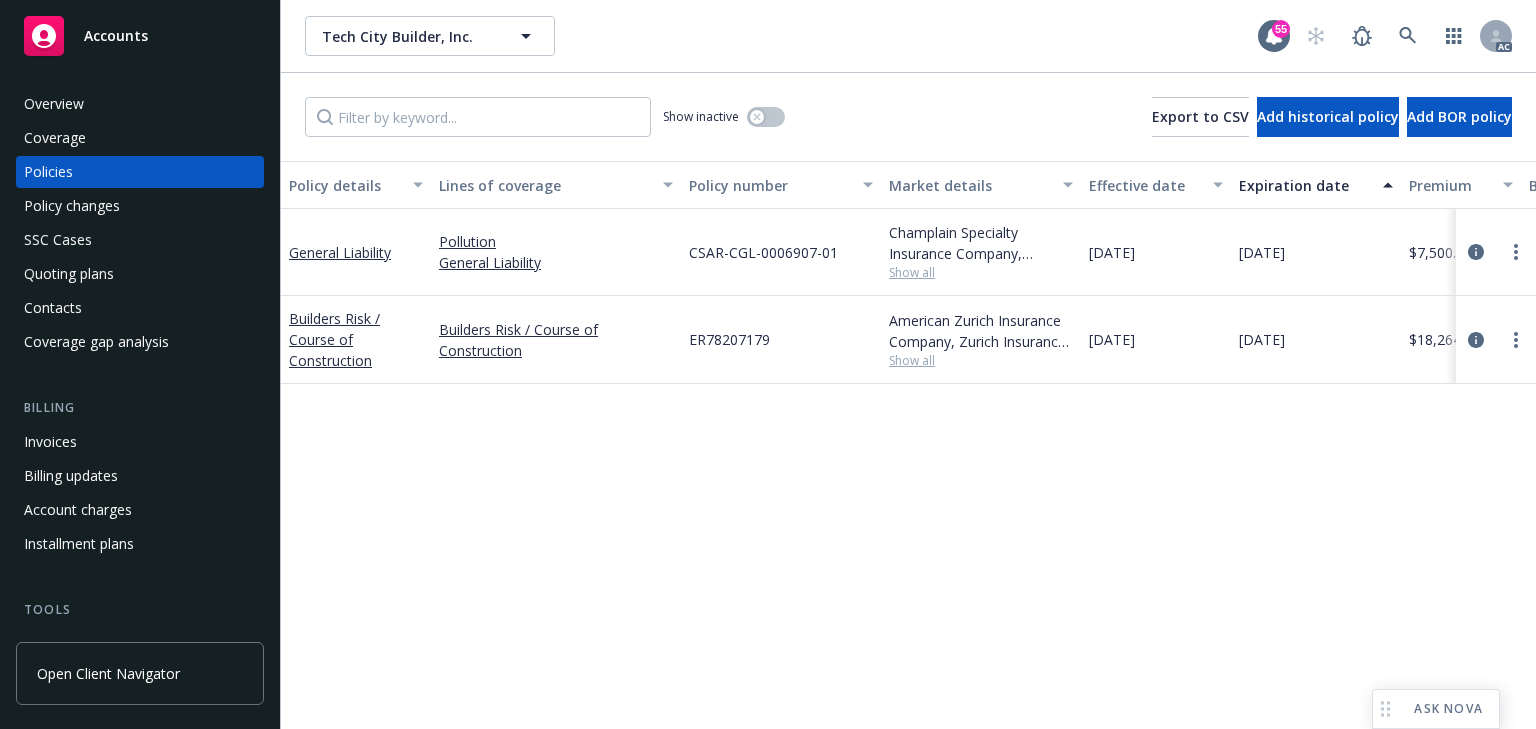 drag, startPoint x: 1472, startPoint y: 253, endPoint x: 1412, endPoint y: 283, distance: 67.08204 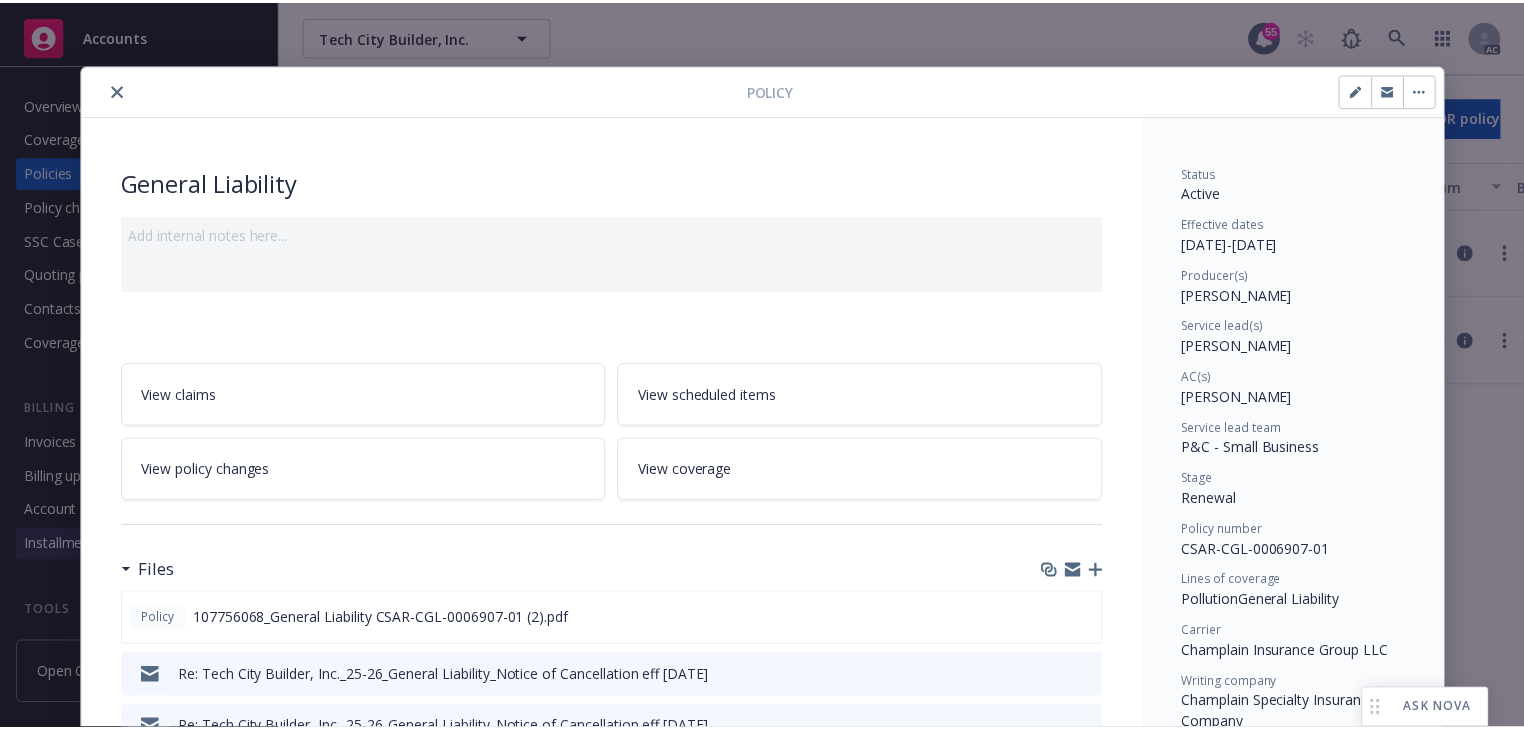 scroll, scrollTop: 60, scrollLeft: 0, axis: vertical 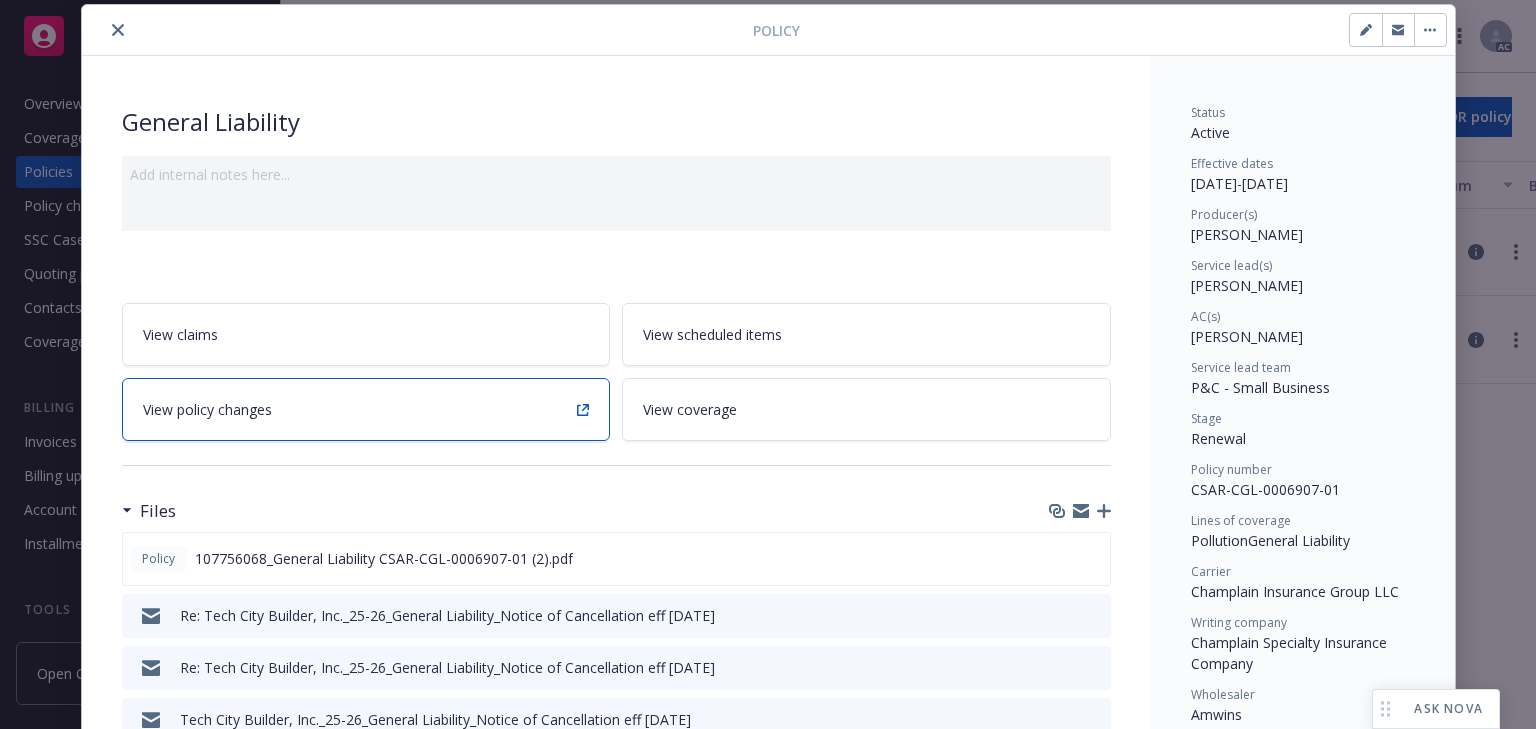 click on "View policy changes" at bounding box center (366, 409) 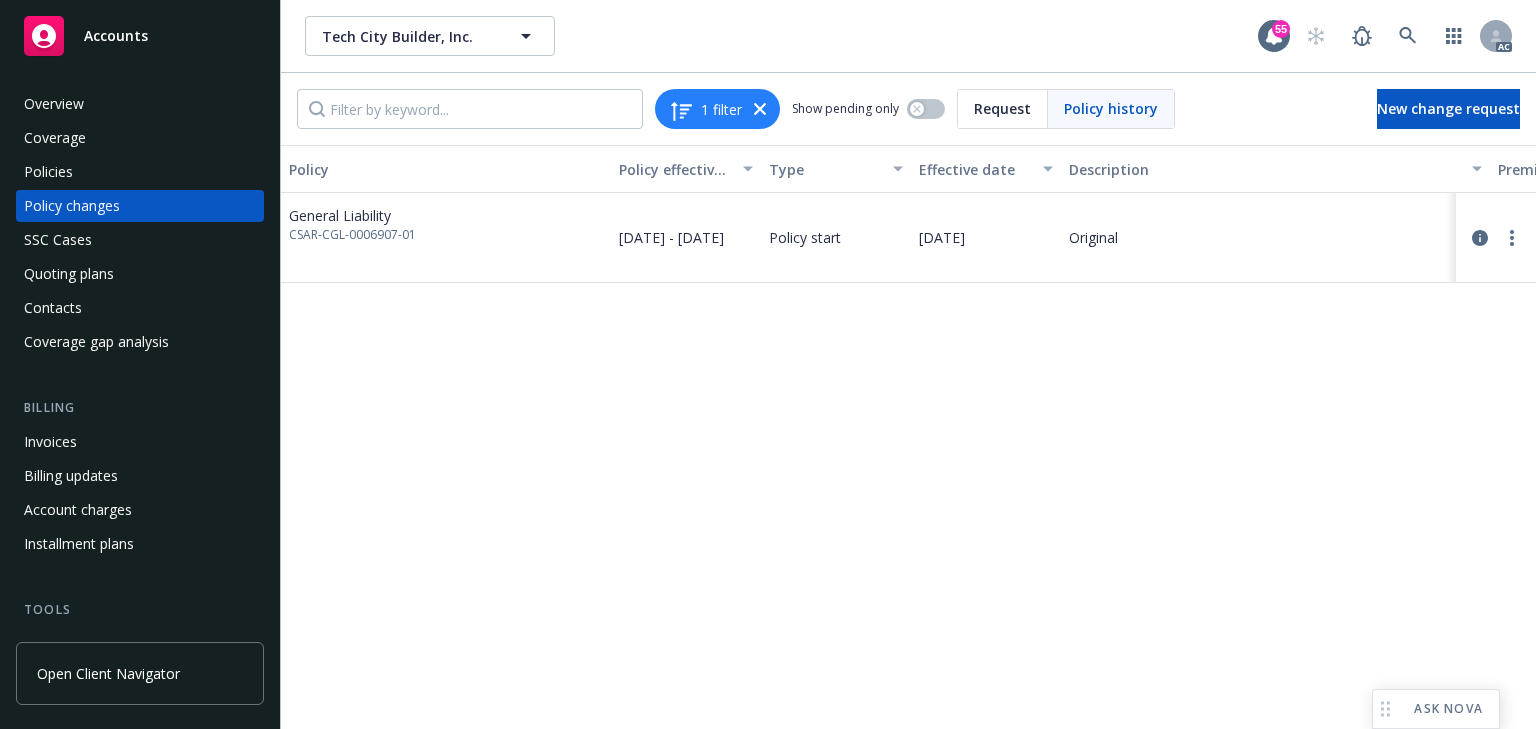 click on "Policy Policy effective dates Type Effective date Description Premium change Annualized total premium change Total premium Status General Liability CSAR-CGL-0006907-01 [DATE]   -   [DATE] Policy start [DATE] Original $7,500.00 $7,500.00 $7,500.00 Confirmed" at bounding box center [908, 437] 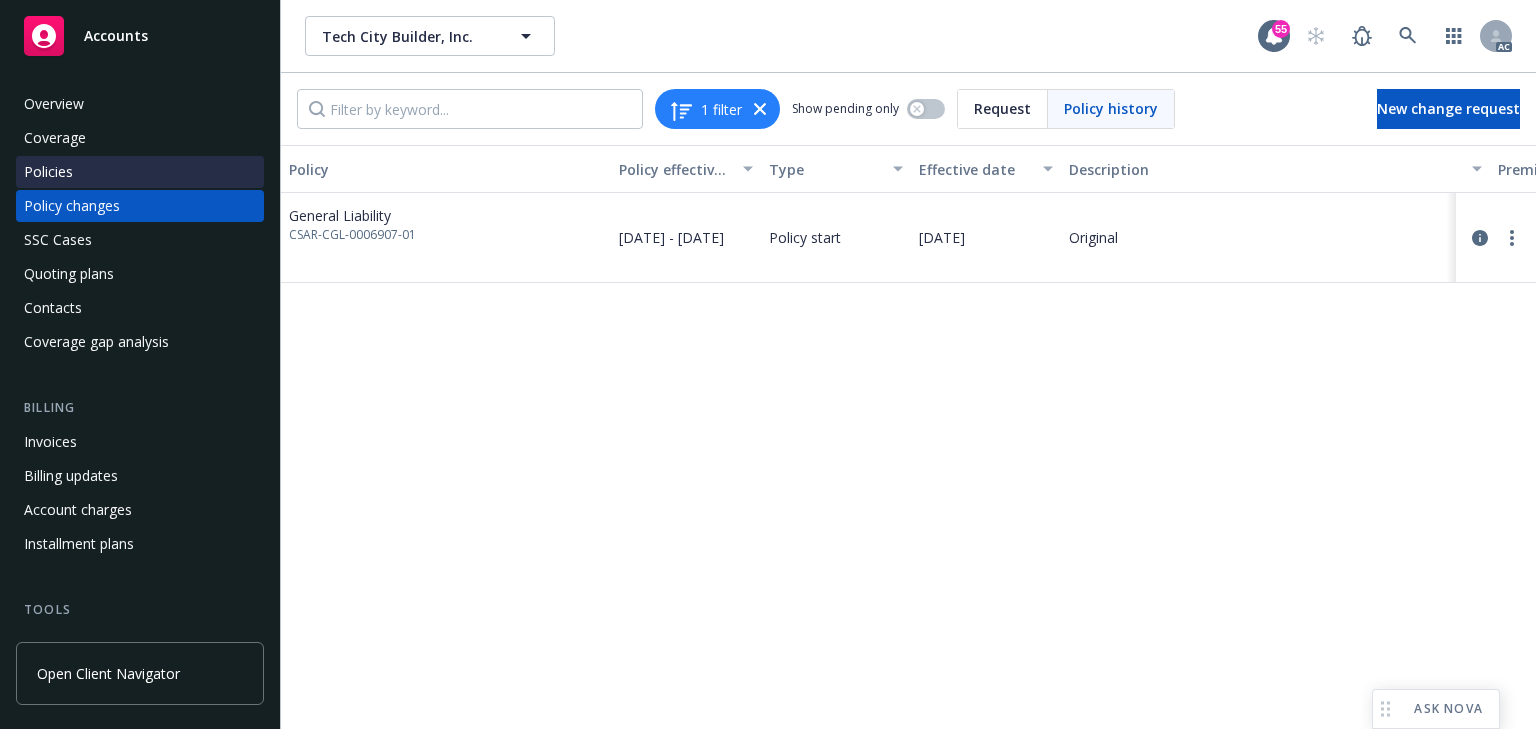 drag, startPoint x: 51, startPoint y: 176, endPoint x: 72, endPoint y: 171, distance: 21.587032 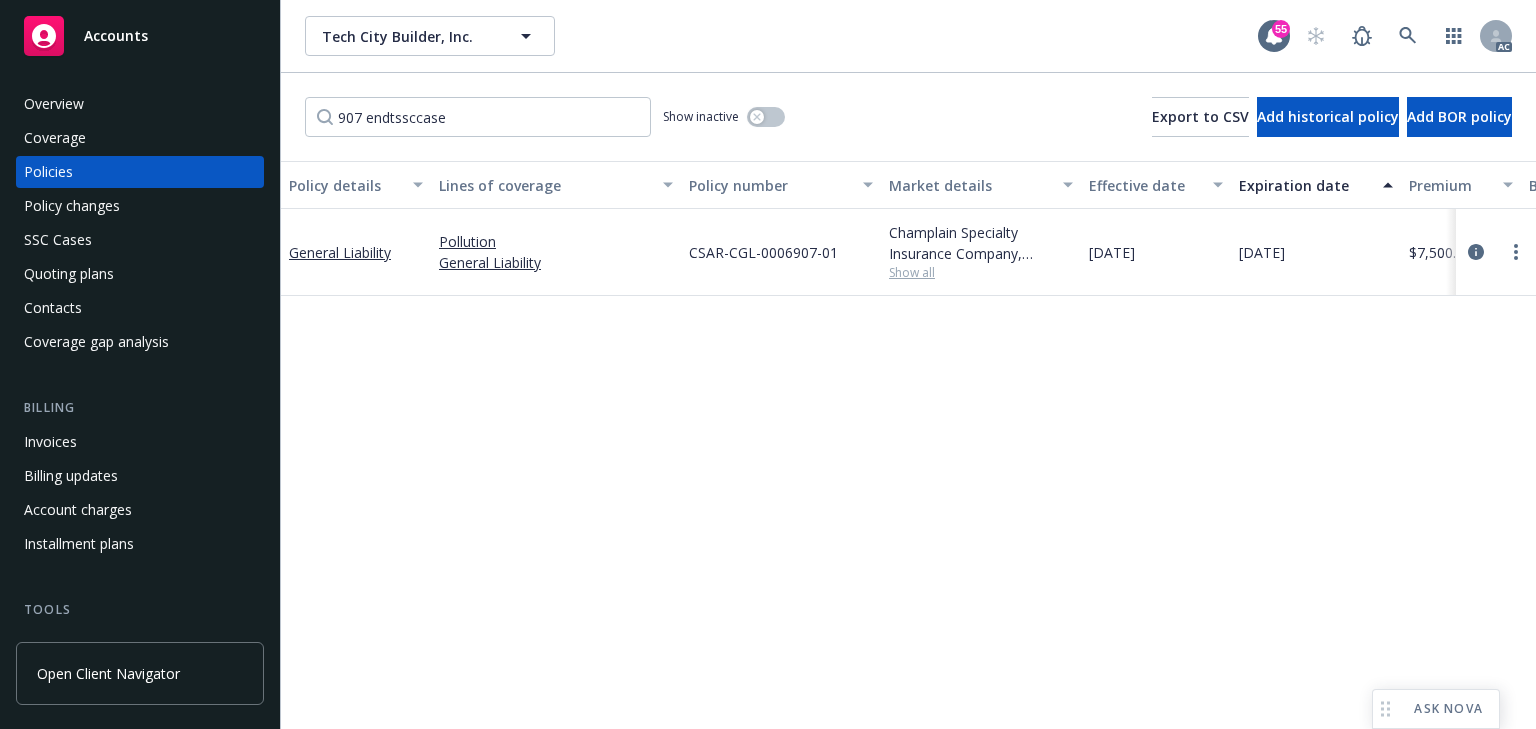 type on "907" 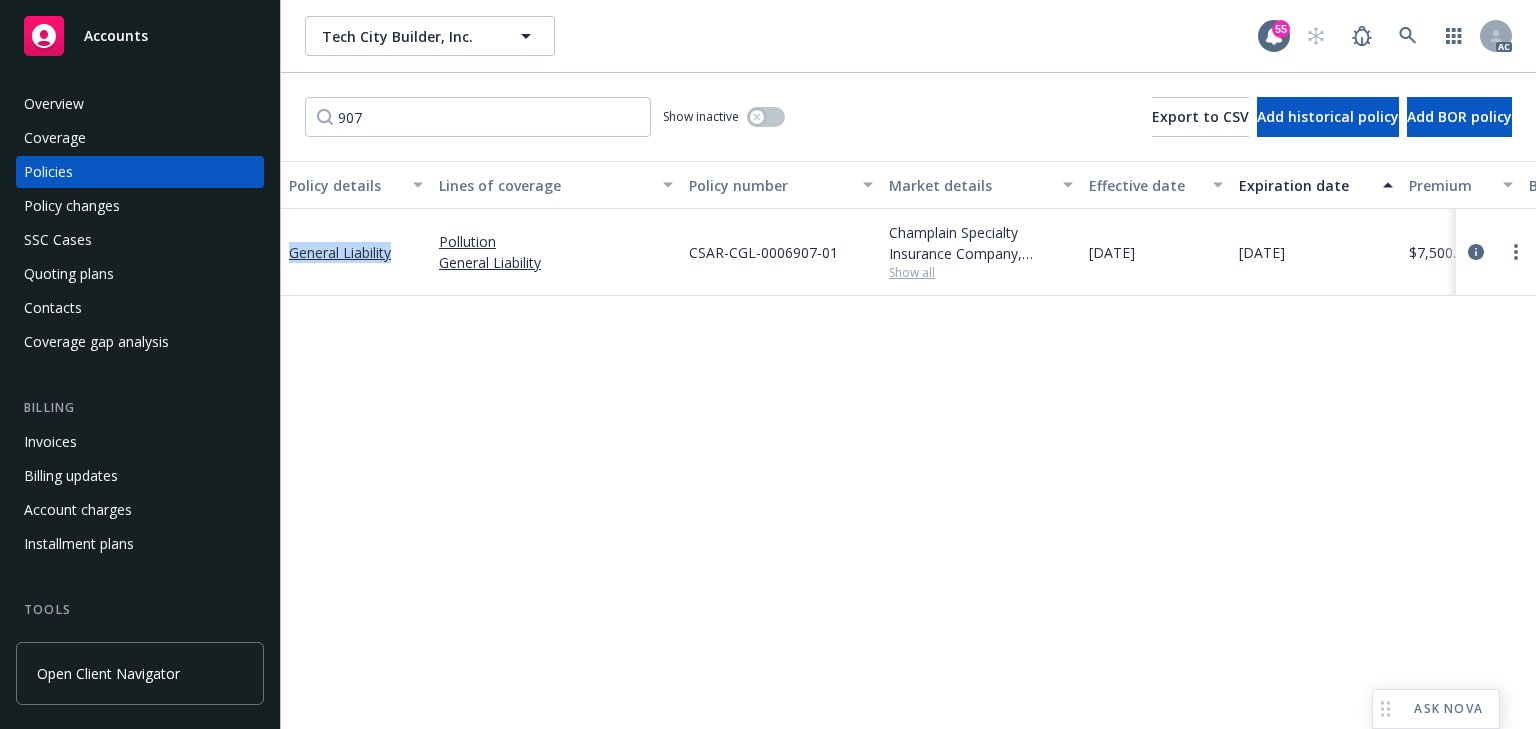 copy on "General Liability" 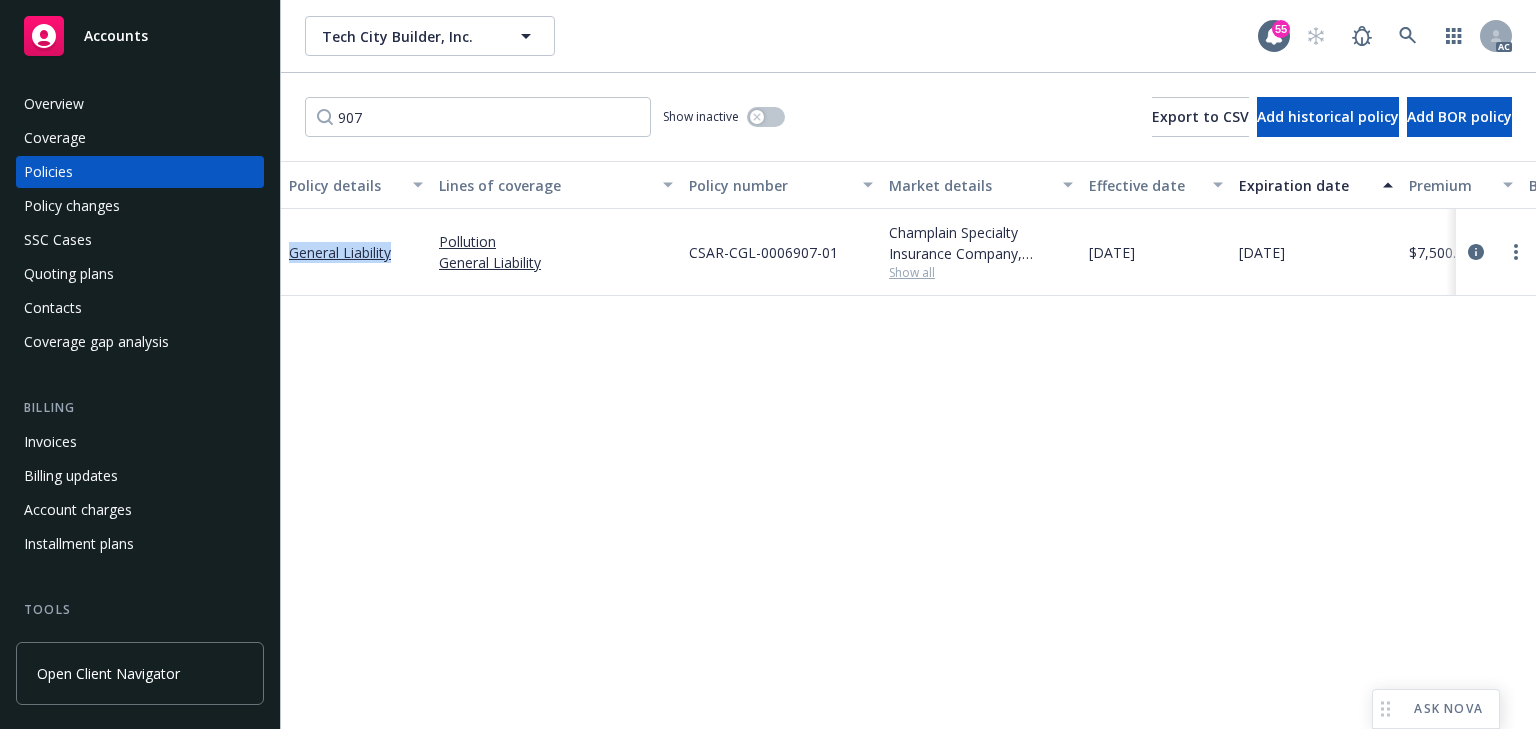 drag, startPoint x: 288, startPoint y: 236, endPoint x: 0, endPoint y: 237, distance: 288.00174 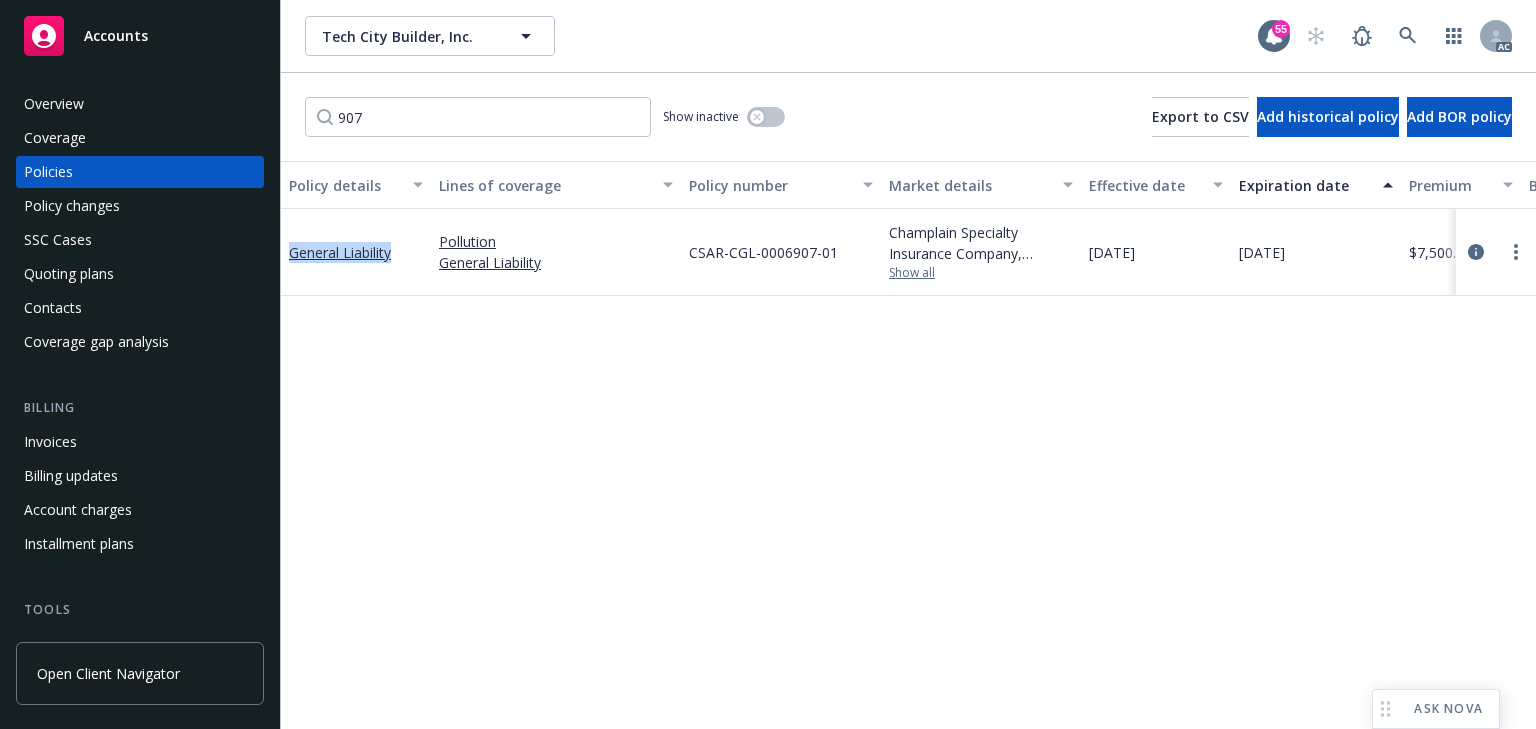 click on "Show all" at bounding box center (981, 273) 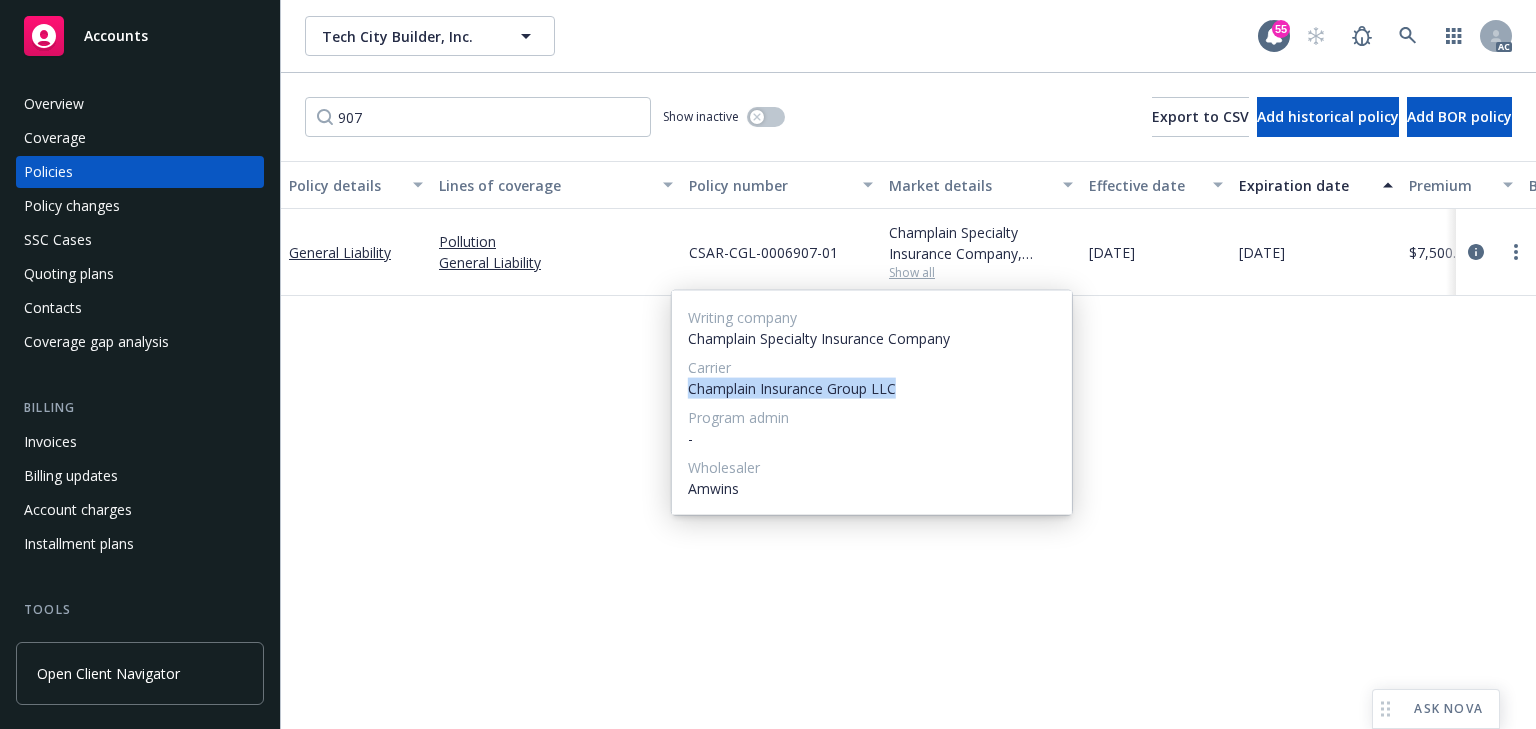 drag, startPoint x: 688, startPoint y: 393, endPoint x: 957, endPoint y: 398, distance: 269.04648 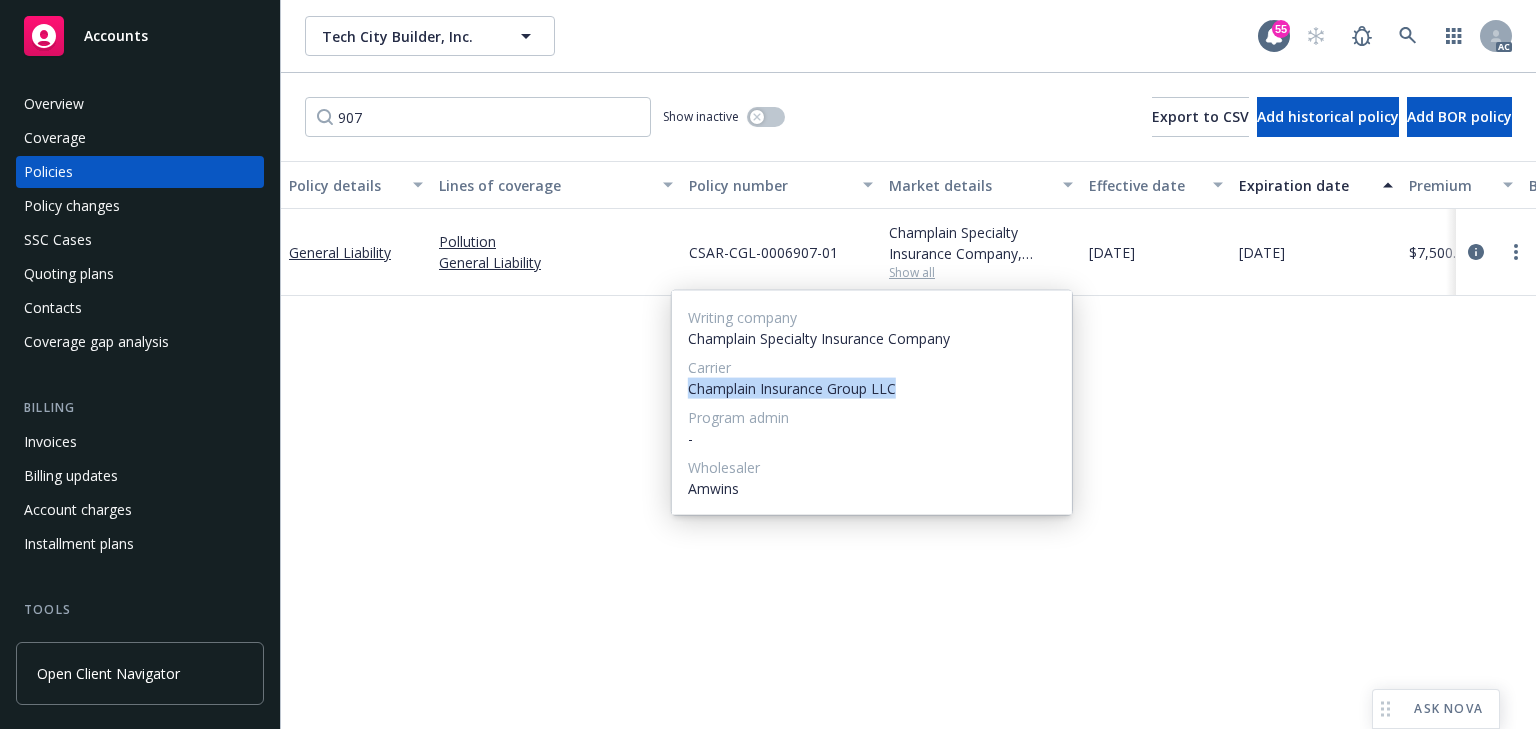 copy on "Champlain Insurance Group LLC" 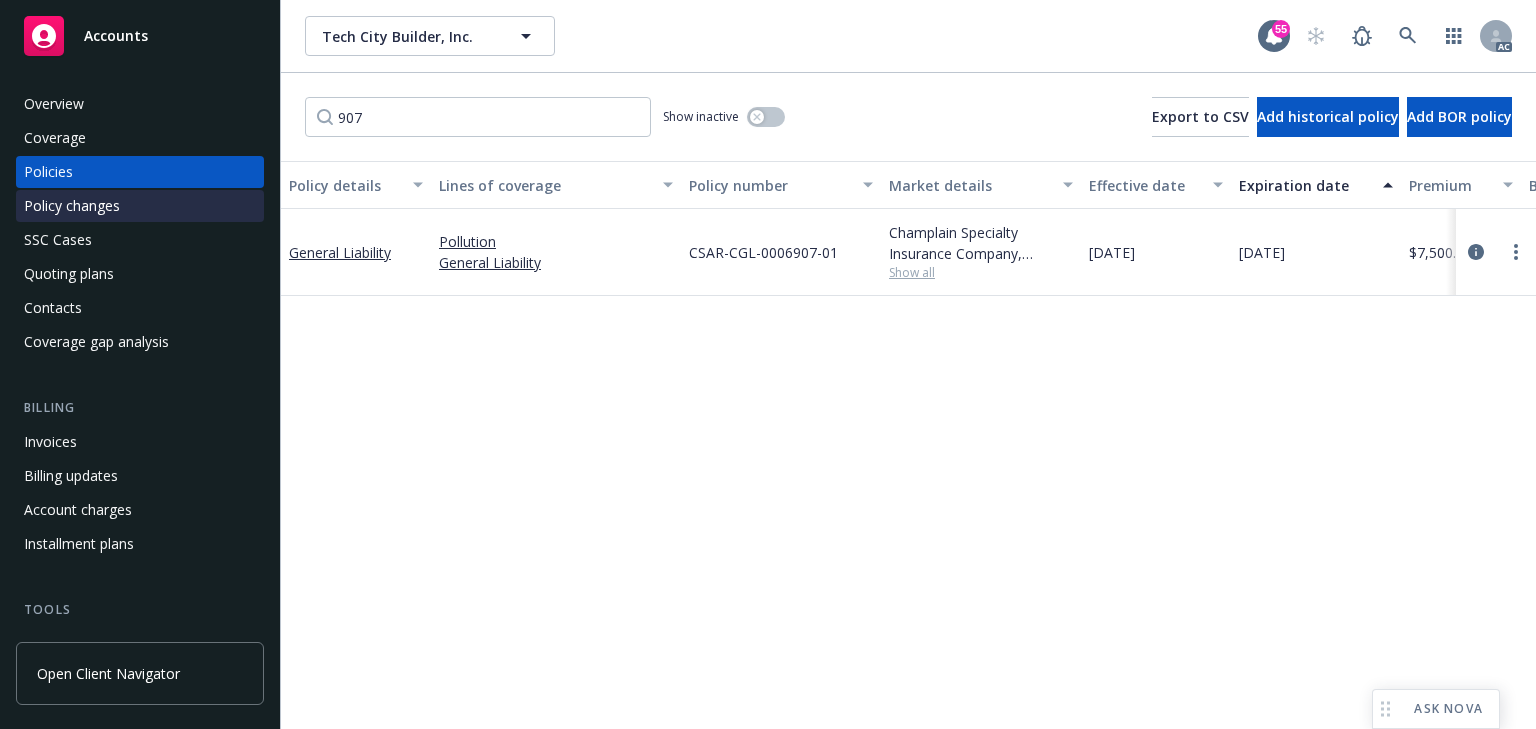 click on "Policy changes" at bounding box center [72, 206] 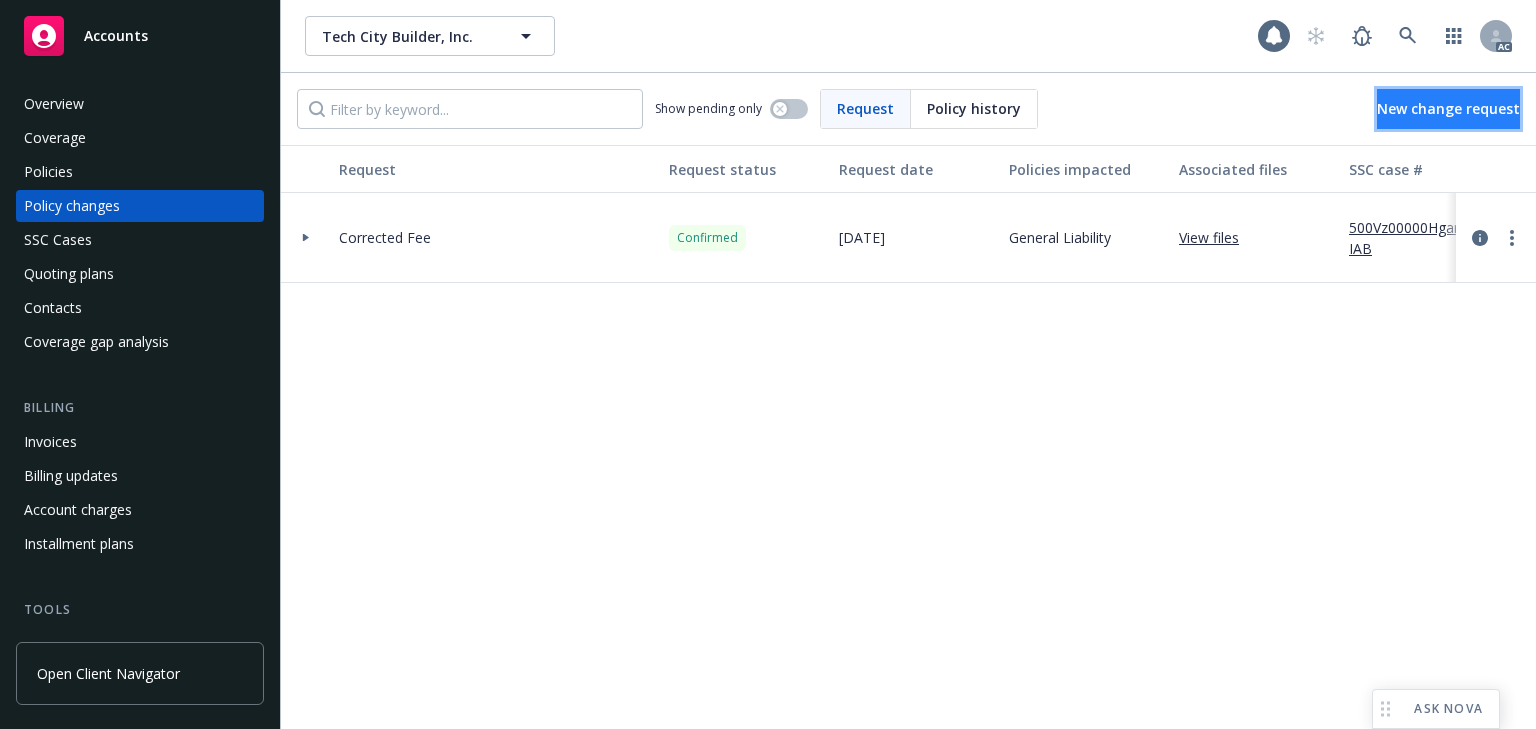click on "New change request" at bounding box center [1448, 108] 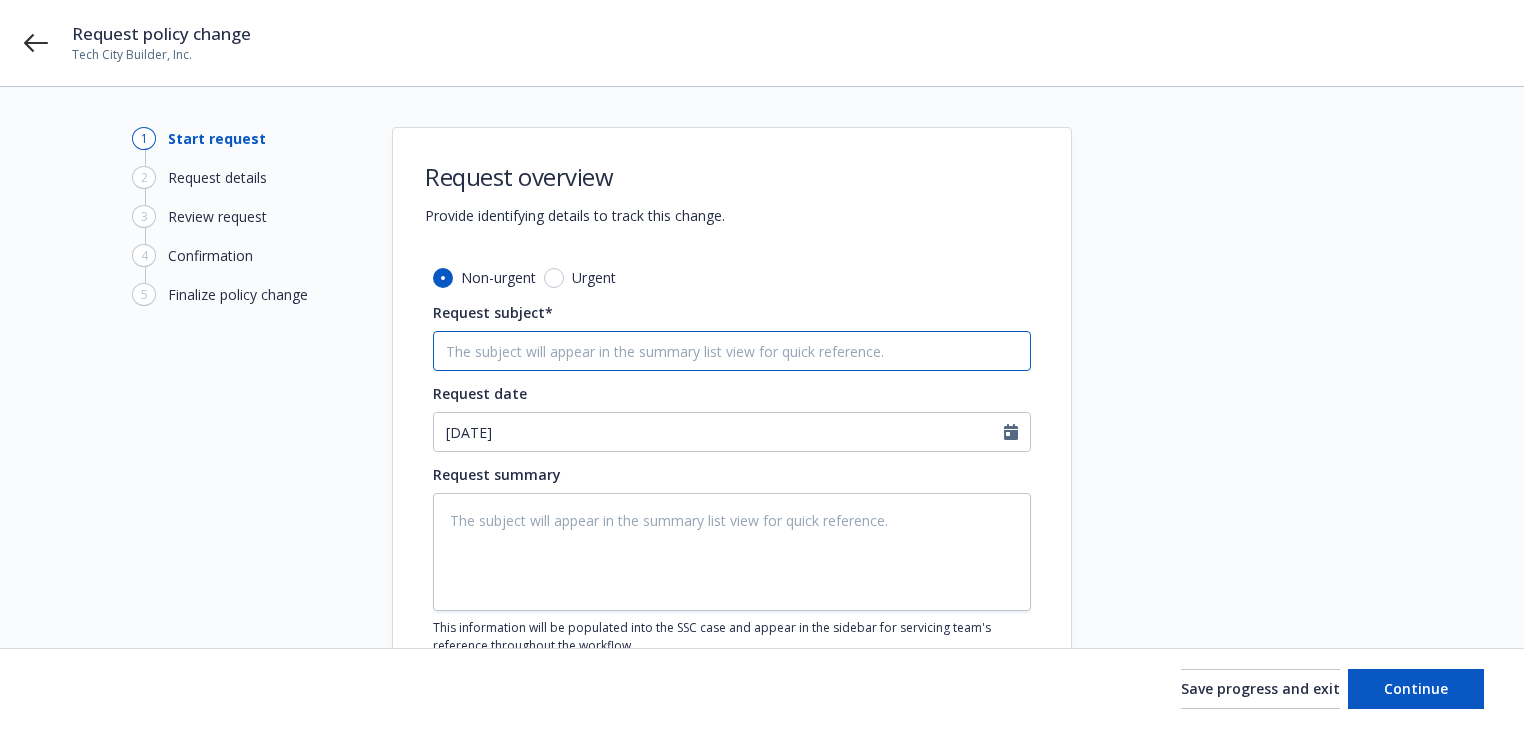click on "Request subject*" at bounding box center (732, 351) 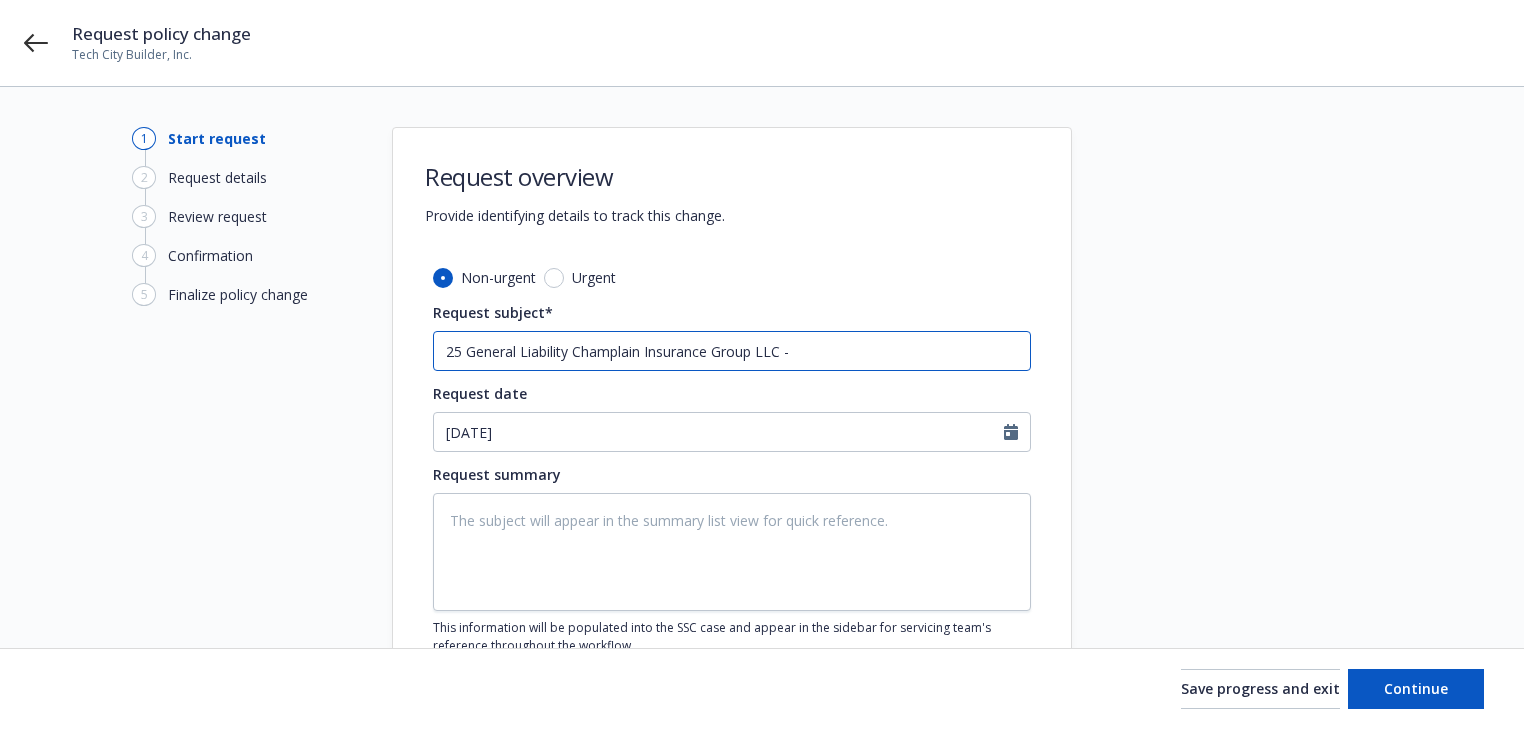 type on "x" 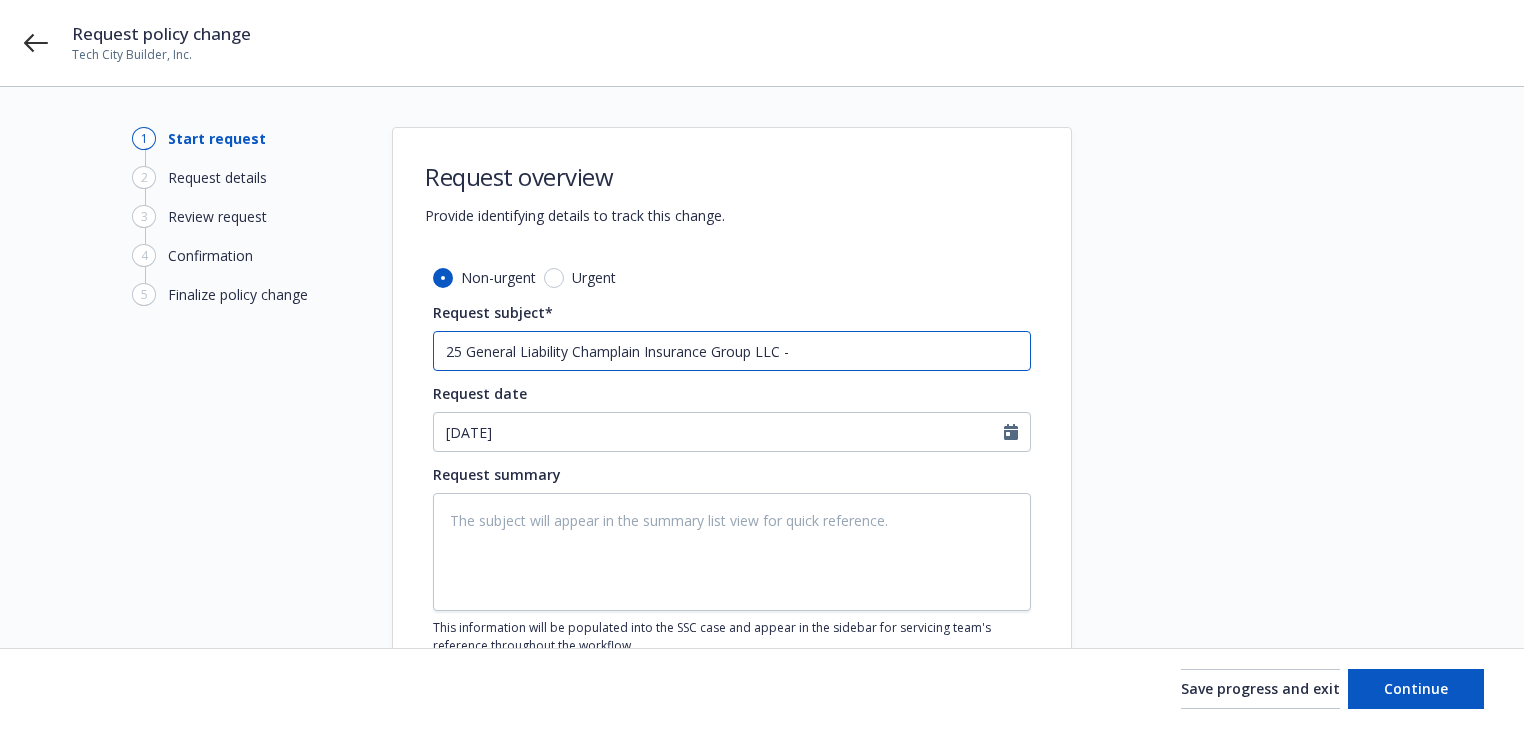 type on "25 General Liability Champlain Insurance Group LLC -" 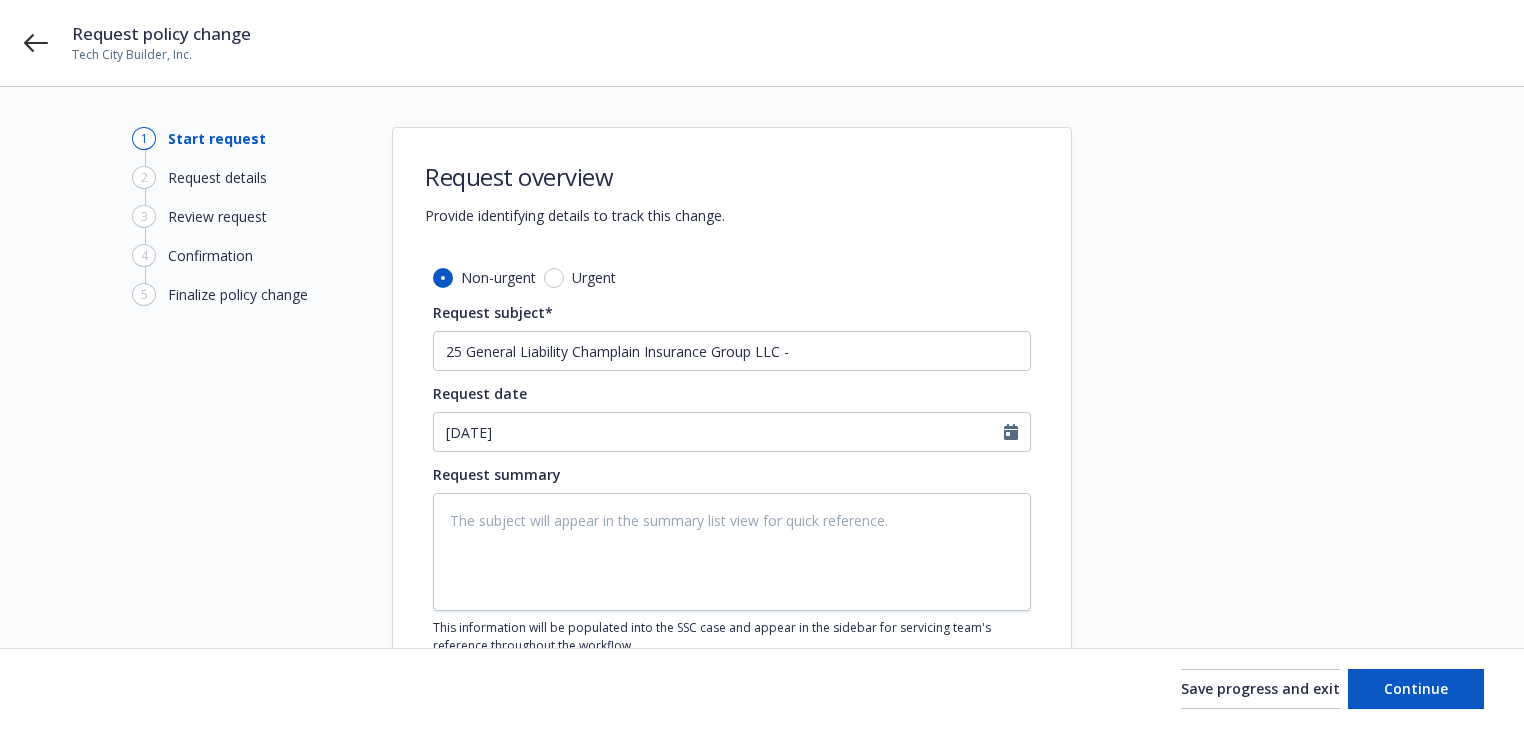 click on "Request subject* 25 General Liability Champlain Insurance Group LLC -" at bounding box center (732, 336) 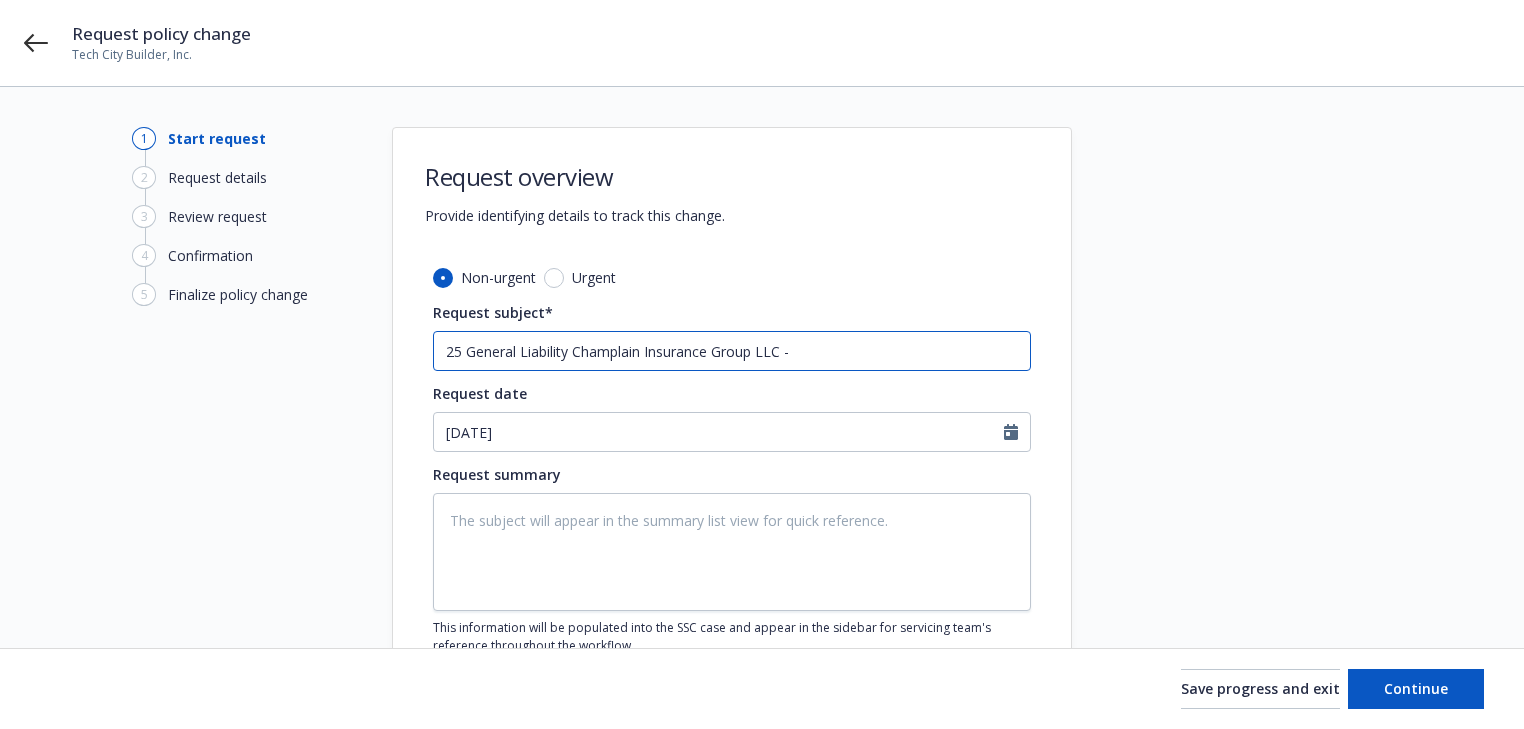 click on "25 General Liability Champlain Insurance Group LLC -" at bounding box center [732, 351] 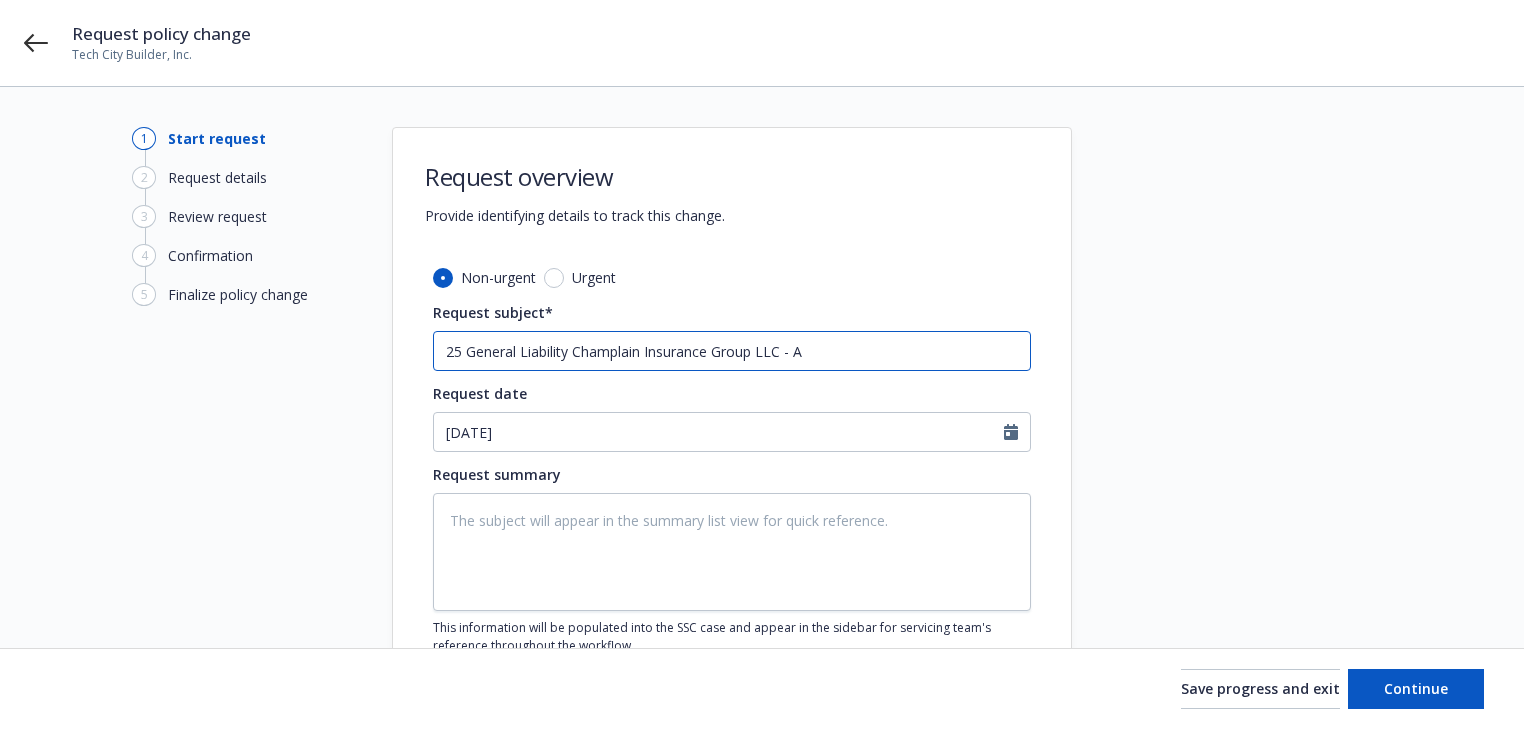 type on "x" 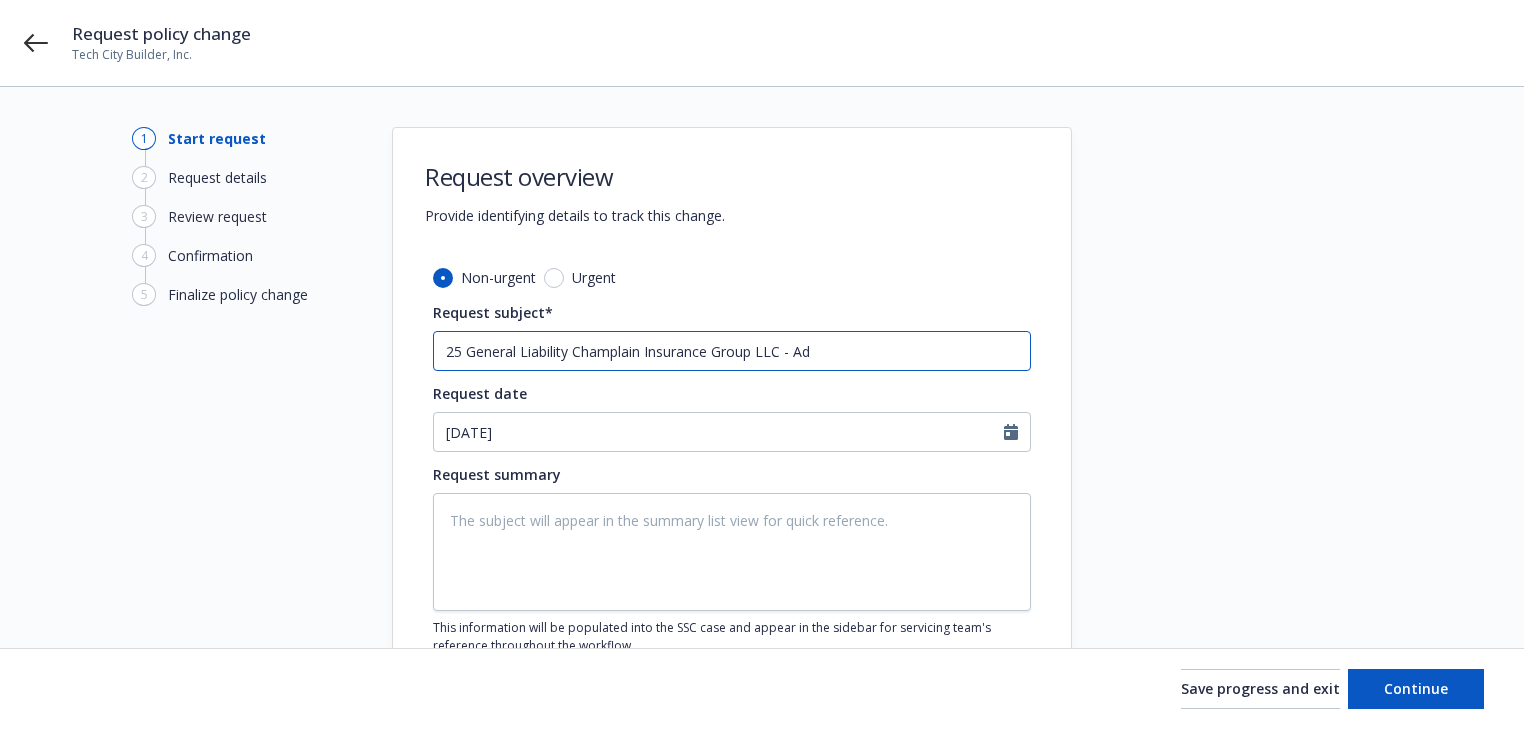 type on "x" 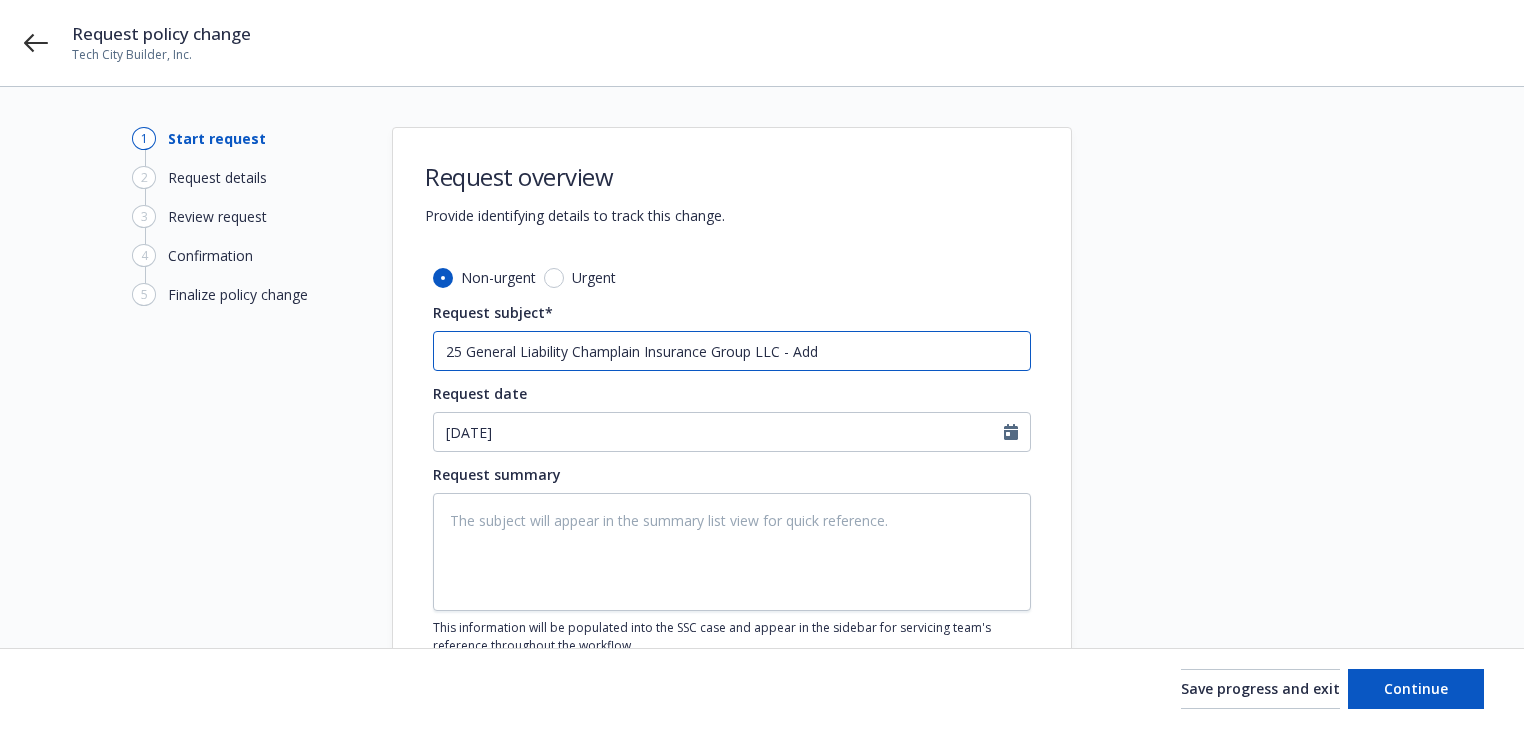 type on "x" 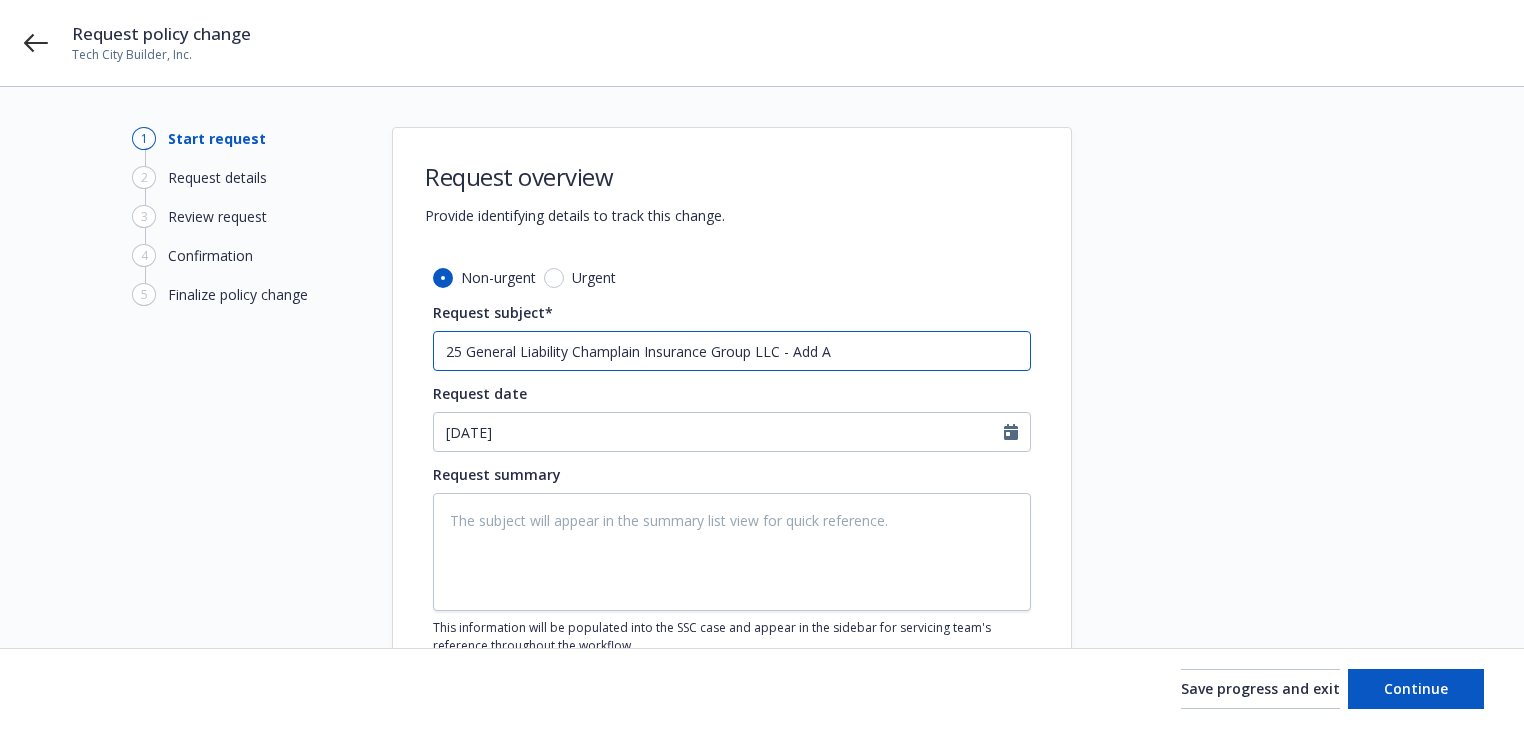 type on "x" 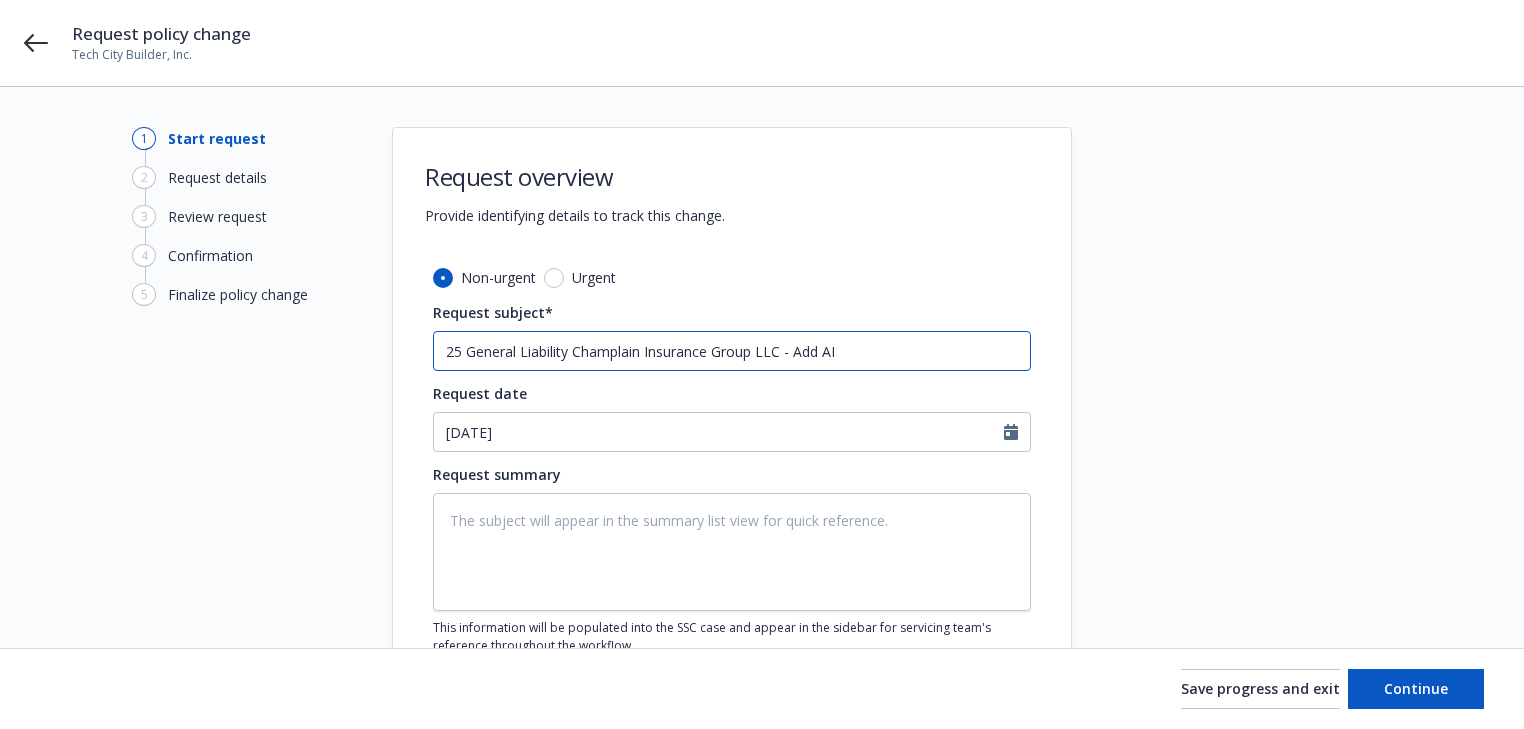 type on "x" 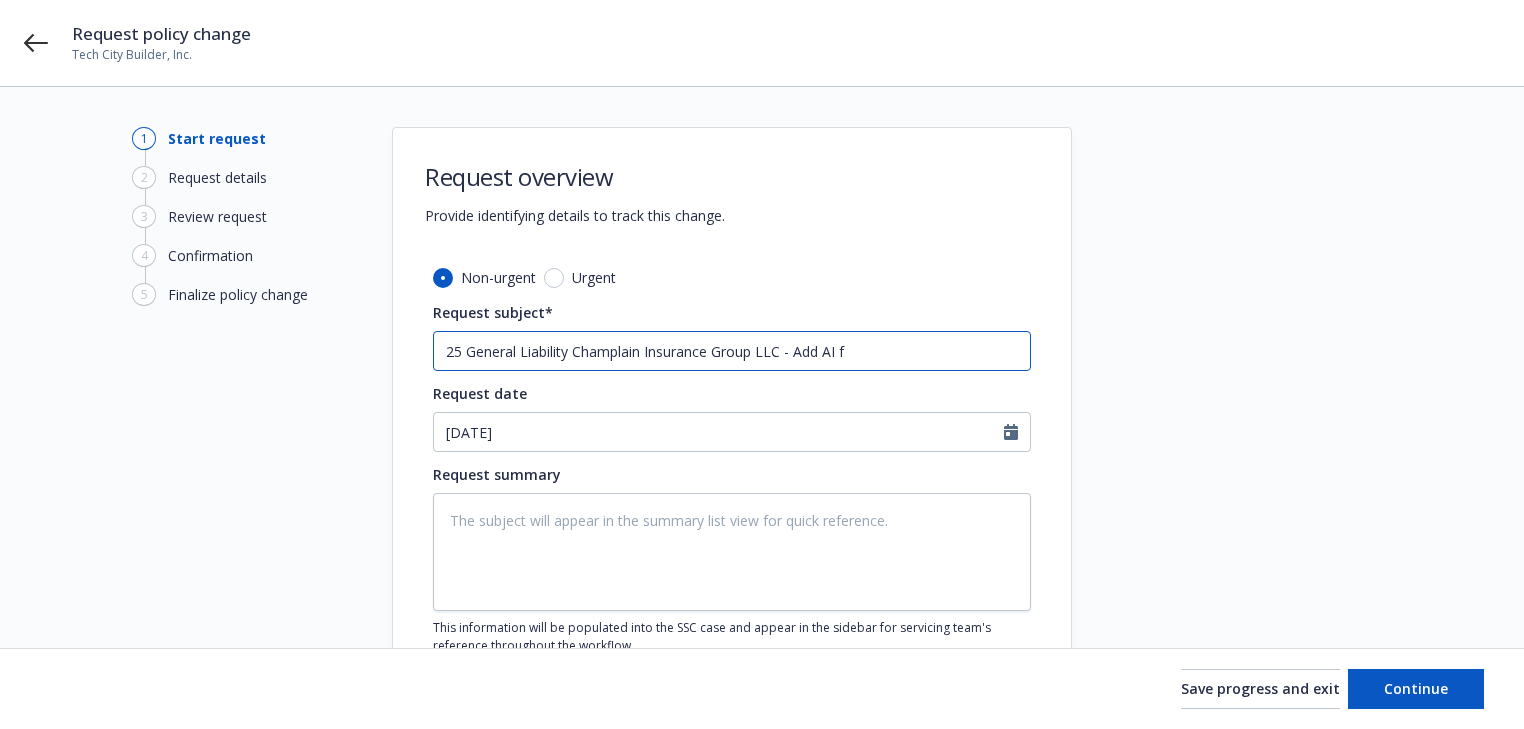 type on "x" 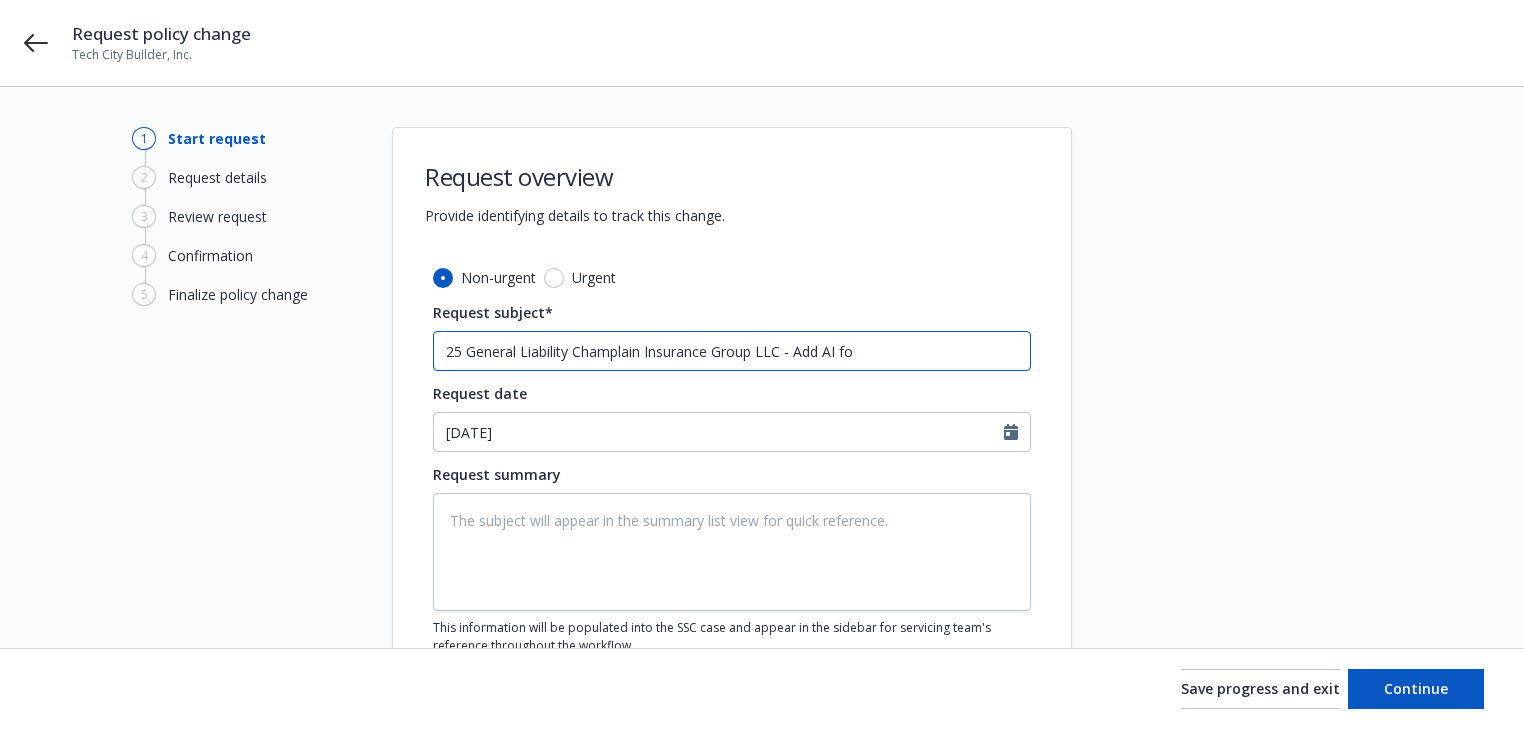 type on "x" 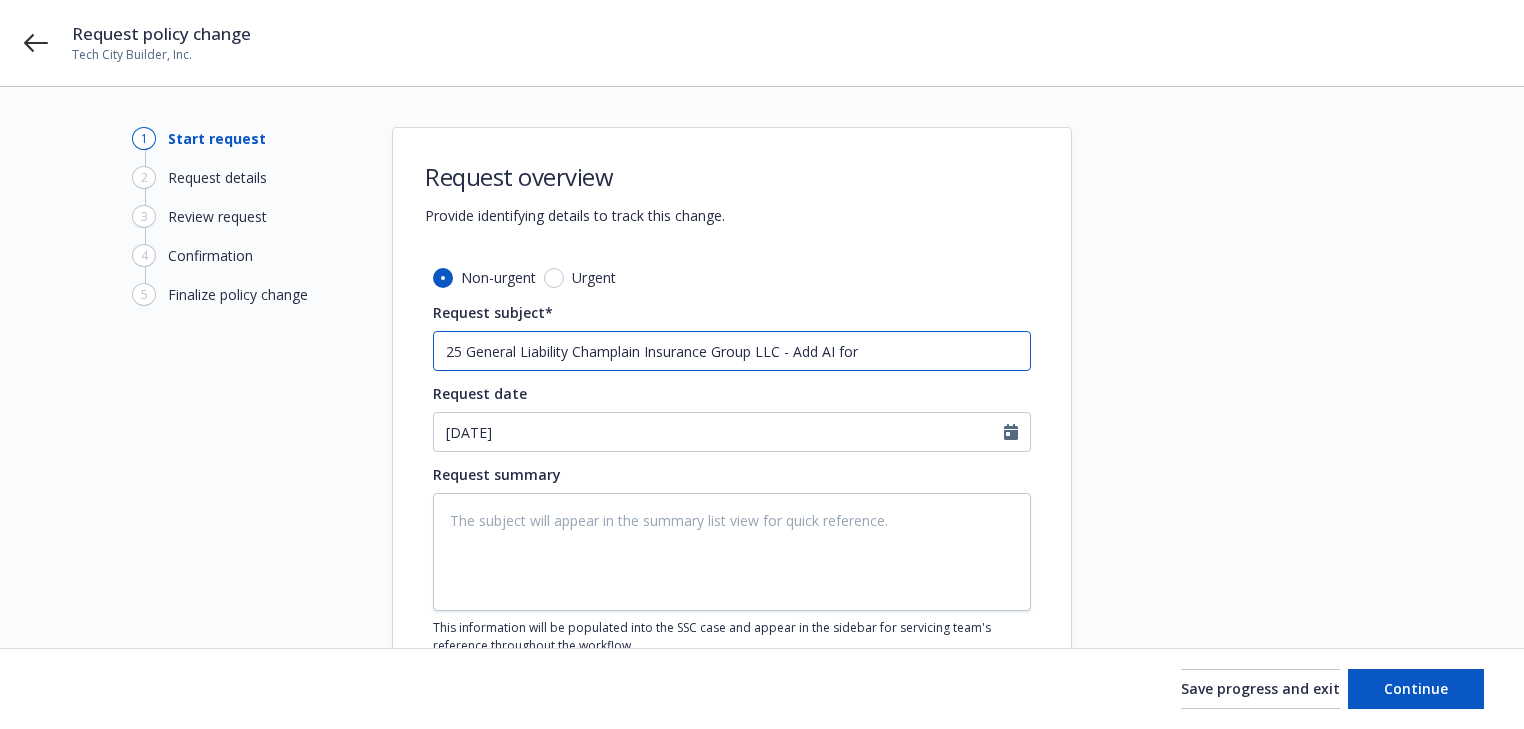 type on "x" 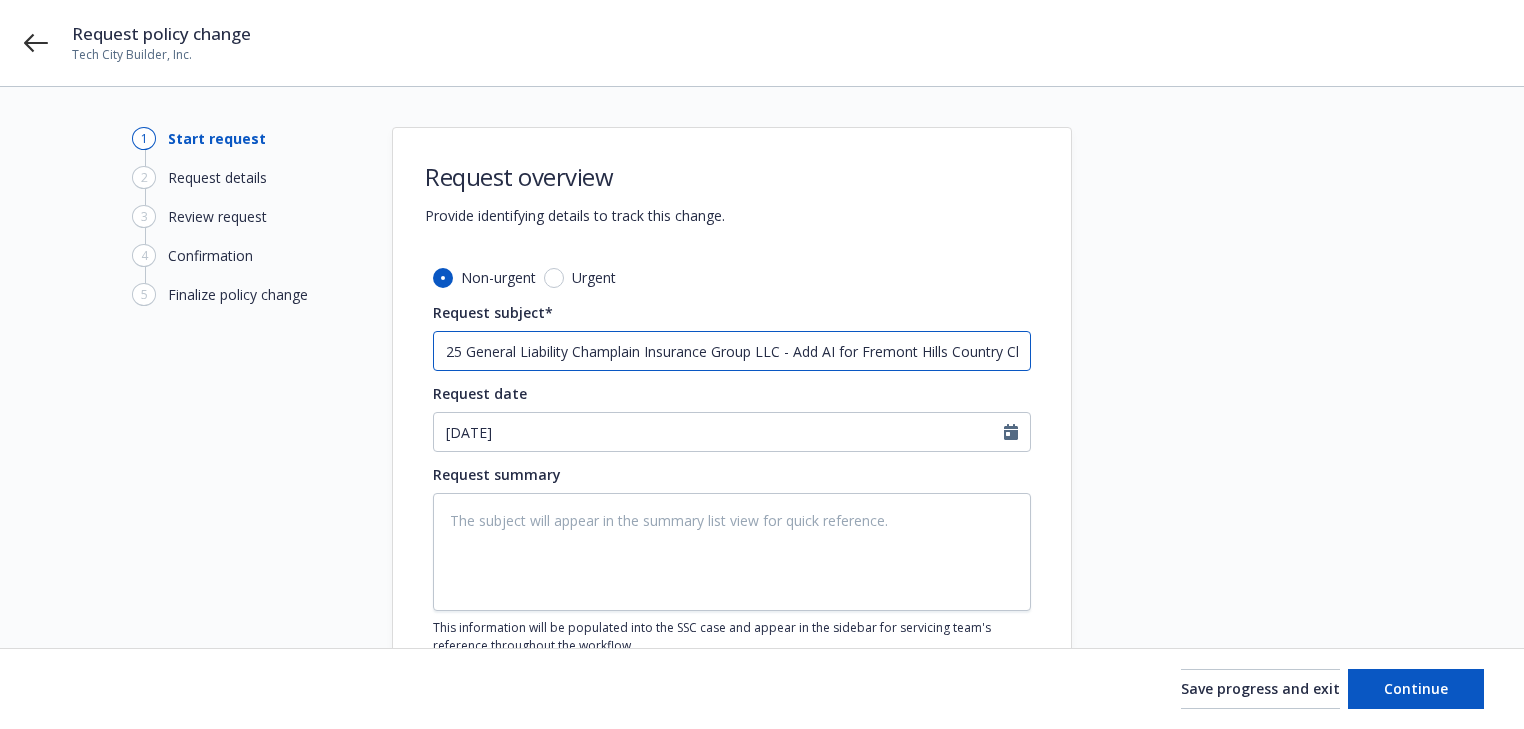 scroll, scrollTop: 0, scrollLeft: 21, axis: horizontal 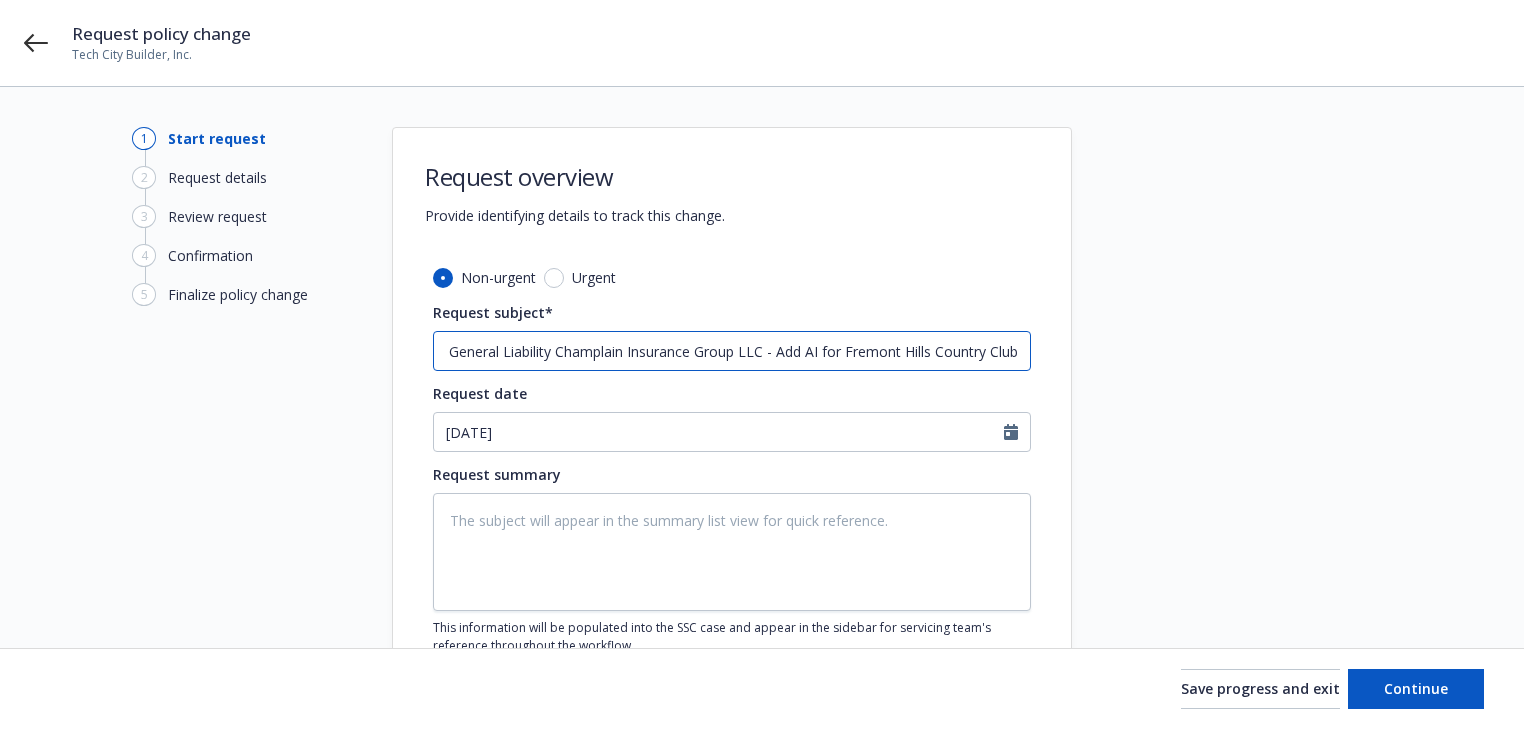 type on "25 General Liability Champlain Insurance Group LLC - Add AI for Fremont Hills Country Club" 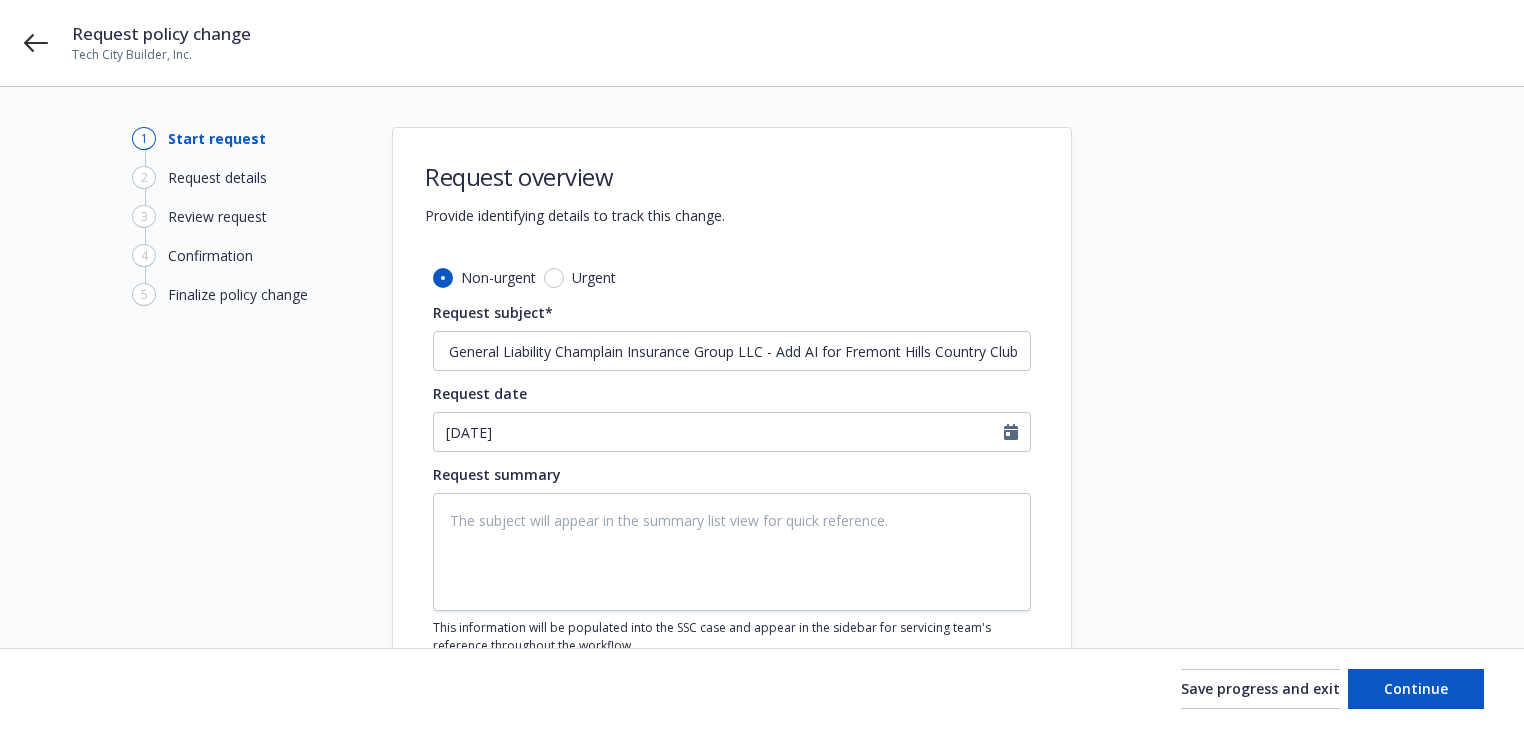 scroll, scrollTop: 0, scrollLeft: 0, axis: both 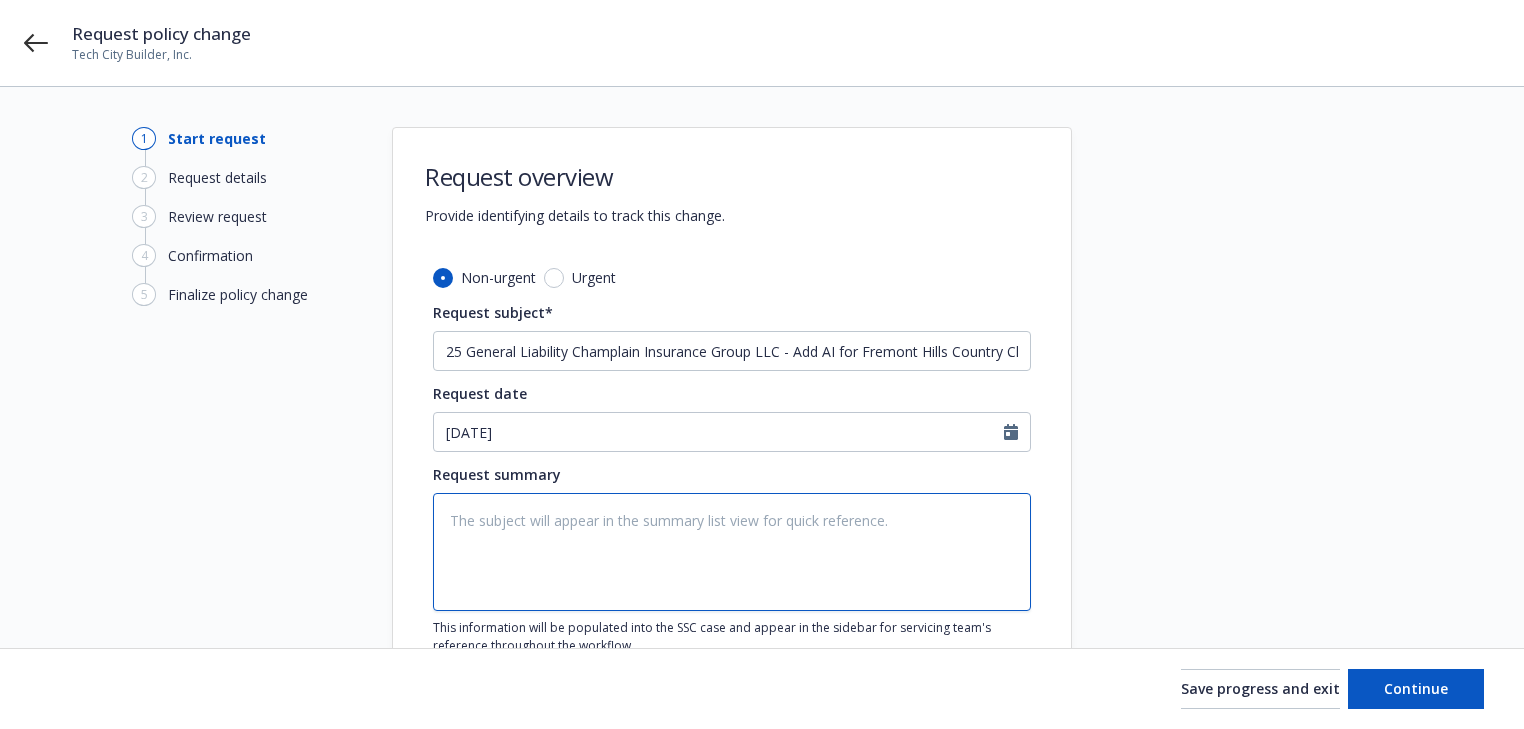 click at bounding box center [732, 552] 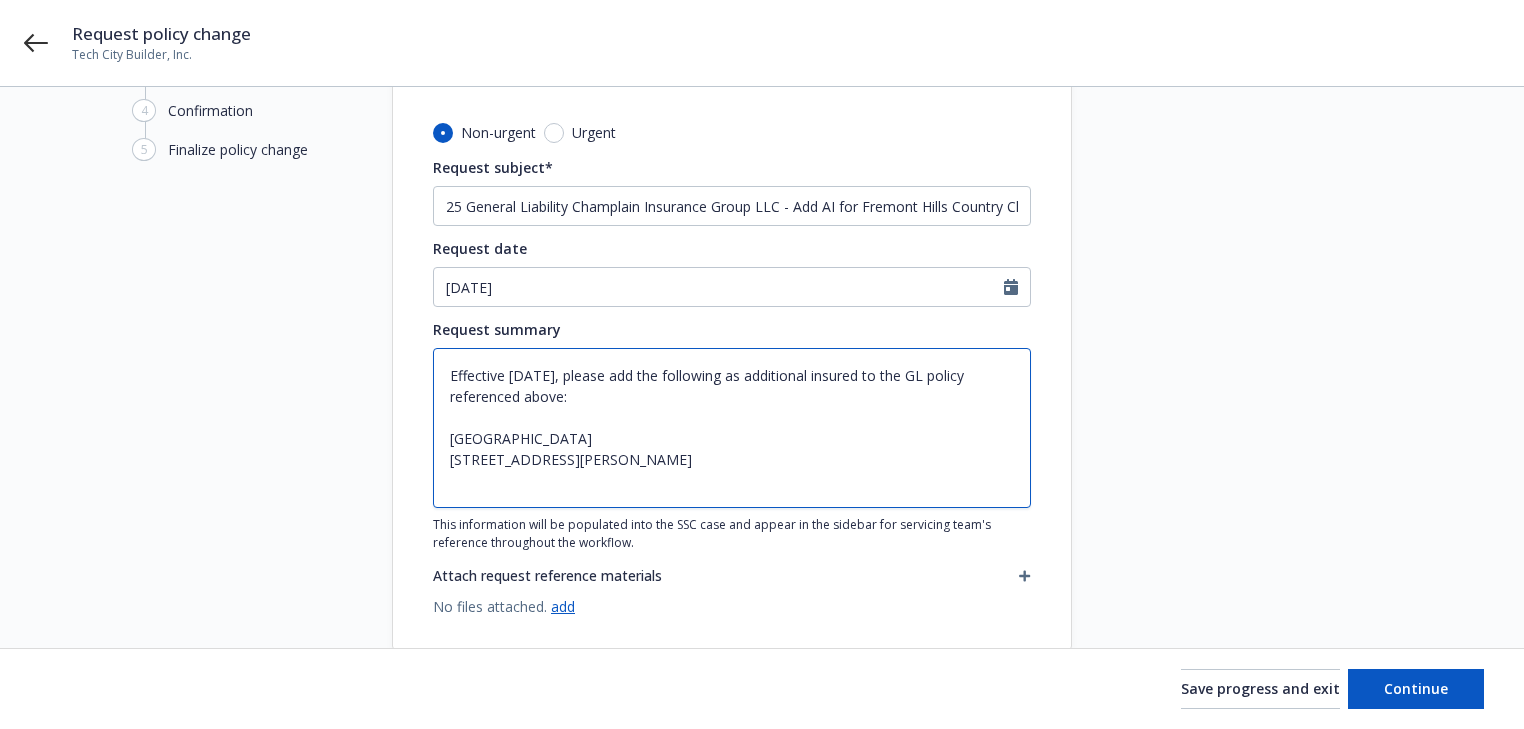 scroll, scrollTop: 160, scrollLeft: 0, axis: vertical 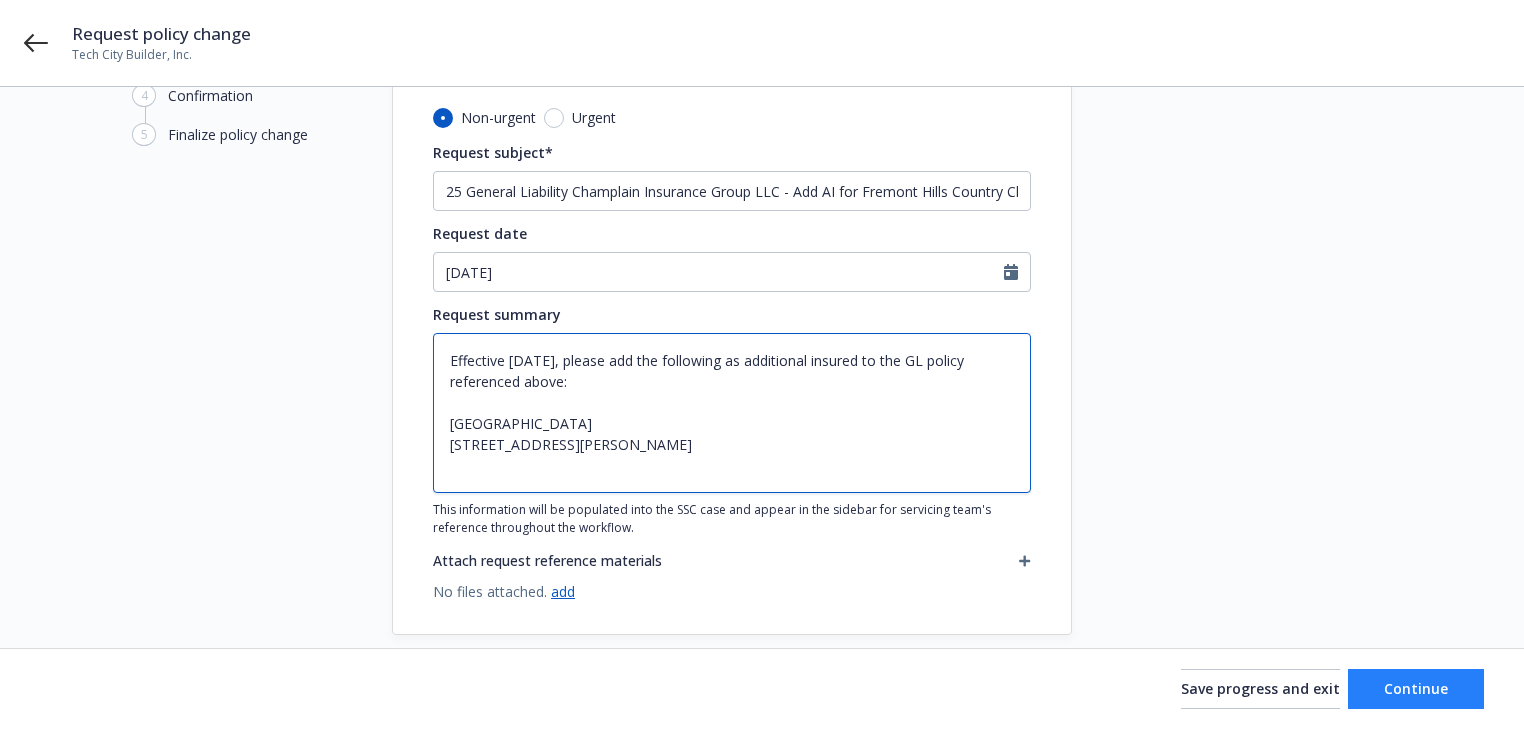 type on "Effective [DATE], please add the following as additional insured to the GL policy referenced above:
[GEOGRAPHIC_DATA]
[STREET_ADDRESS][PERSON_NAME]" 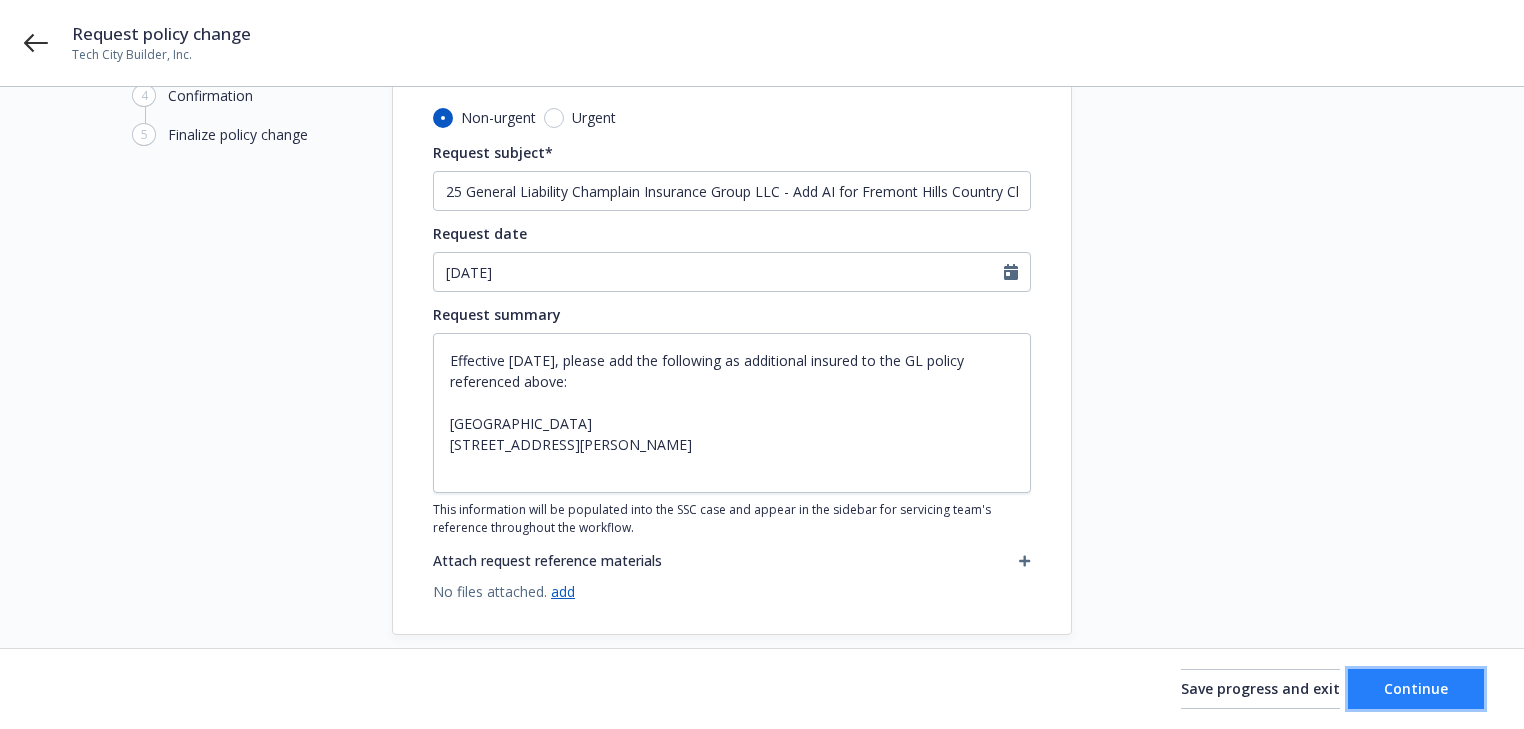 click on "Continue" at bounding box center [1416, 689] 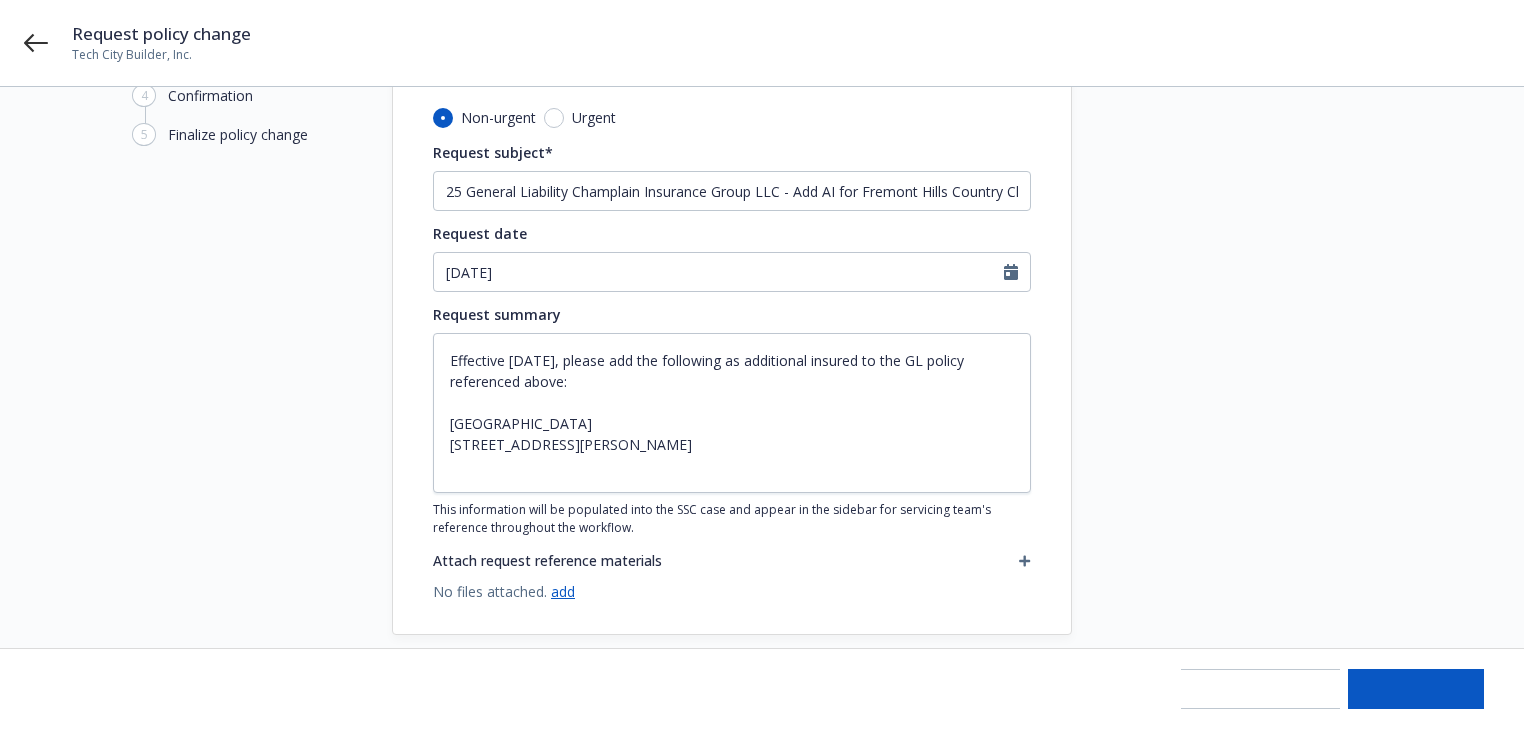 type on "x" 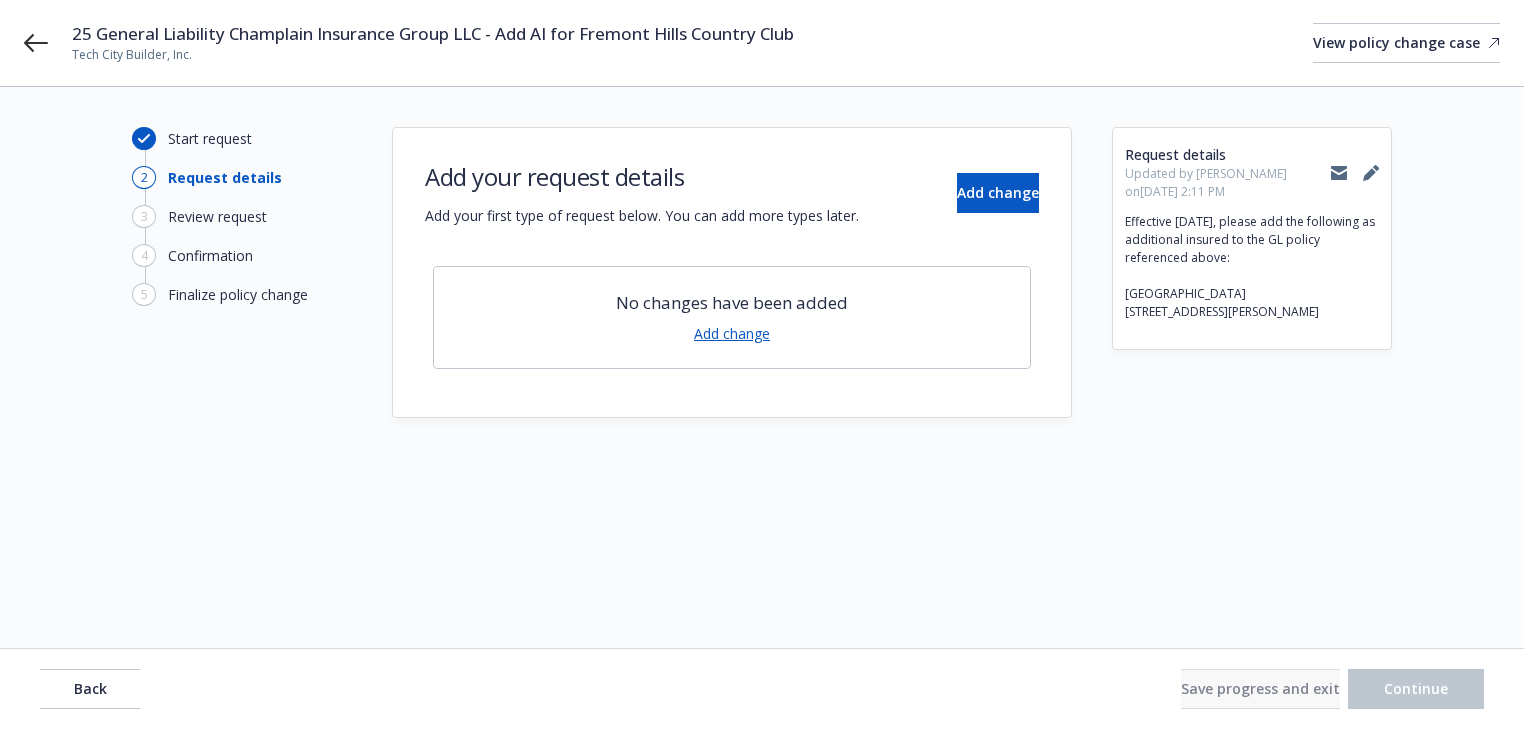 scroll, scrollTop: 0, scrollLeft: 0, axis: both 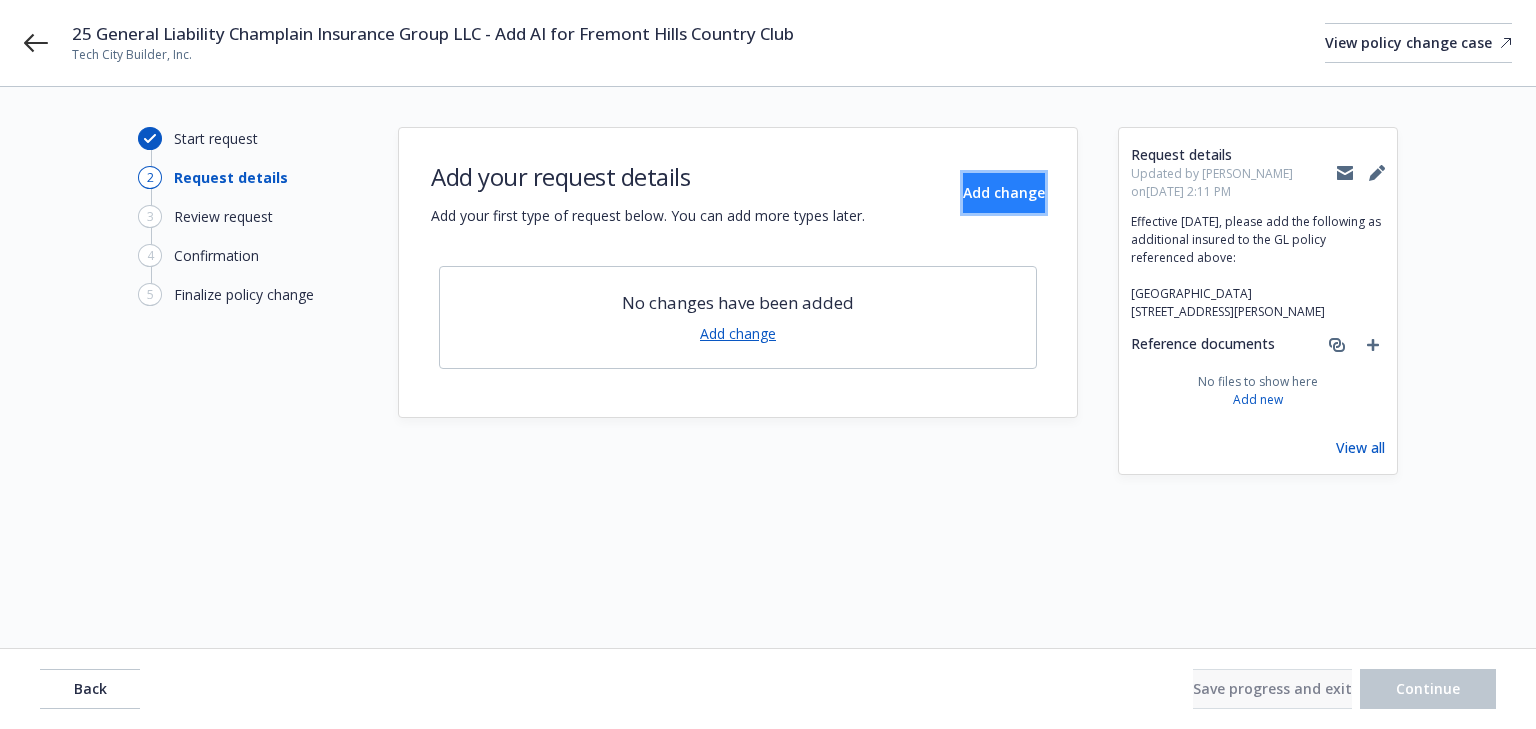 click on "Add change" at bounding box center (1004, 193) 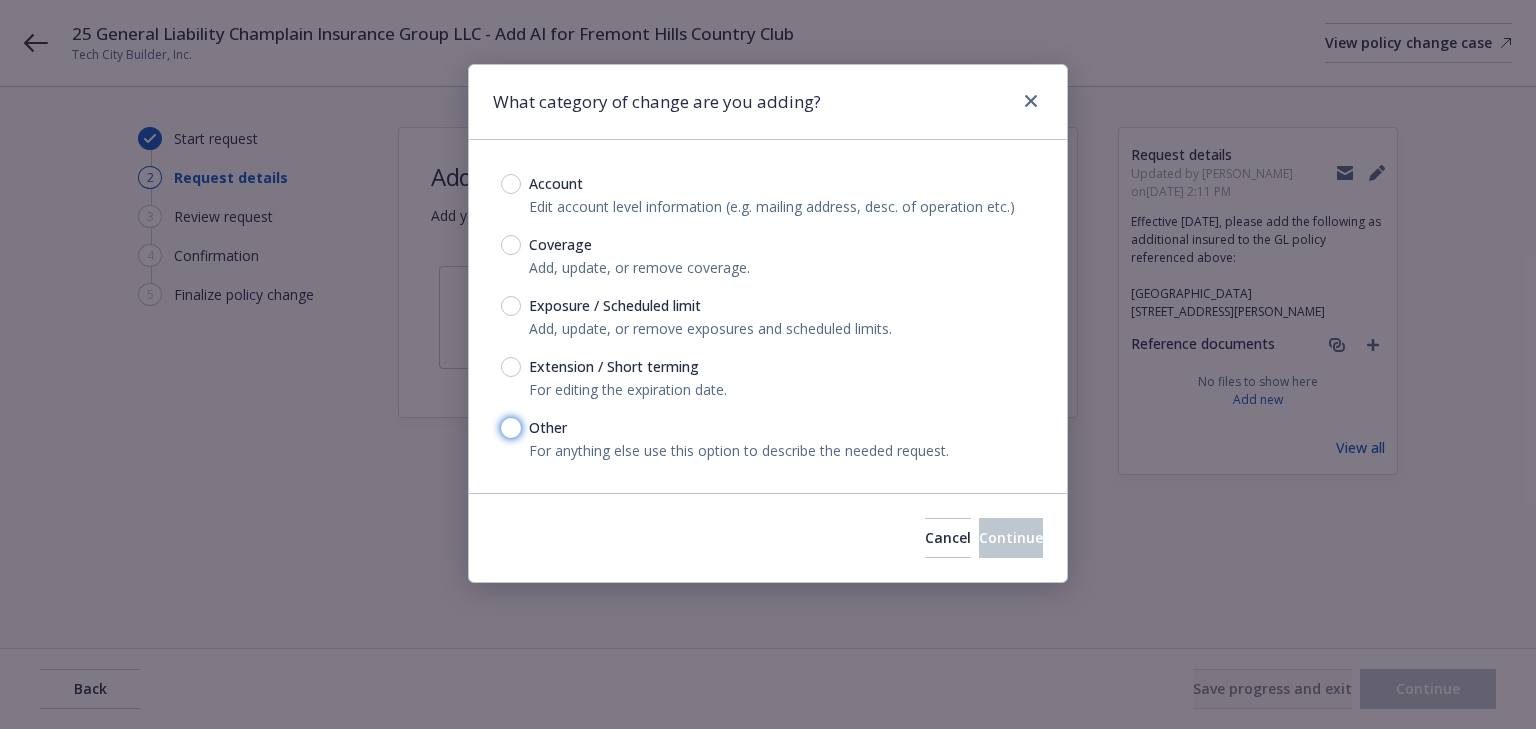 click on "Other" at bounding box center (511, 428) 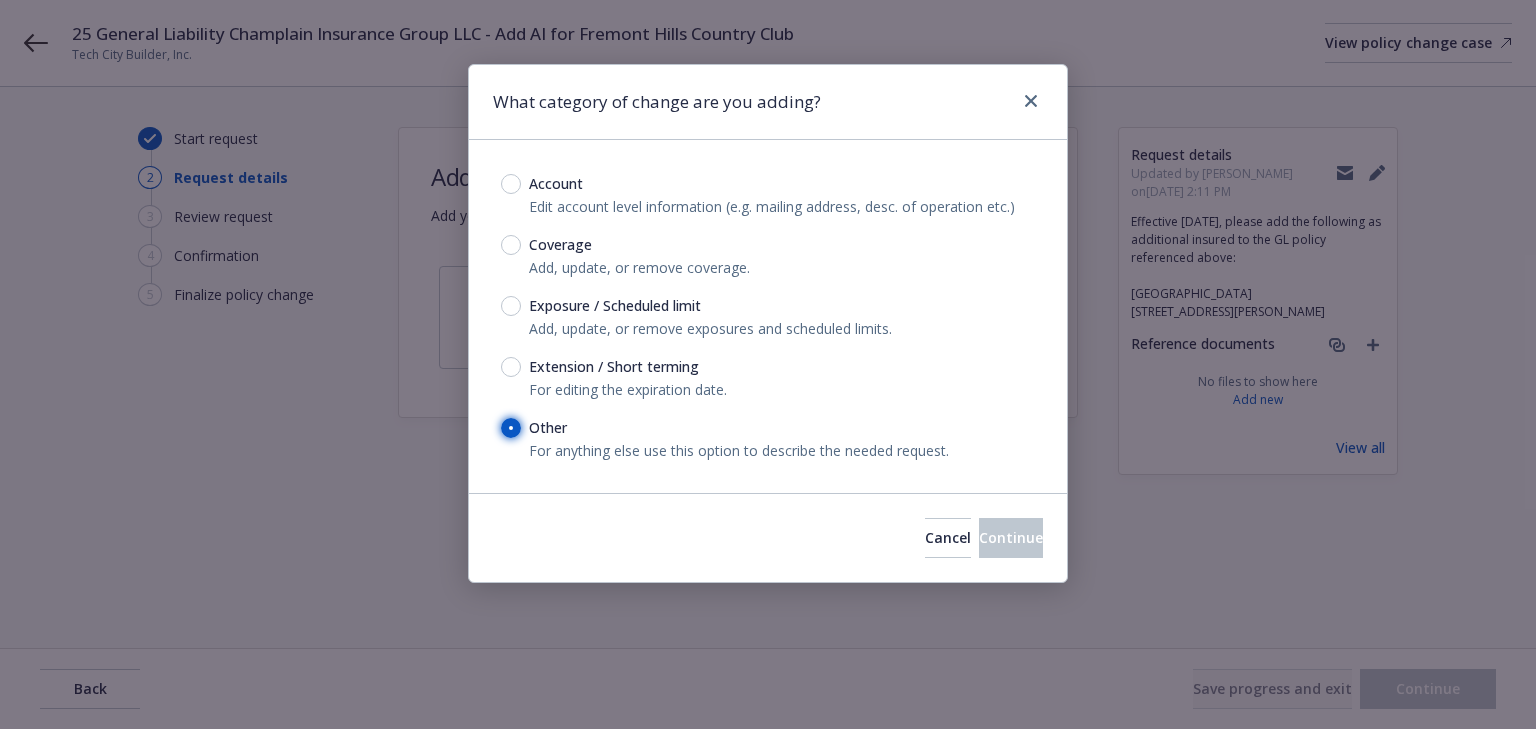 radio on "true" 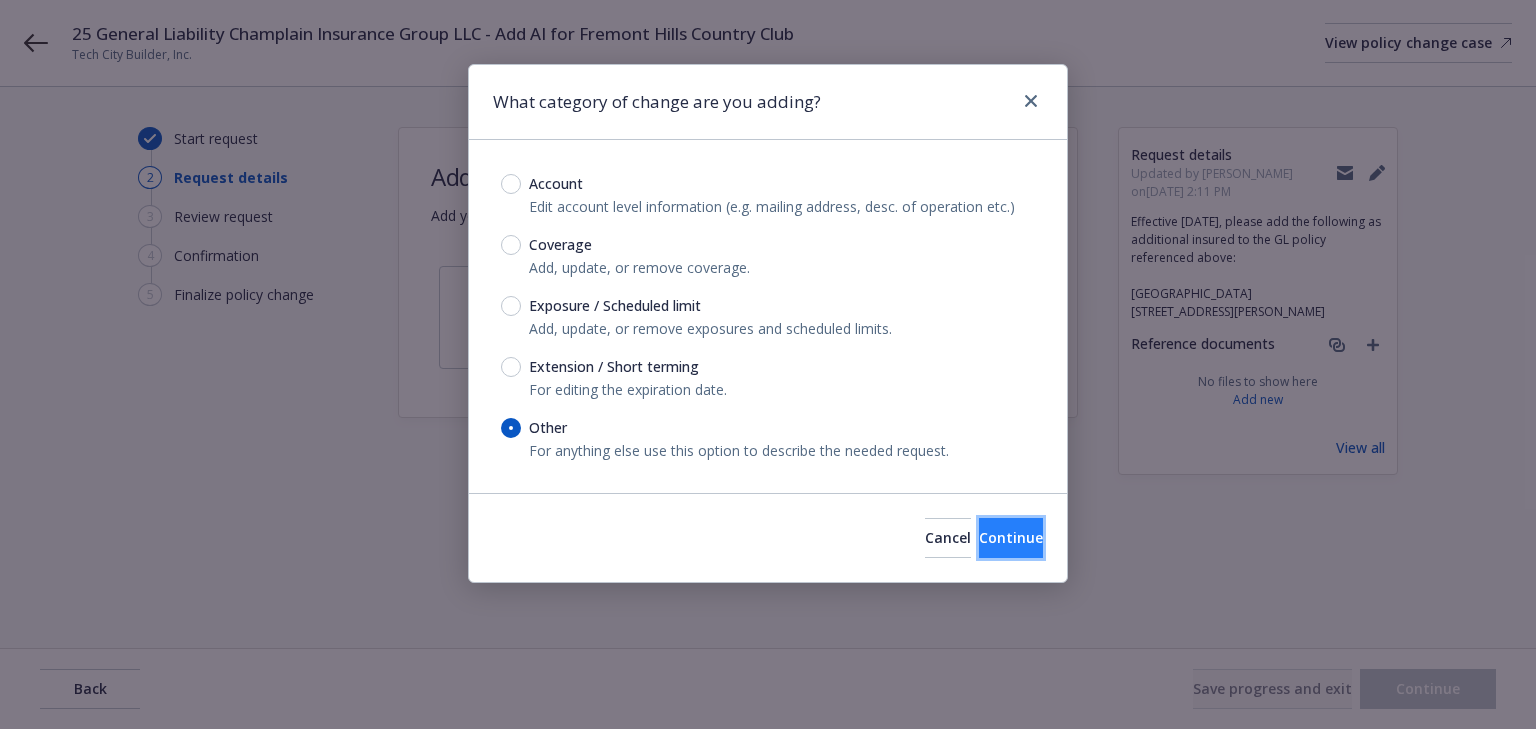 click on "Continue" at bounding box center [1011, 538] 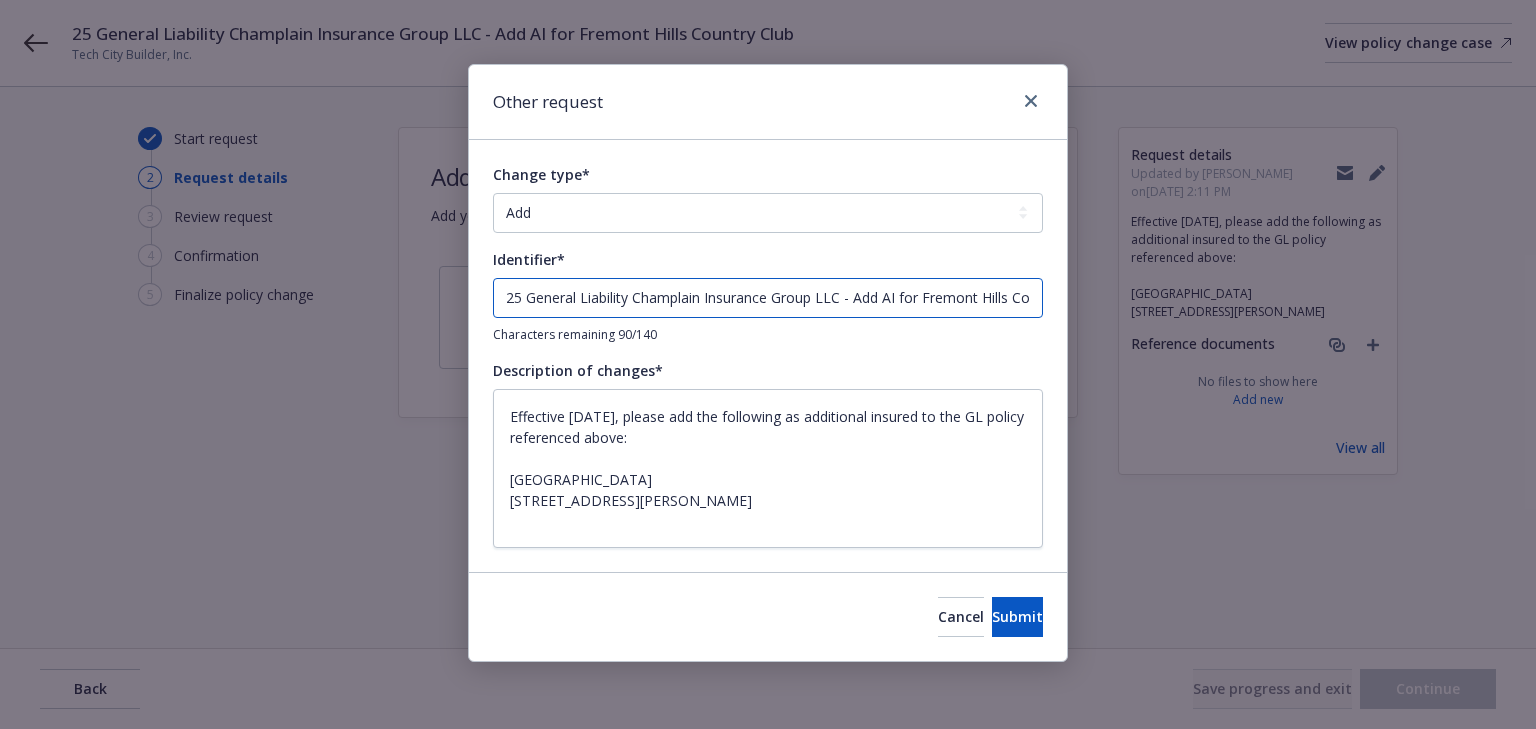 drag, startPoint x: 856, startPoint y: 297, endPoint x: -673, endPoint y: 266, distance: 1529.3142 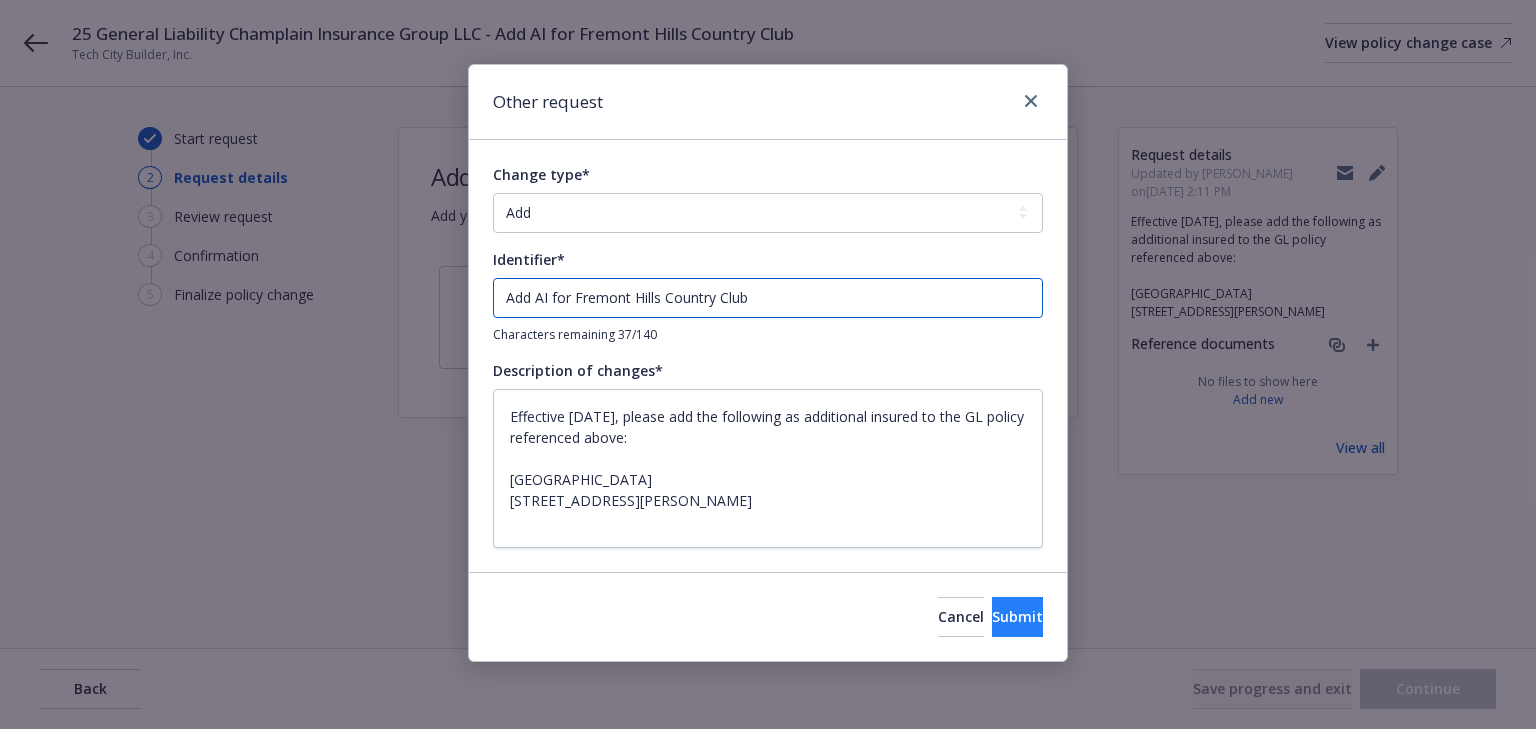 type on "Add AI for Fremont Hills Country Club" 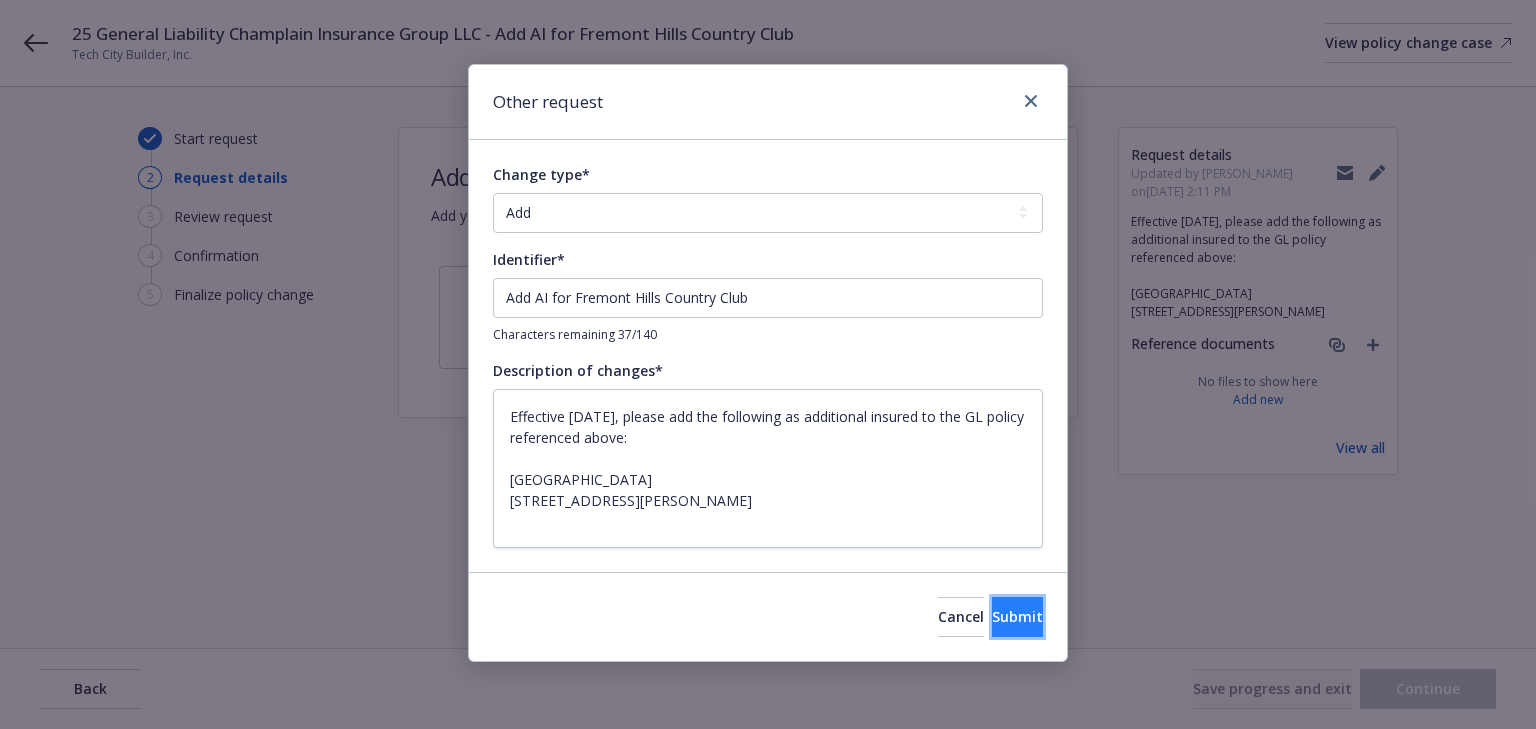 click on "Submit" at bounding box center [1017, 617] 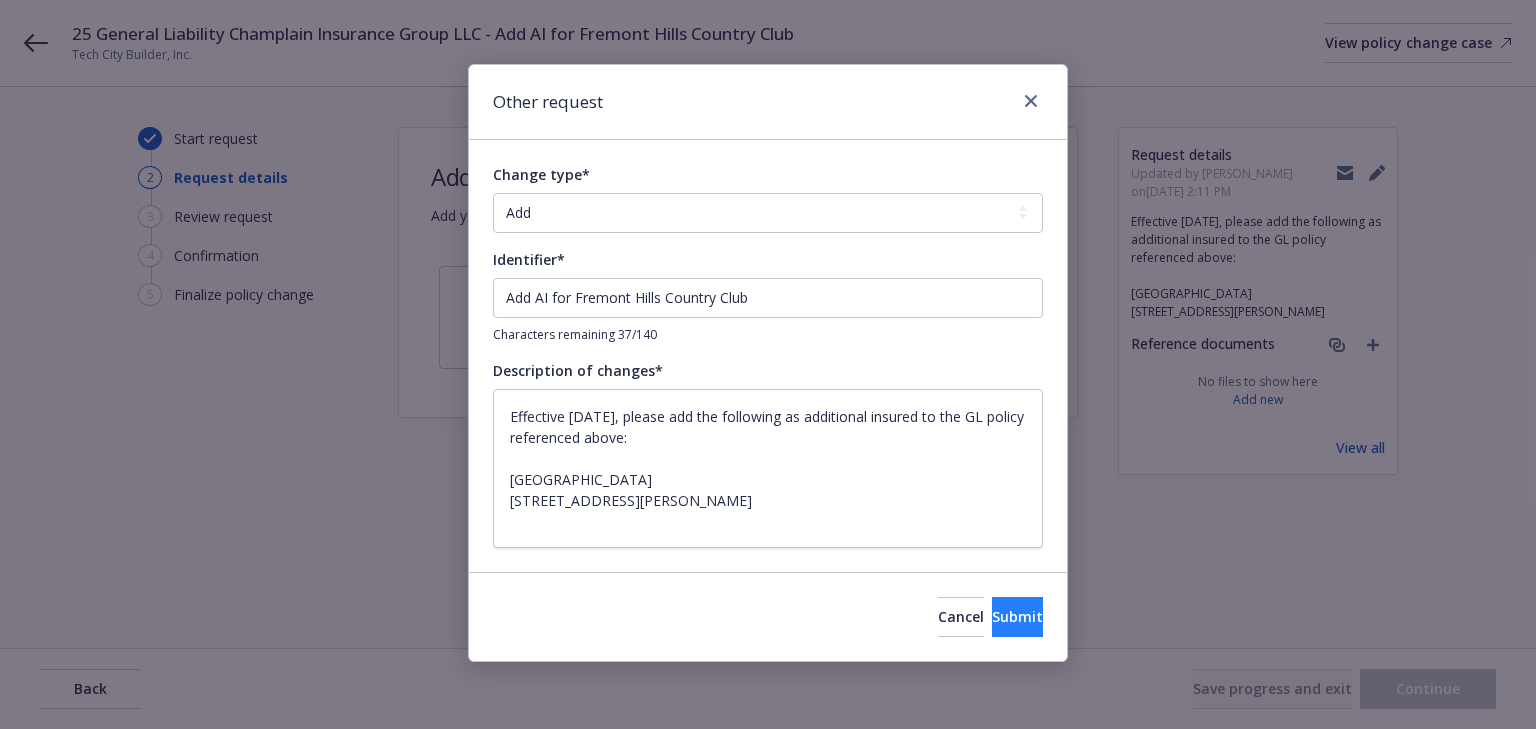 type on "x" 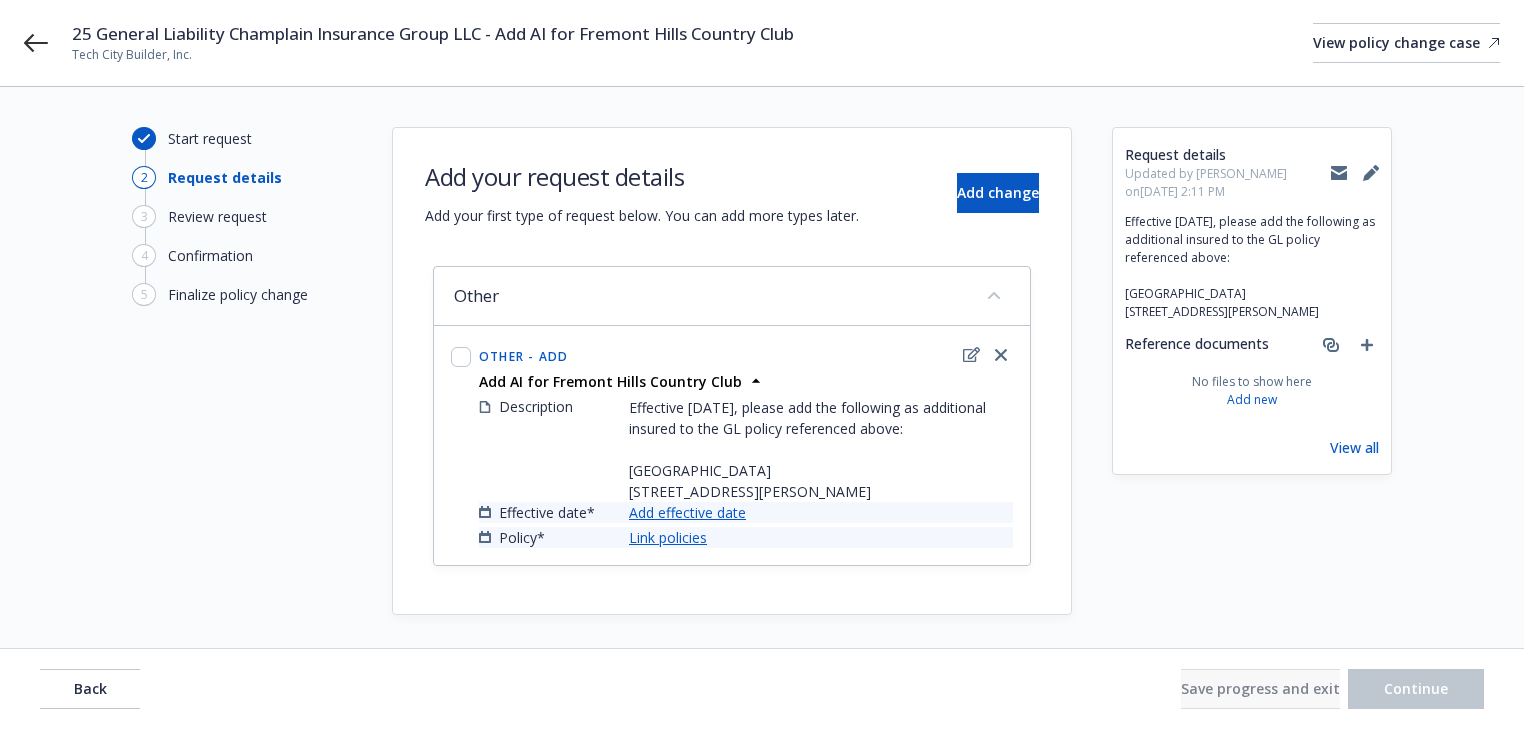 click on "Add effective date" at bounding box center (687, 512) 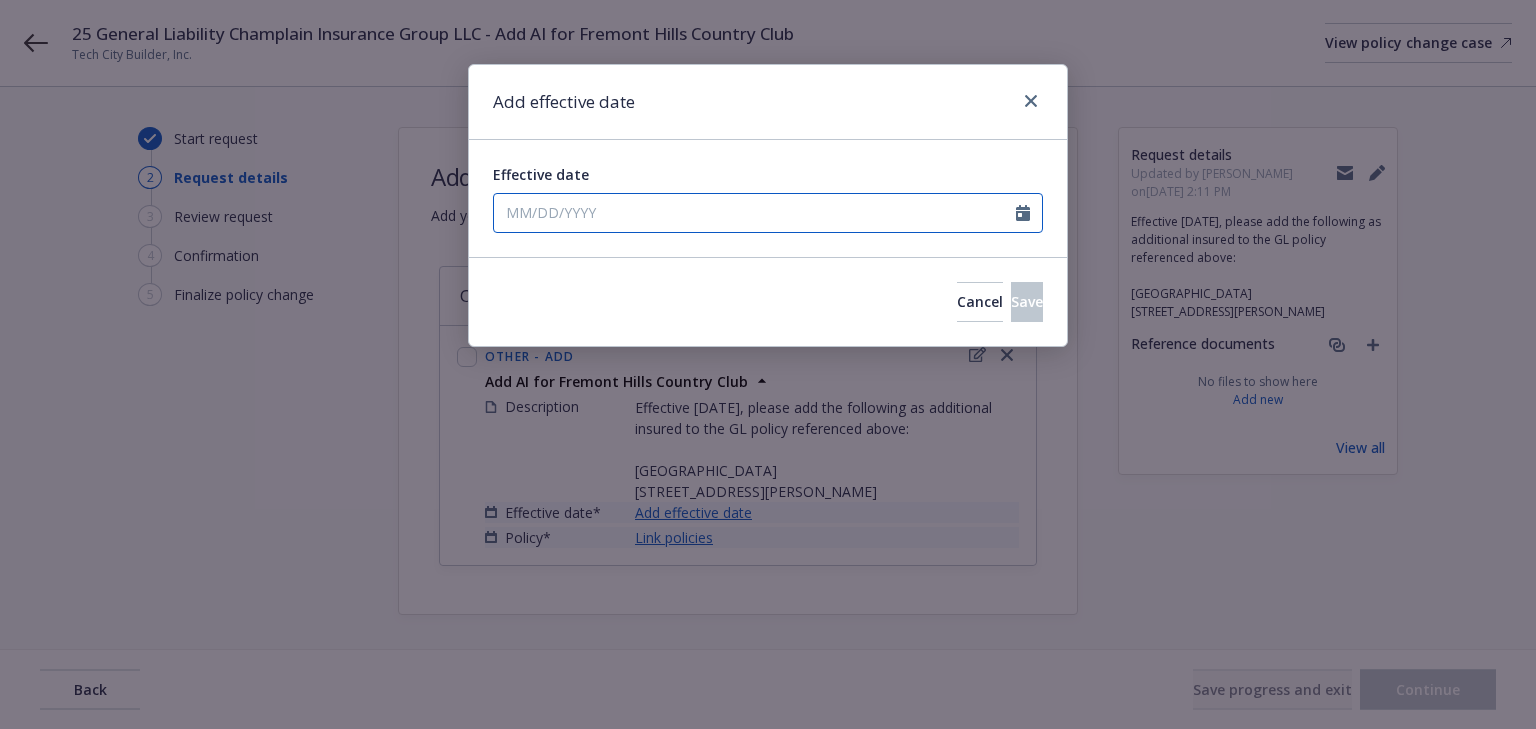 click on "Effective date" at bounding box center [755, 213] 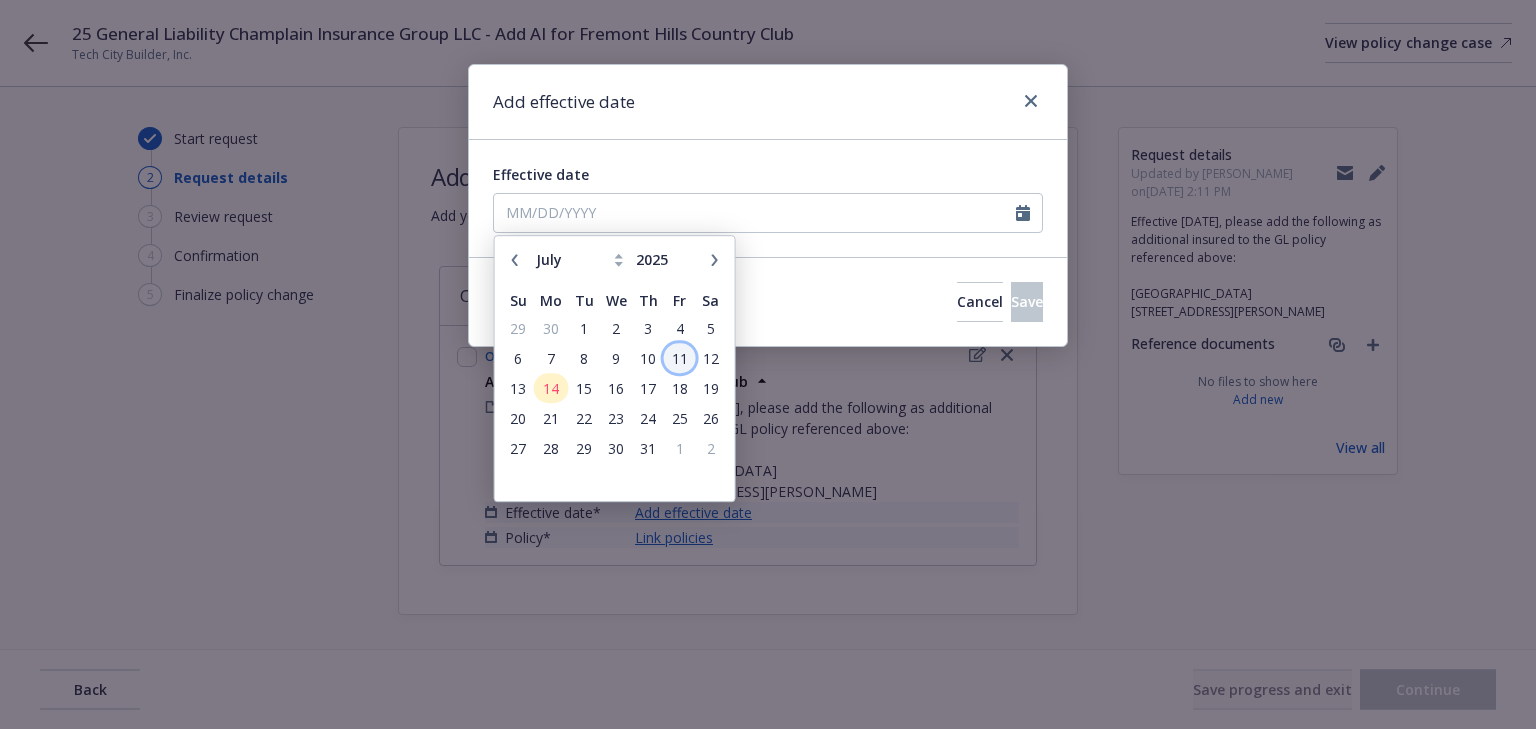 click on "11" at bounding box center [679, 358] 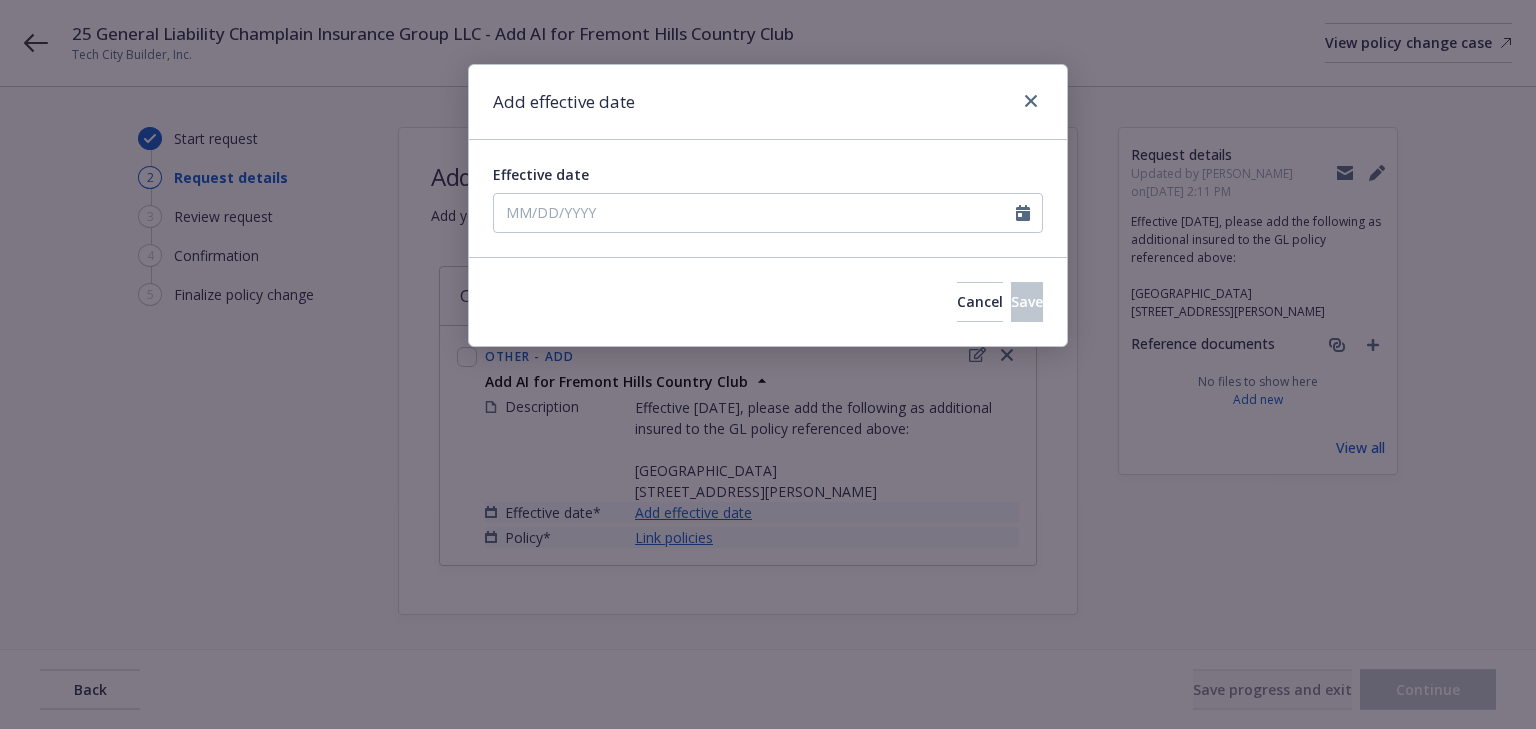 type on "[DATE]" 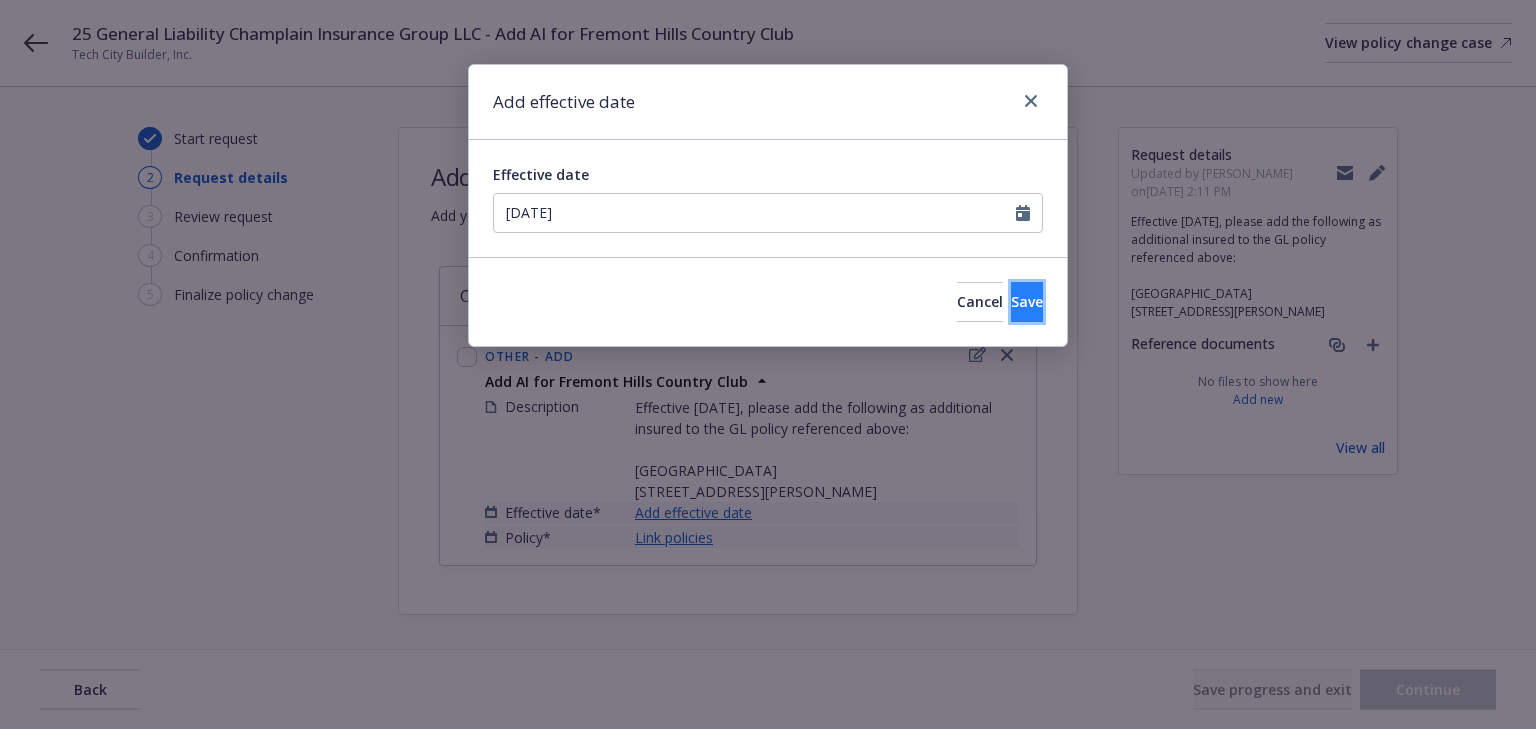 click on "Save" at bounding box center [1027, 301] 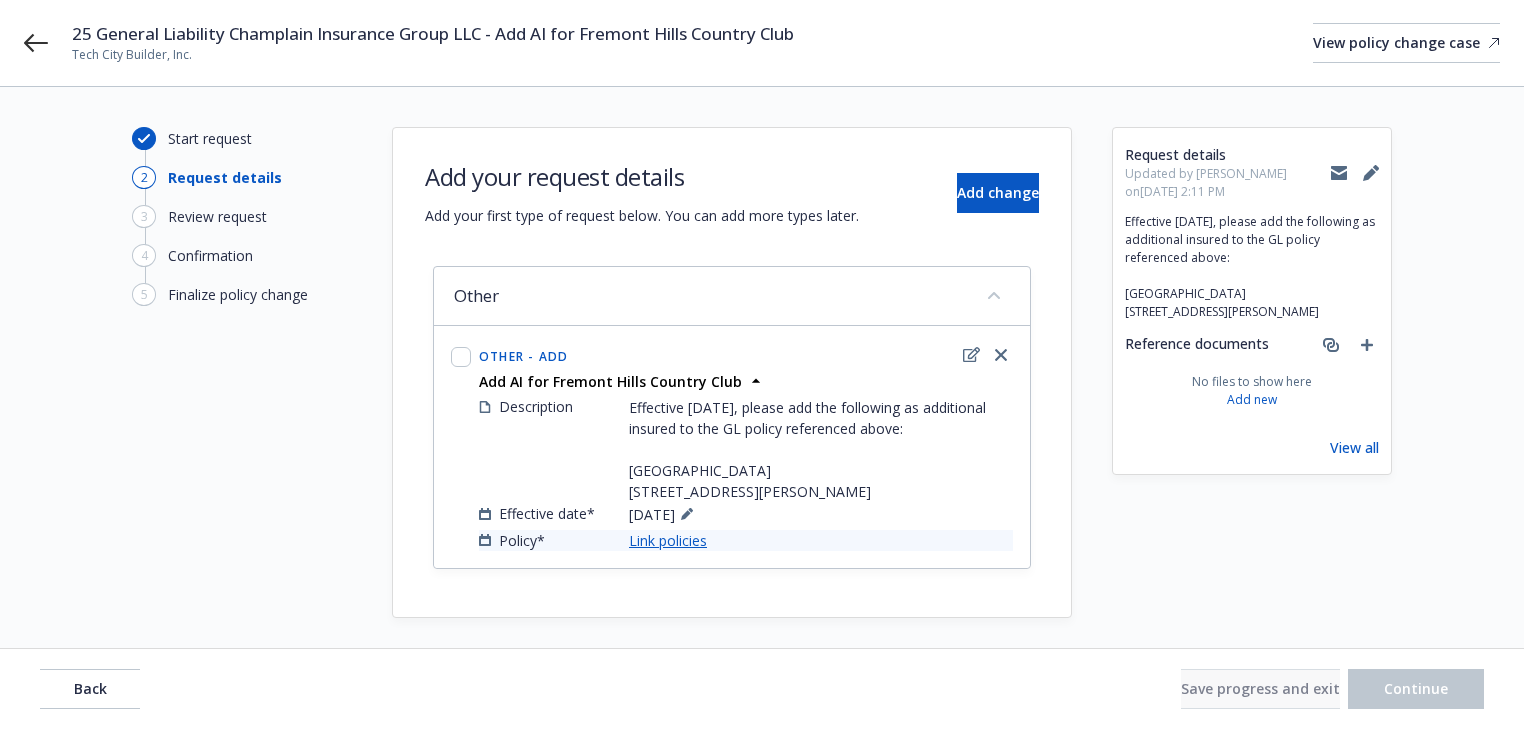 click on "Link policies" at bounding box center [668, 540] 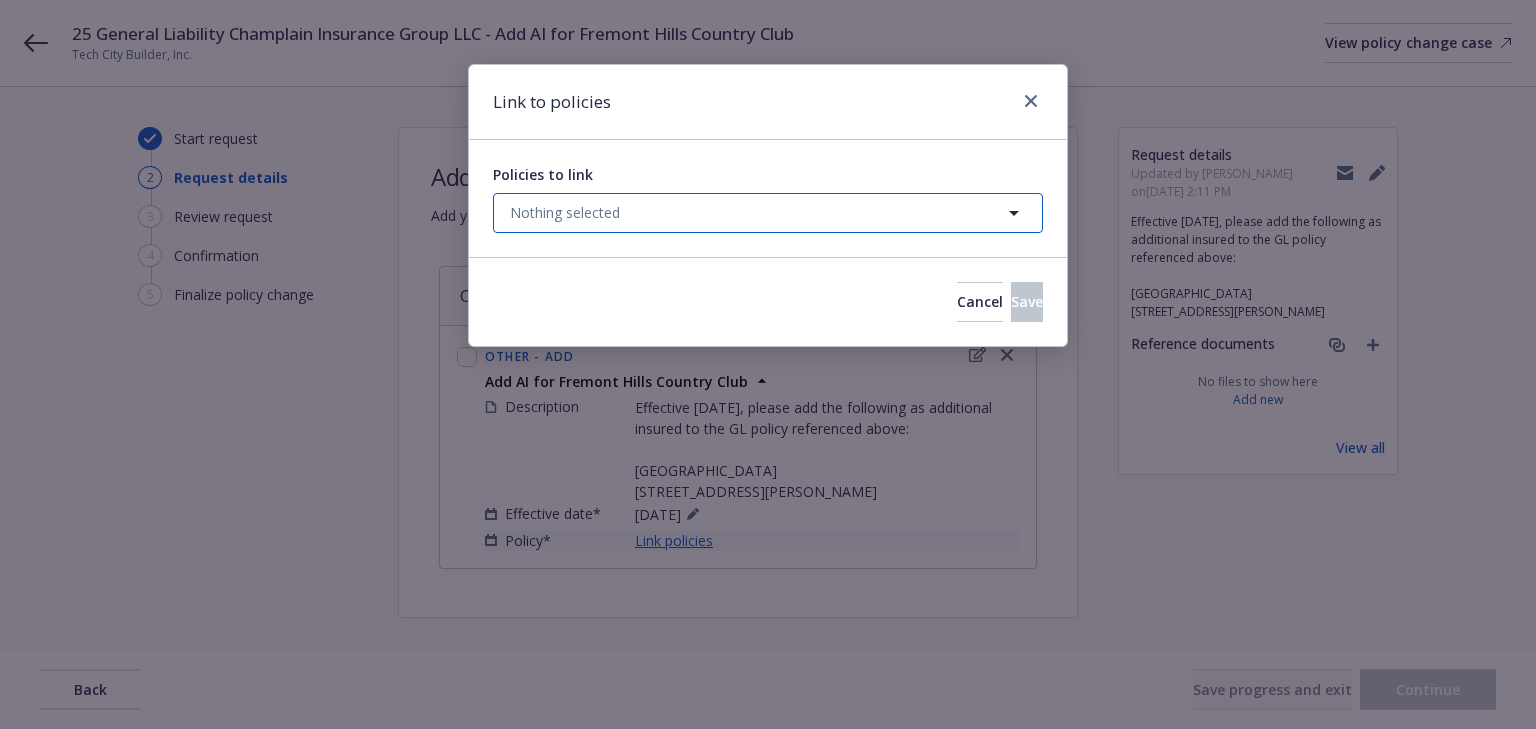 click on "Nothing selected" at bounding box center [565, 212] 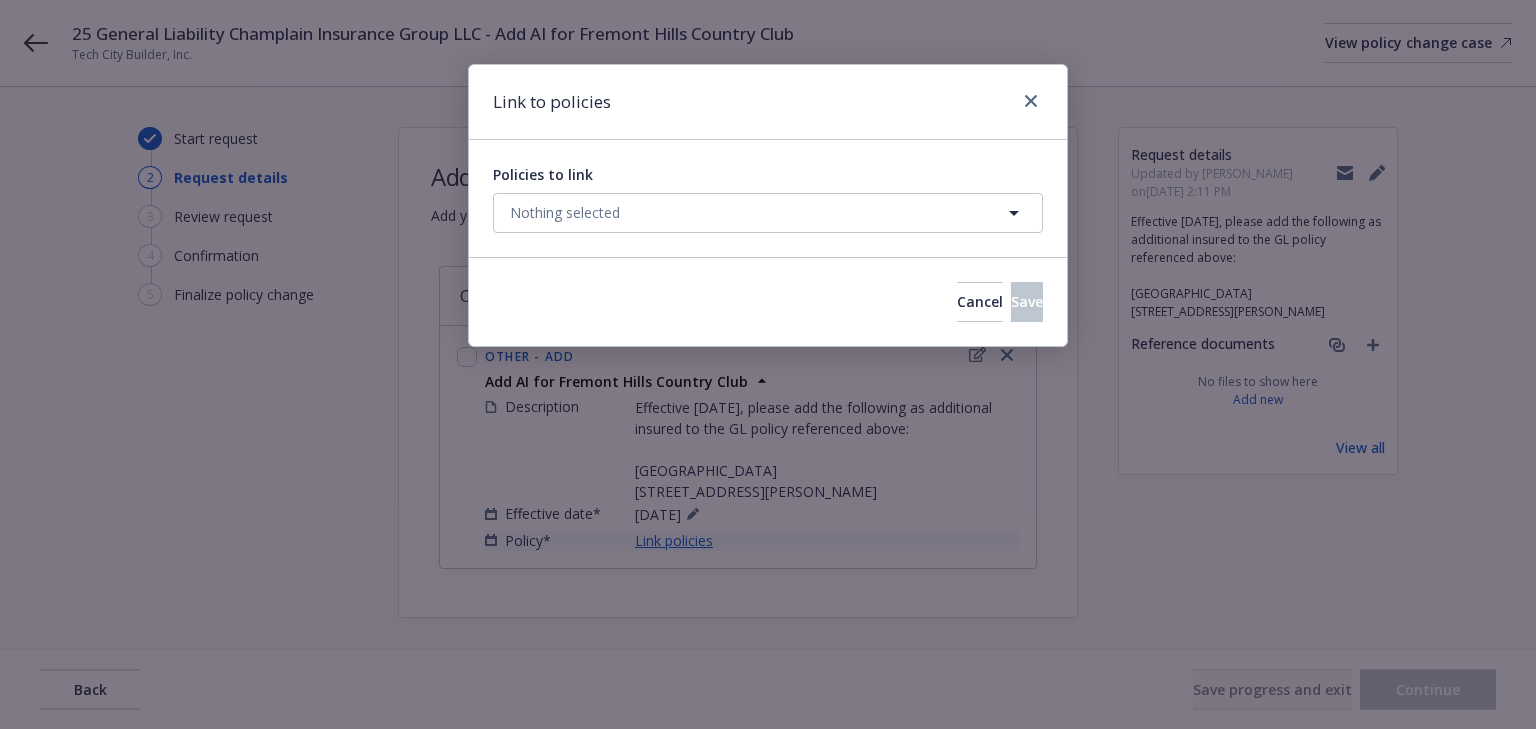 select on "ACTIVE" 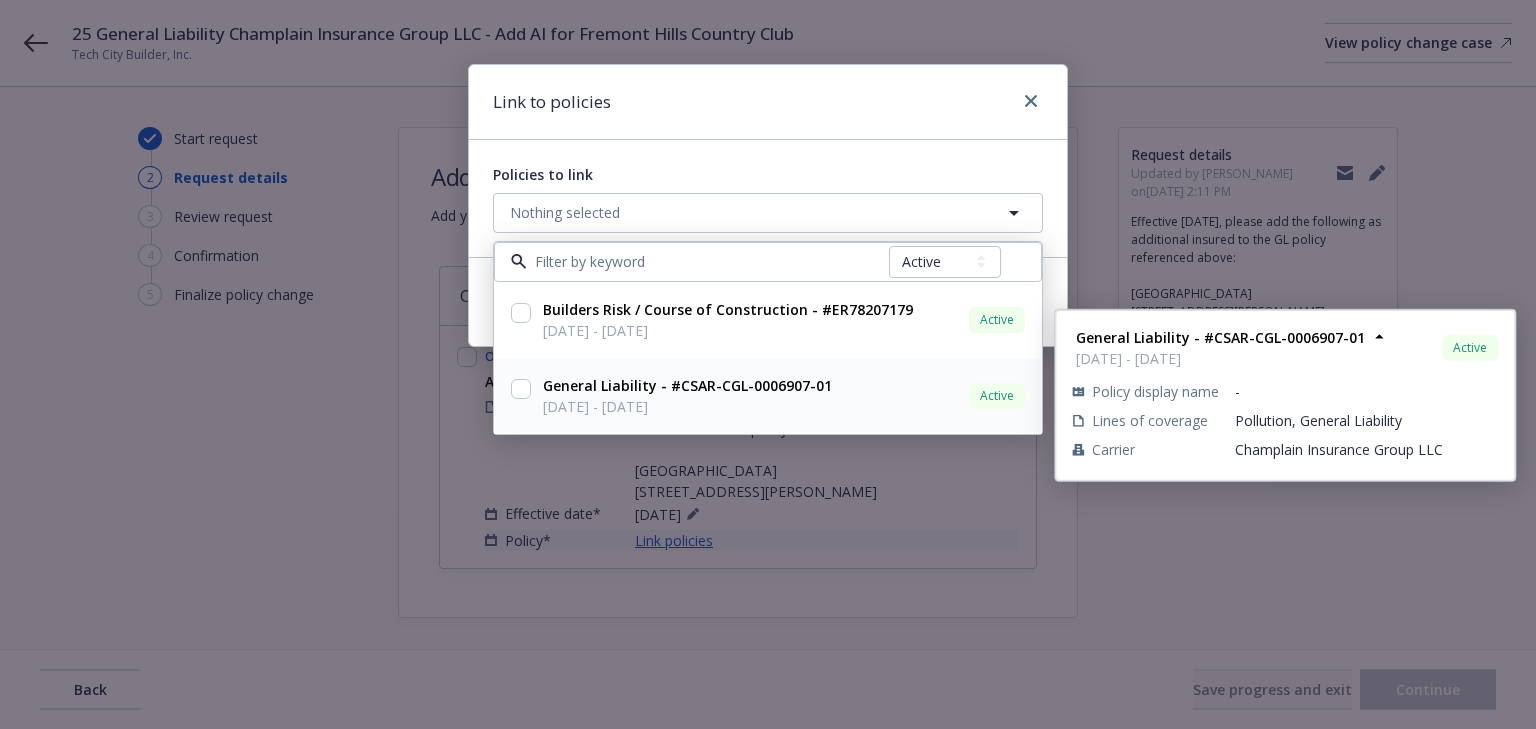 click at bounding box center [521, 389] 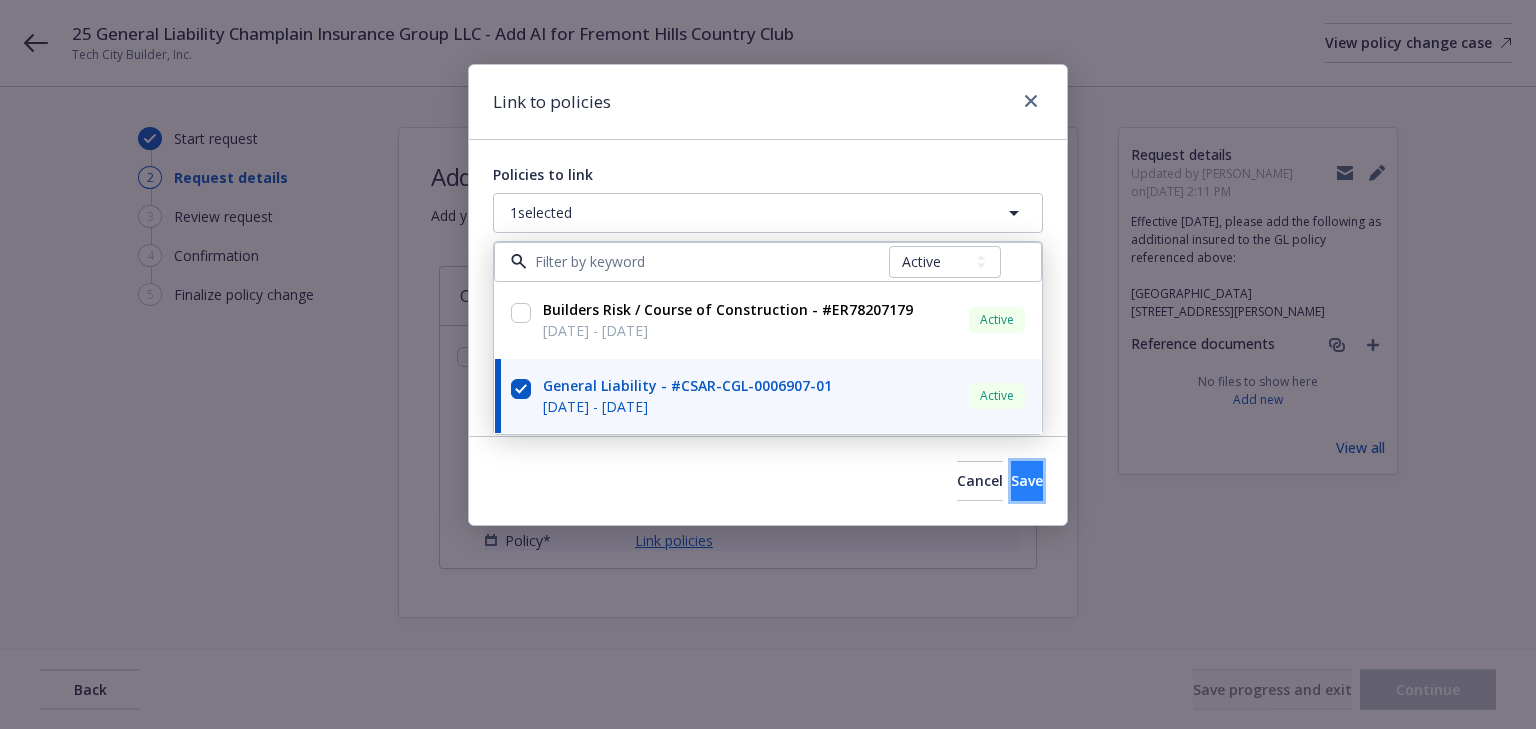 click on "Save" at bounding box center [1027, 481] 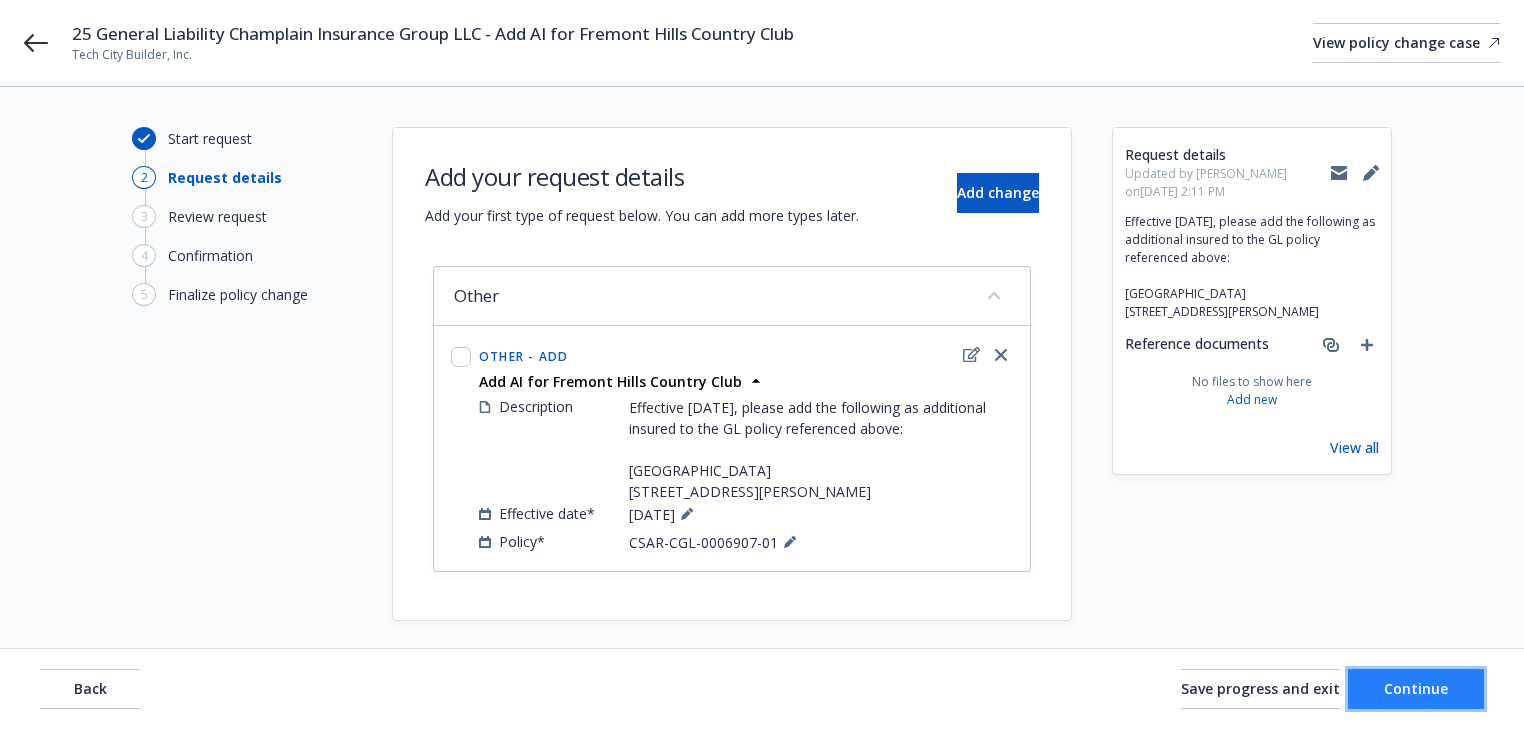 click on "Continue" at bounding box center (1416, 689) 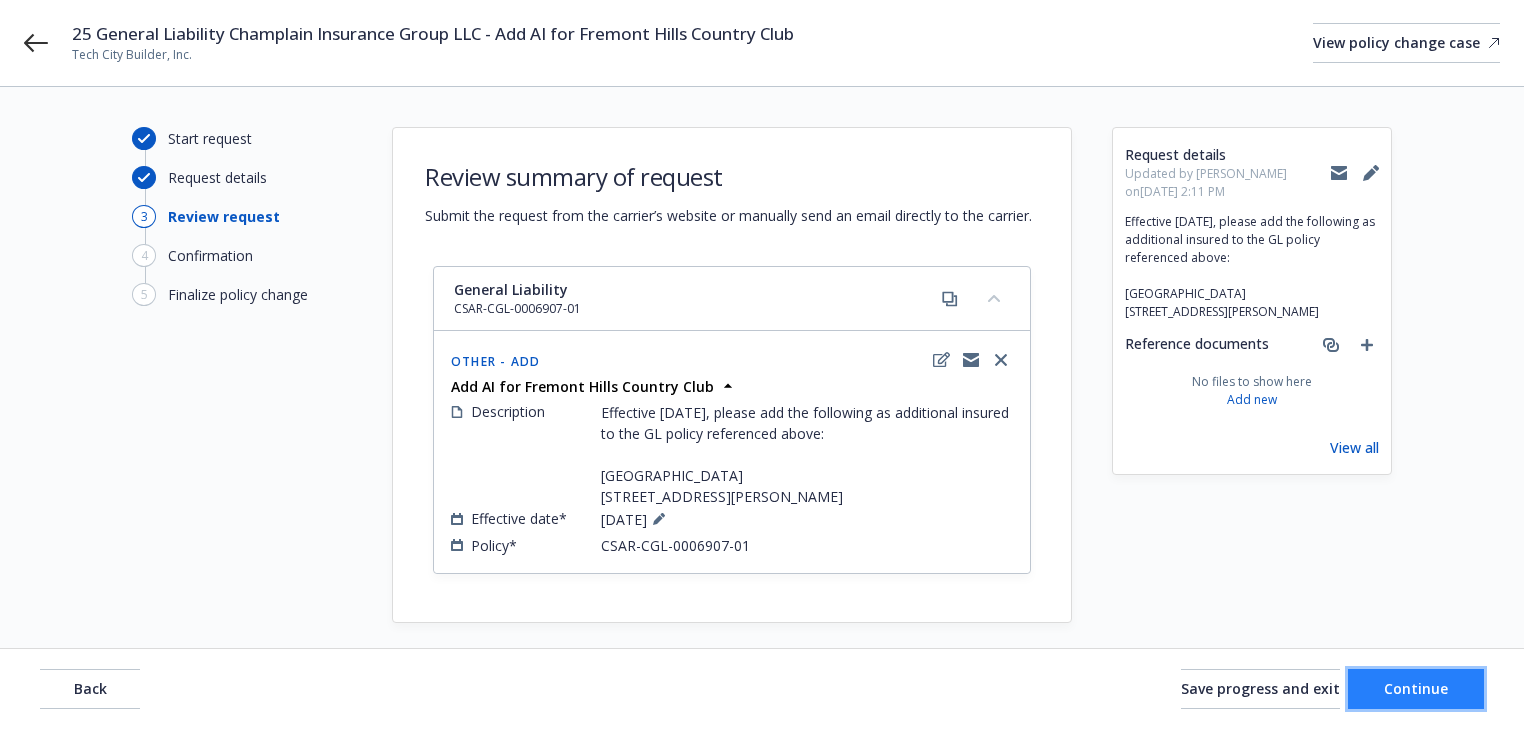 click on "Continue" at bounding box center (1416, 689) 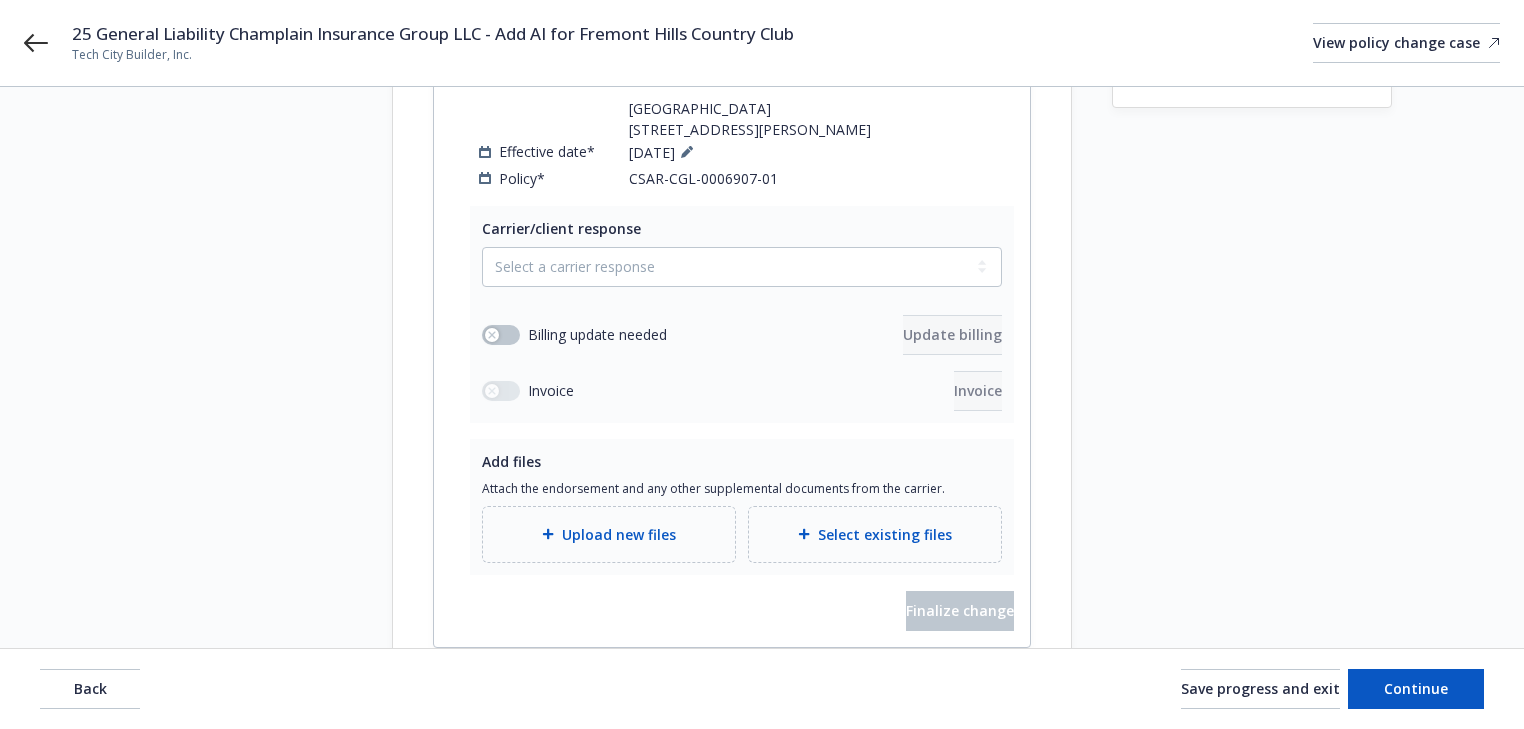 scroll, scrollTop: 400, scrollLeft: 0, axis: vertical 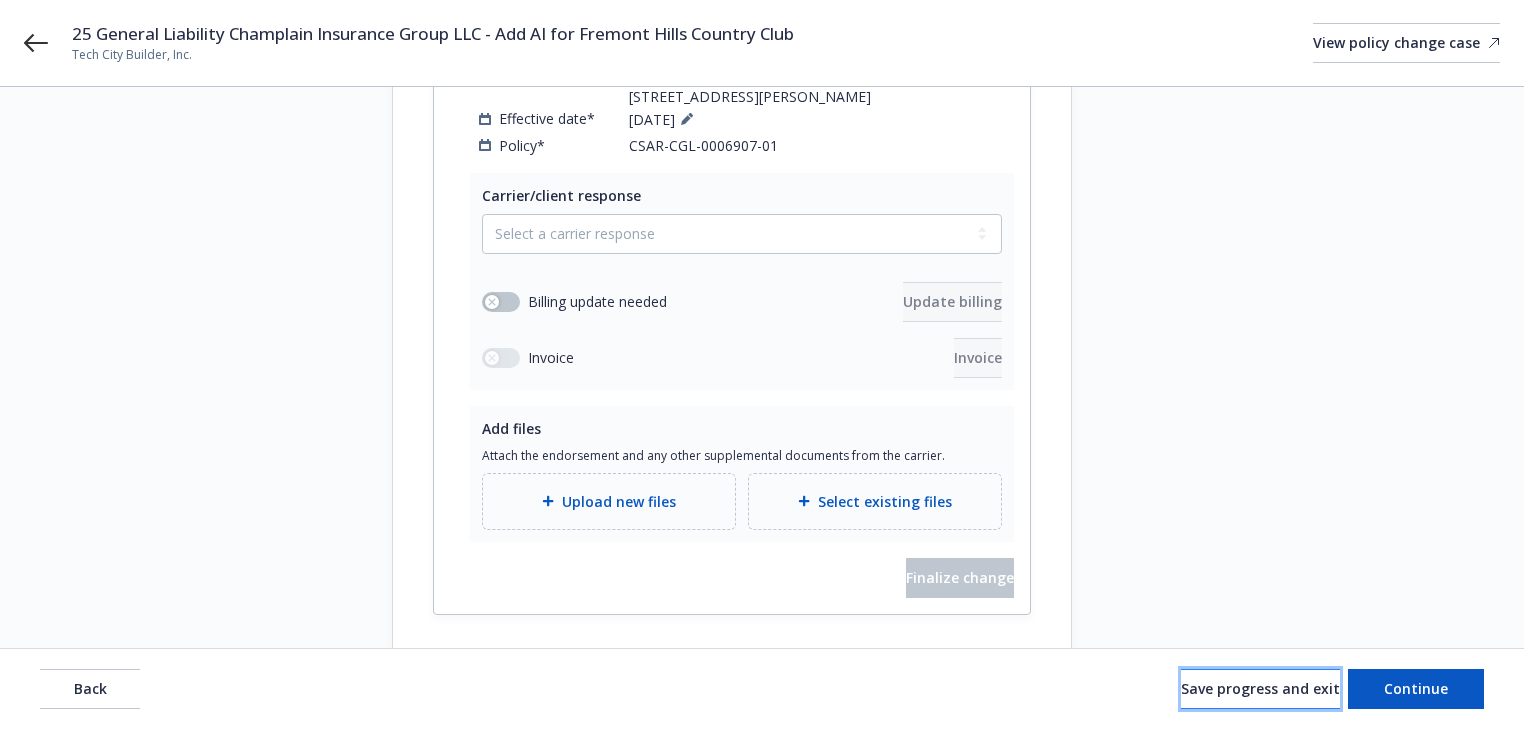 click on "Save progress and exit" at bounding box center [1260, 689] 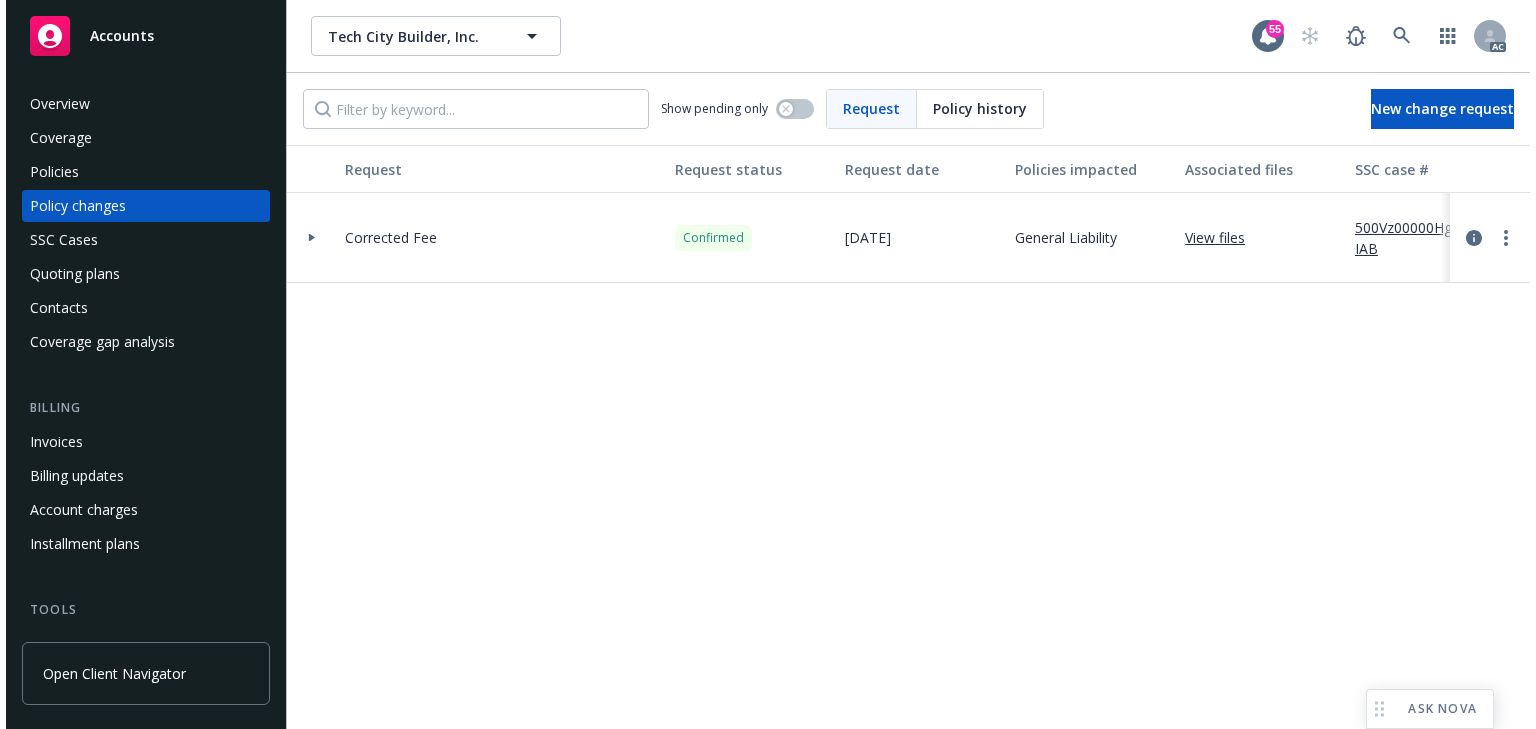 scroll, scrollTop: 0, scrollLeft: 0, axis: both 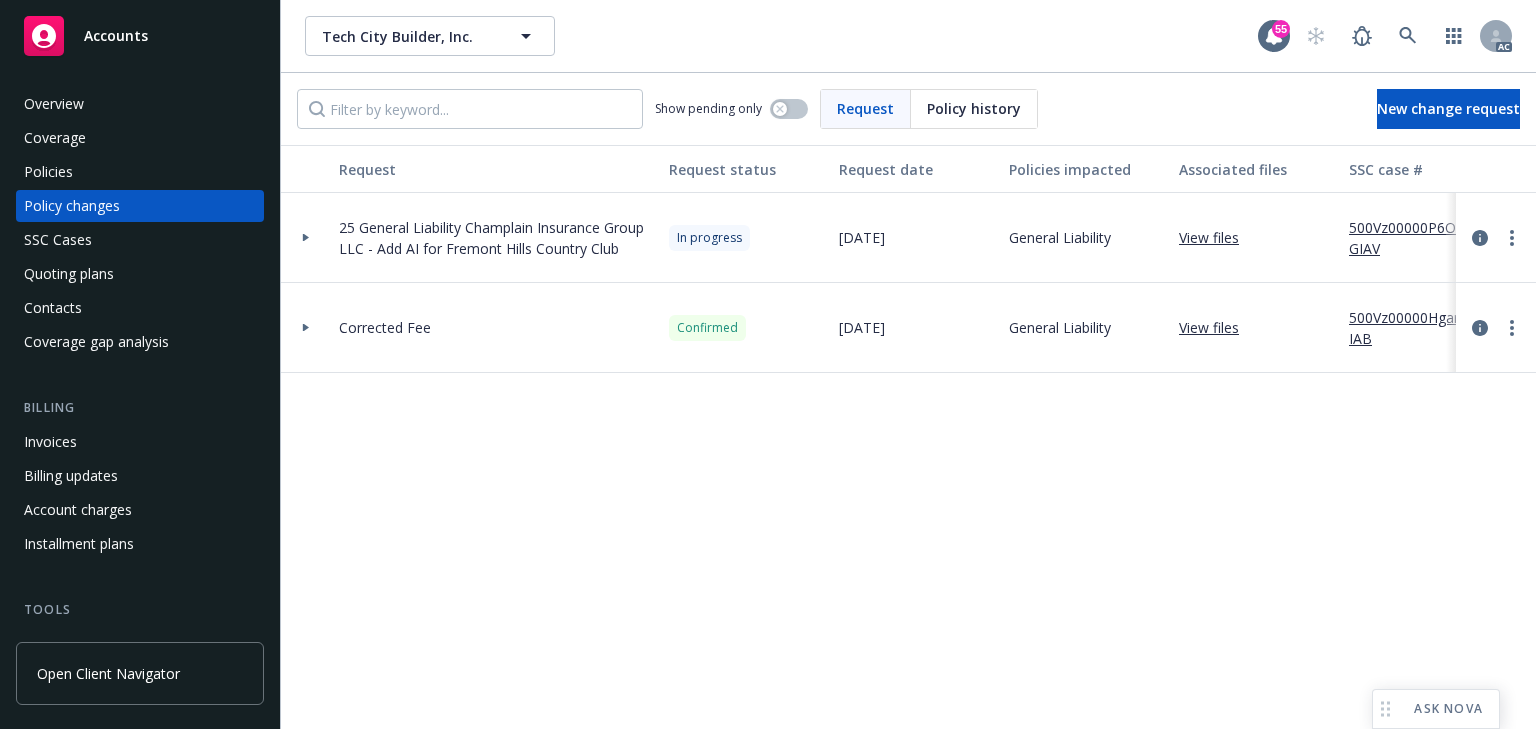 click on "500Vz00000P6O1GIAV" at bounding box center (1416, 238) 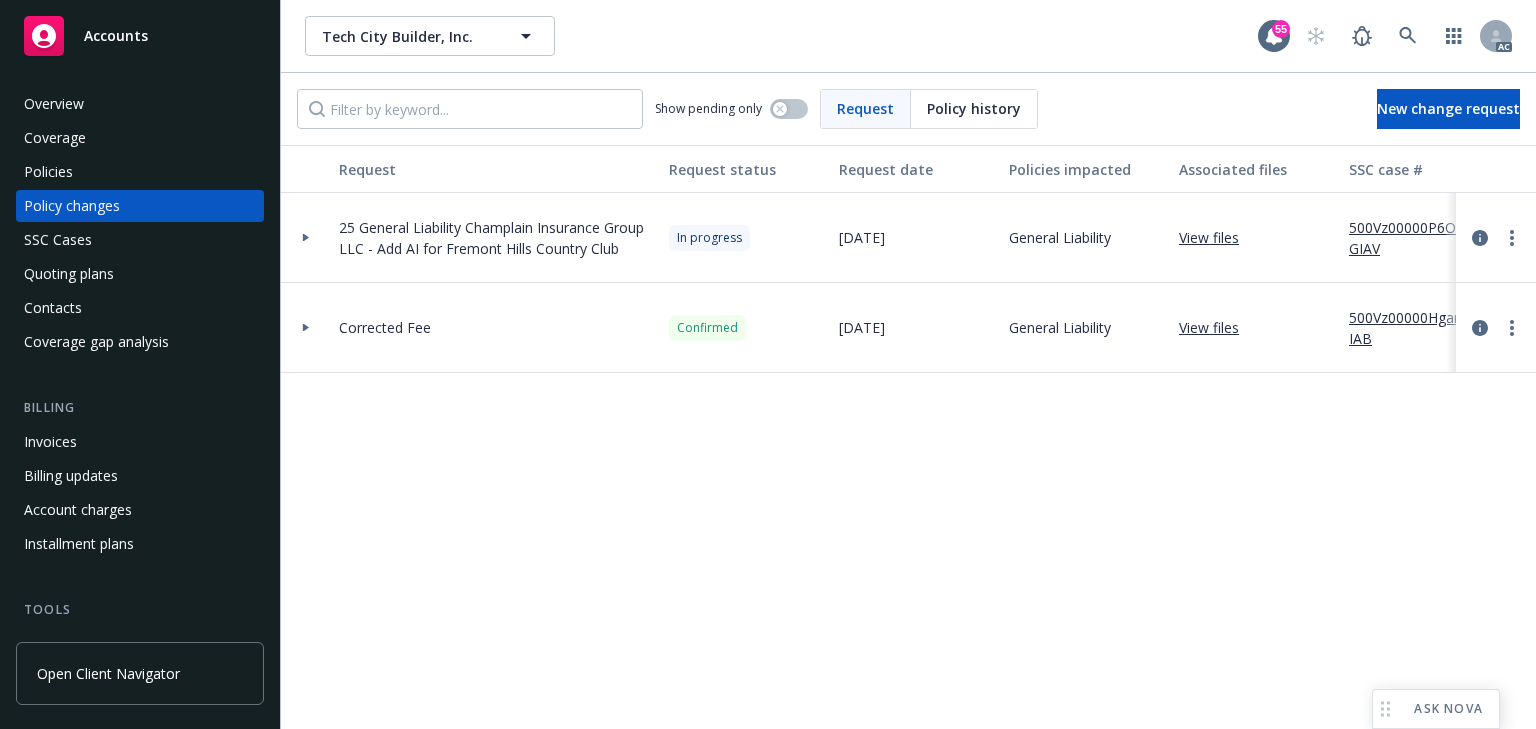drag, startPoint x: 595, startPoint y: 426, endPoint x: 502, endPoint y: 408, distance: 94.72592 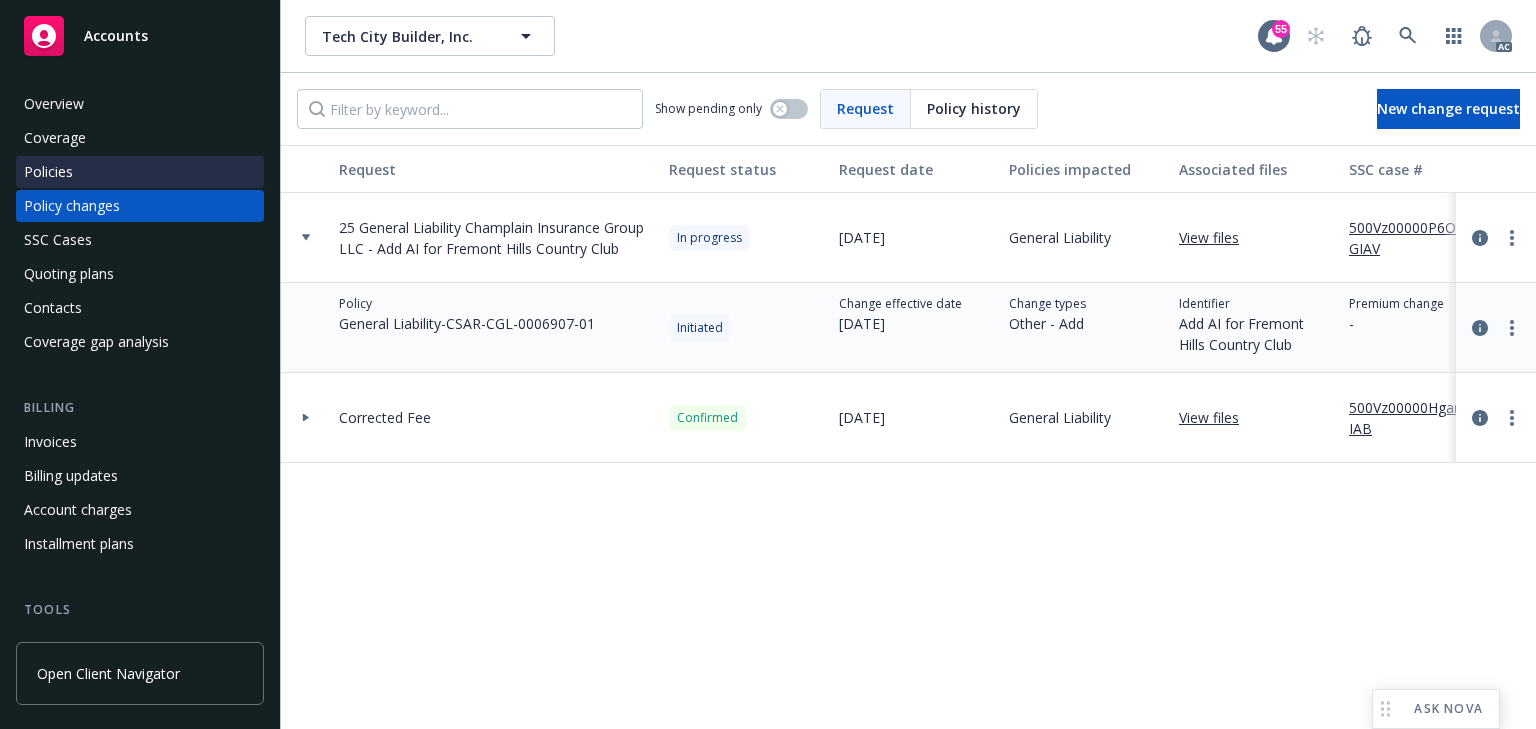 drag, startPoint x: 106, startPoint y: 176, endPoint x: 92, endPoint y: 176, distance: 14 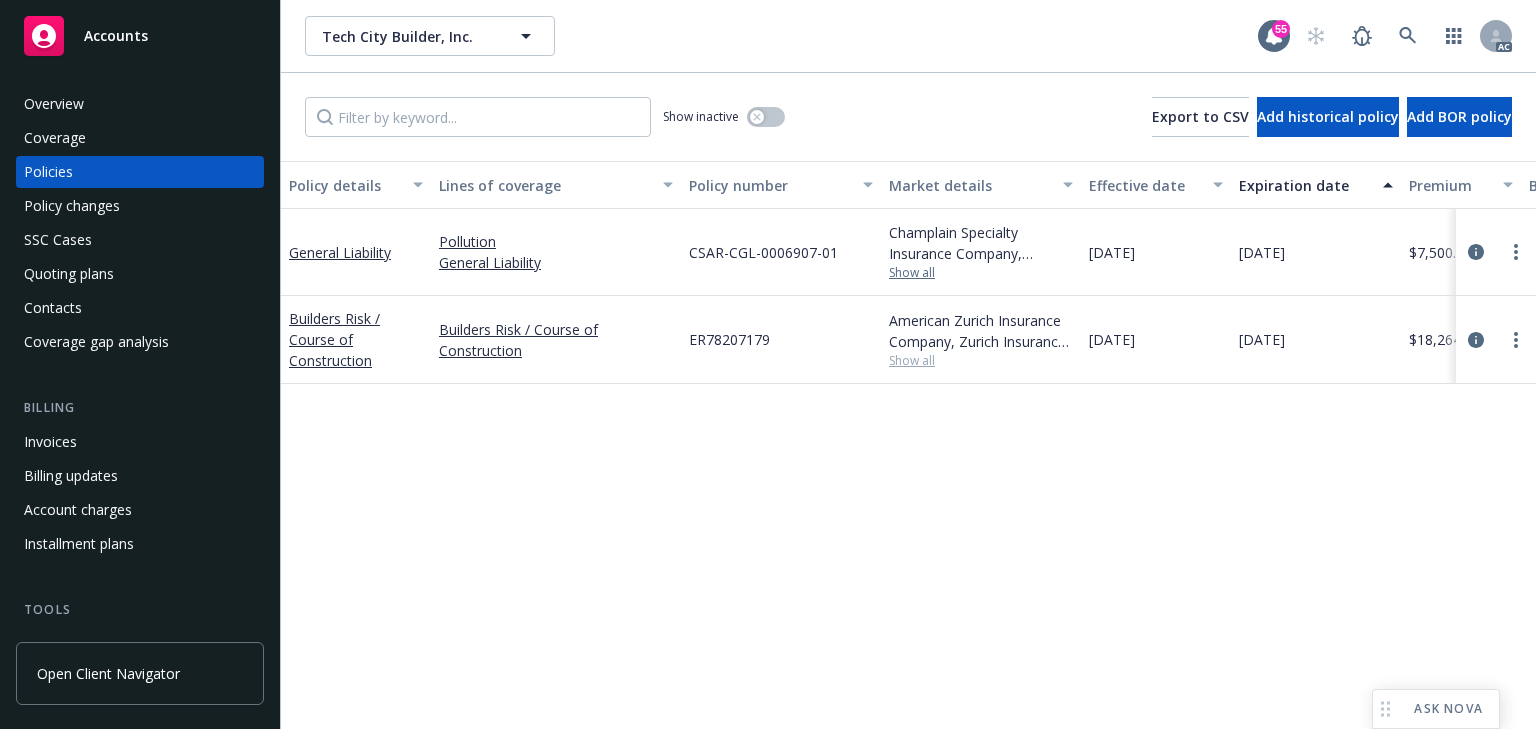 click on "Show all" at bounding box center [981, 273] 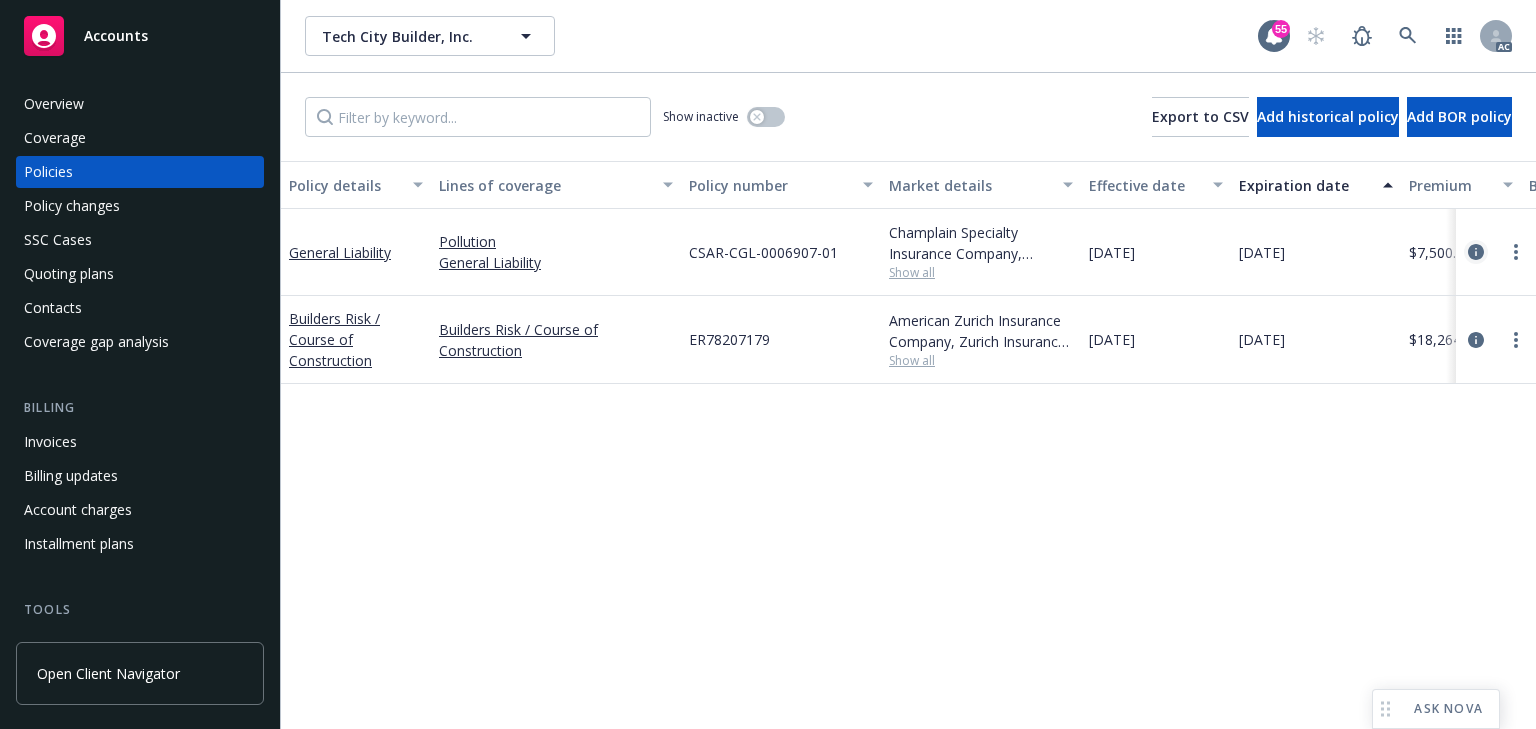 click 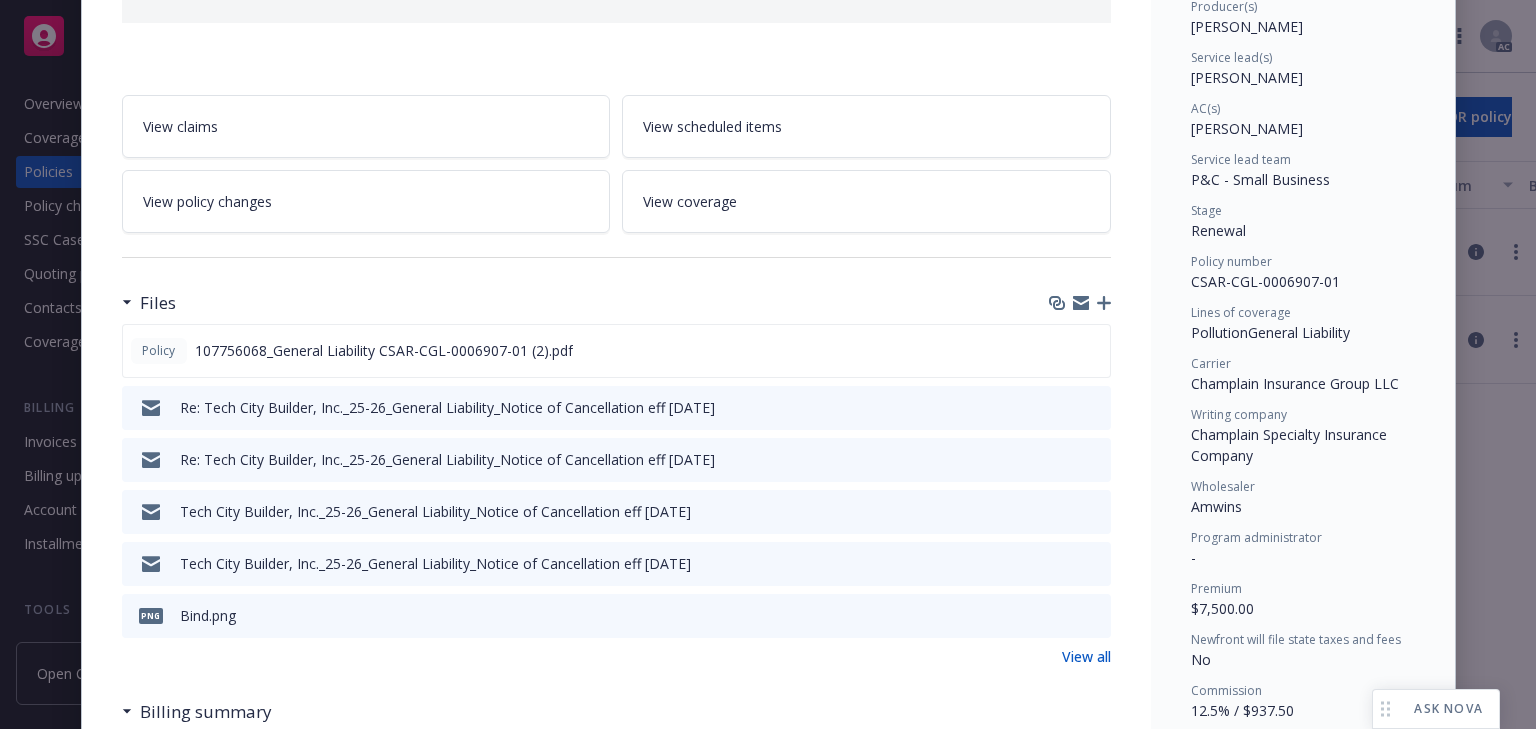 scroll, scrollTop: 300, scrollLeft: 0, axis: vertical 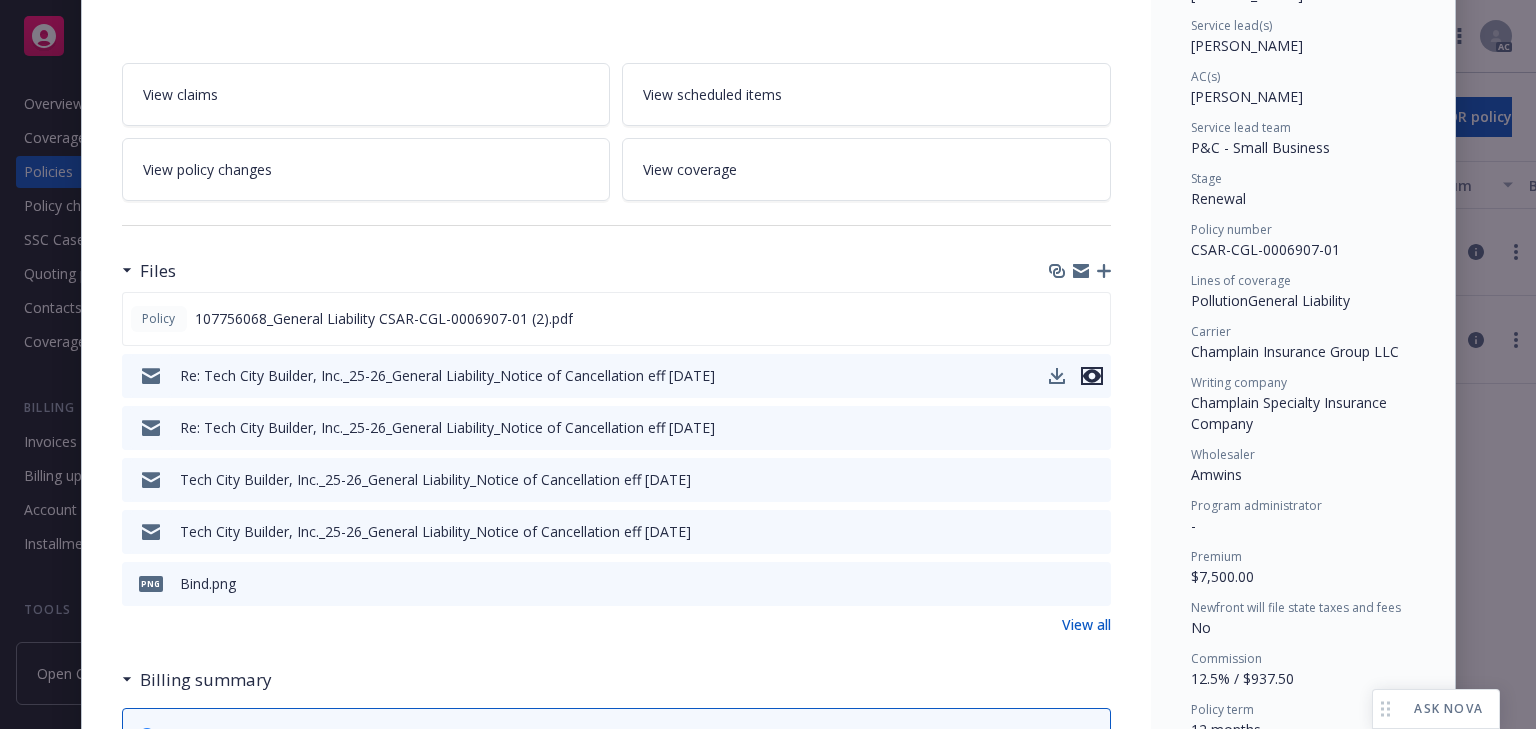 click 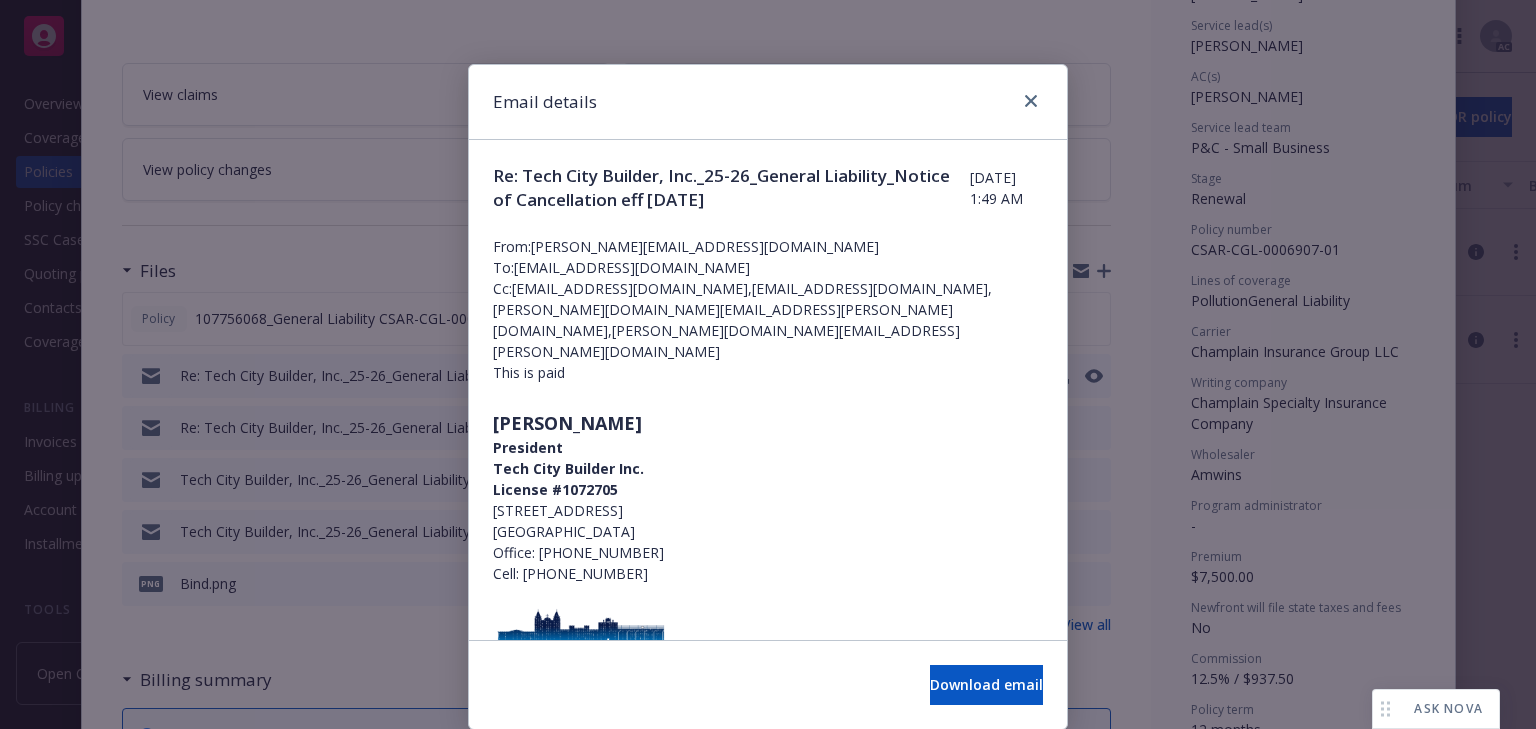 click on "[PERSON_NAME] President  Tech City Builder Inc. License #1072705 [STREET_ADDRESS] Office: [PHONE_NUMBER] Cell: [PHONE_NUMBER]" at bounding box center (768, 612) 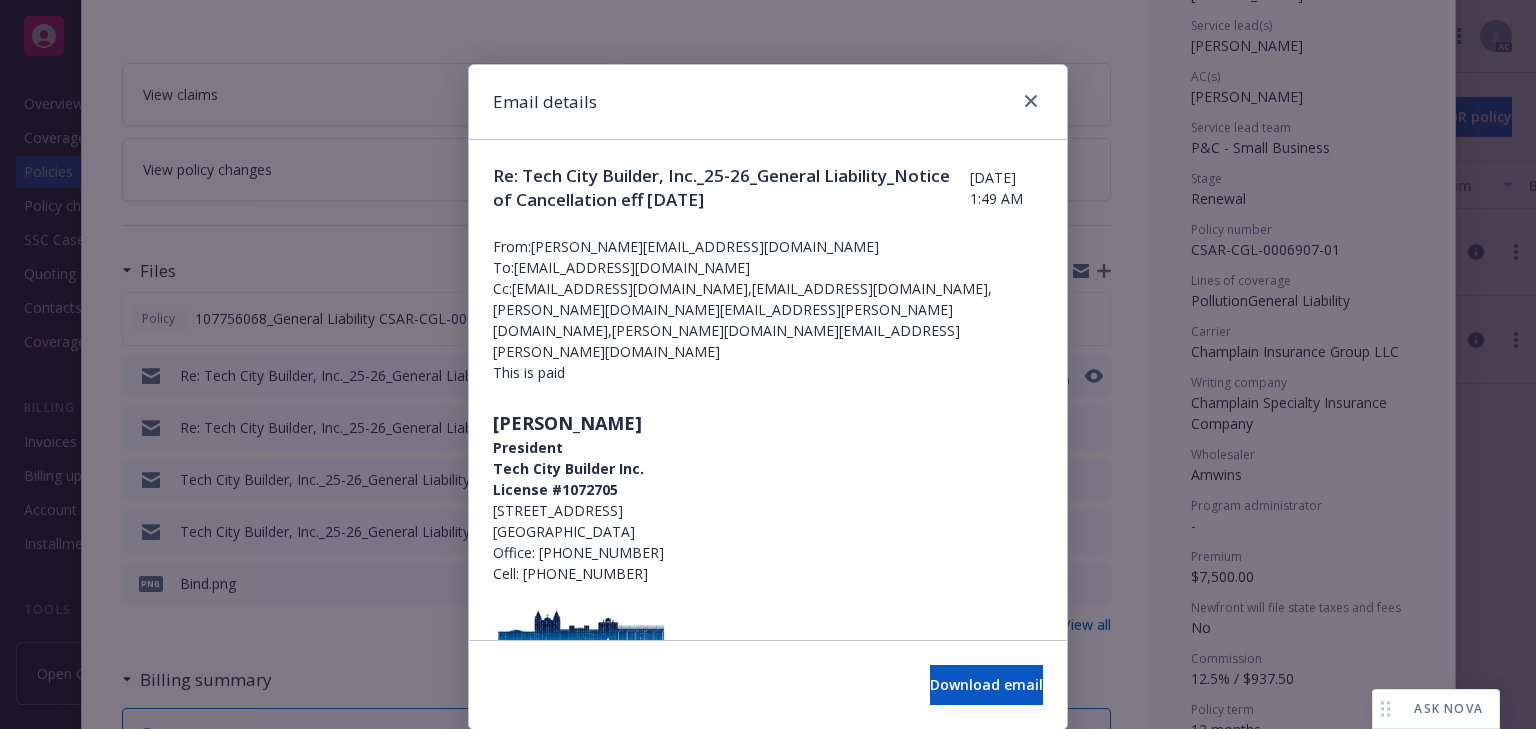 click on "[PERSON_NAME] President  Tech City Builder Inc. License #1072705 [STREET_ADDRESS] Office: [PHONE_NUMBER] Cell: [PHONE_NUMBER]" at bounding box center (768, 612) 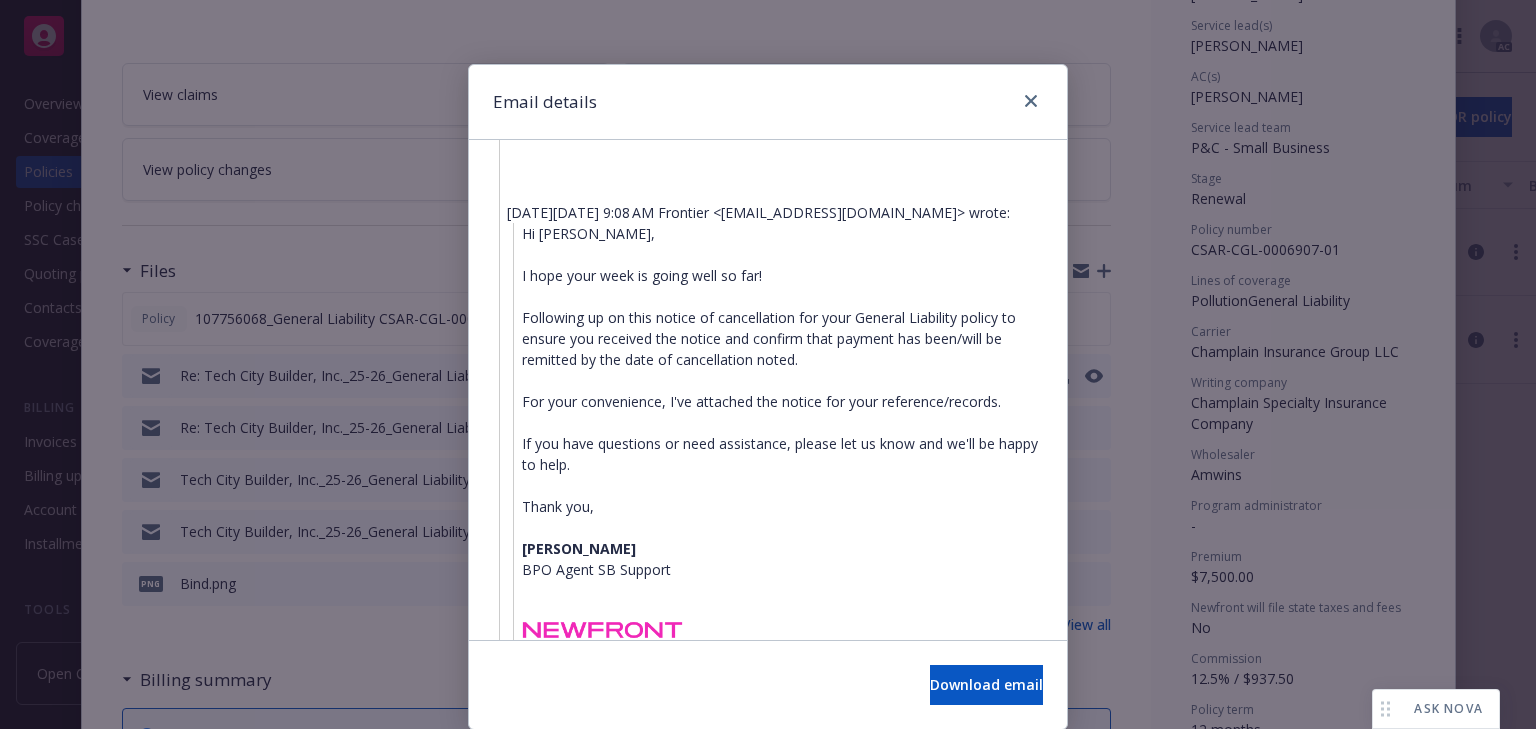 scroll, scrollTop: 1398, scrollLeft: 0, axis: vertical 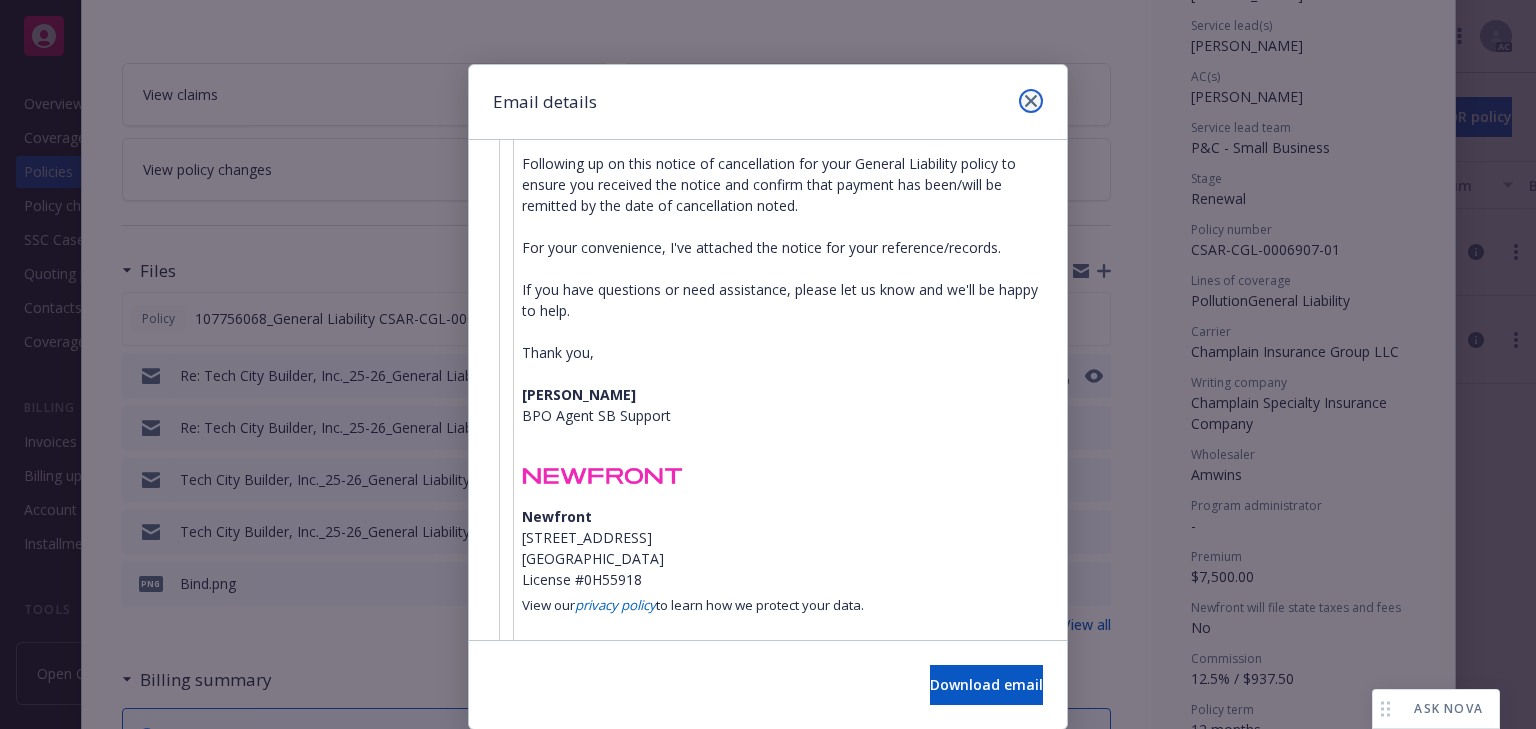 click at bounding box center (1031, 101) 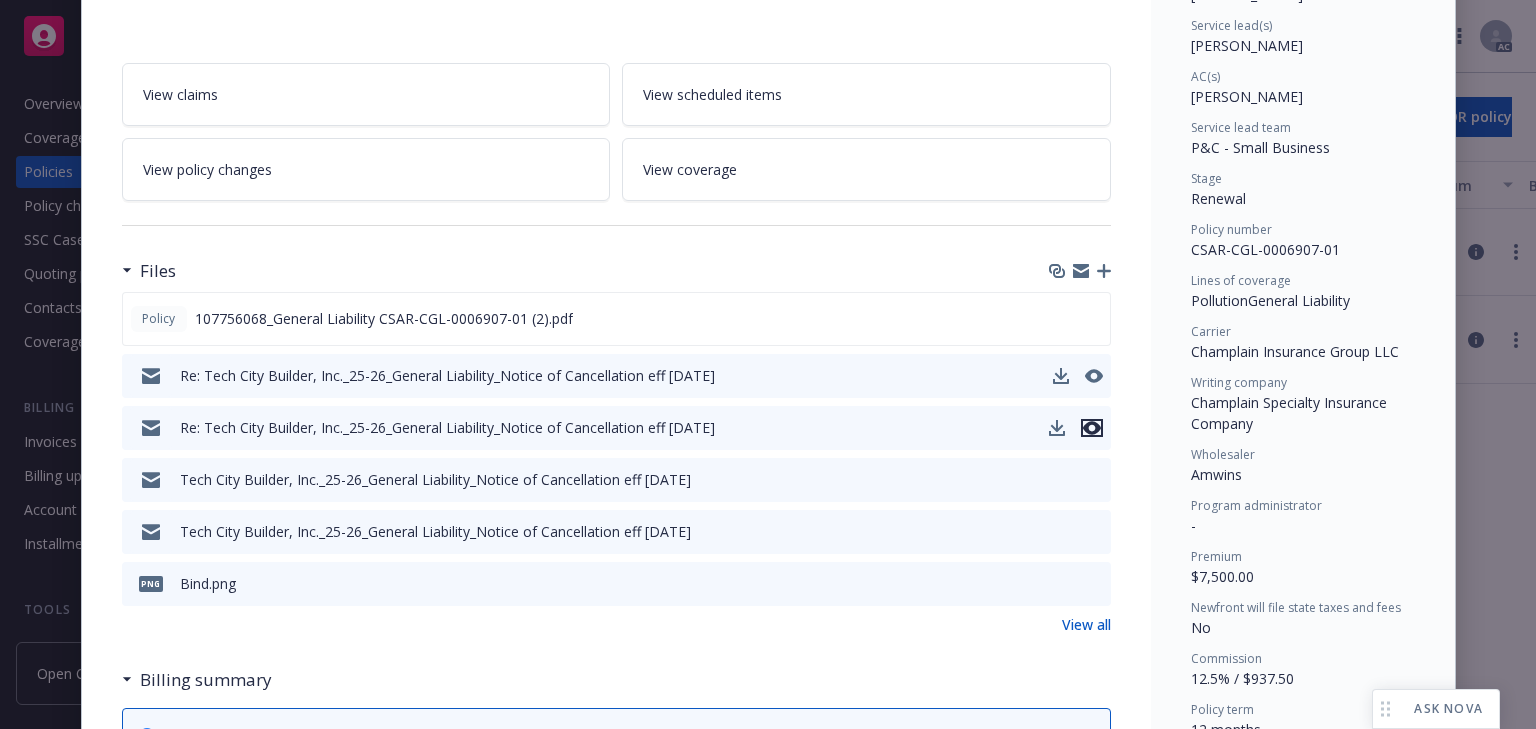 click at bounding box center [1092, 428] 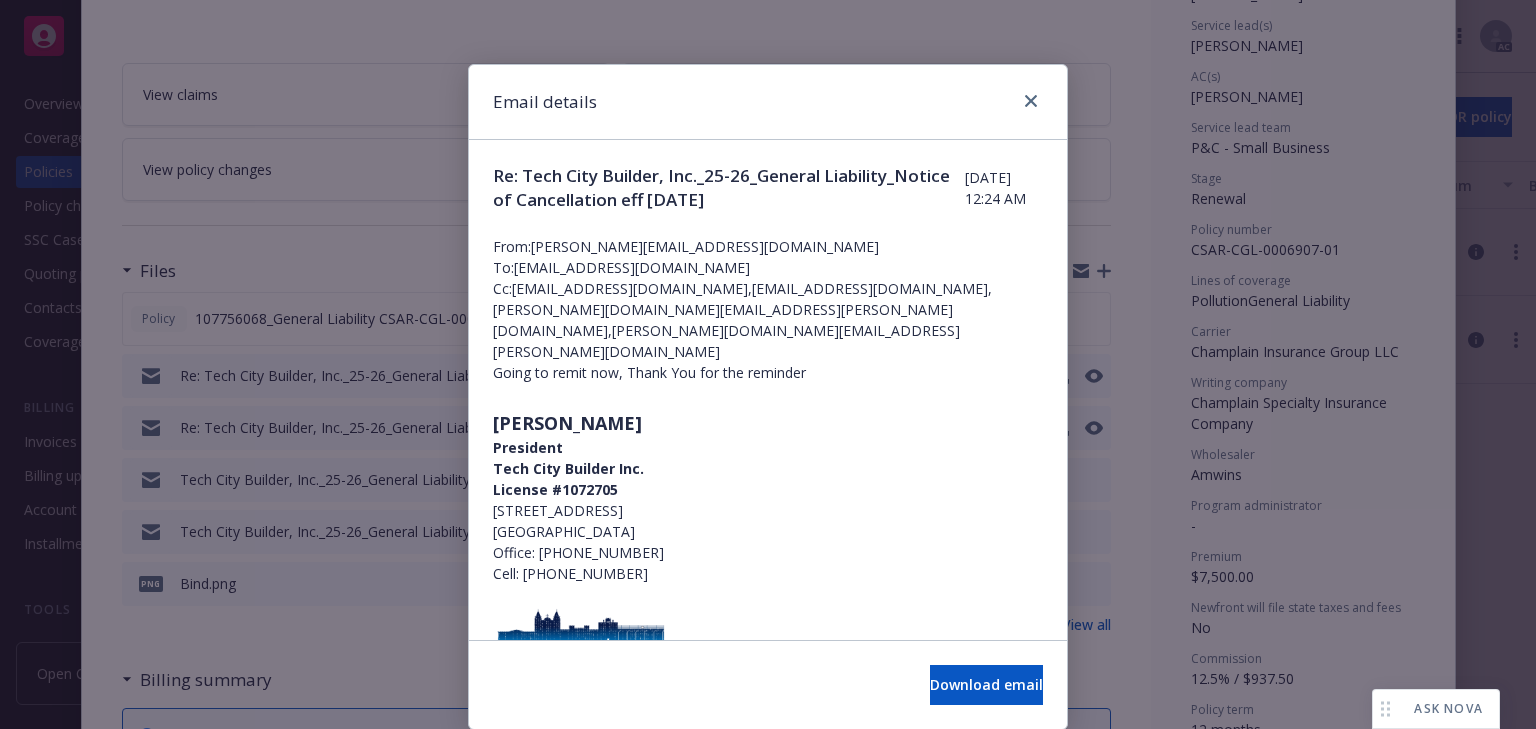 click on "License #1072705" at bounding box center (768, 489) 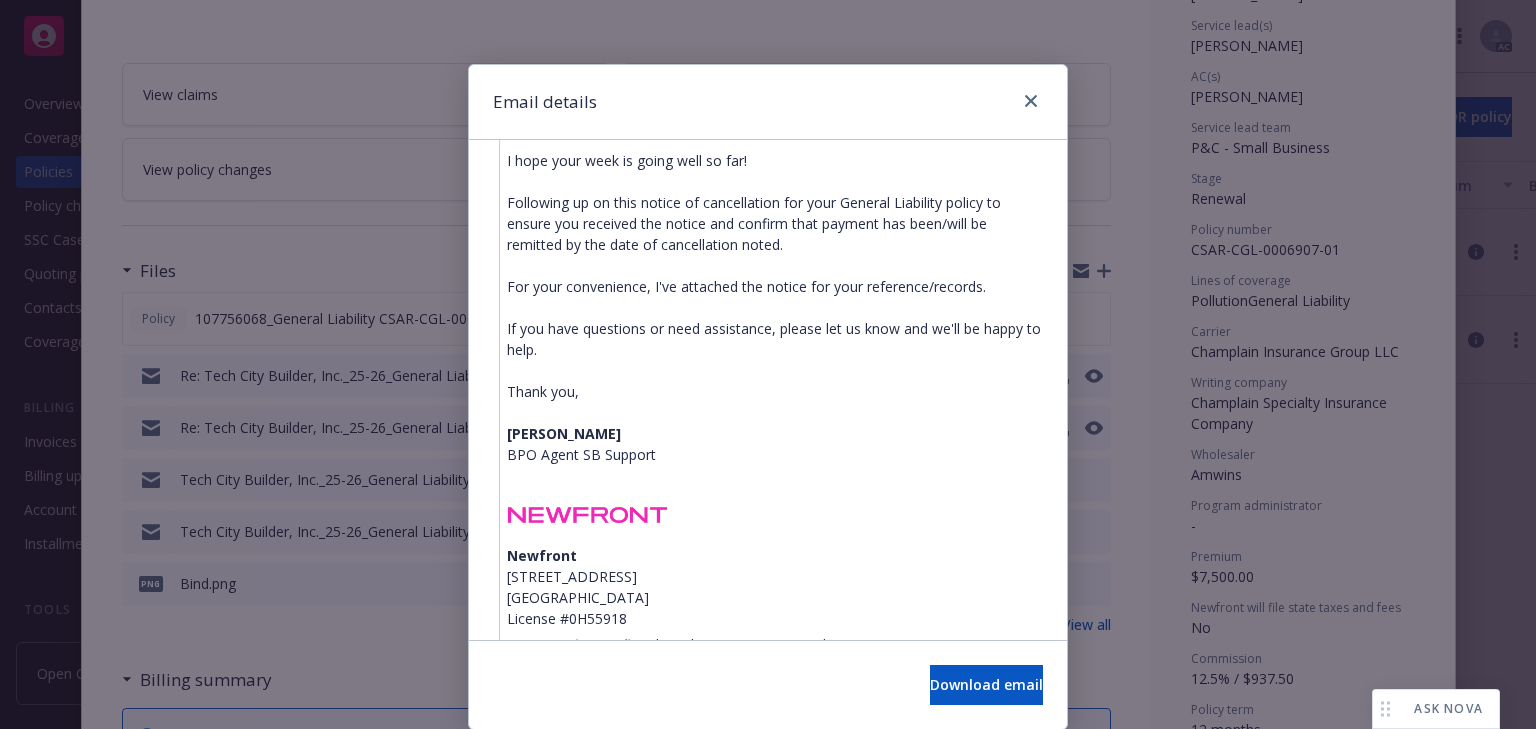 scroll, scrollTop: 800, scrollLeft: 0, axis: vertical 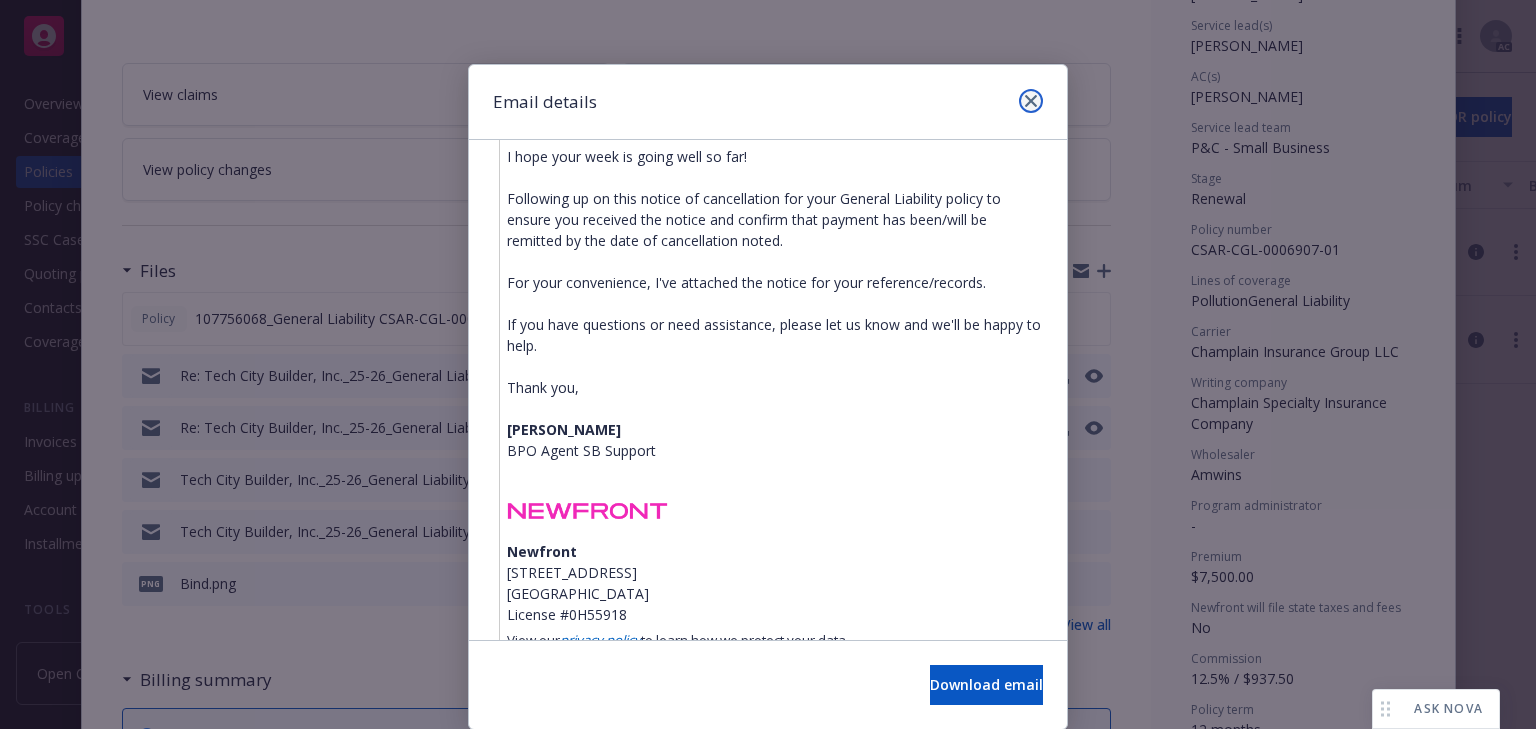 click 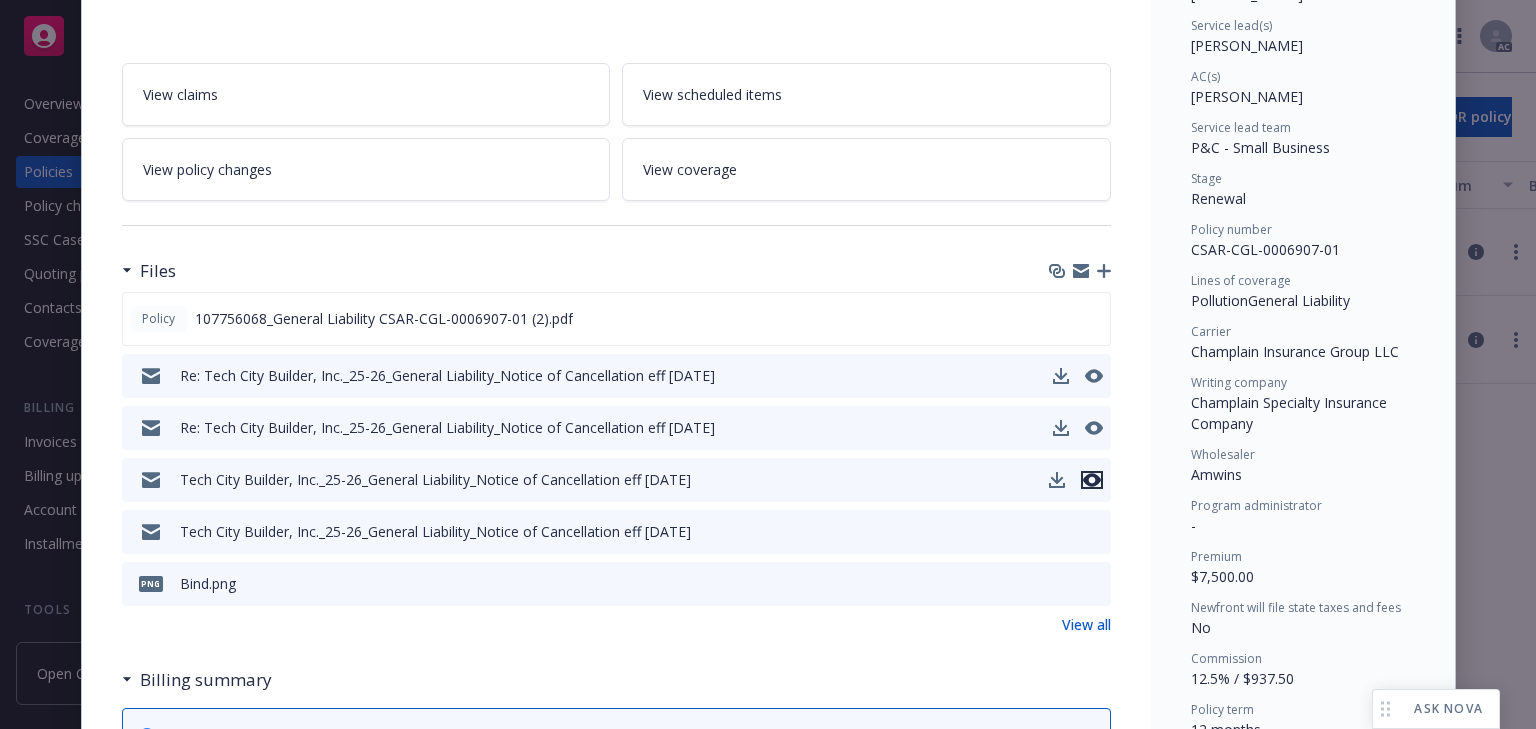 click 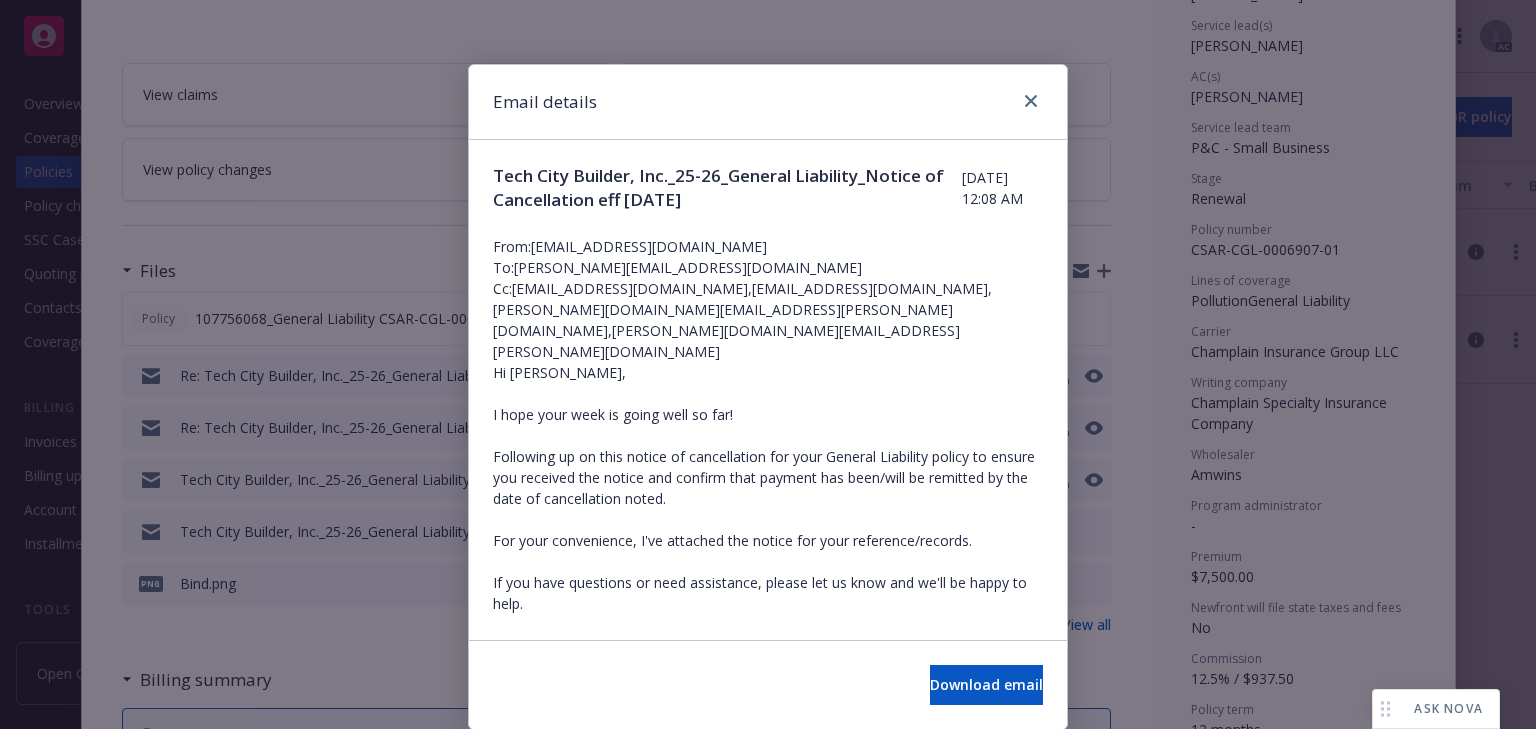 click on "Hi [PERSON_NAME],
I hope your week is going well so far!
Following up on this notice of cancellation for your General Liability policy to ensure you received the notice and confirm that payment has been/will be remitted by the date of cancellation noted.
For your convenience, I've attached the notice for your reference/records.
If you have questions or need assistance, please let us know and we'll be happy to help.
Thank you,
[PERSON_NAME]
BPO Agent SB Support
Newfront
[STREET_ADDRESS]
[GEOGRAPHIC_DATA], [GEOGRAPHIC_DATA], 94404
License #0H55918
View our  privacy policy  to learn how we protect your data.
ref:!00D3k0t5A5.!500Vz0ON7So:ref" at bounding box center (768, 670) 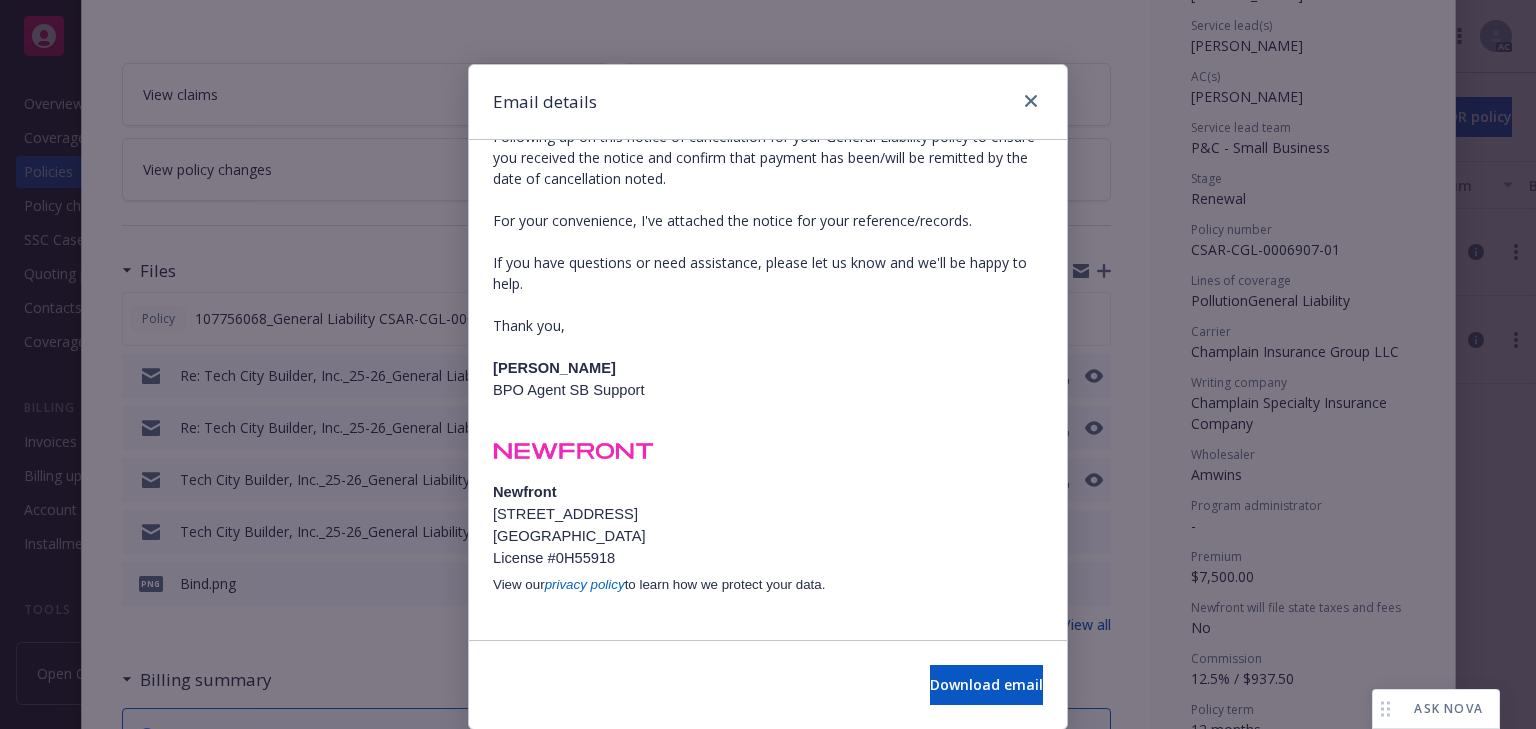 scroll, scrollTop: 320, scrollLeft: 0, axis: vertical 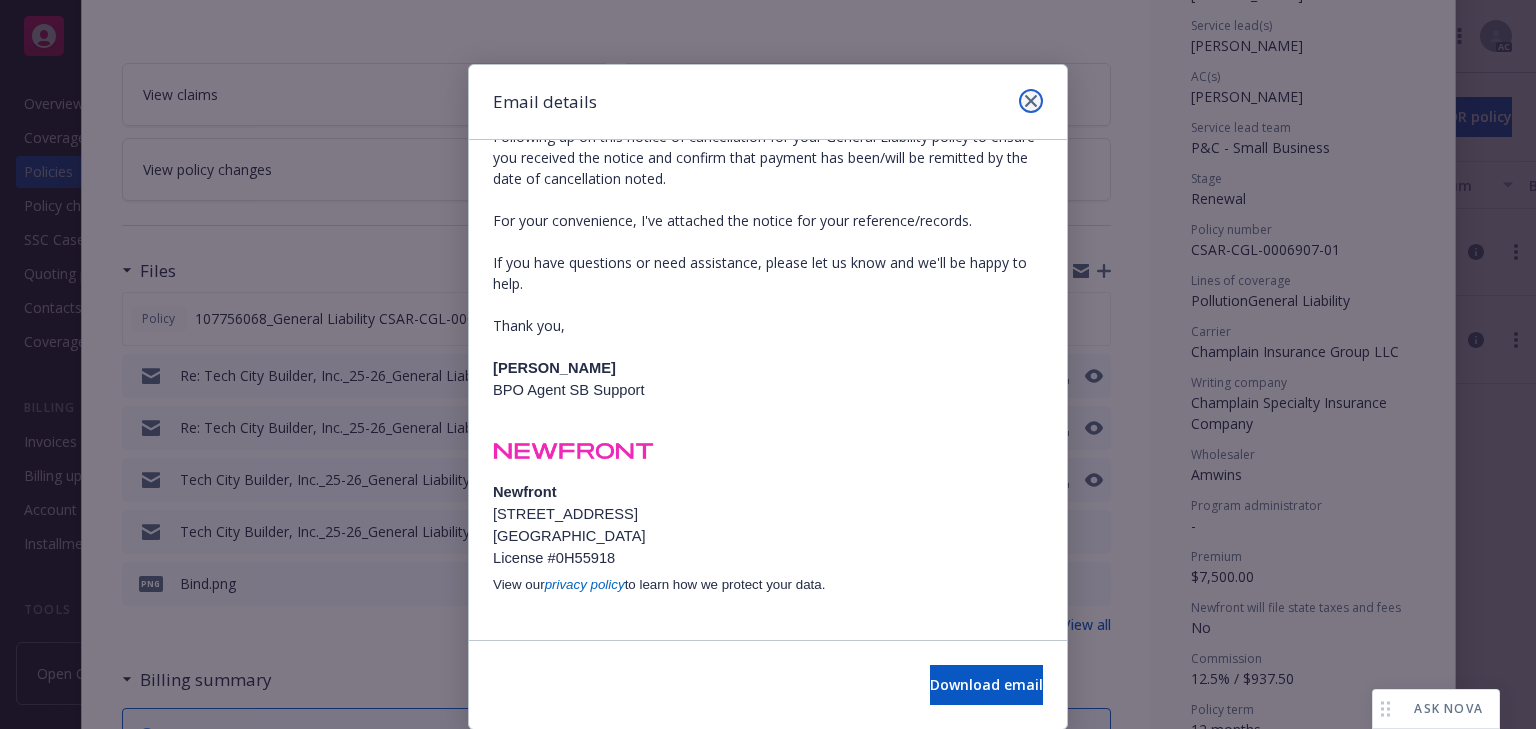 click 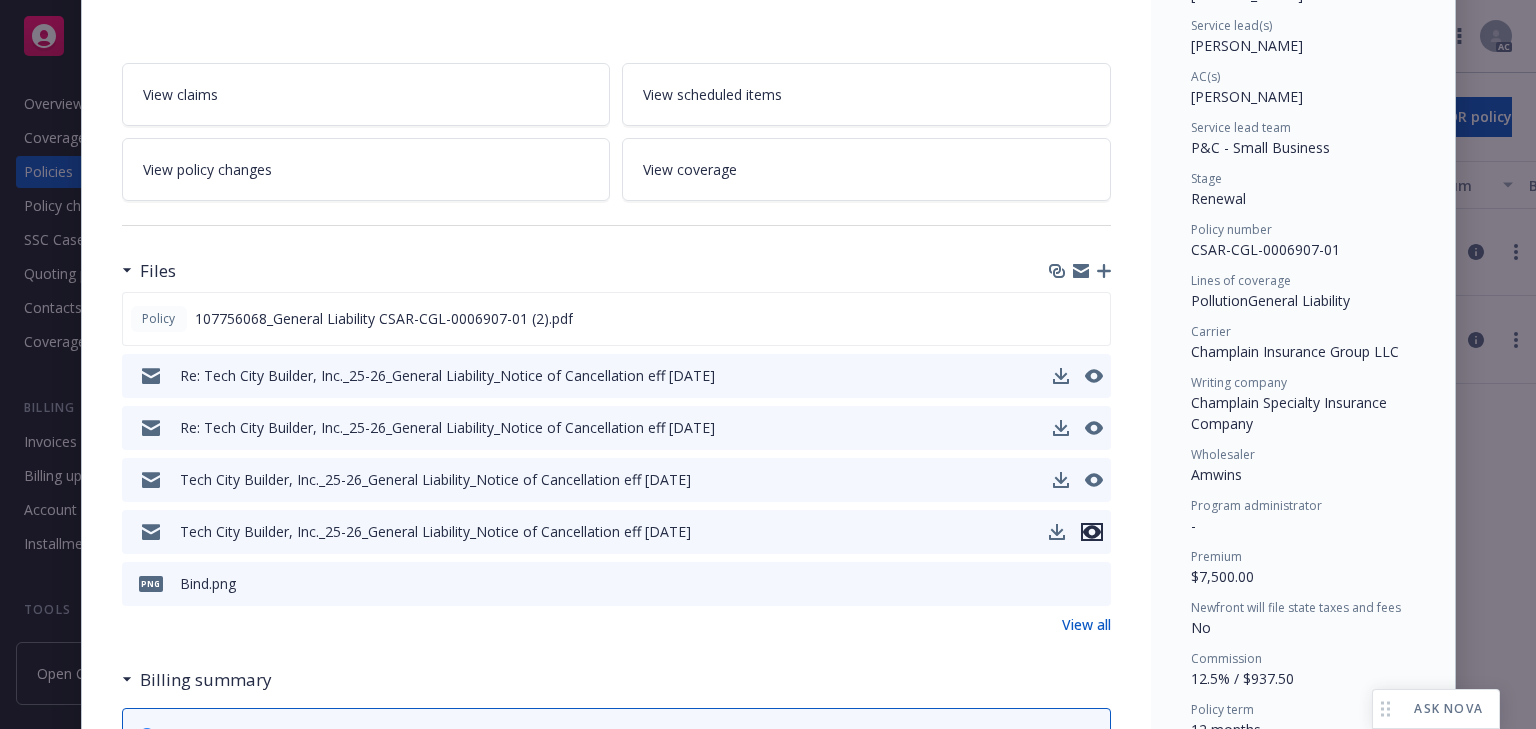 click 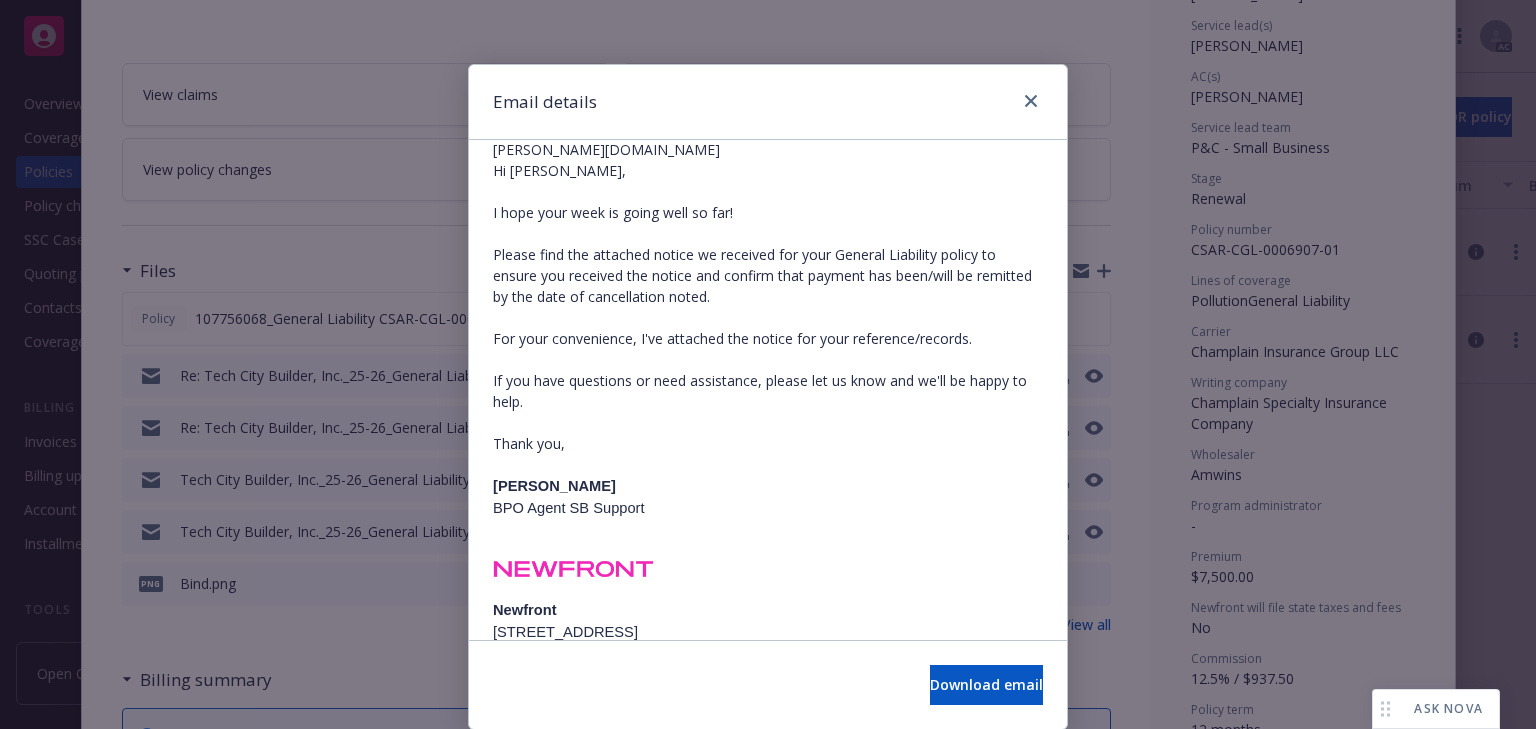 scroll, scrollTop: 320, scrollLeft: 0, axis: vertical 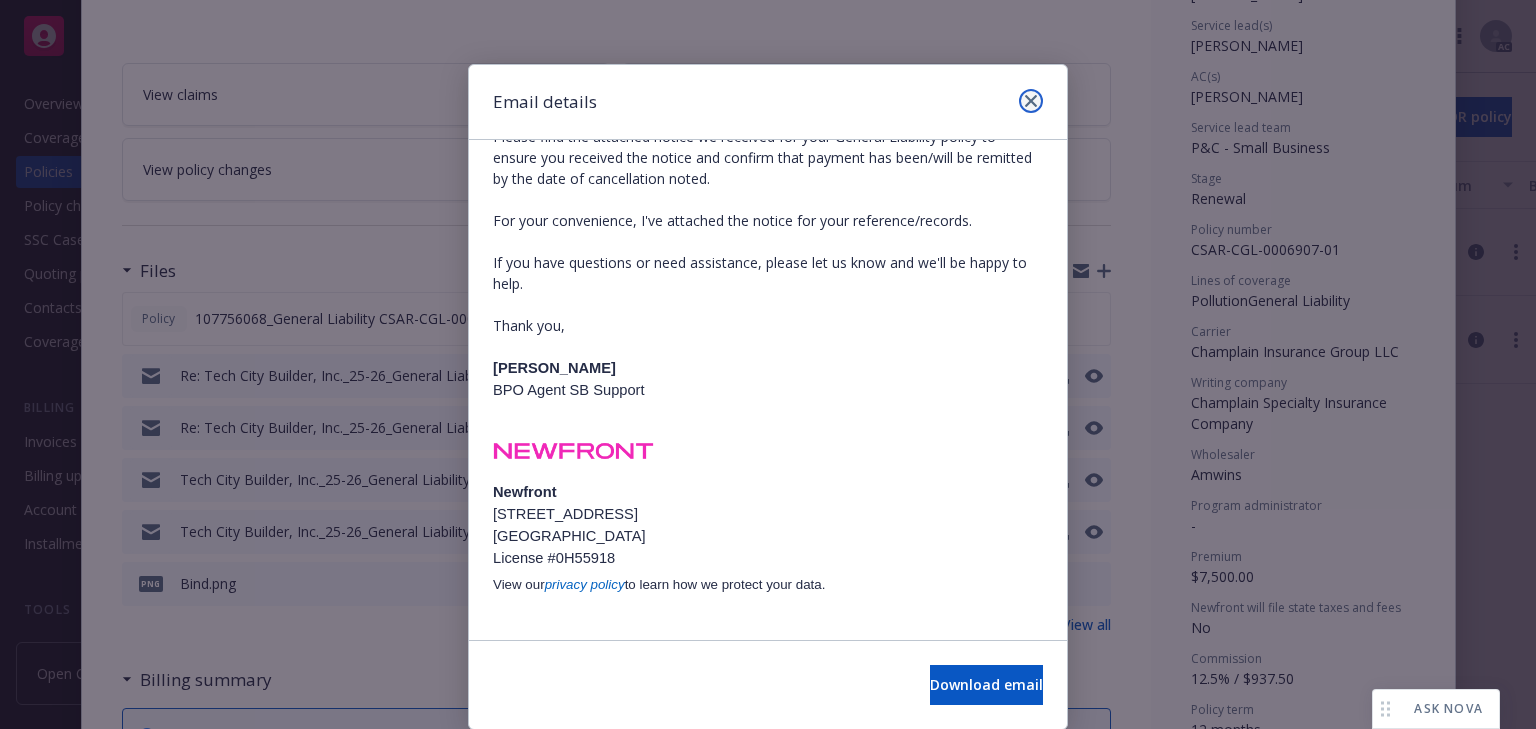 click 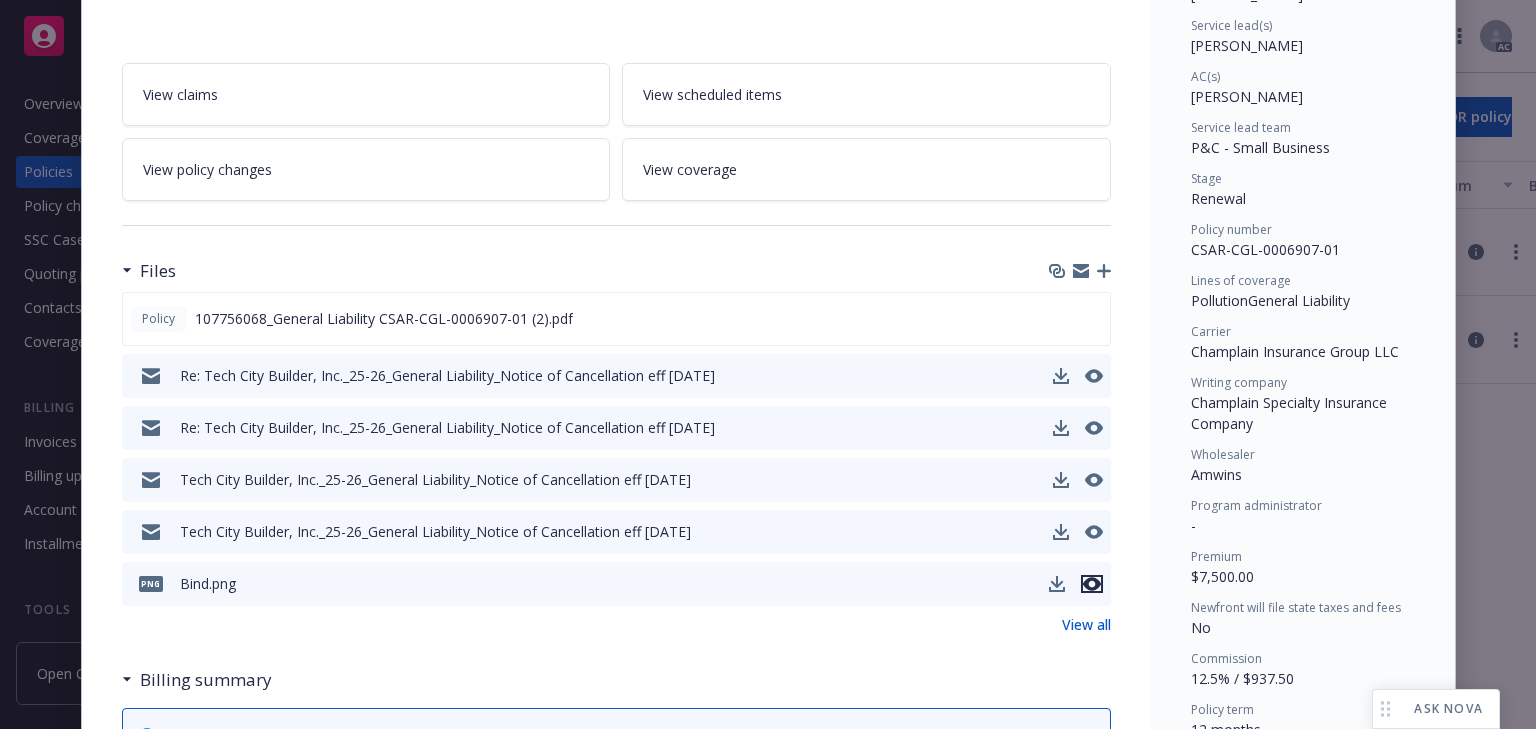 click 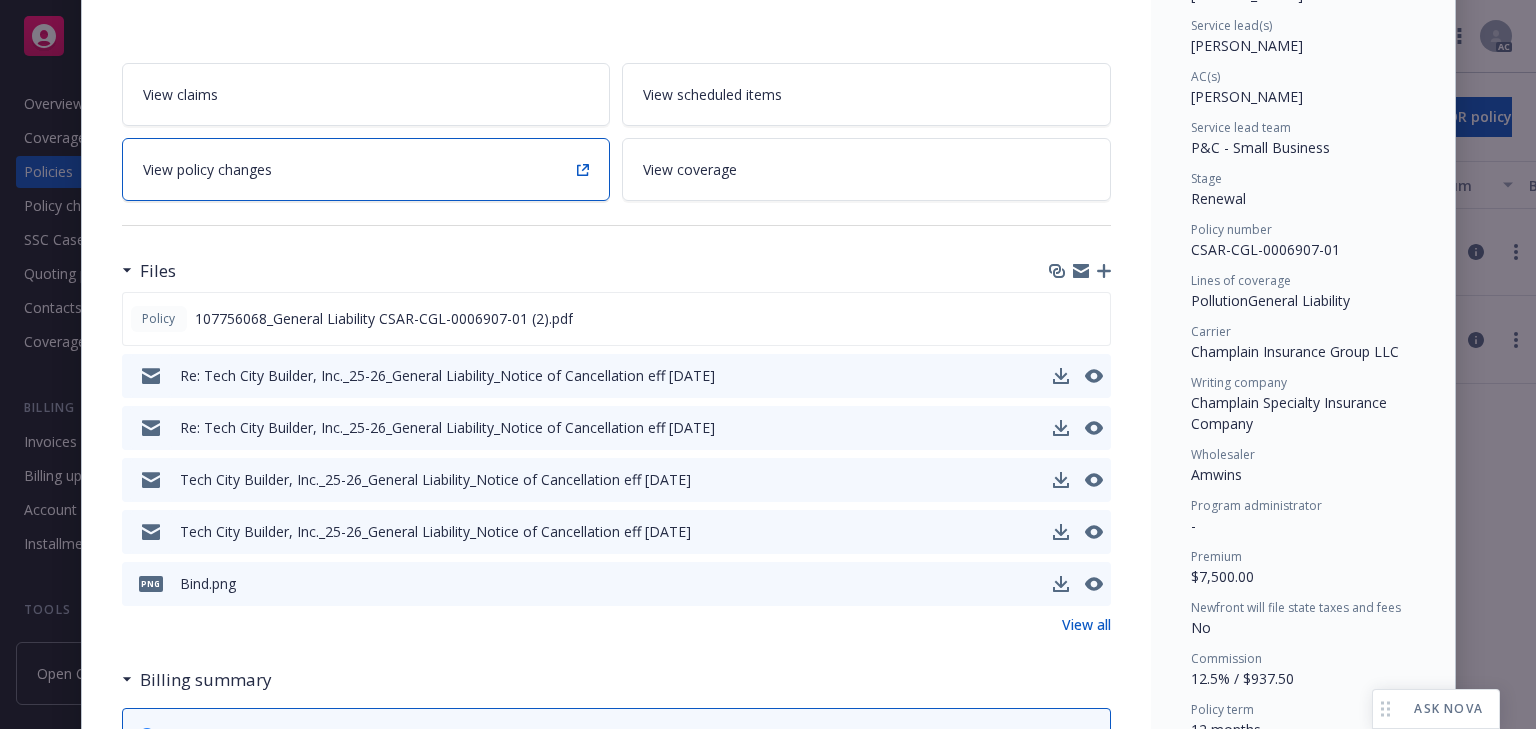 click on "View policy changes" at bounding box center (366, 169) 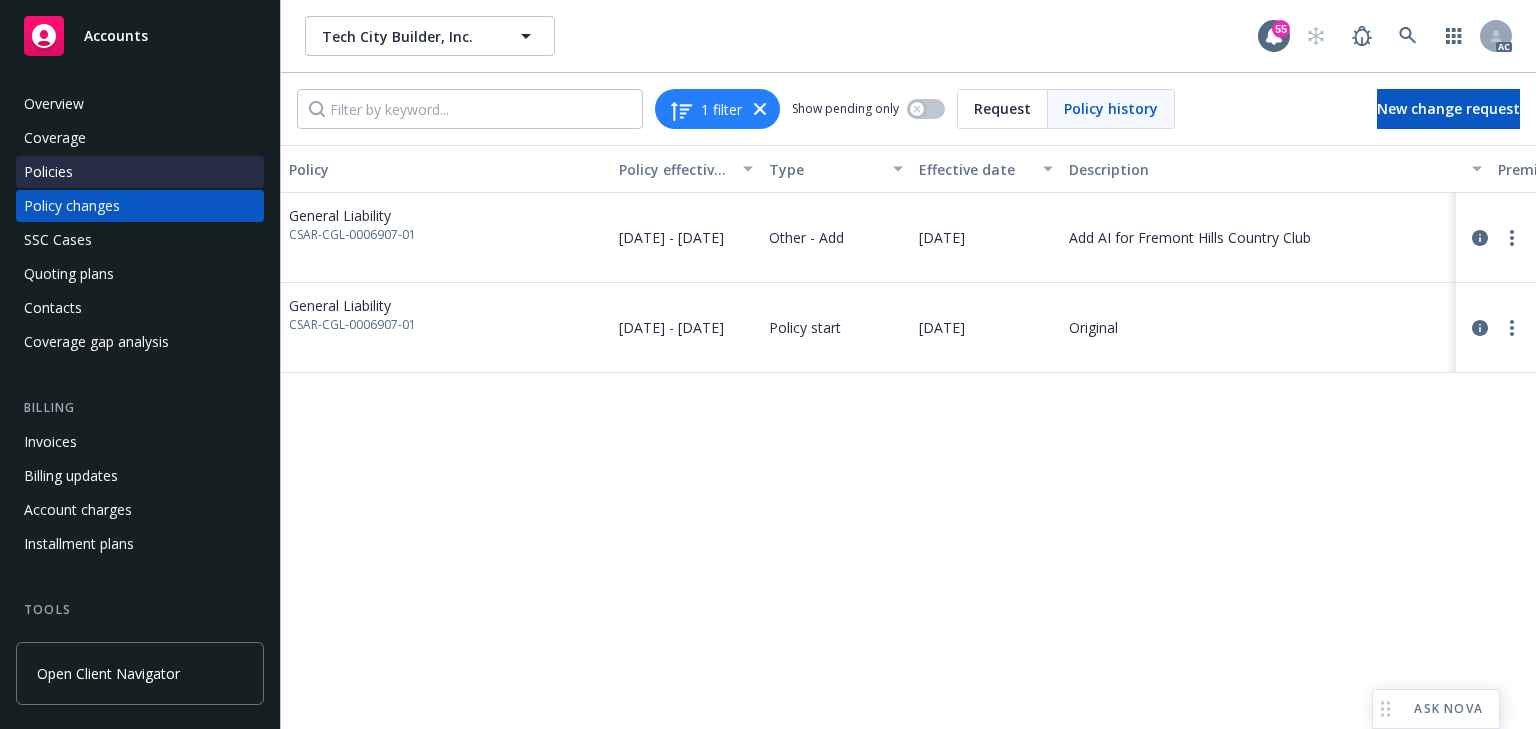 click on "Policies" at bounding box center [140, 172] 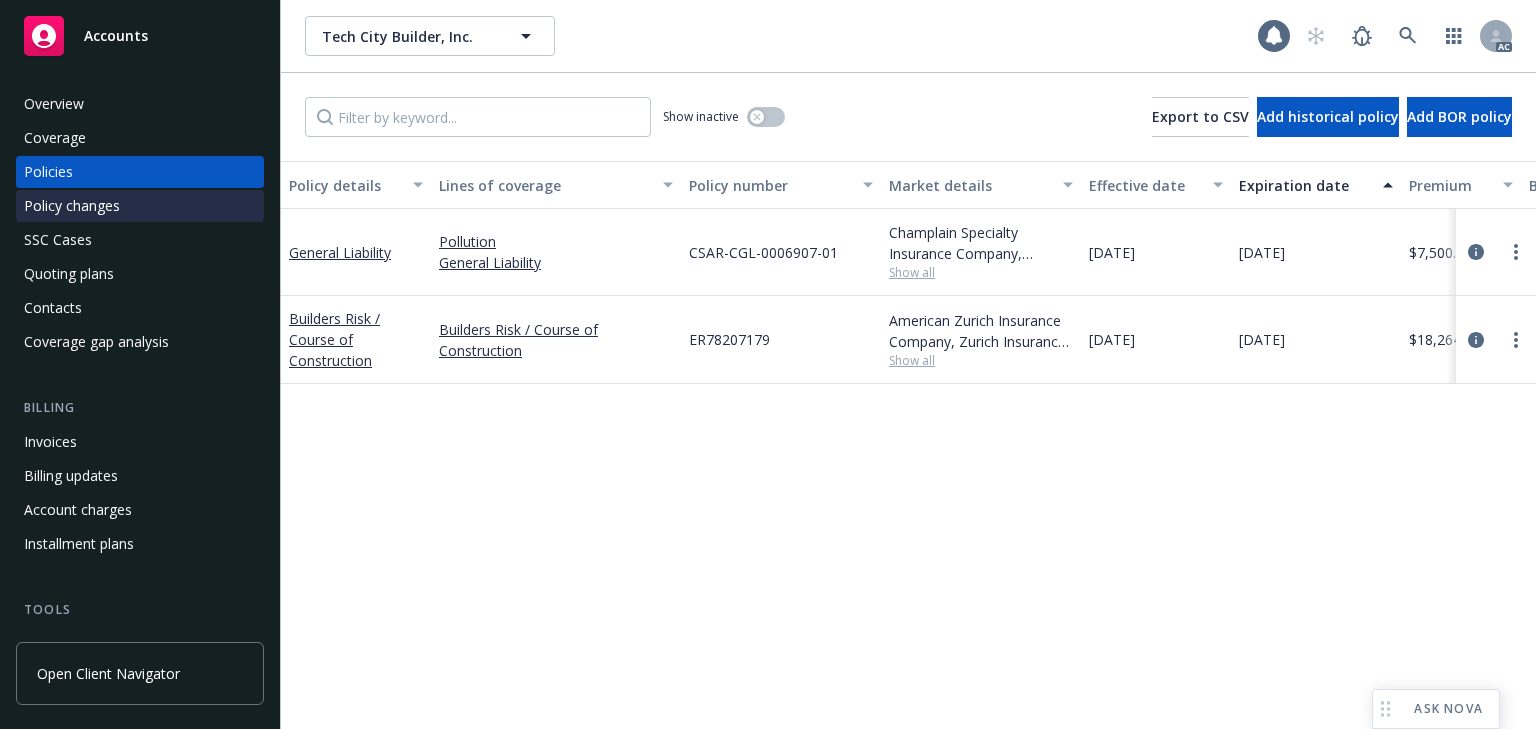 click on "Policy changes" at bounding box center (72, 206) 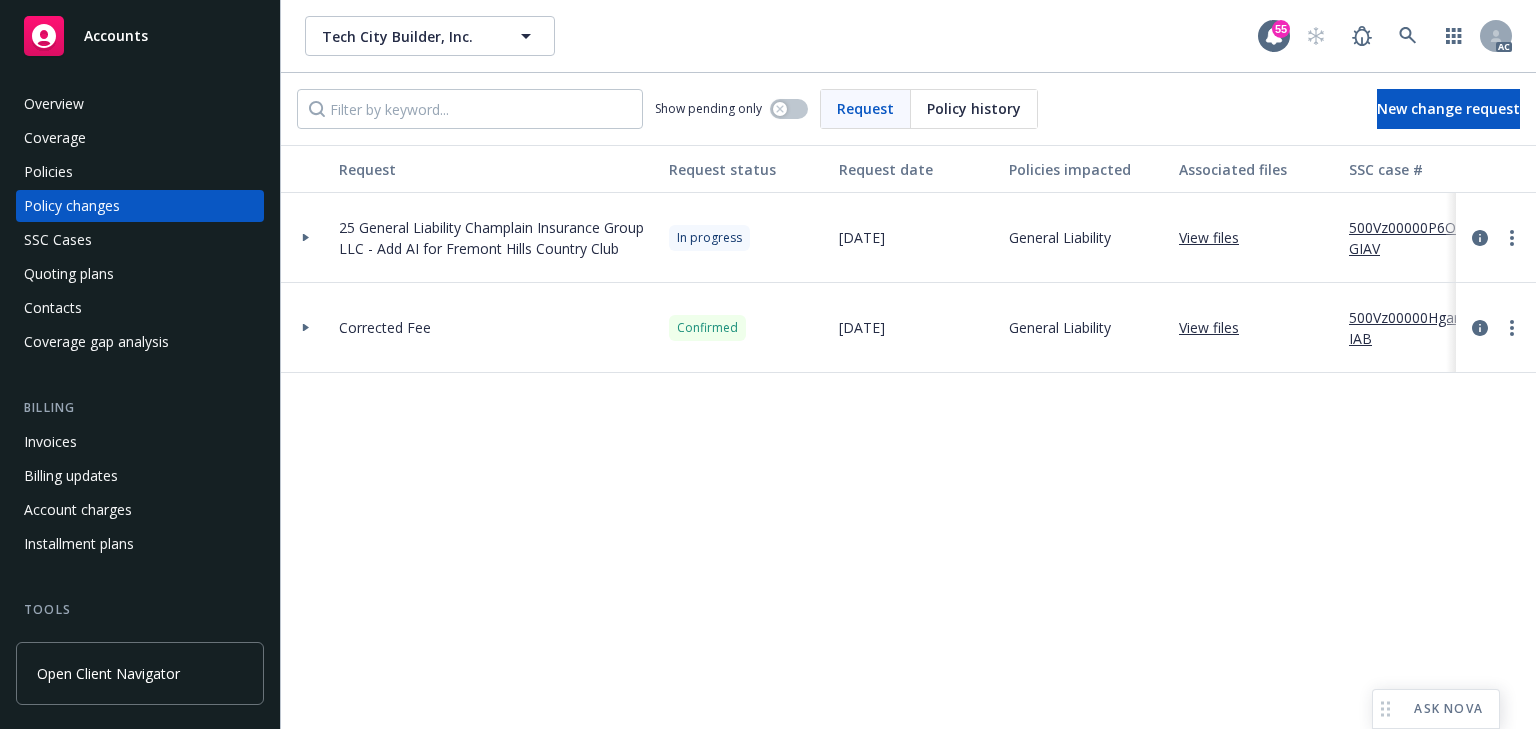 click on "500Vz00000HgarrIAB" at bounding box center (1416, 328) 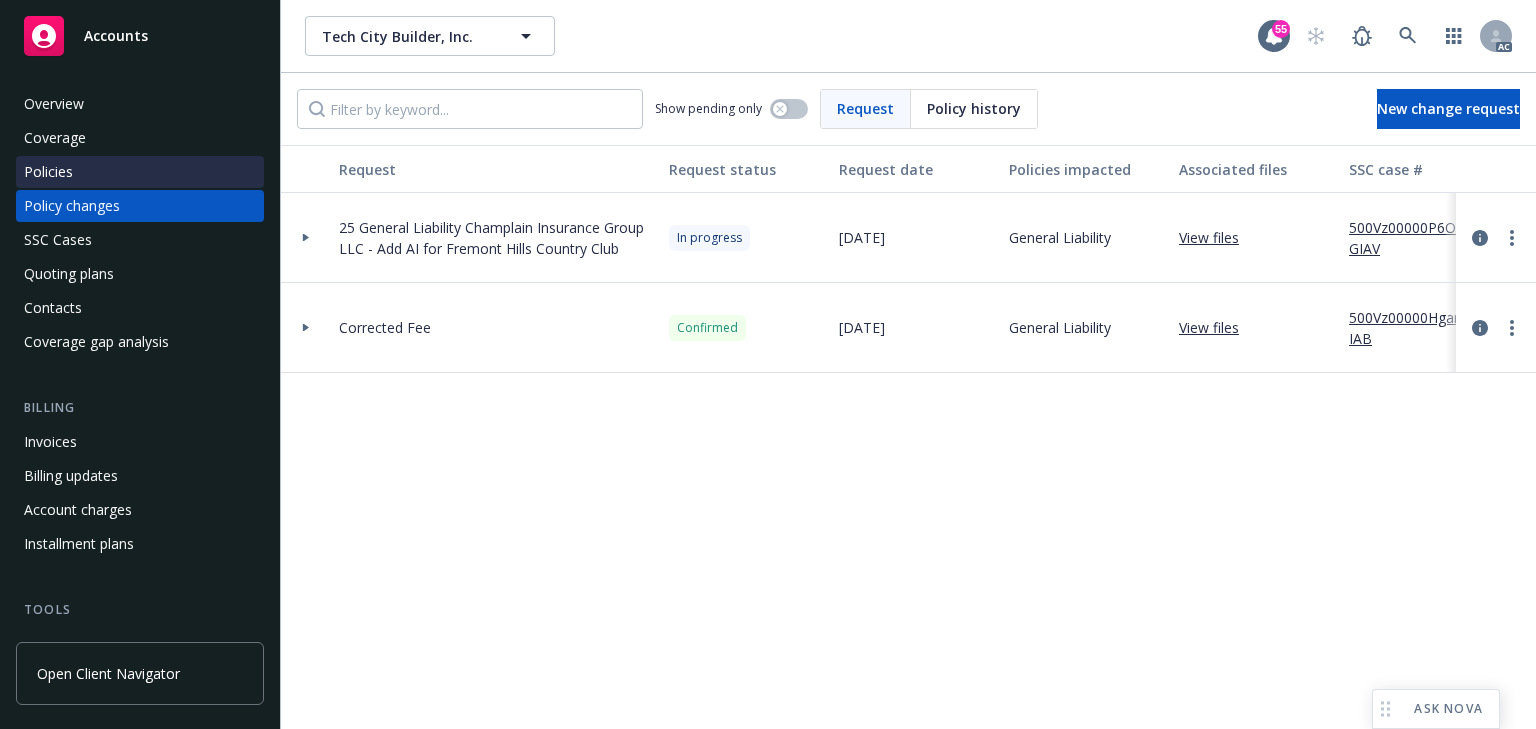 click on "Policies" at bounding box center [140, 172] 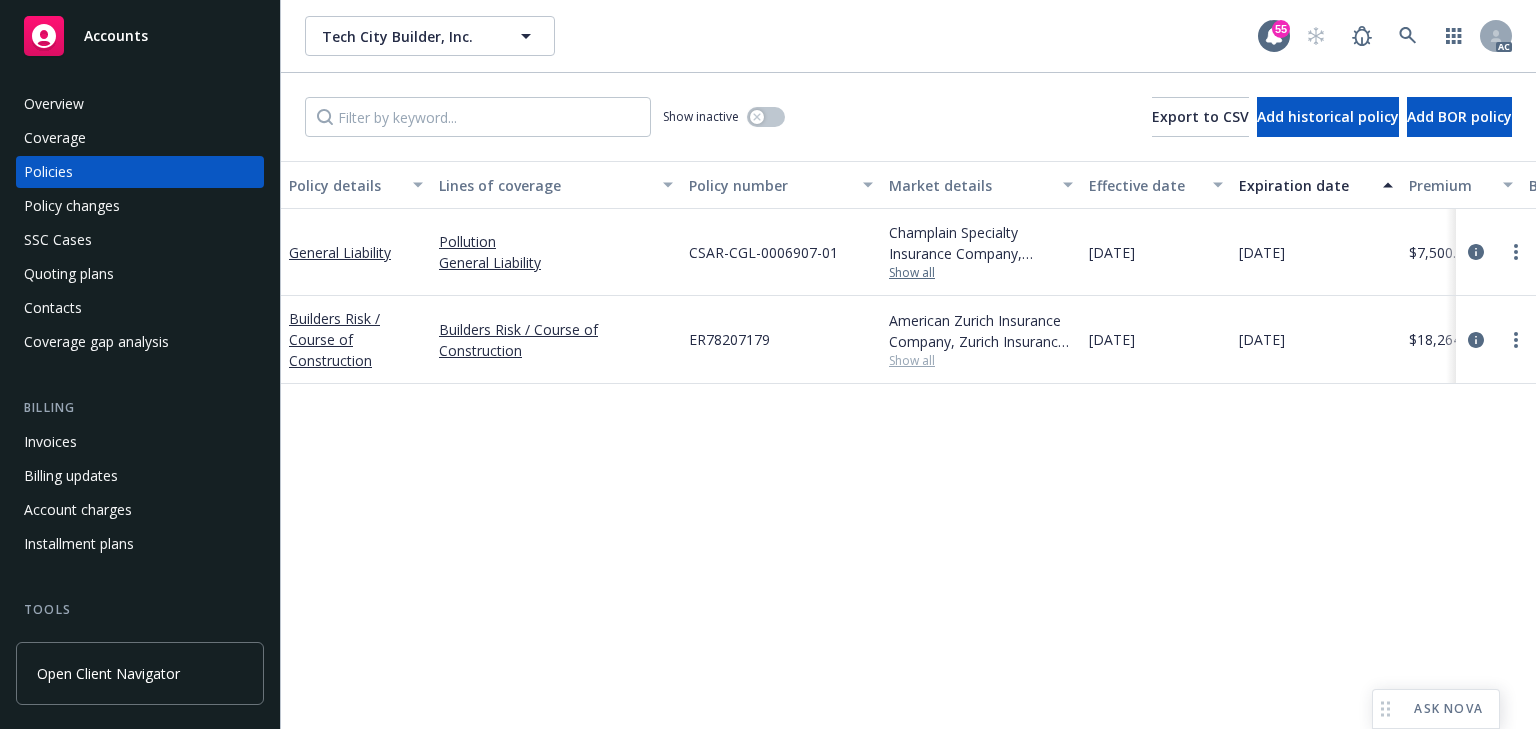 click on "Show all" at bounding box center (981, 273) 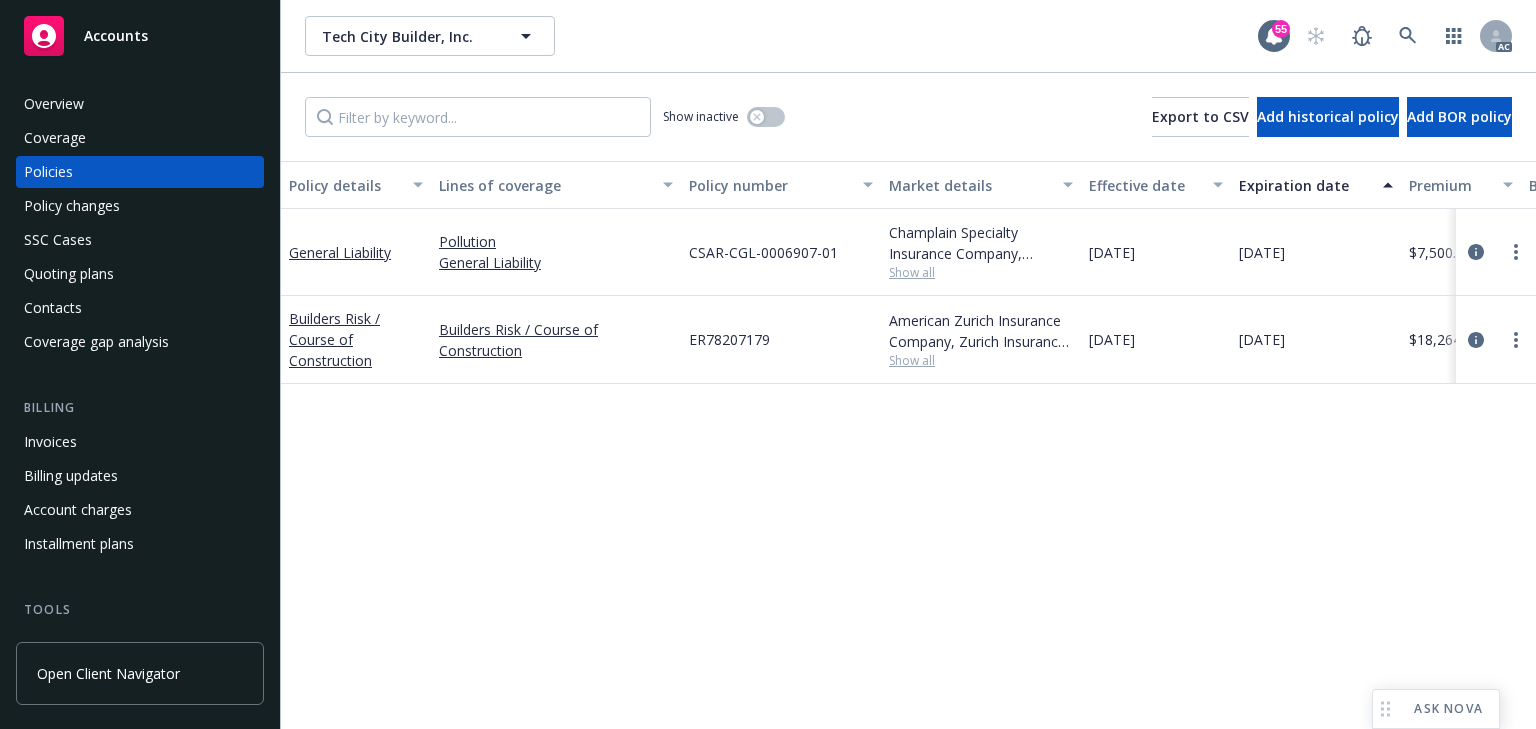 click on "Policy details Lines of coverage Policy number Market details Effective date Expiration date Premium Billing method Stage Status Service team leaders General Liability Pollution General Liability CSAR-CGL-0006907-01 Champlain Specialty Insurance Company, Champlain Insurance Group LLC, Amwins Show all [DATE] [DATE] $7,500.00 Agency - Pay in full Renewal Active [PERSON_NAME] AC [PERSON_NAME] AM 1 more Builders Risk / Course of Construction Builders Risk / Course of Construction ER78207179 American Zurich Insurance Company, Zurich Insurance Group, [GEOGRAPHIC_DATA] Assure/[GEOGRAPHIC_DATA] Show all [DATE] [DATE] $18,264.00 Agency - Pay in full New Active [PERSON_NAME] AC [PERSON_NAME] AM 1 more" at bounding box center [908, 445] 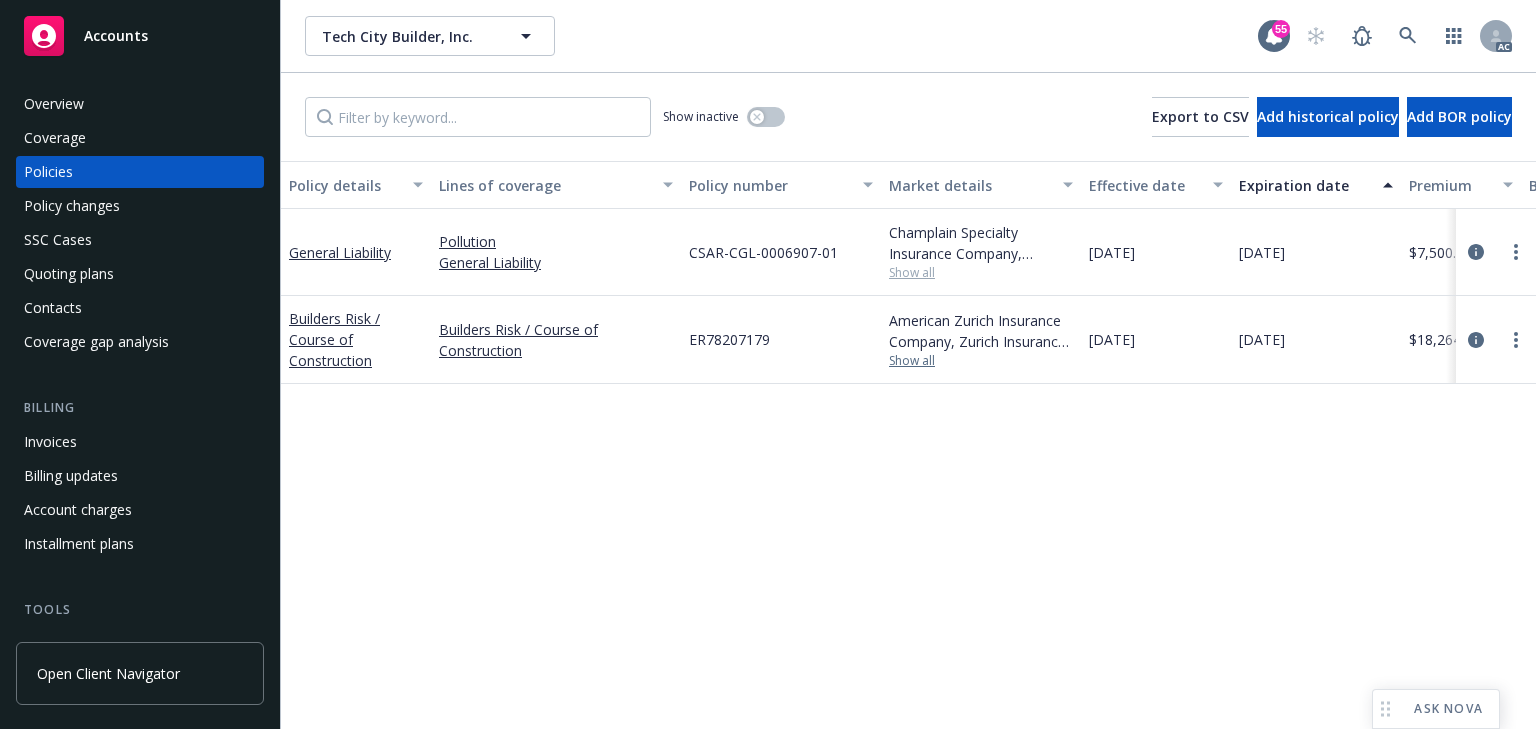 click on "Show all" at bounding box center (981, 361) 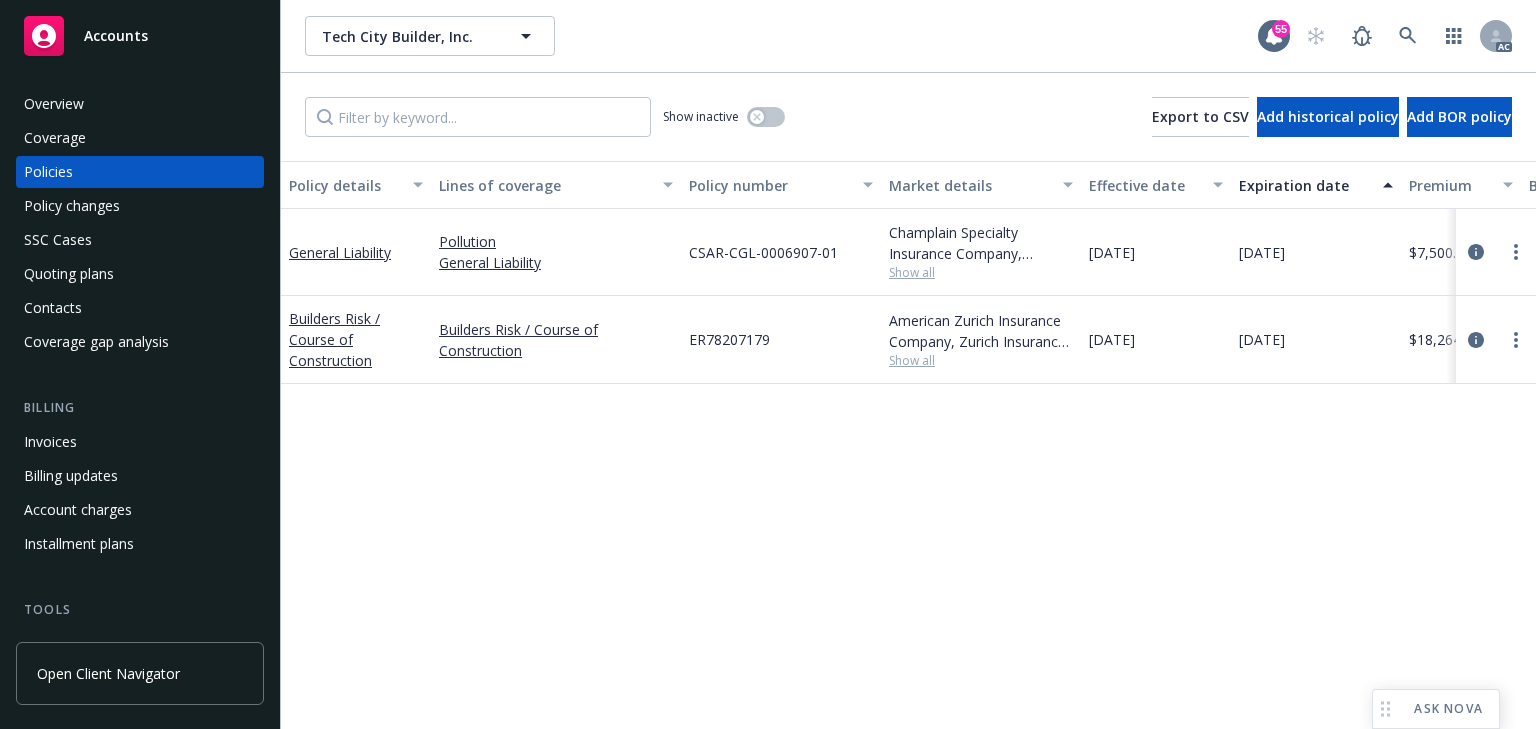 click on "Policy details Lines of coverage Policy number Market details Effective date Expiration date Premium Billing method Stage Status Service team leaders General Liability Pollution General Liability CSAR-CGL-0006907-01 Champlain Specialty Insurance Company, Champlain Insurance Group LLC, Amwins Show all [DATE] [DATE] $7,500.00 Agency - Pay in full Renewal Active [PERSON_NAME] AC [PERSON_NAME] AM 1 more Builders Risk / Course of Construction Builders Risk / Course of Construction ER78207179 American Zurich Insurance Company, Zurich Insurance Group, [GEOGRAPHIC_DATA] Assure/[GEOGRAPHIC_DATA] Show all [DATE] [DATE] $18,264.00 Agency - Pay in full New Active [PERSON_NAME] AC [PERSON_NAME] AM 1 more" at bounding box center [908, 445] 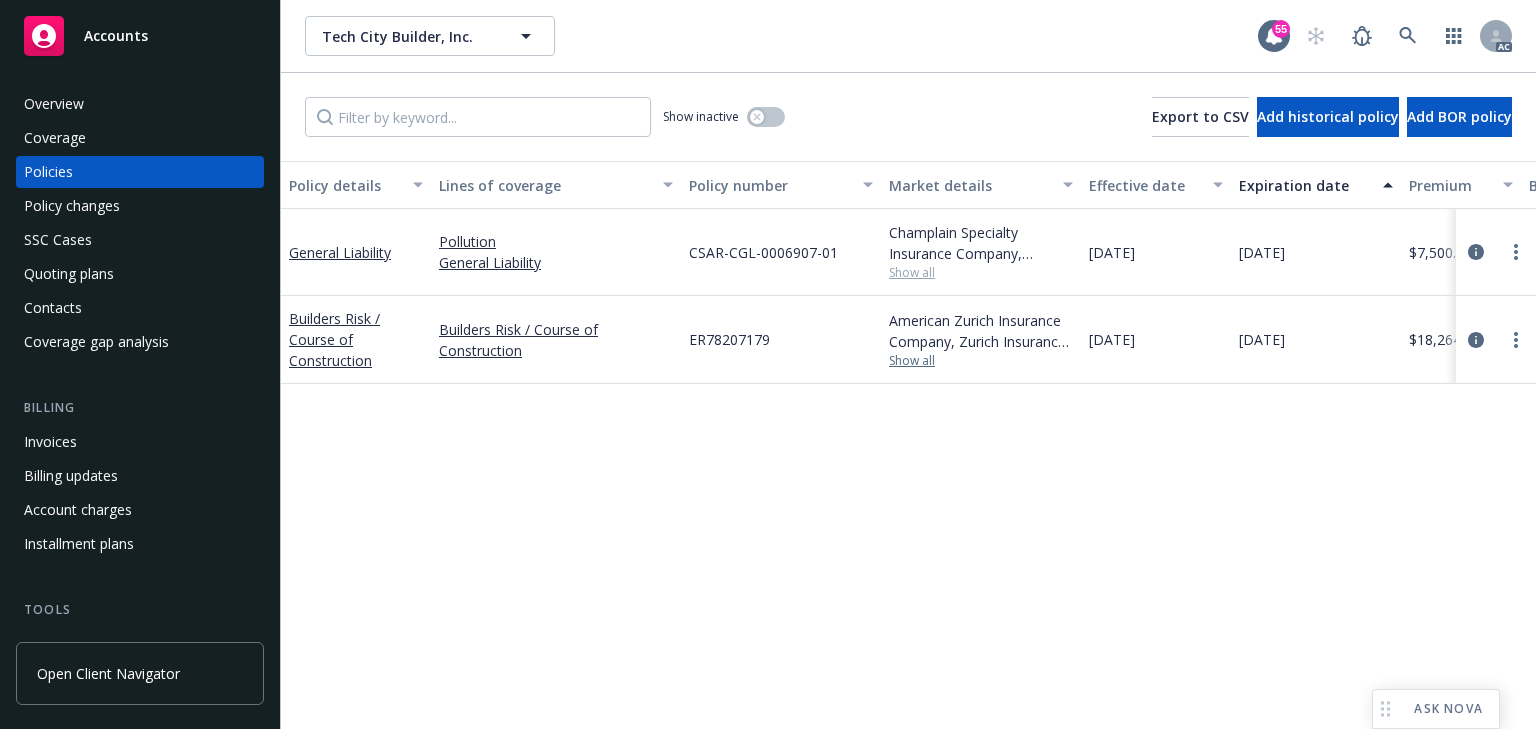 click on "Show all" at bounding box center [981, 361] 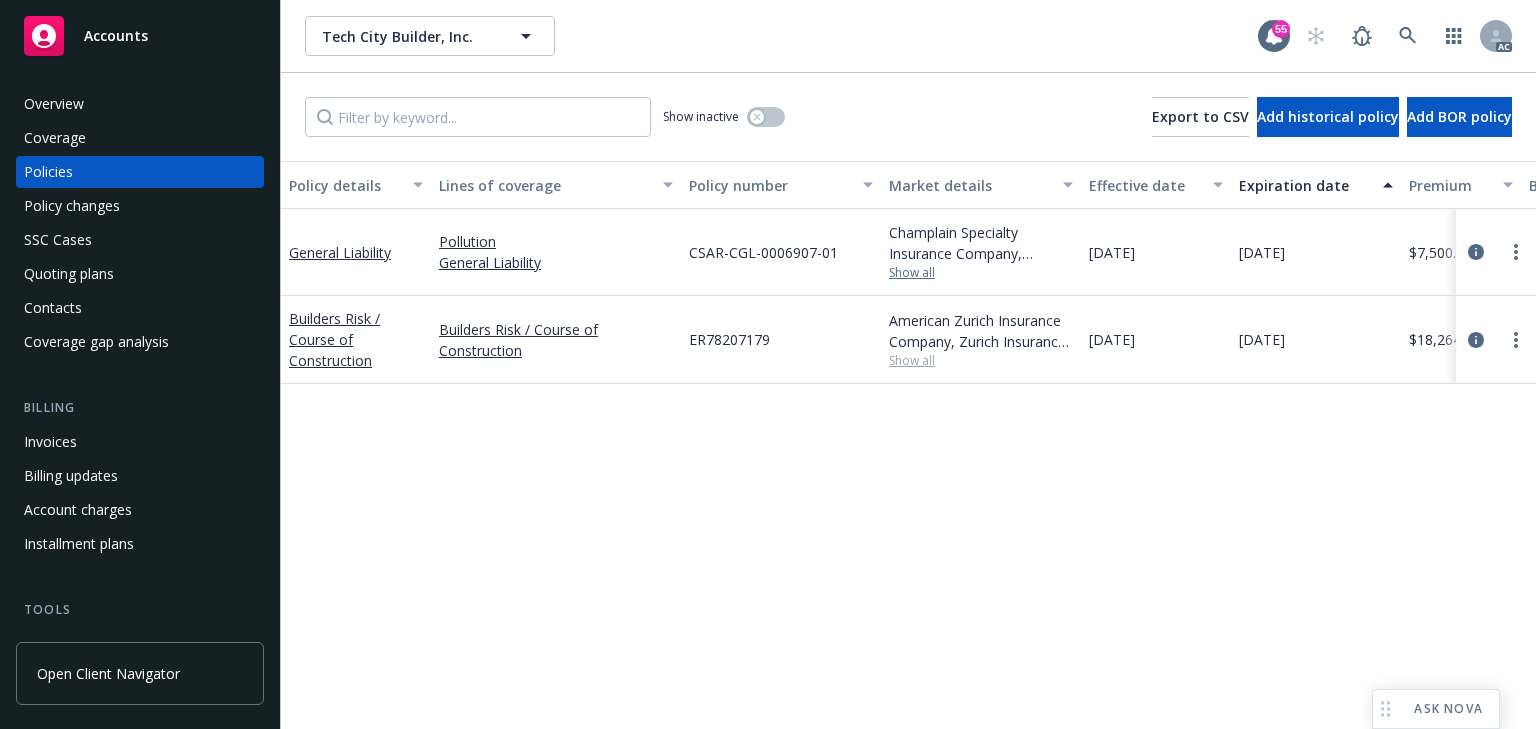 click on "Show all" at bounding box center [981, 273] 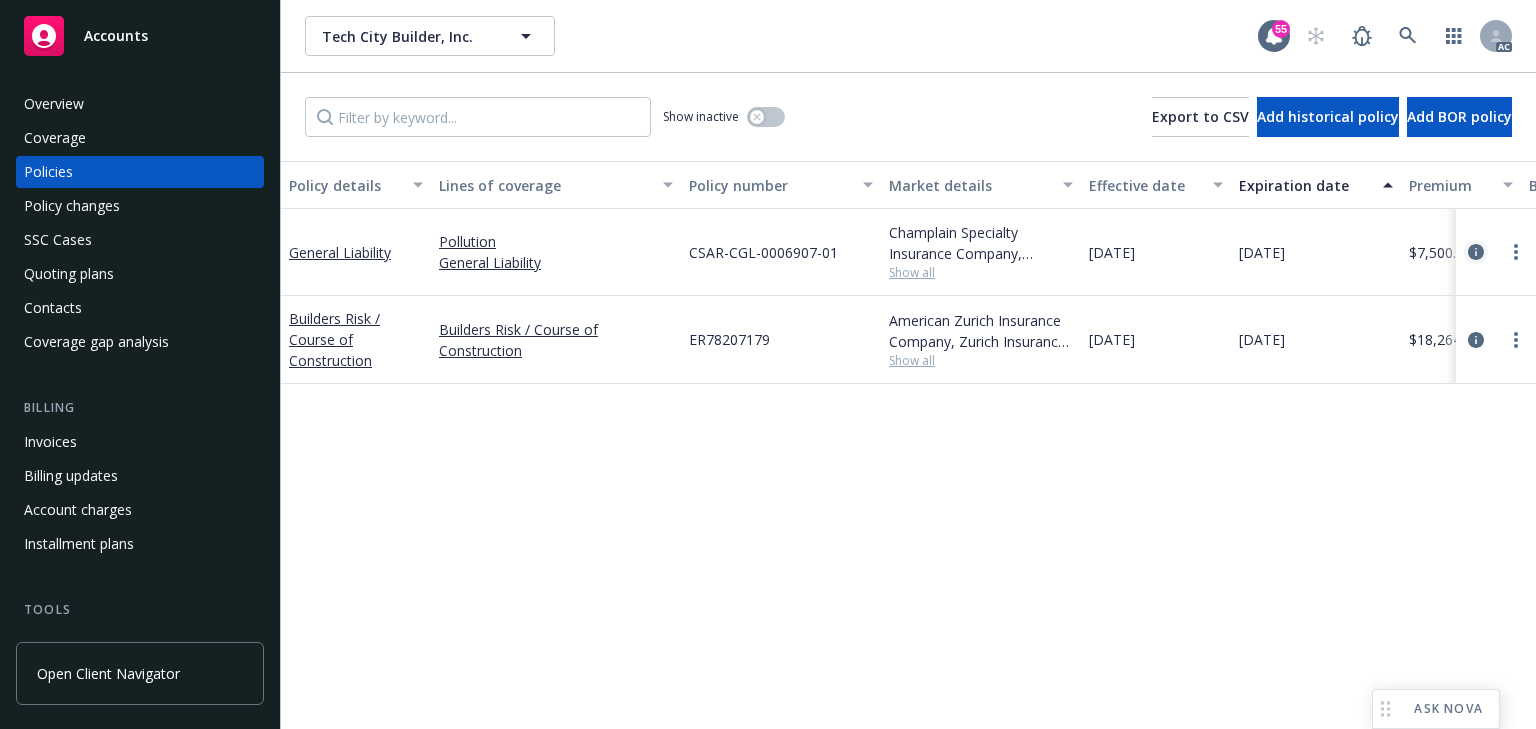 click 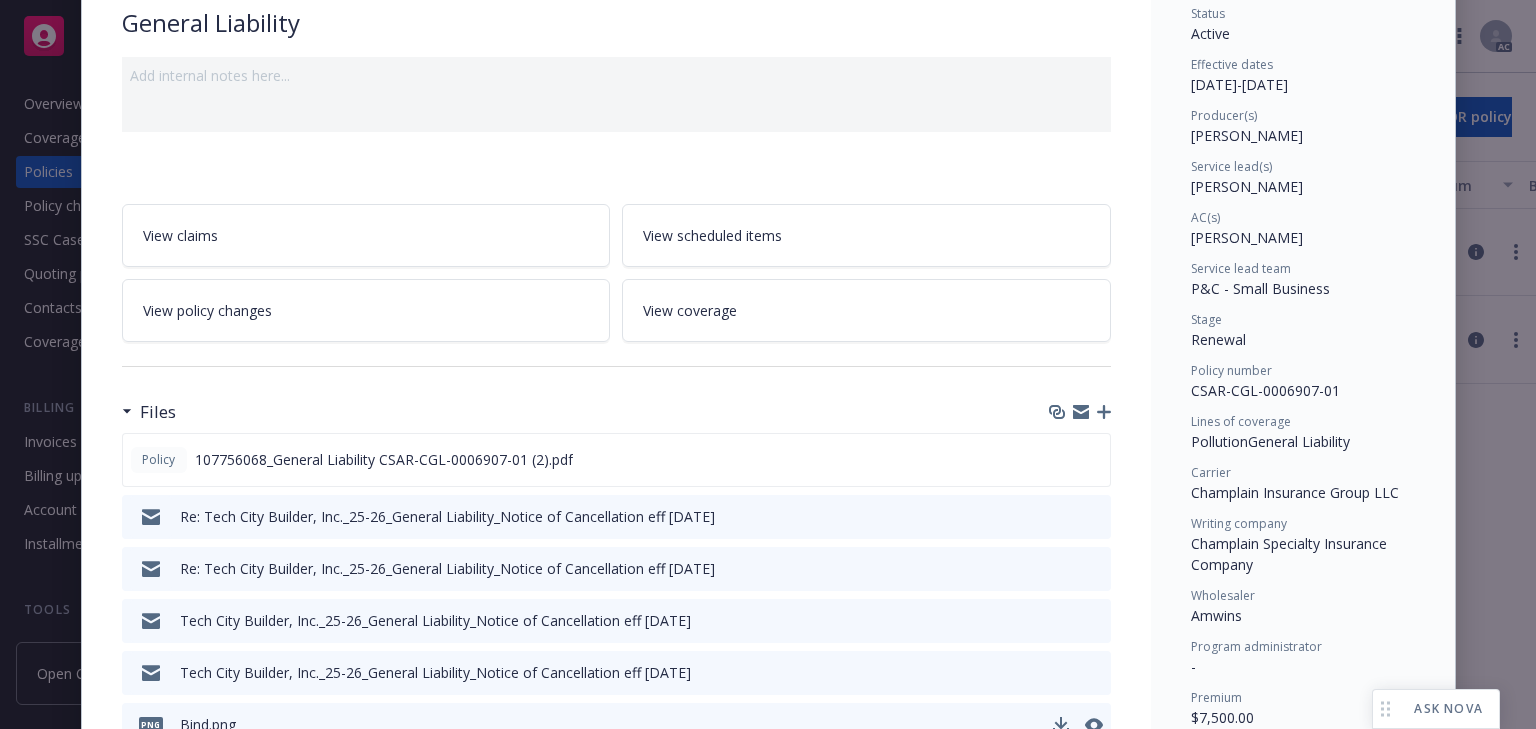 scroll, scrollTop: 380, scrollLeft: 0, axis: vertical 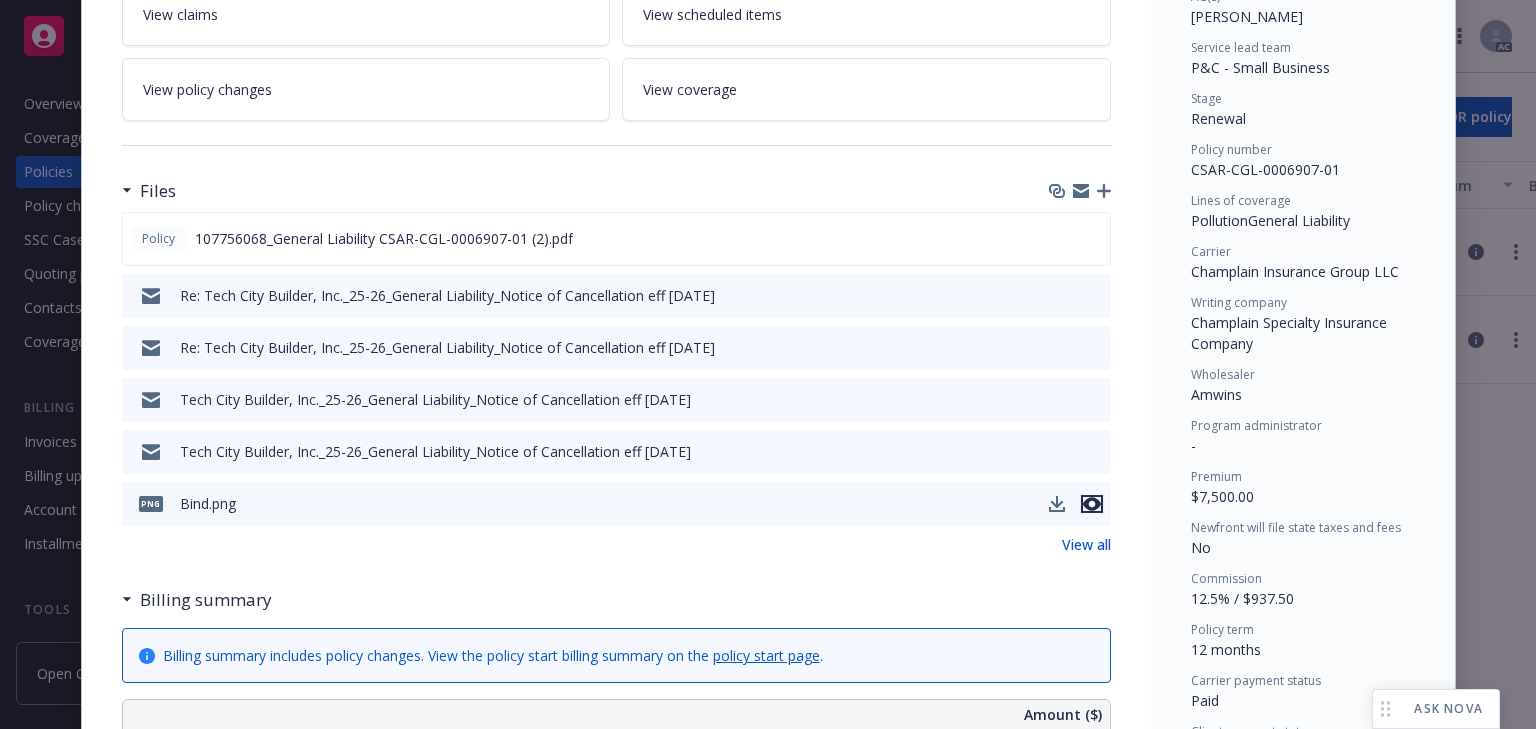 click 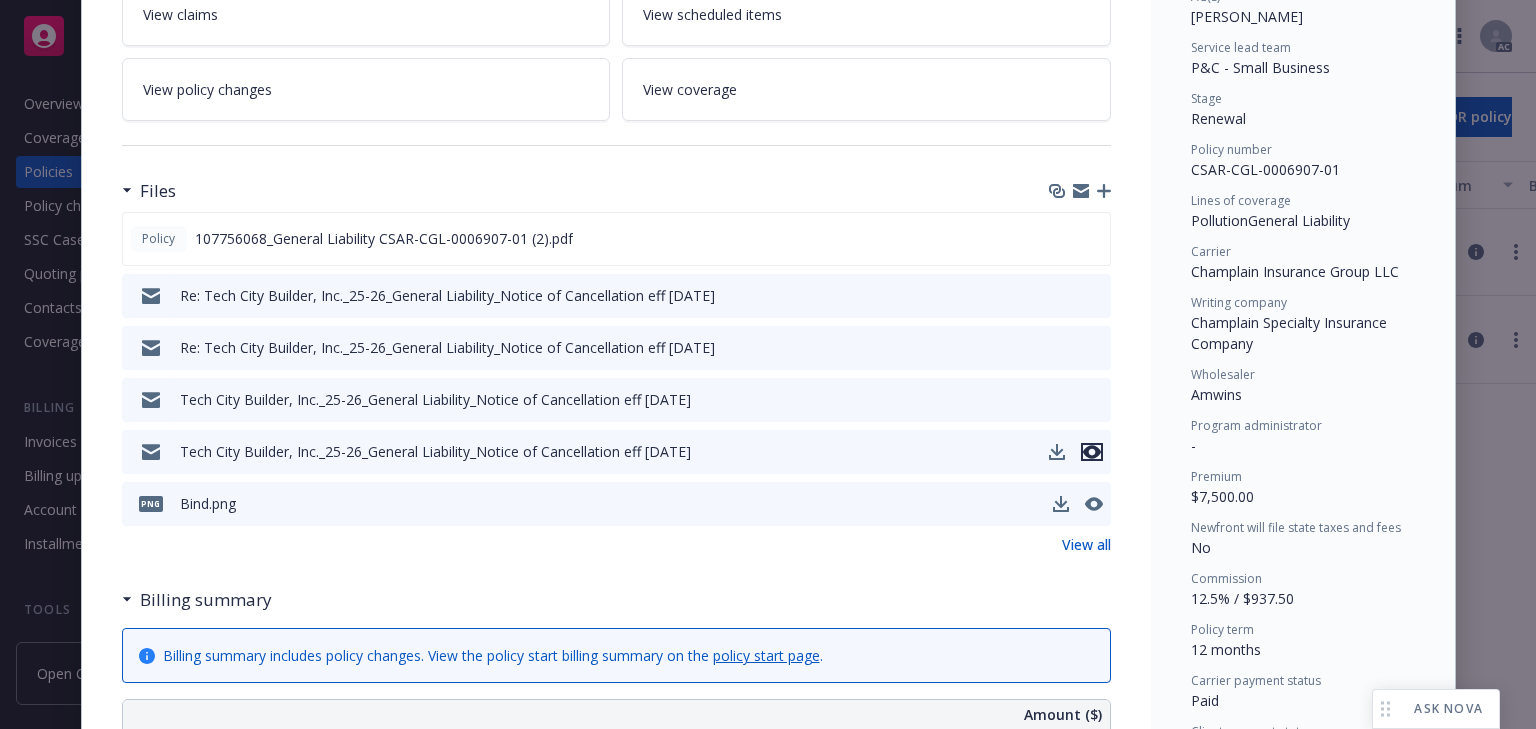 click 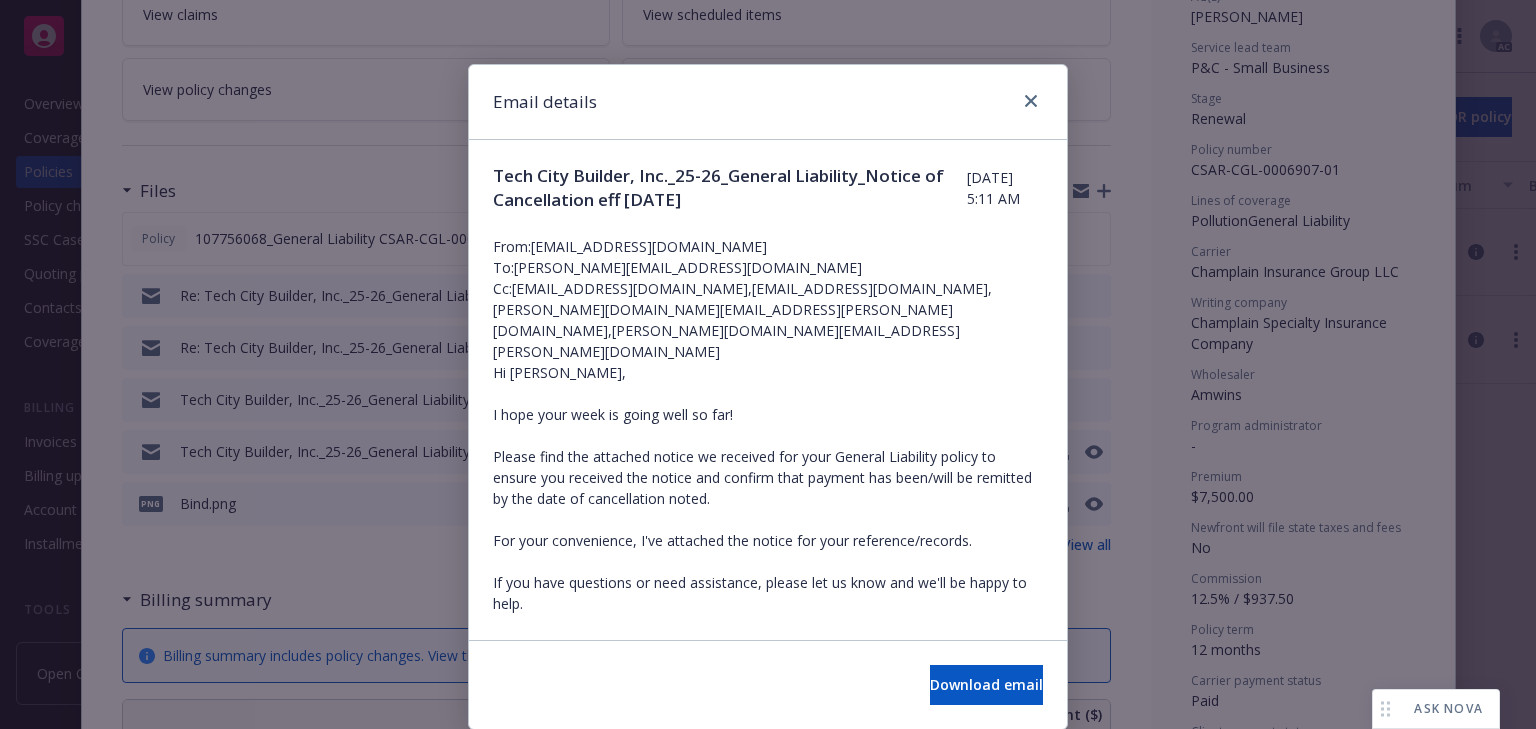 click on "Hi [PERSON_NAME],
I hope your week is going well so far!
Please find the attached notice we received for your General Liability policy to ensure you received the notice and confirm that payment has been/will be remitted by the date of cancellation noted.
For your convenience, I've attached the notice for your reference/records.
If you have questions or need assistance, please let us know and we'll be happy to help.
Thank you,
[PERSON_NAME]
BPO Agent SB Support
Newfront
[STREET_ADDRESS]
[GEOGRAPHIC_DATA], [GEOGRAPHIC_DATA], 94404
License #0H55918
View our  privacy policy  to learn how we protect your data.
ref:!00D3k0t5A5.!500Vz0ON7So:ref" at bounding box center [768, 670] 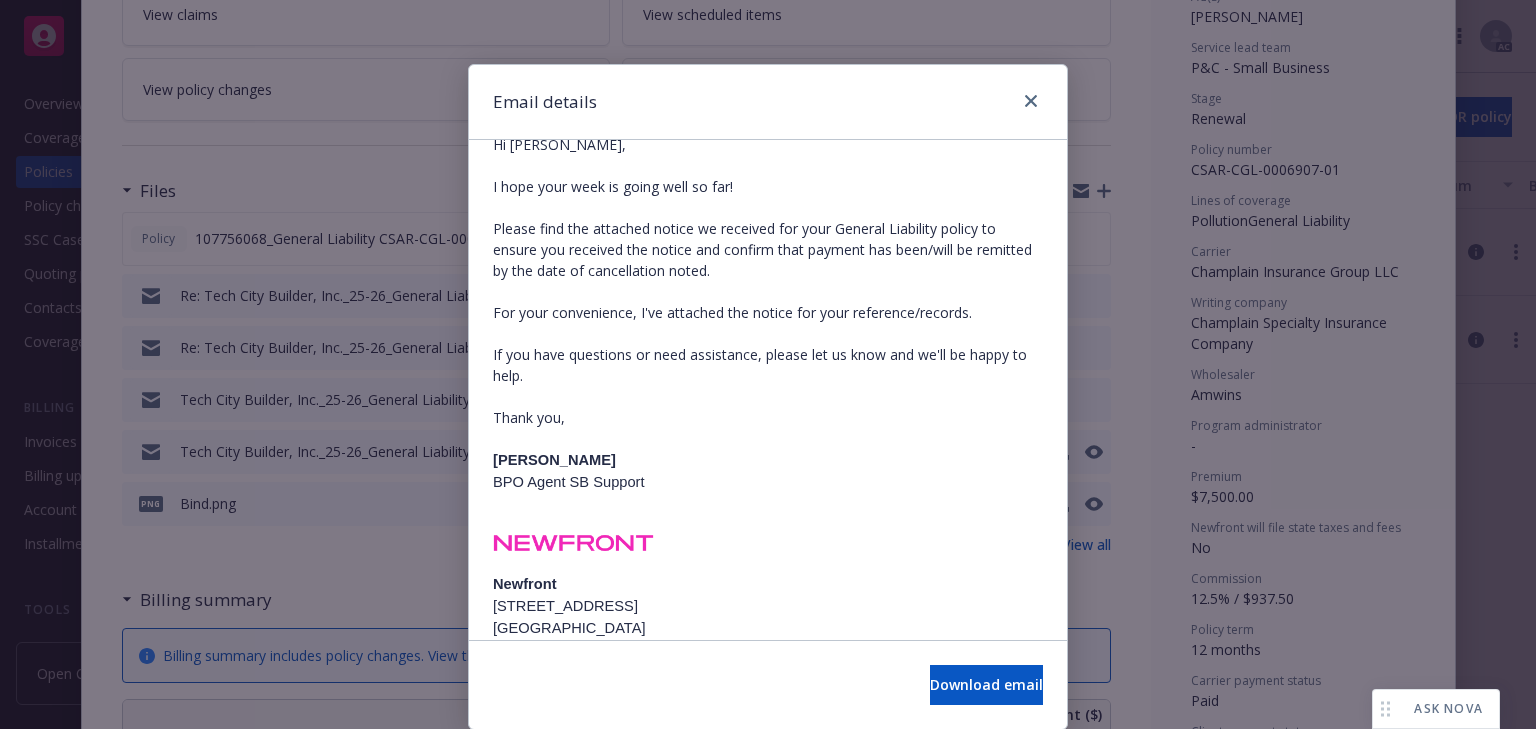 scroll, scrollTop: 320, scrollLeft: 0, axis: vertical 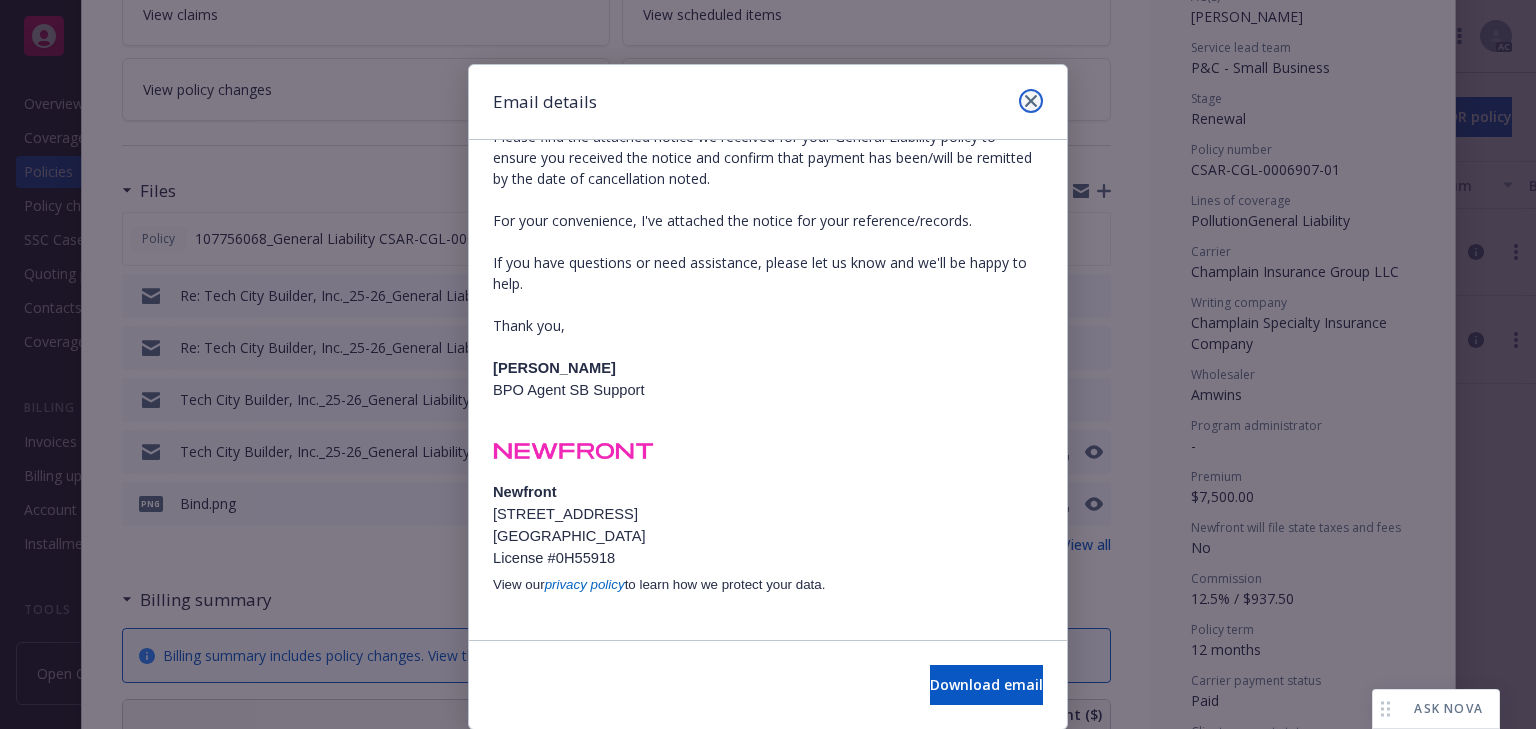 click at bounding box center [1031, 101] 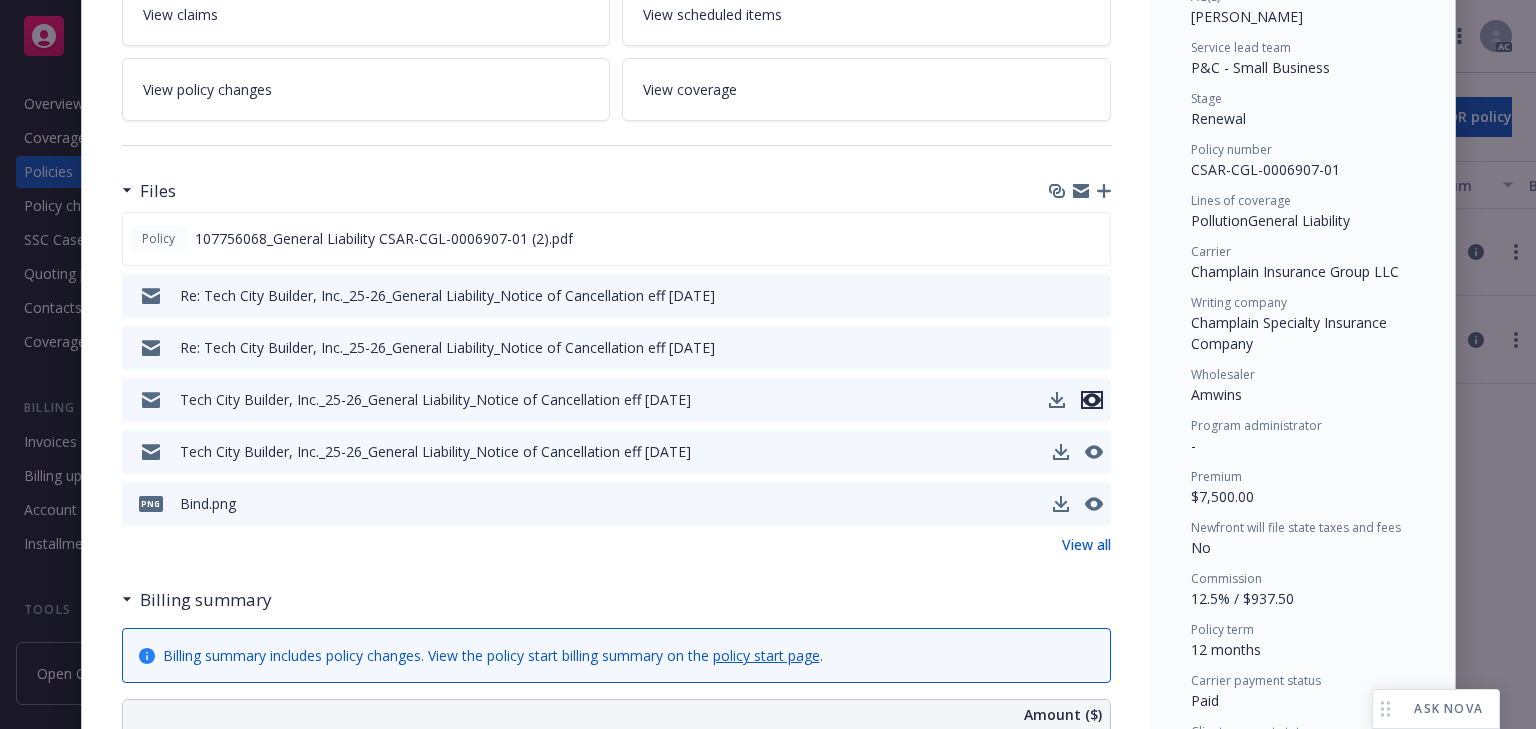 click 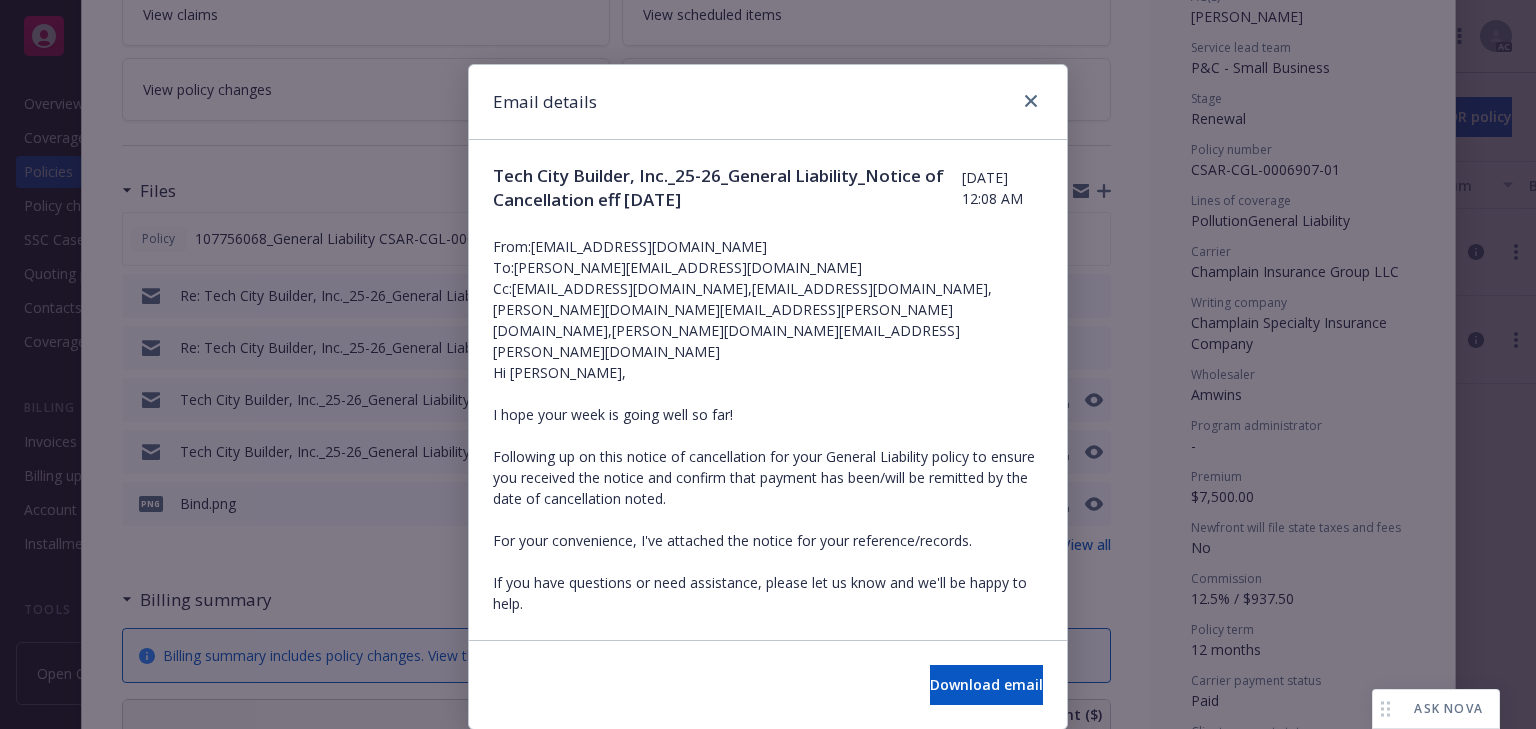 click on "Hi [PERSON_NAME],
I hope your week is going well so far!
Following up on this notice of cancellation for your General Liability policy to ensure you received the notice and confirm that payment has been/will be remitted by the date of cancellation noted.
For your convenience, I've attached the notice for your reference/records.
If you have questions or need assistance, please let us know and we'll be happy to help.
Thank you,
[PERSON_NAME]
BPO Agent SB Support
Newfront
[STREET_ADDRESS]
[GEOGRAPHIC_DATA], [GEOGRAPHIC_DATA], 94404
License #0H55918
View our  privacy policy  to learn how we protect your data.
ref:!00D3k0t5A5.!500Vz0ON7So:ref" at bounding box center [768, 670] 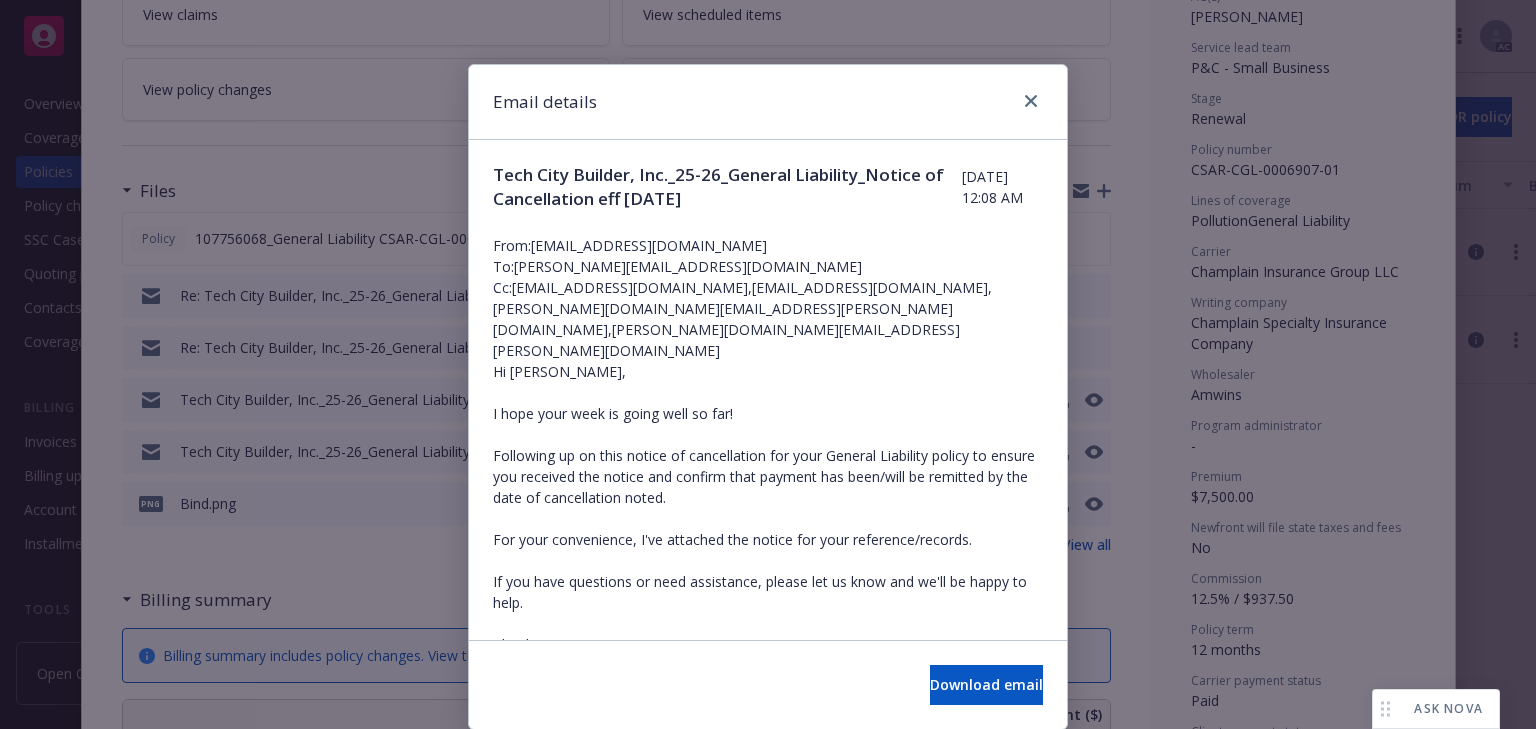 scroll, scrollTop: 0, scrollLeft: 0, axis: both 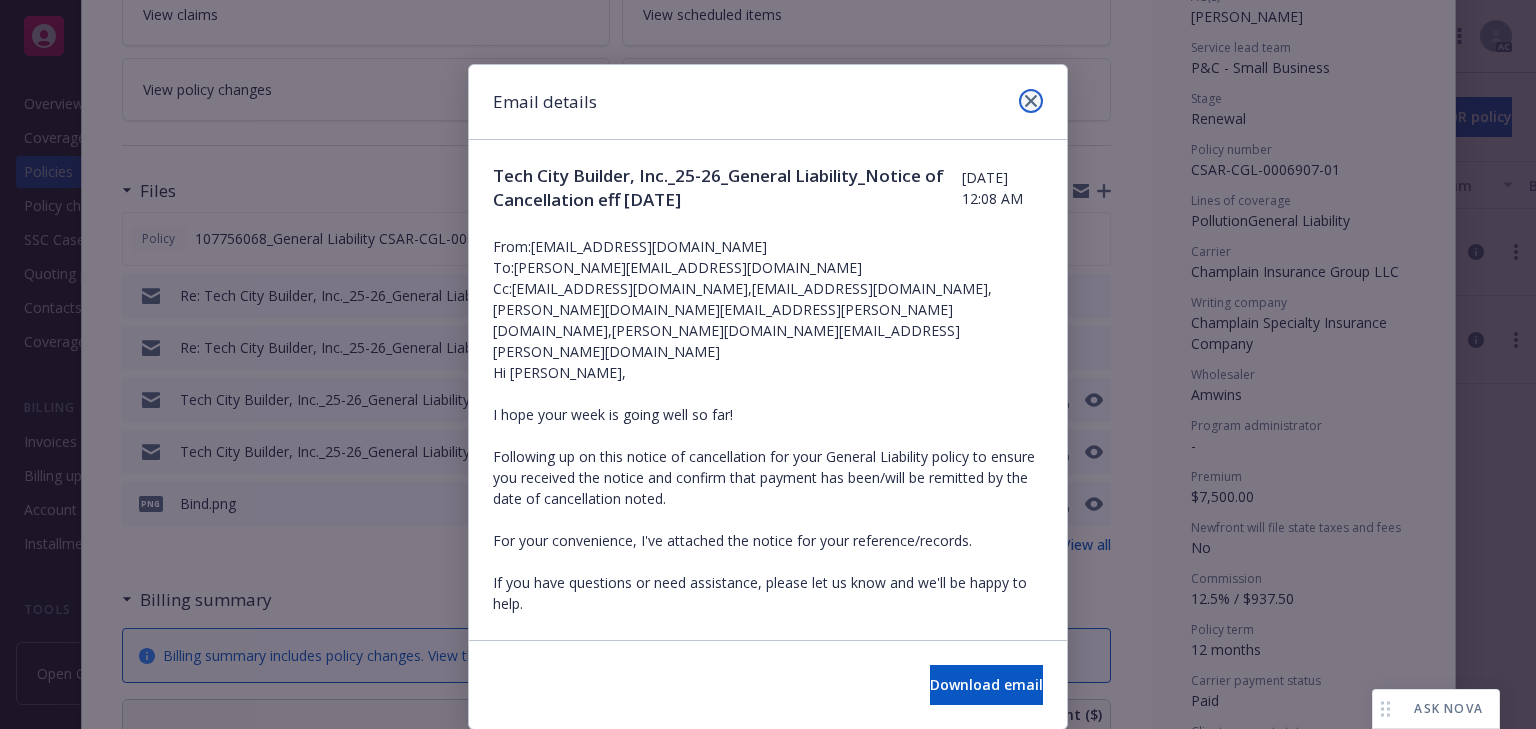 click 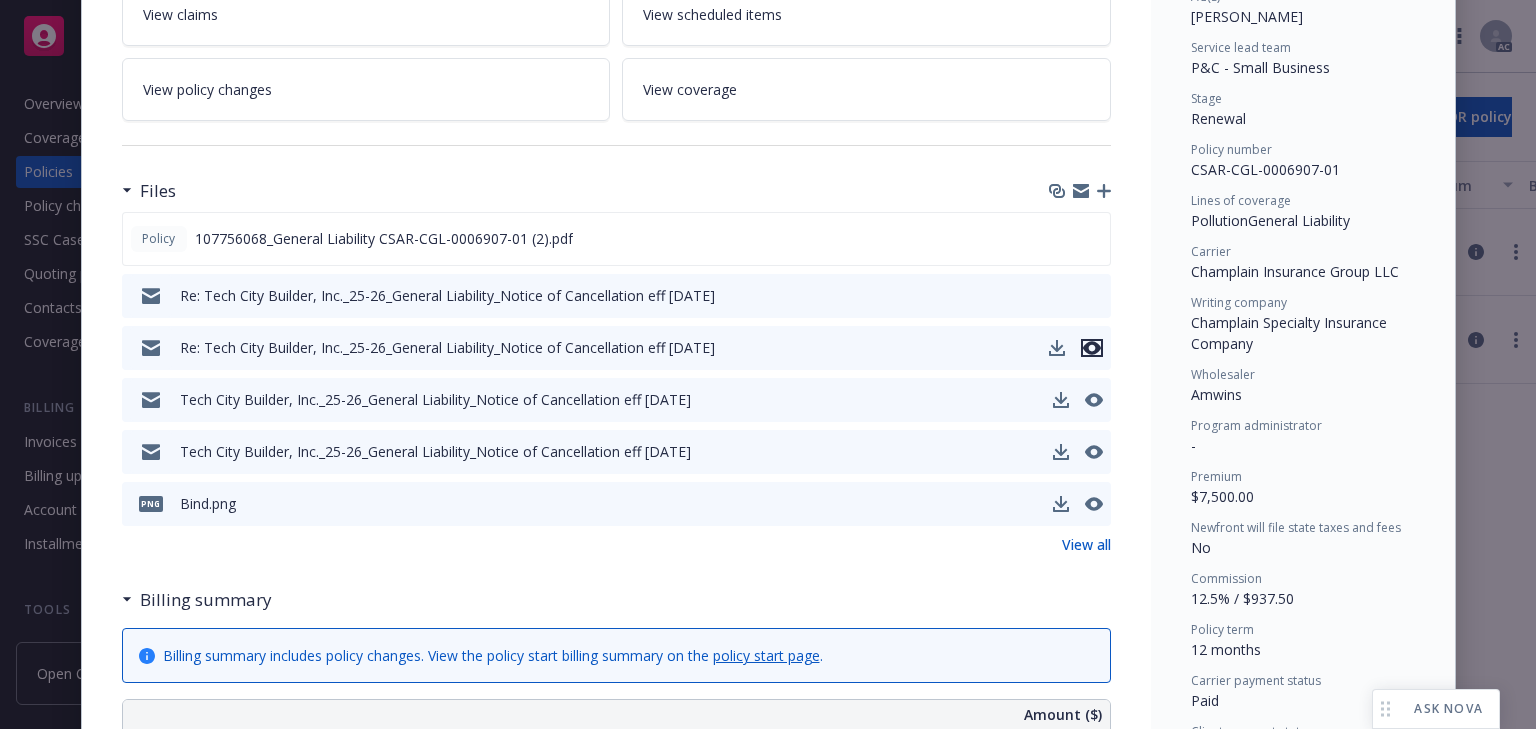 click 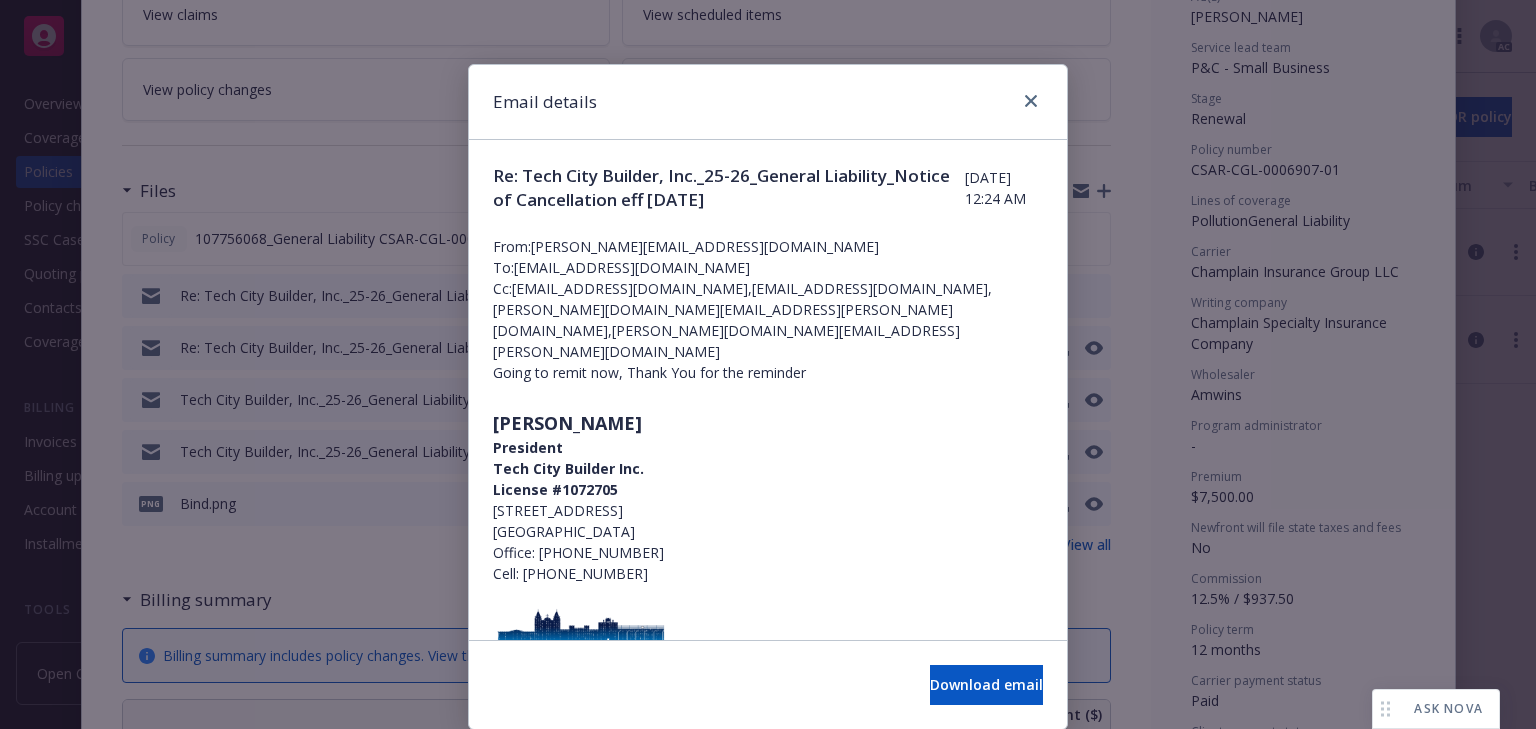 click at bounding box center (768, 396) 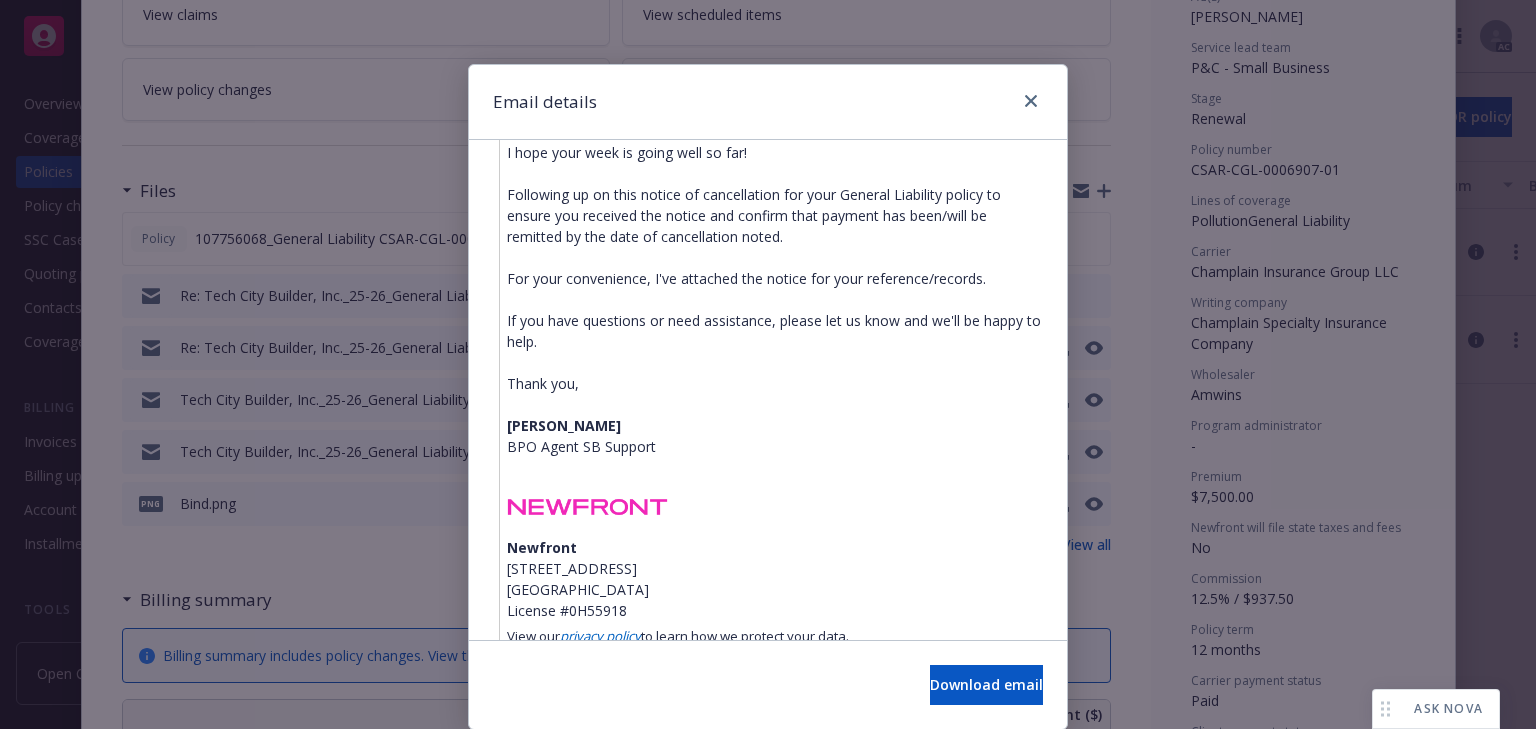 scroll, scrollTop: 856, scrollLeft: 0, axis: vertical 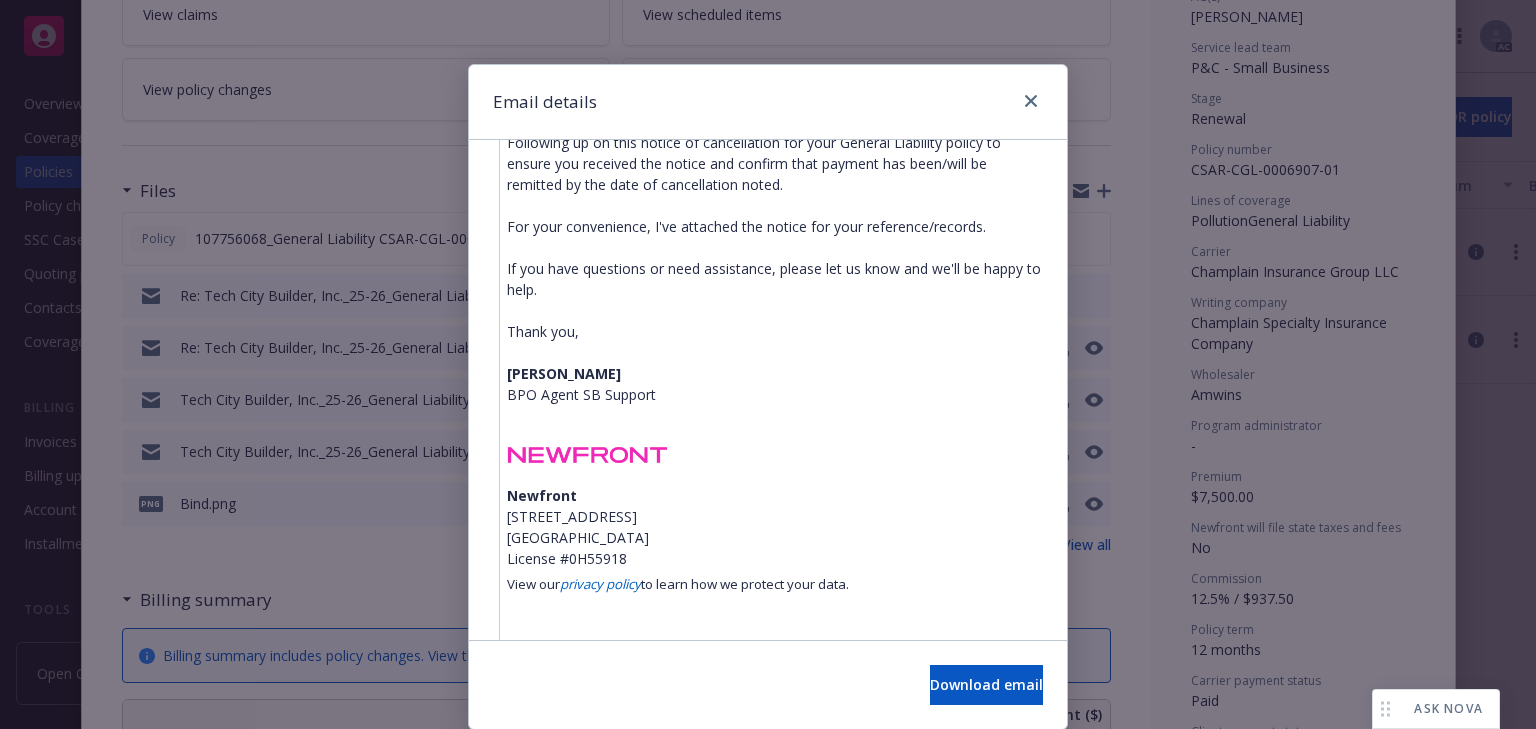 click on "Hi [PERSON_NAME],
I hope your week is going well so far!
Following up on this notice of cancellation for your General Liability policy to ensure you received the notice and confirm that payment has been/will be remitted by the date of cancellation noted.
For your convenience, I've attached the notice for your reference/records.
If you have questions or need assistance, please let us know and we'll be happy to help.
Thank you,
[PERSON_NAME]
BPO Agent SB Support
Newfront
[STREET_ADDRESS]
[GEOGRAPHIC_DATA], [GEOGRAPHIC_DATA], 94404
License #0H55918
View our  privacy policy  to learn how we protect your data.
ref:!00D3k0t5A5.!500Vz0ON7So:ref" at bounding box center [775, 353] 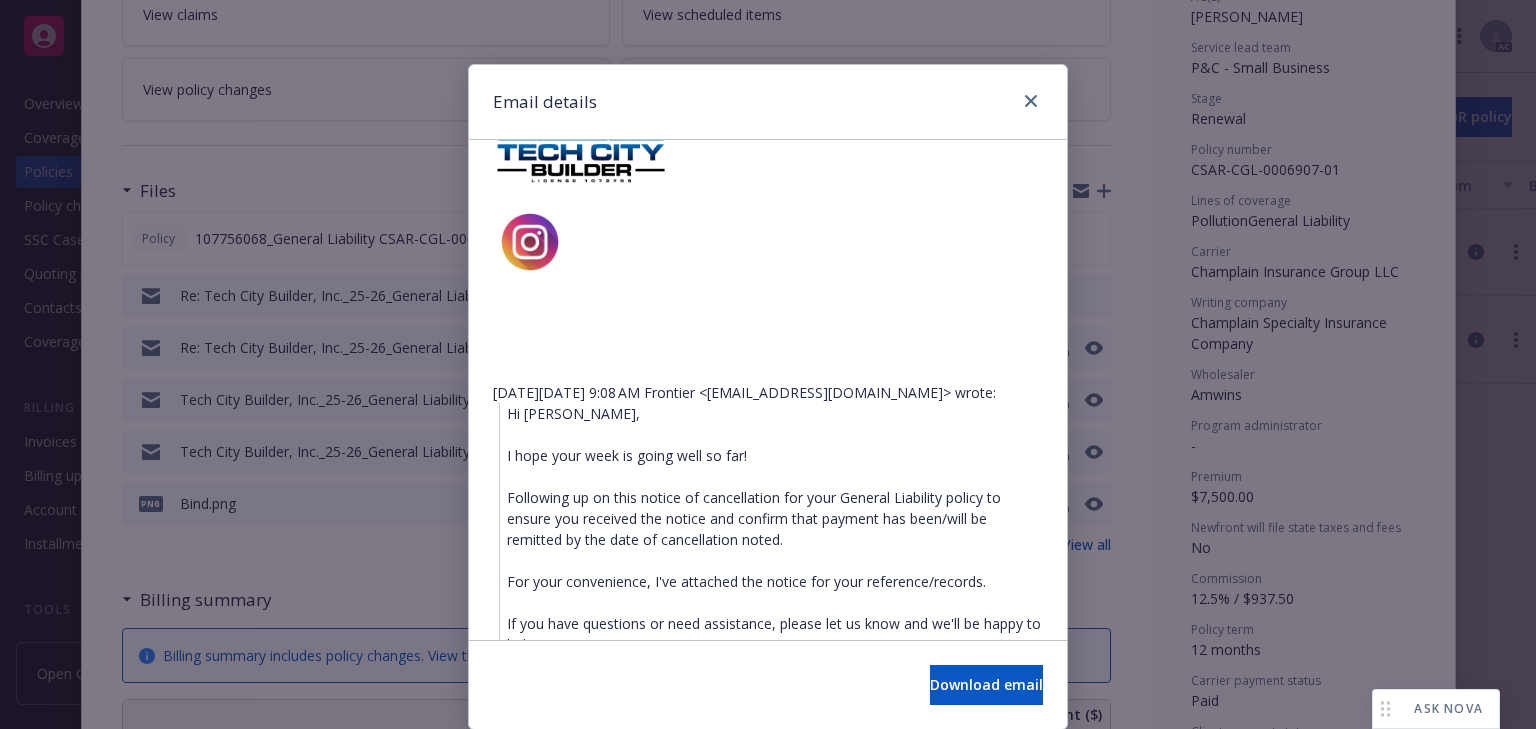 scroll, scrollTop: 456, scrollLeft: 0, axis: vertical 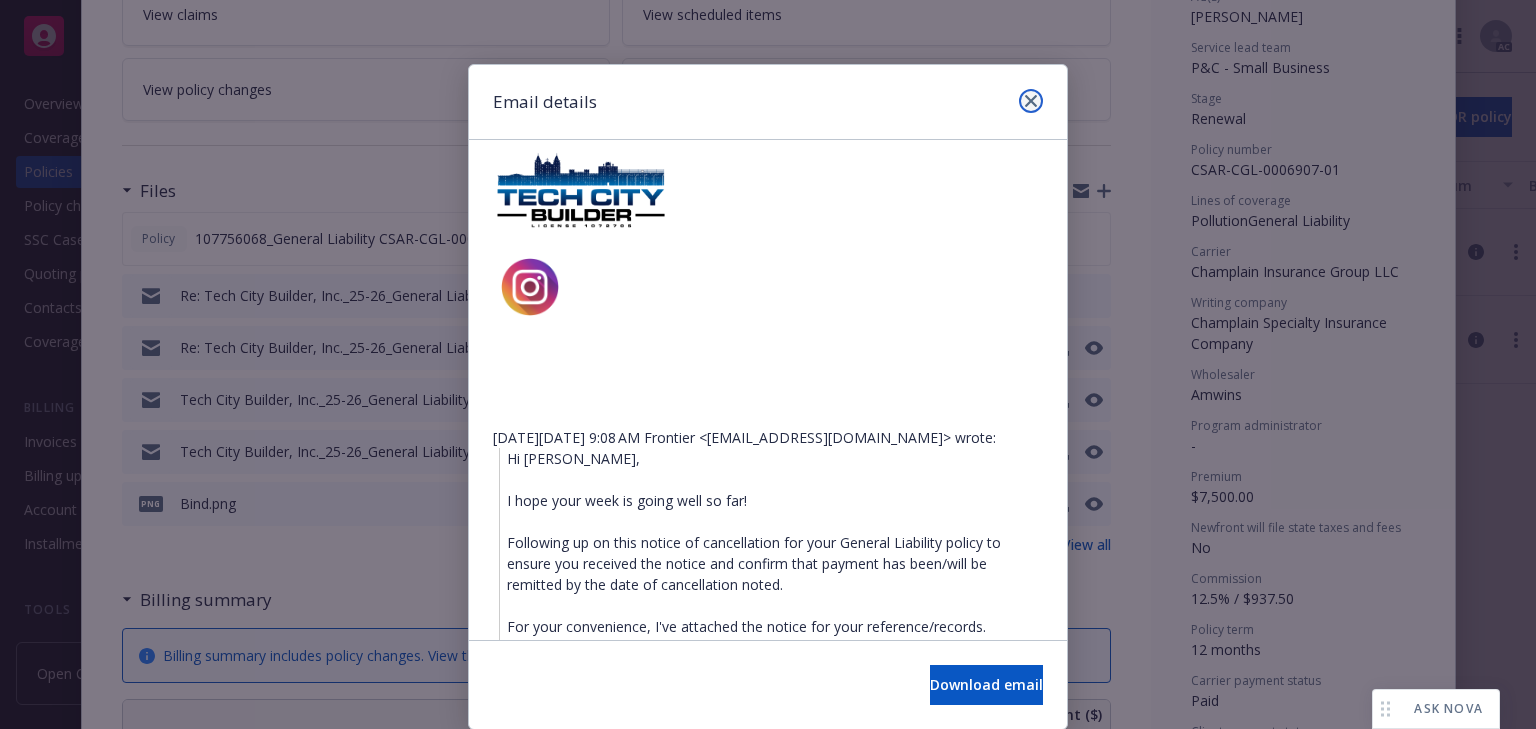 click 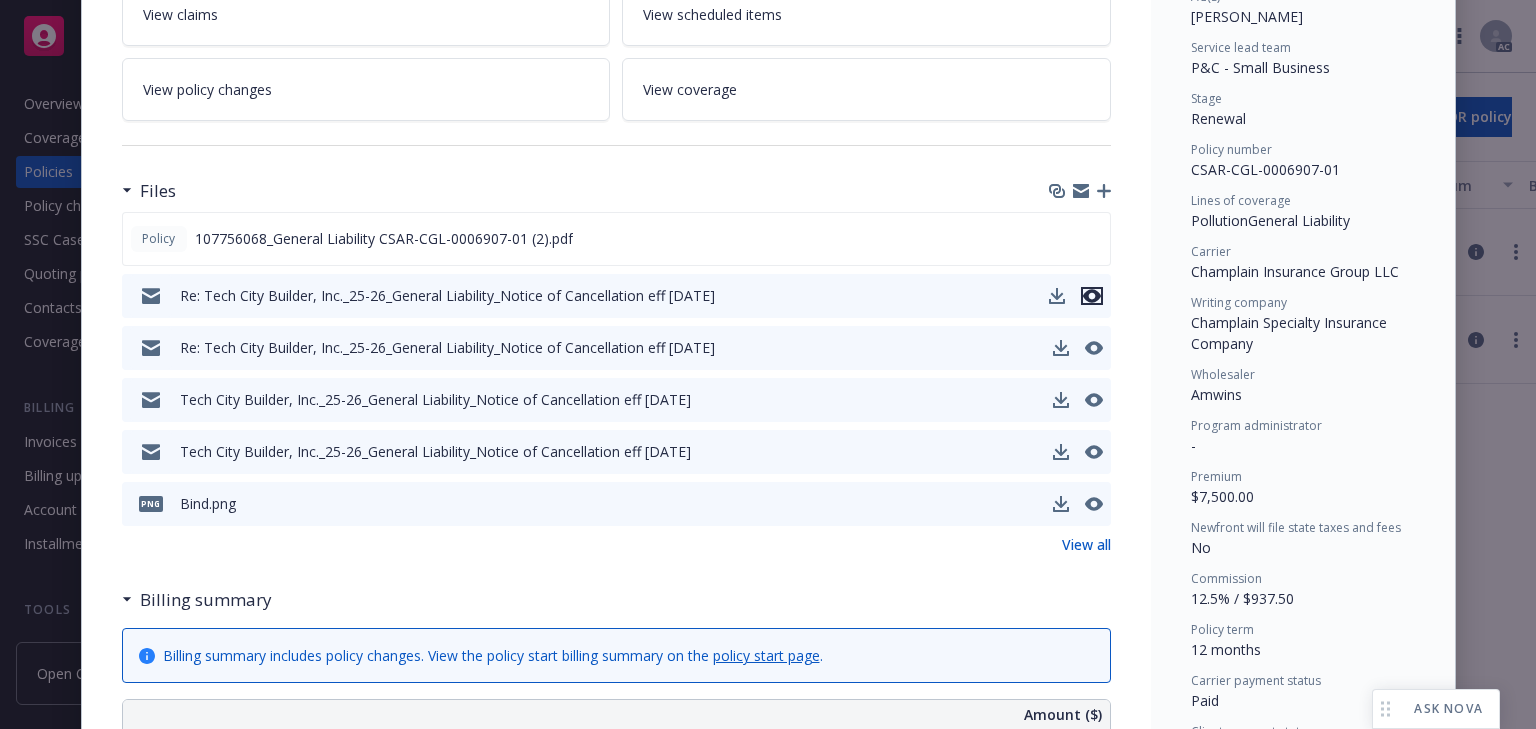 click 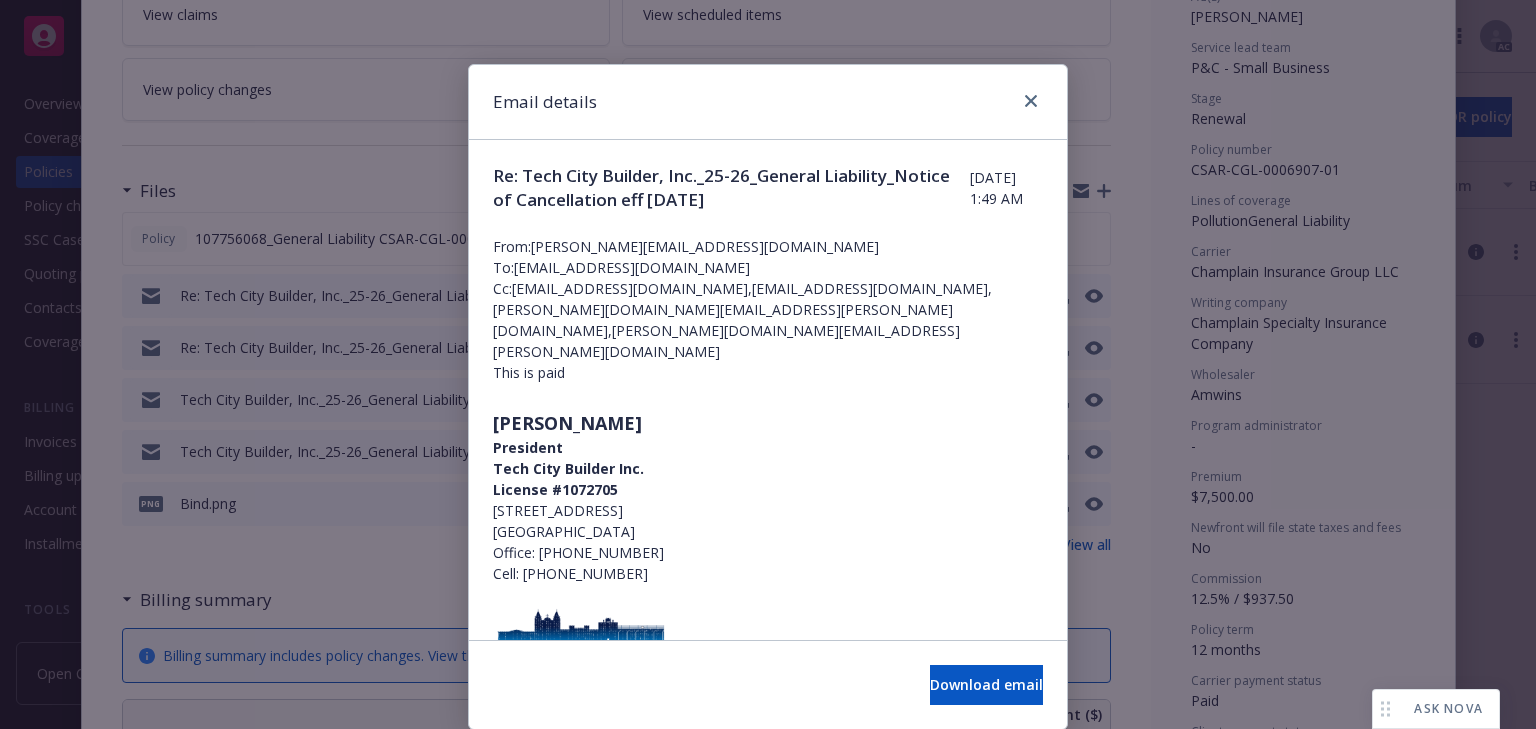 click on "President" at bounding box center (768, 447) 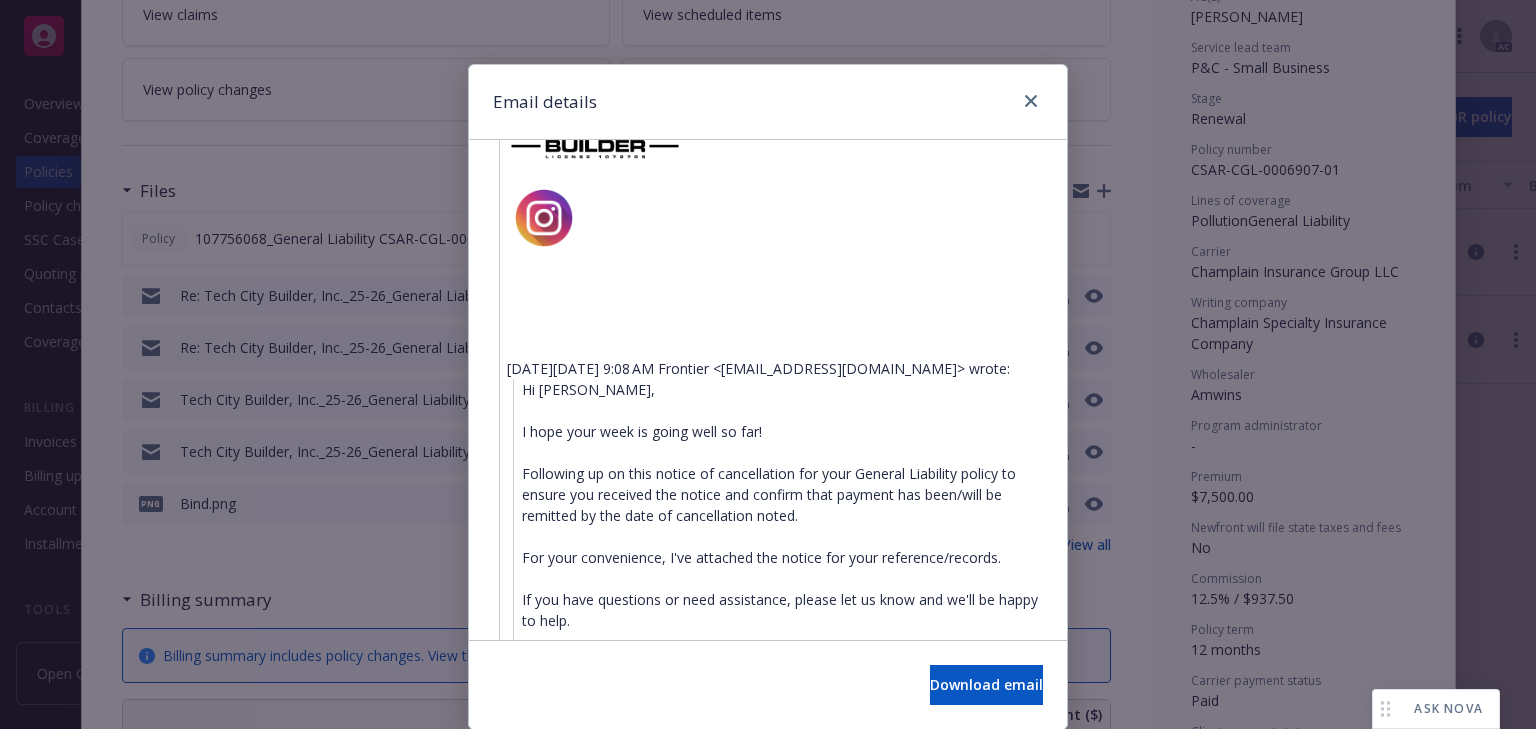 scroll, scrollTop: 1398, scrollLeft: 0, axis: vertical 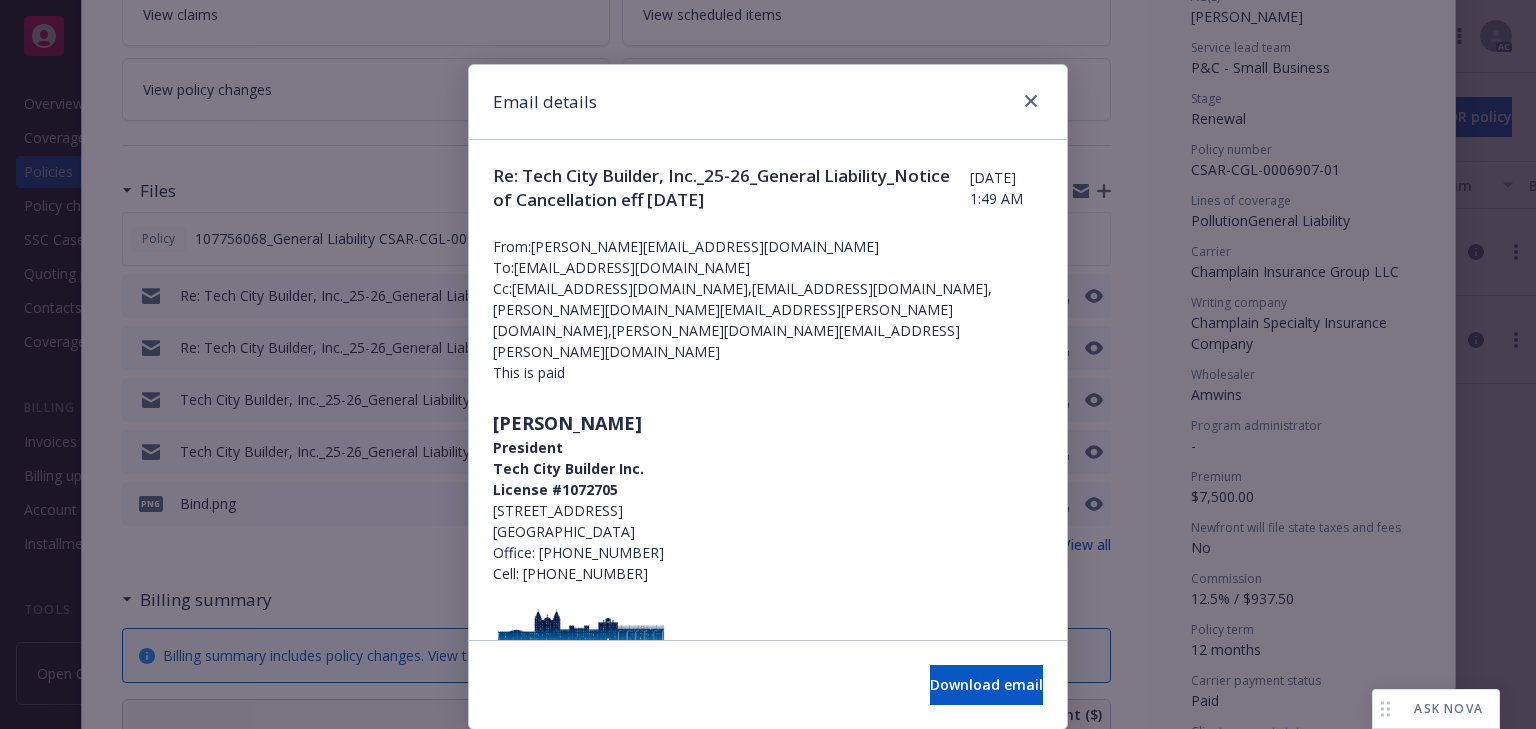 click on "Cell: [PHONE_NUMBER]" at bounding box center (768, 573) 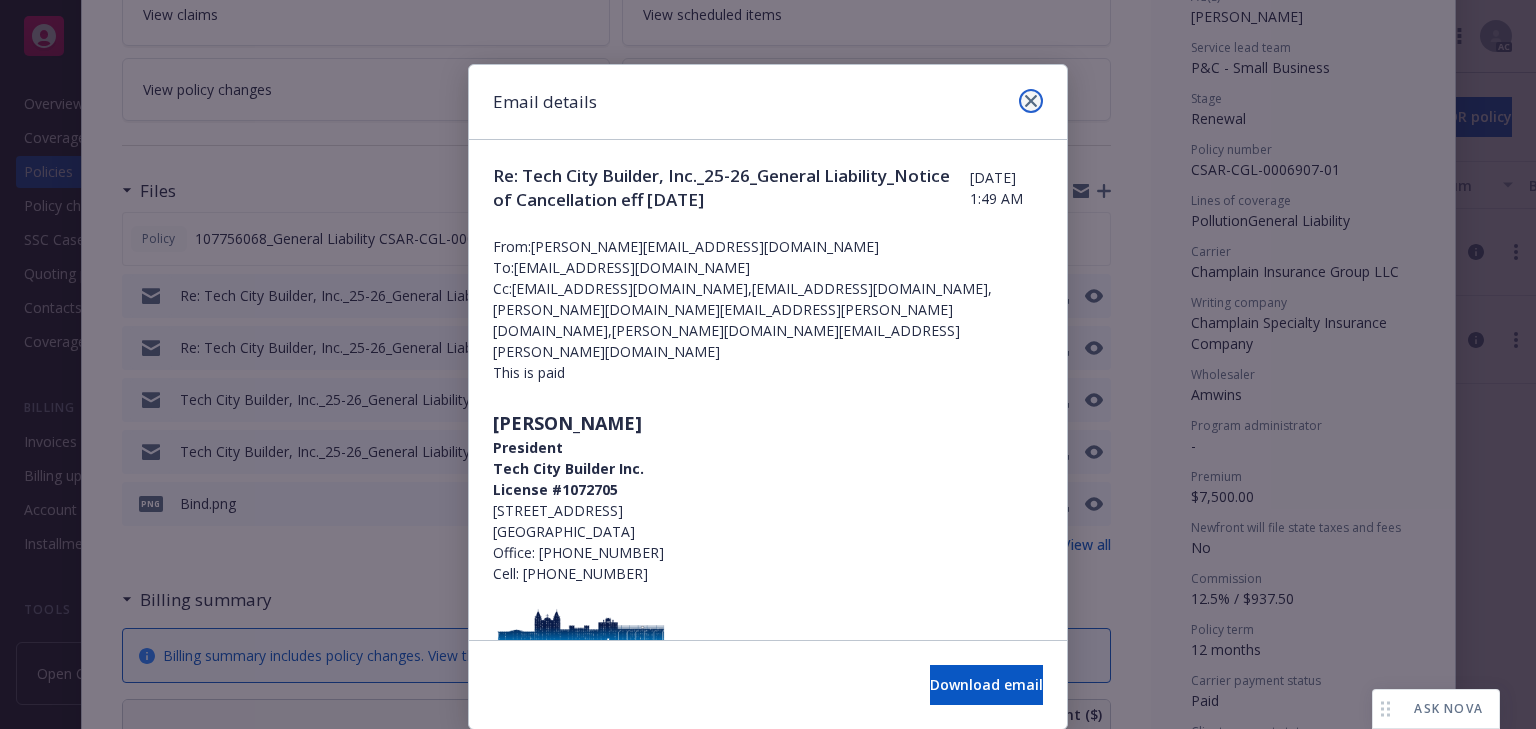 click 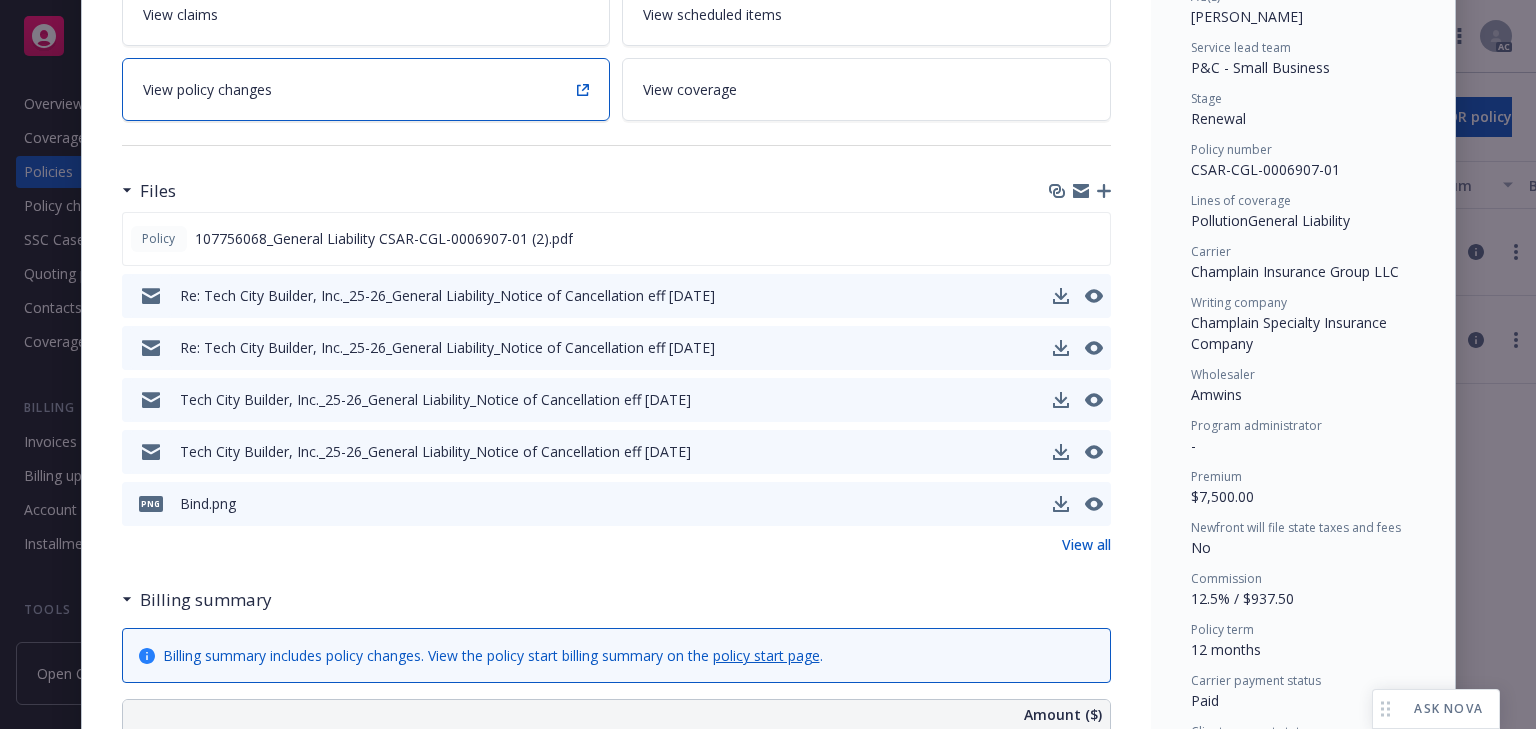 click on "View policy changes" at bounding box center [366, 89] 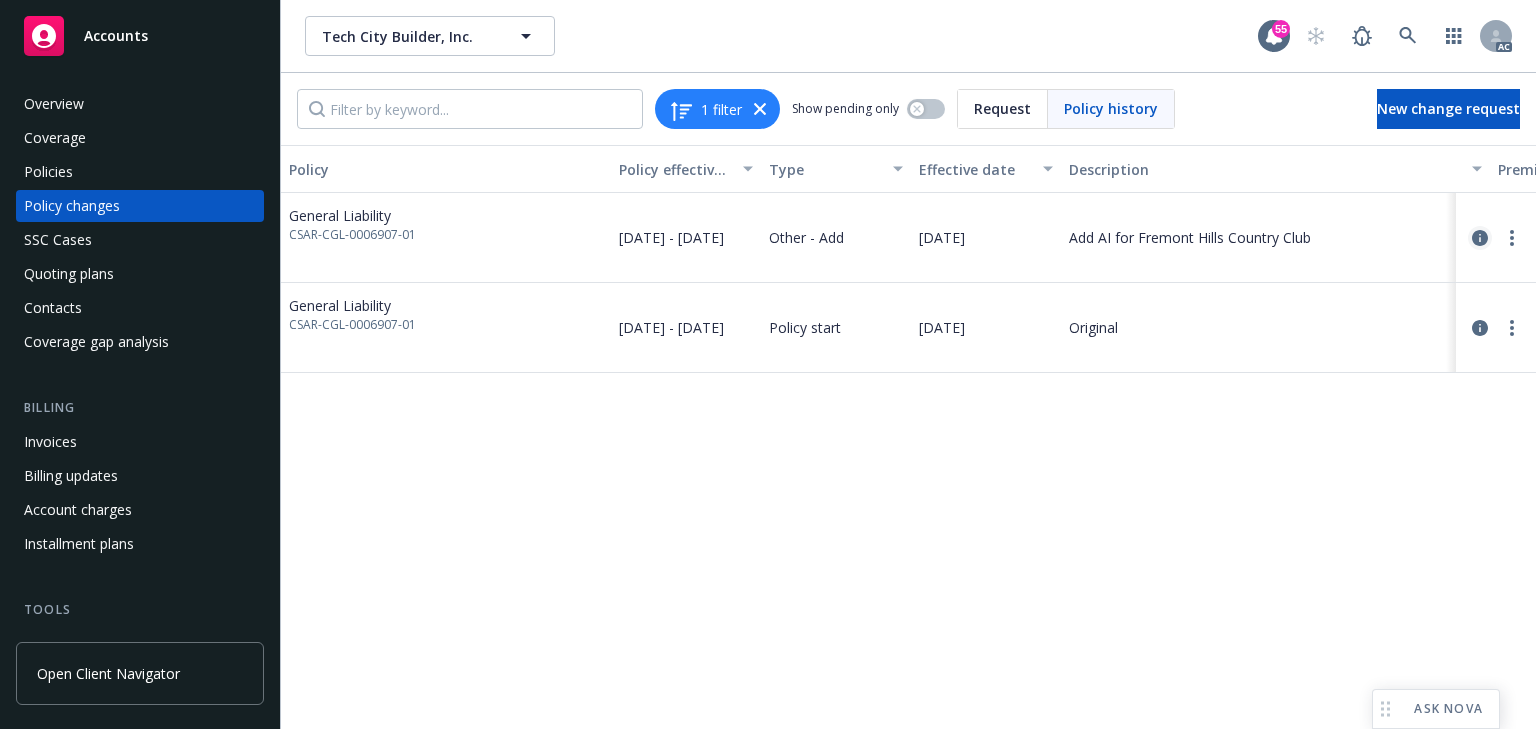click 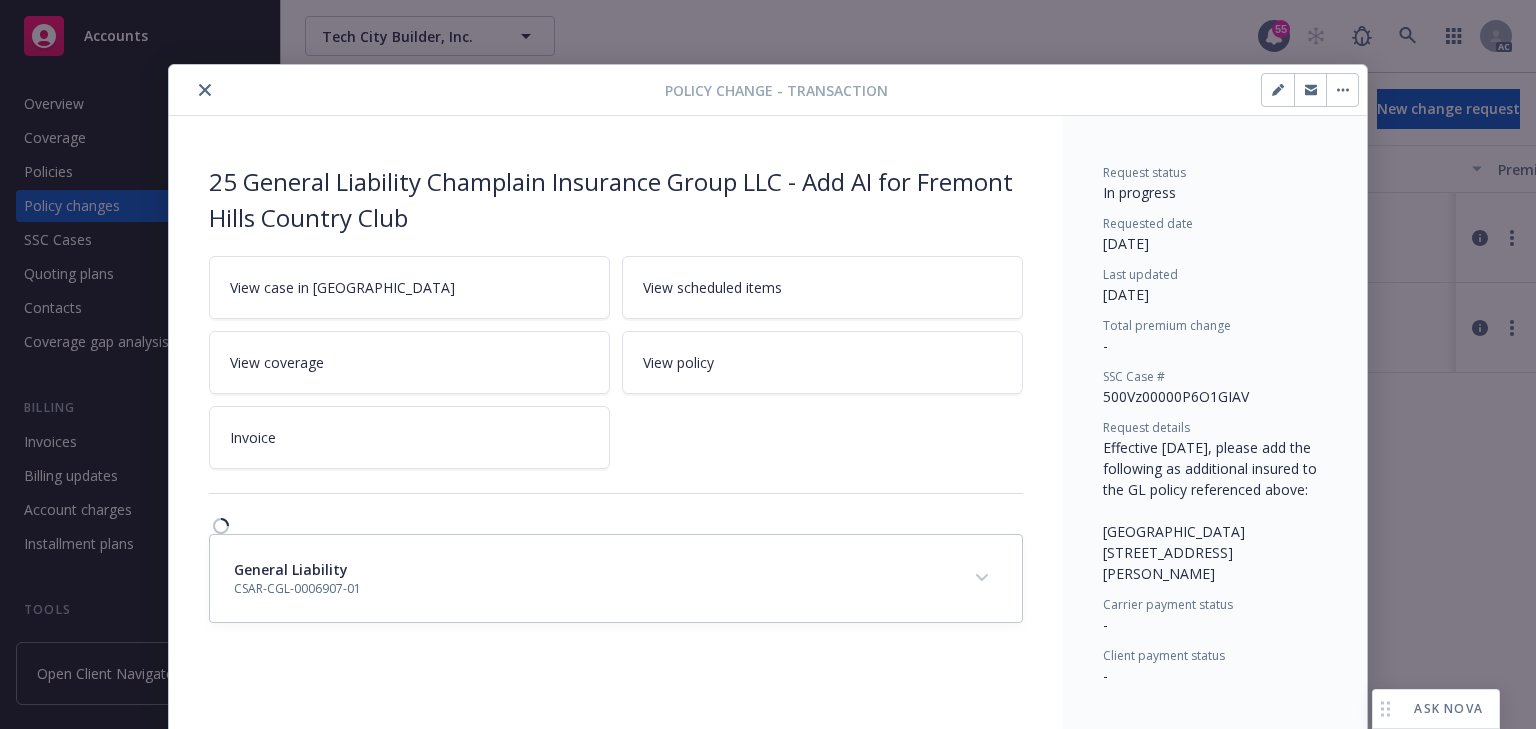 scroll, scrollTop: 20, scrollLeft: 0, axis: vertical 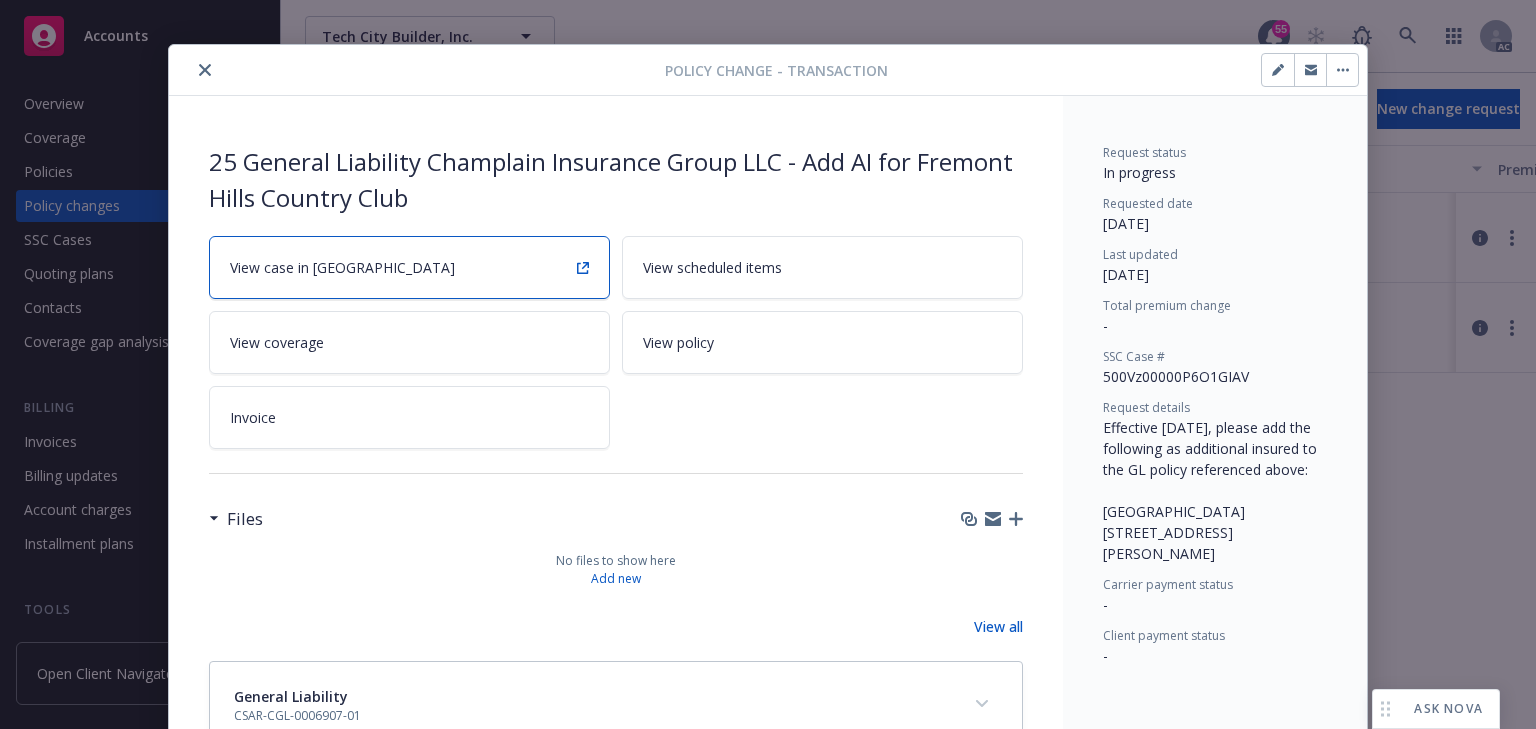 click on "View case in [GEOGRAPHIC_DATA]" at bounding box center (409, 267) 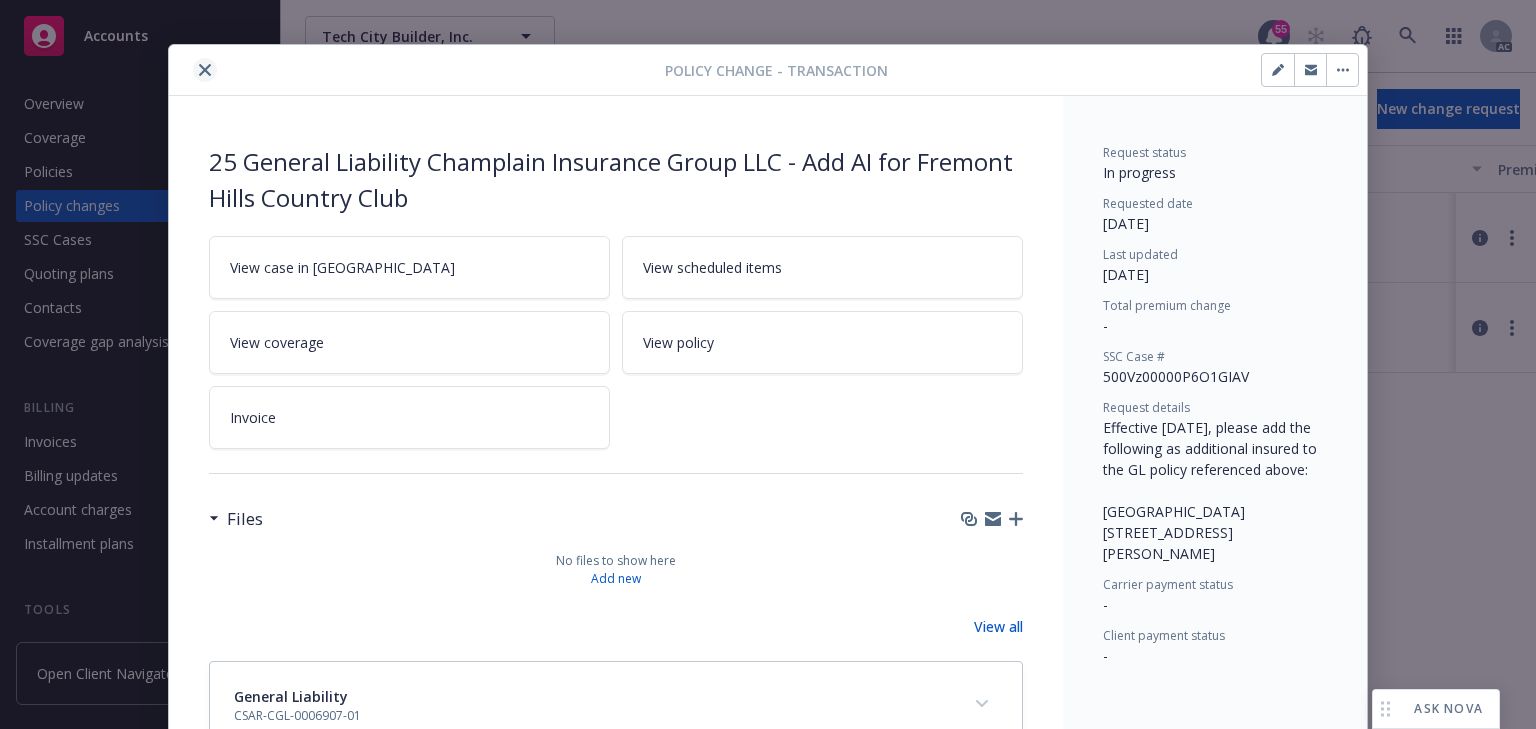 click at bounding box center (205, 70) 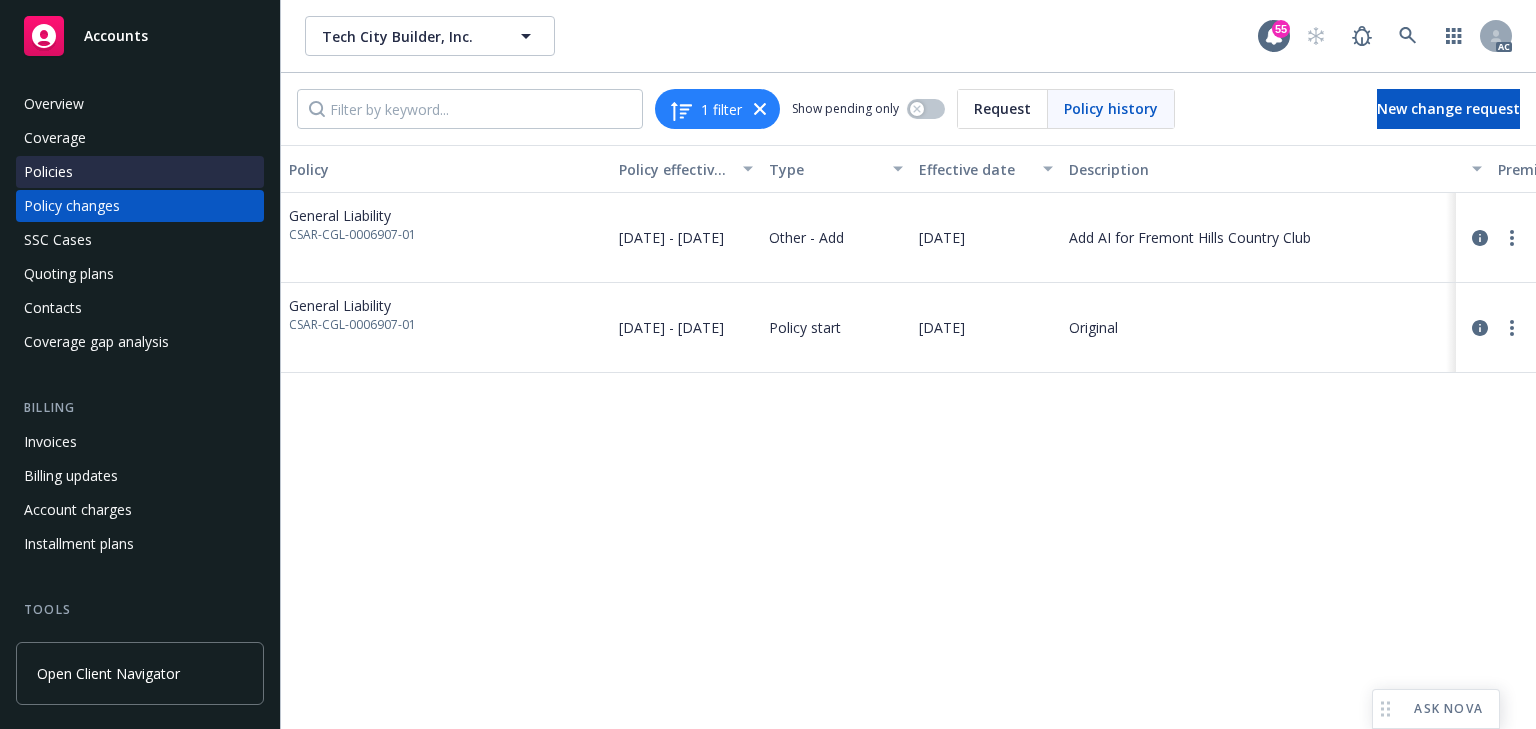 click on "Policies" at bounding box center [140, 172] 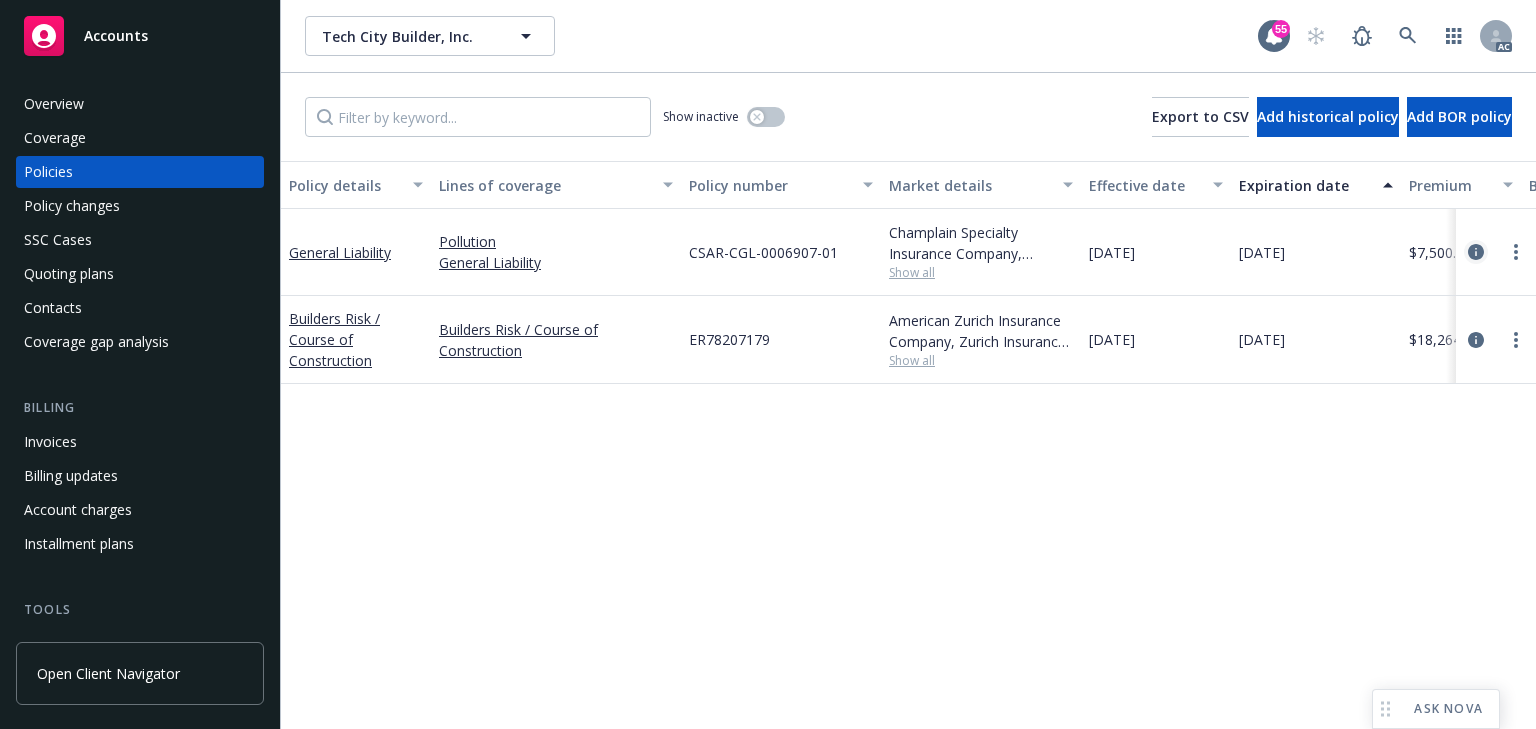 click 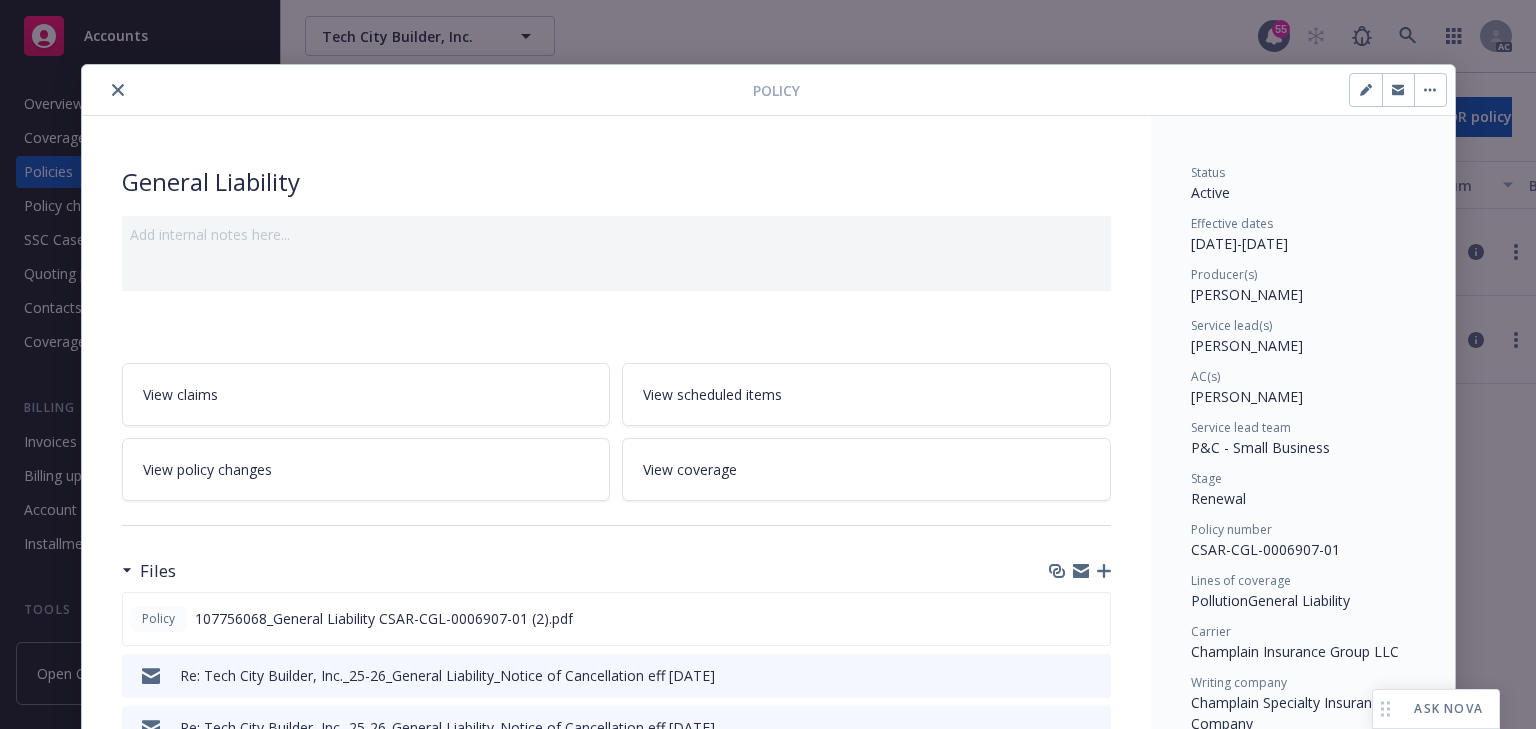 scroll, scrollTop: 60, scrollLeft: 0, axis: vertical 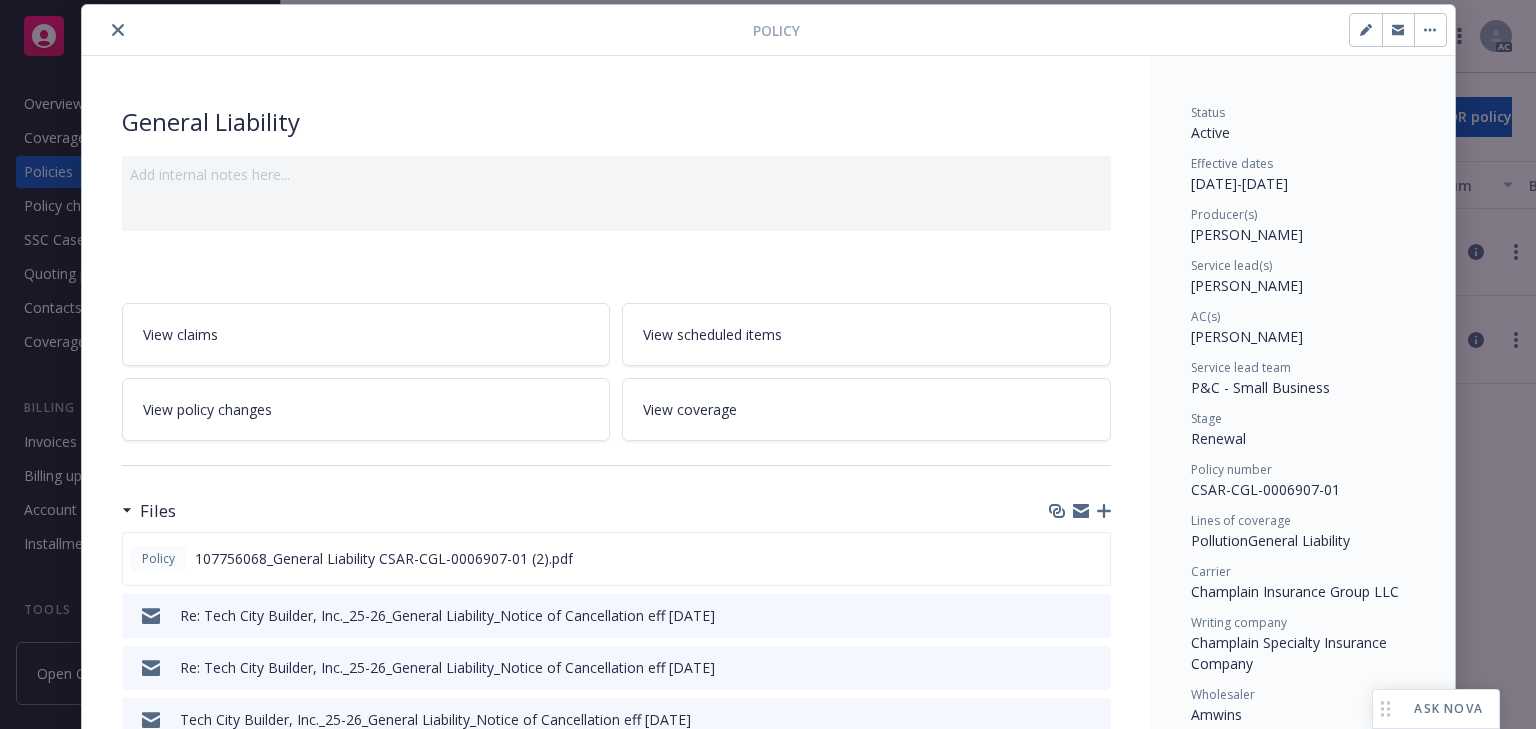 drag, startPoint x: 1181, startPoint y: 344, endPoint x: 1304, endPoint y: 344, distance: 123 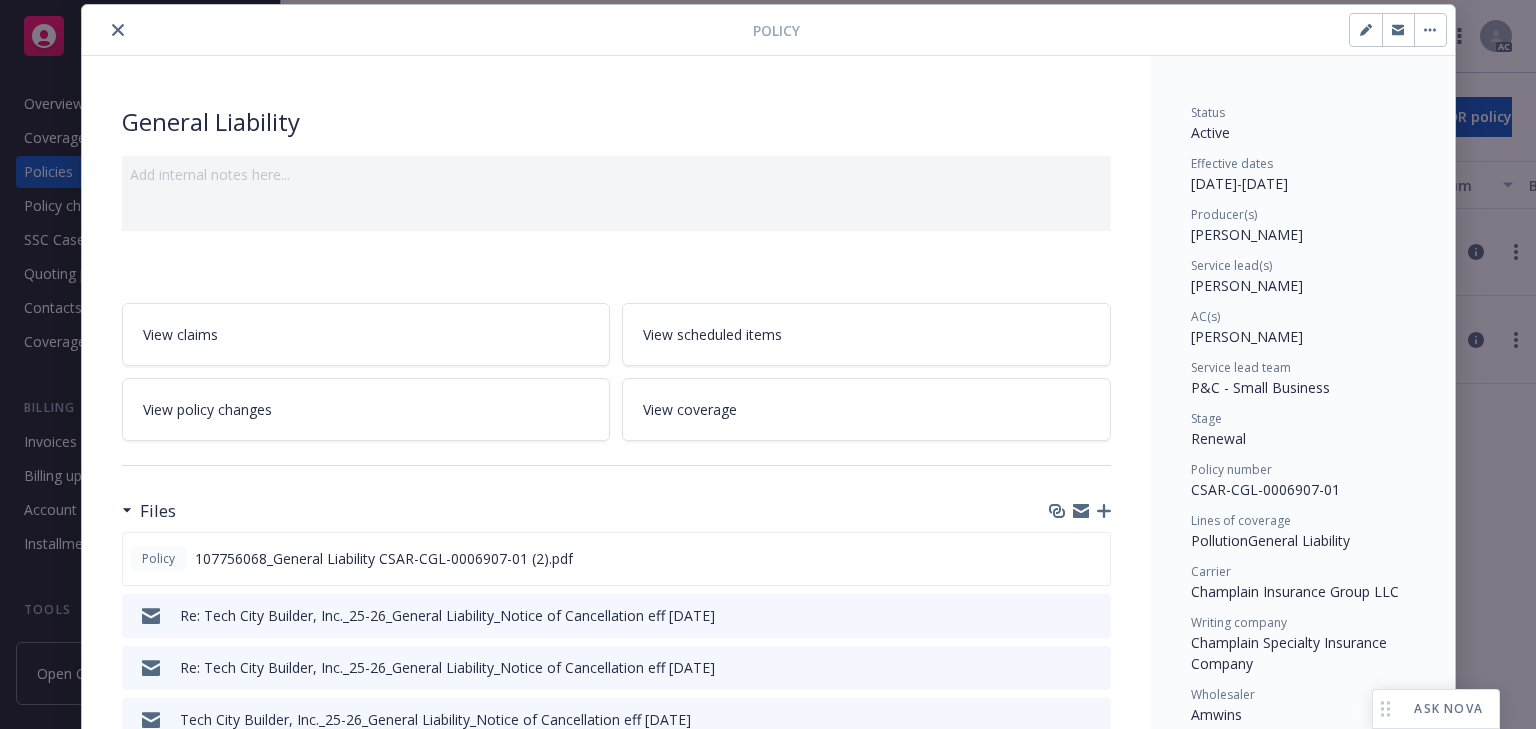 scroll, scrollTop: 220, scrollLeft: 0, axis: vertical 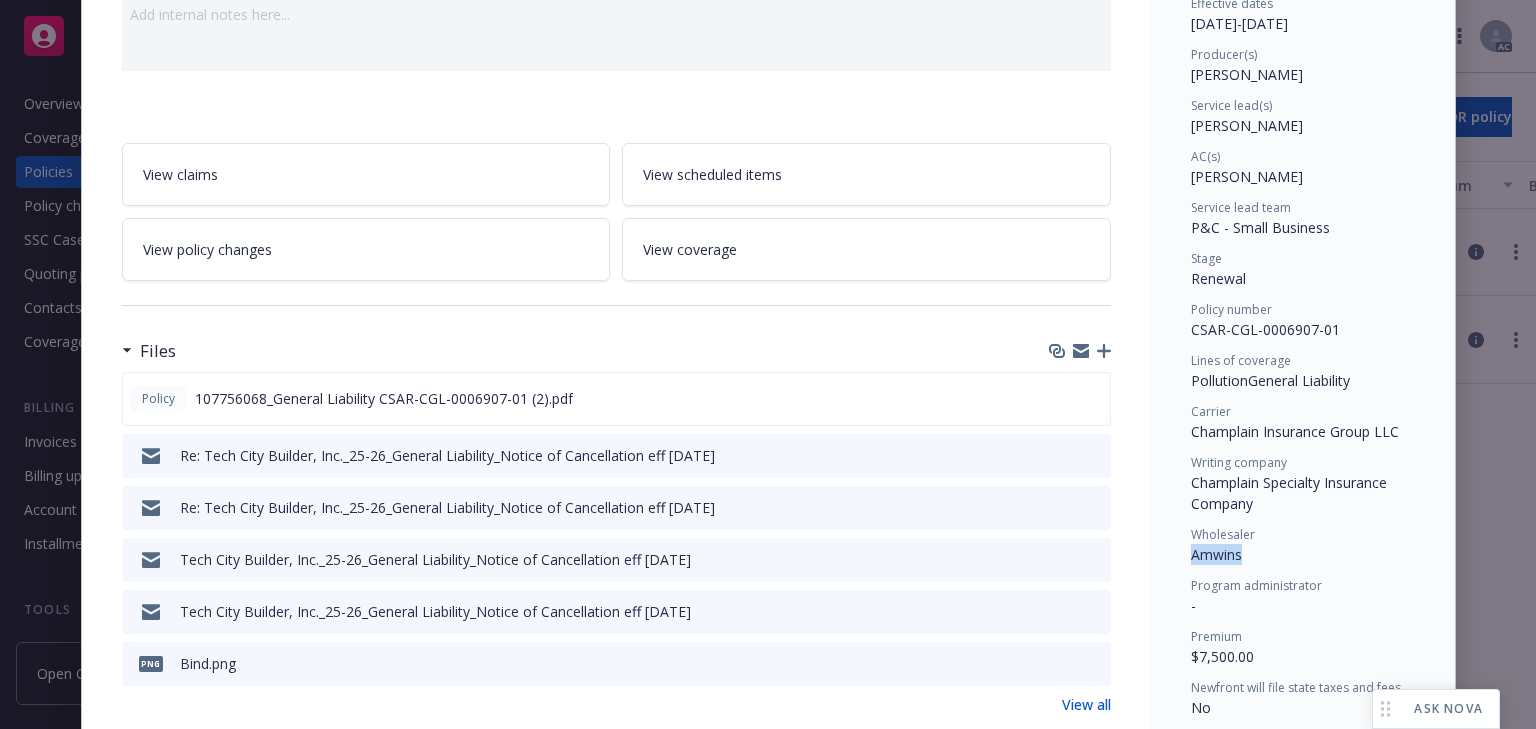 drag, startPoint x: 1178, startPoint y: 554, endPoint x: 1264, endPoint y: 549, distance: 86.145226 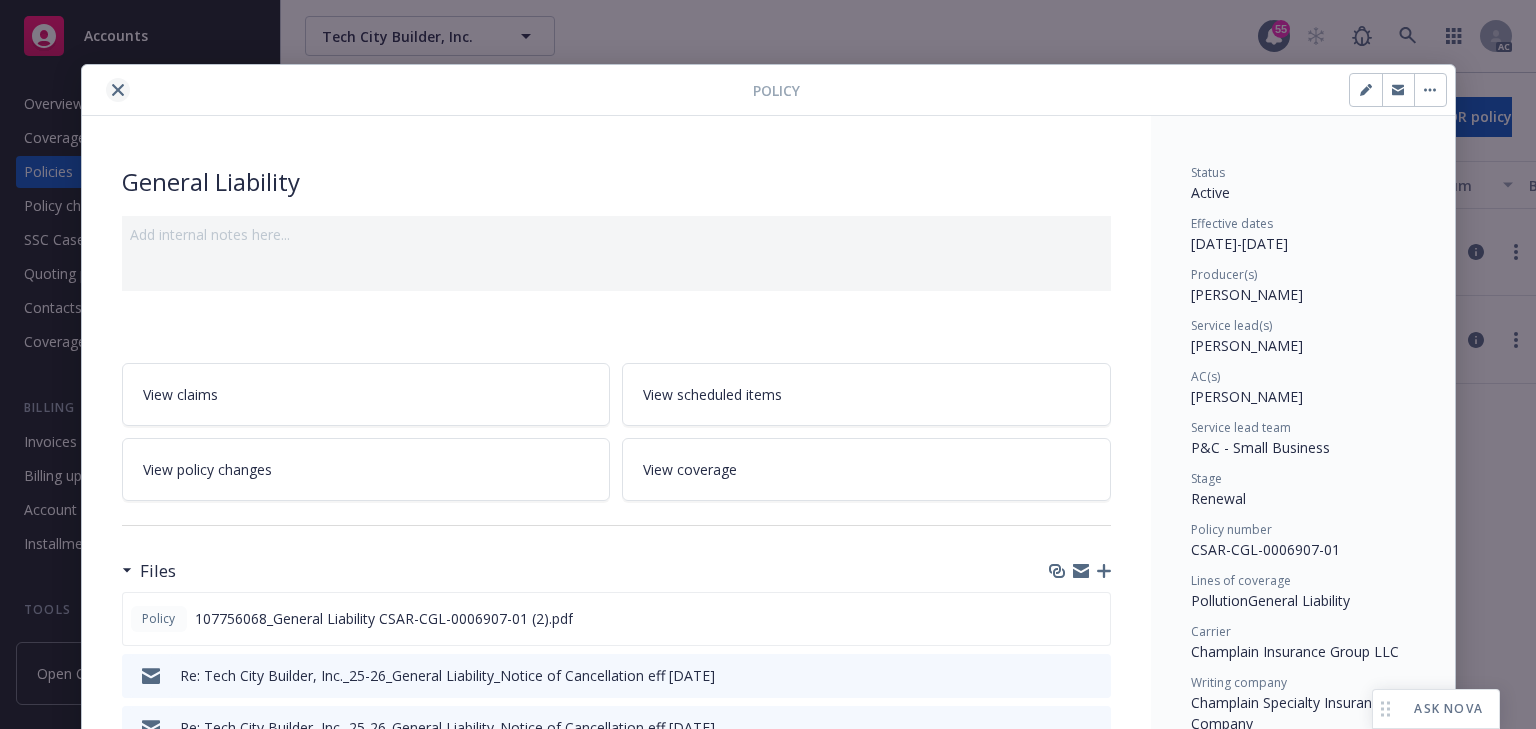 click 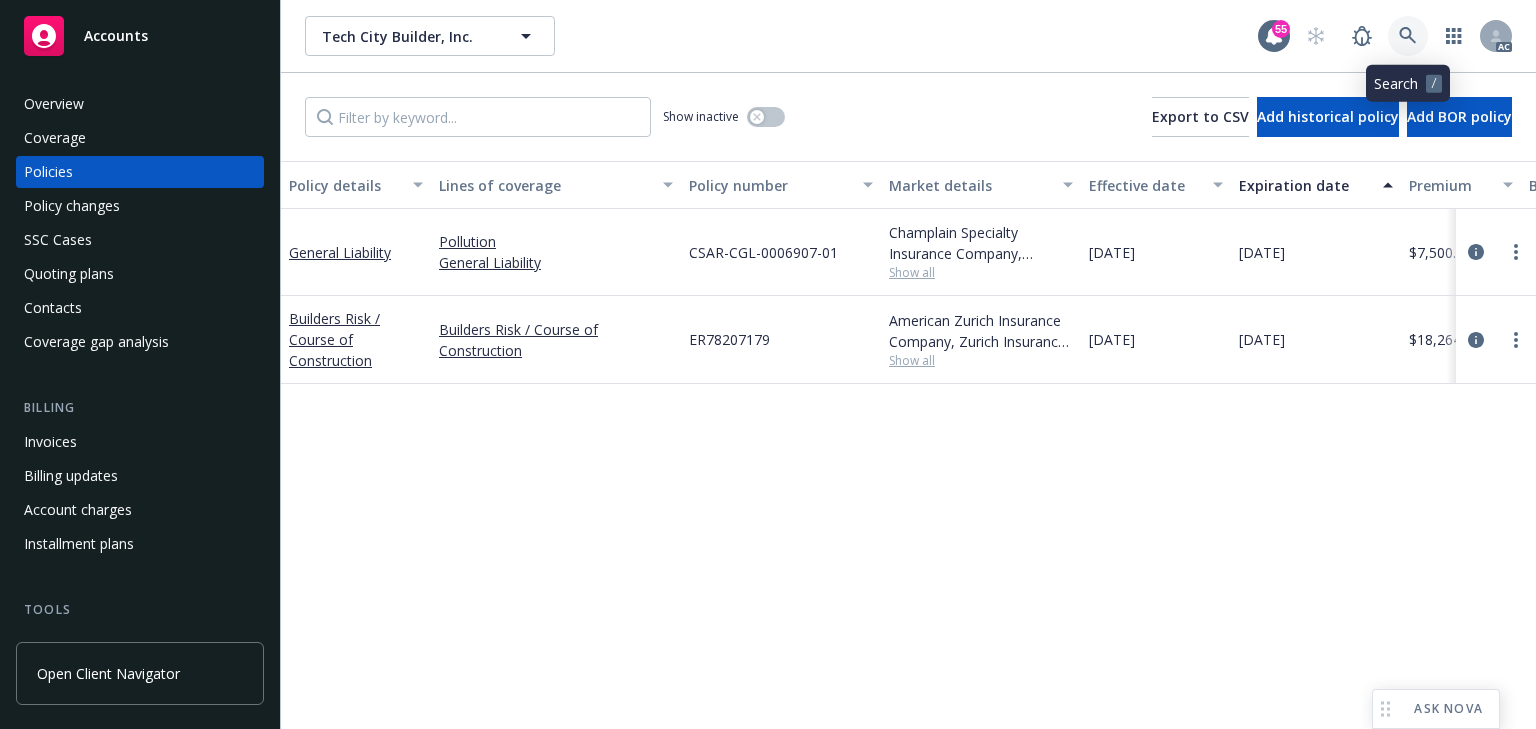 click 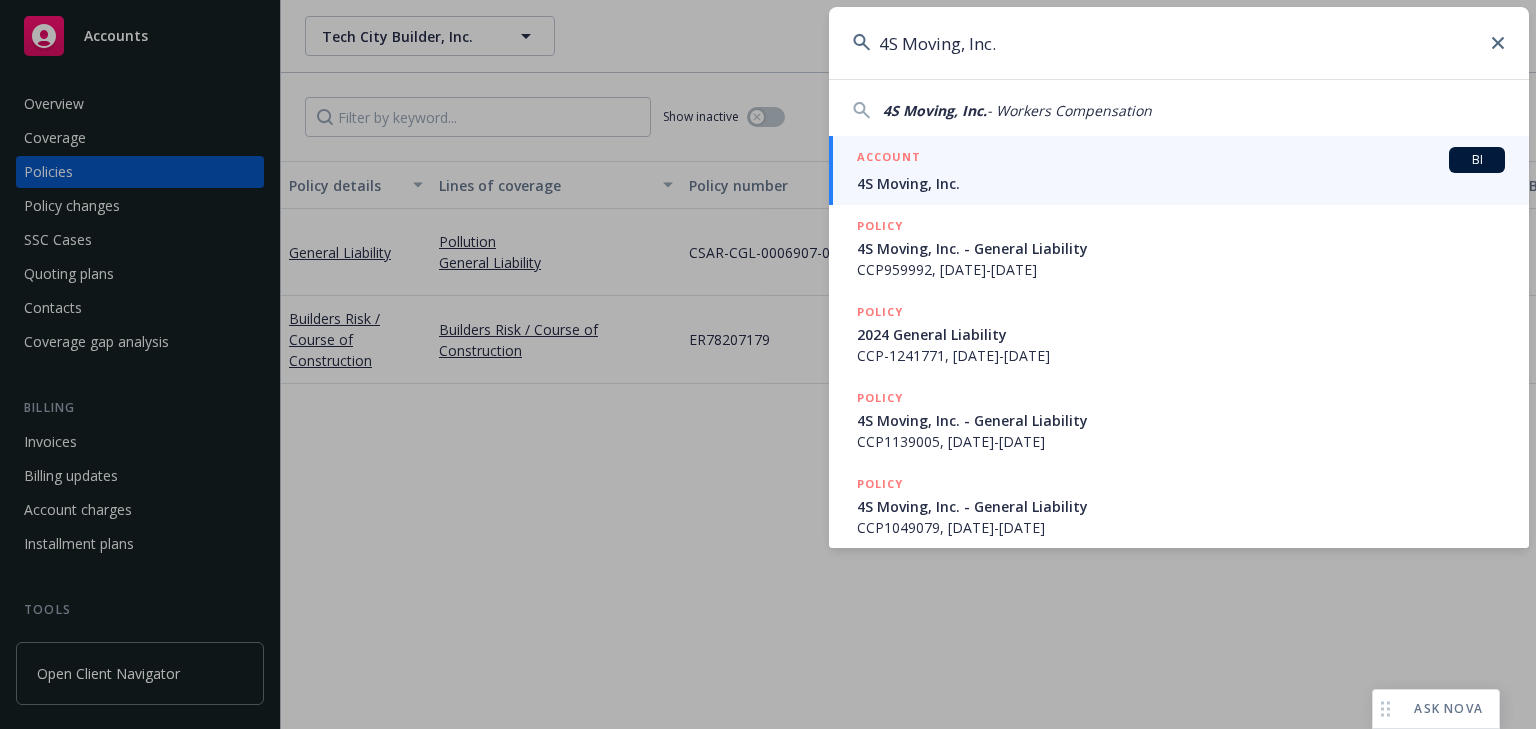 type on "4S Moving, Inc." 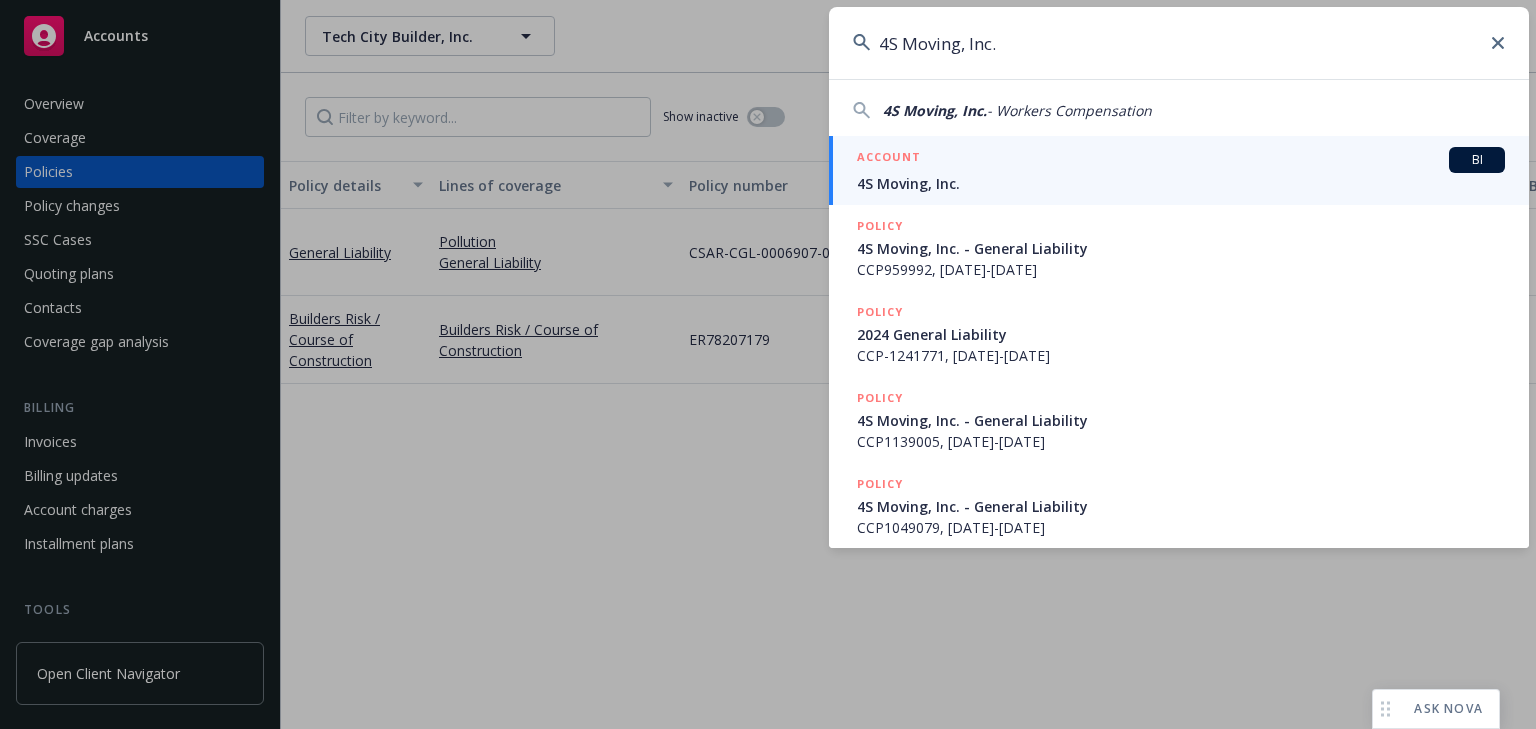click on "4S Moving, Inc." at bounding box center [1181, 183] 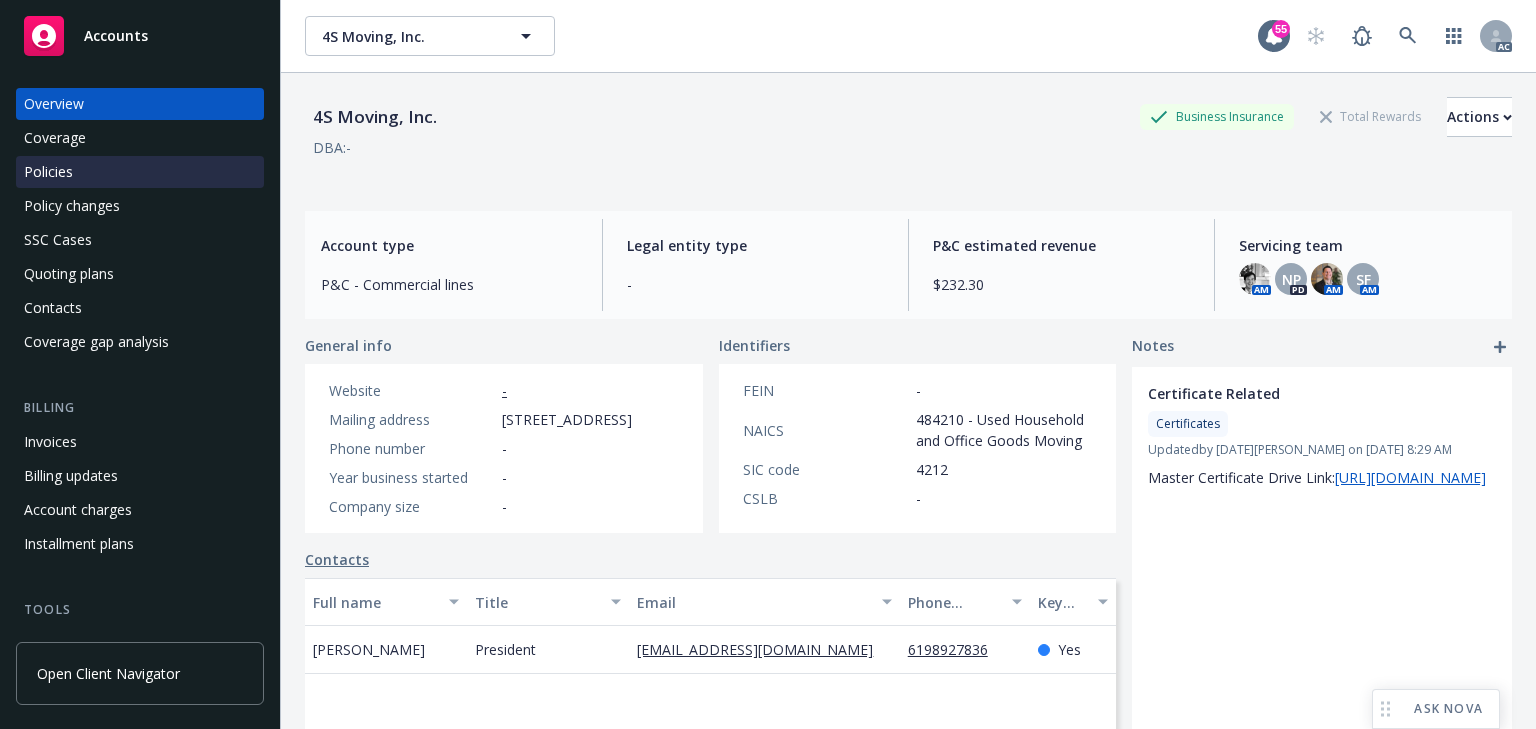 click on "Policies" at bounding box center (48, 172) 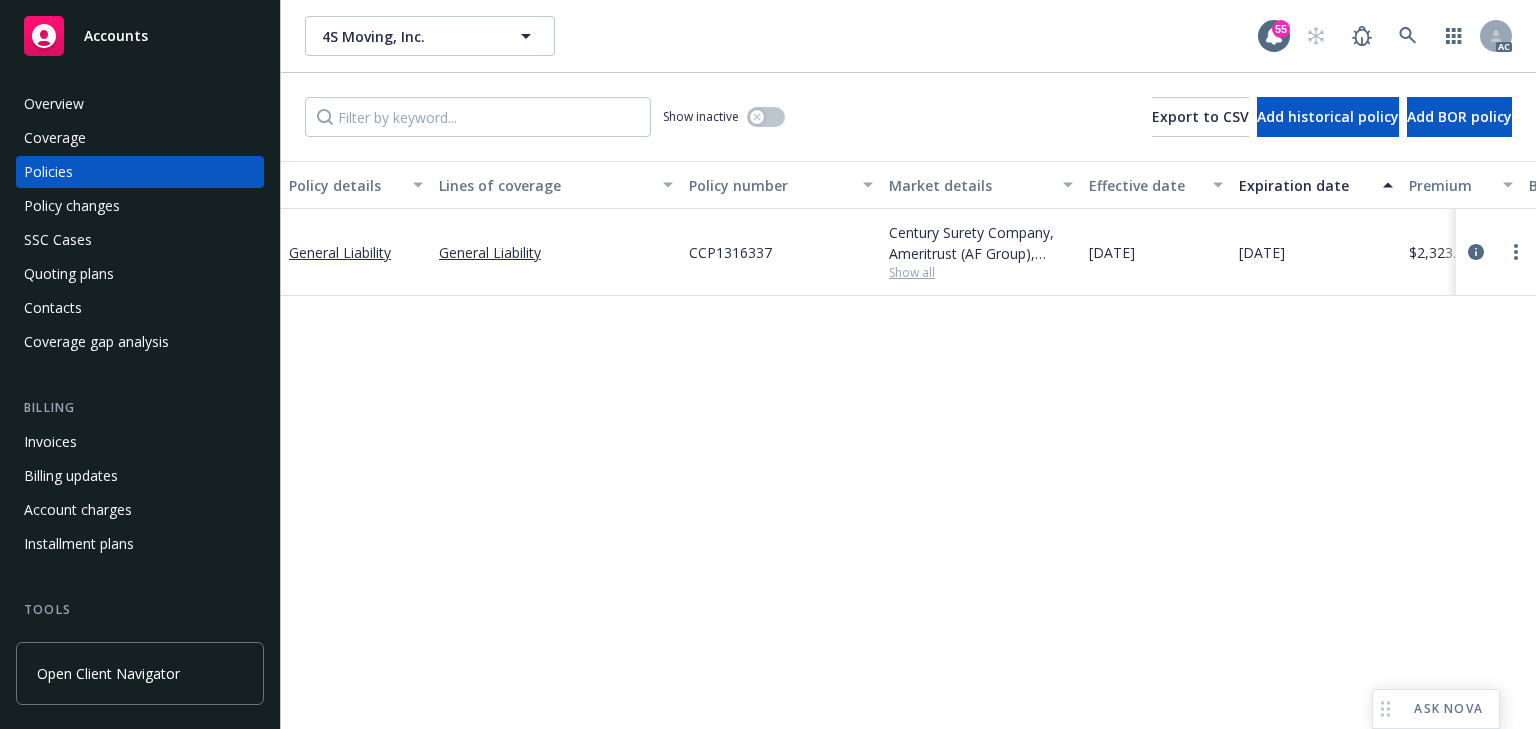 click on "Policy details Lines of coverage Policy number Market details Effective date Expiration date Premium Billing method Stage Status Service team leaders General Liability General Liability CCP1316337 Century Surety Company, Ameritrust (AF Group), Monarch Insurance Services Show all [DATE] [DATE] $2,323.00 Agency - Pay in full Renewal Active Nic [PERSON_NAME] [PERSON_NAME] AM 1 more" at bounding box center [908, 445] 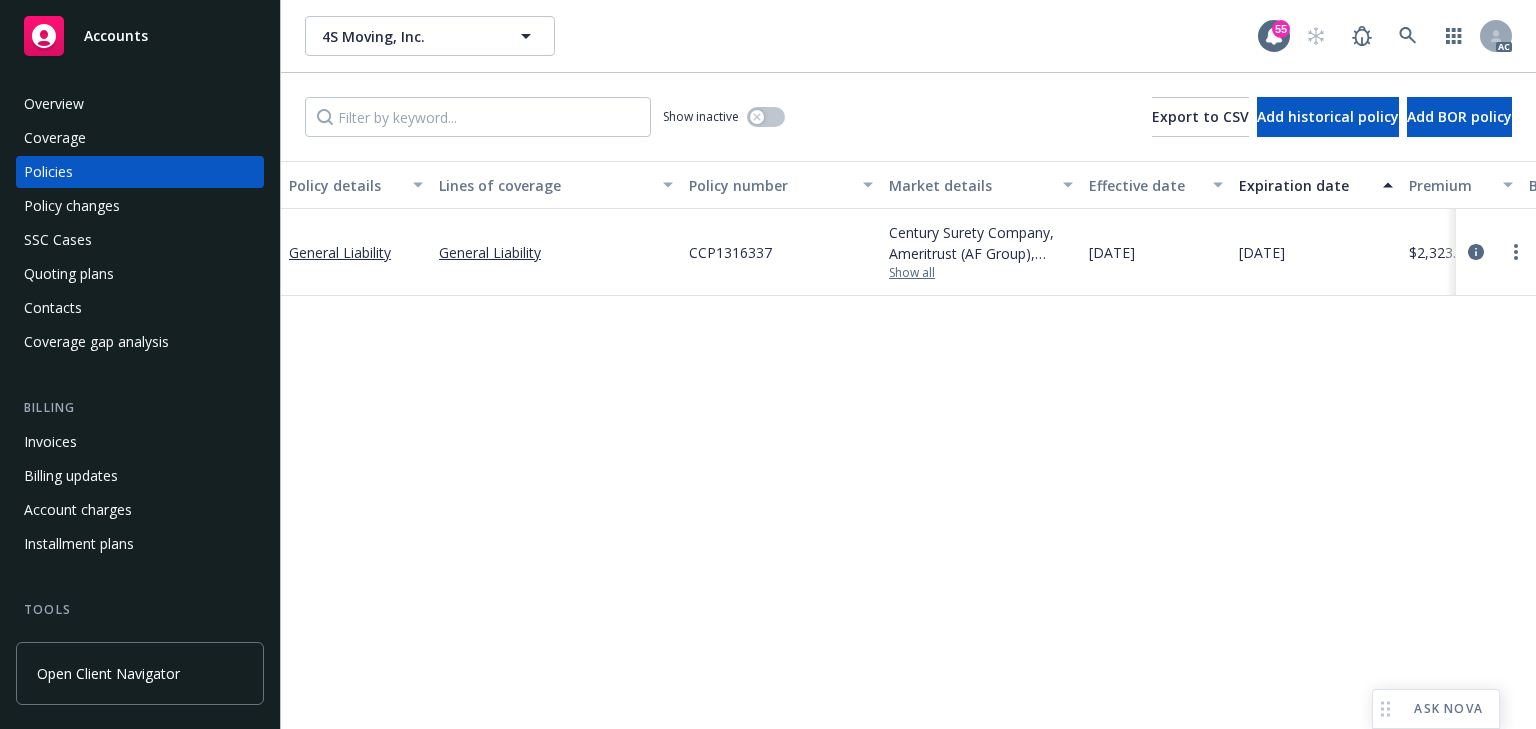 click on "Show all" at bounding box center (981, 273) 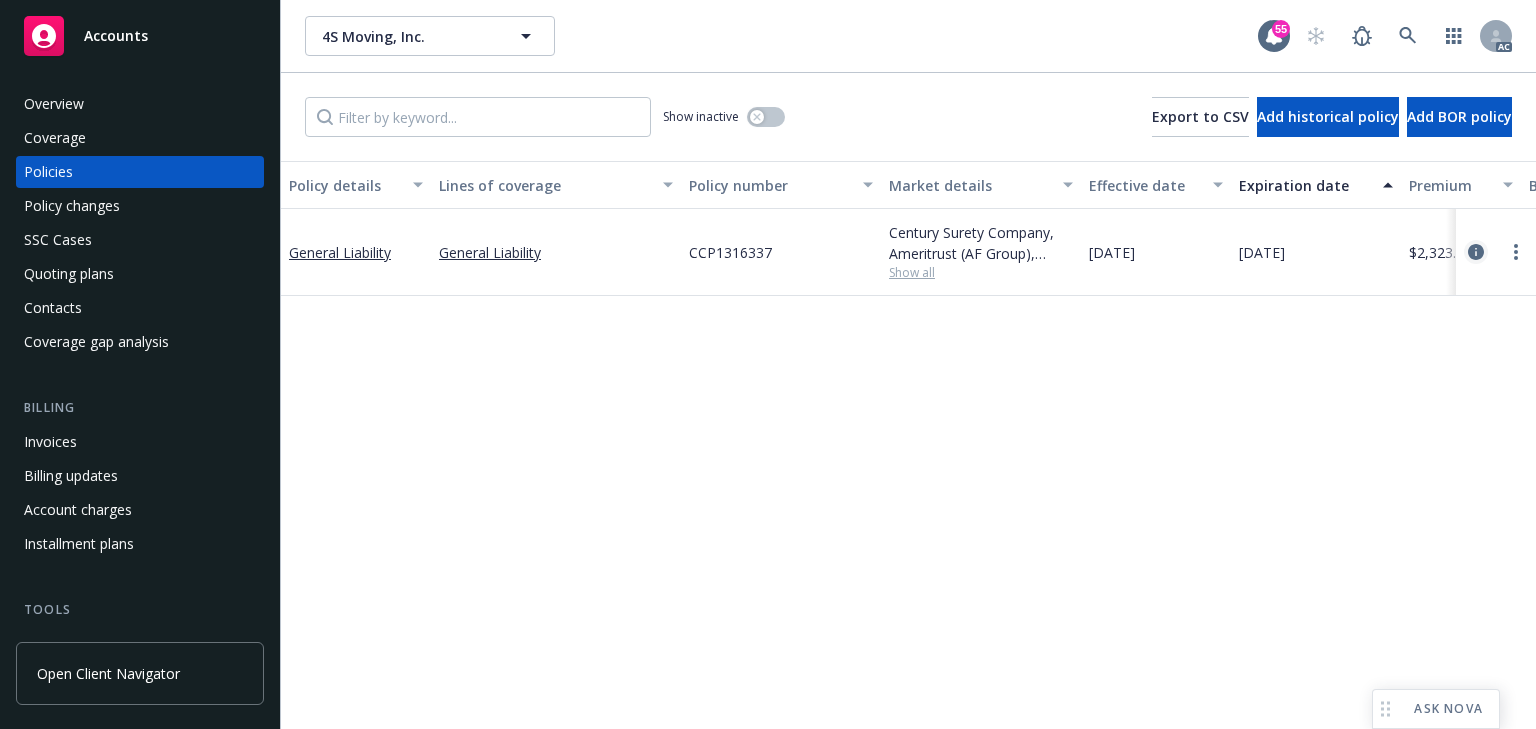 click 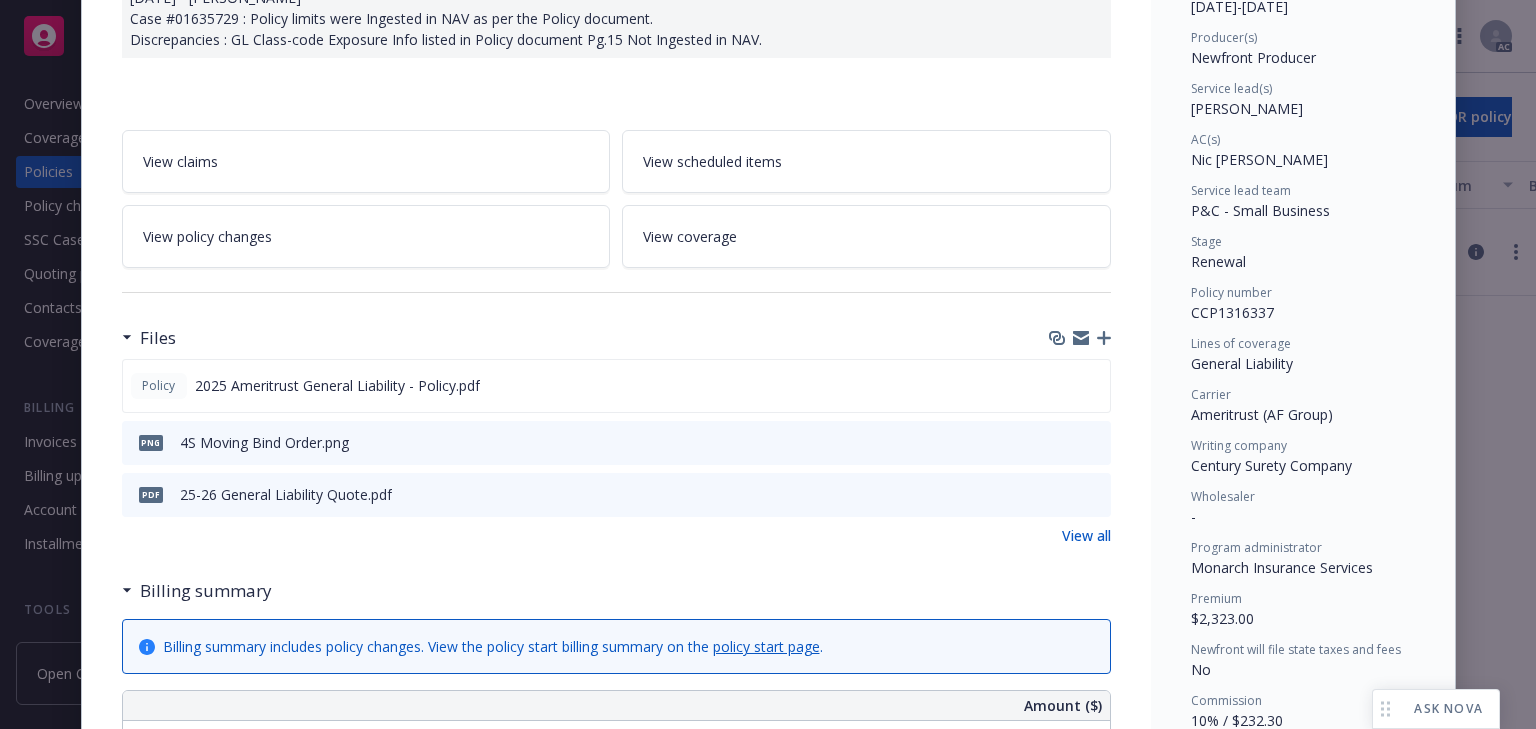 scroll, scrollTop: 240, scrollLeft: 0, axis: vertical 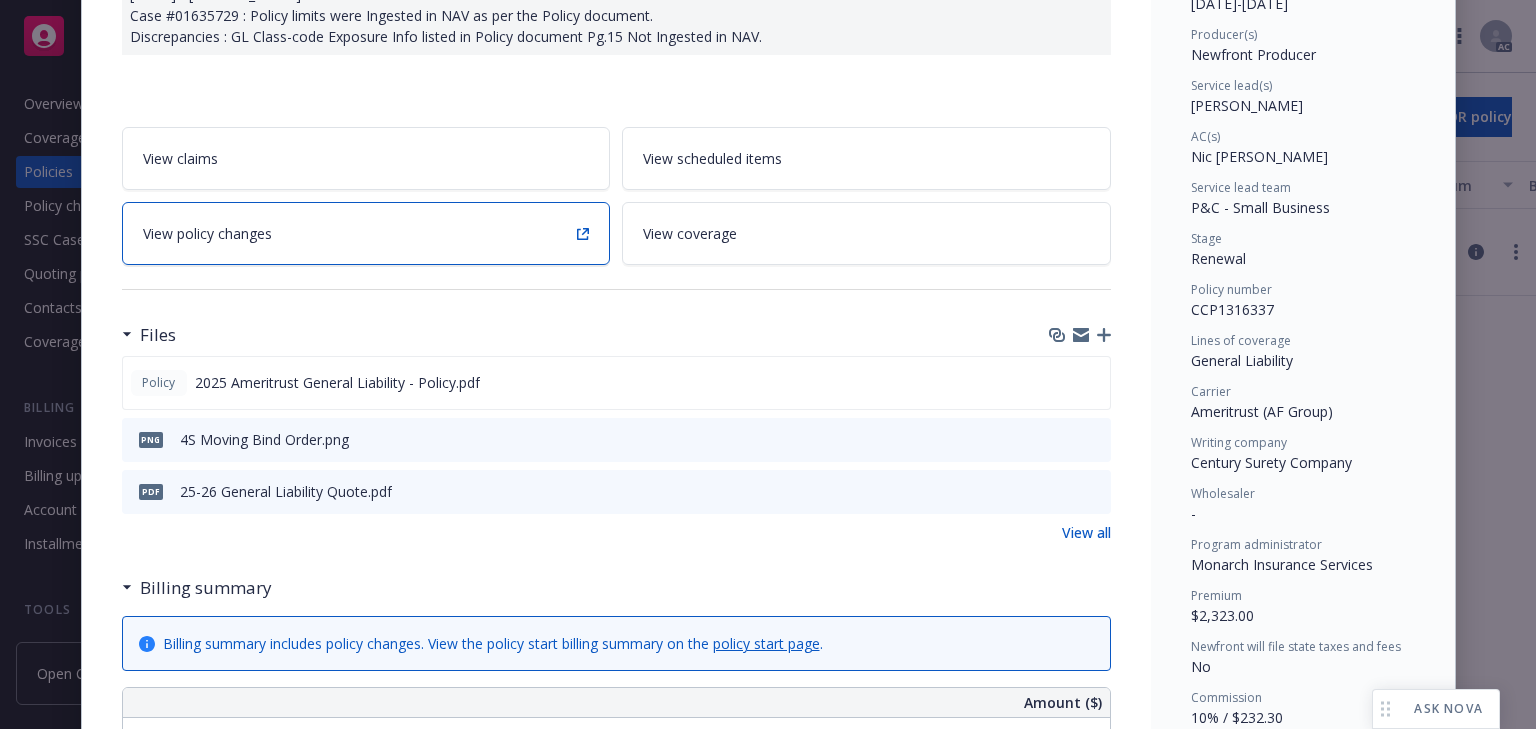 click on "View policy changes" at bounding box center (366, 233) 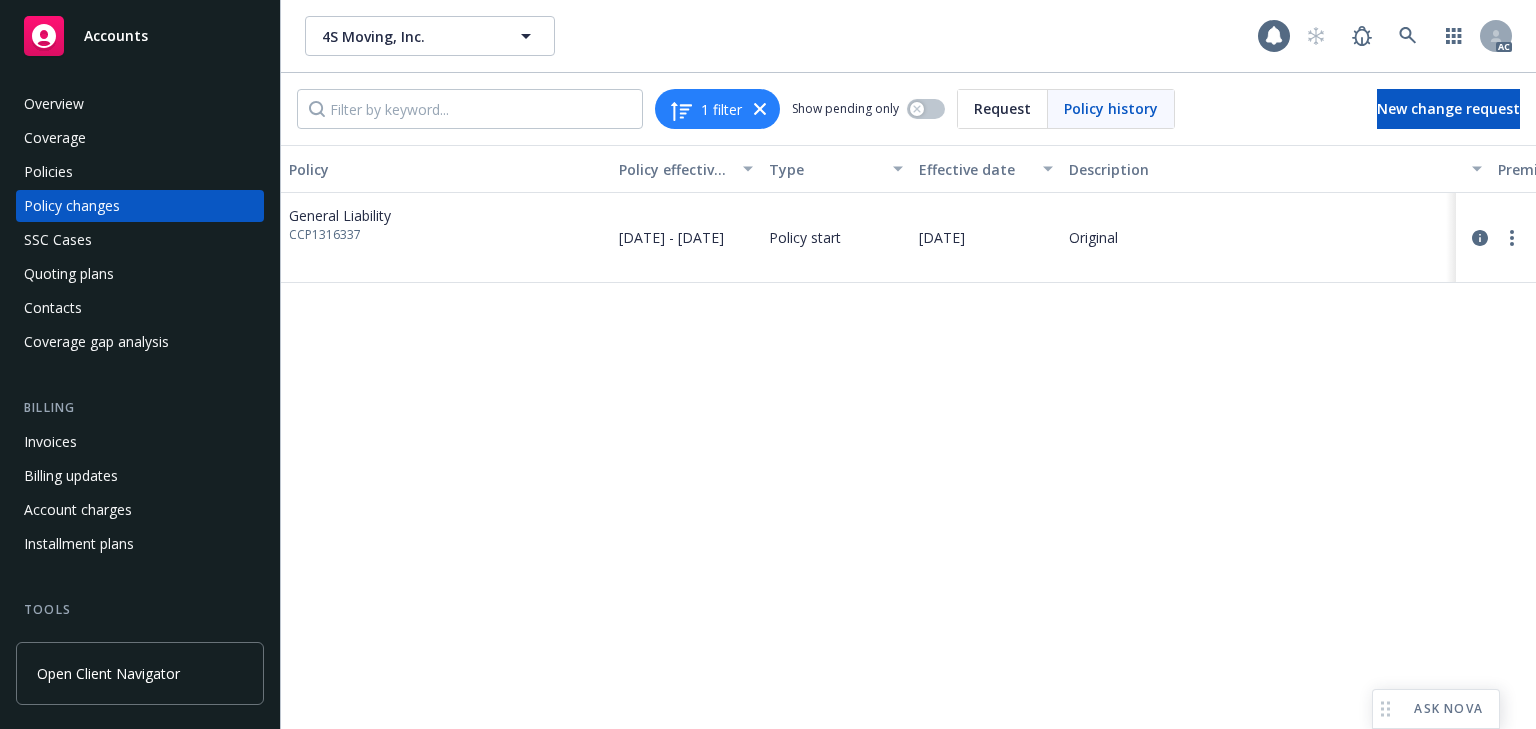 click on "Policy Policy effective dates Type Effective date Description Premium change Annualized total premium change Total premium Status General Liability CCP1316337 [DATE]   -   [DATE] Policy start [DATE] Original $2,323.00 $2,323.00 $2,323.00 Confirmed" at bounding box center (908, 437) 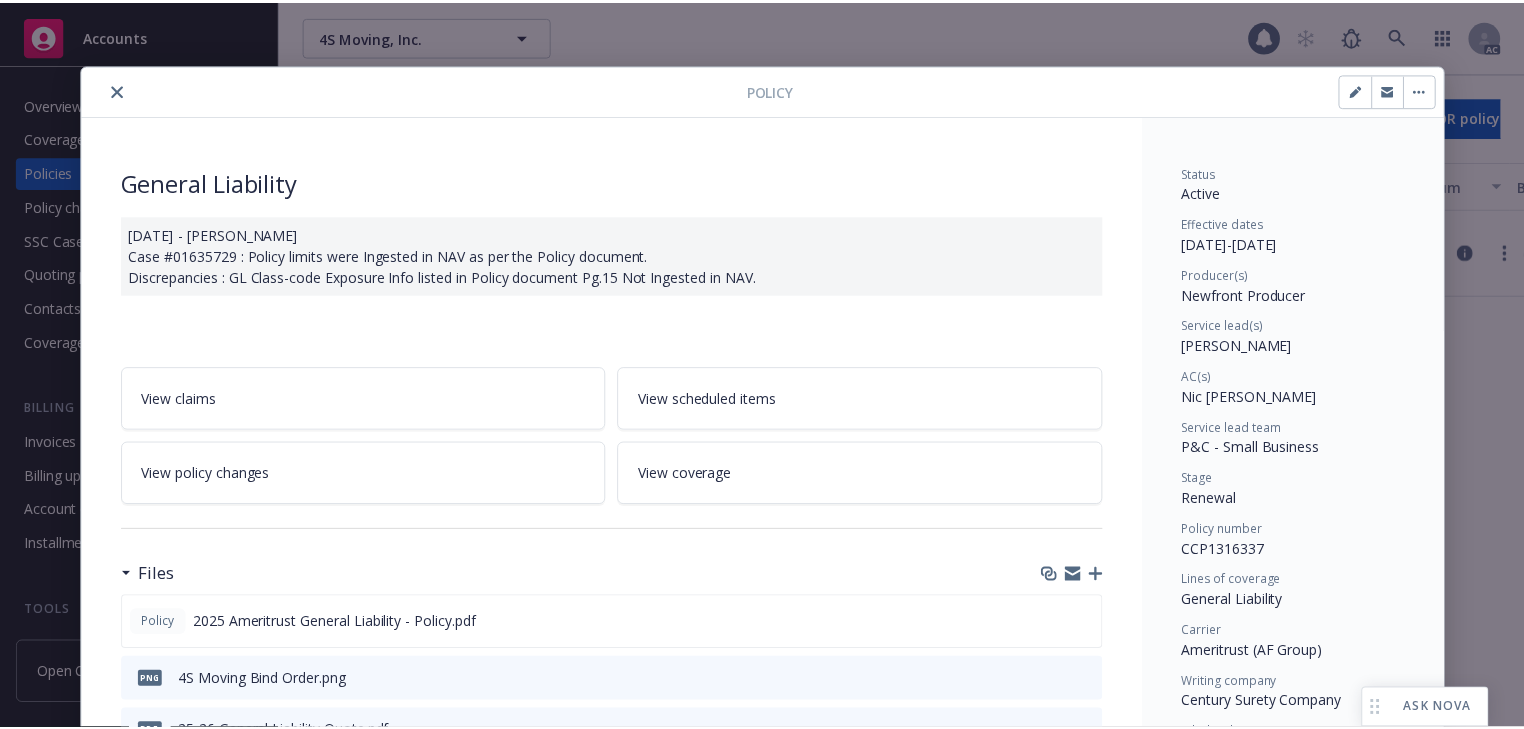 scroll, scrollTop: 60, scrollLeft: 0, axis: vertical 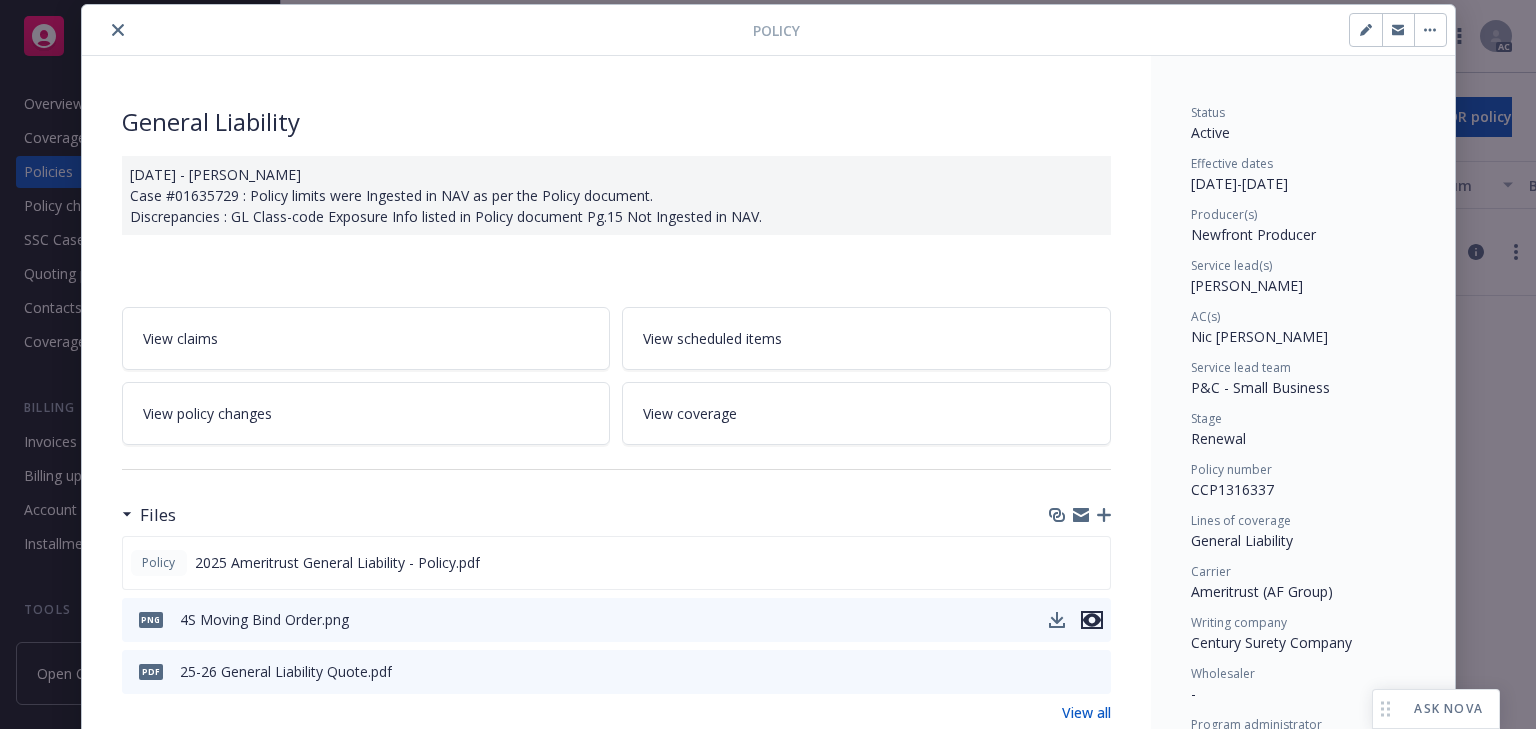 click 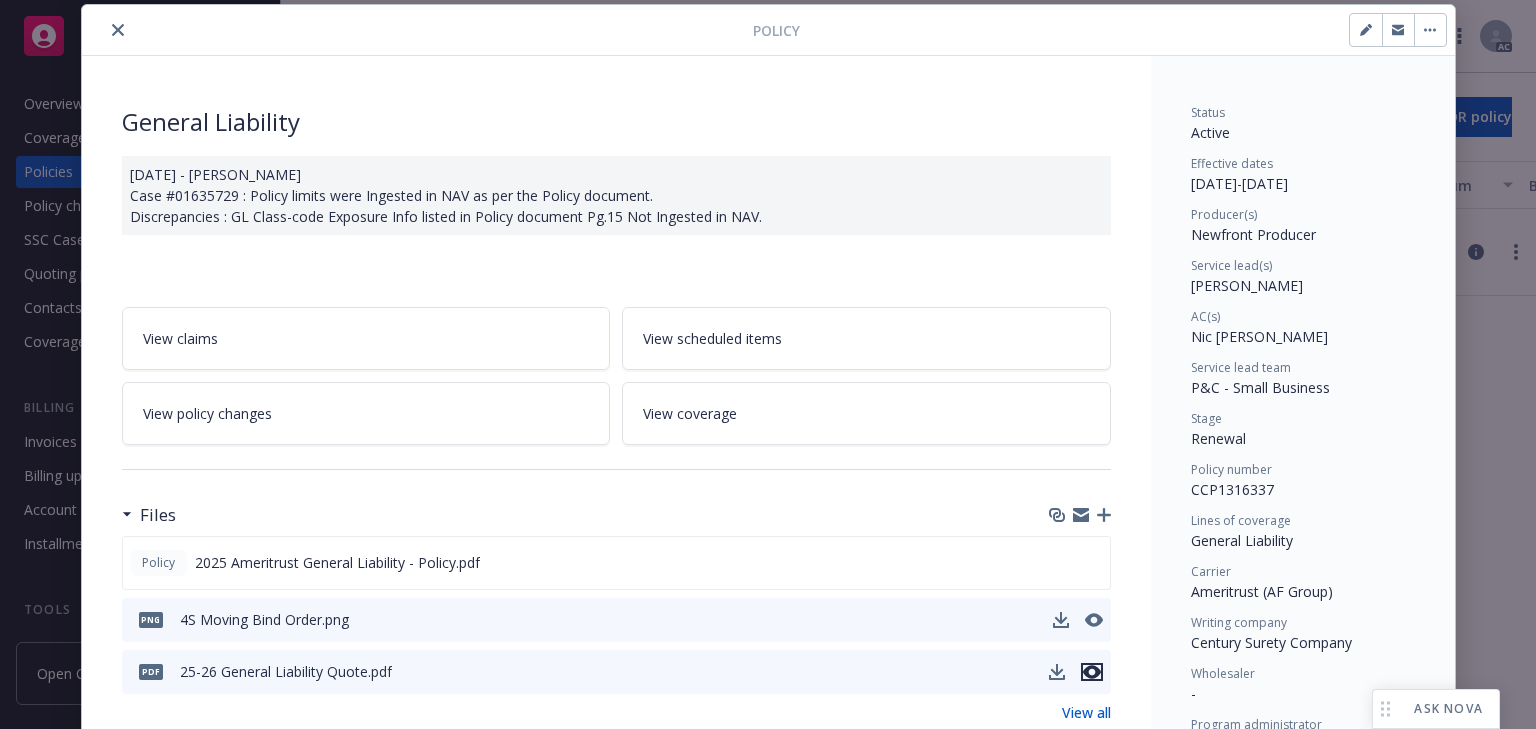 click 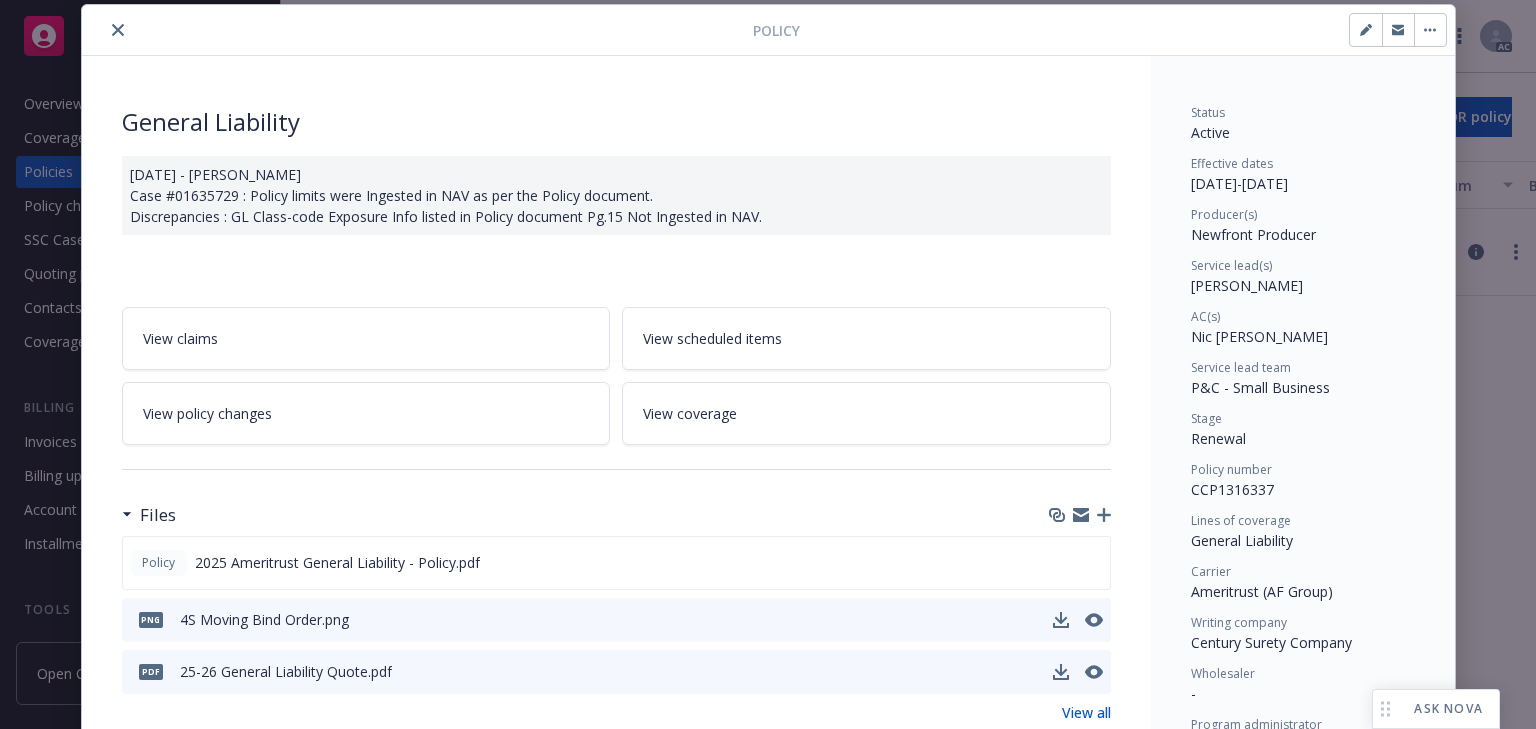 click on "Policy" at bounding box center [768, 30] 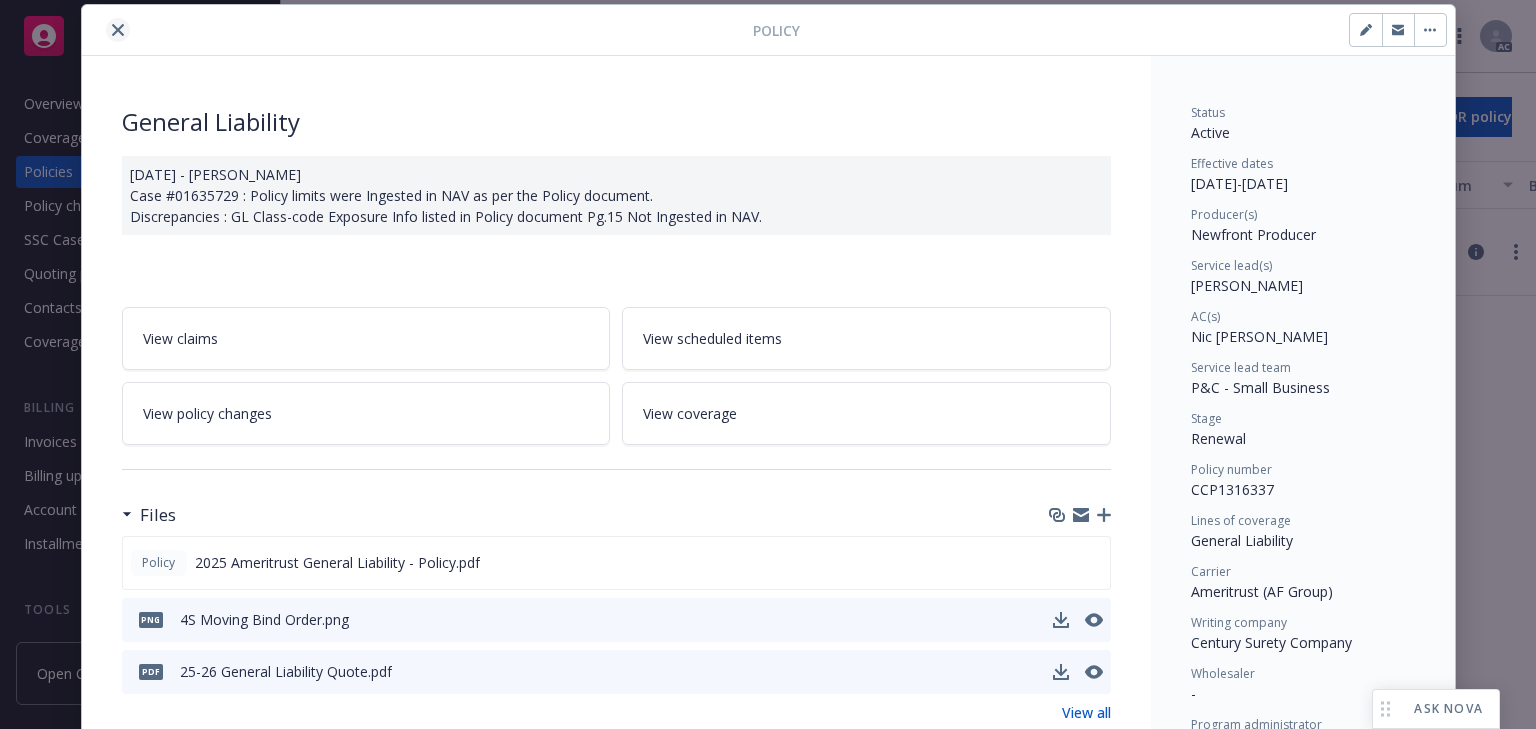 click 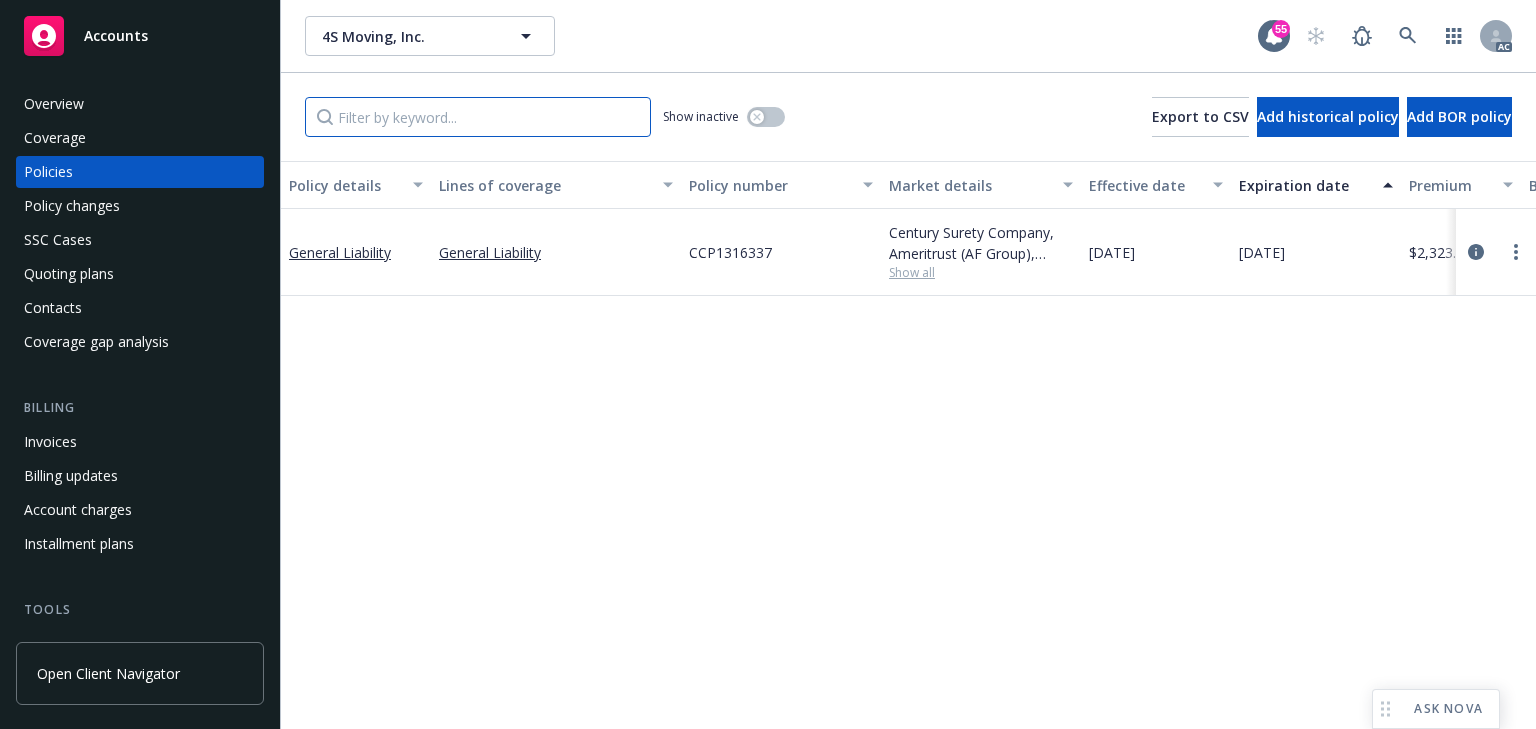 click at bounding box center [478, 117] 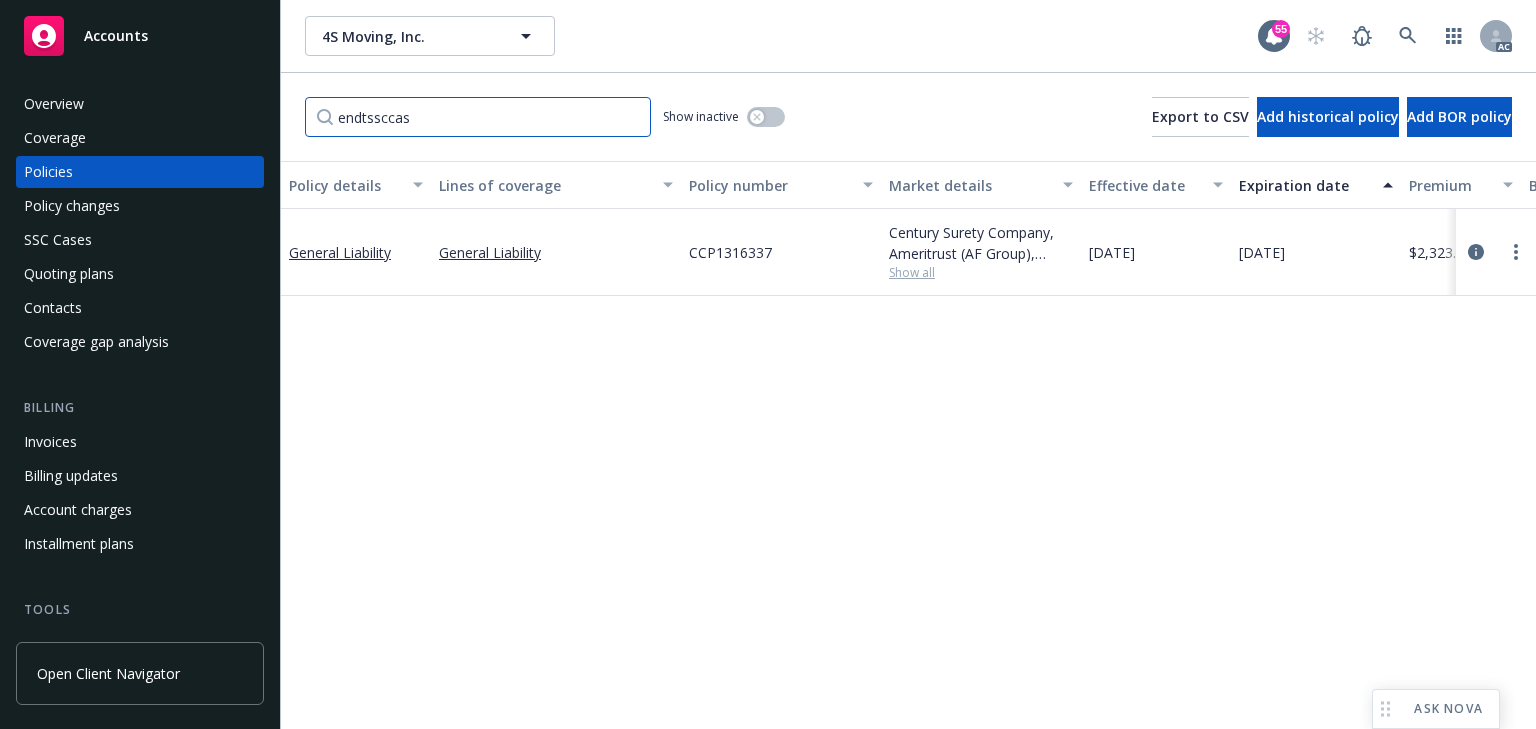 type on "endtssccase" 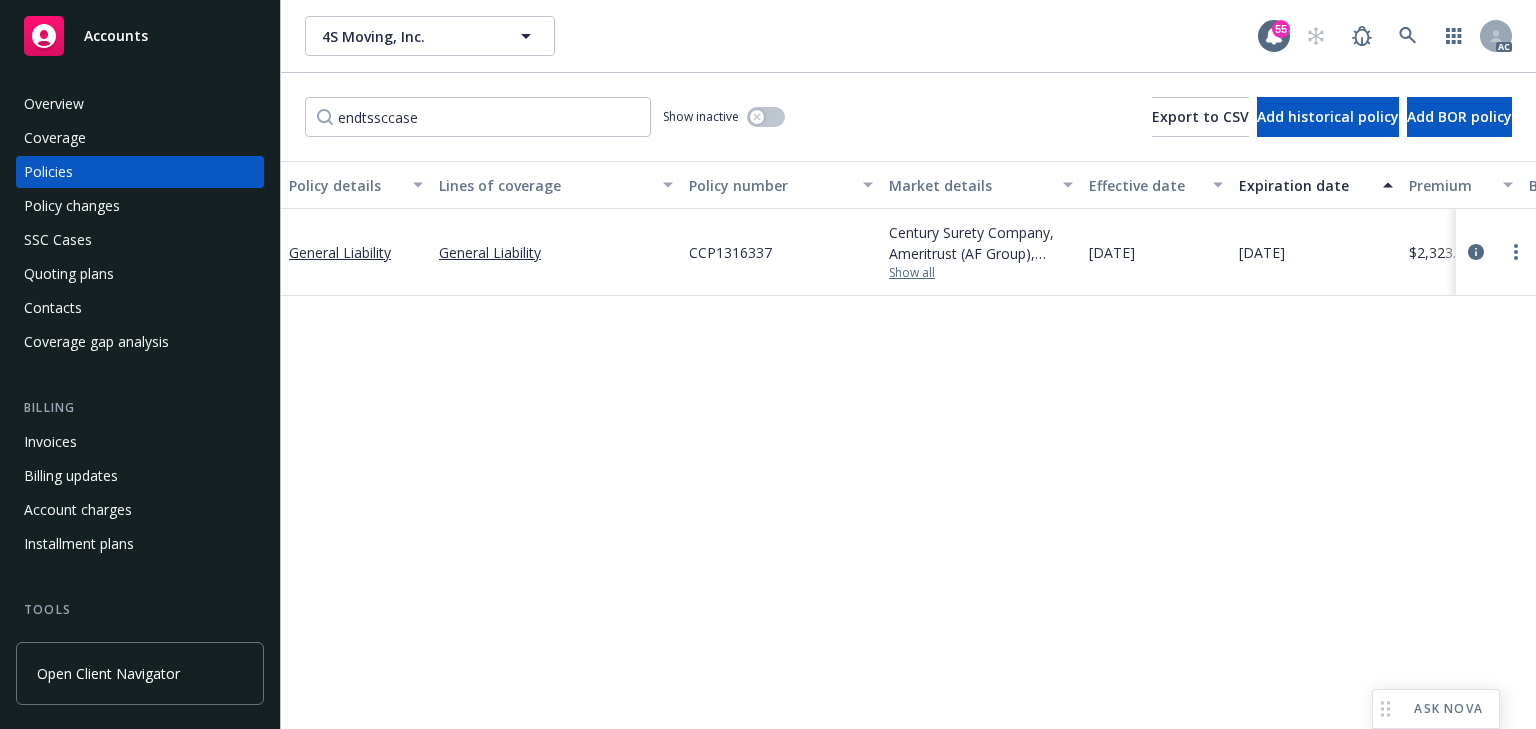 click on "Show all" at bounding box center [981, 273] 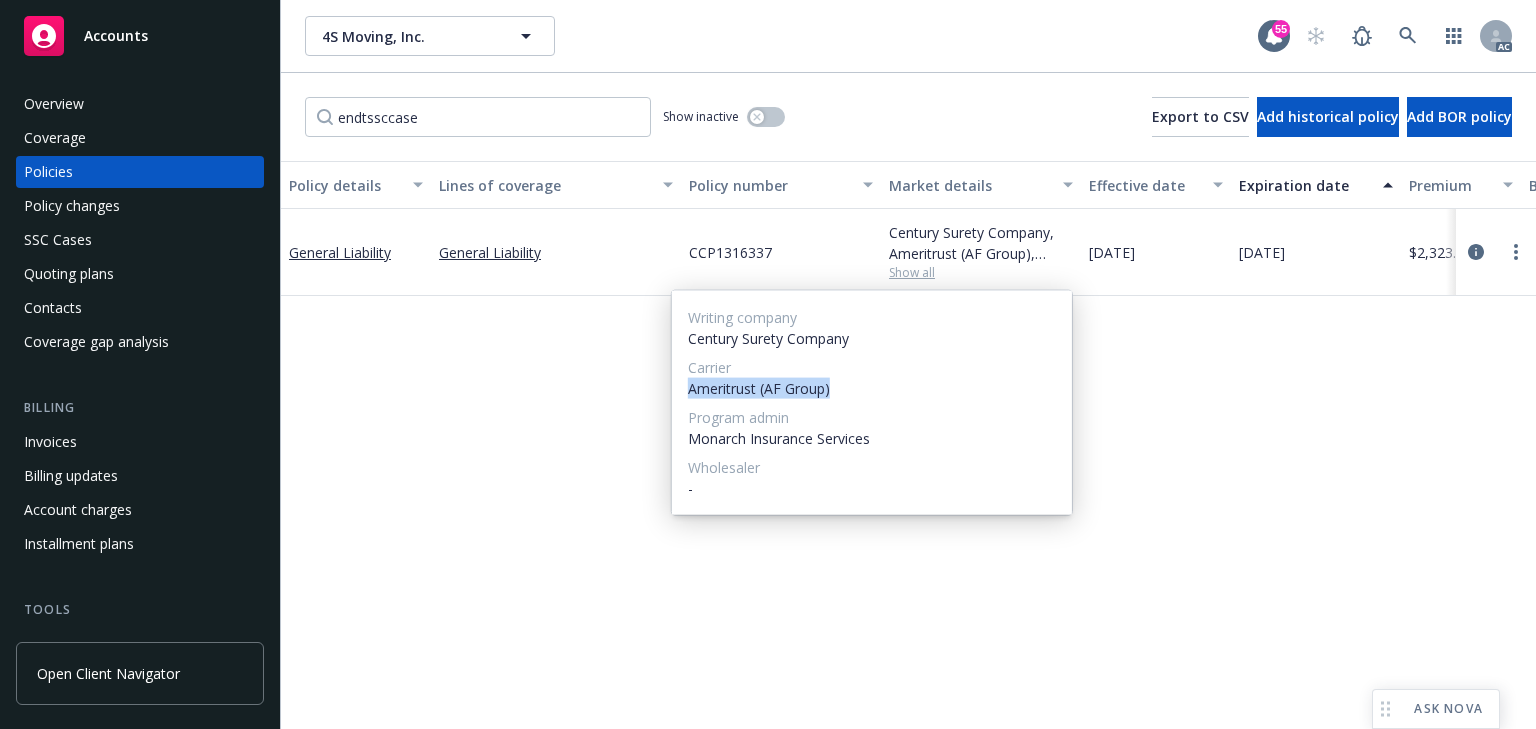 drag, startPoint x: 689, startPoint y: 392, endPoint x: 901, endPoint y: 392, distance: 212 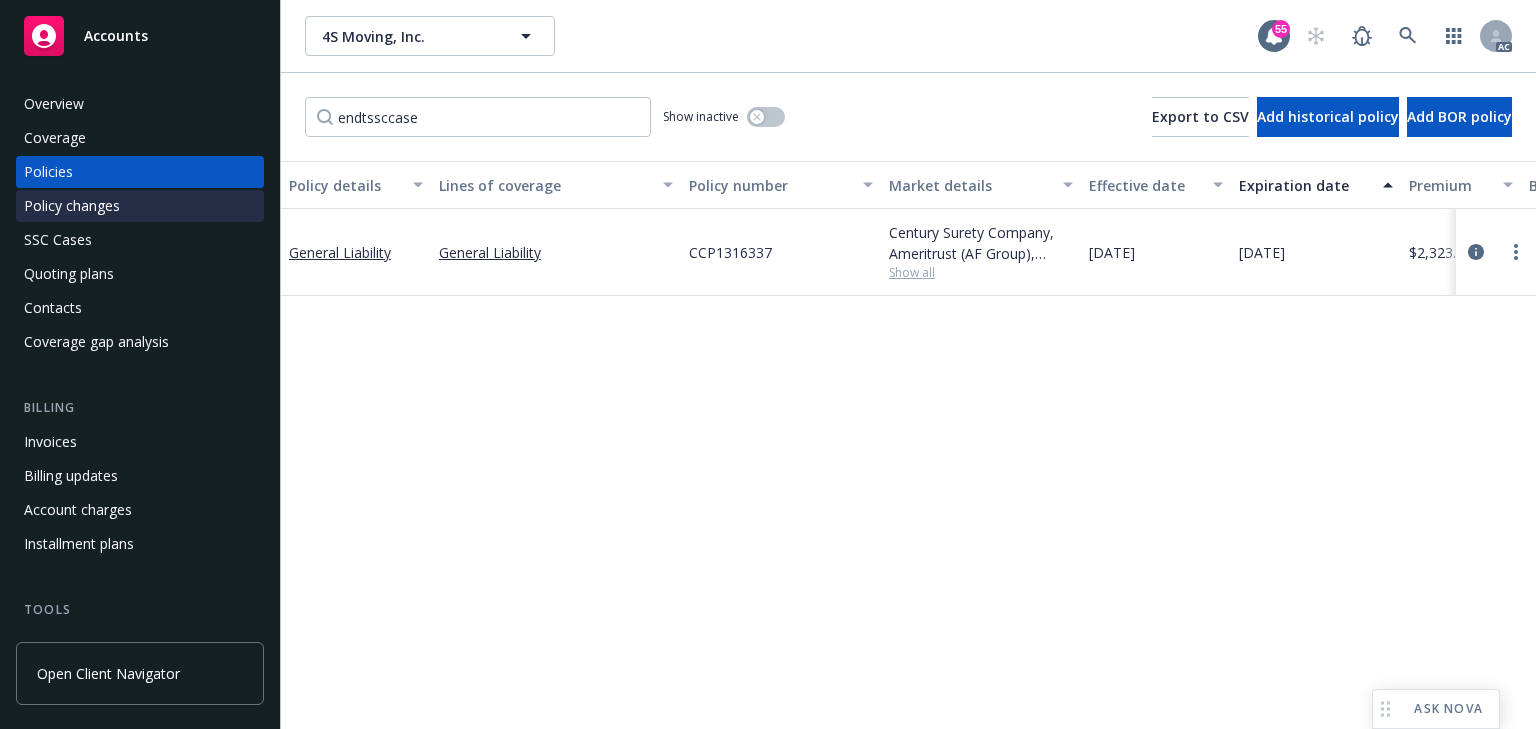 click on "Policy changes" at bounding box center (140, 206) 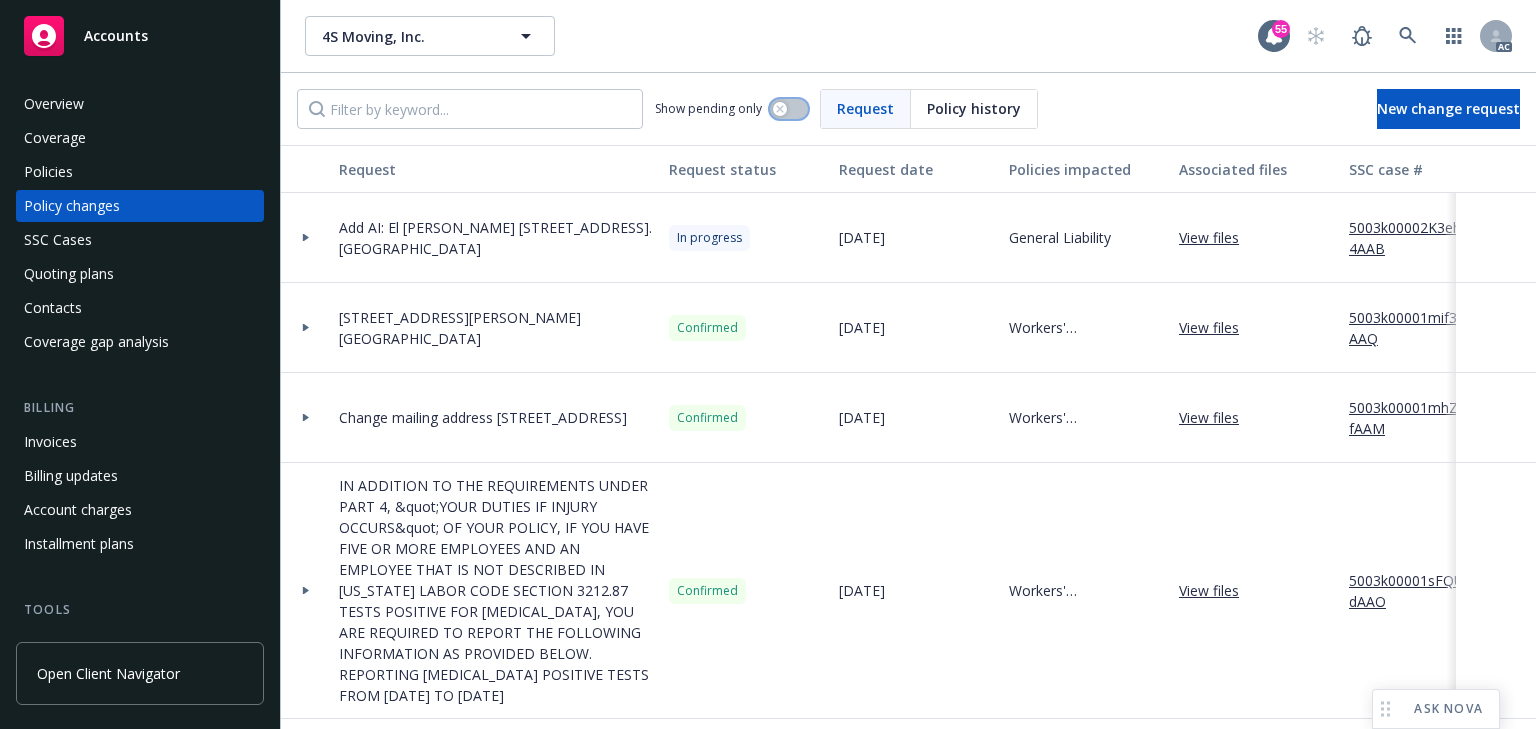 click 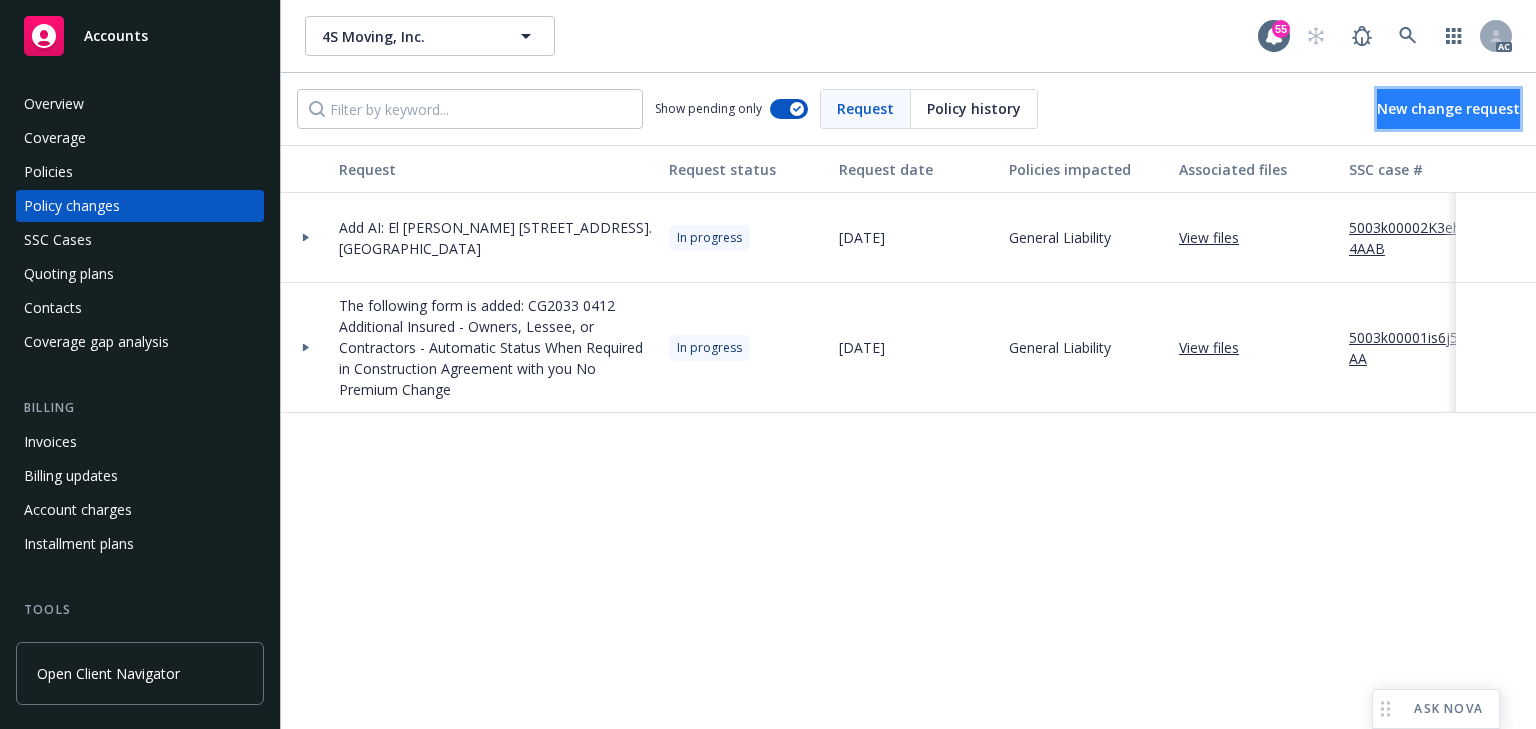 click on "New change request" at bounding box center [1448, 109] 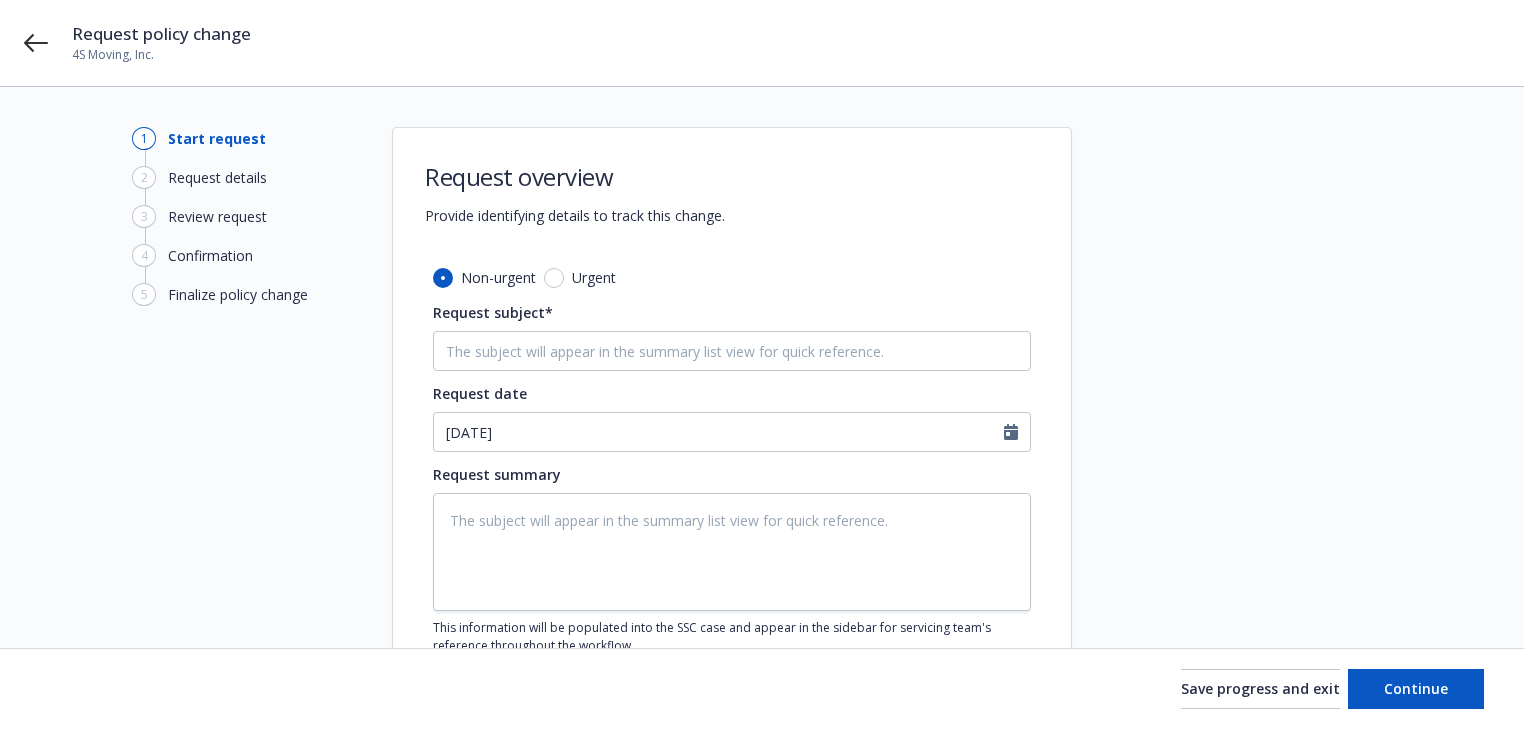 click on "Non-urgent Urgent Request subject* Request date [DATE] Request summary This information will be populated into the SSC case and appear in the sidebar for servicing team's reference throughout the workflow. Attach request reference materials No files attached.   add" at bounding box center (732, 493) 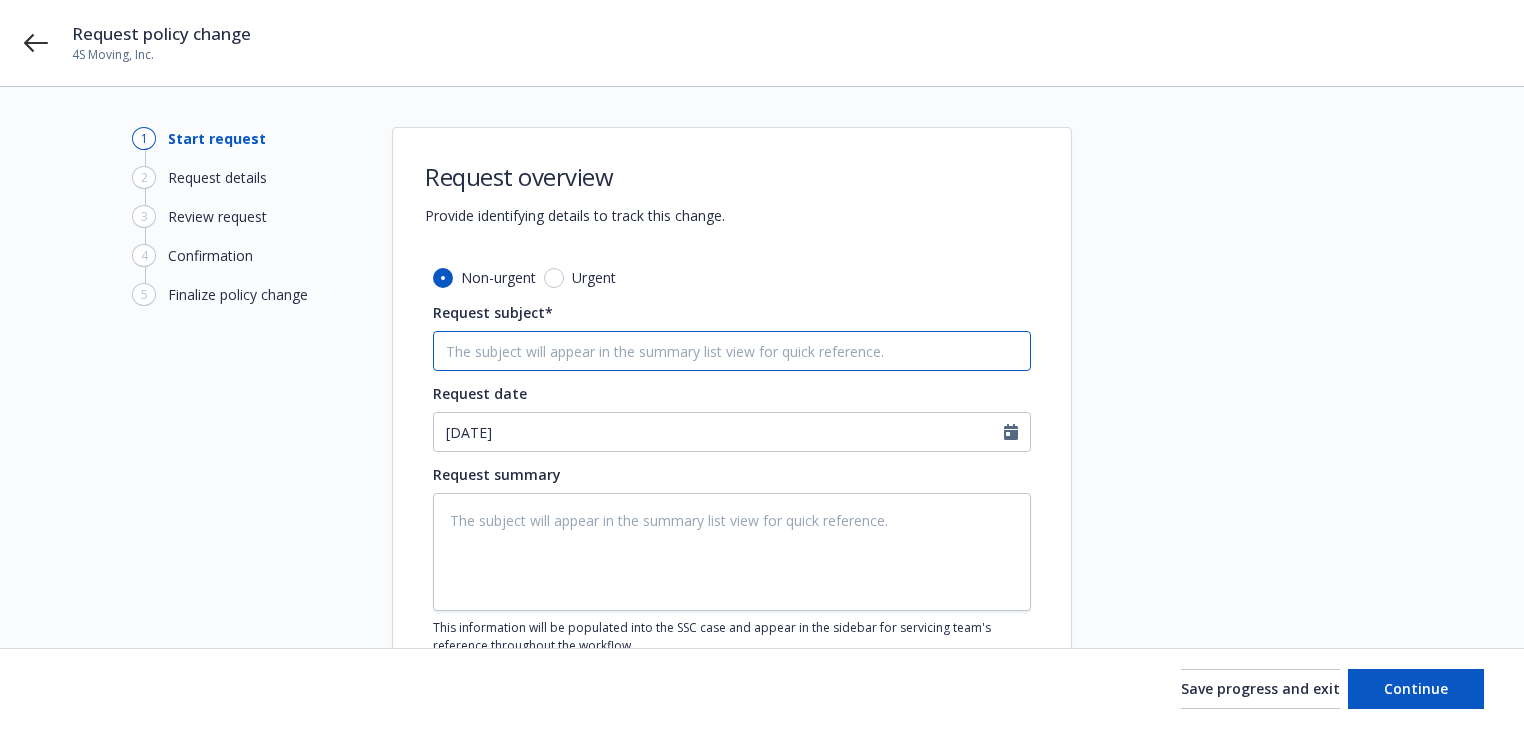 click on "Request subject*" at bounding box center (732, 351) 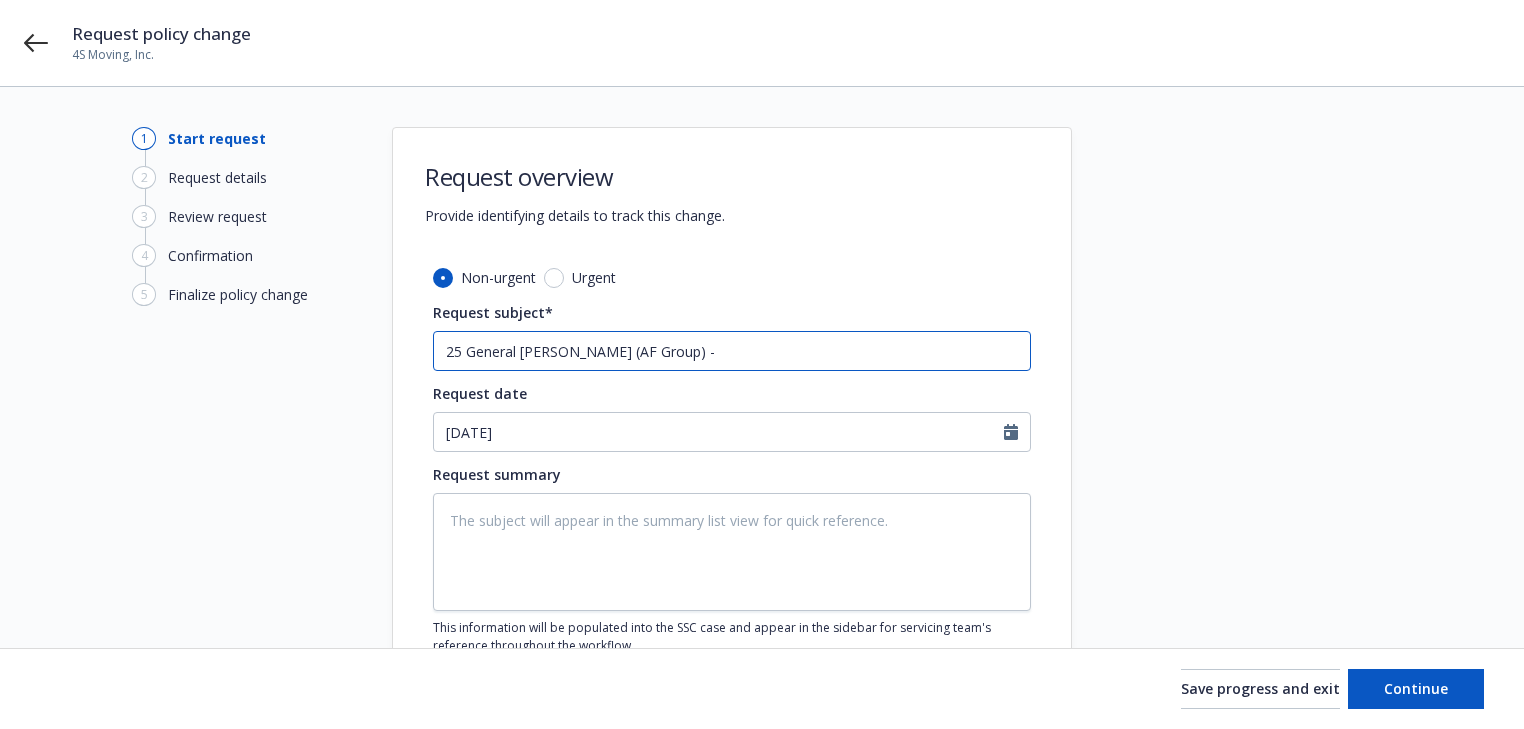 type on "x" 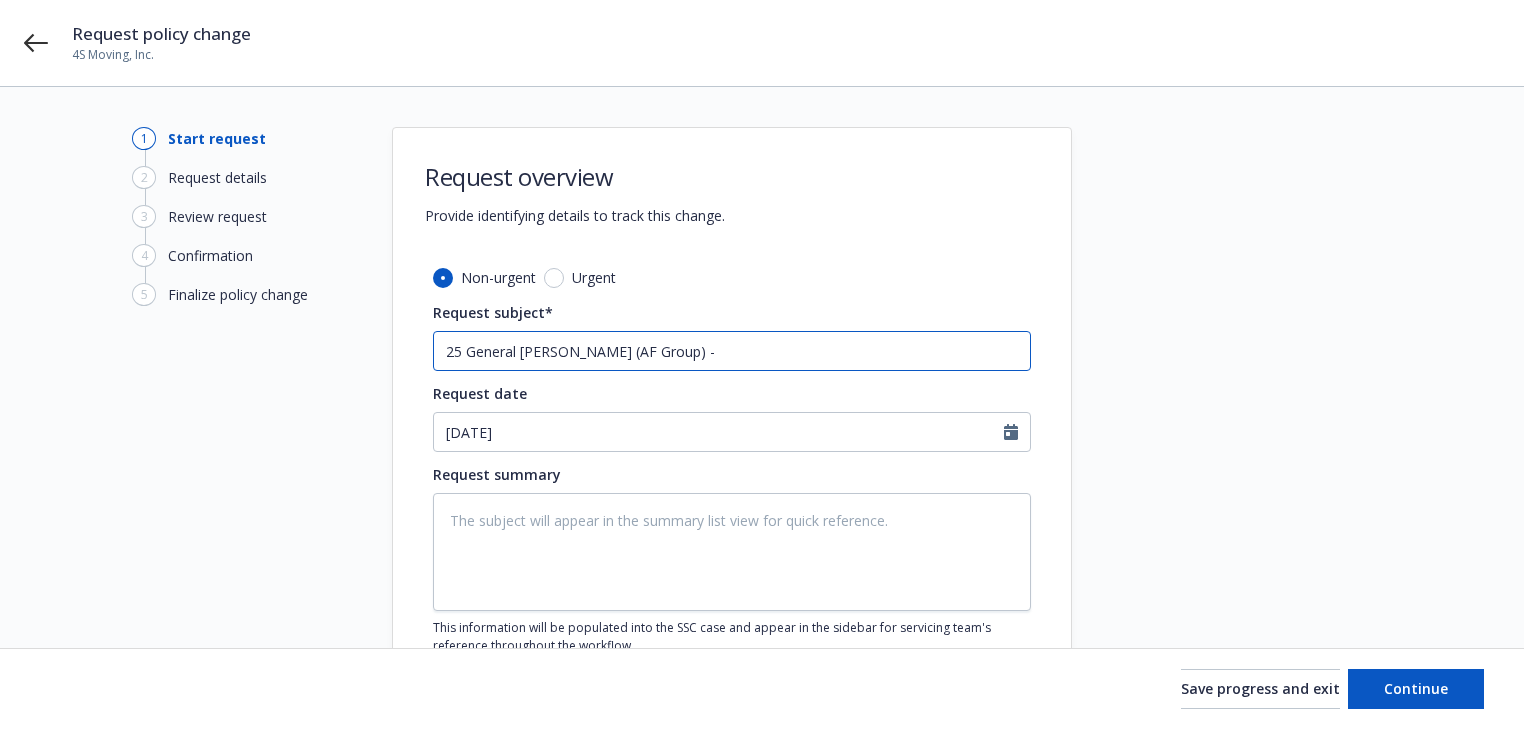 type on "25 General [PERSON_NAME] (AF Group) -" 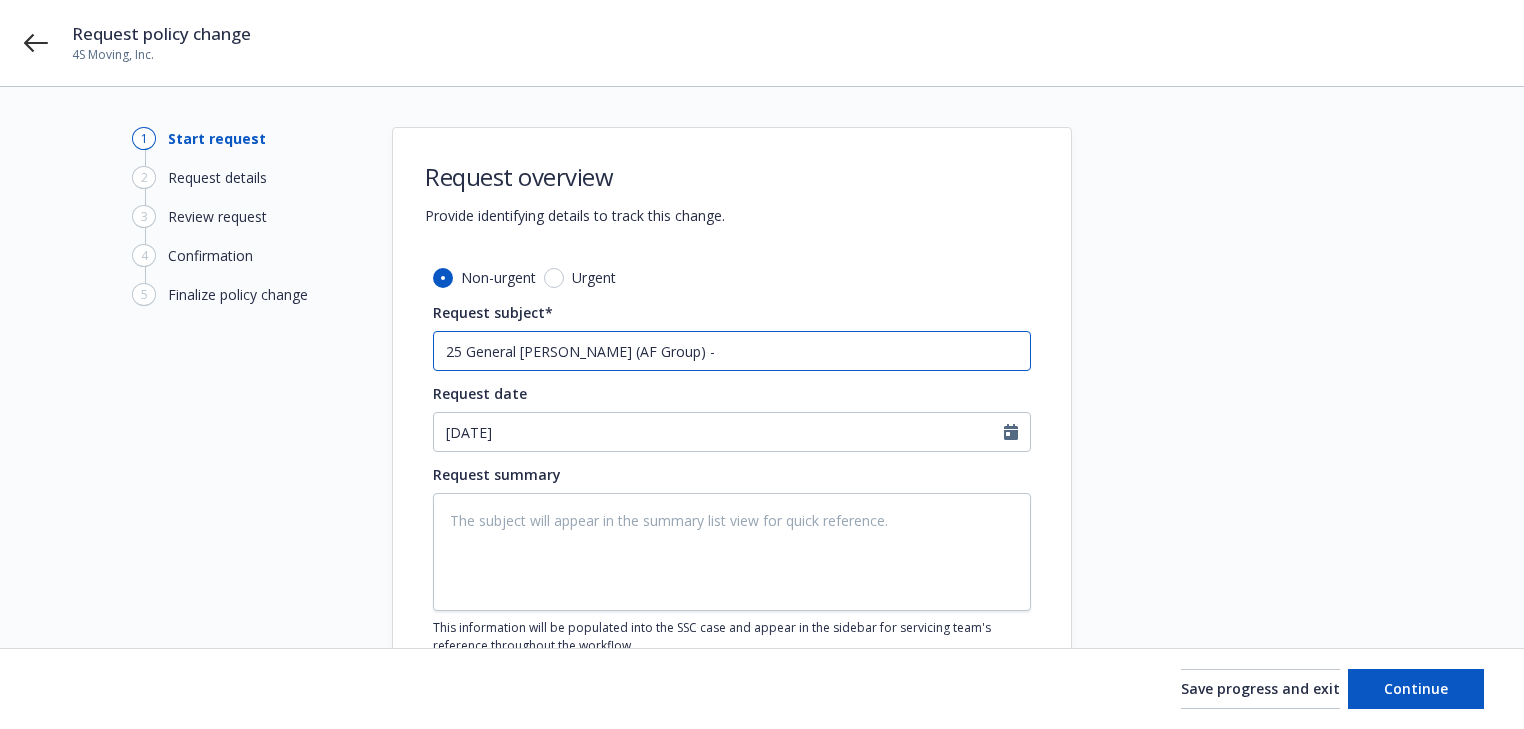click on "25 General [PERSON_NAME] (AF Group) -" at bounding box center (732, 351) 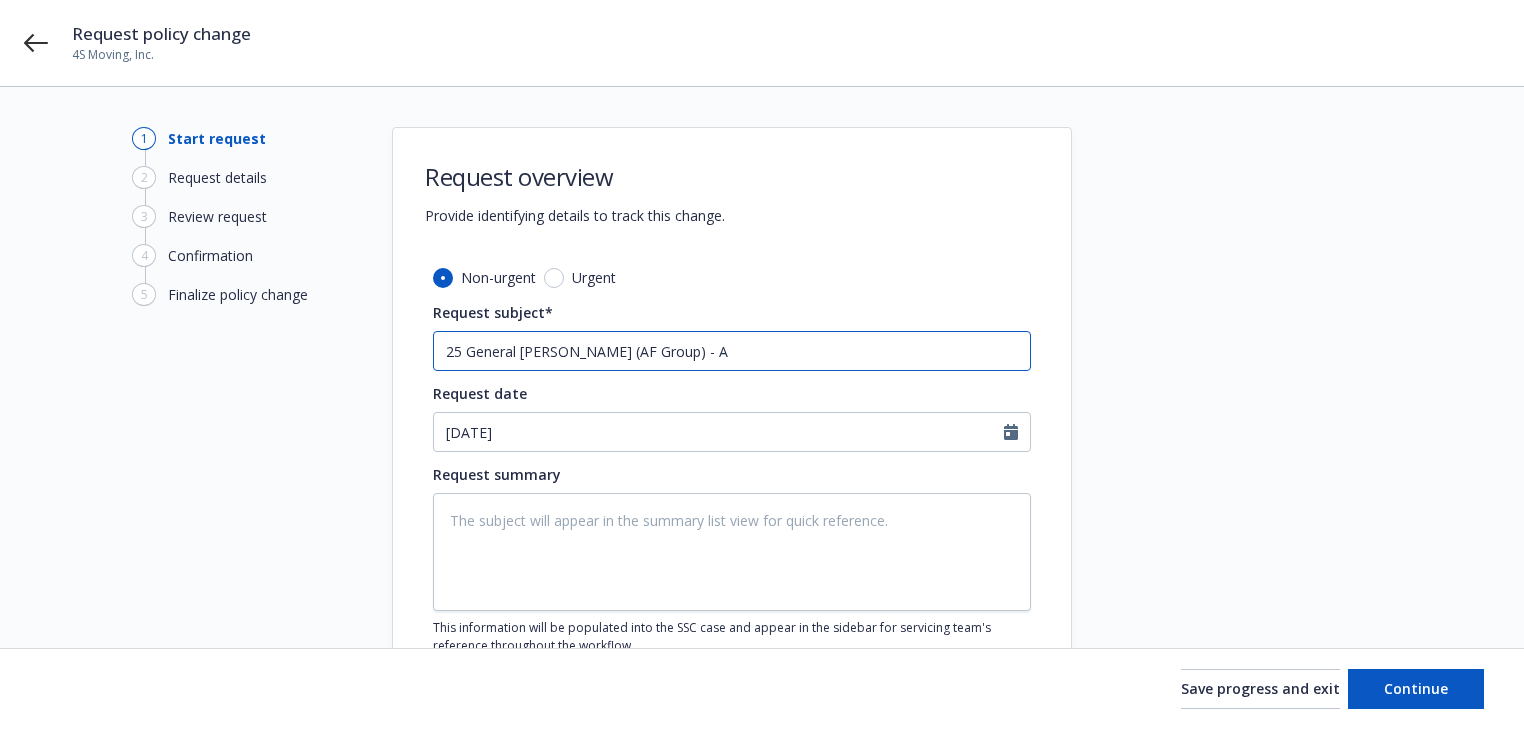 type on "25 General [PERSON_NAME] (AF Group) - Ad" 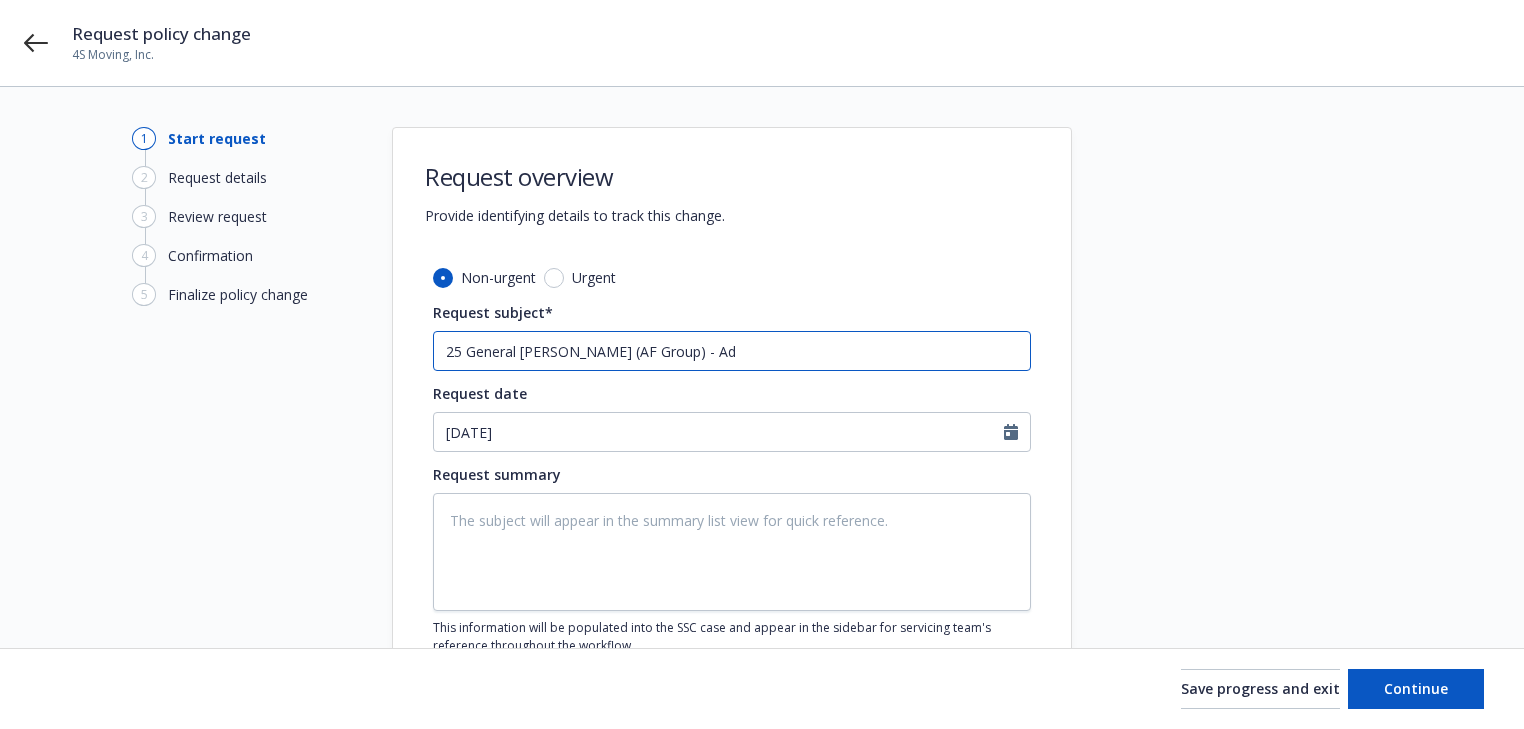 type on "x" 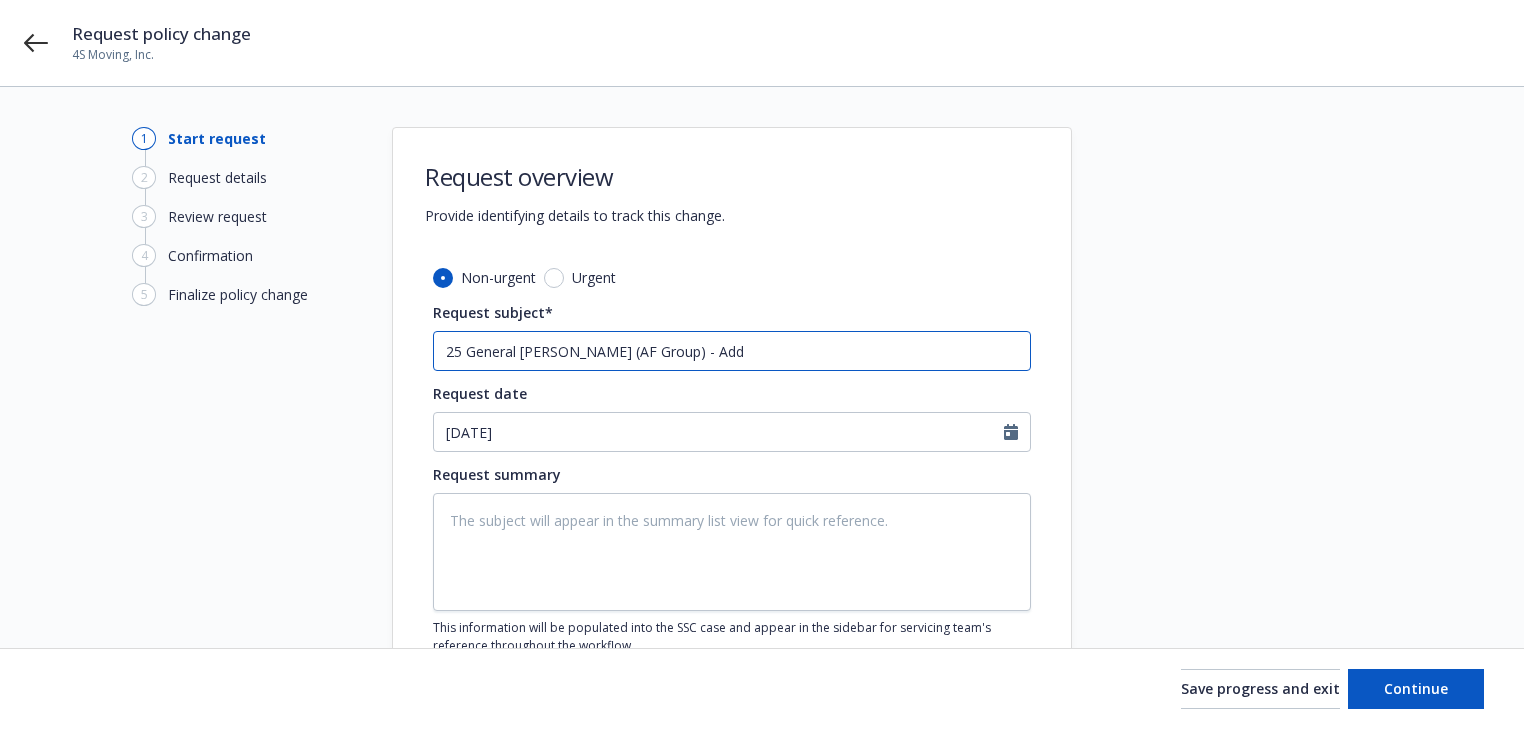 type on "x" 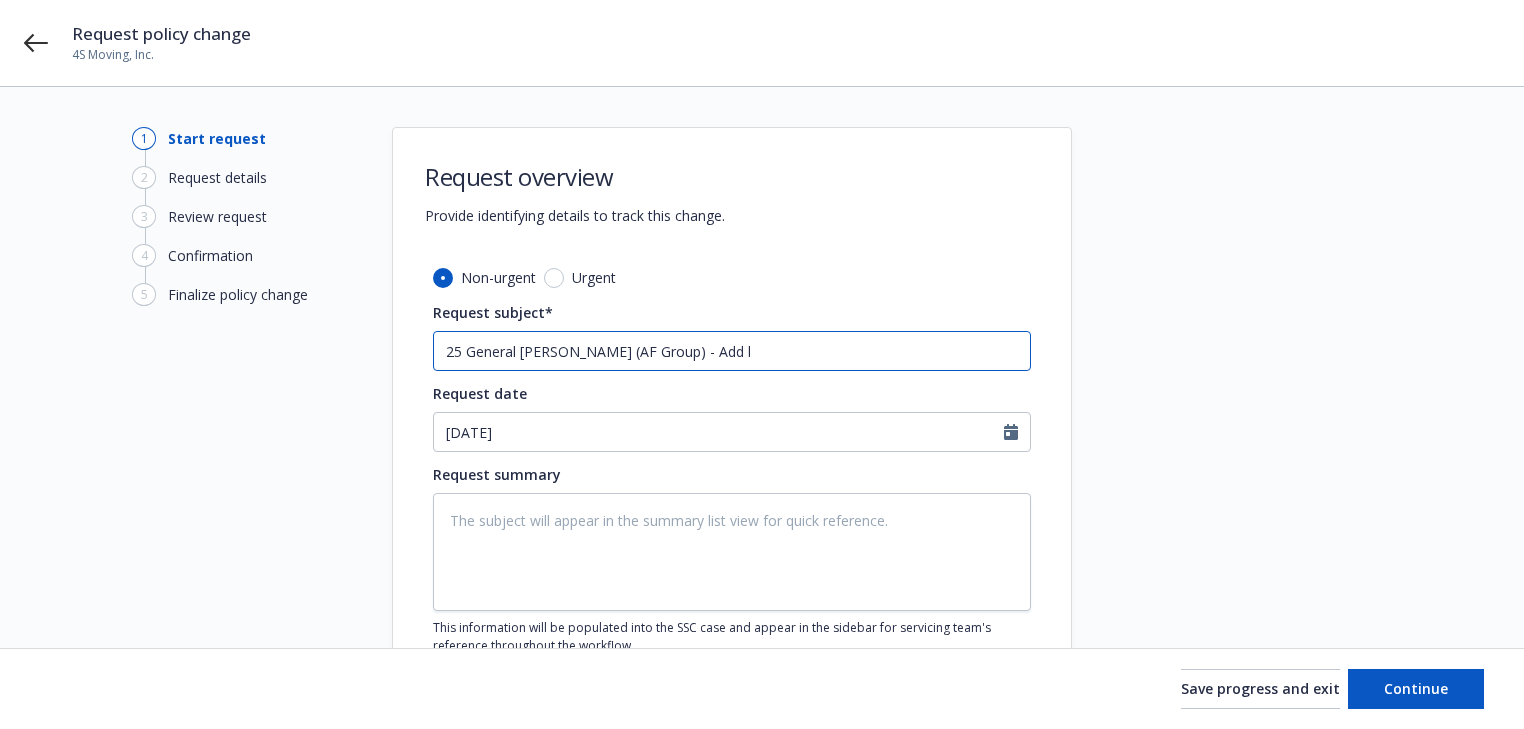 type on "x" 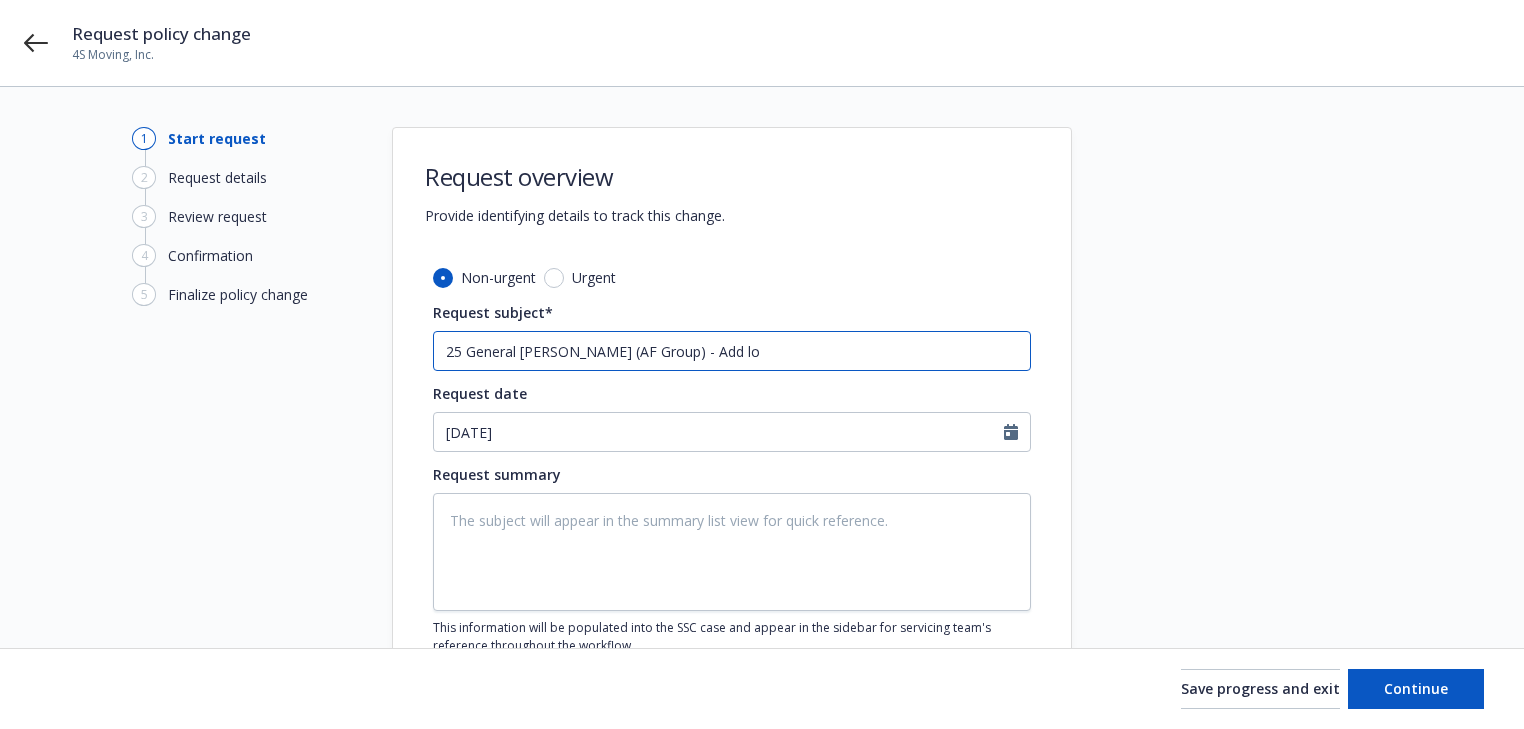 type on "25 General [PERSON_NAME] (AF Group) - Add loc" 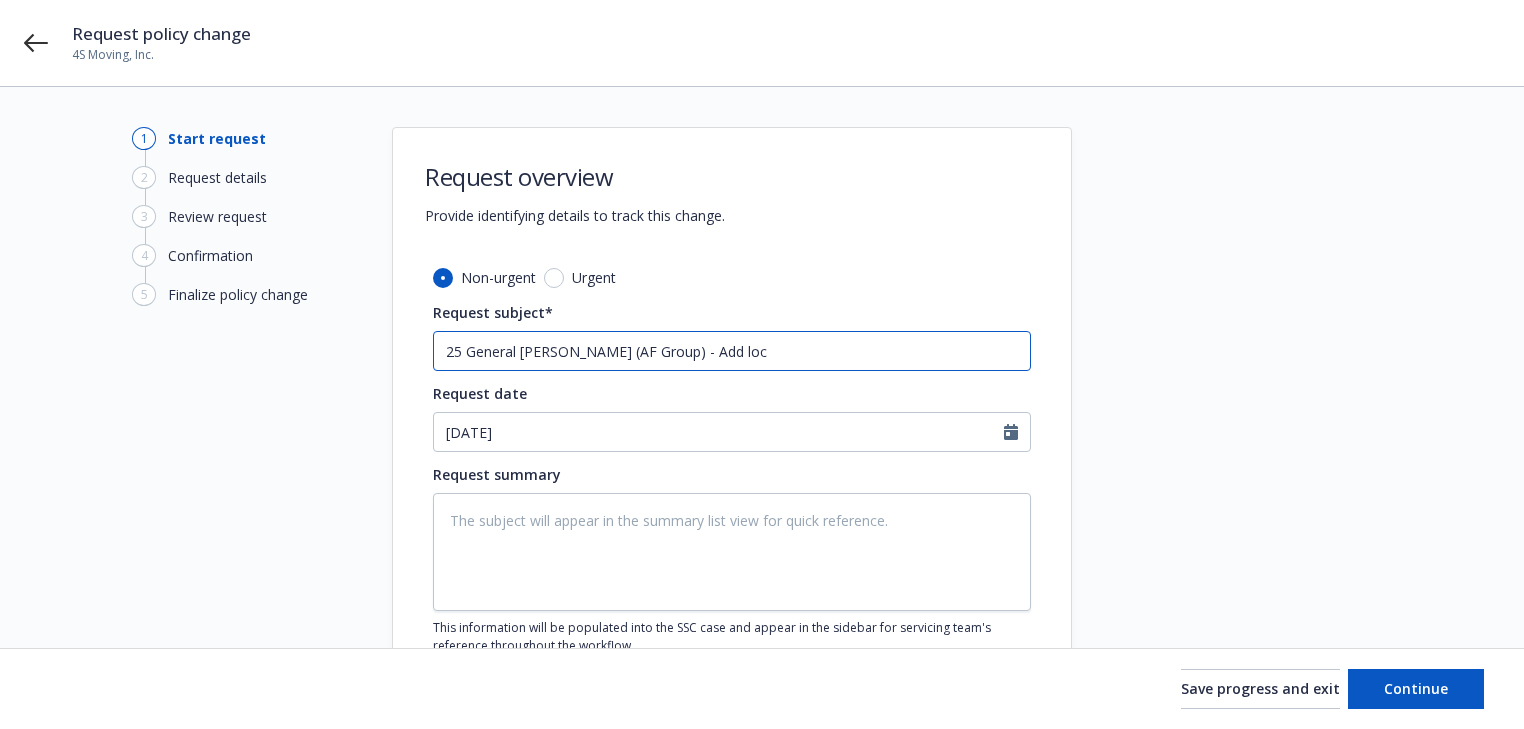 type on "x" 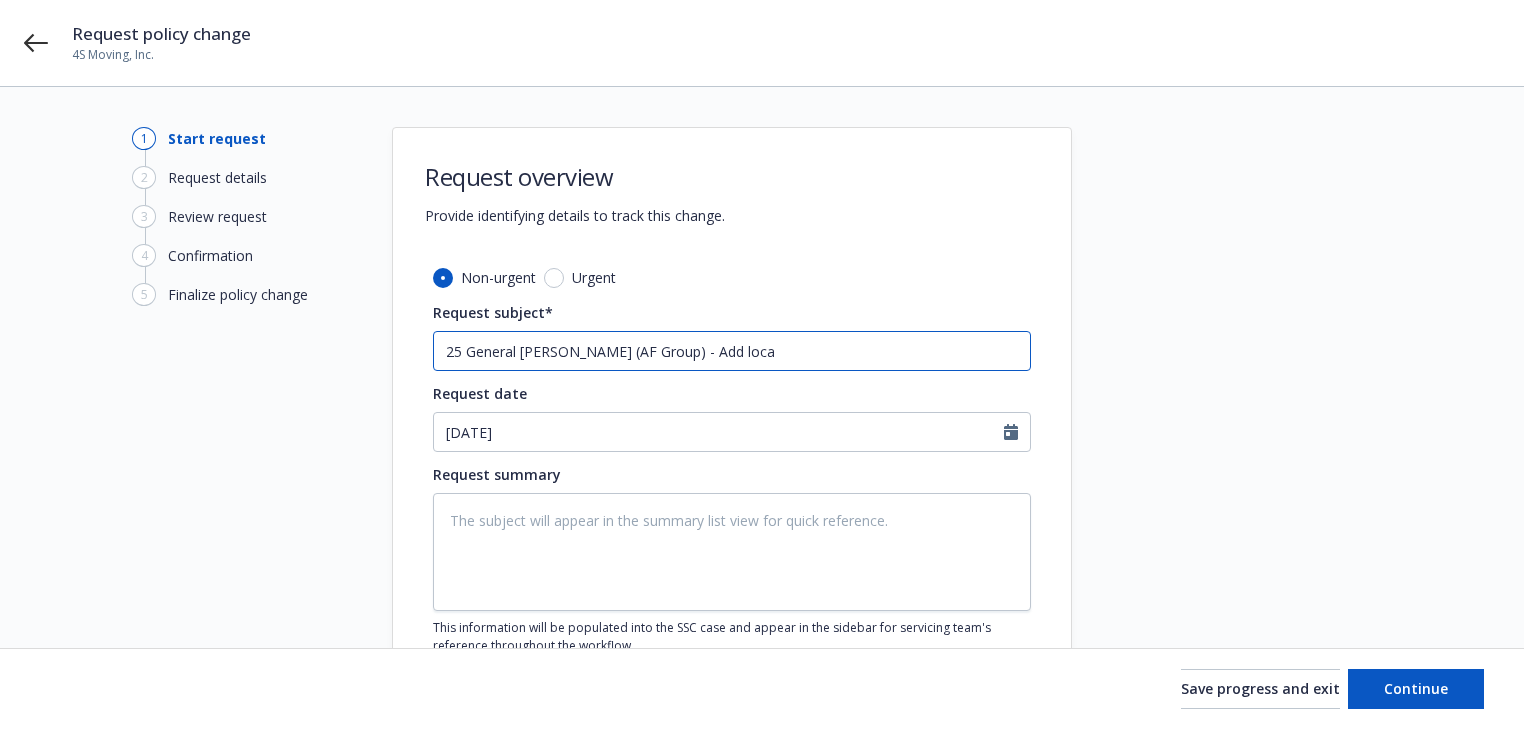 type on "25 General [PERSON_NAME] (AF Group) - Add locat" 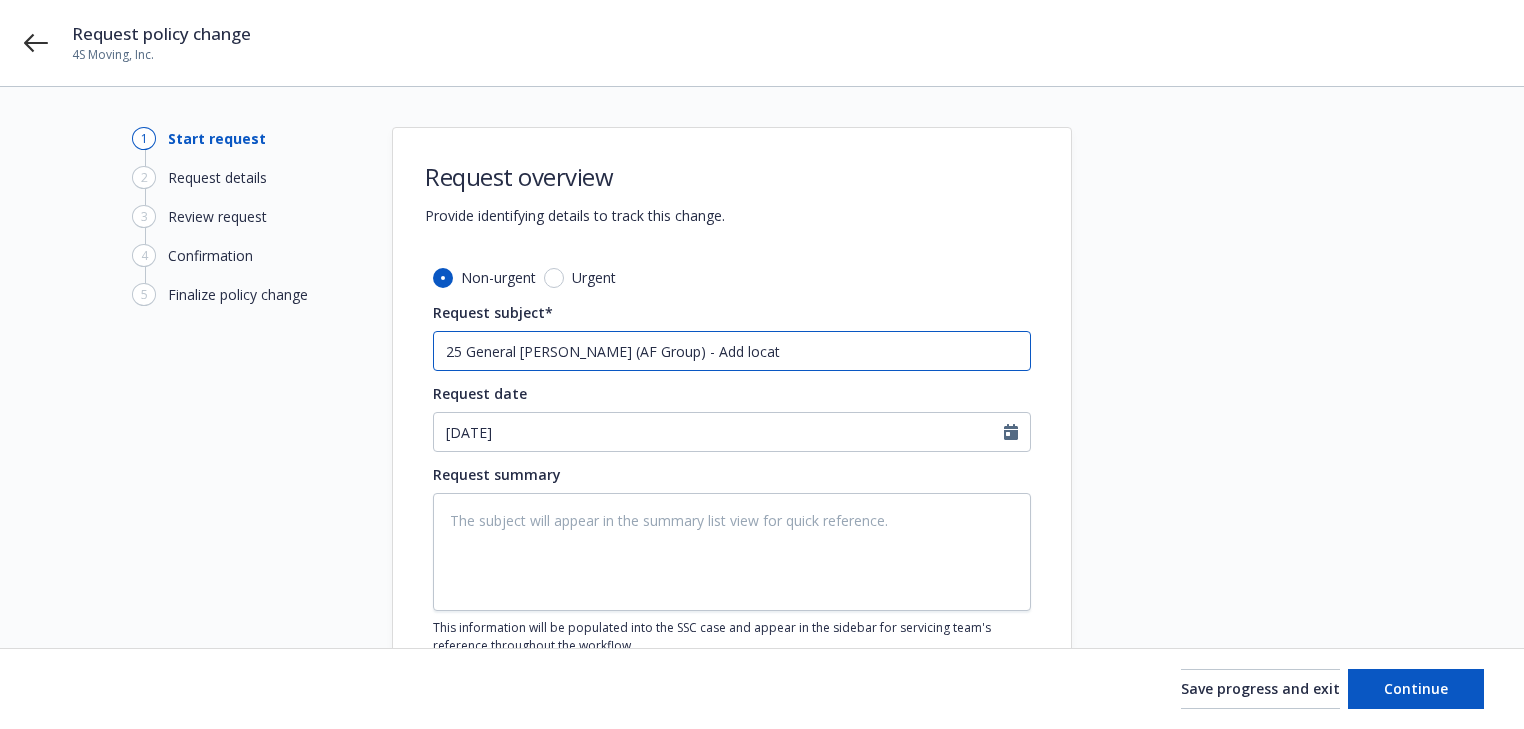 type on "x" 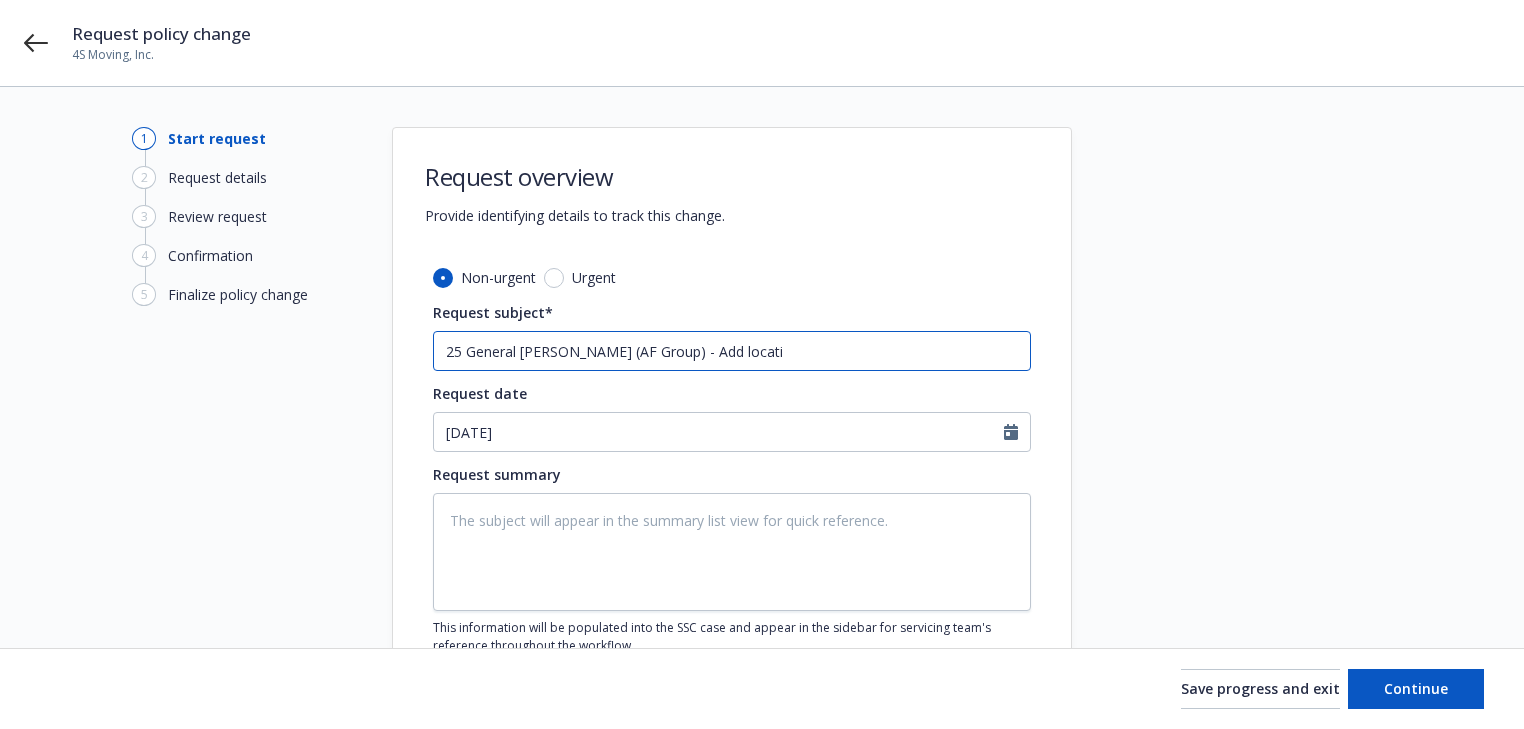 type on "x" 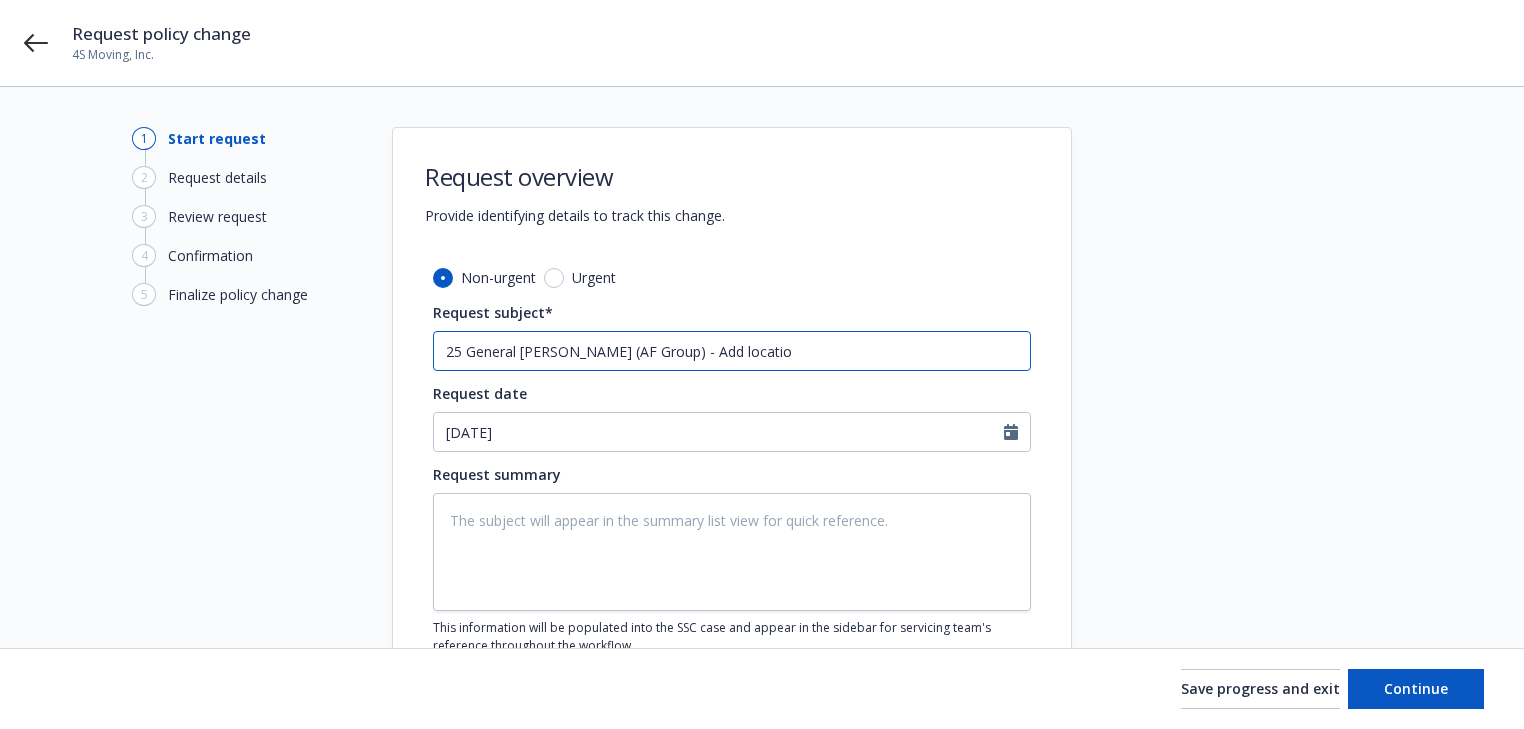 type on "x" 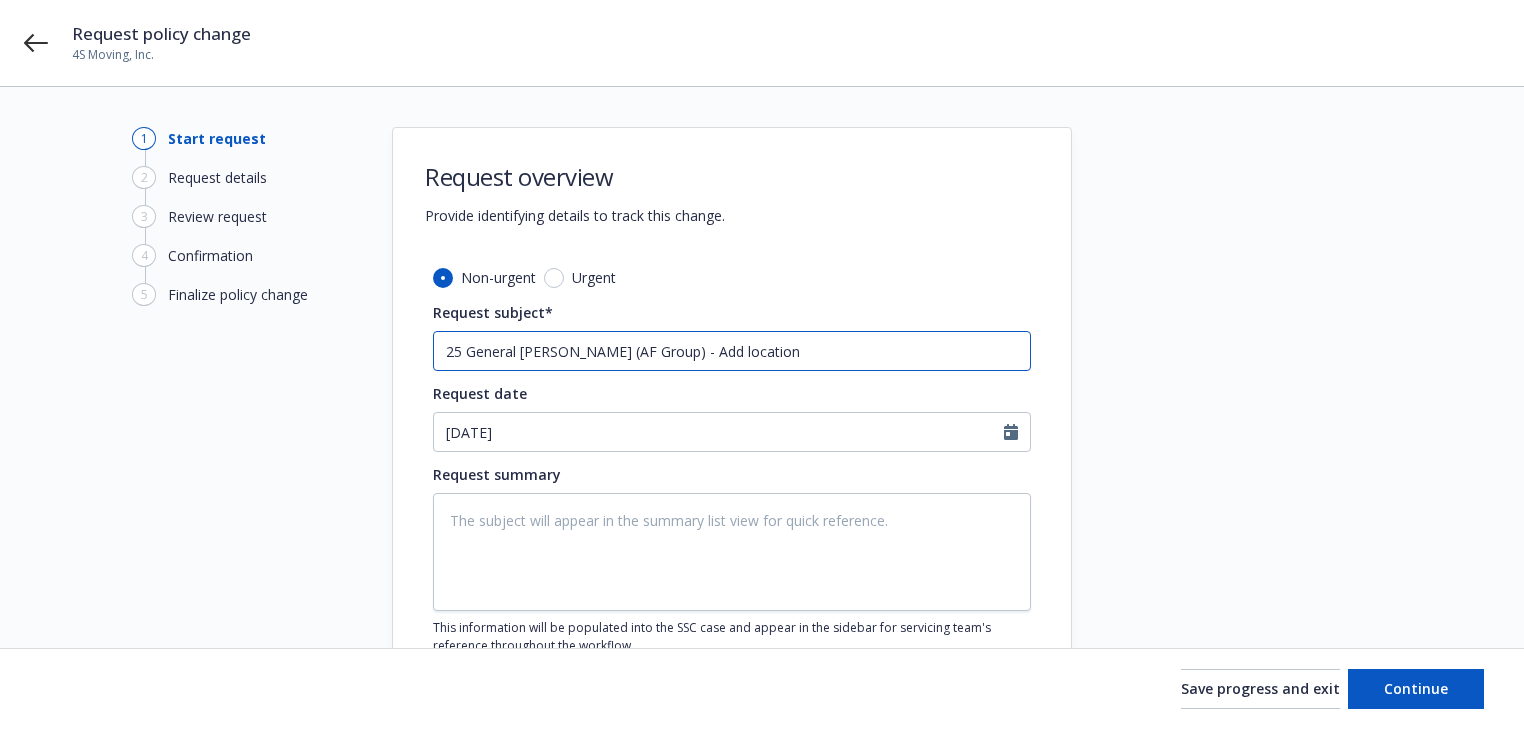 type on "x" 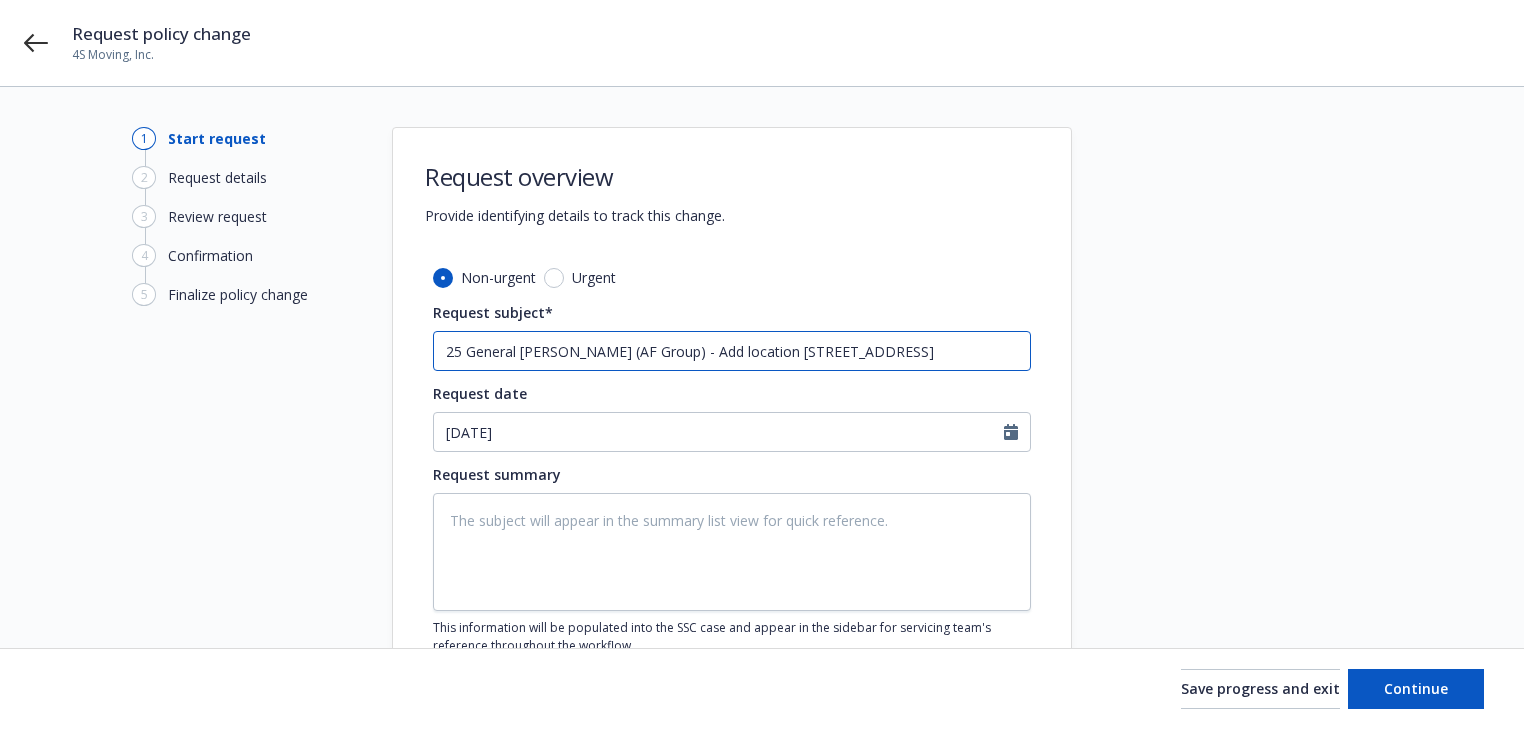 scroll, scrollTop: 0, scrollLeft: 75, axis: horizontal 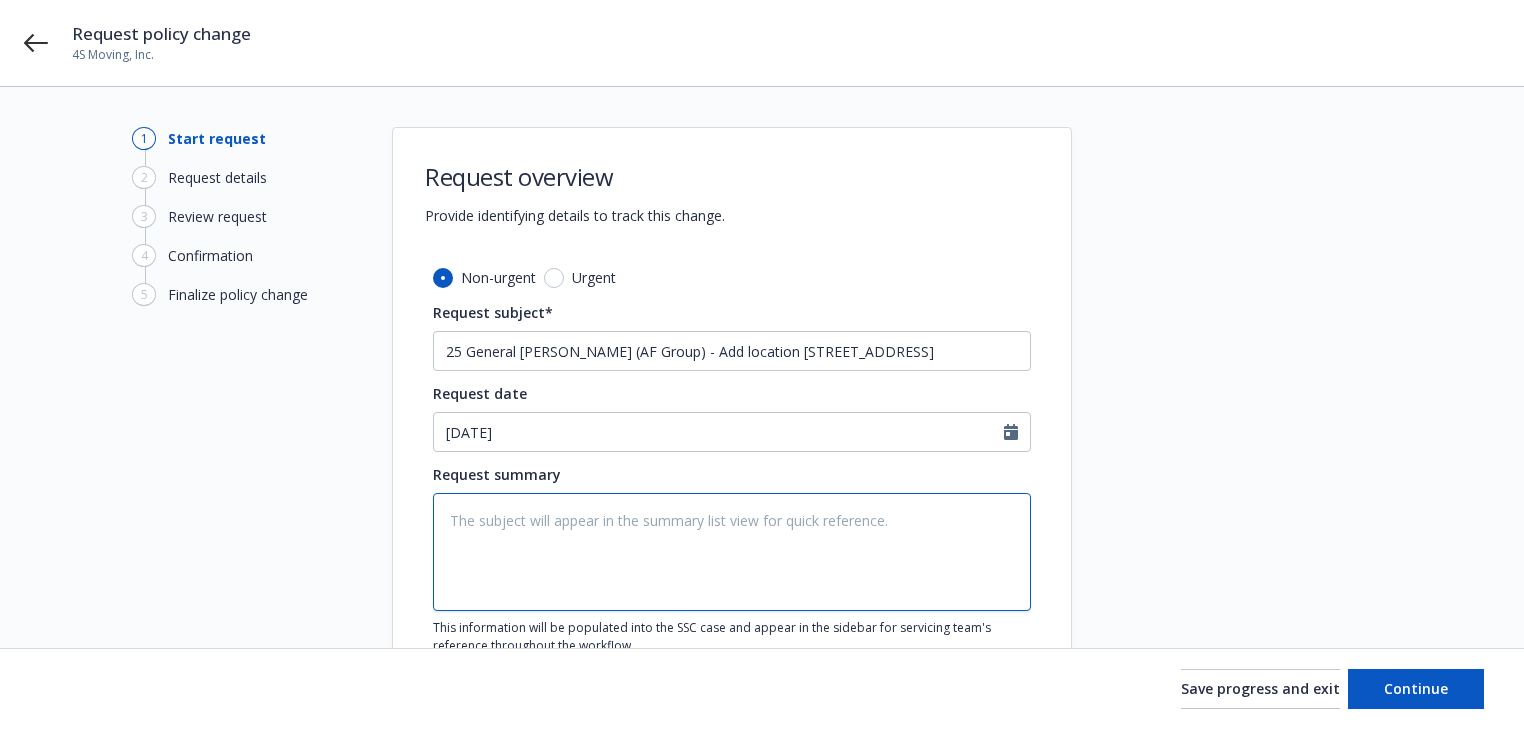 click at bounding box center [732, 552] 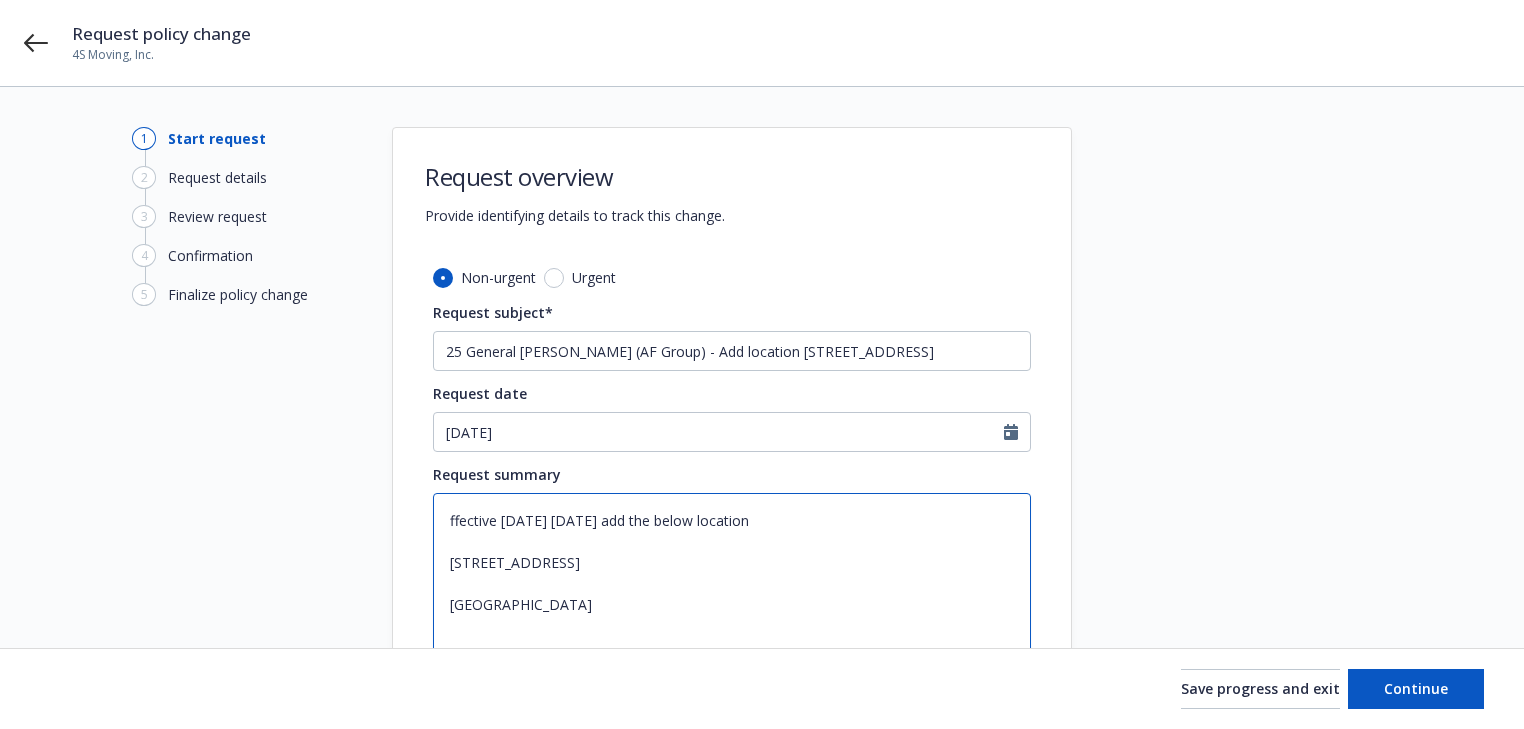type on "ffective [DATE] [DATE] add the below location
[STREET_ADDRESS]
[GEOGRAPHIC_DATA]
Warehouse and office around 900sqft" 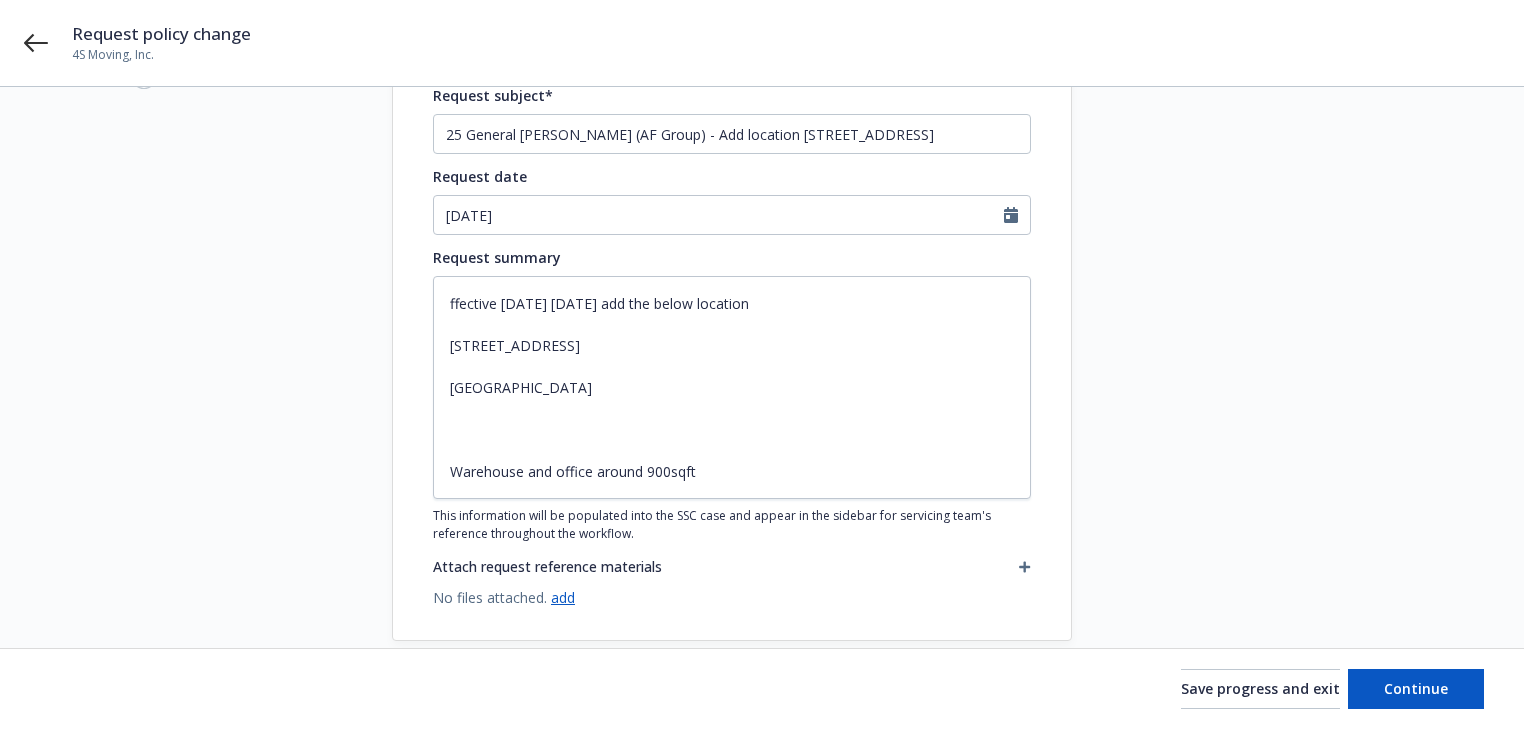 scroll, scrollTop: 248, scrollLeft: 0, axis: vertical 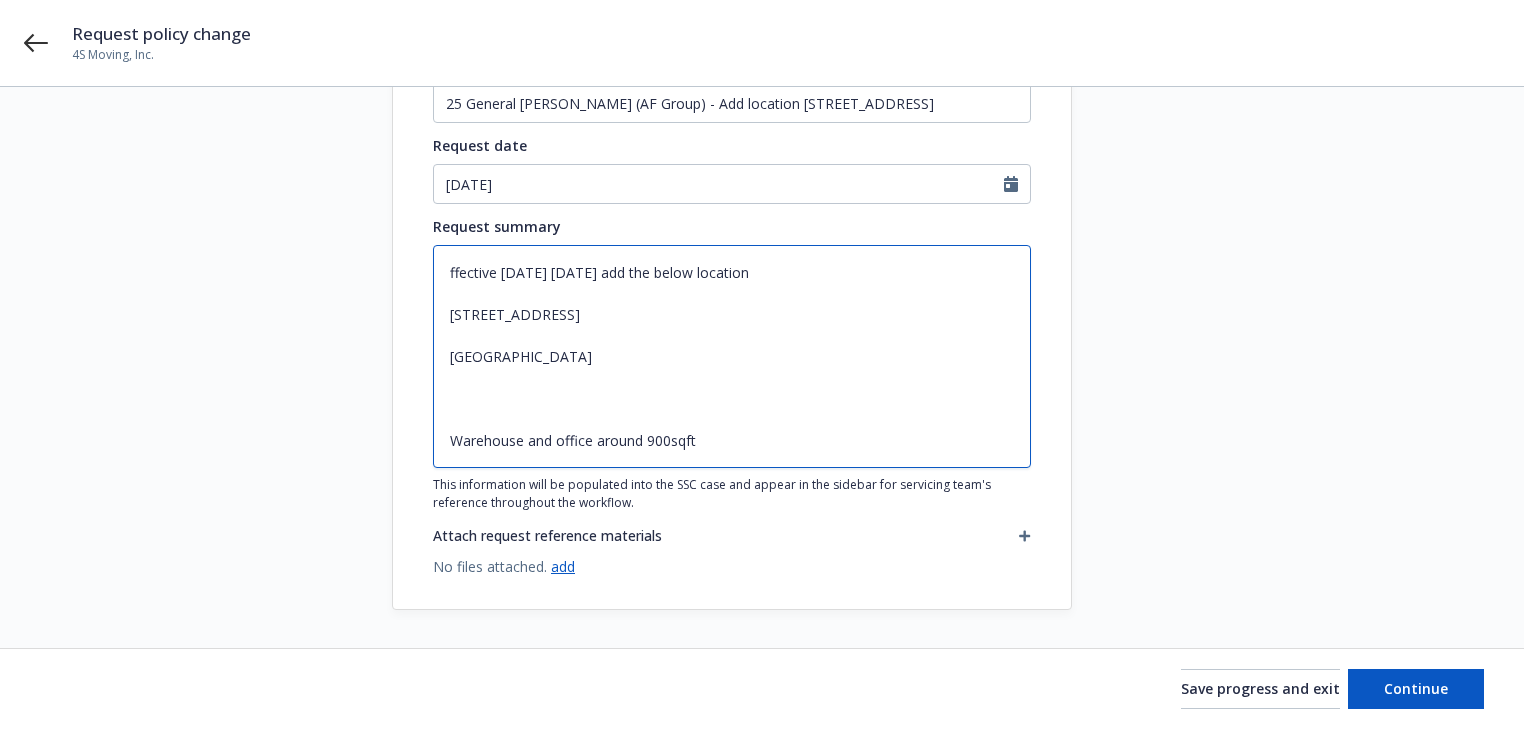click on "ffective [DATE] [DATE] add the below location
[STREET_ADDRESS]
[GEOGRAPHIC_DATA]
Warehouse and office around 900sqft" at bounding box center (732, 356) 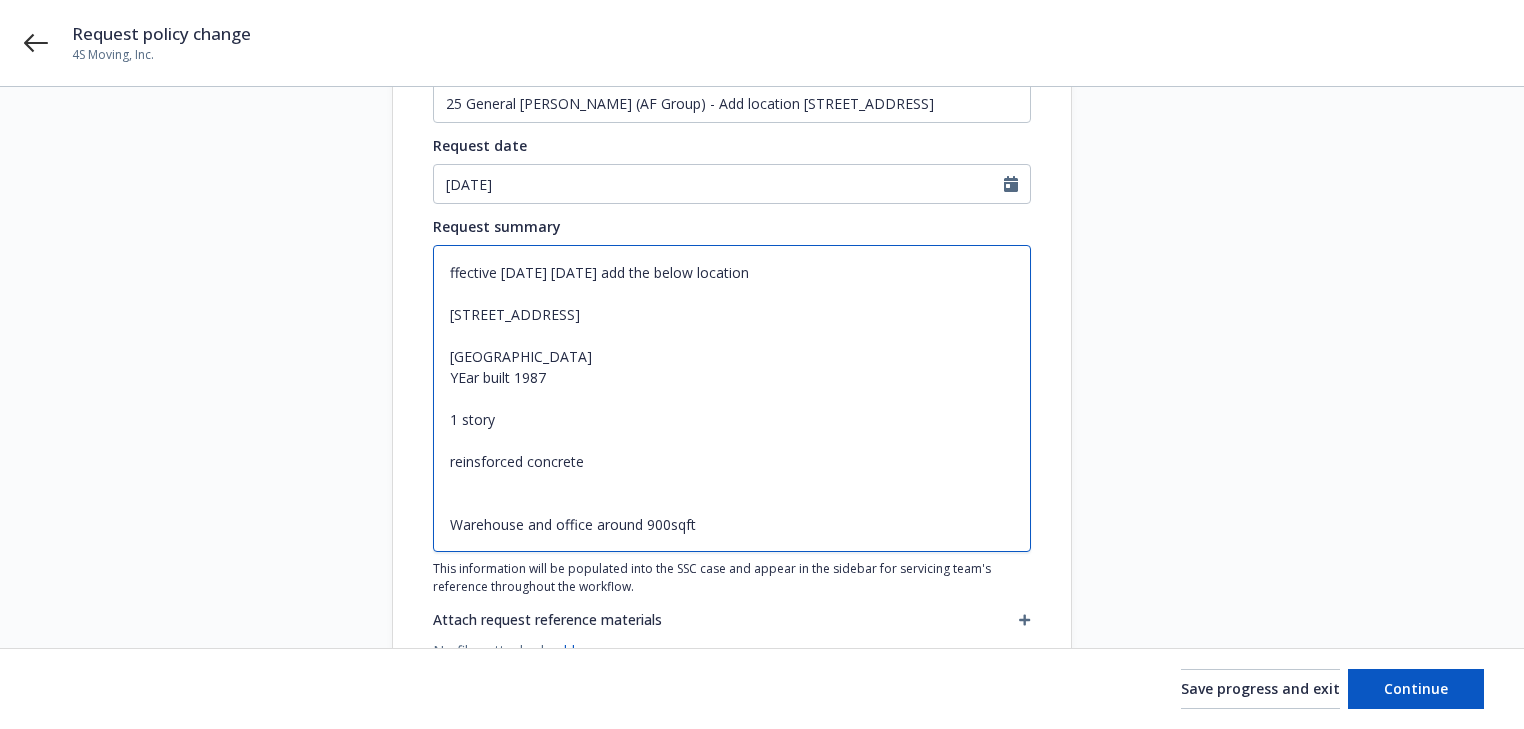 click on "ffective [DATE] [DATE] add the below location
[STREET_ADDRESS]
[GEOGRAPHIC_DATA]
YEar built 1987
1 story
reinsforced concrete
Warehouse and office around 900sqft" at bounding box center (732, 398) 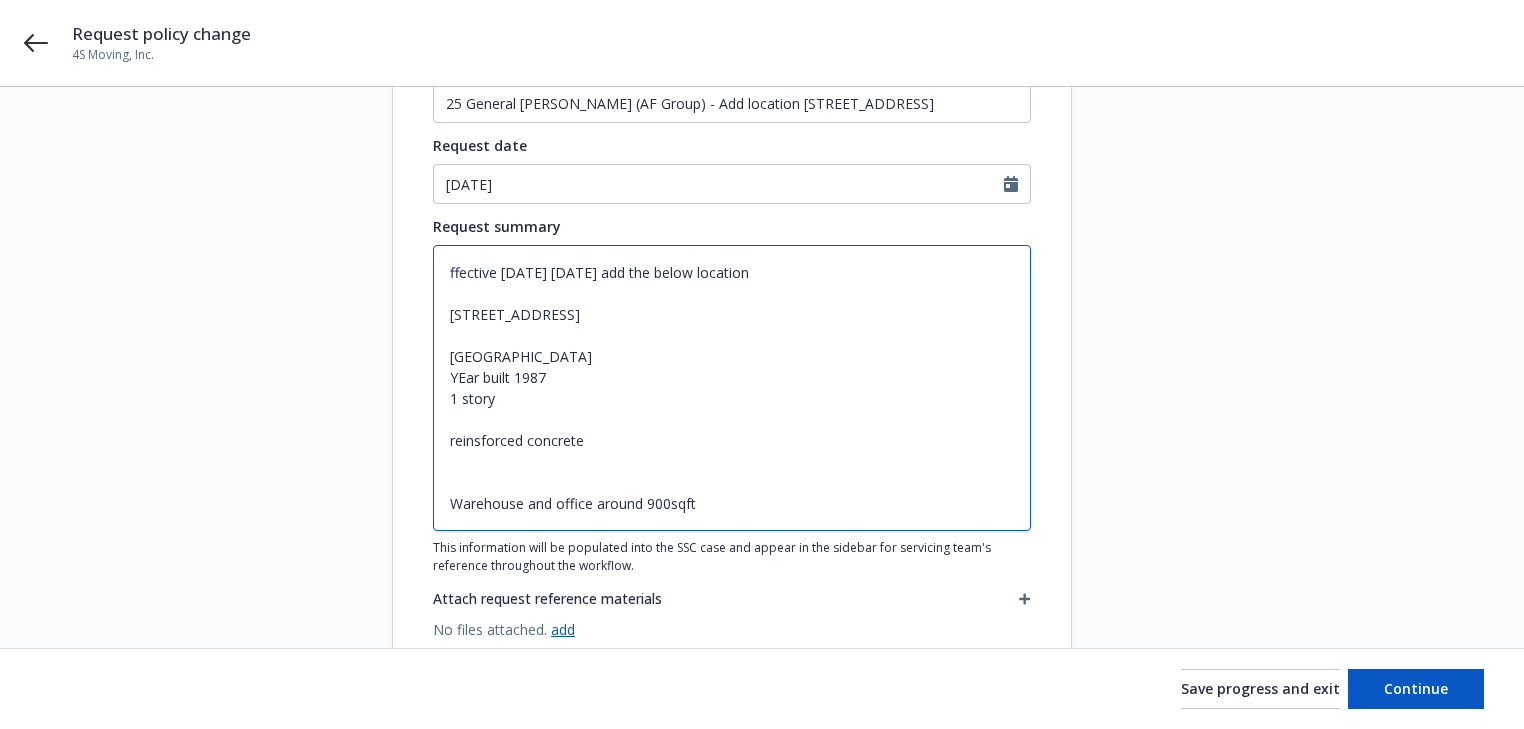click on "ffective [DATE] [DATE] add the below location
[STREET_ADDRESS]
[GEOGRAPHIC_DATA]
YEar built 1987
1 story
reinsforced concrete
Warehouse and office around 900sqft" at bounding box center (732, 388) 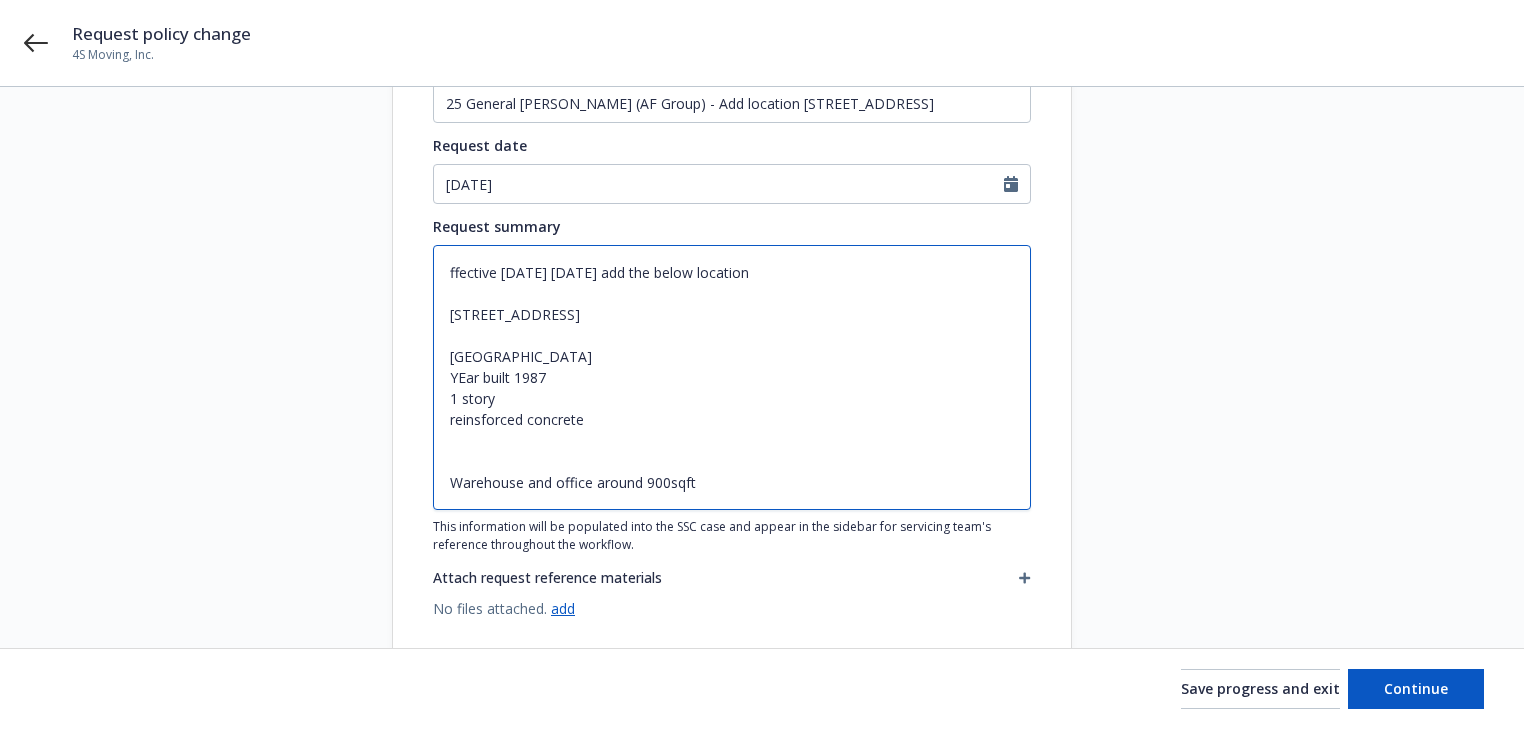click on "ffective [DATE] [DATE] add the below location
[STREET_ADDRESS]
[GEOGRAPHIC_DATA]
YEar built 1987
1 story
reinsforced concrete
Warehouse and office around 900sqft" at bounding box center [732, 377] 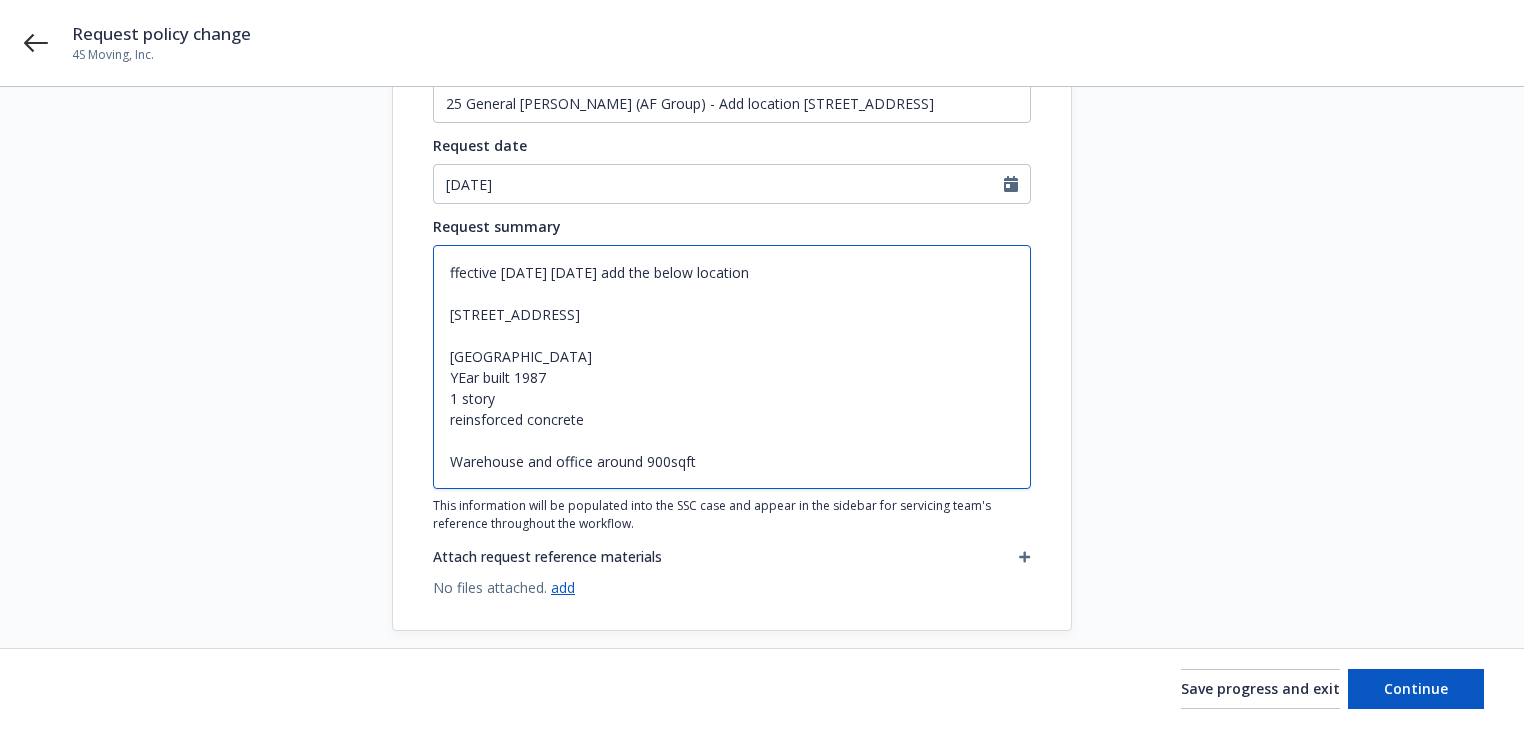 type on "x" 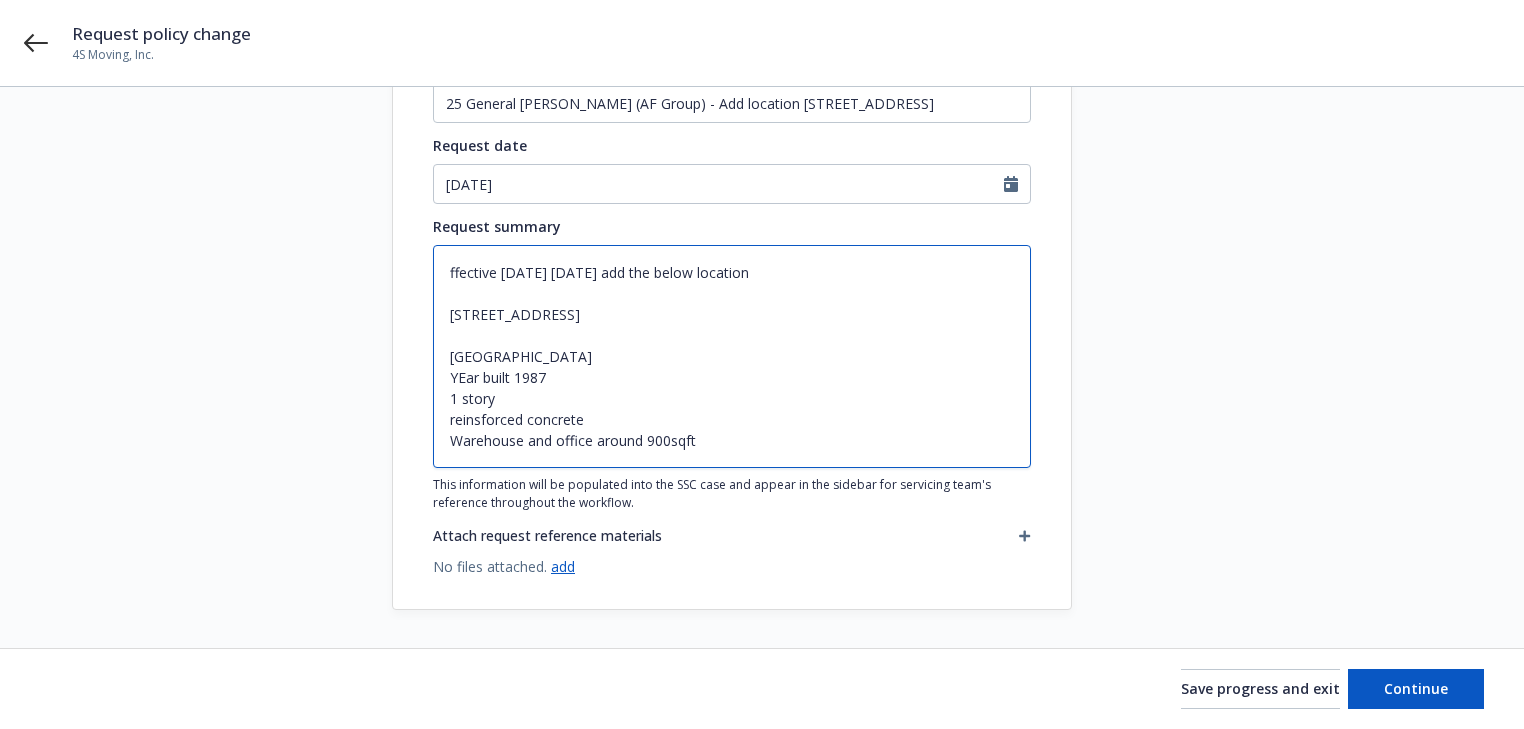 click on "ffective [DATE] [DATE] add the below location
[STREET_ADDRESS]
[GEOGRAPHIC_DATA]
YEar built 1987
1 story
reinsforced concrete
Warehouse and office around 900sqft" at bounding box center [732, 356] 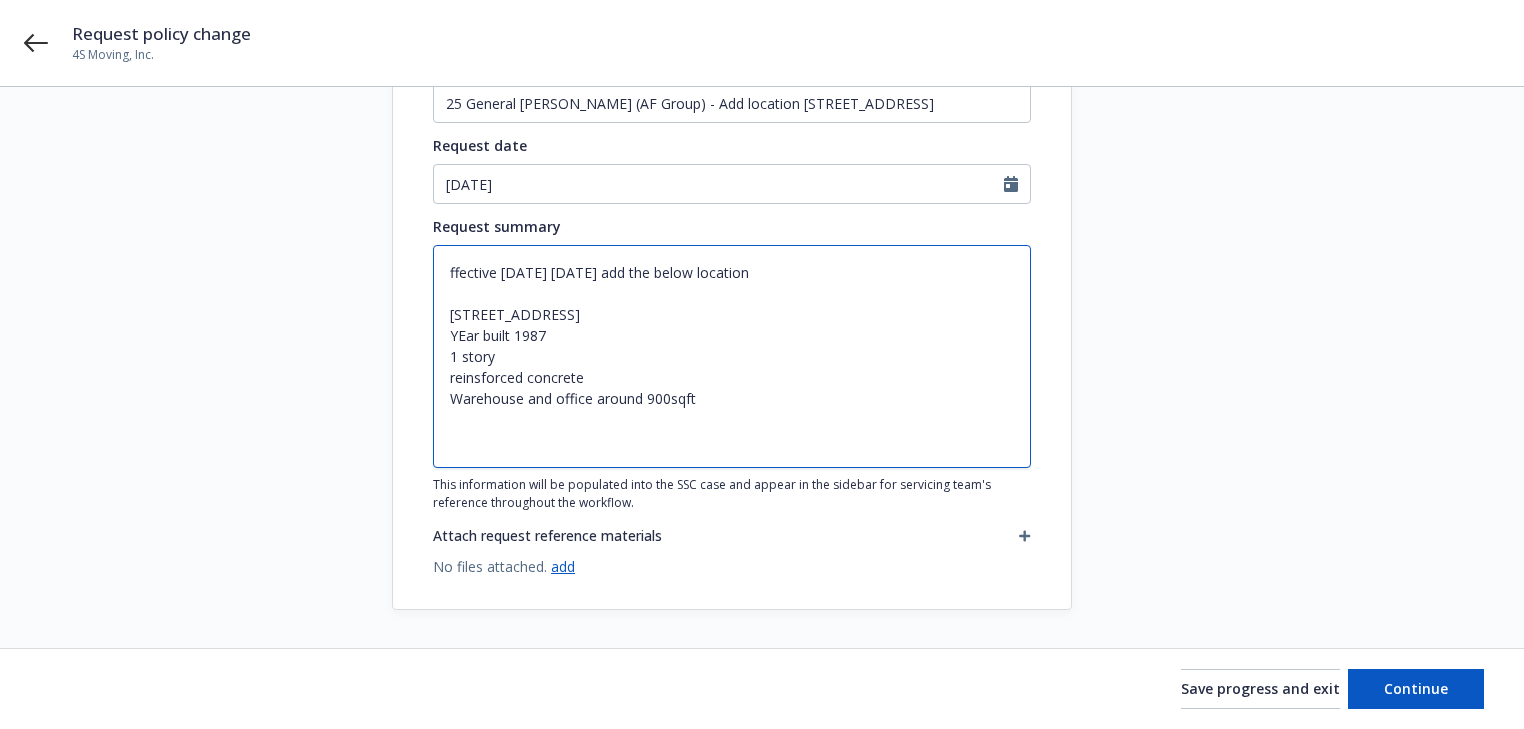 scroll, scrollTop: 228, scrollLeft: 0, axis: vertical 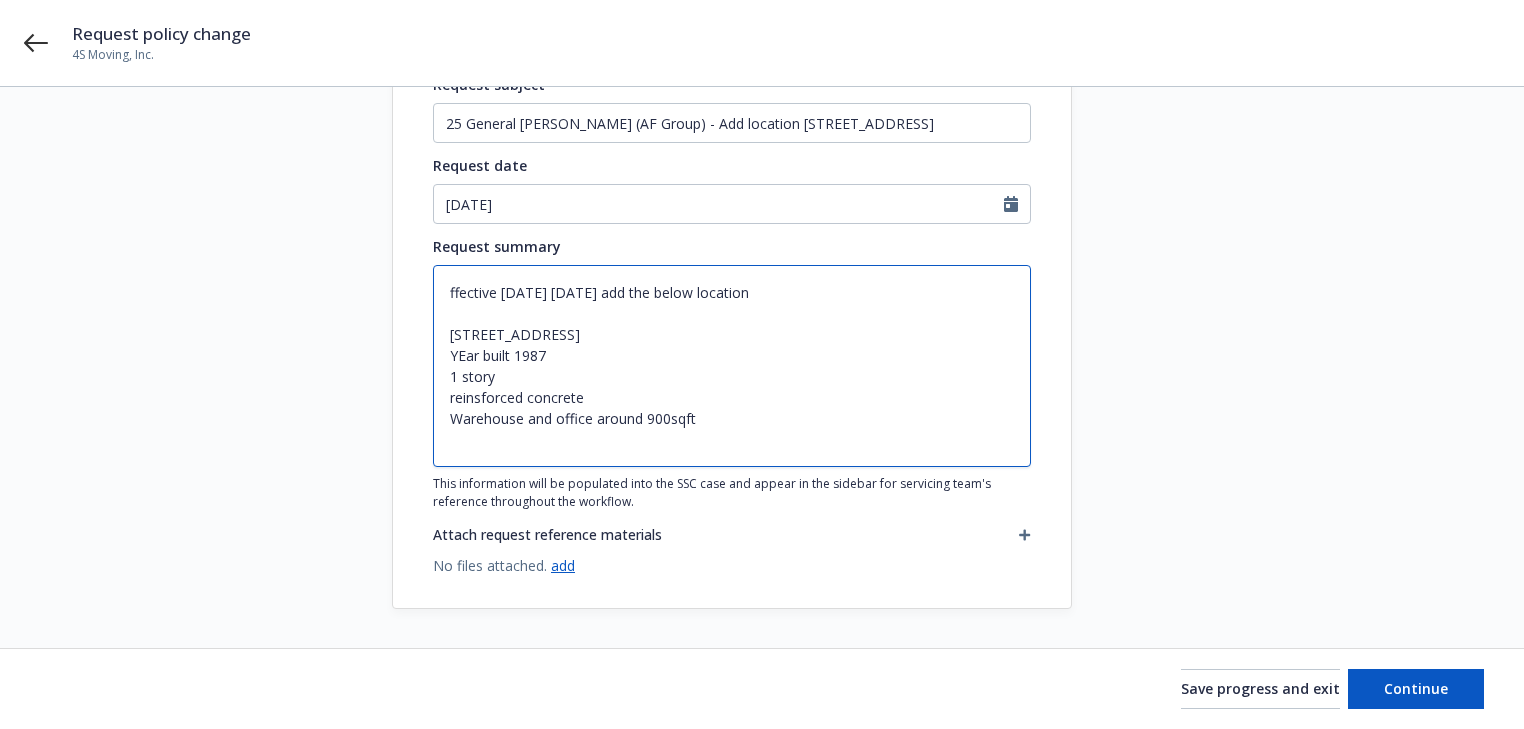 click on "ffective [DATE] [DATE] add the below location
[STREET_ADDRESS]
YEar built 1987
1 story
reinsforced concrete
Warehouse and office around 900sqft" at bounding box center (732, 366) 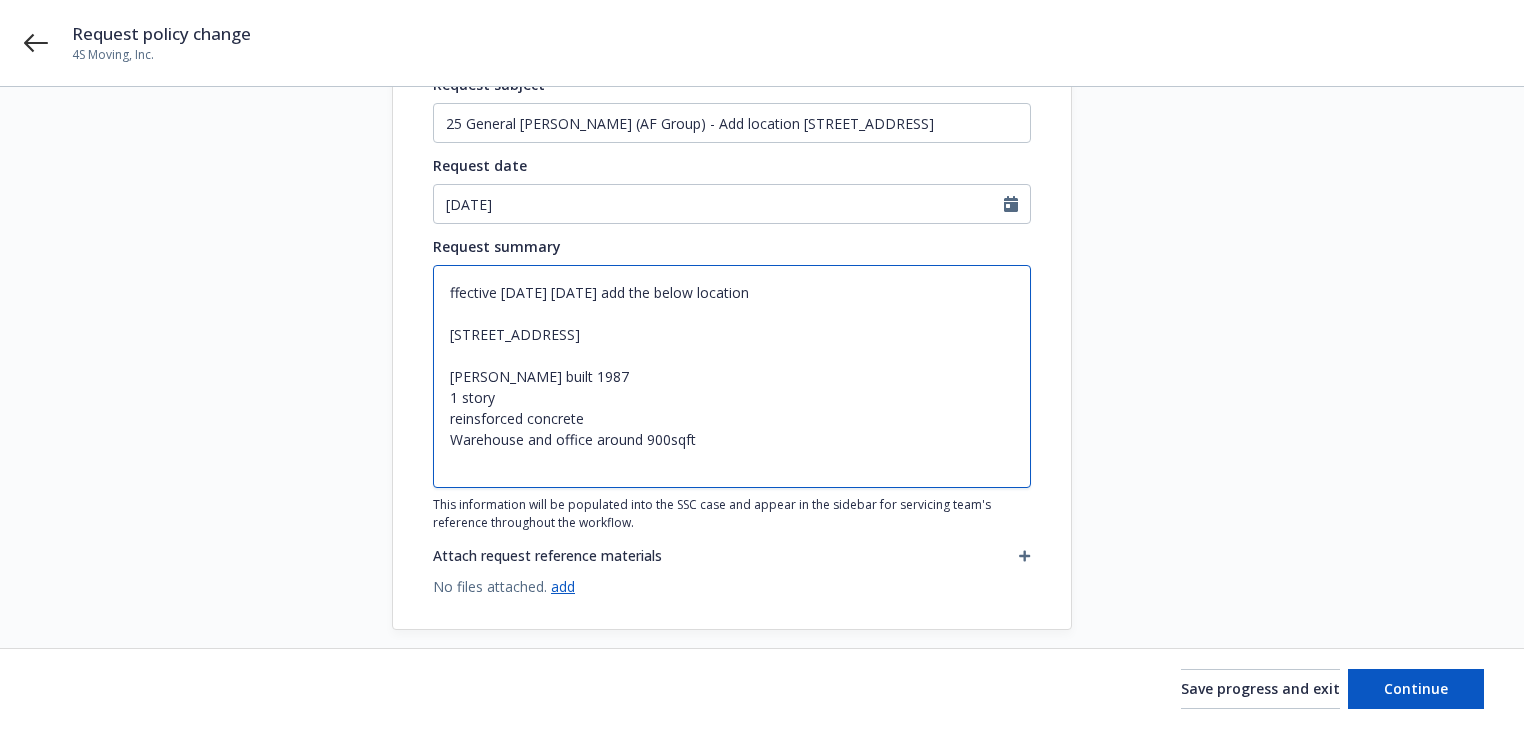 scroll, scrollTop: 248, scrollLeft: 0, axis: vertical 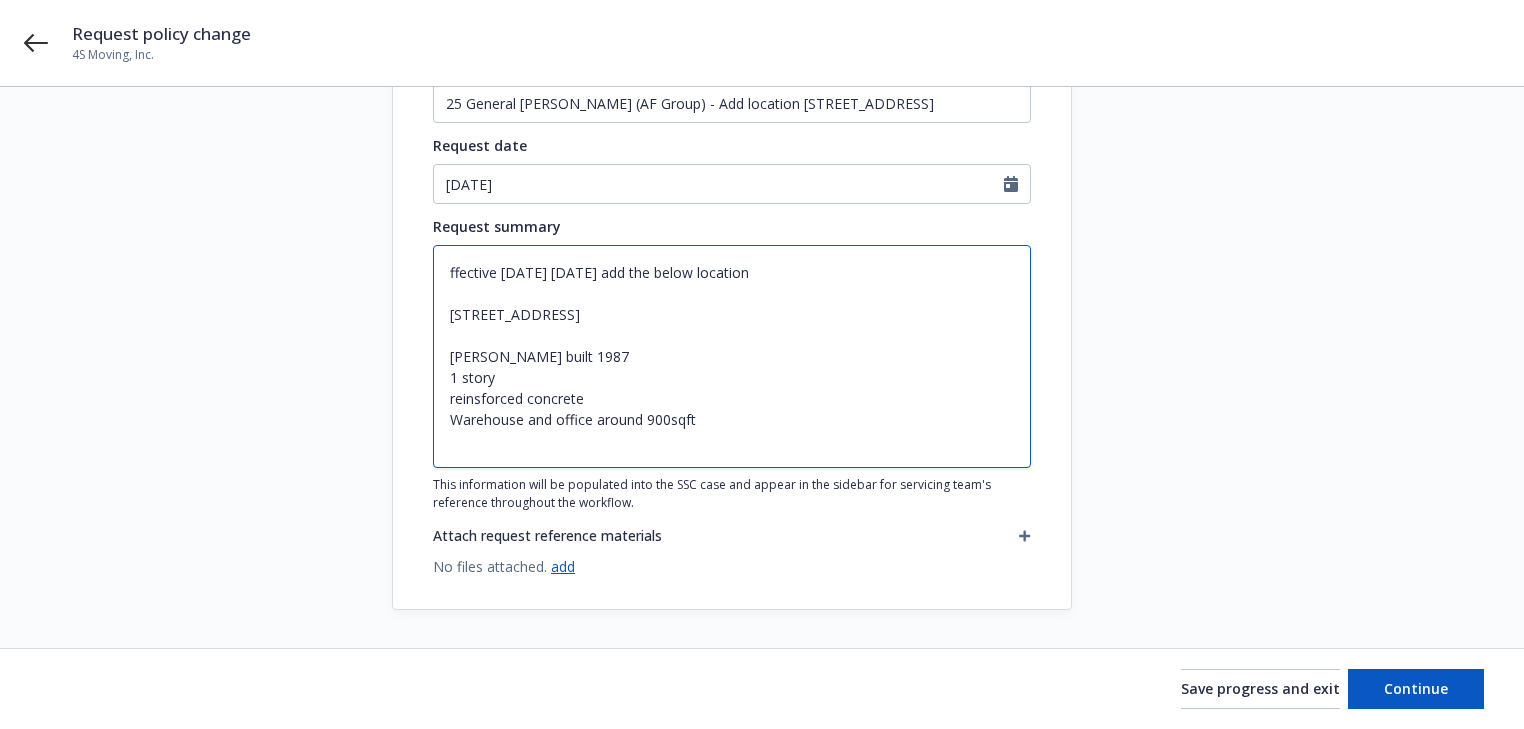 click on "ffective [DATE] [DATE] add the below location
[STREET_ADDRESS]
[PERSON_NAME] built 1987
1 story
reinsforced concrete
Warehouse and office around 900sqft" at bounding box center [732, 356] 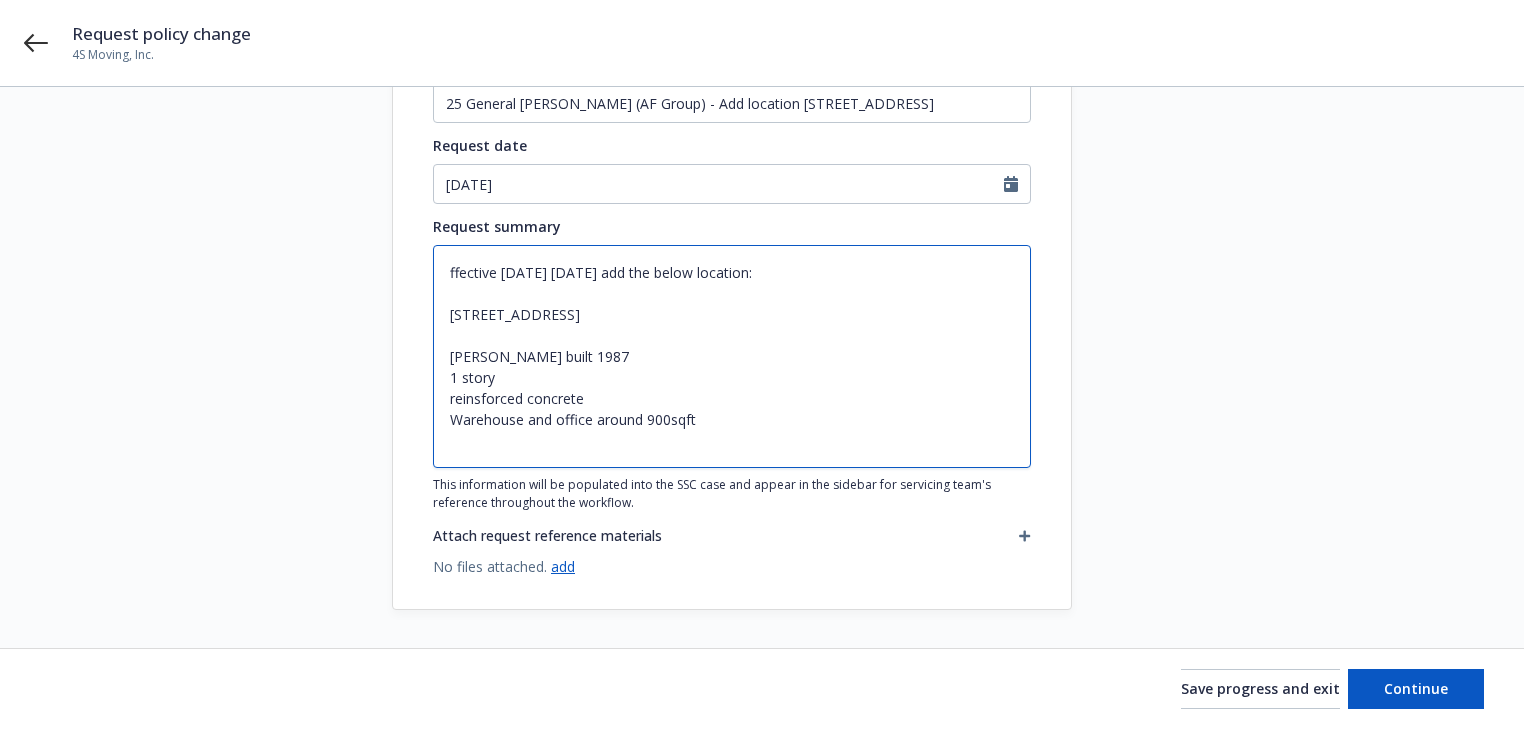 type on "x" 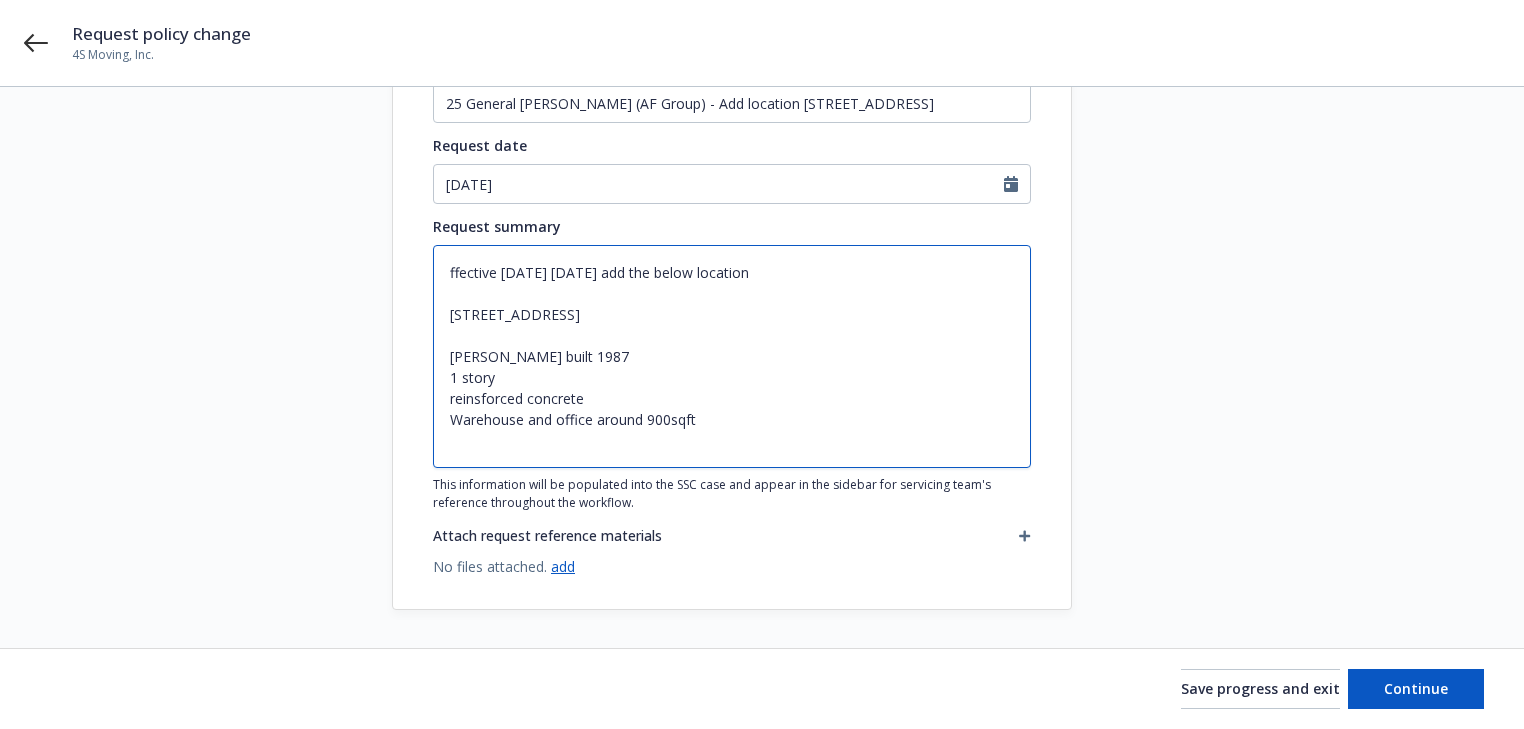 type on "x" 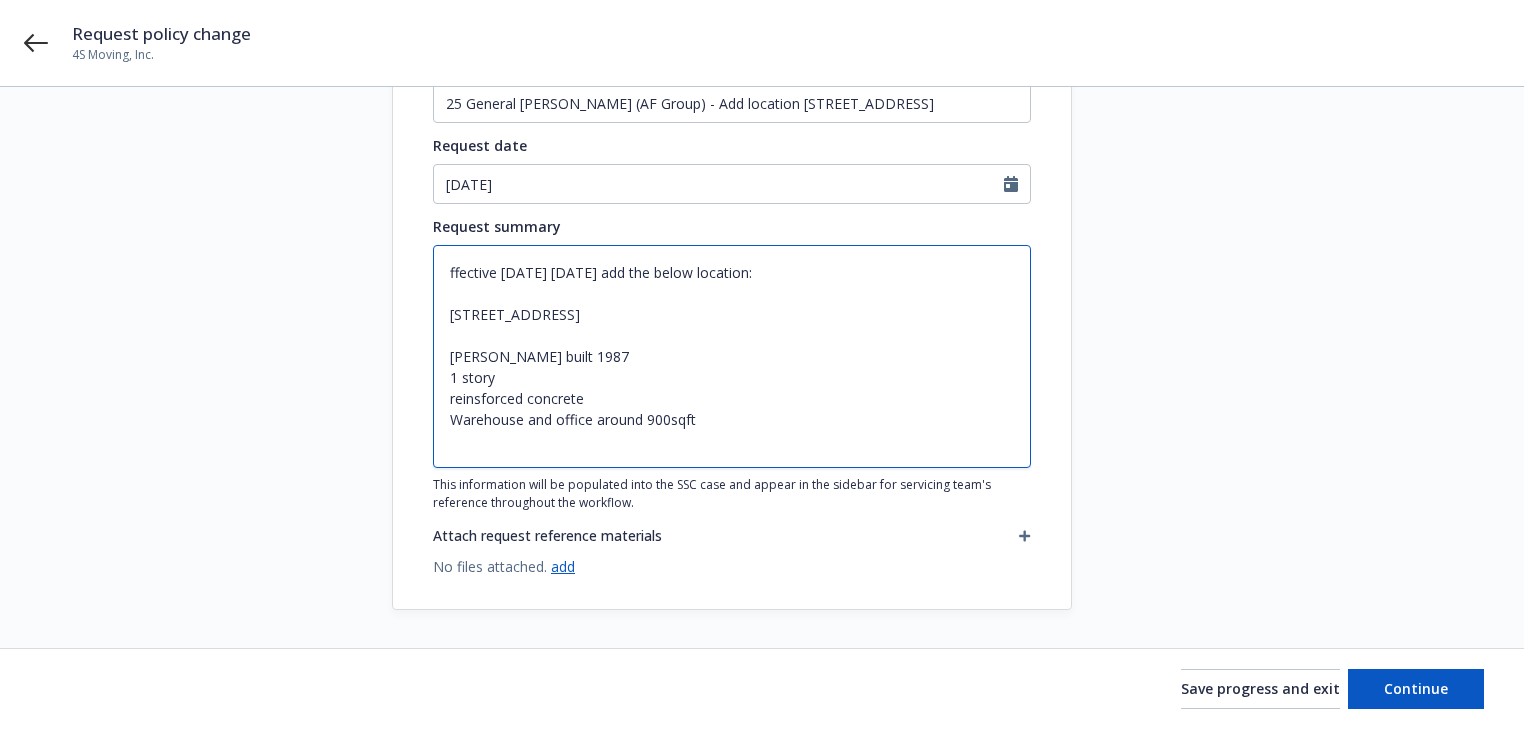type on "x" 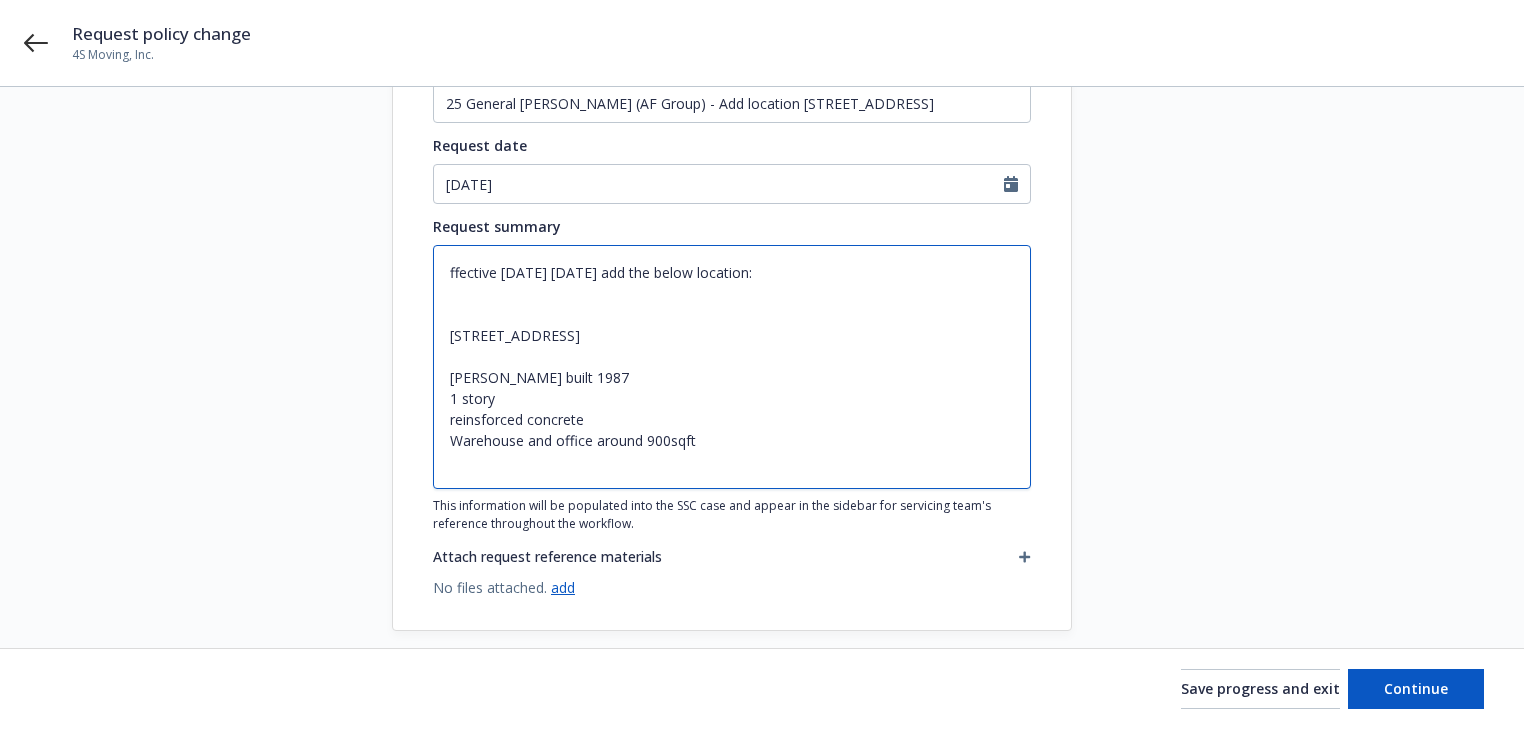 type on "x" 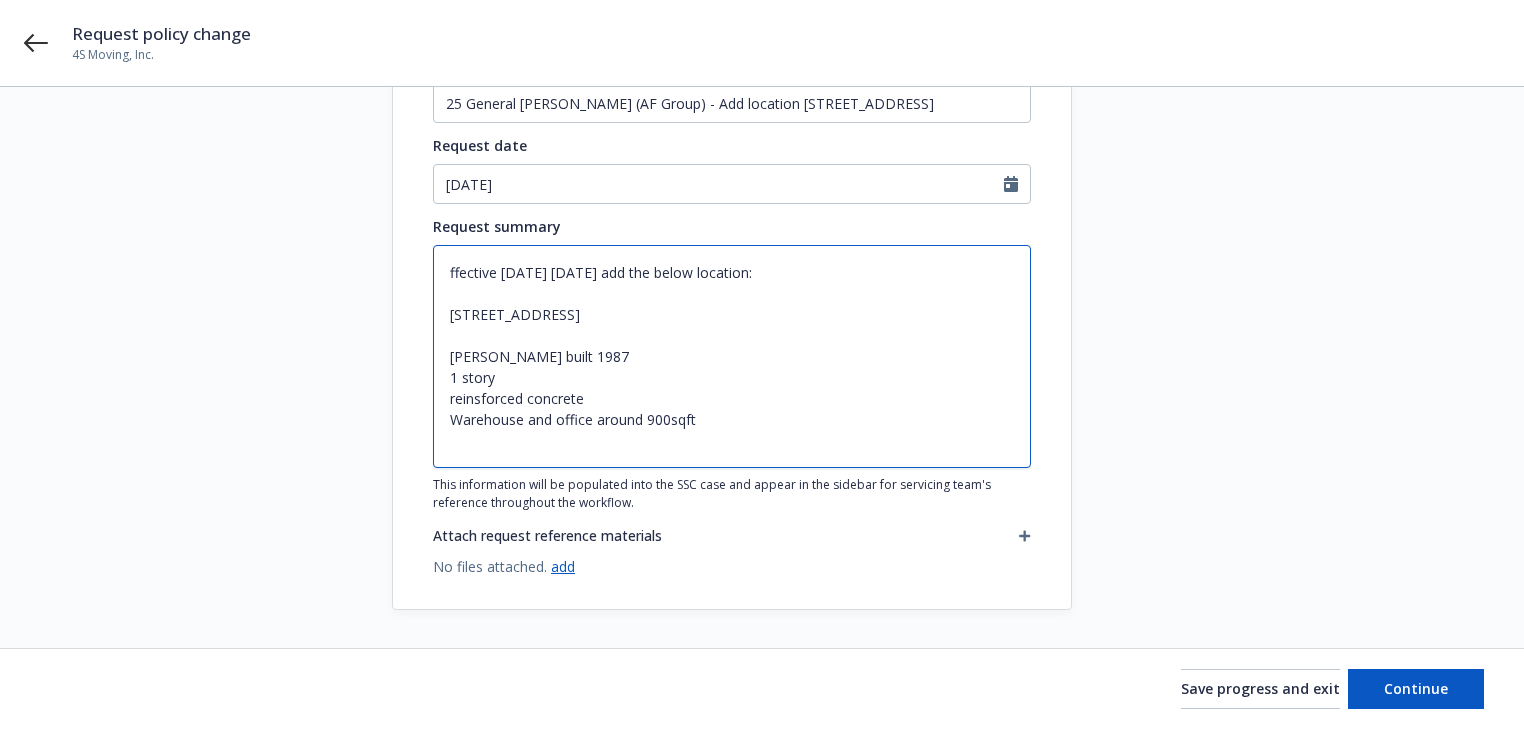 type on "x" 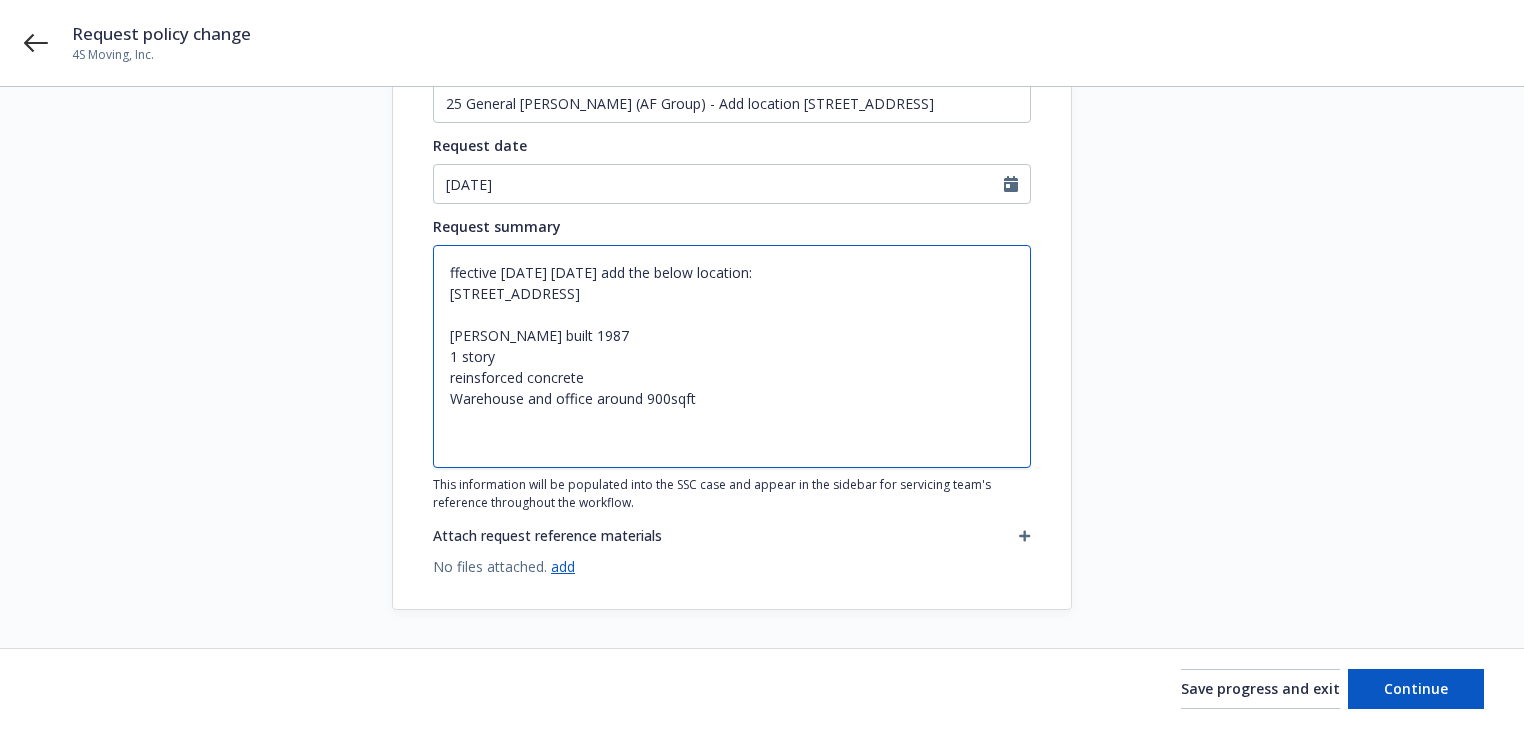 scroll, scrollTop: 228, scrollLeft: 0, axis: vertical 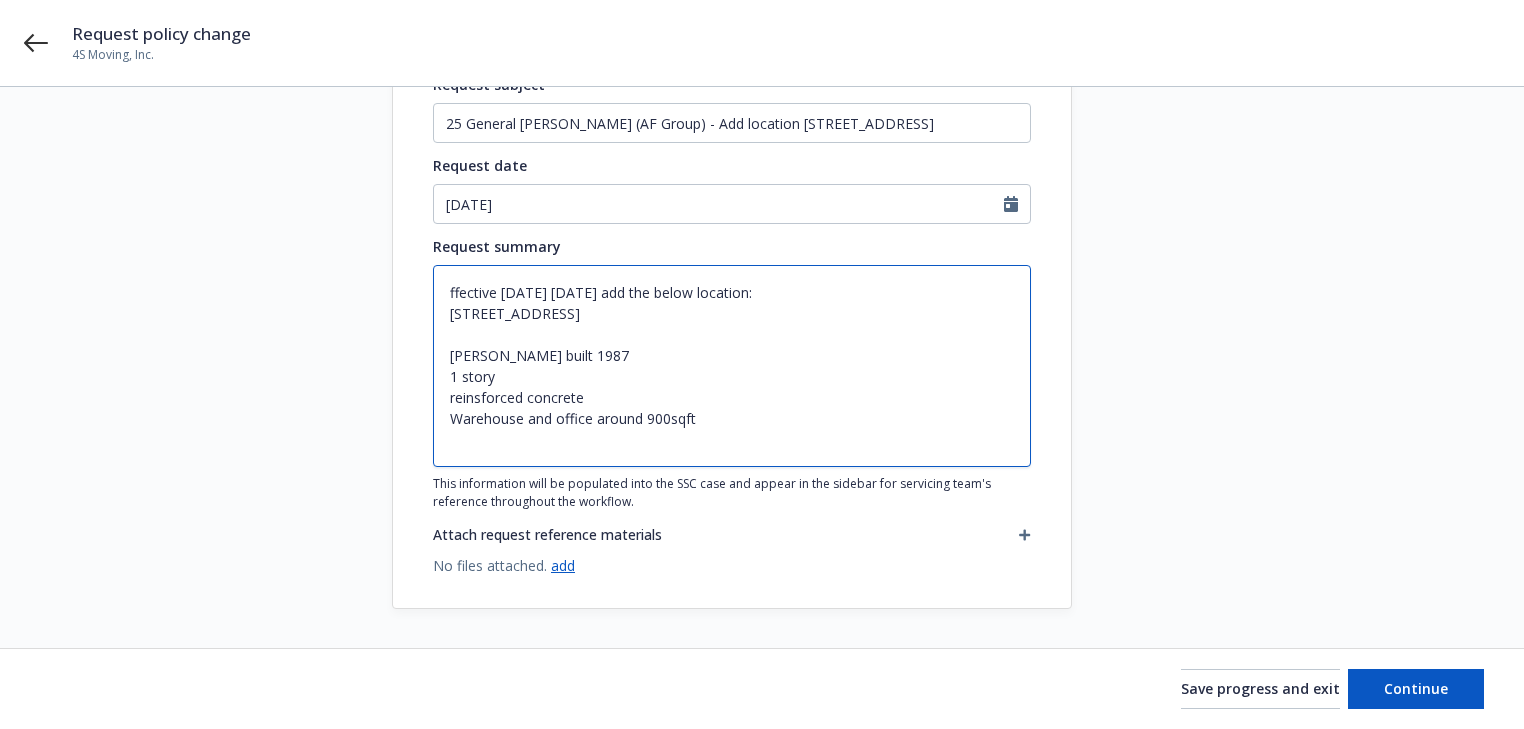 click on "ffective [DATE] [DATE] add the below location:
[STREET_ADDRESS]
[PERSON_NAME] built 1987
1 story
reinsforced concrete
Warehouse and office around 900sqft" at bounding box center [732, 366] 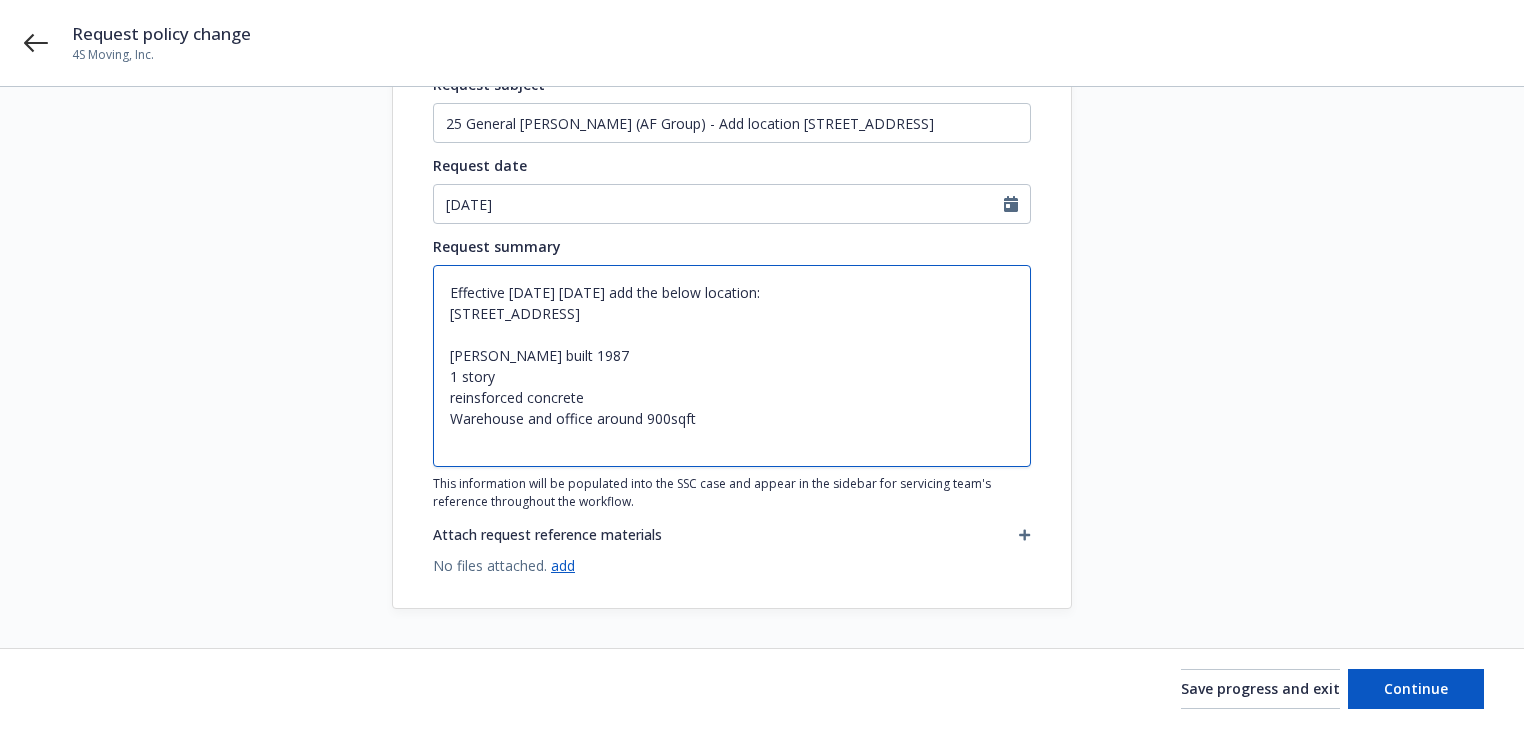 type on "Effective [DATE] [DATE] add the below location:
[STREET_ADDRESS]
[PERSON_NAME] built 1987
1 story
reinsforced concrete
Warehouse and office around 900sqft" 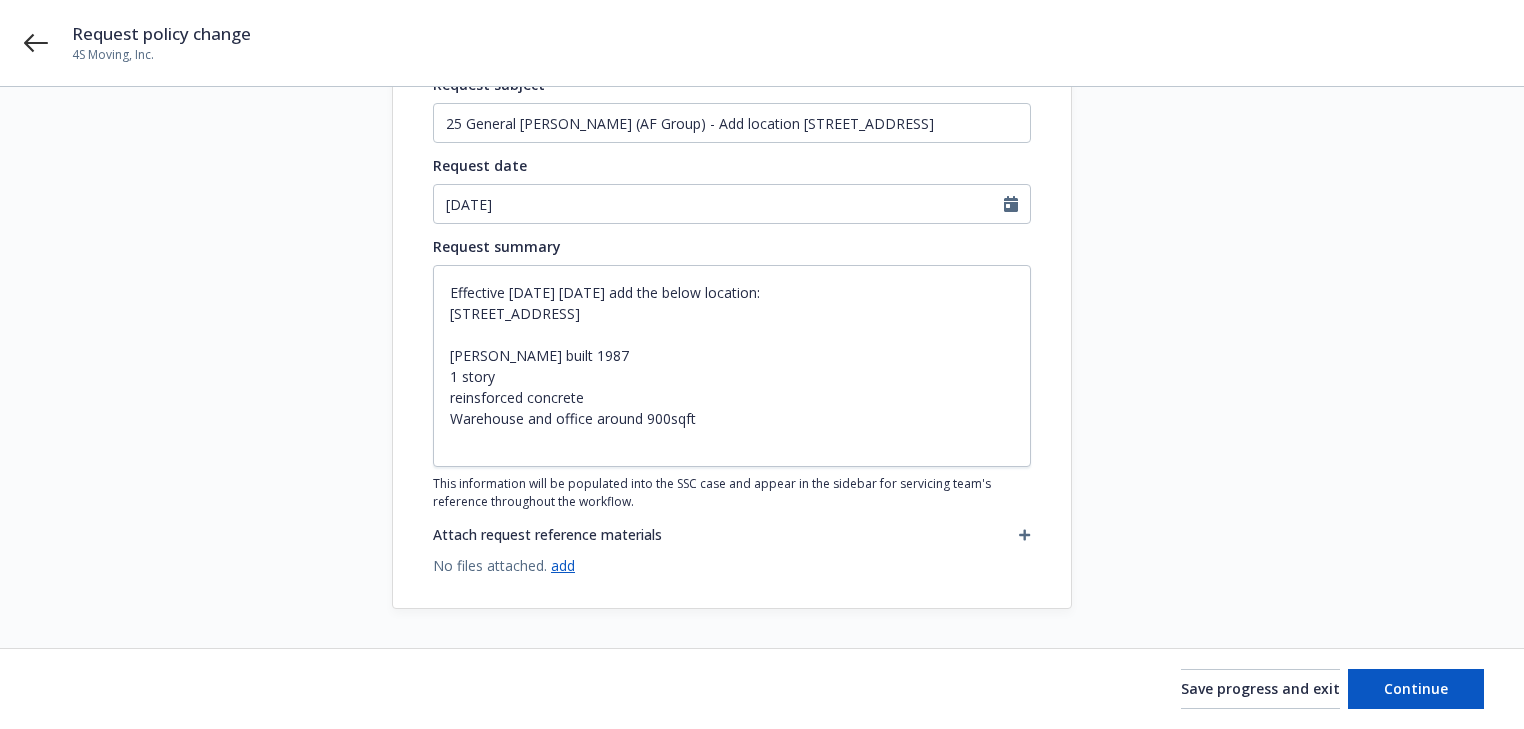 click at bounding box center (1252, 254) 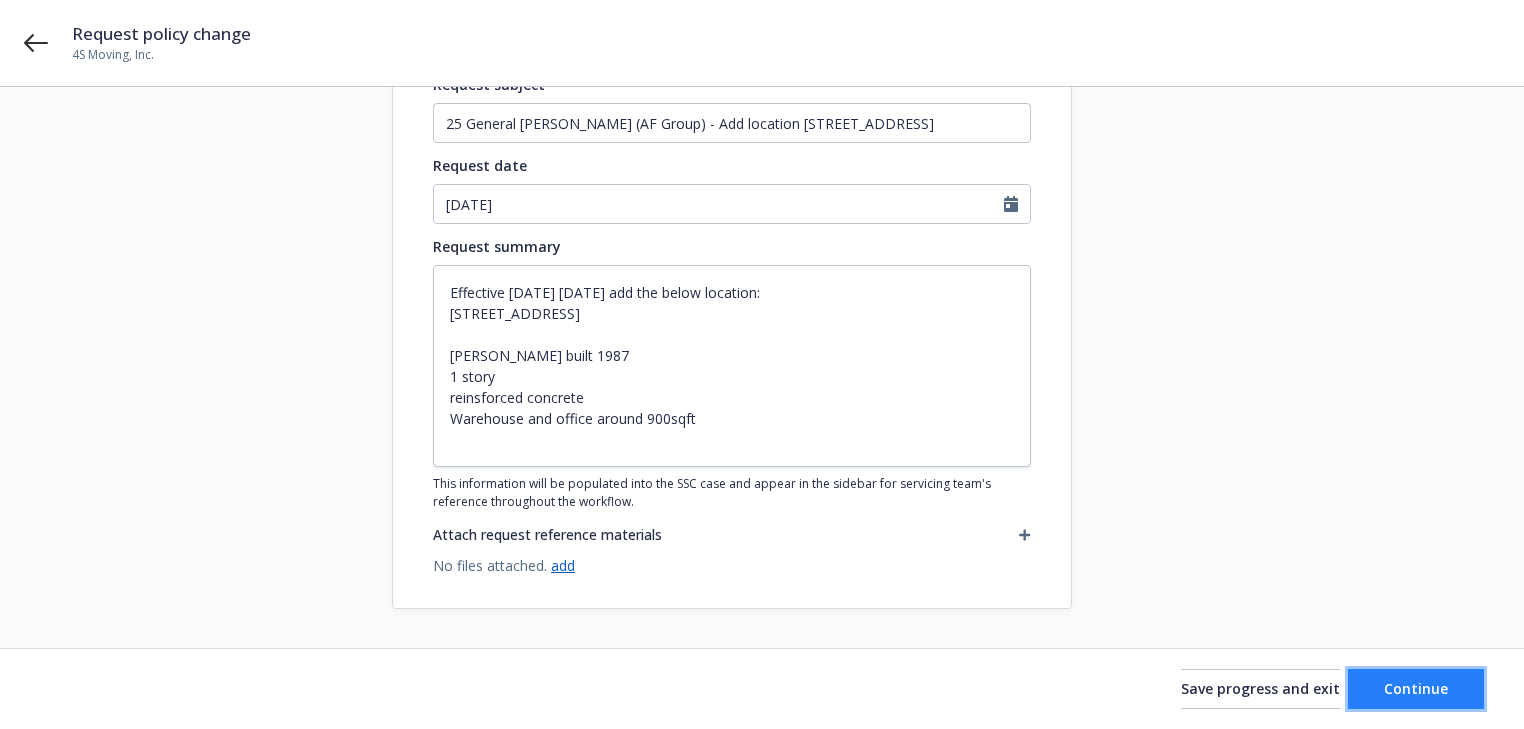 click on "Continue" at bounding box center (1416, 689) 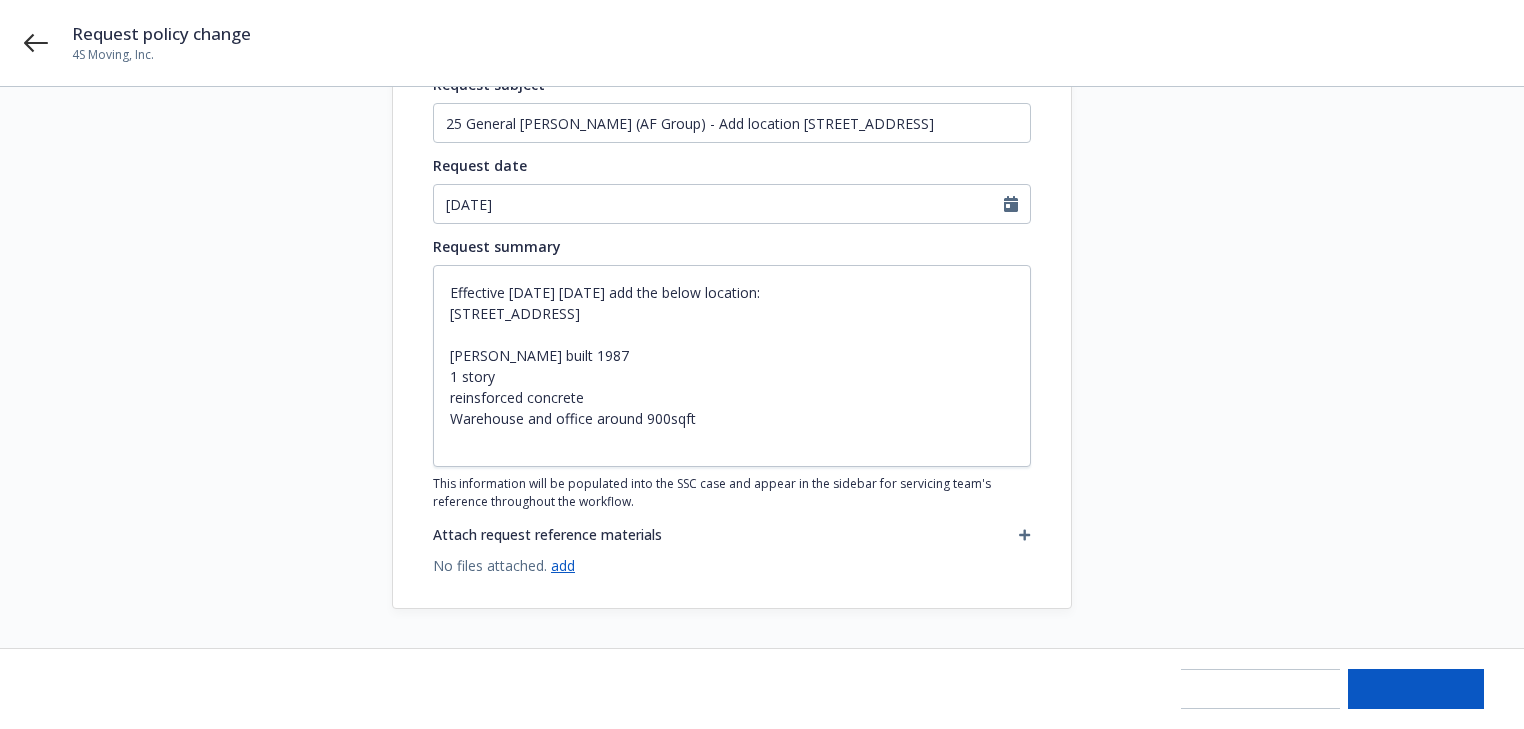 type on "x" 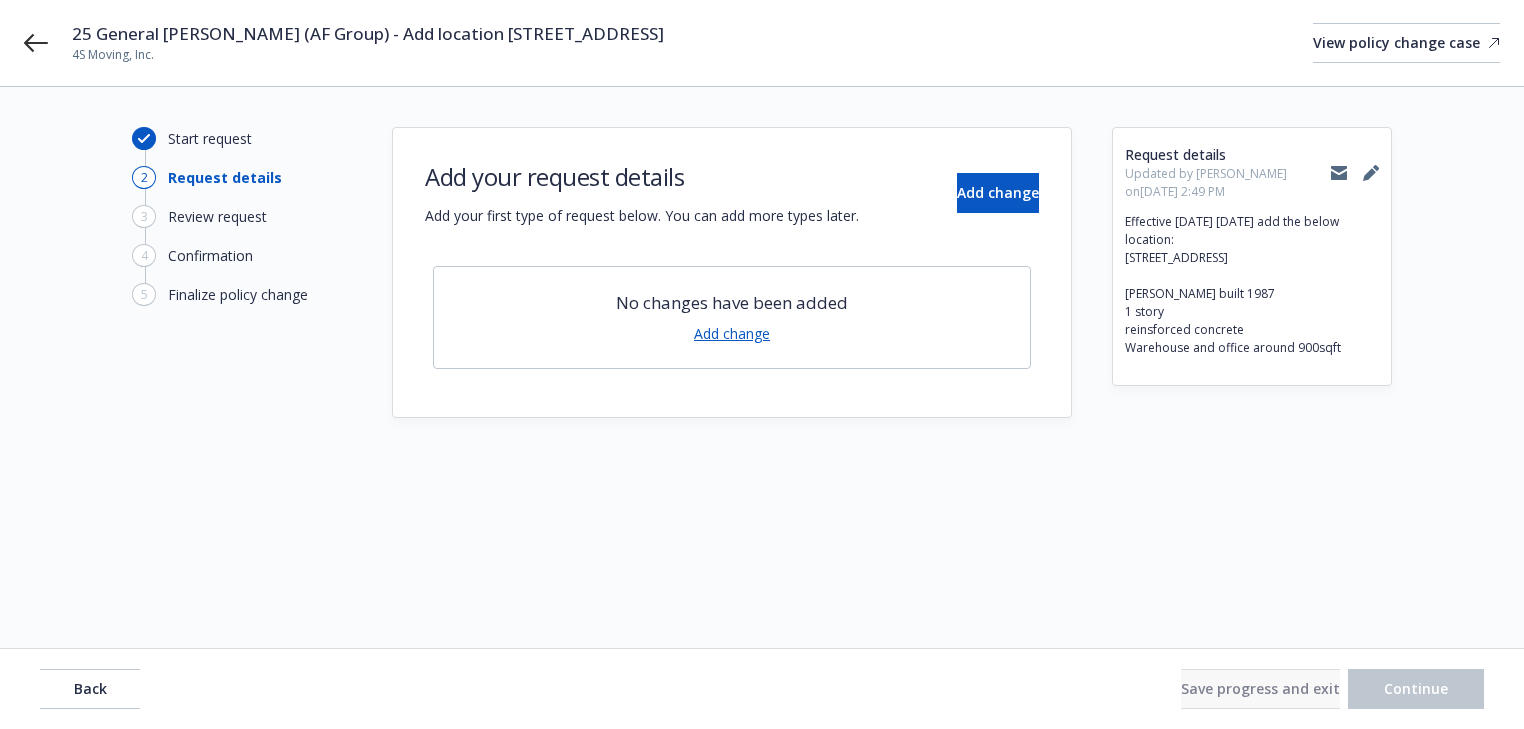 scroll, scrollTop: 0, scrollLeft: 0, axis: both 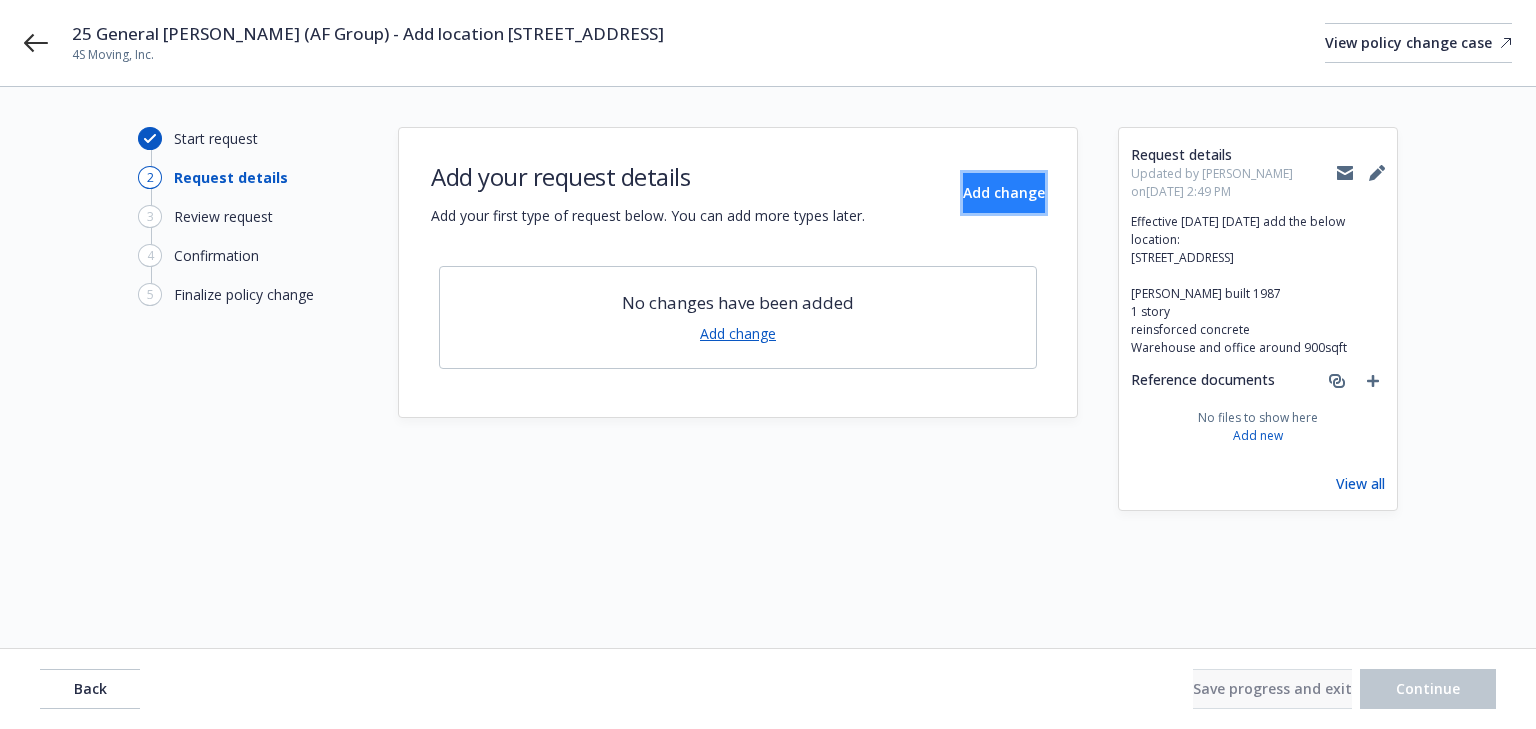 click on "Add change" at bounding box center (1004, 193) 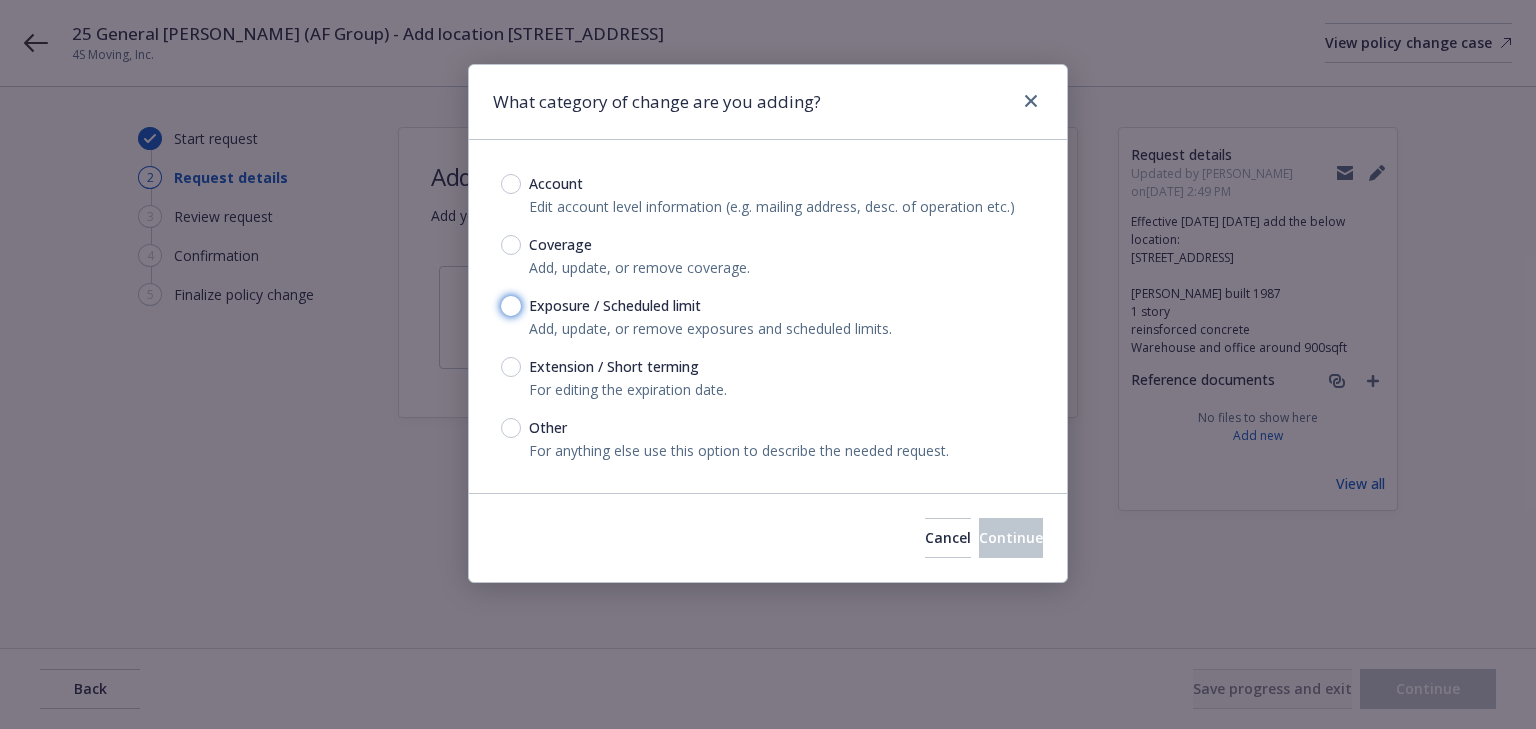 click on "Exposure / Scheduled limit" at bounding box center [511, 306] 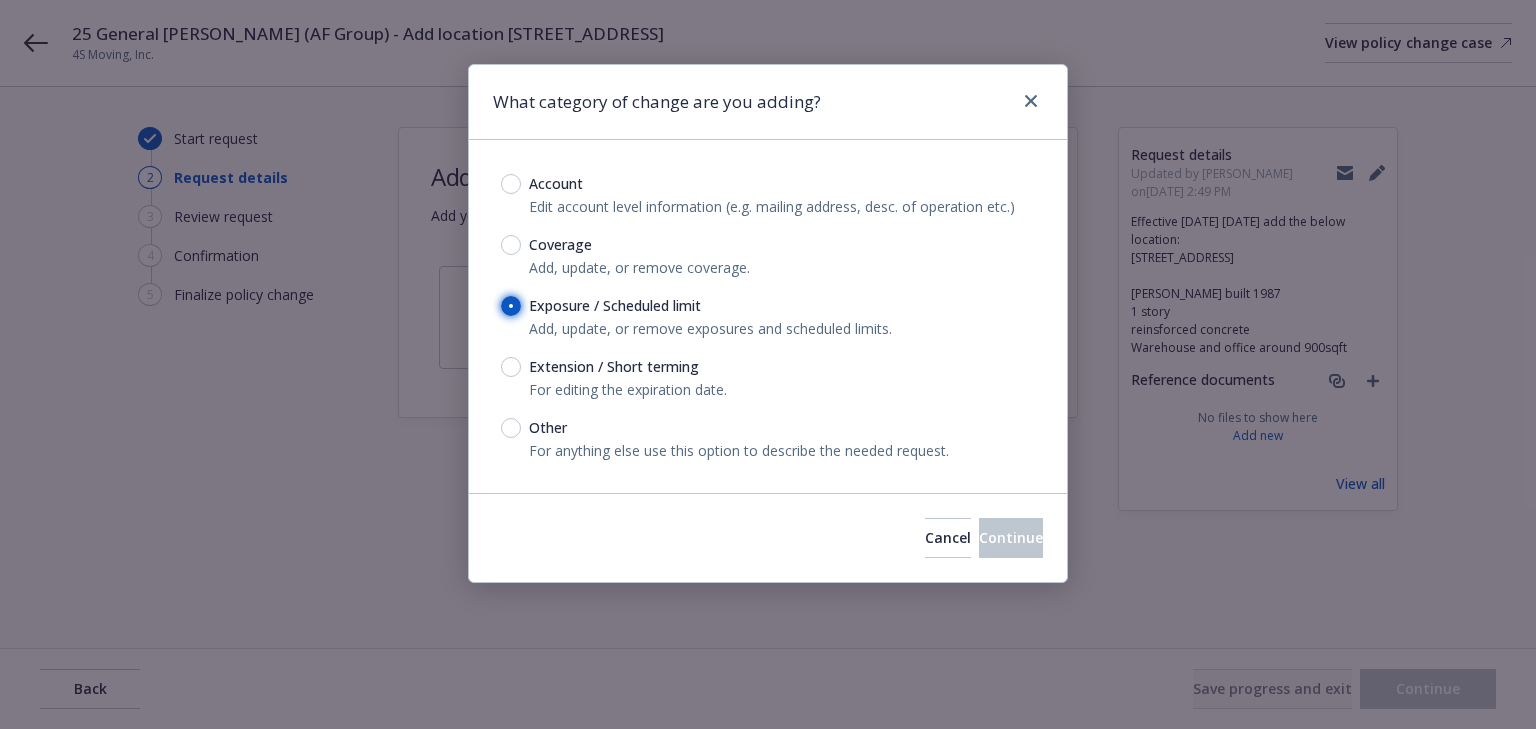 radio on "true" 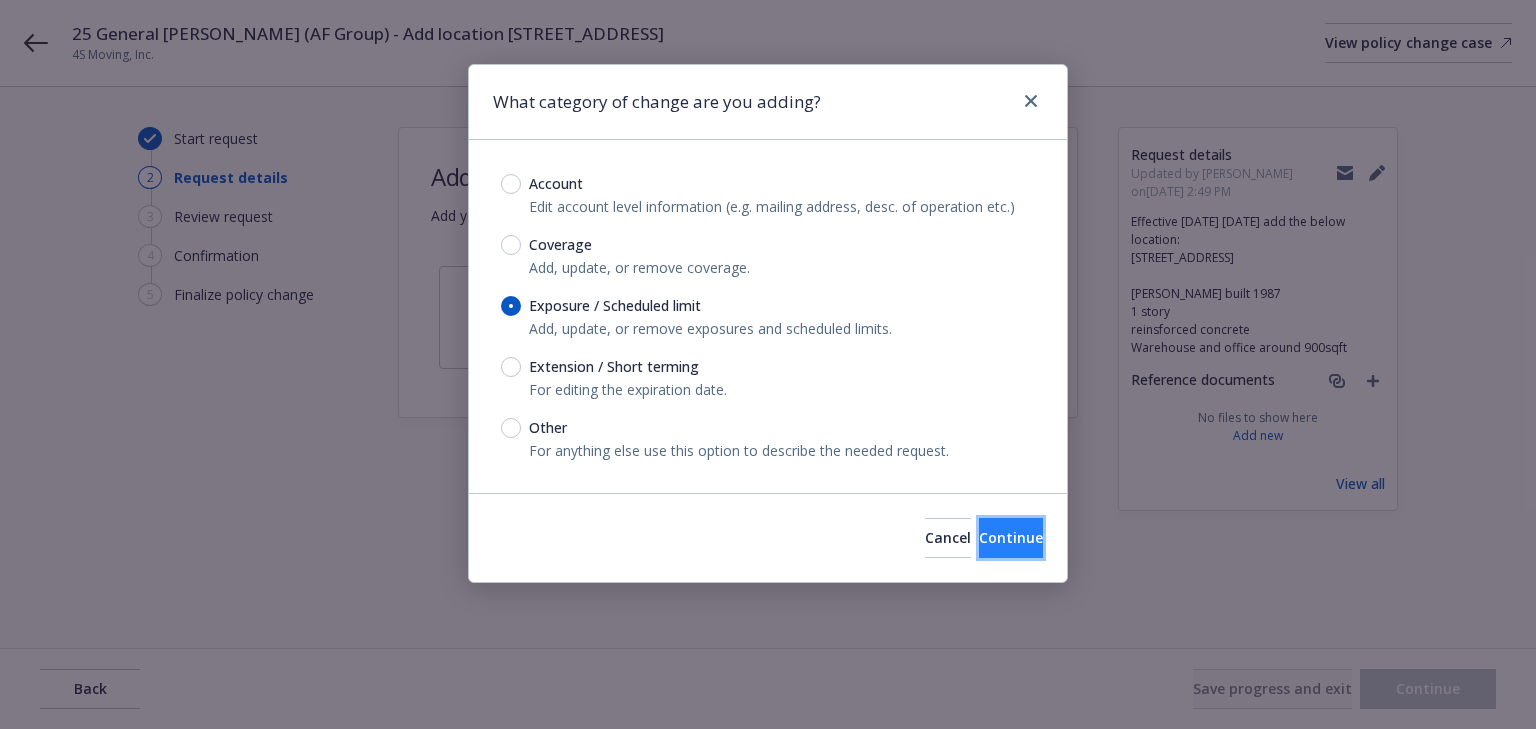 click on "Continue" at bounding box center (1011, 538) 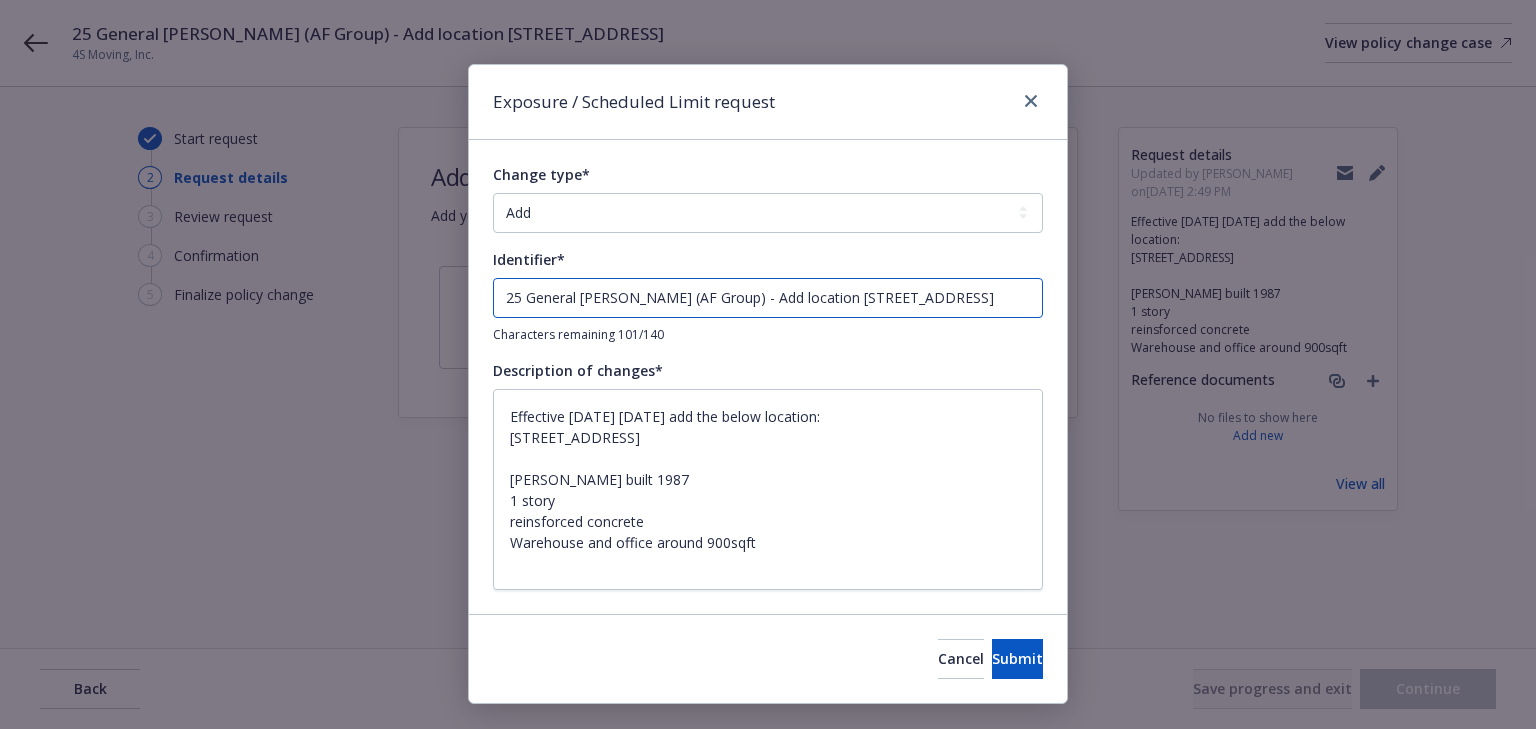 drag, startPoint x: 784, startPoint y: 292, endPoint x: -1380, endPoint y: 226, distance: 2165.0063 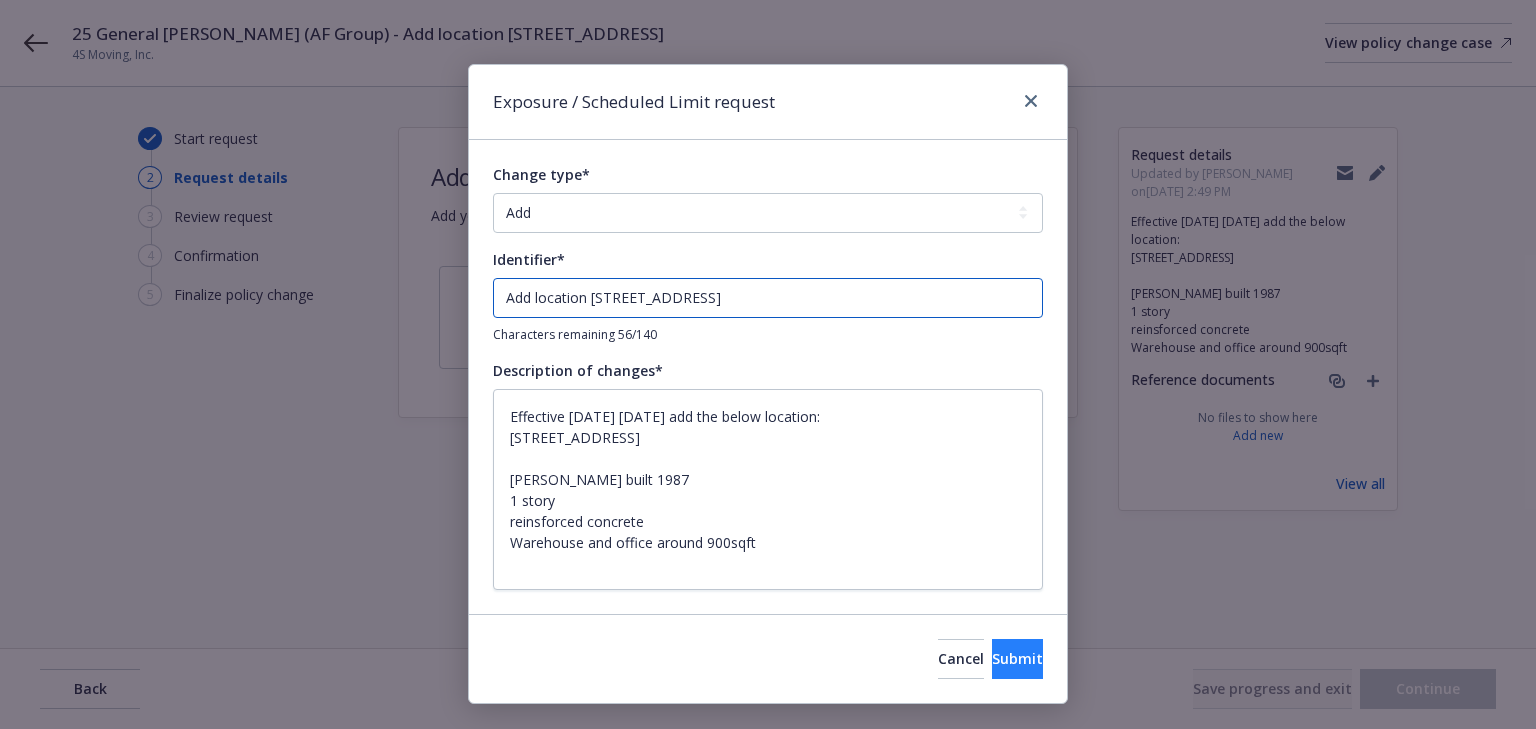 type on "Add location [STREET_ADDRESS]" 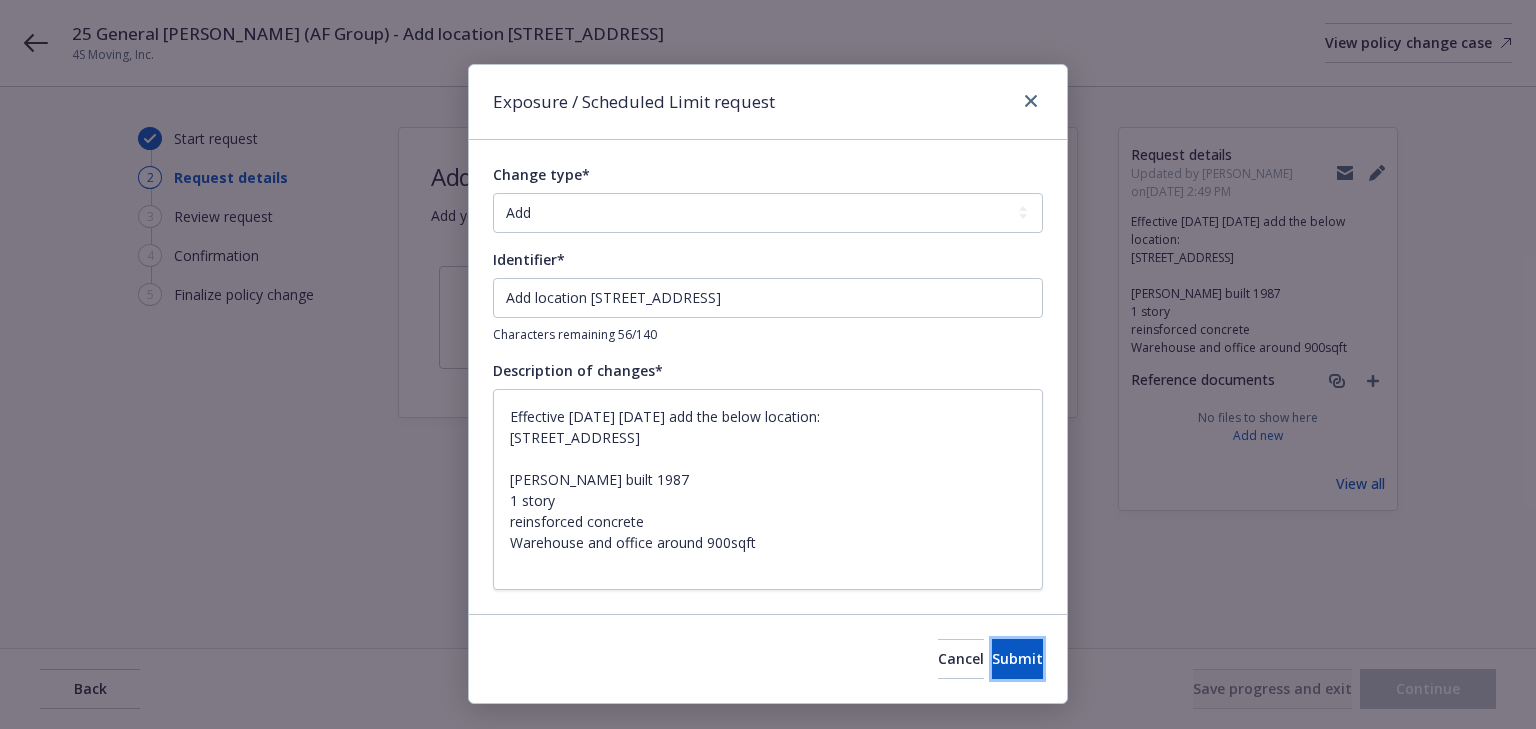drag, startPoint x: 966, startPoint y: 668, endPoint x: 949, endPoint y: 657, distance: 20.248457 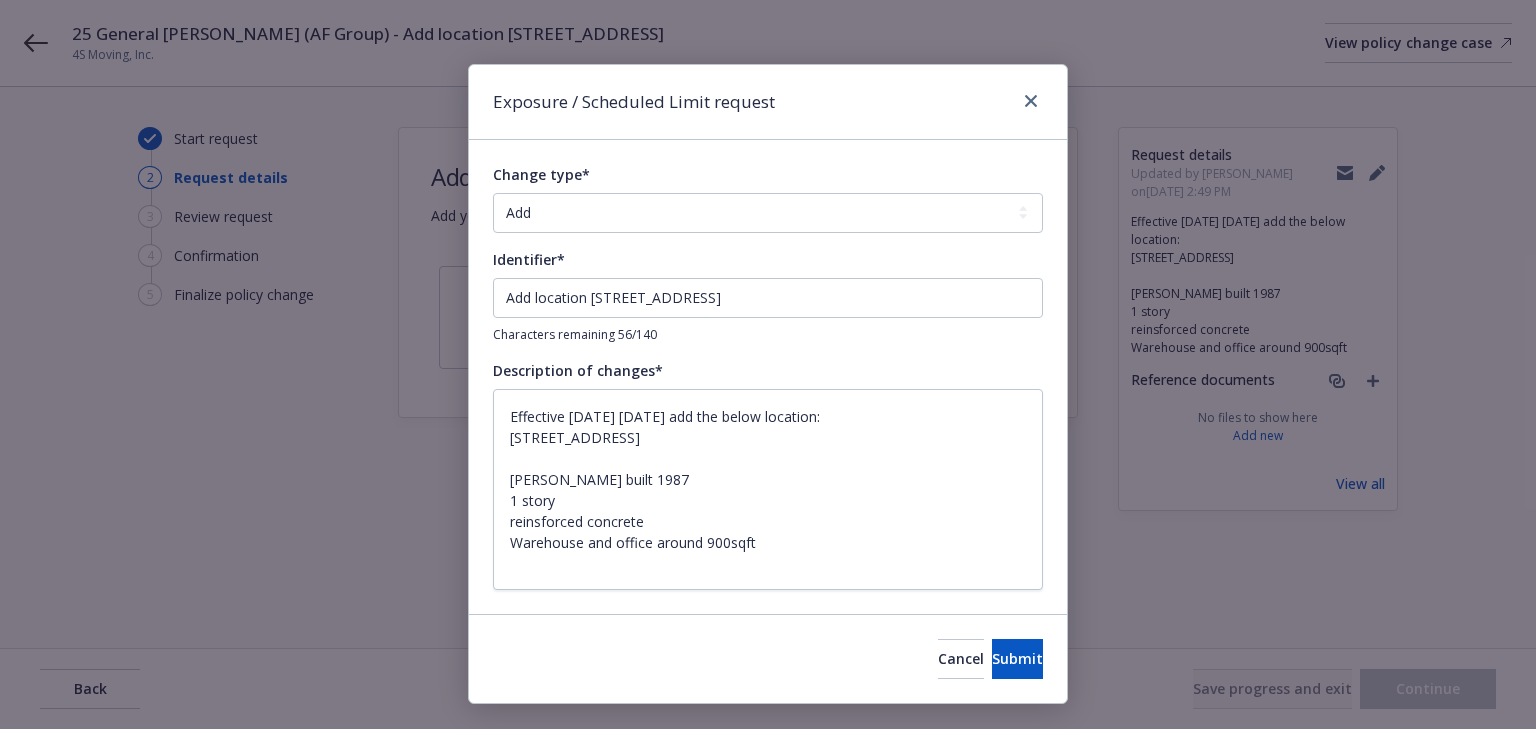 type on "x" 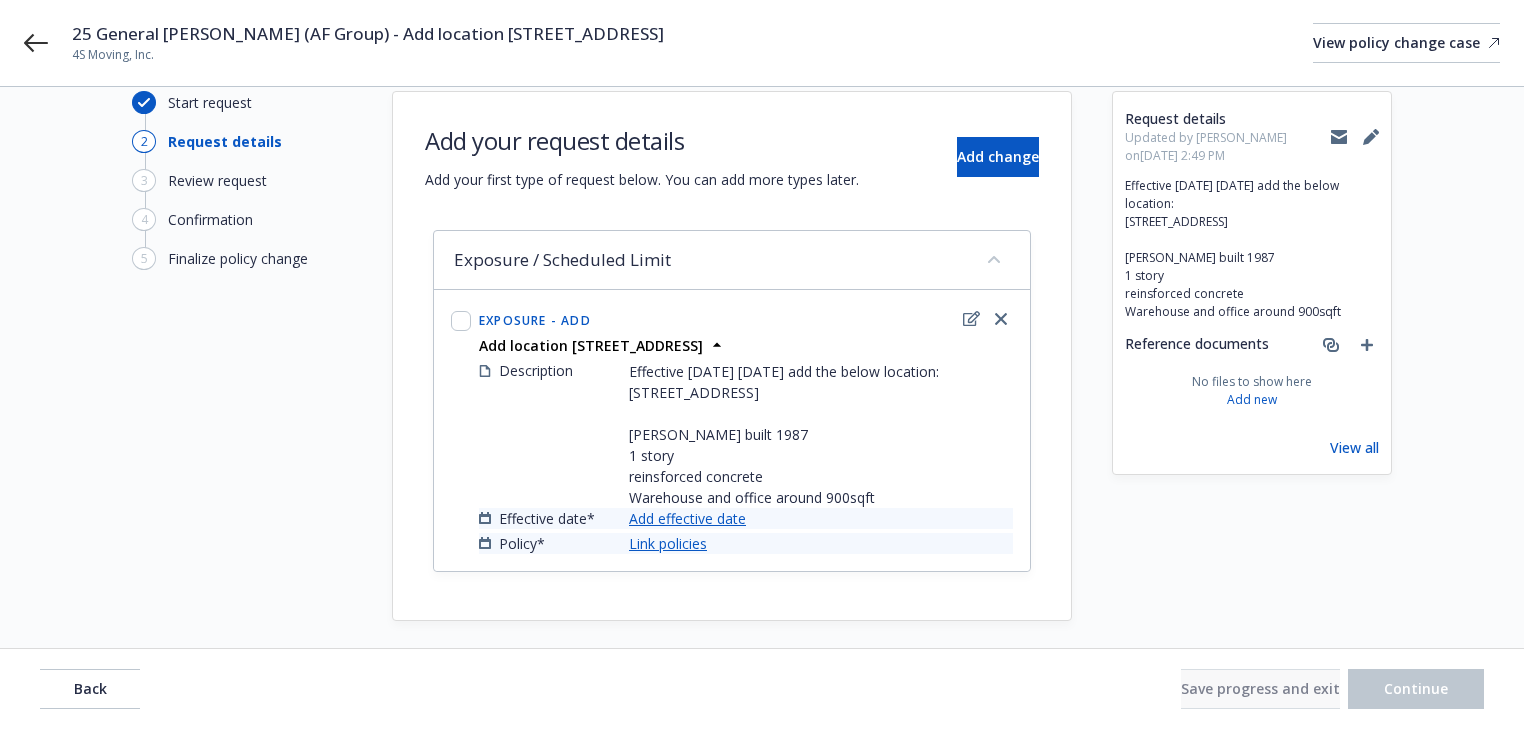 scroll, scrollTop: 68, scrollLeft: 0, axis: vertical 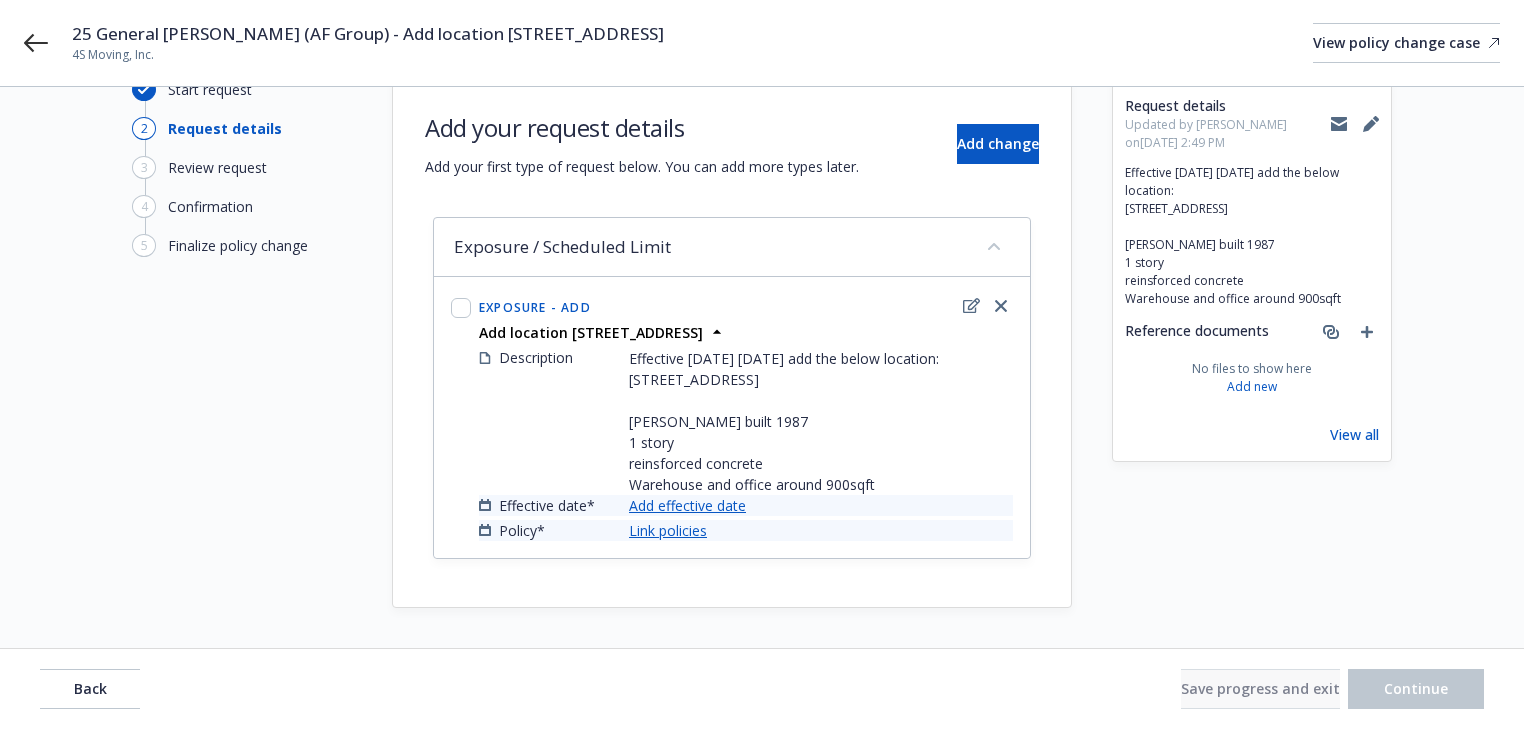 click on "Add effective date" at bounding box center (687, 505) 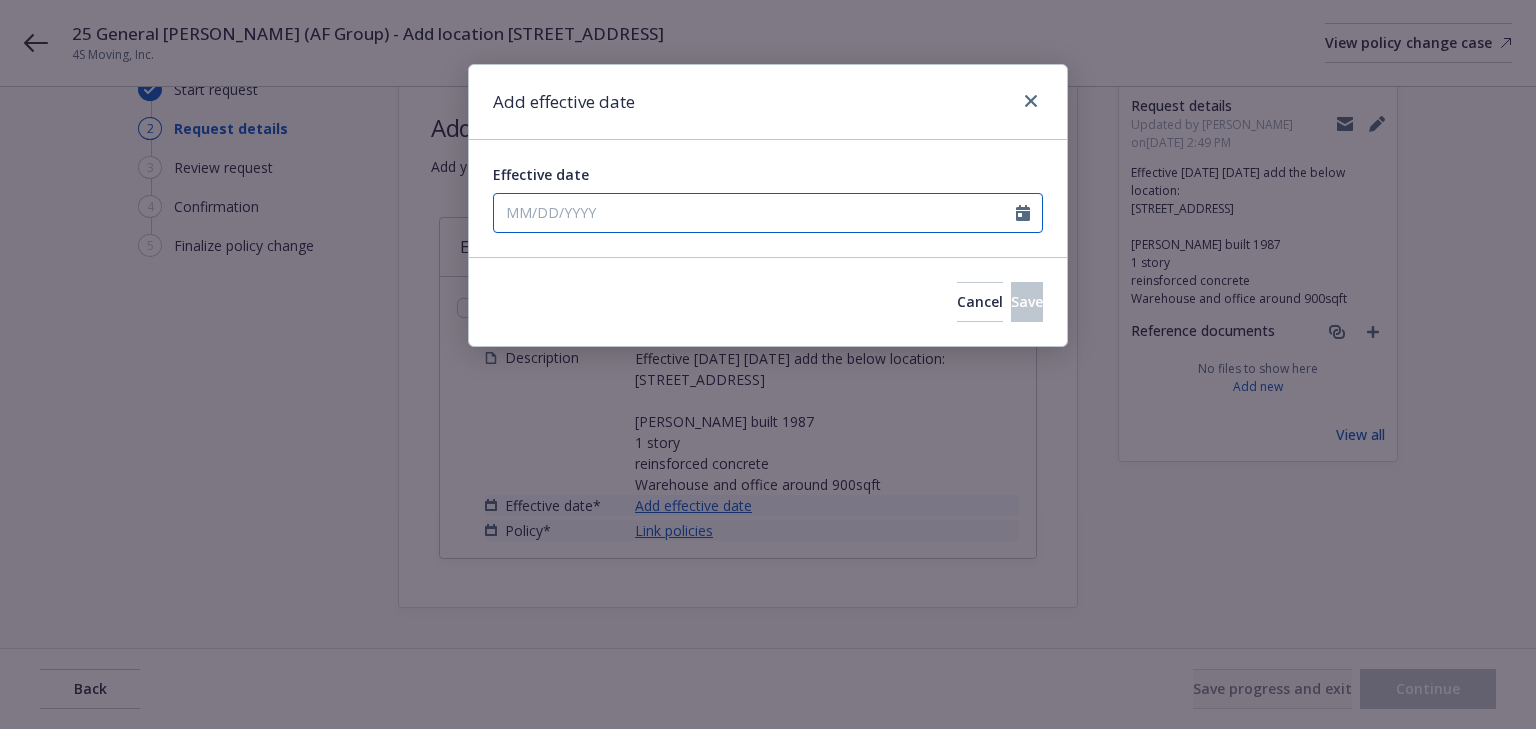 click on "Effective date" at bounding box center [755, 213] 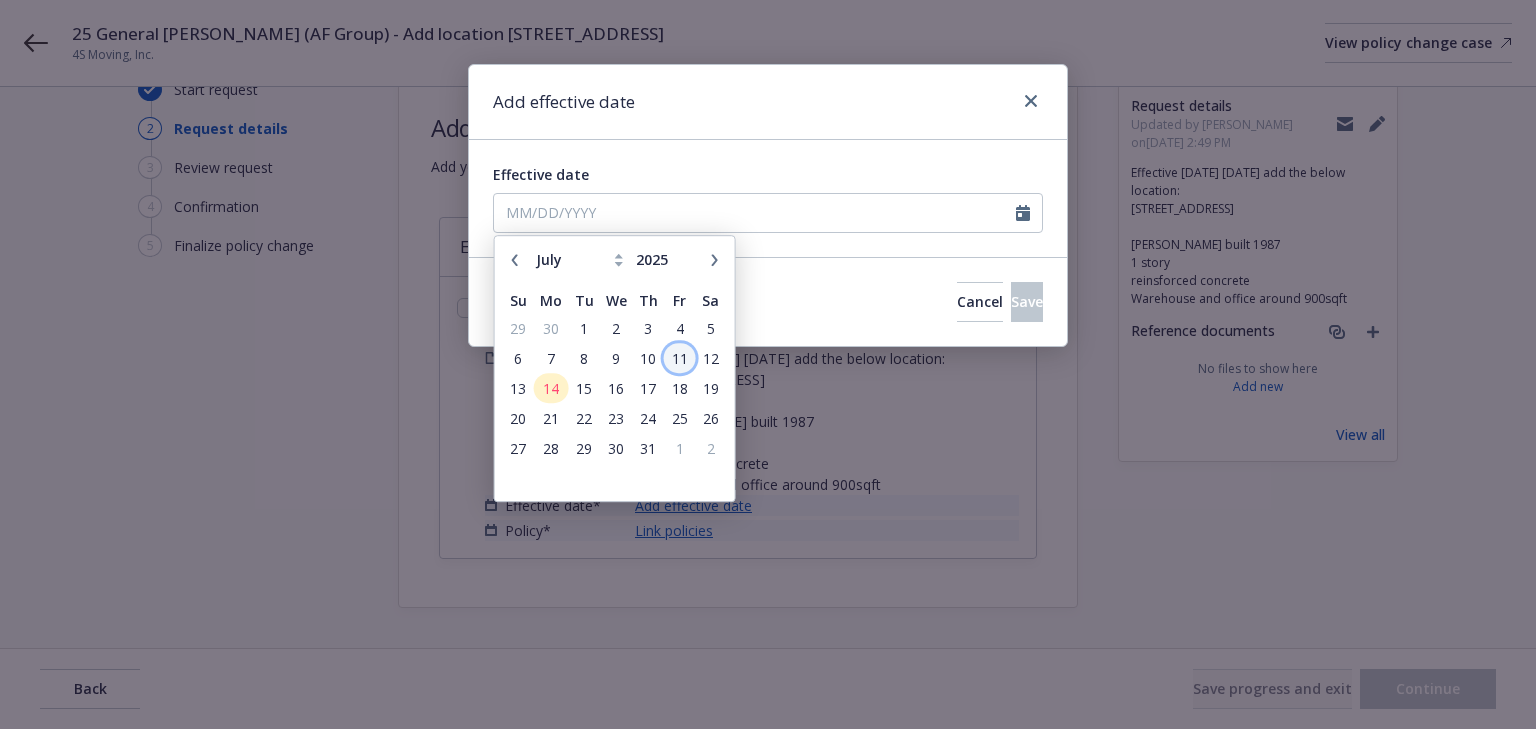 click on "11" at bounding box center [679, 358] 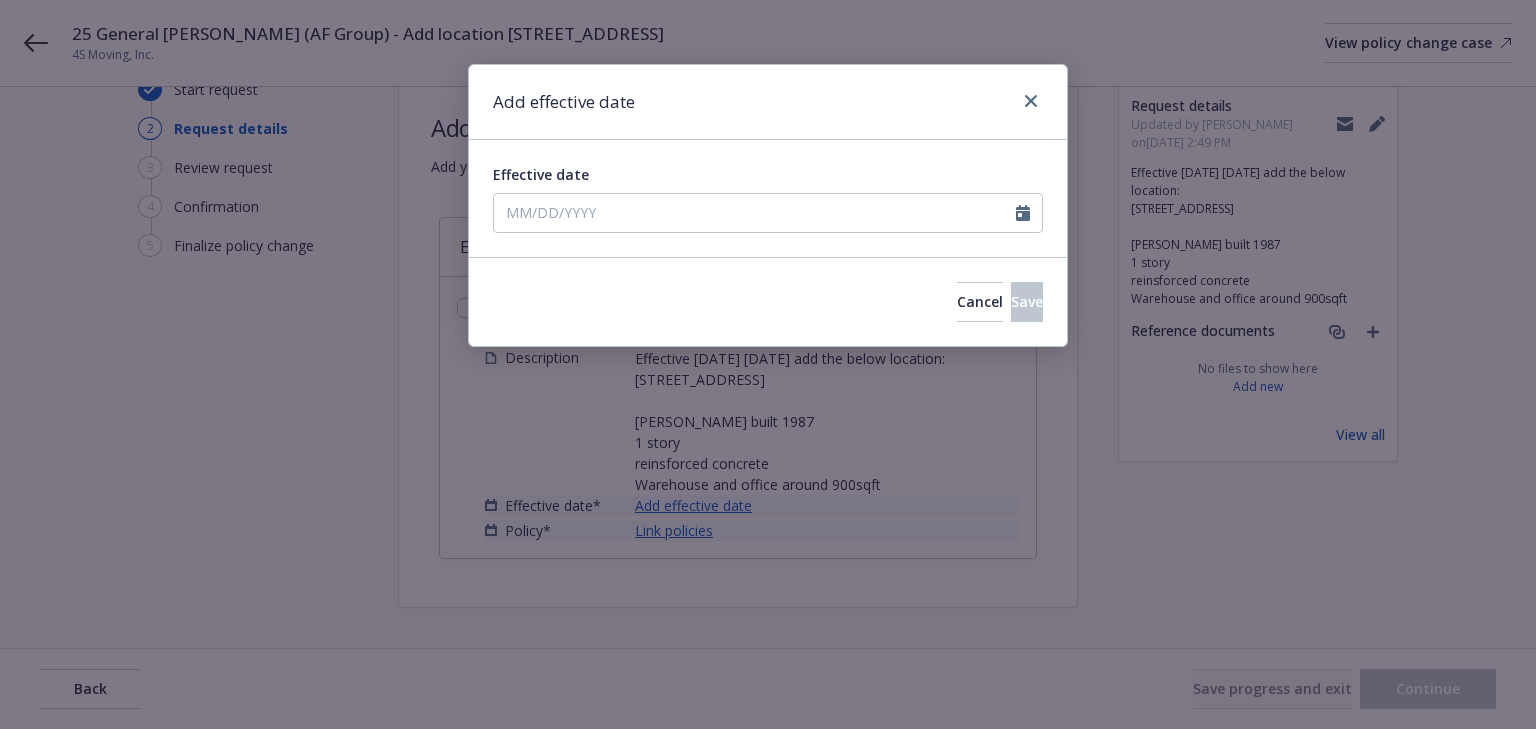 type on "[DATE]" 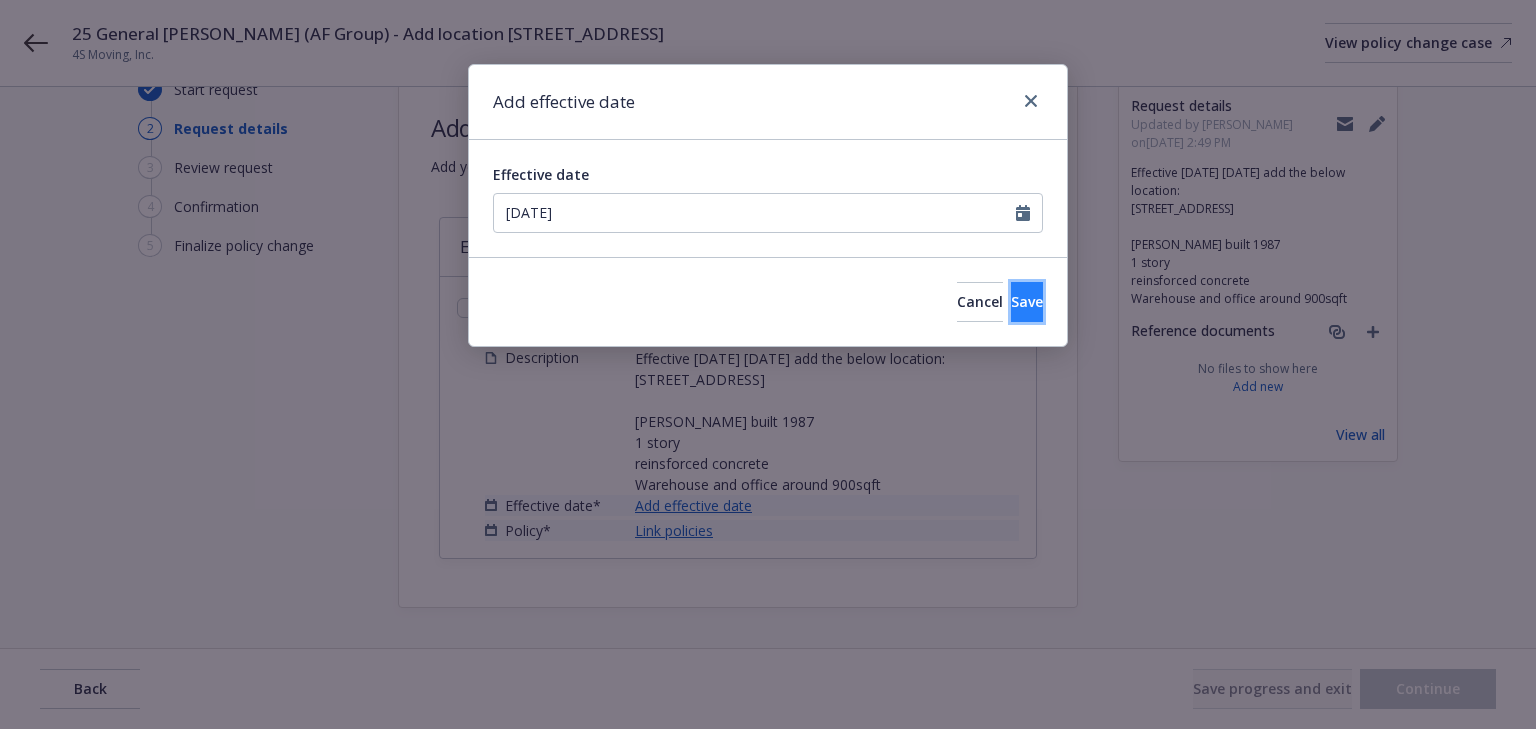 click on "Save" at bounding box center (1027, 301) 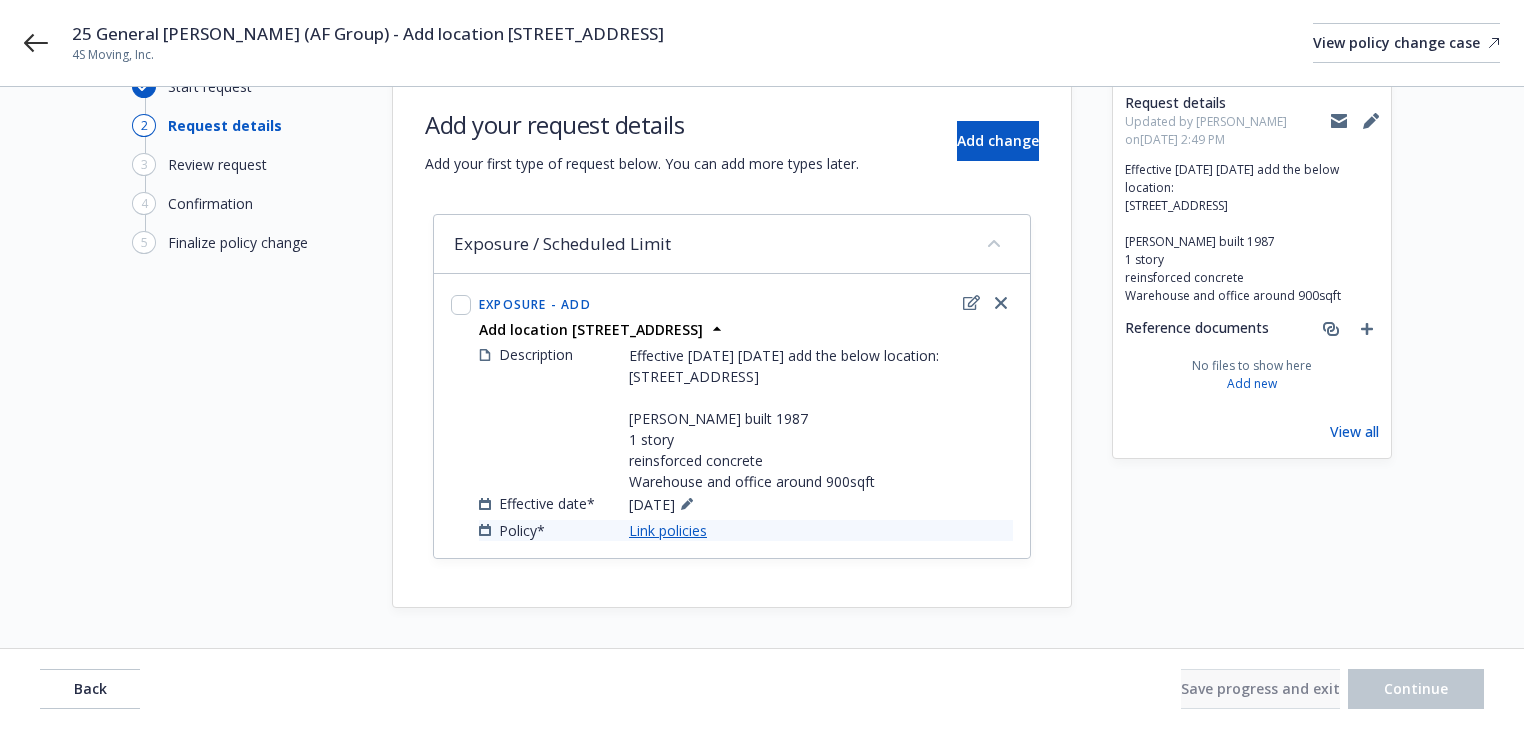 click on "Link policies" at bounding box center [668, 530] 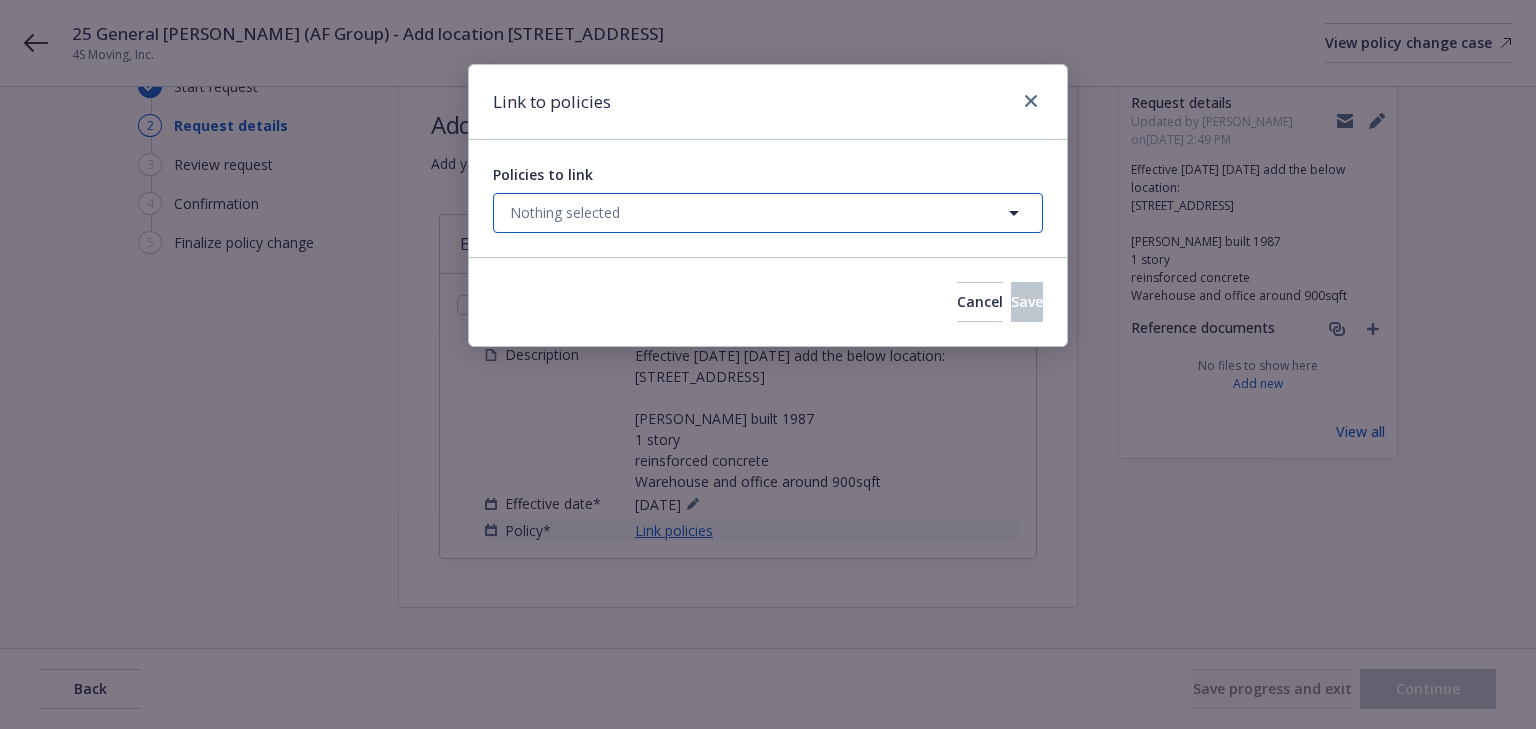 click on "Nothing selected" at bounding box center [768, 213] 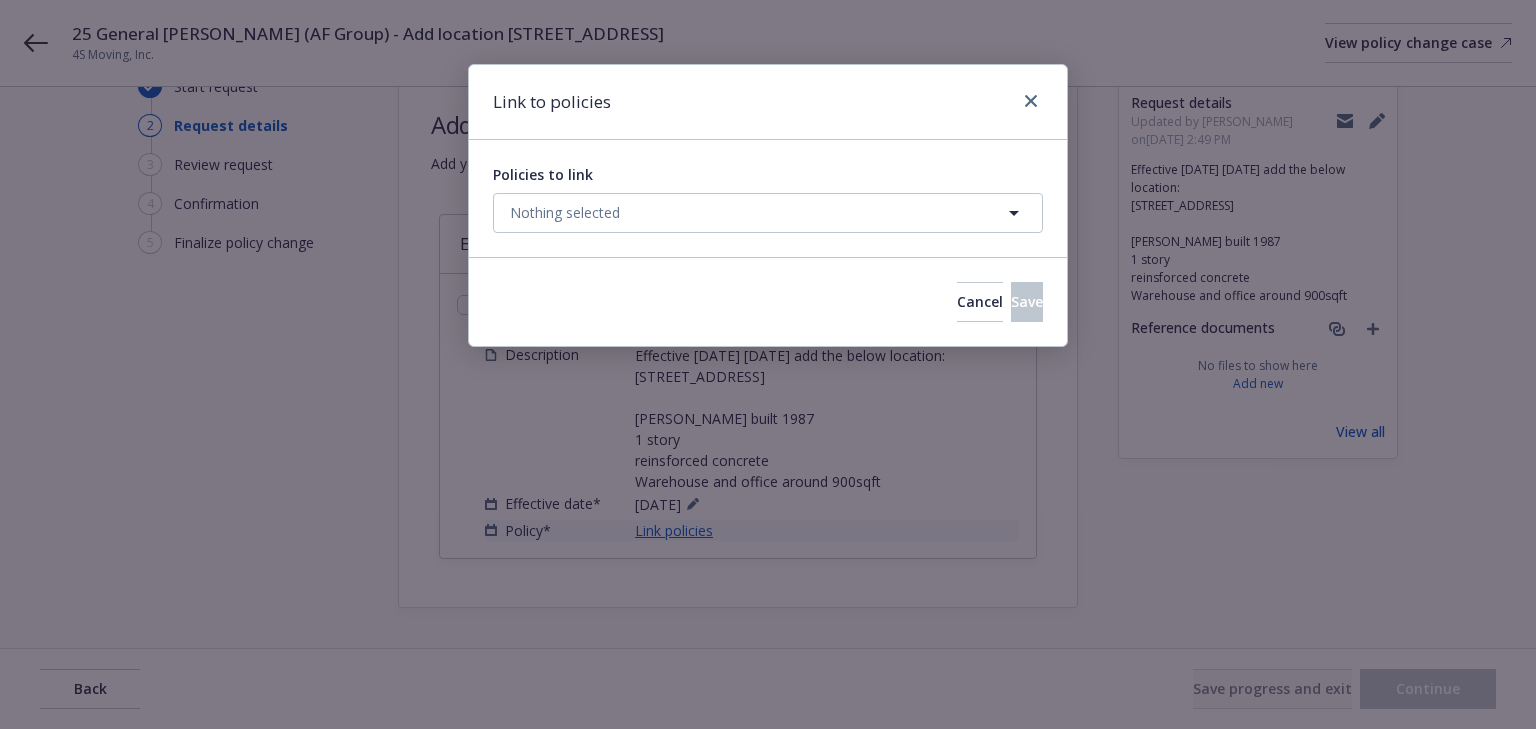select on "ACTIVE" 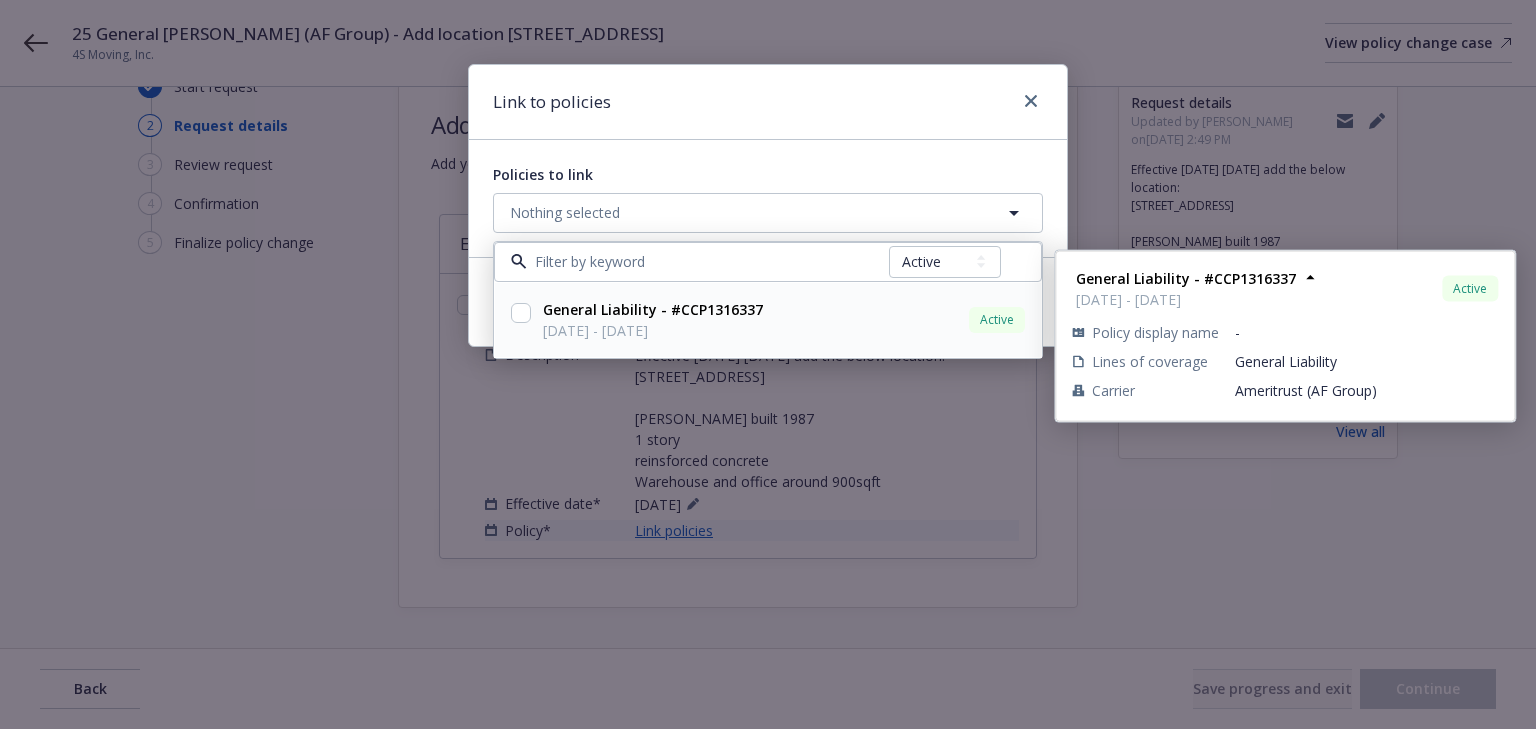 drag, startPoint x: 517, startPoint y: 307, endPoint x: 611, endPoint y: 344, distance: 101.0198 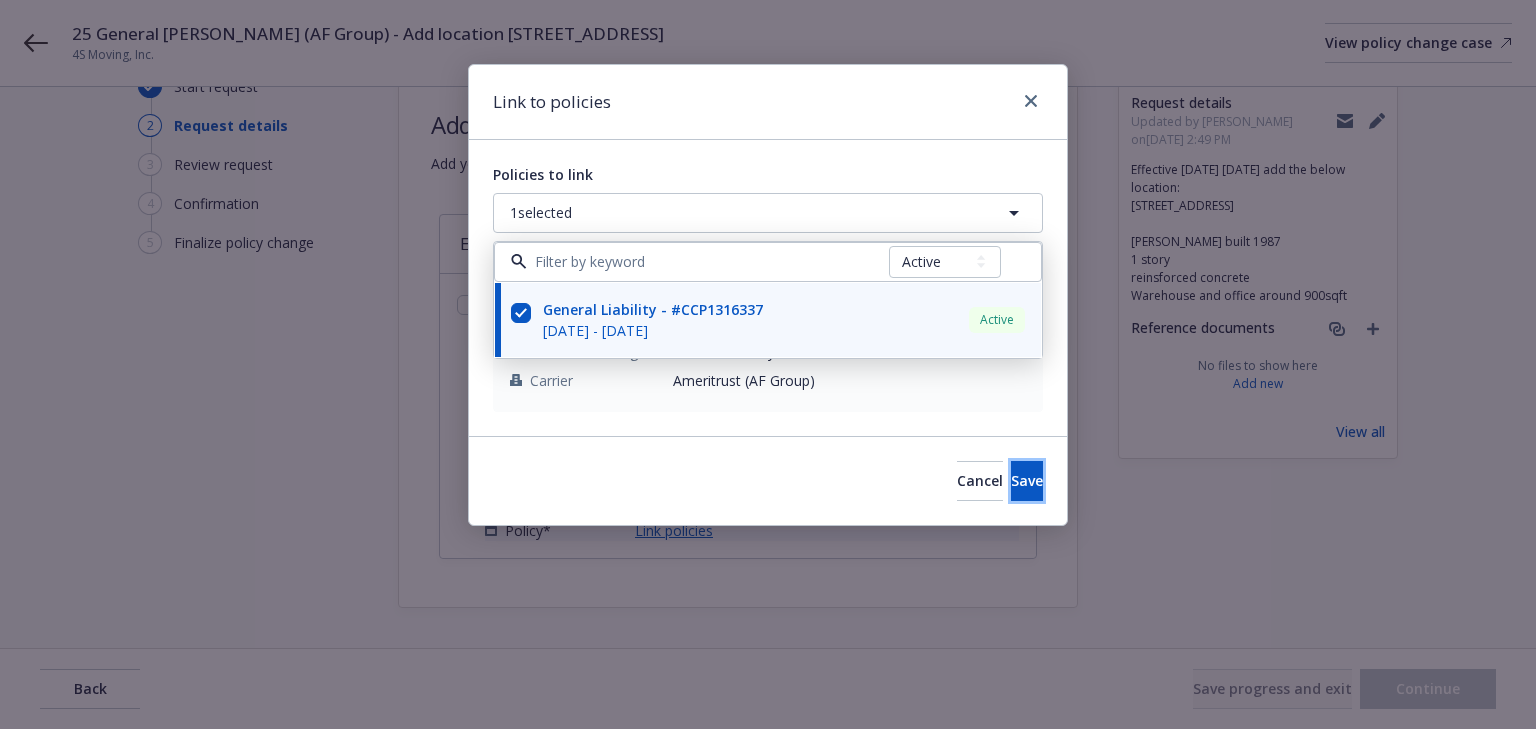 click on "Save" at bounding box center [1027, 480] 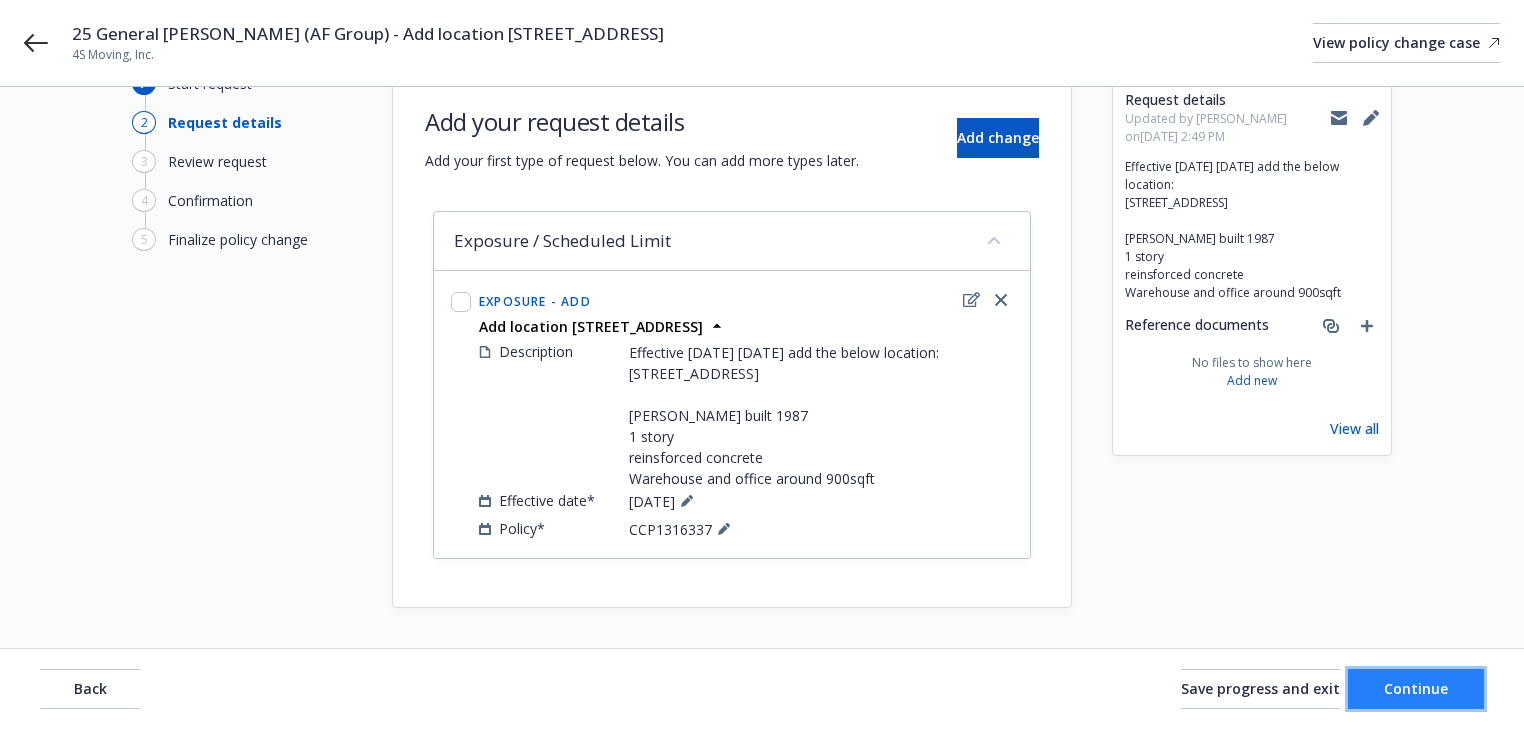 click on "Continue" at bounding box center (1416, 688) 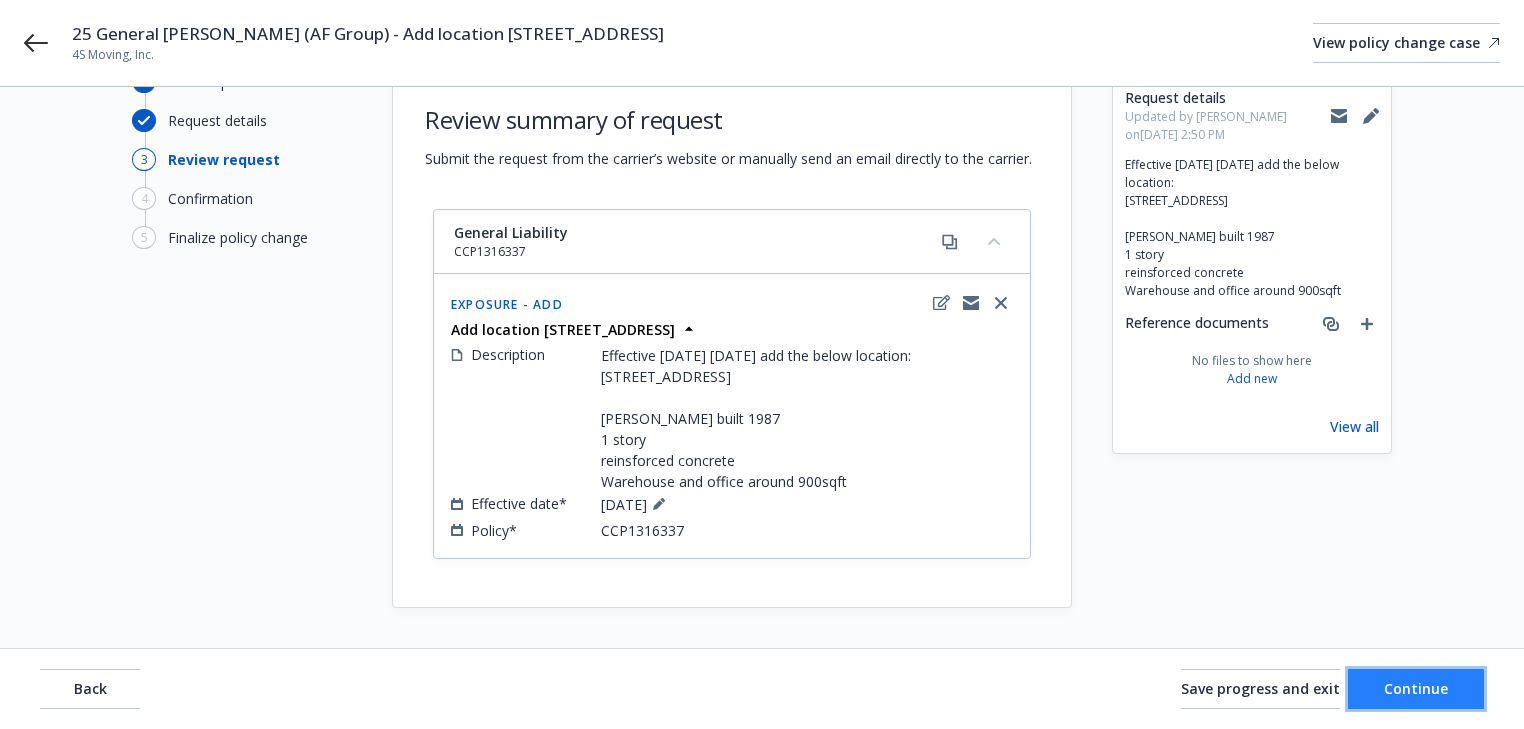 click on "Continue" at bounding box center (1416, 688) 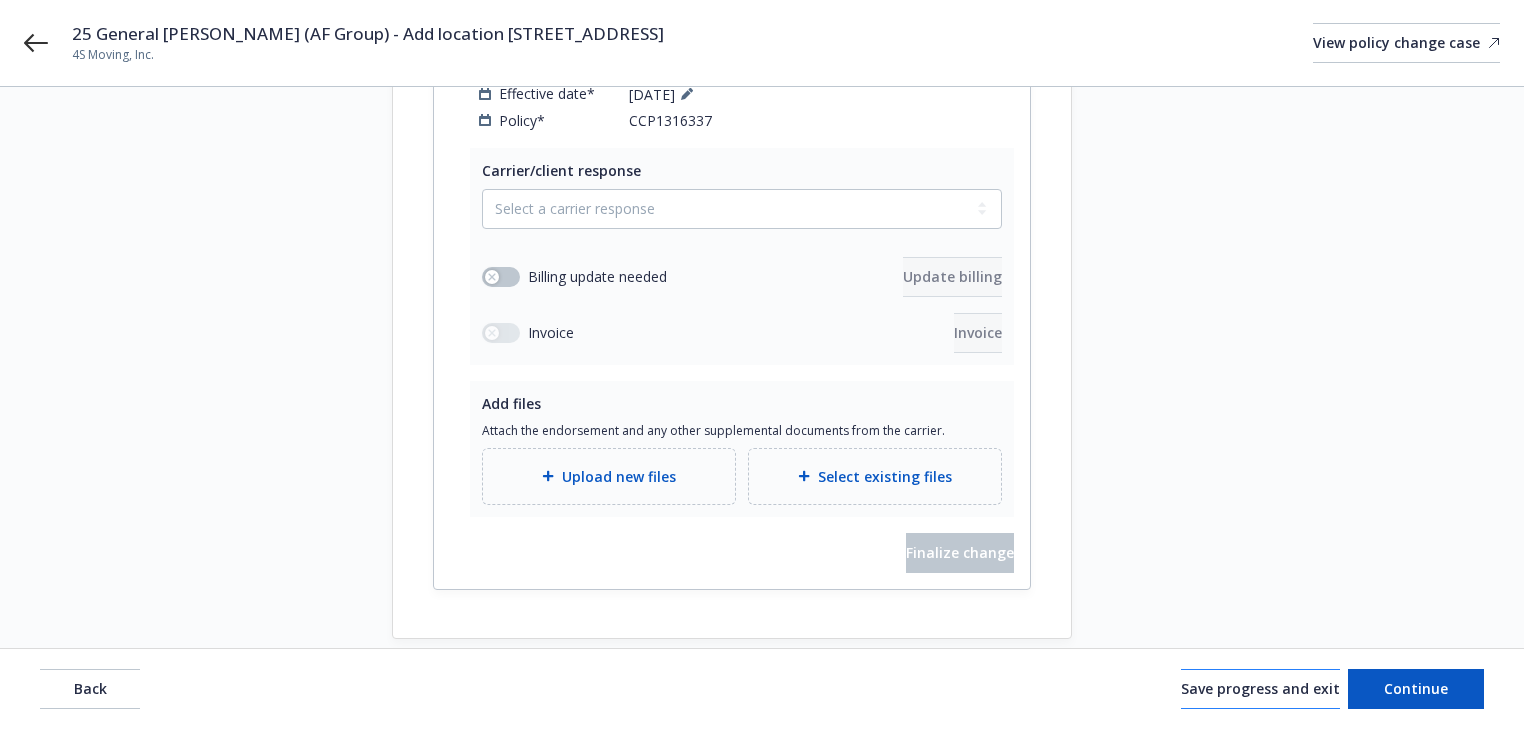 scroll, scrollTop: 468, scrollLeft: 0, axis: vertical 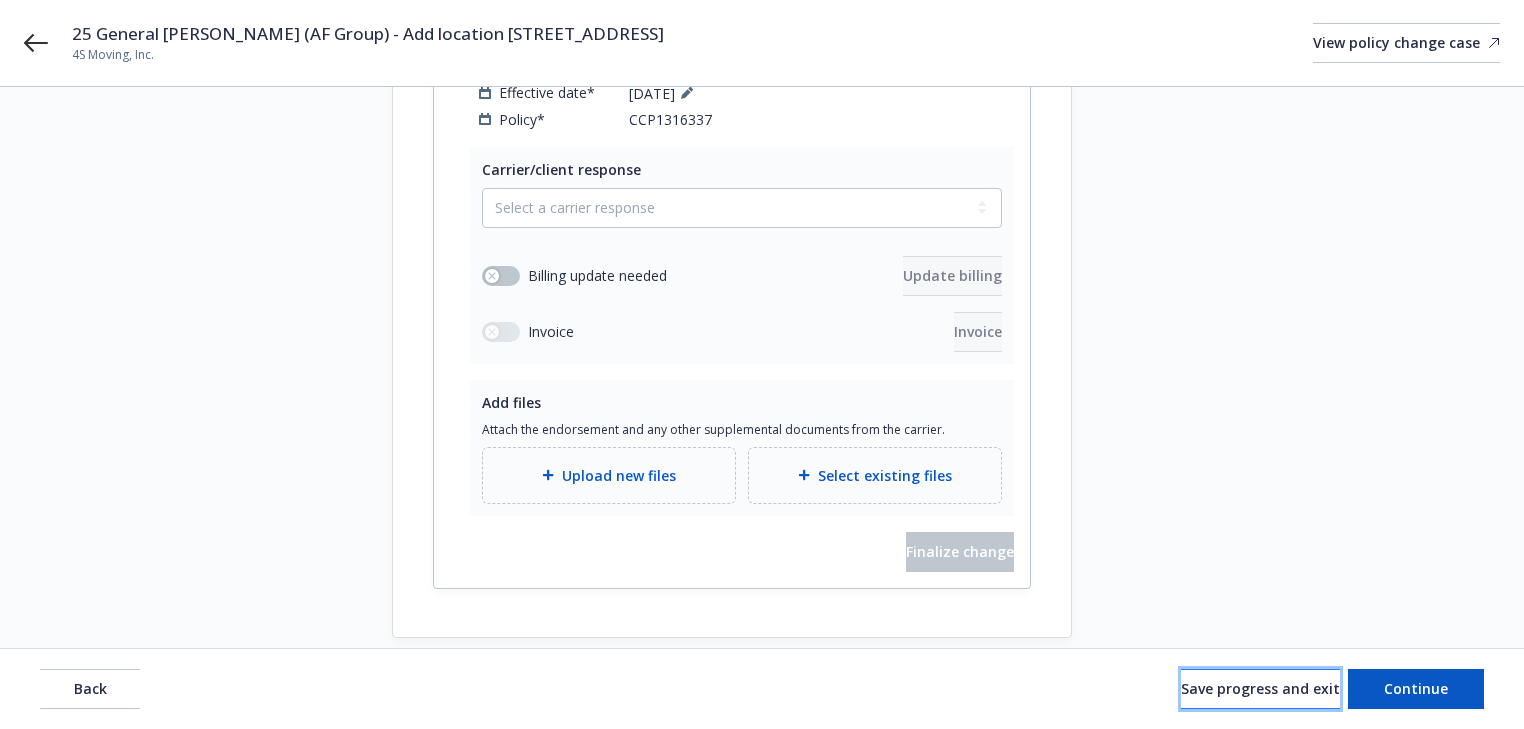 click on "Save progress and exit" at bounding box center (1260, 688) 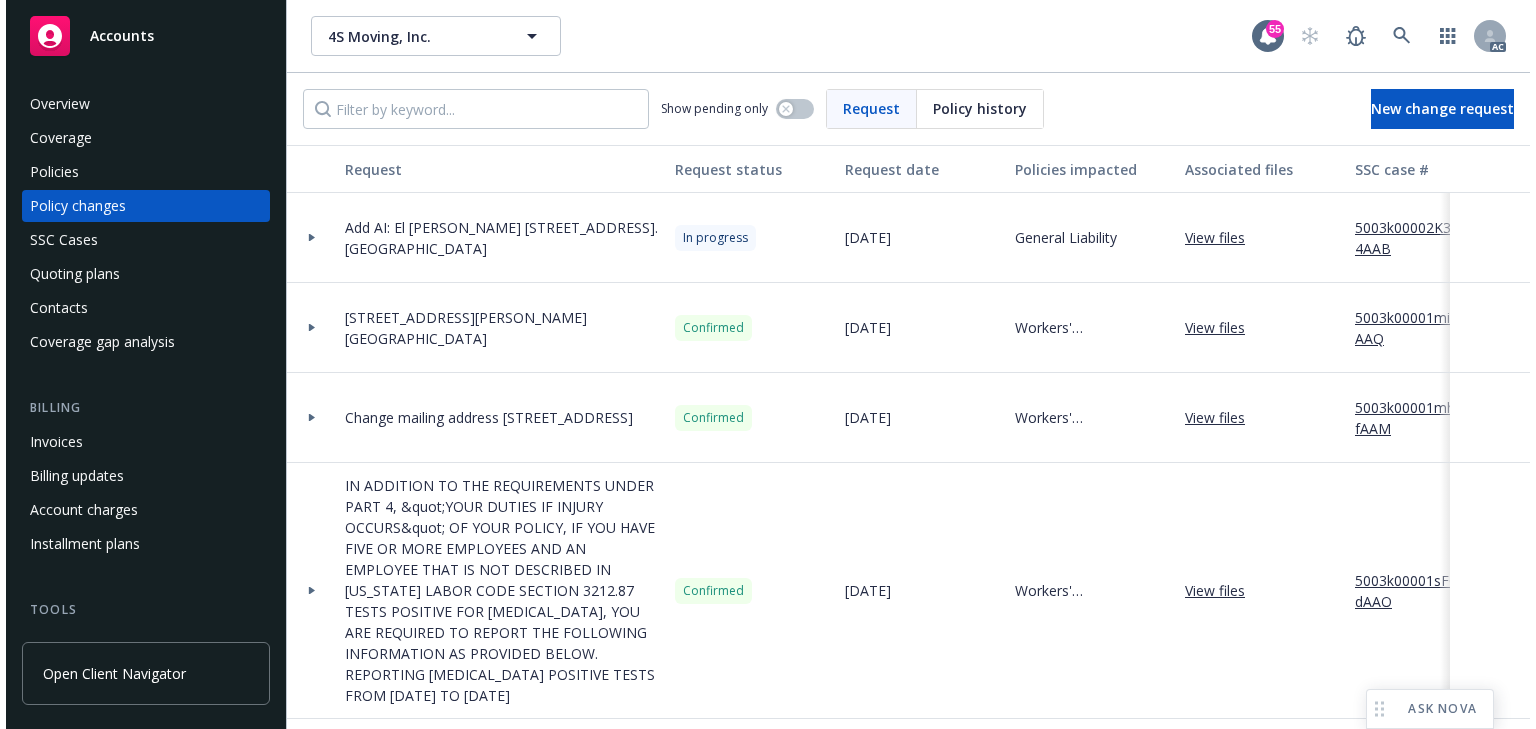 scroll, scrollTop: 0, scrollLeft: 0, axis: both 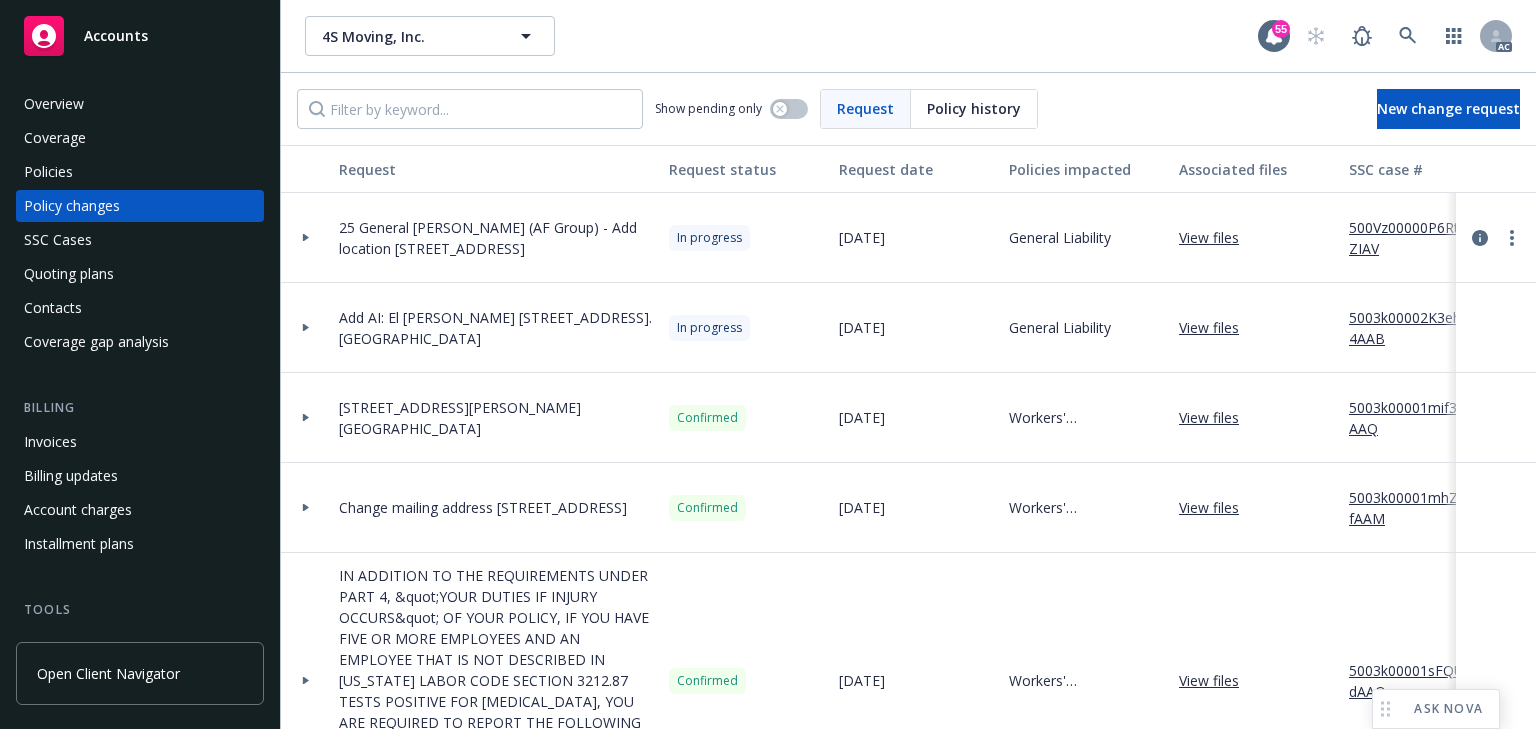 click at bounding box center (306, 237) 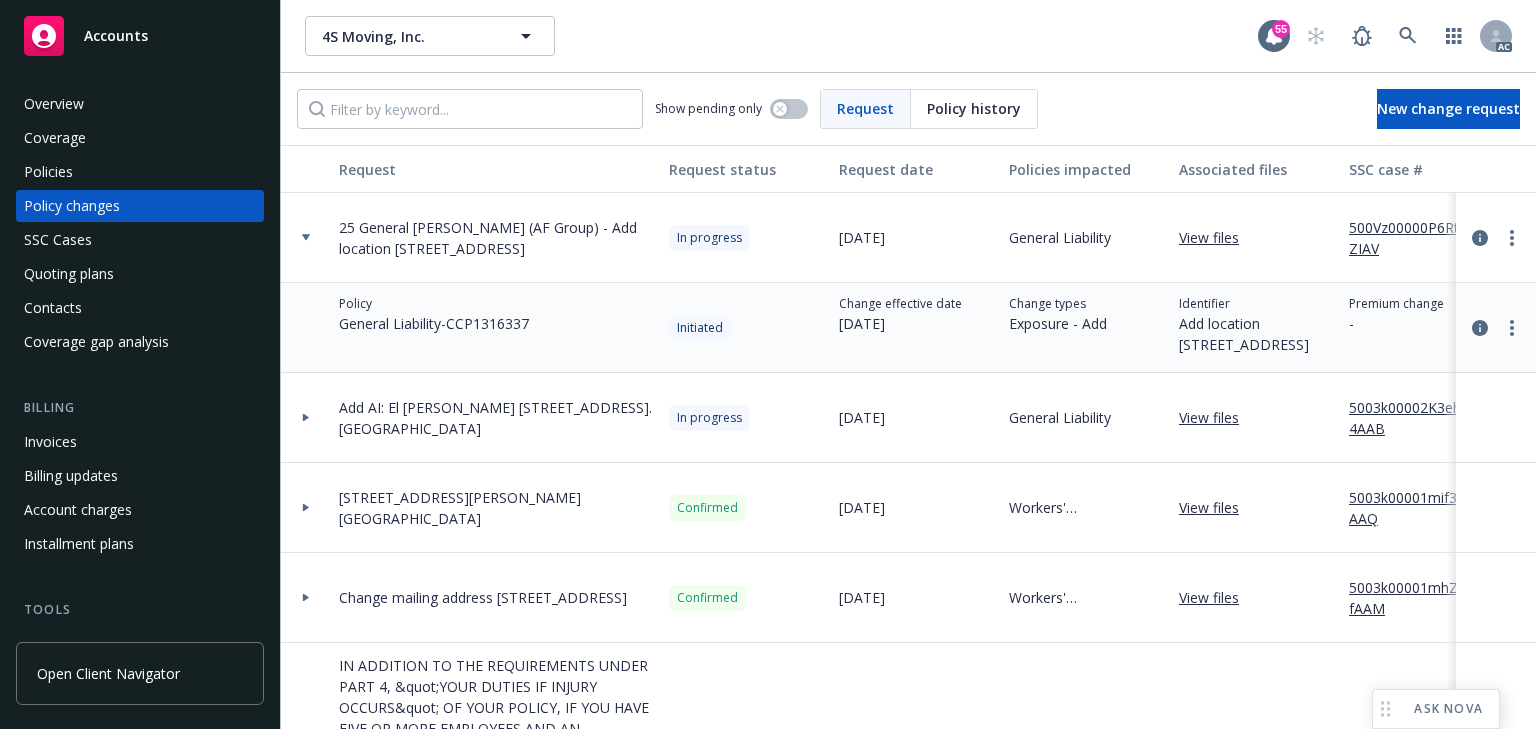 click on "500Vz00000P6RtZIAV" at bounding box center [1416, 238] 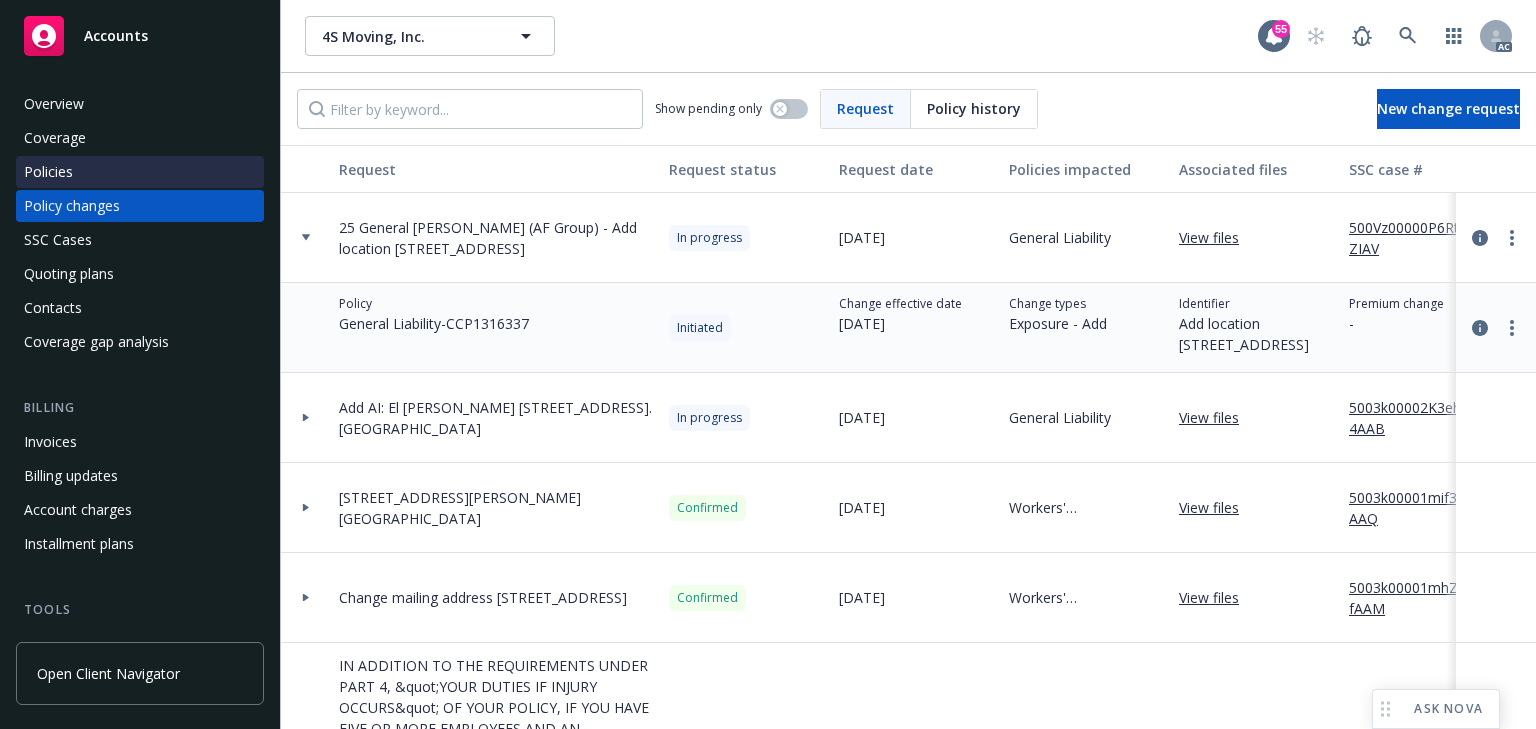 click on "Policies" at bounding box center (48, 172) 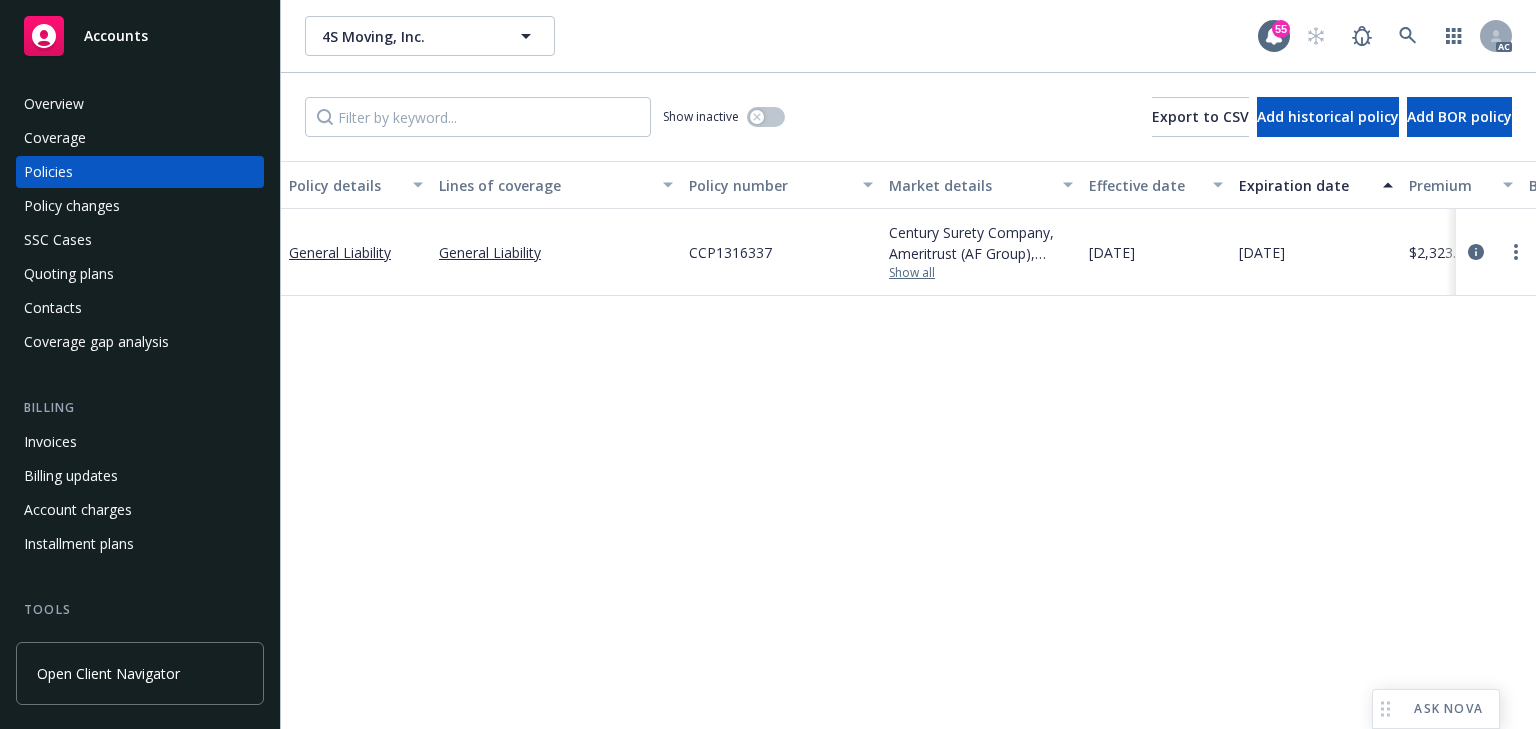 click on "Show all" at bounding box center [981, 273] 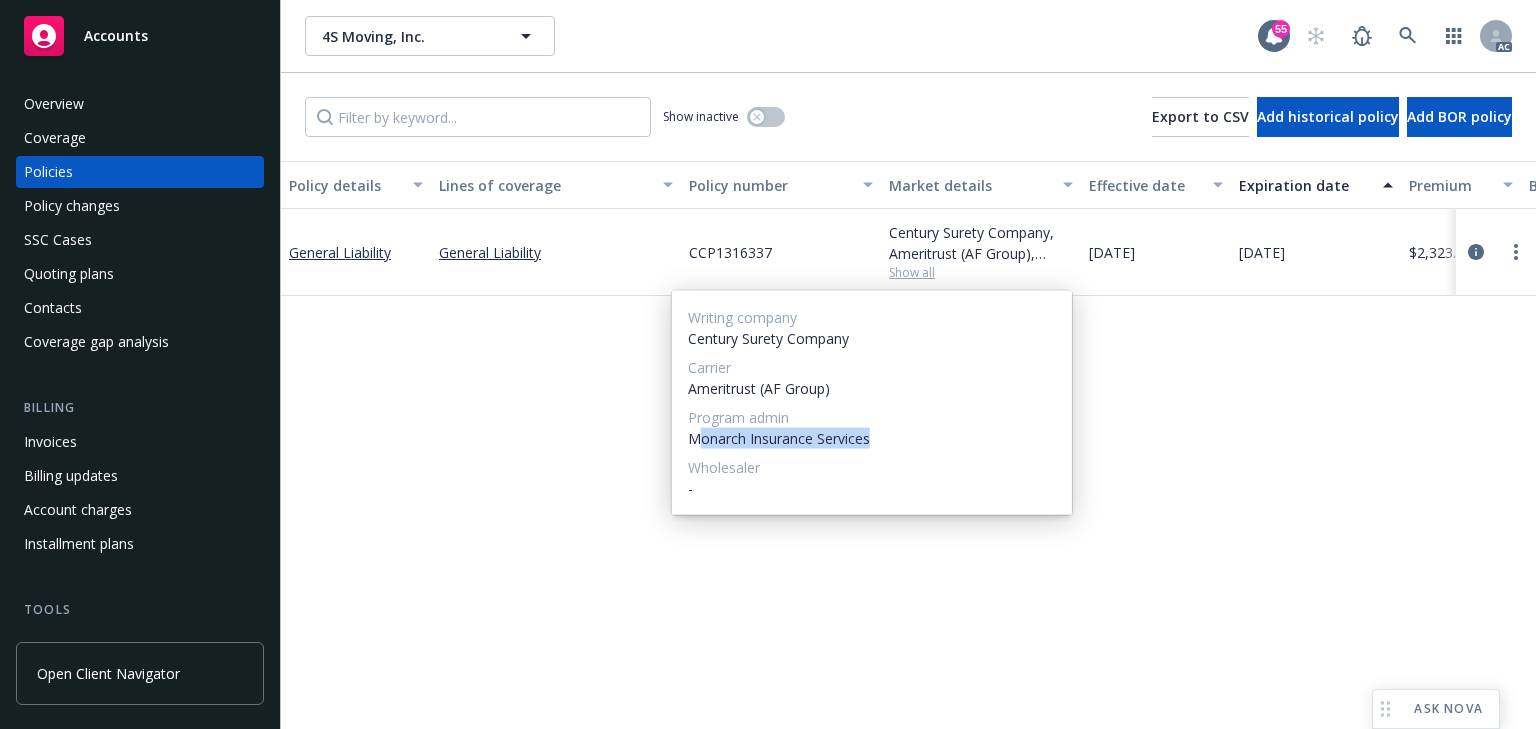 drag, startPoint x: 695, startPoint y: 446, endPoint x: 964, endPoint y: 446, distance: 269 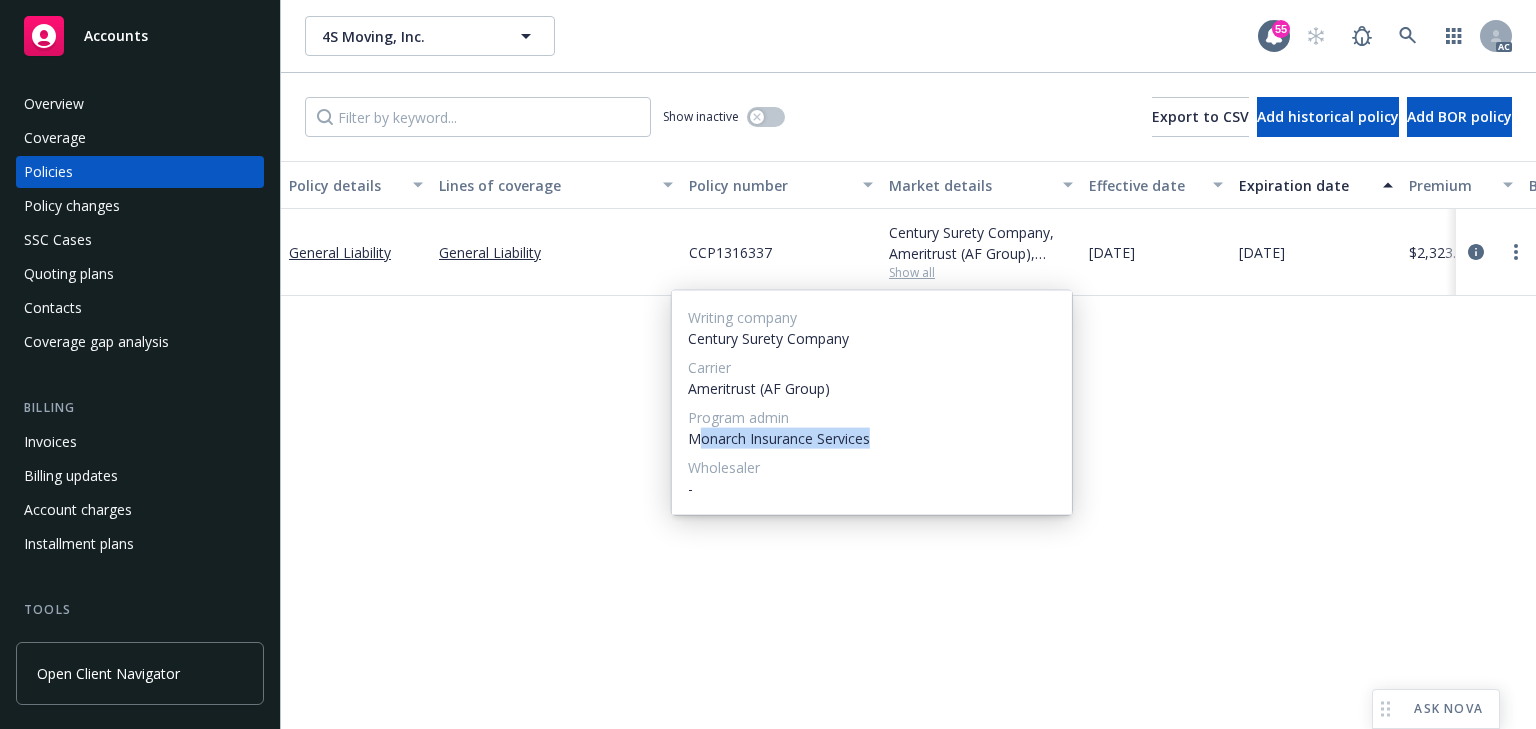 click on "Monarch Insurance Services" at bounding box center (872, 438) 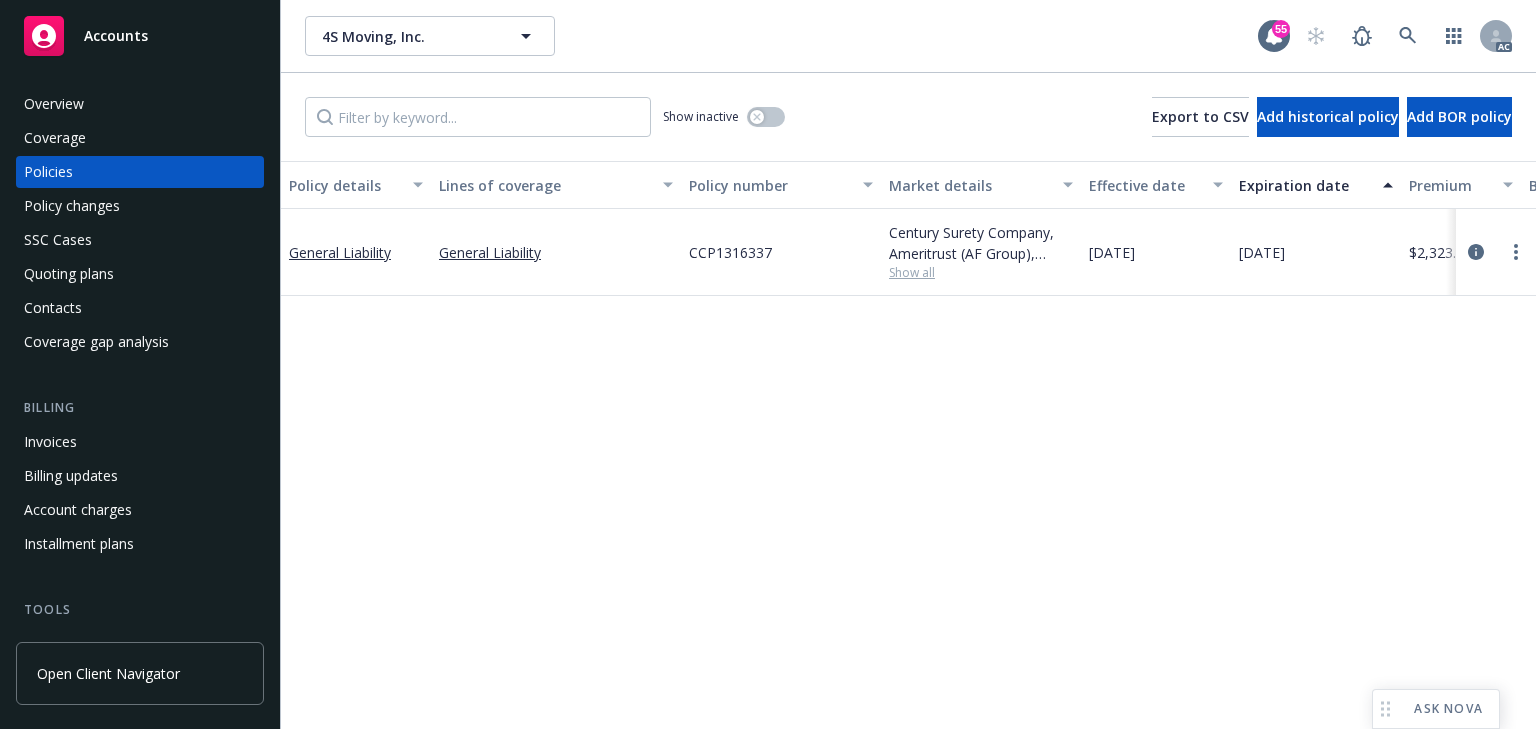 click on "Policy details Lines of coverage Policy number Market details Effective date Expiration date Premium Billing method Stage Status Service team leaders General Liability General Liability CCP1316337 Century Surety Company, Ameritrust (AF Group), Monarch Insurance Services Show all [DATE] [DATE] $2,323.00 Agency - Pay in full Renewal Active Nic [PERSON_NAME] [PERSON_NAME] AM 1 more" at bounding box center (908, 445) 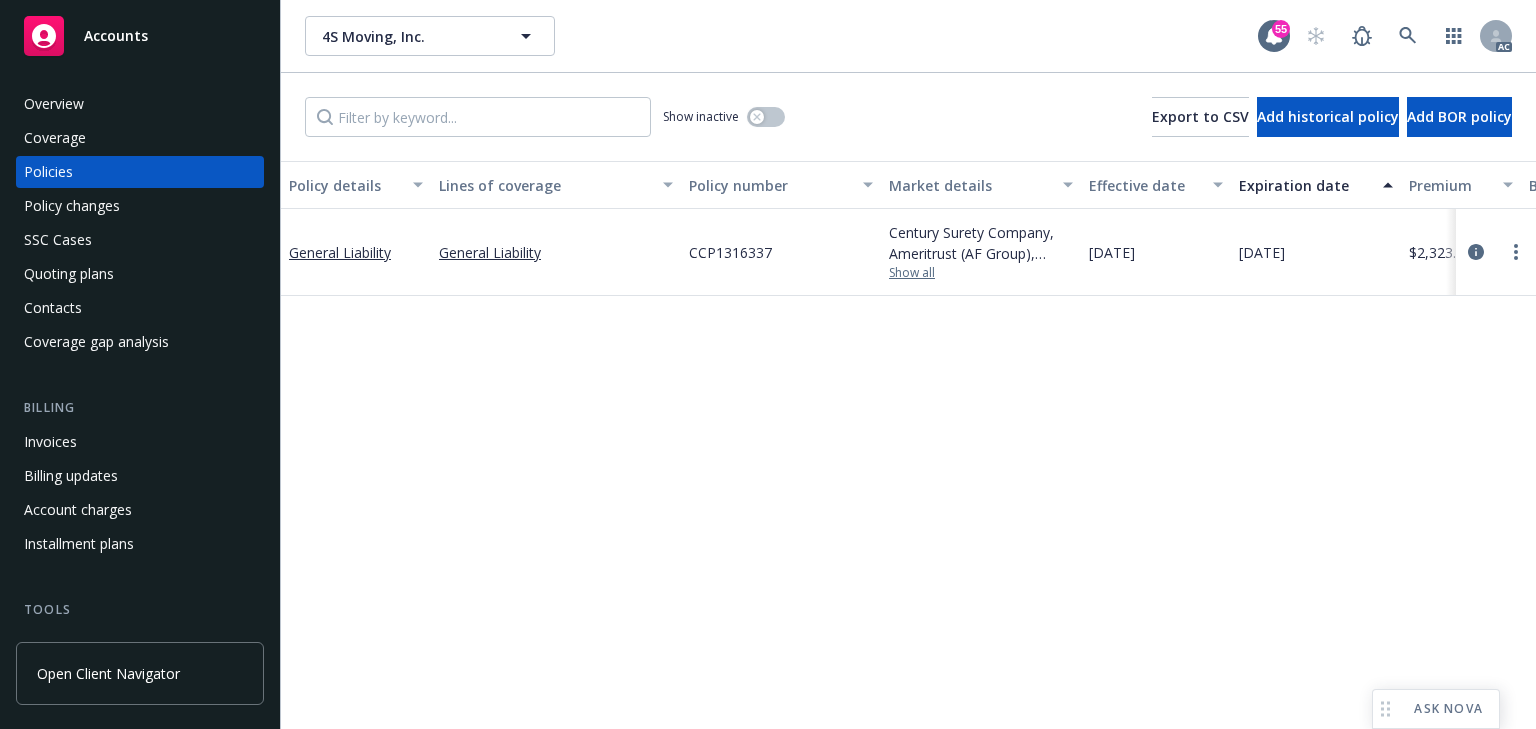 click on "Show all" at bounding box center [981, 273] 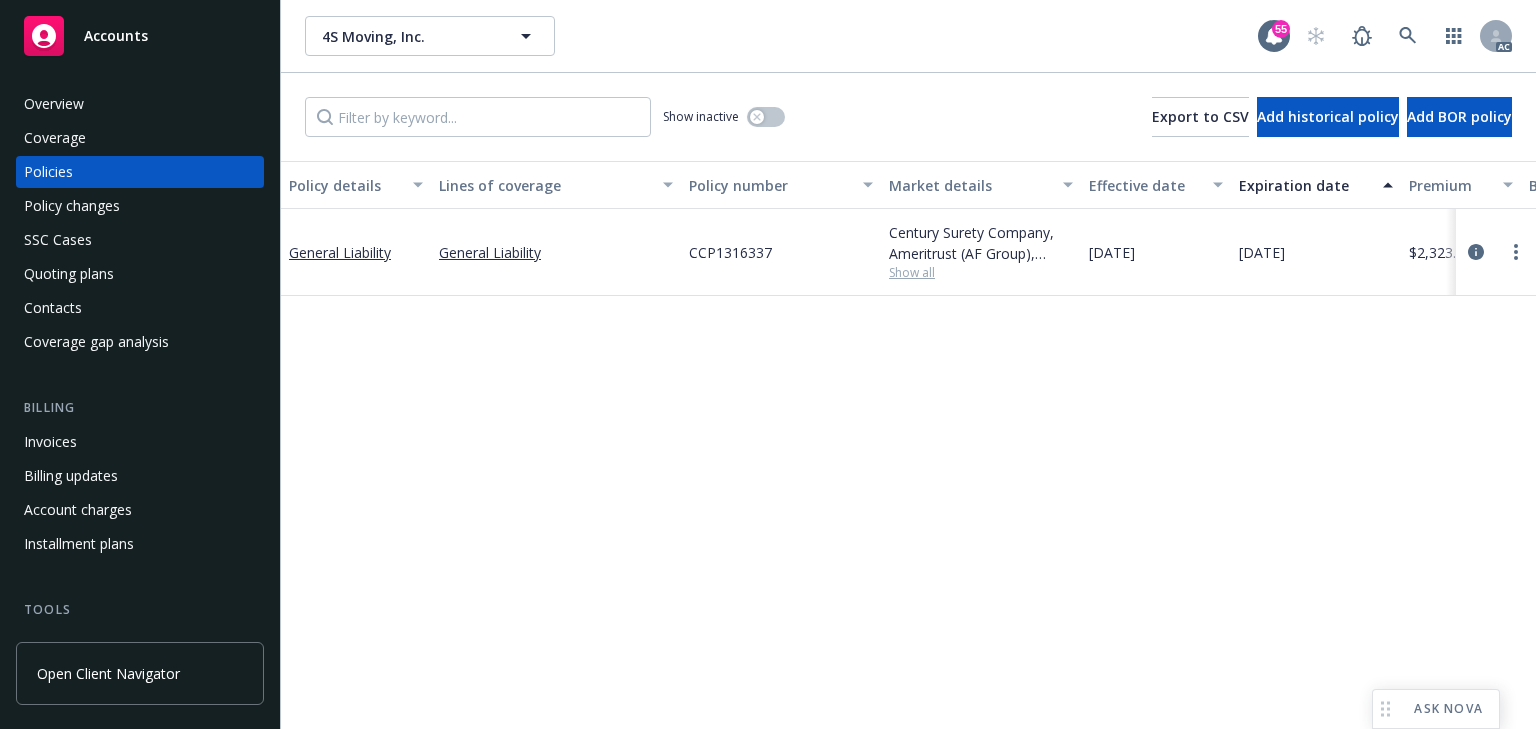 drag, startPoint x: 1298, startPoint y: 579, endPoint x: 1490, endPoint y: 374, distance: 280.87186 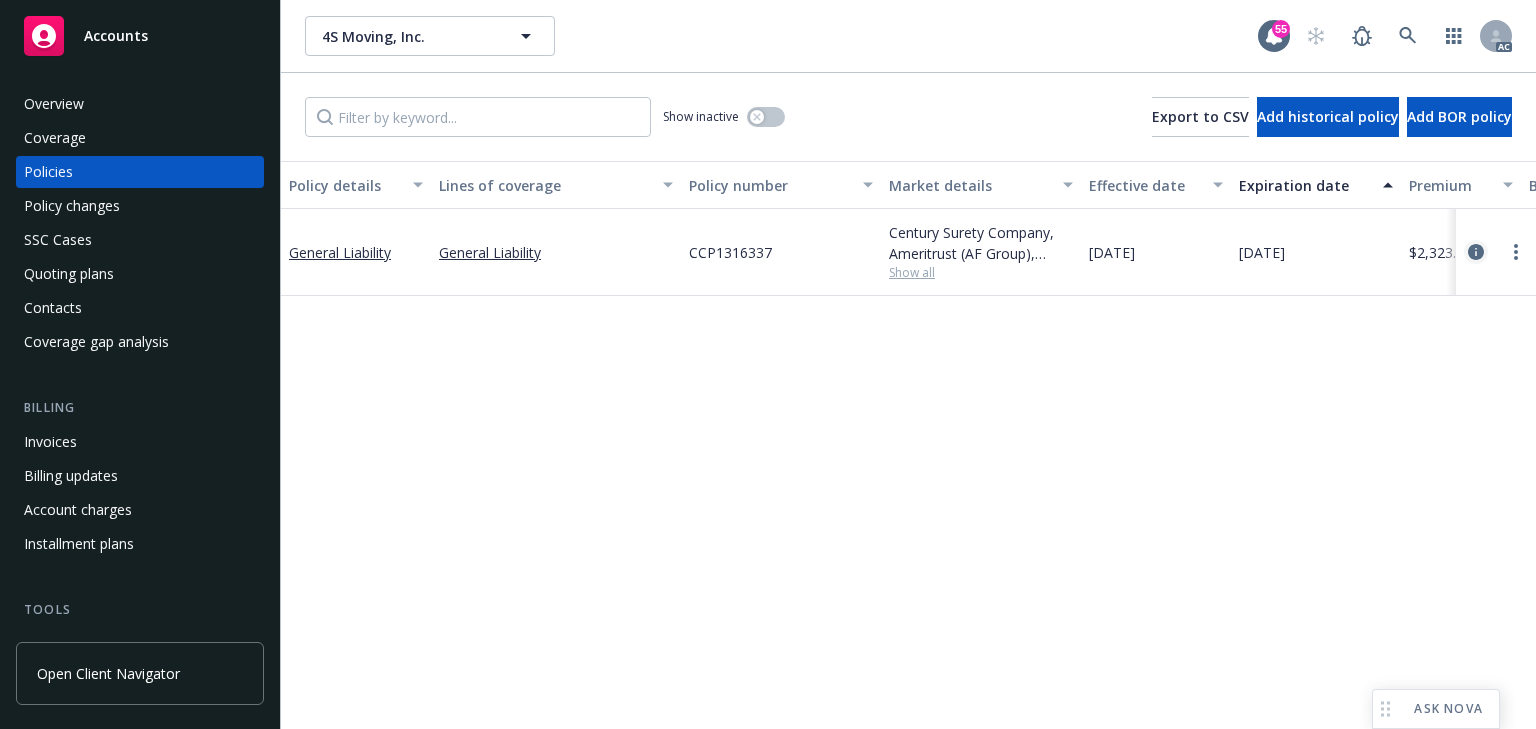 click 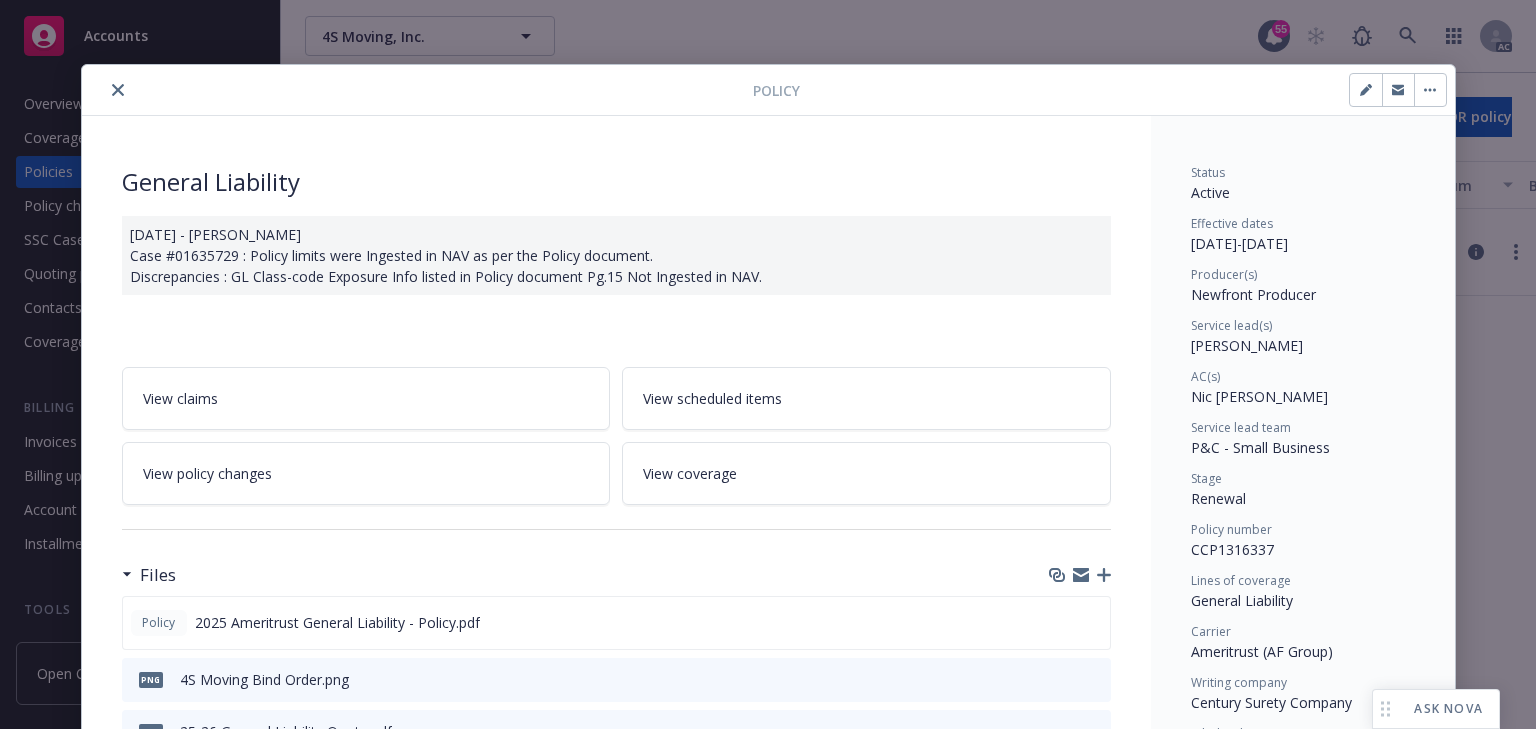 scroll, scrollTop: 60, scrollLeft: 0, axis: vertical 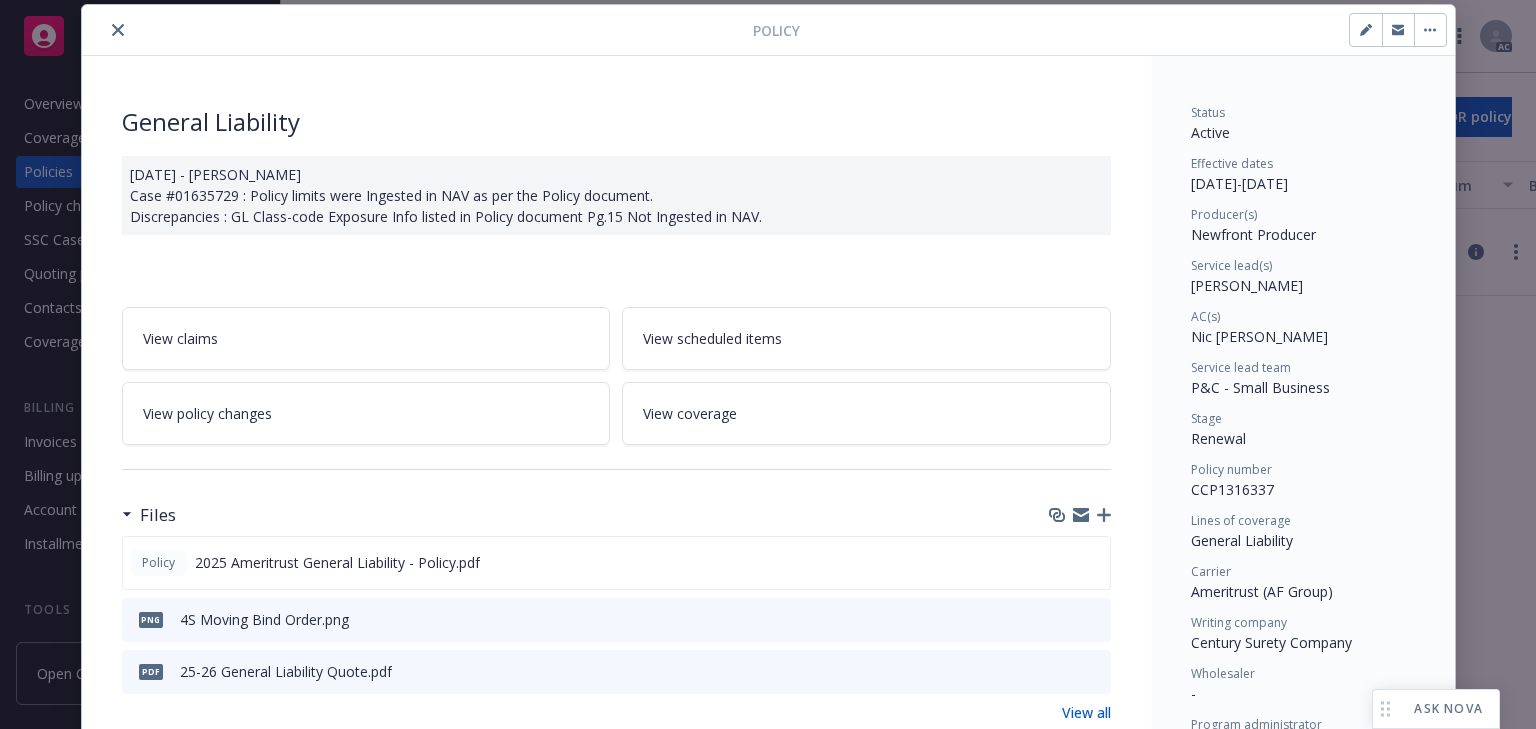click on "[PERSON_NAME]" at bounding box center (1247, 285) 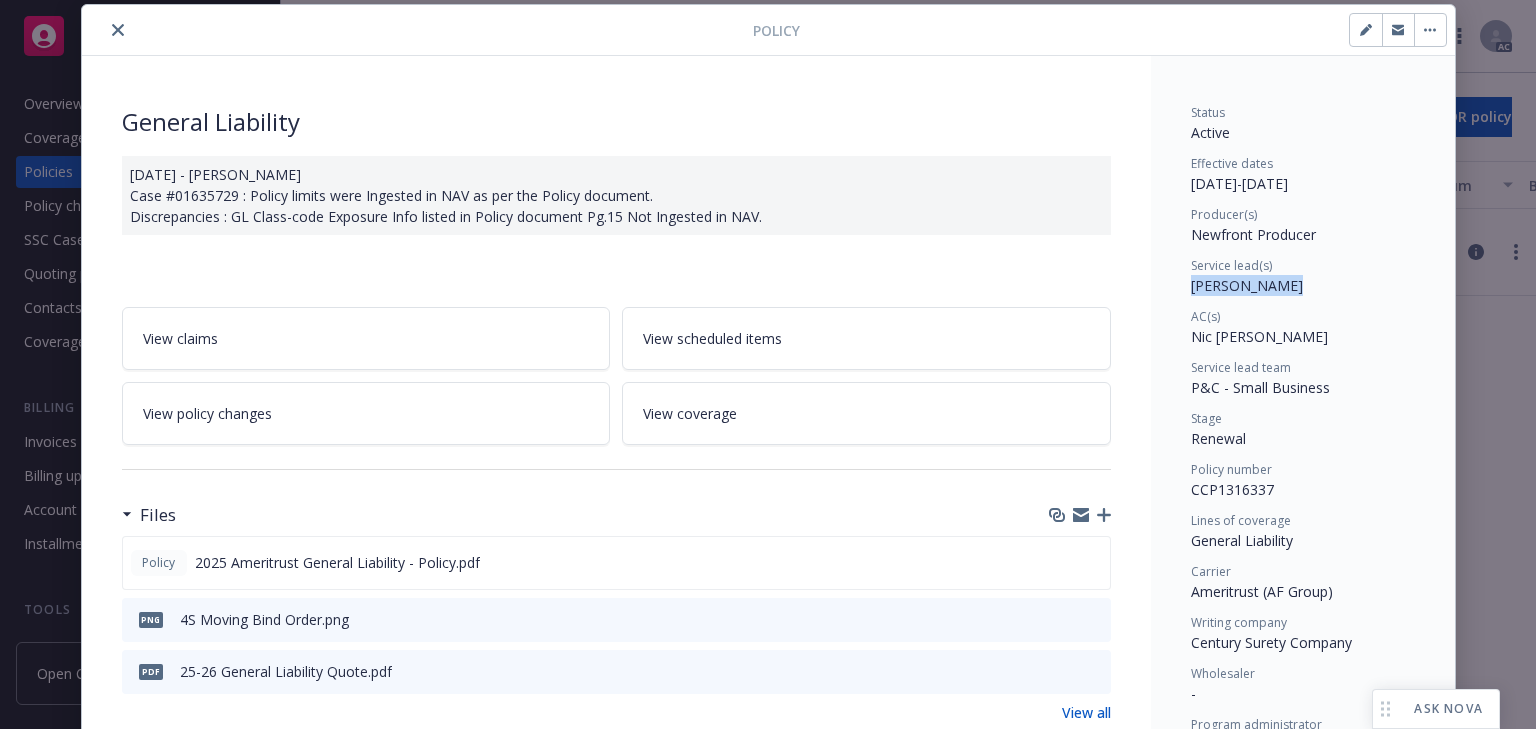 drag, startPoint x: 1184, startPoint y: 284, endPoint x: 1266, endPoint y: 288, distance: 82.0975 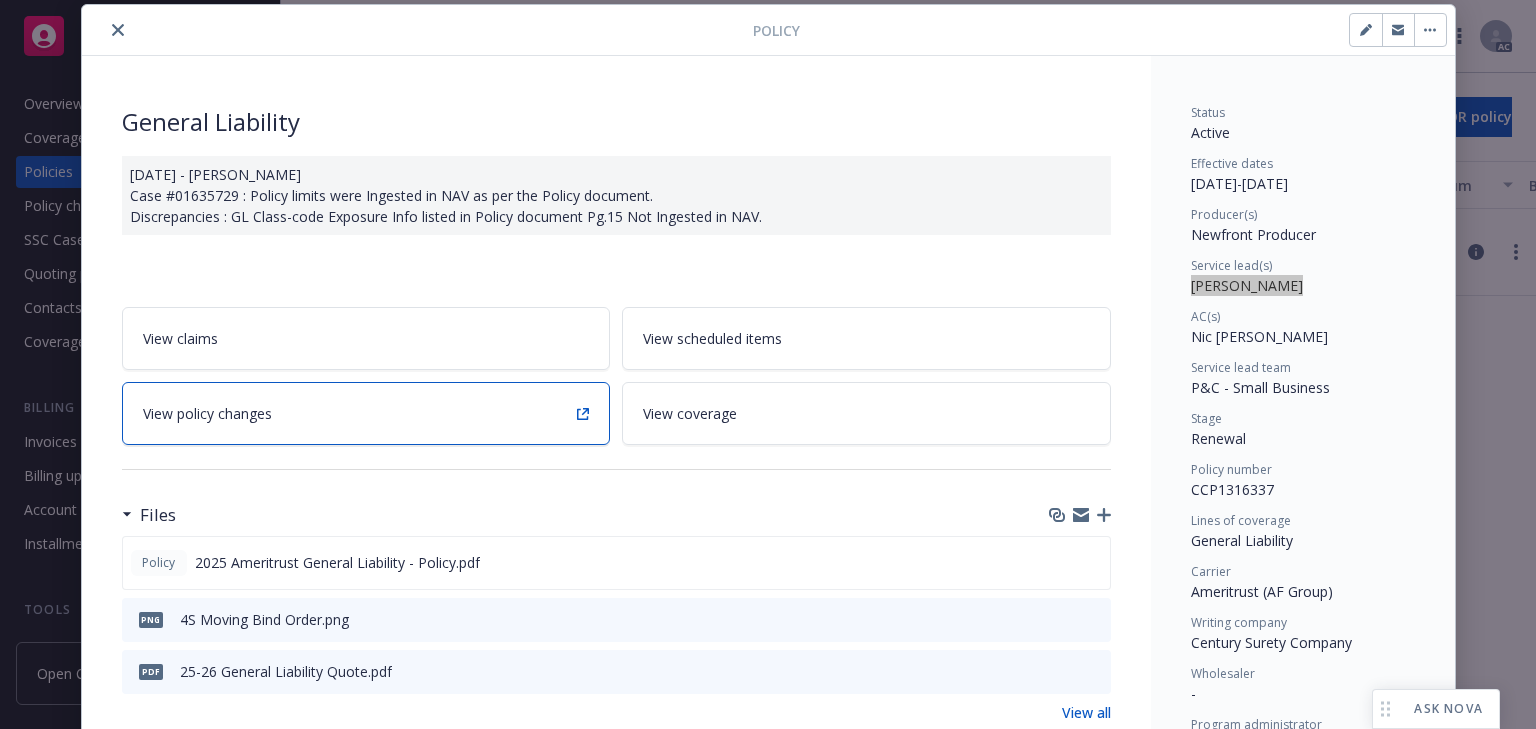click on "View policy changes" at bounding box center (366, 413) 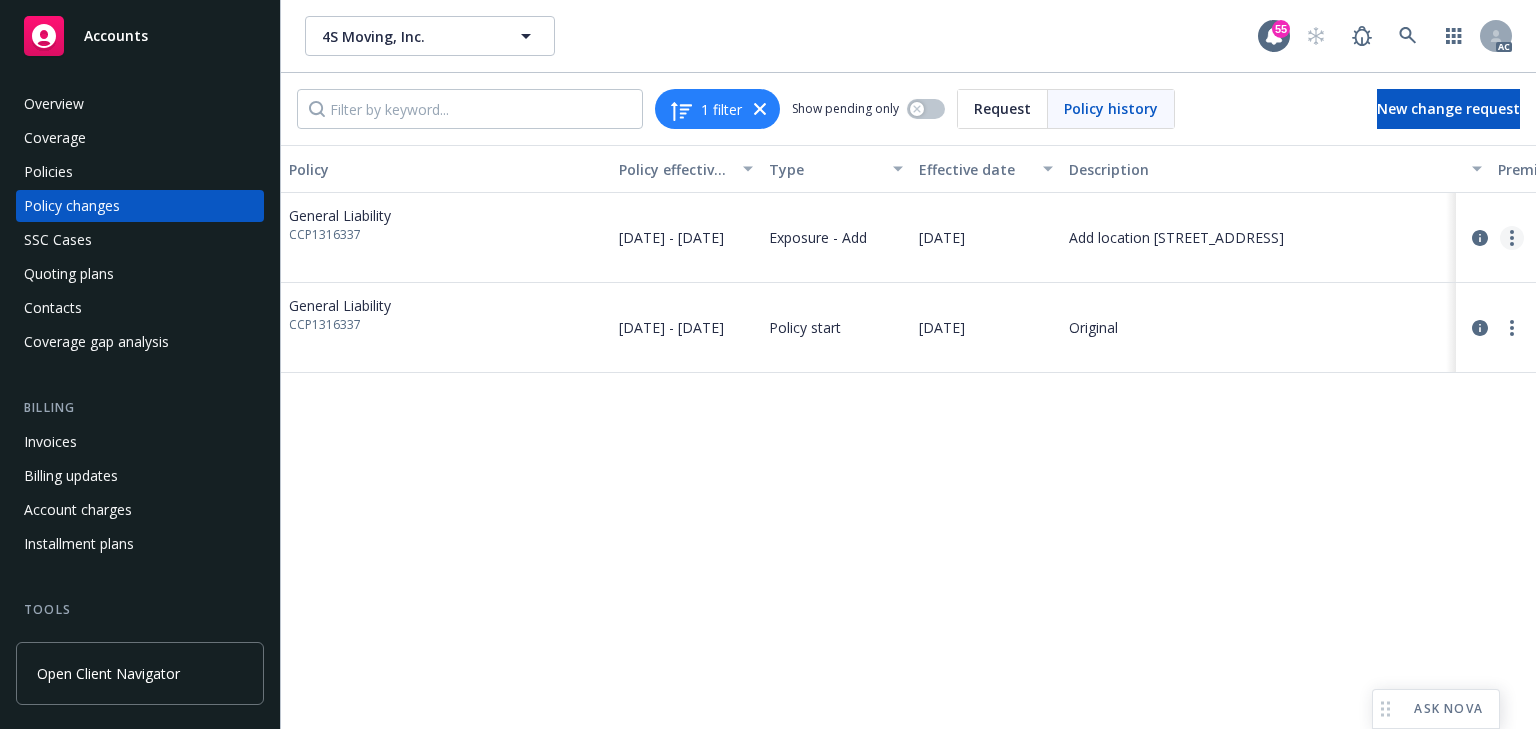 click at bounding box center [1512, 238] 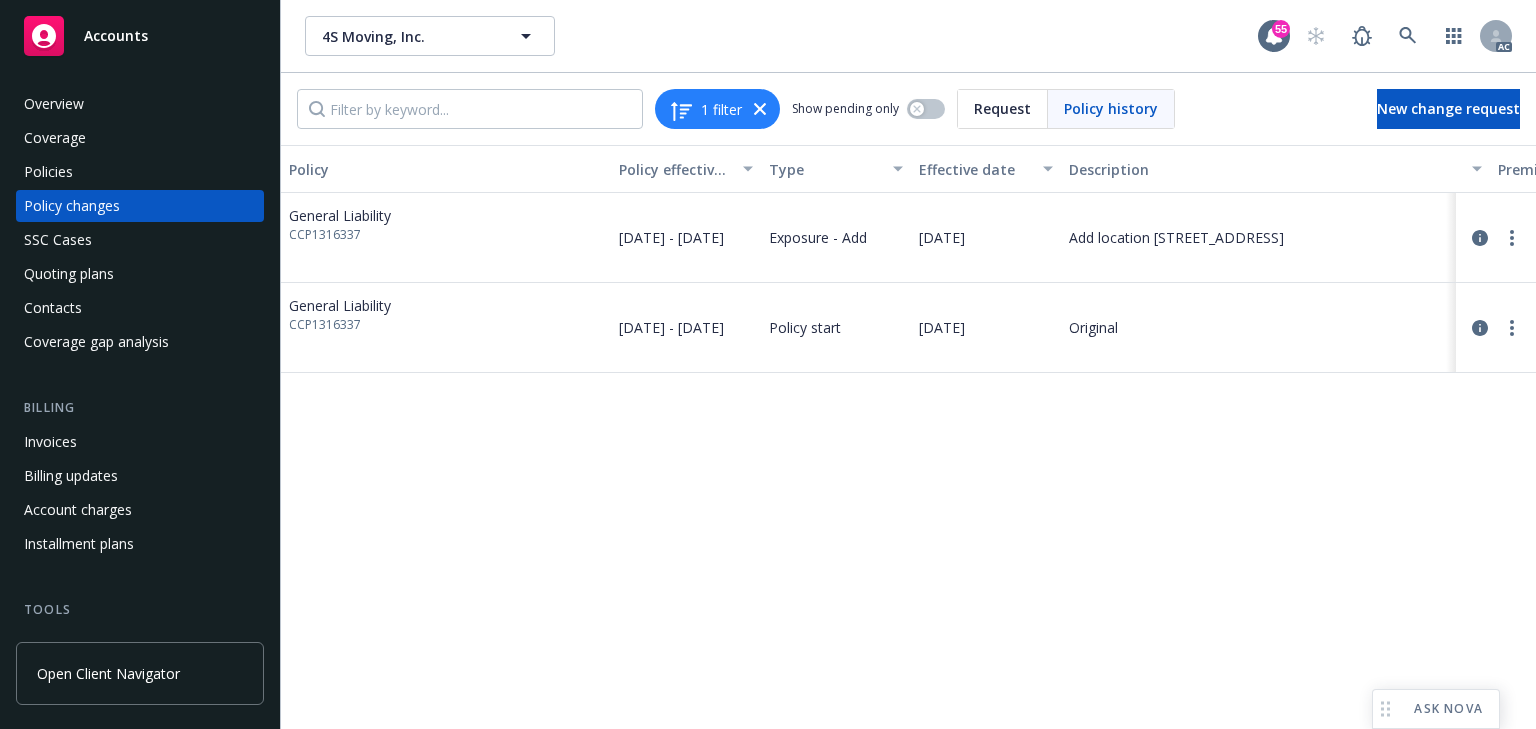 click on "Copy logging email" at bounding box center (1355, 279) 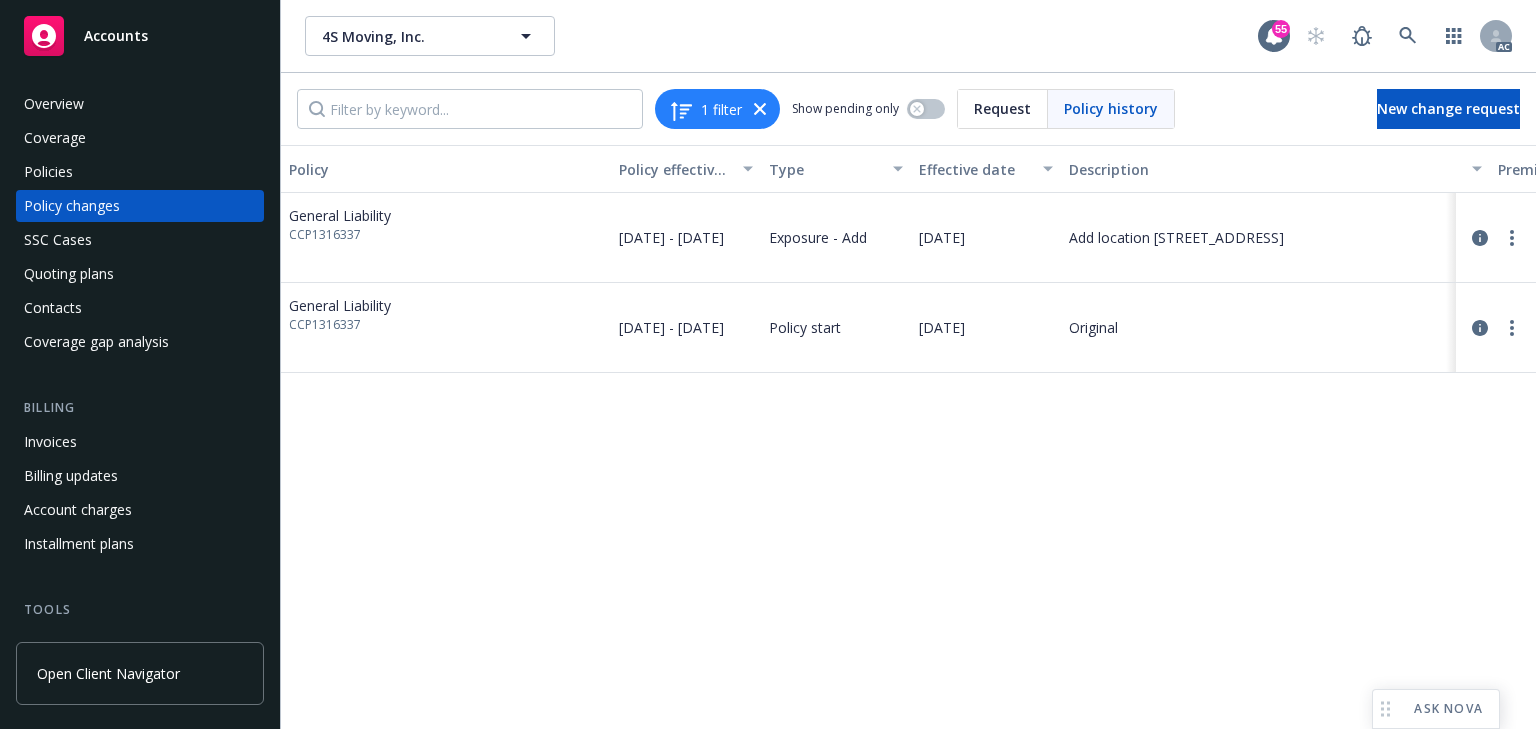 click on "Policy Policy effective dates Type Effective date Description Premium change Annualized total premium change Total premium Status General Liability CCP1316337 [DATE]   -   [DATE] Exposure - Add [DATE] Add location [STREET_ADDRESS] - - $2,323.00 Initiated General Liability CCP1316337 [DATE]   -   [DATE] Policy start [DATE] Original $2,323.00 $2,323.00 $2,323.00 Confirmed" at bounding box center [908, 437] 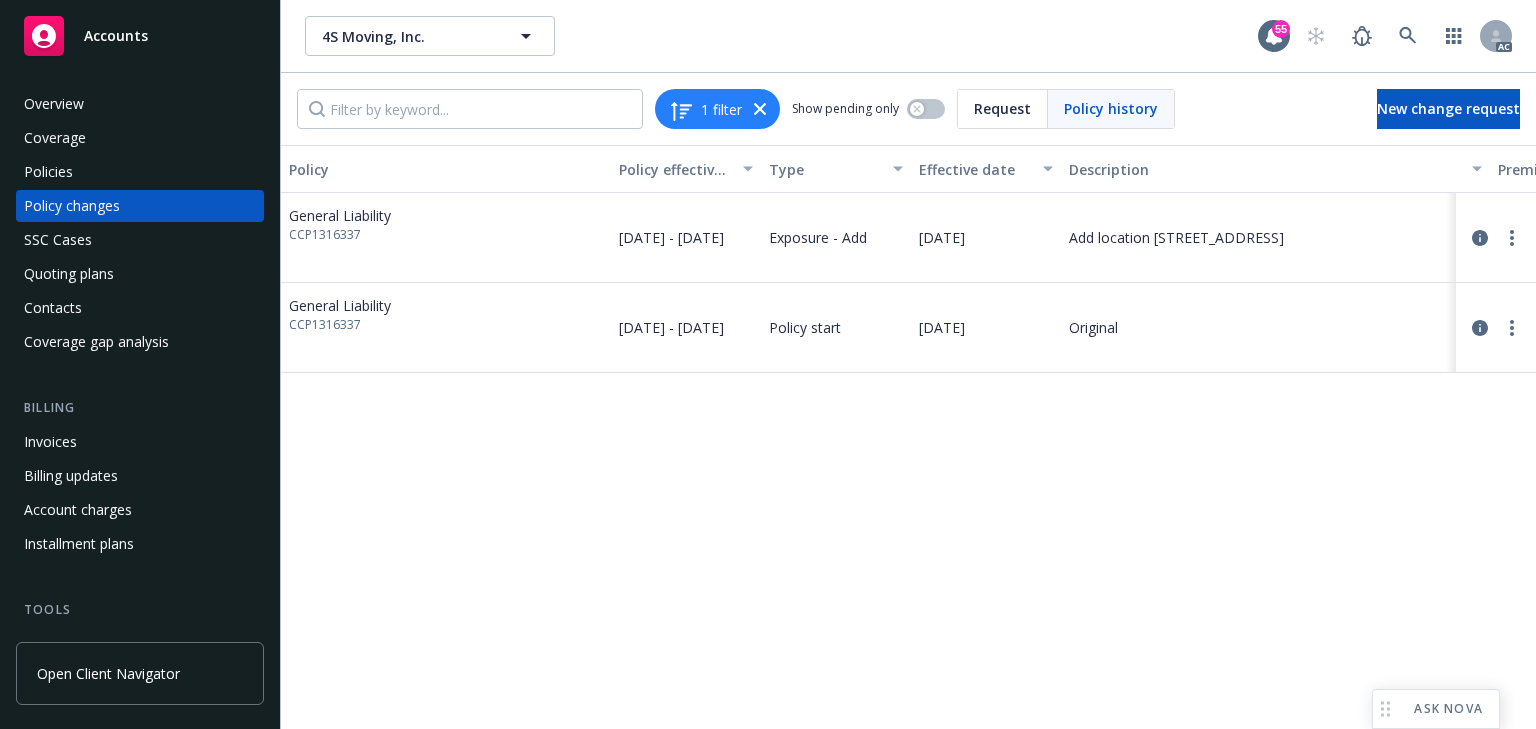 click on "Policy Policy effective dates Type Effective date Description Premium change Annualized total premium change Total premium Status General Liability CCP1316337 [DATE]   -   [DATE] Exposure - Add [DATE] Add location [STREET_ADDRESS] - - $2,323.00 Initiated General Liability CCP1316337 [DATE]   -   [DATE] Policy start [DATE] Original $2,323.00 $2,323.00 $2,323.00 Confirmed" at bounding box center (908, 437) 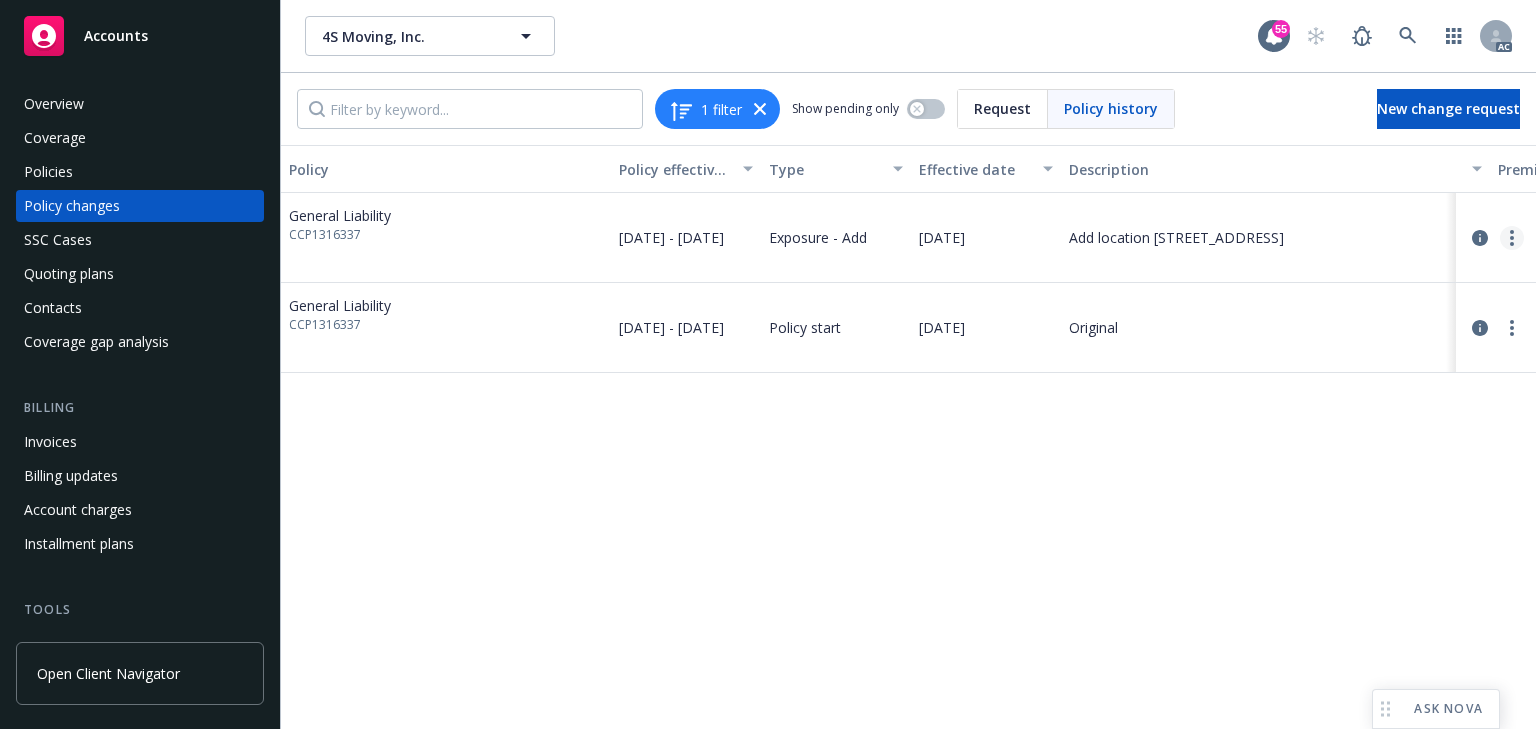 click 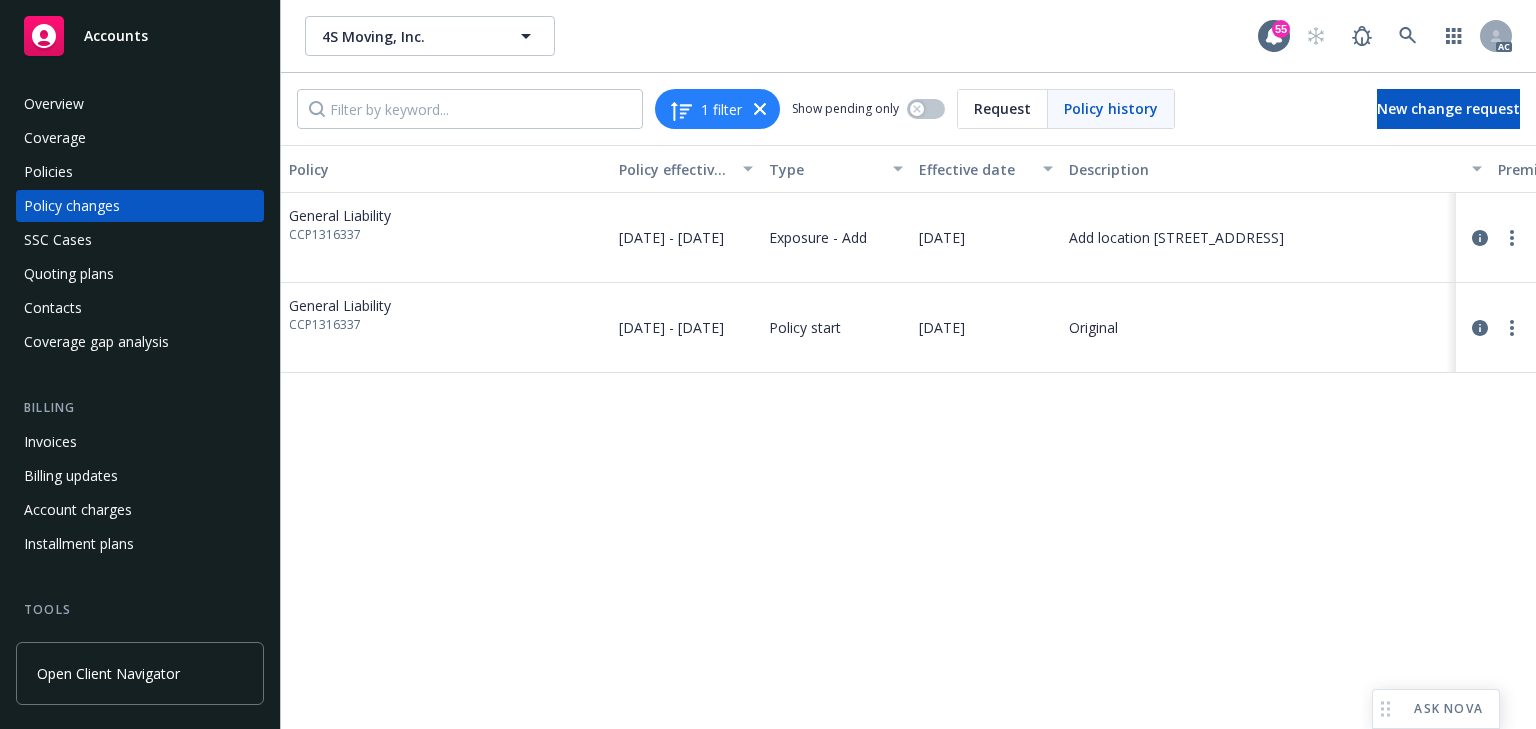 click on "Copy logging email" at bounding box center [1355, 279] 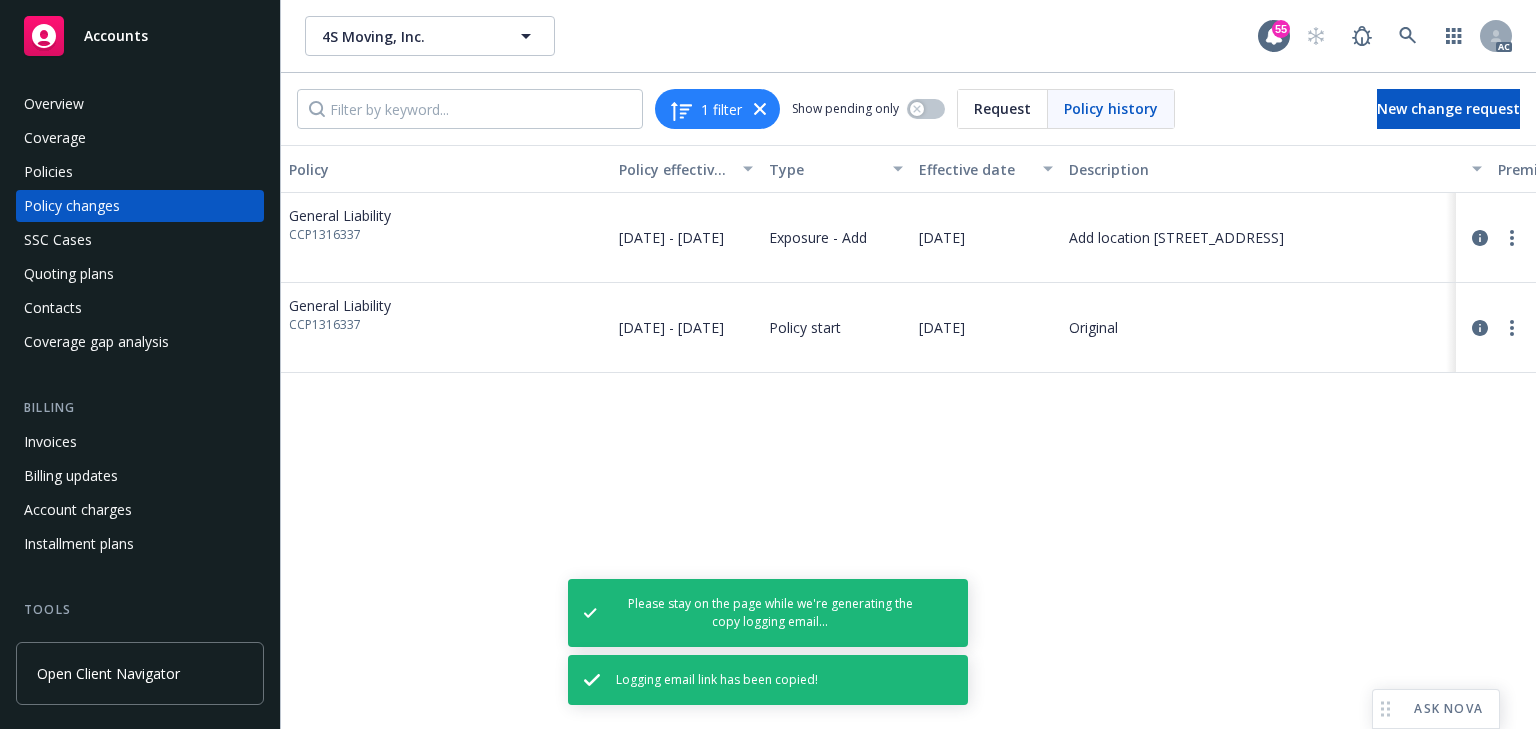 drag, startPoint x: 1139, startPoint y: 459, endPoint x: 935, endPoint y: 416, distance: 208.48262 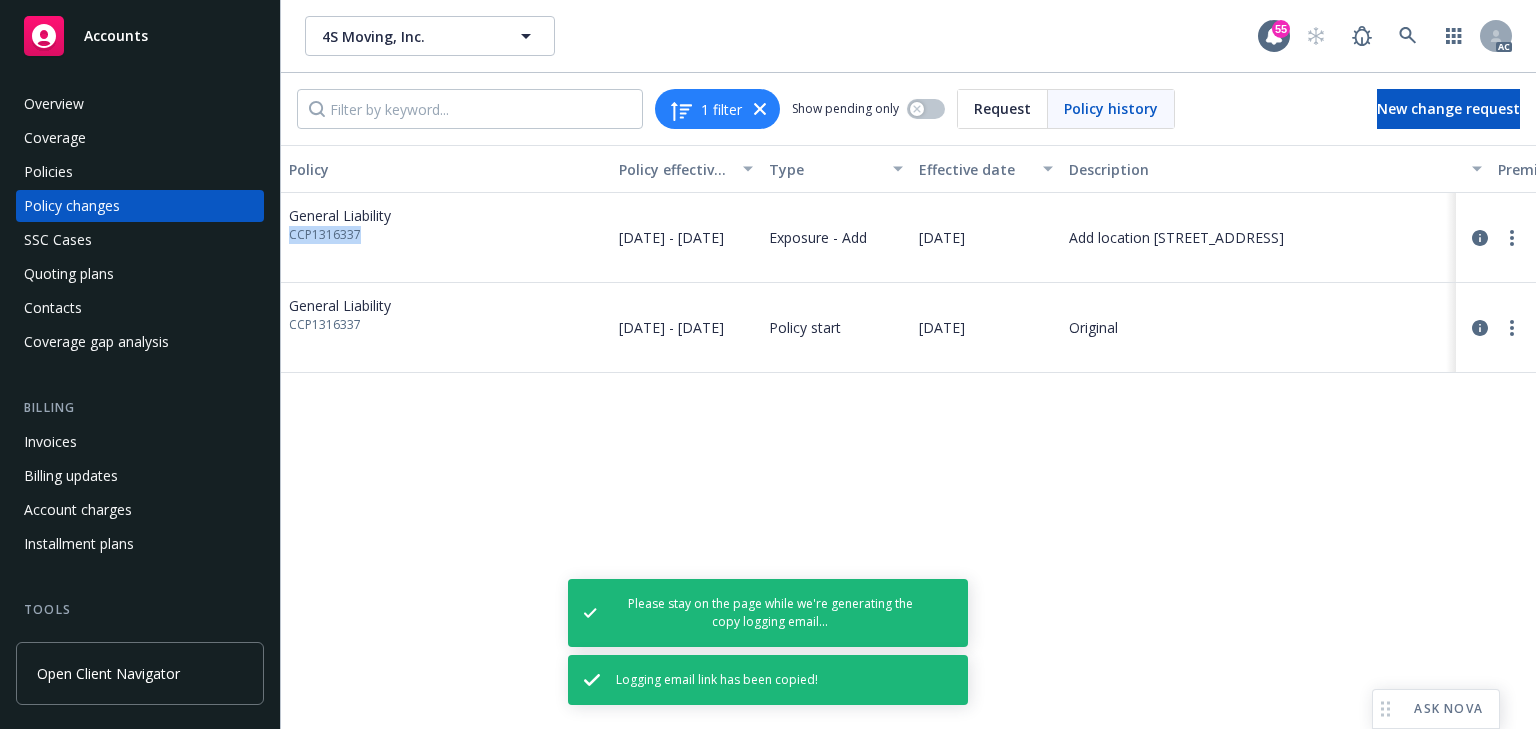 drag, startPoint x: 366, startPoint y: 238, endPoint x: 283, endPoint y: 239, distance: 83.00603 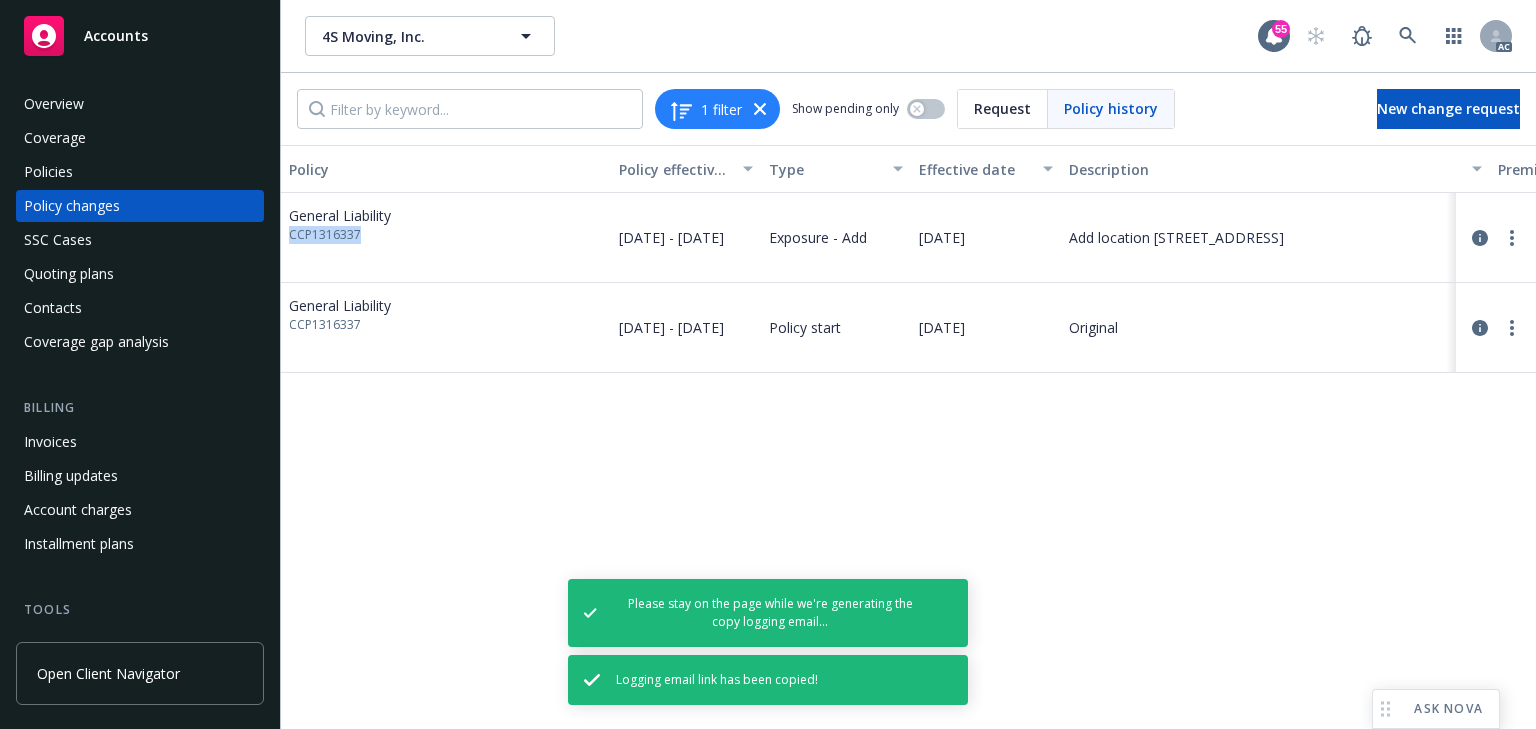 click on "General Liability CCP1316337" at bounding box center (446, 238) 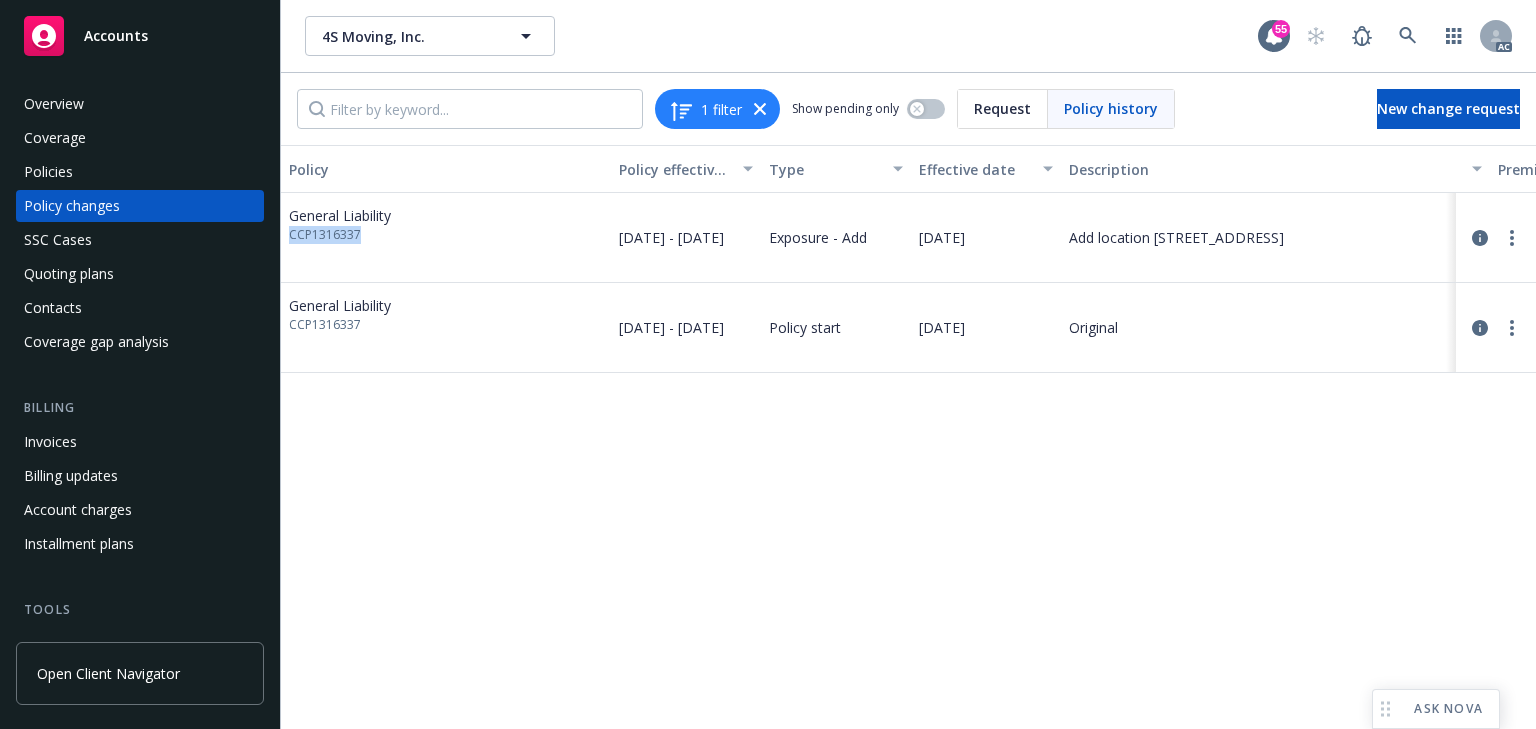 drag, startPoint x: 104, startPoint y: 175, endPoint x: 325, endPoint y: 224, distance: 226.36696 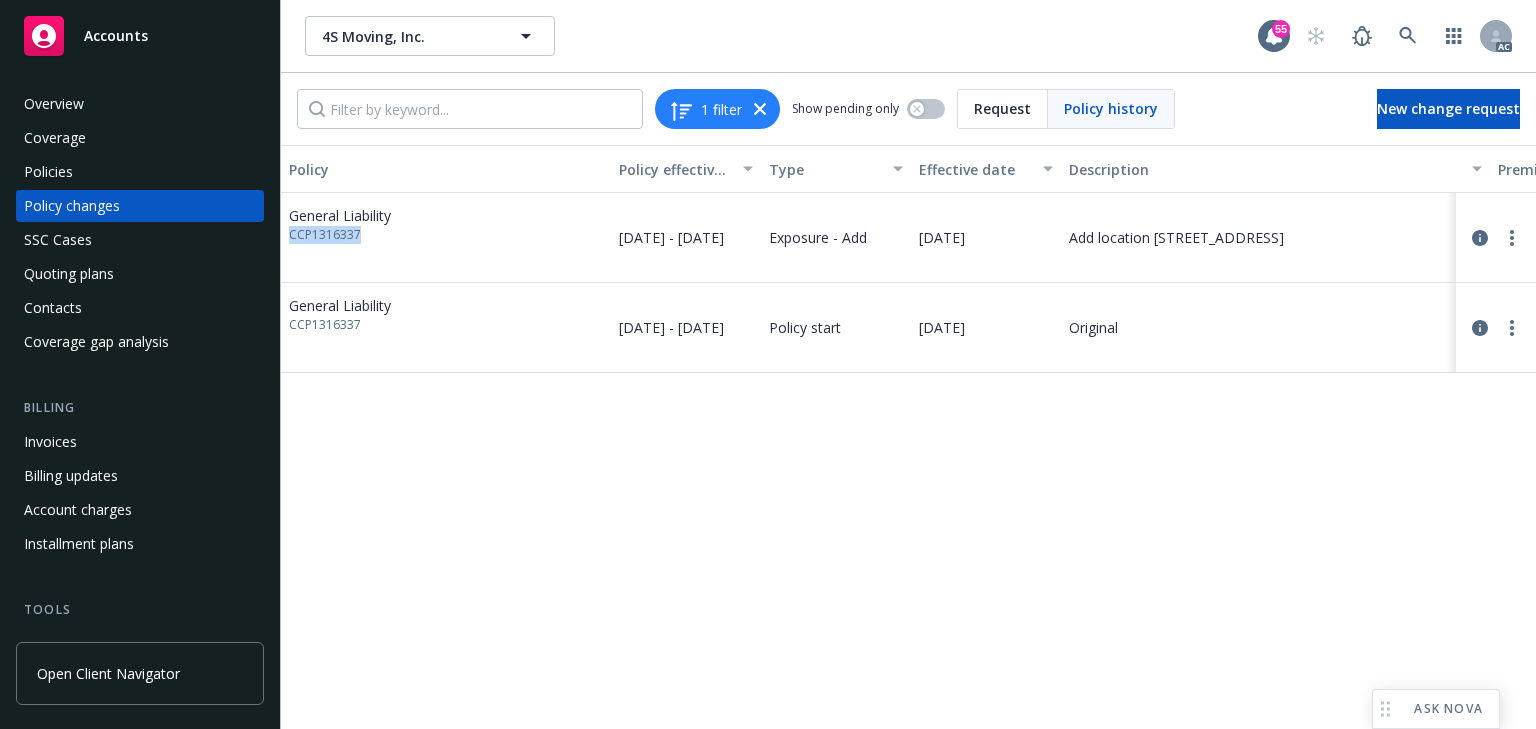 click on "Policies" at bounding box center [140, 172] 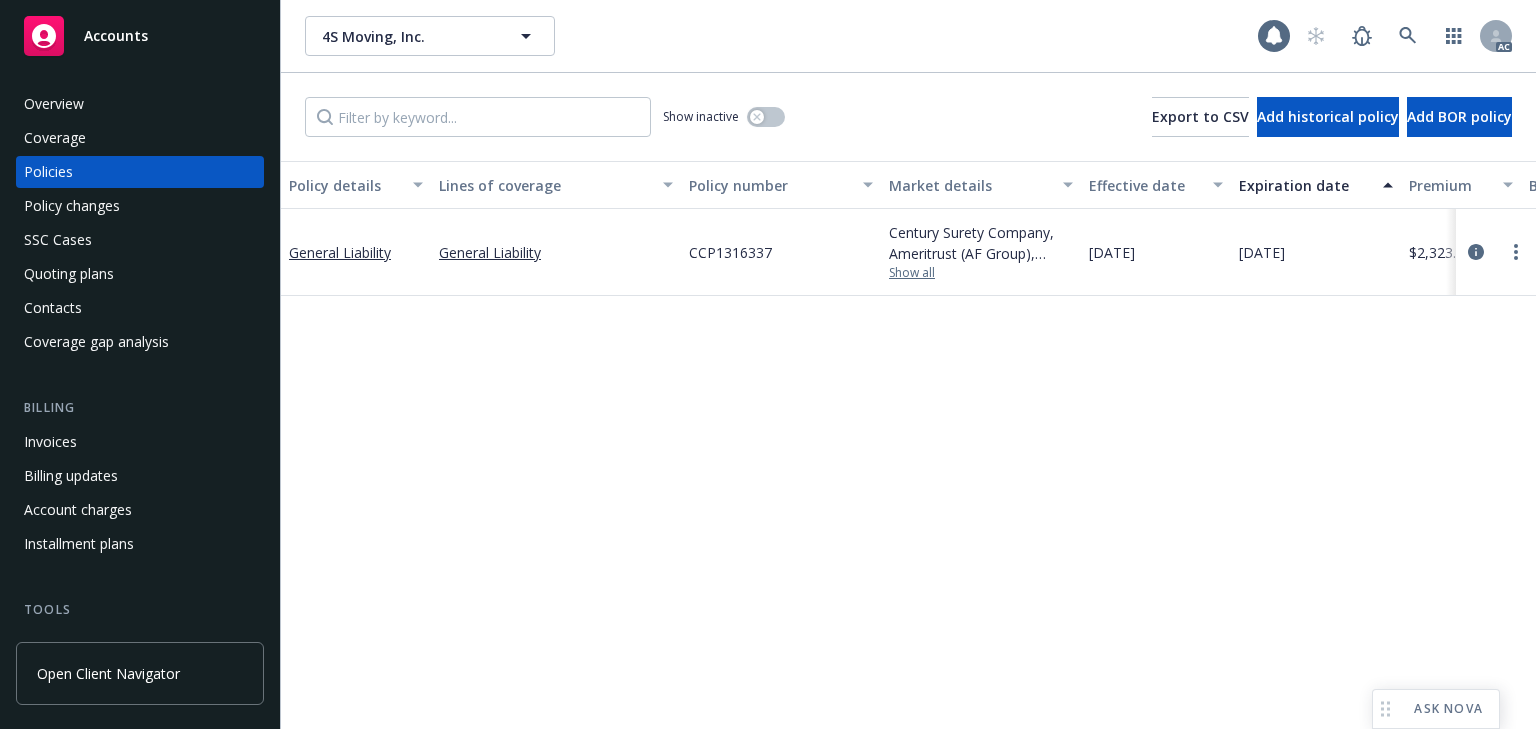 click on "Show all" at bounding box center [981, 273] 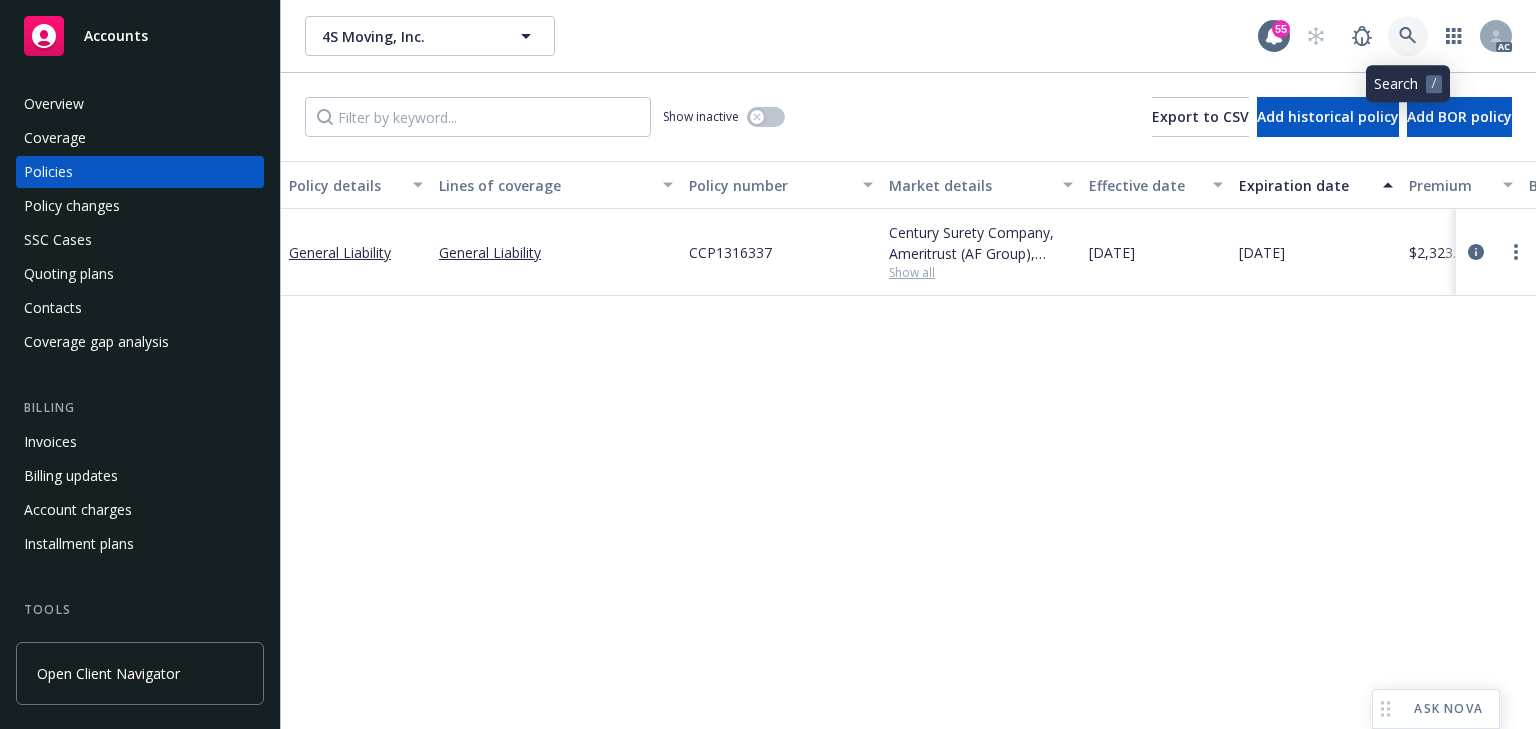 click 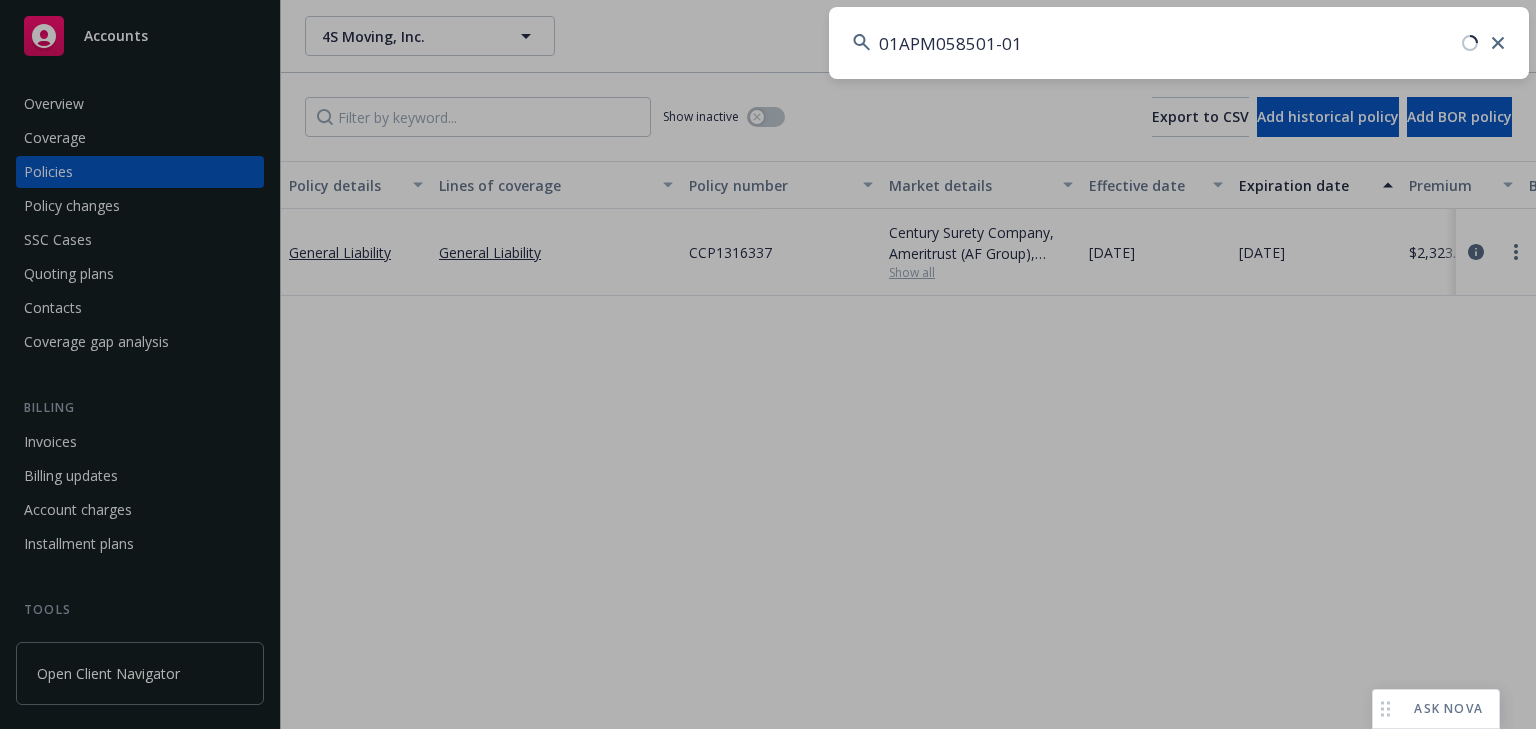 type on "01APM058501-01" 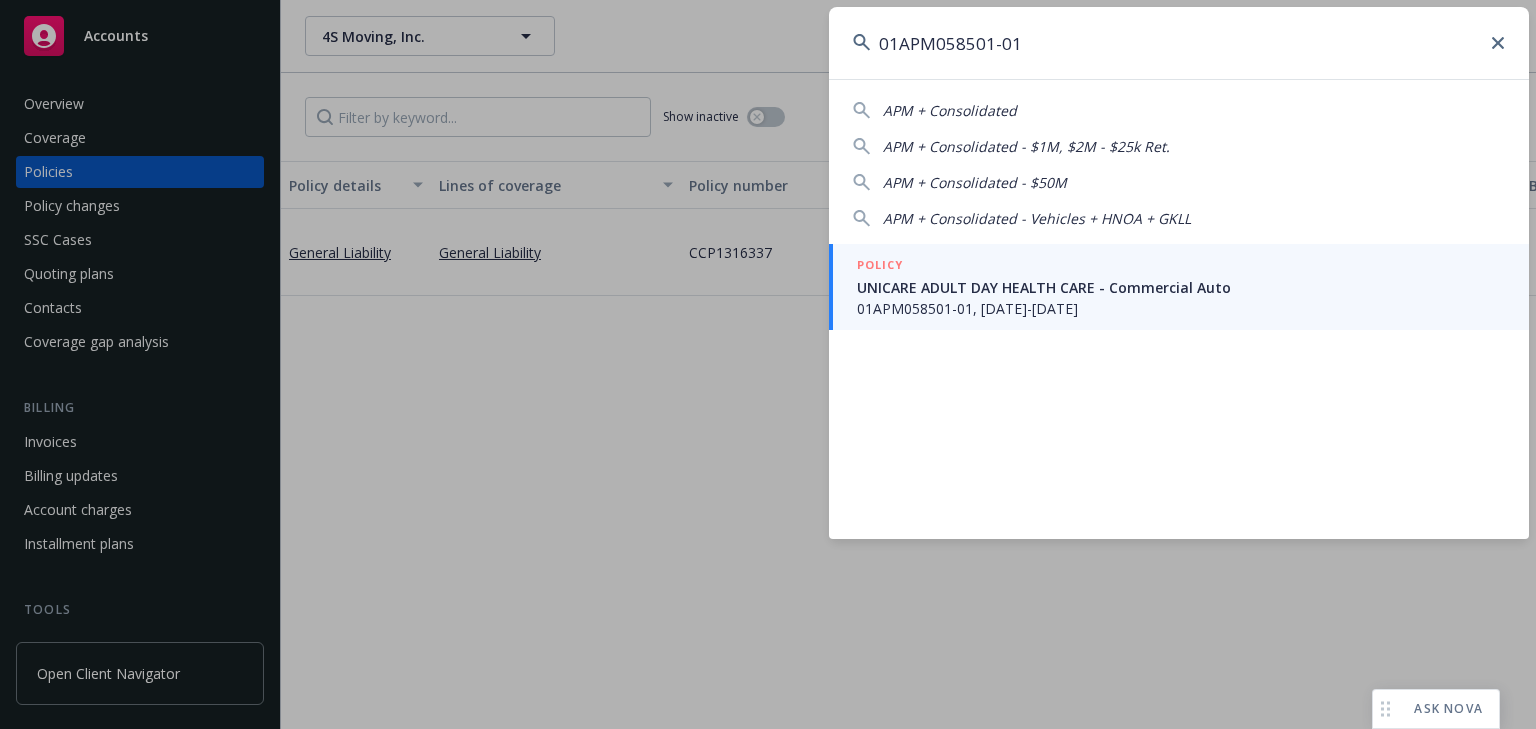 click on "UNICARE ADULT DAY HEALTH CARE - Commercial Auto" at bounding box center (1181, 287) 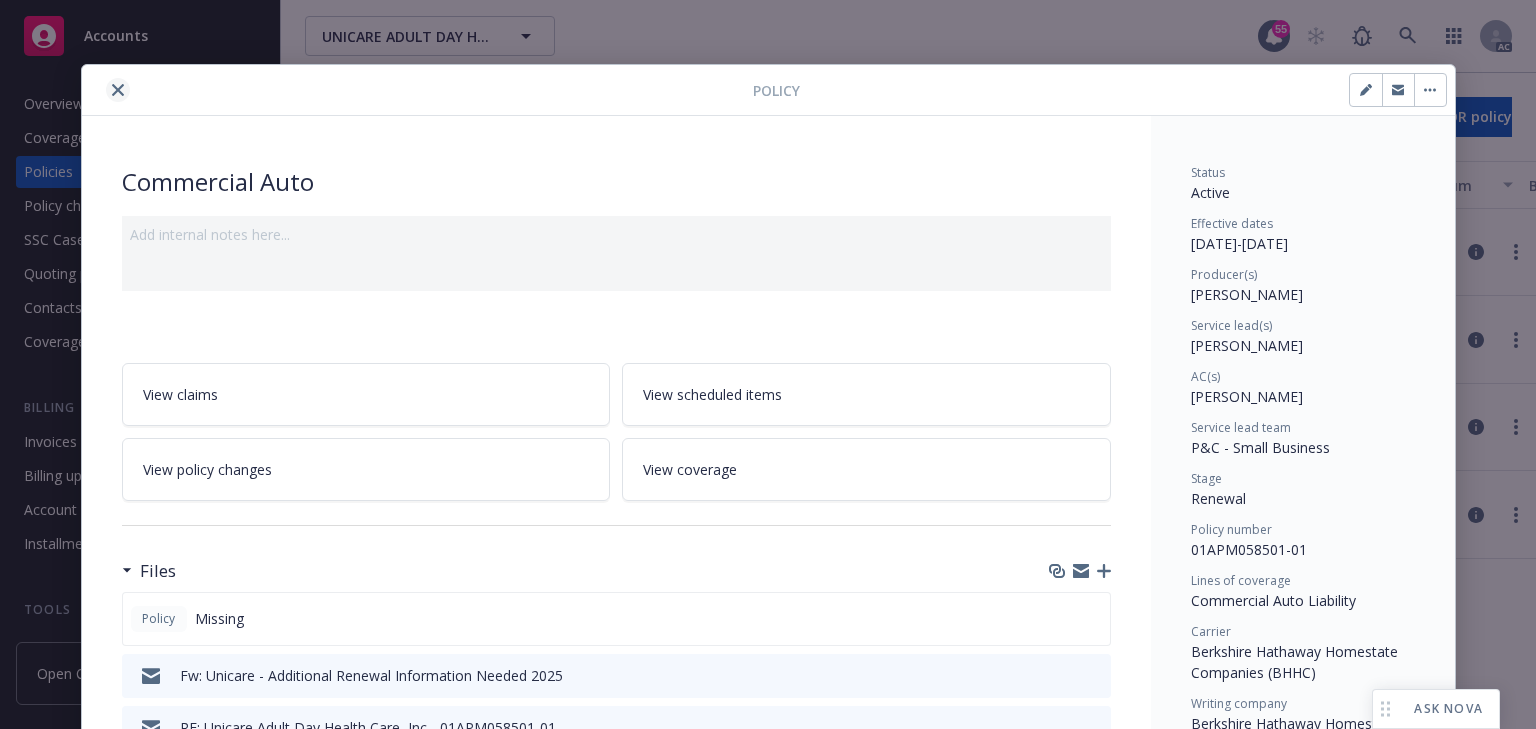 click 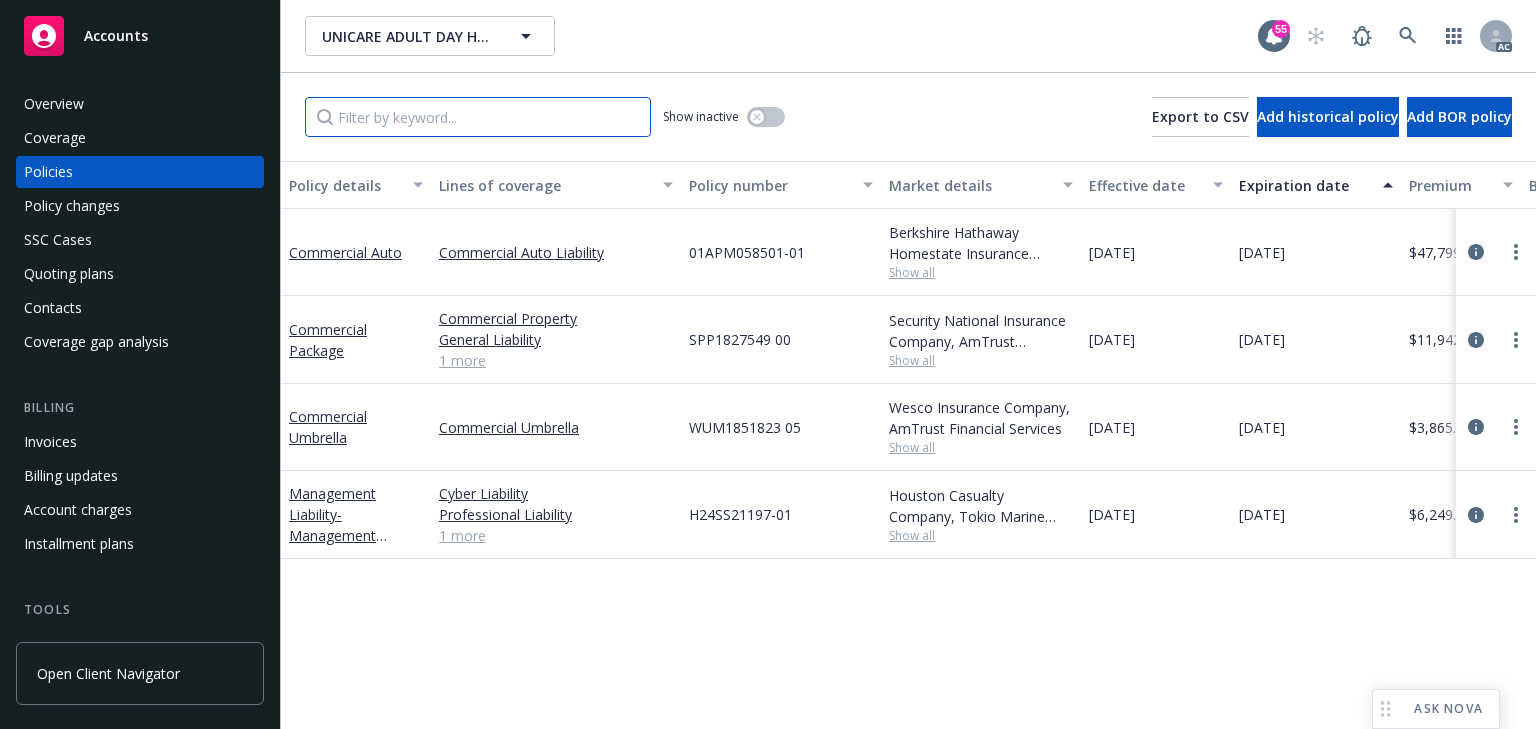 click on "Show inactive Export to CSV Add historical policy Add BOR policy" at bounding box center (908, 117) 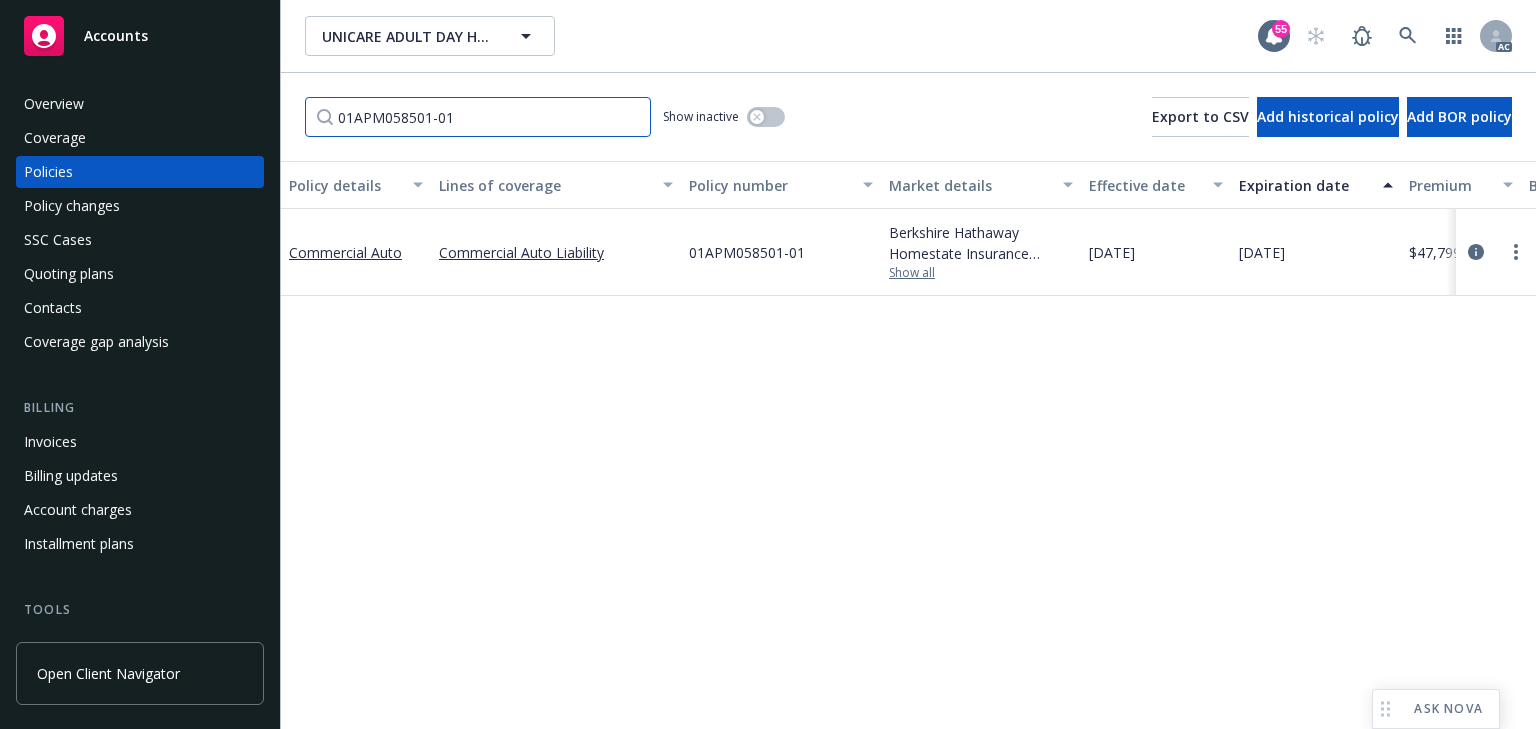 type on "01APM058501-01" 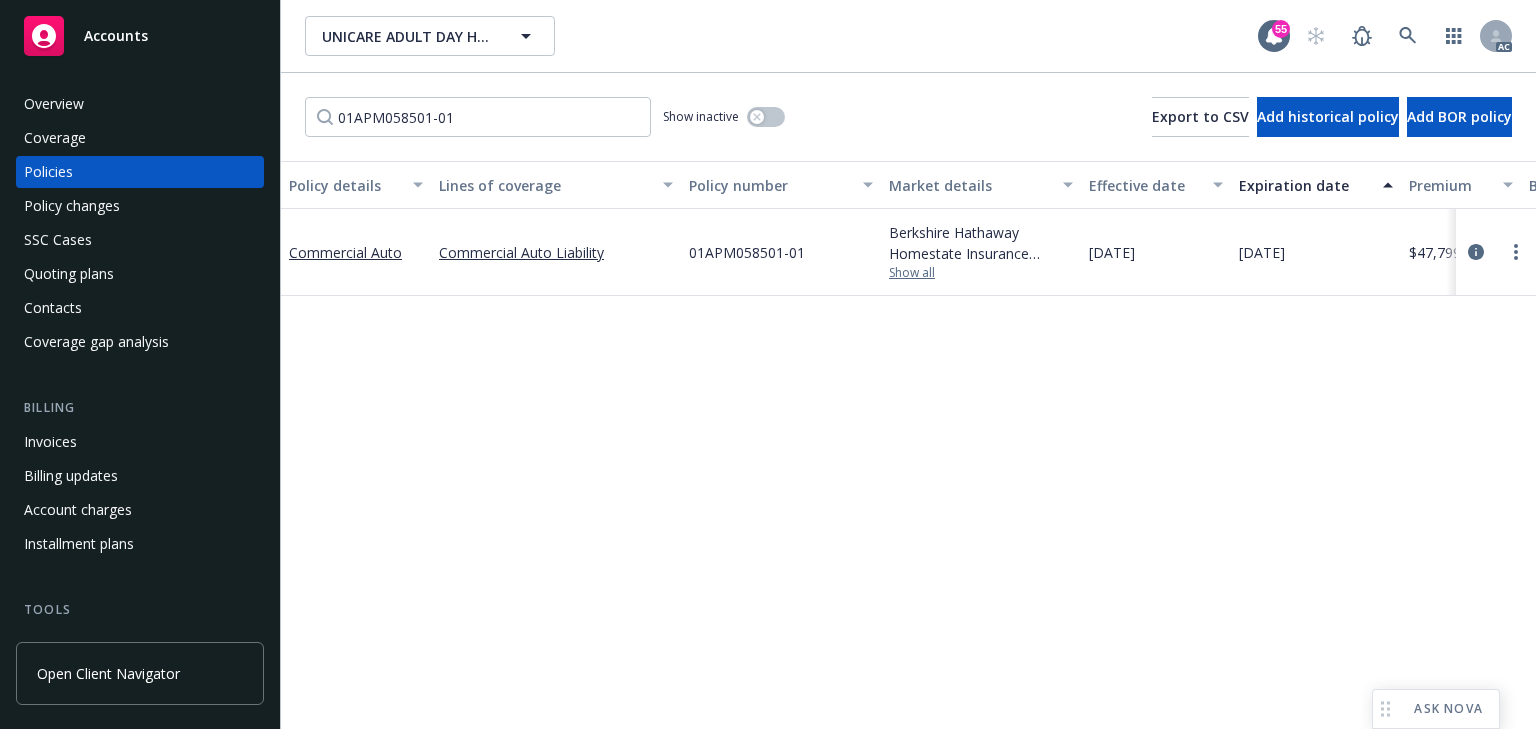 click on "Show all" at bounding box center (981, 273) 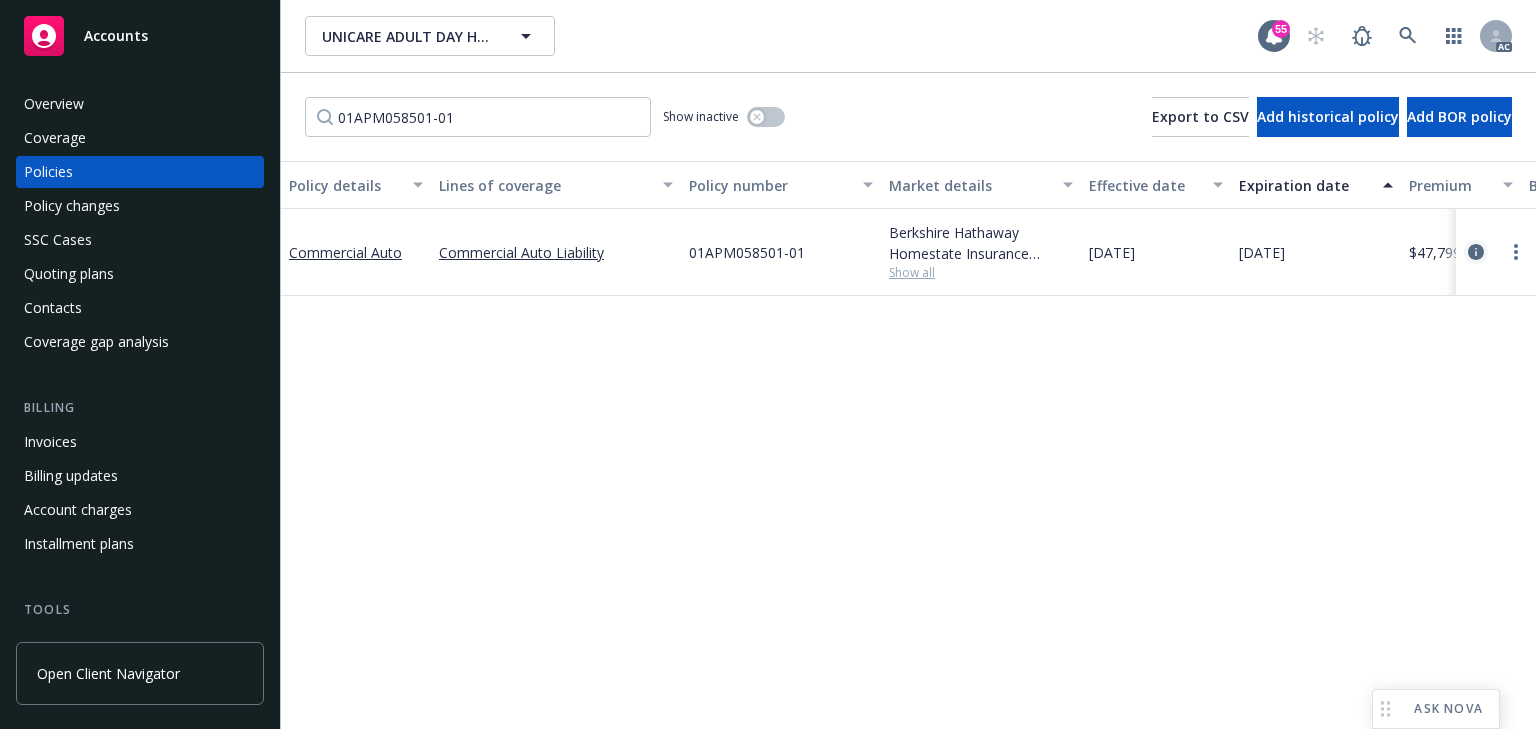 click 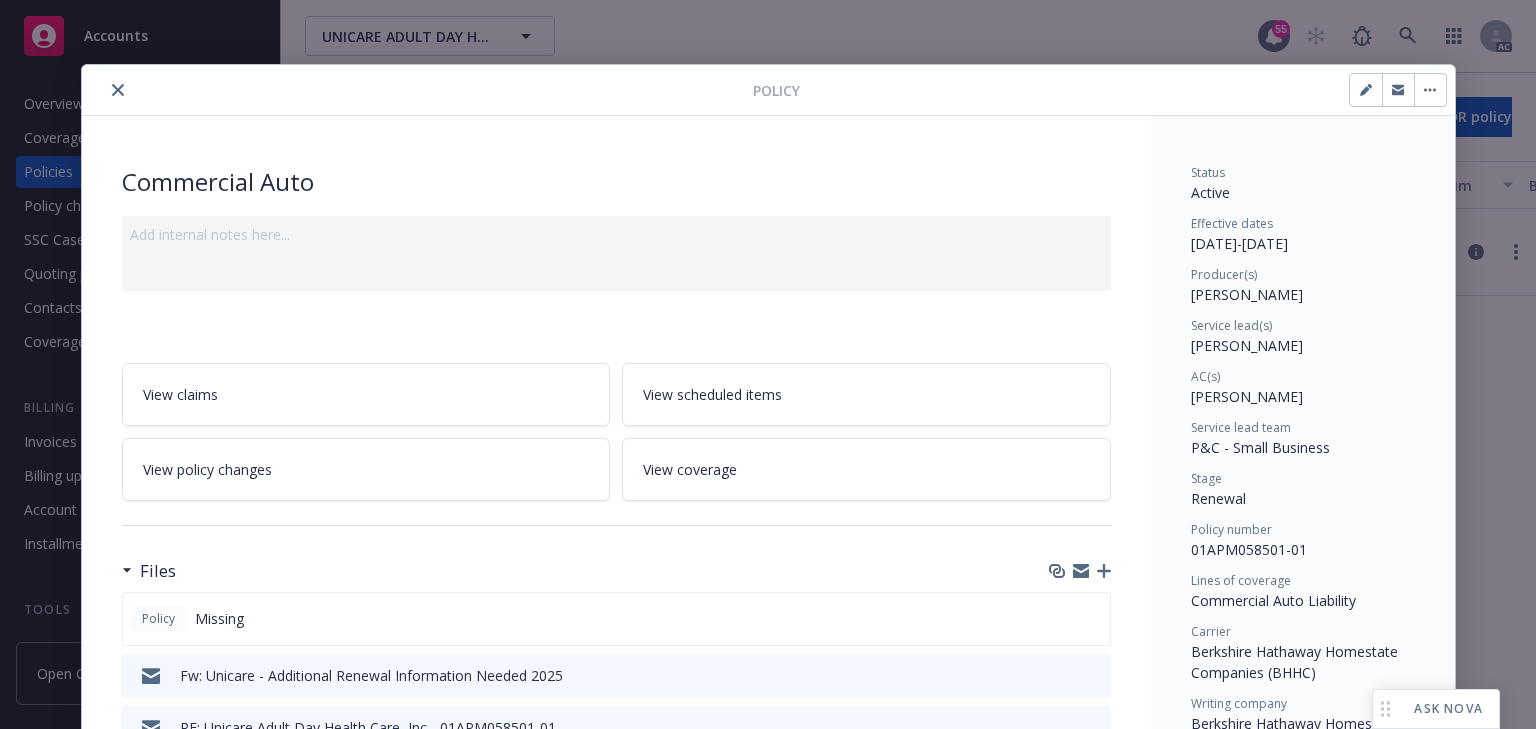 scroll, scrollTop: 60, scrollLeft: 0, axis: vertical 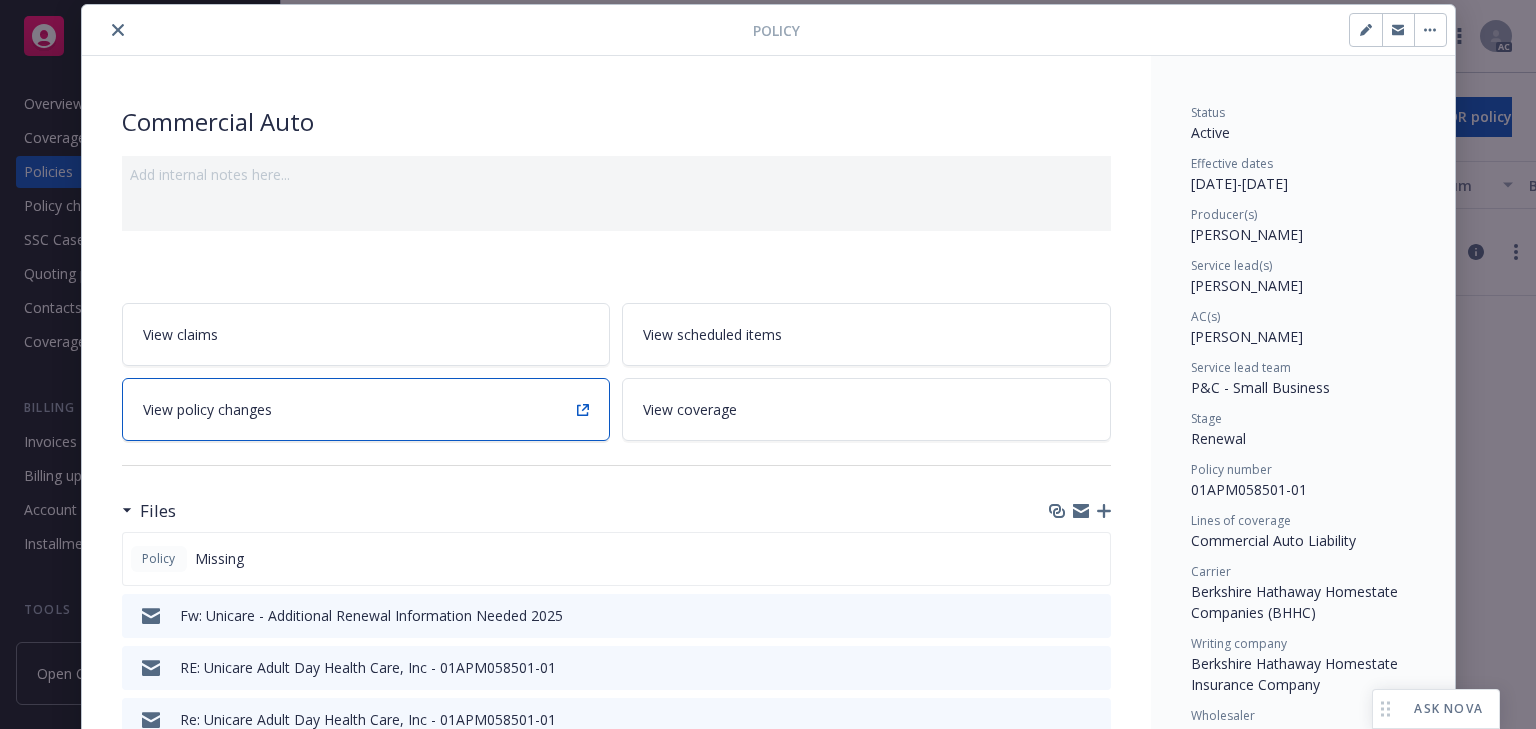 click on "View policy changes" at bounding box center [366, 409] 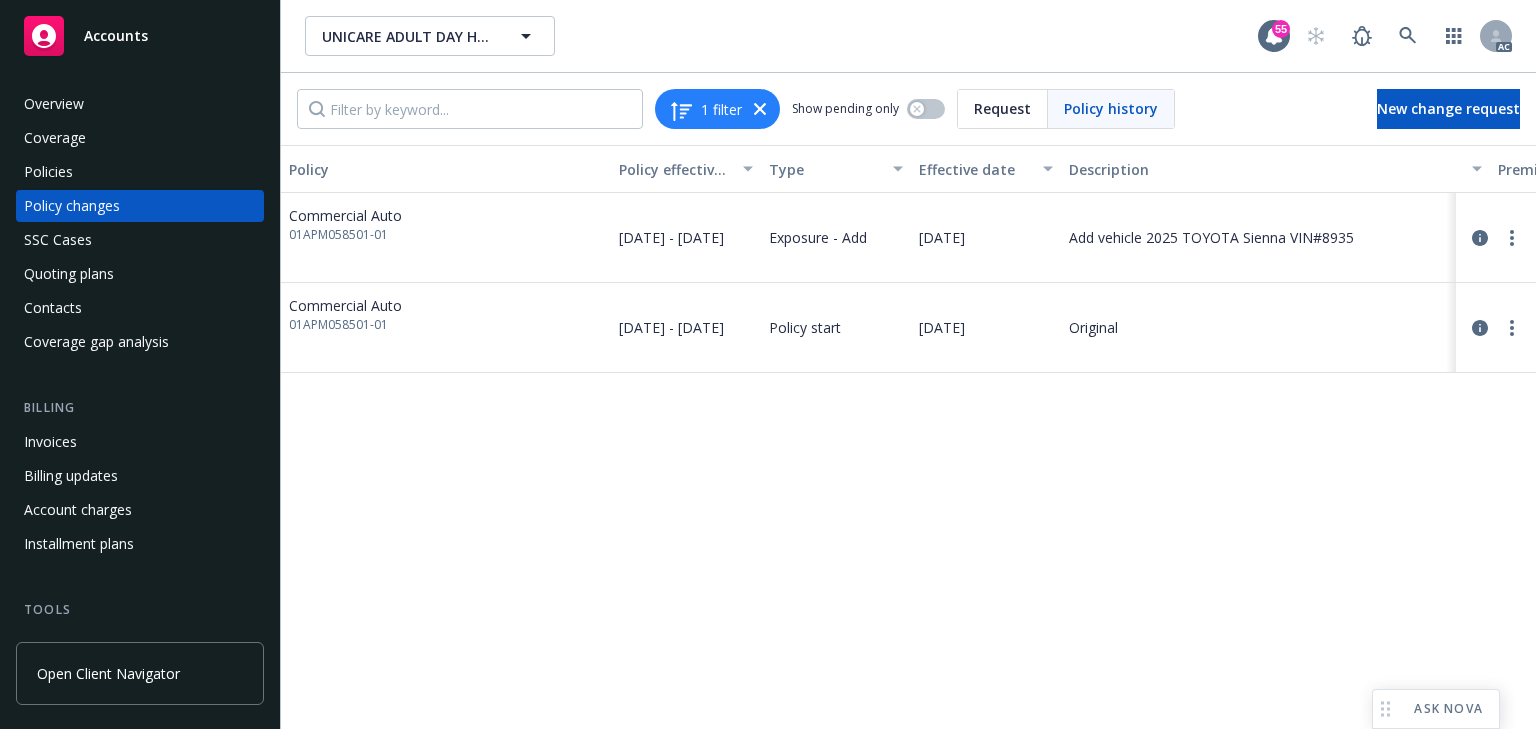 click on "Policy Policy effective dates Type Effective date Description Premium change Annualized total premium change Total premium Status Commercial Auto 01APM058501-01 [DATE]   -   [DATE] Exposure - Add [DATE] Add vehicle 2025 TOYOTA Sienna VIN#8935 - - $47,799.00 Initiated Commercial Auto 01APM058501-01 [DATE]   -   [DATE] Policy start [DATE] Original $47,799.00 $47,799.00 $47,799.00 Confirmed" at bounding box center [908, 437] 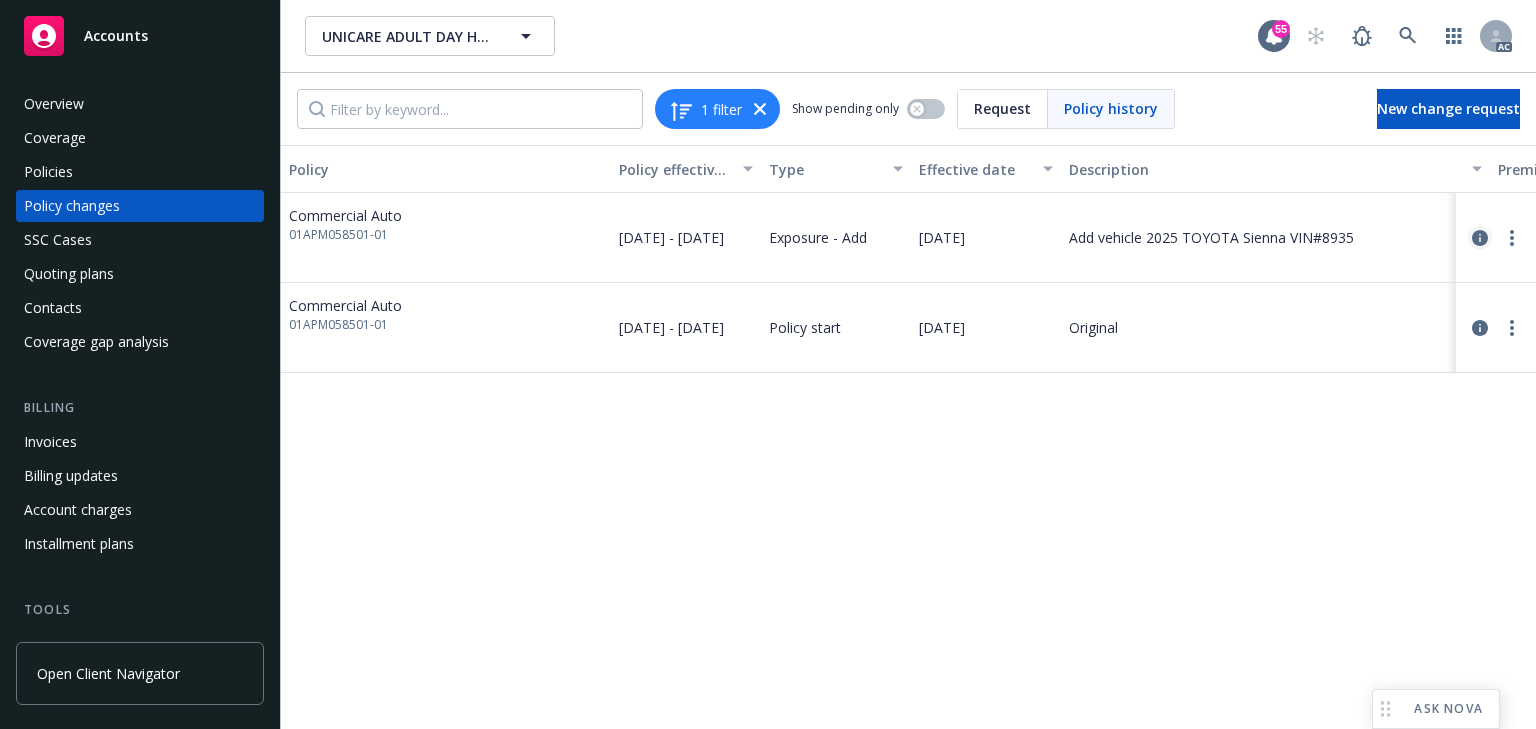 click 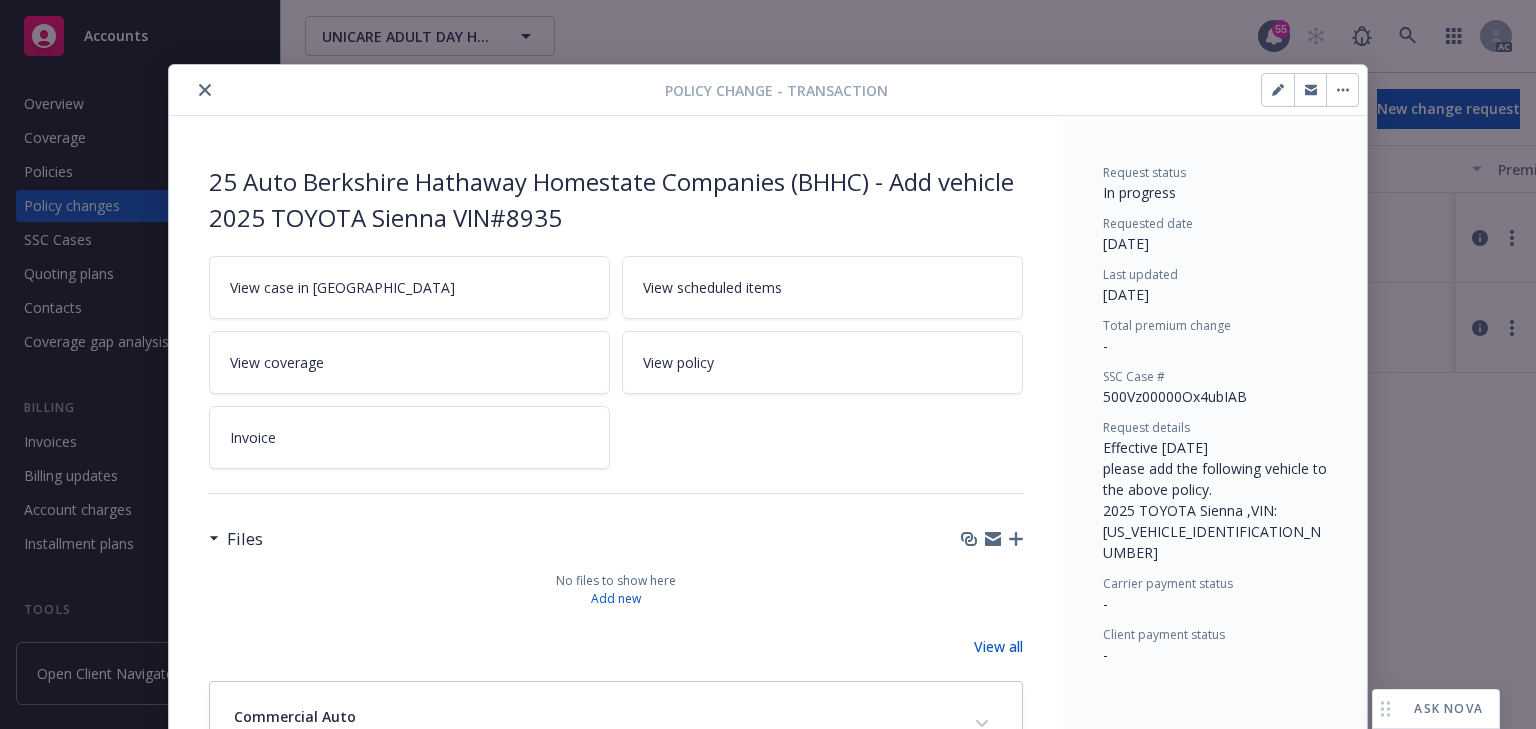 scroll, scrollTop: 60, scrollLeft: 0, axis: vertical 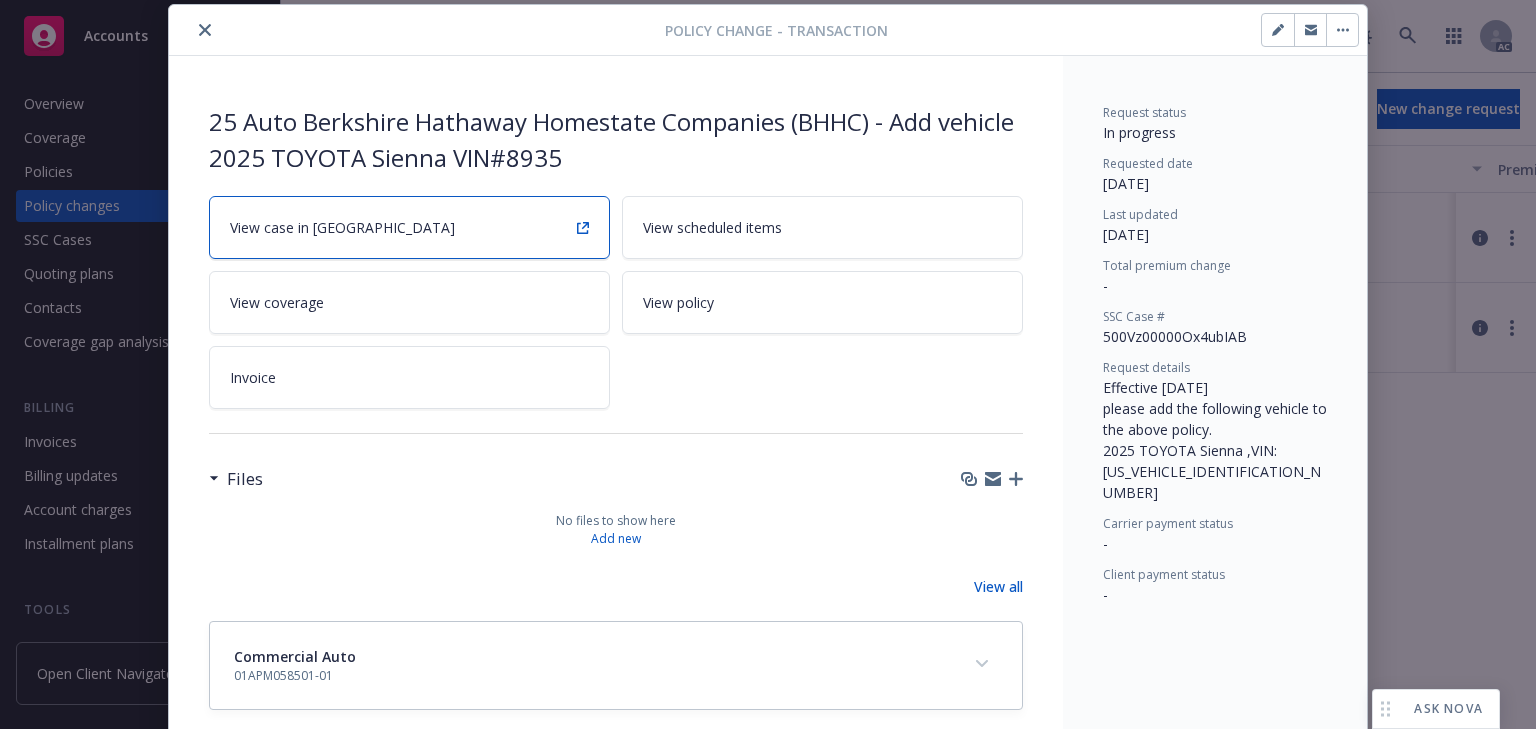 click on "View case in [GEOGRAPHIC_DATA]" at bounding box center (342, 227) 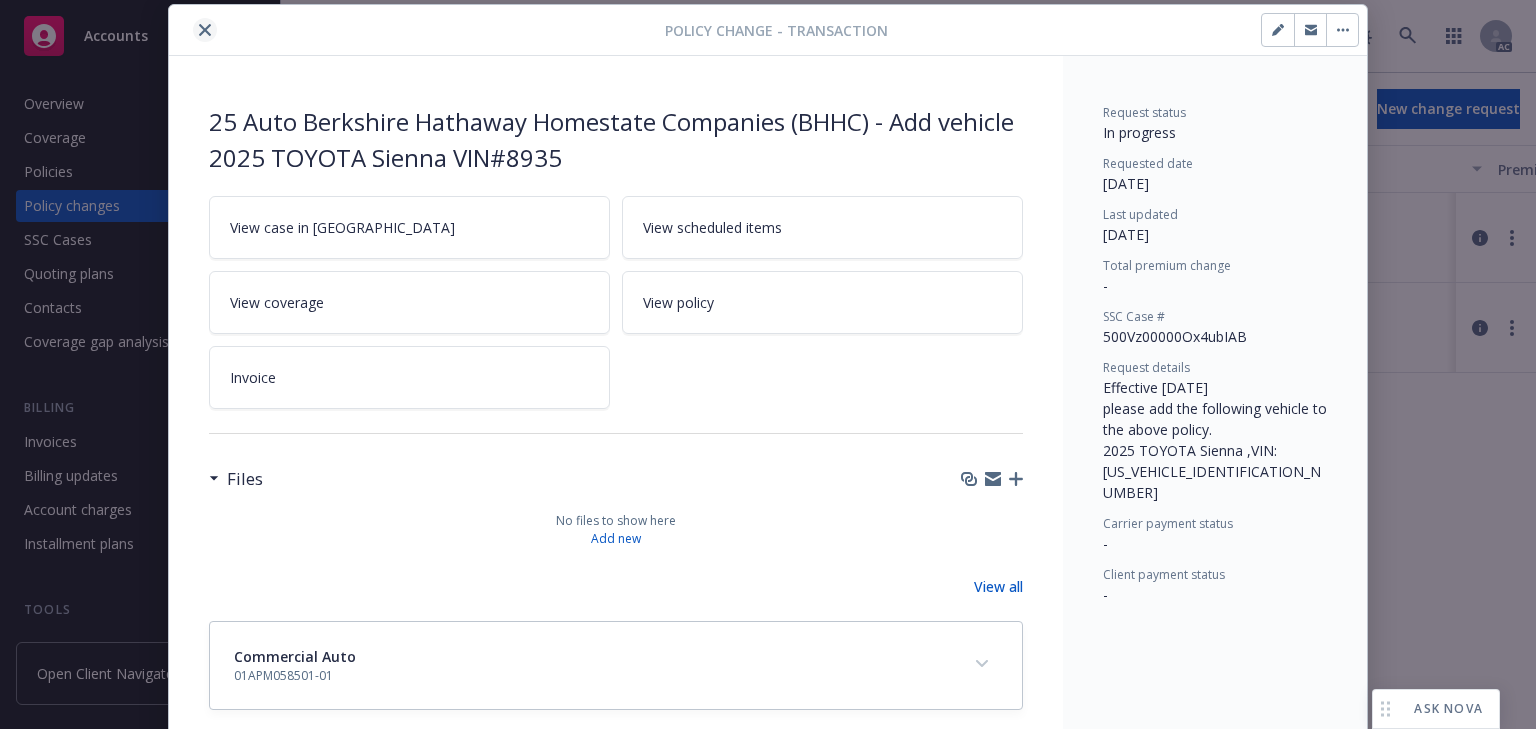 click 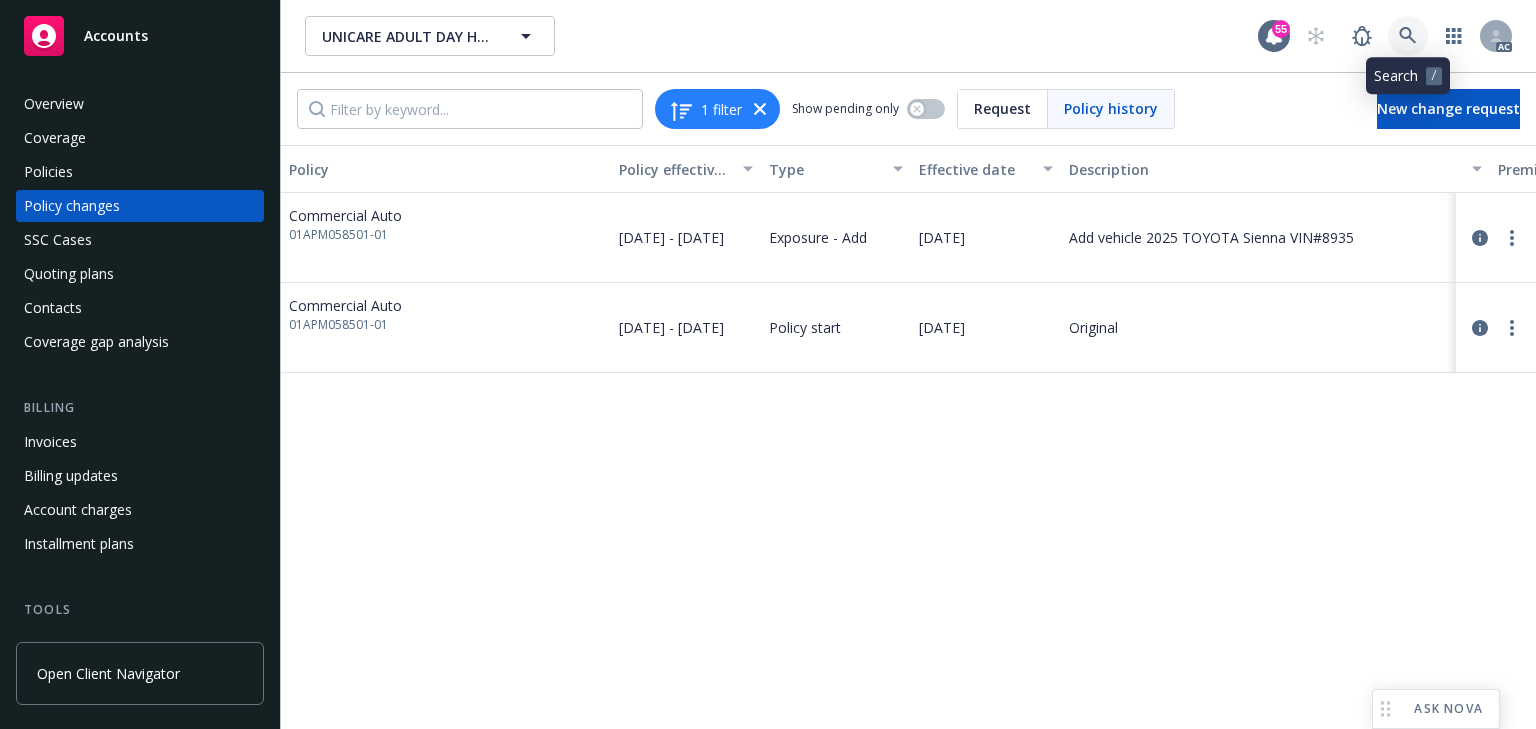 click 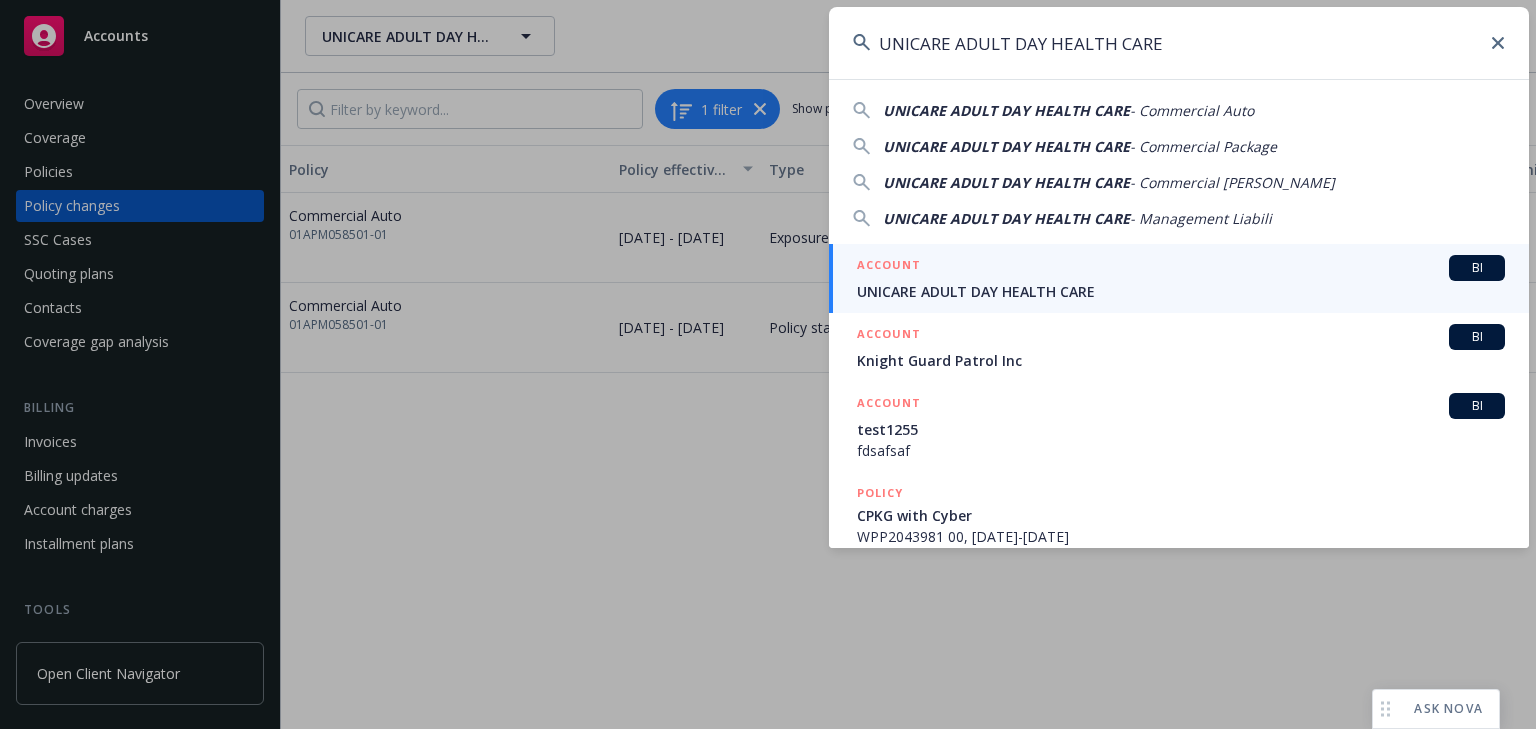 type on "UNICARE ADULT DAY HEALTH CARE" 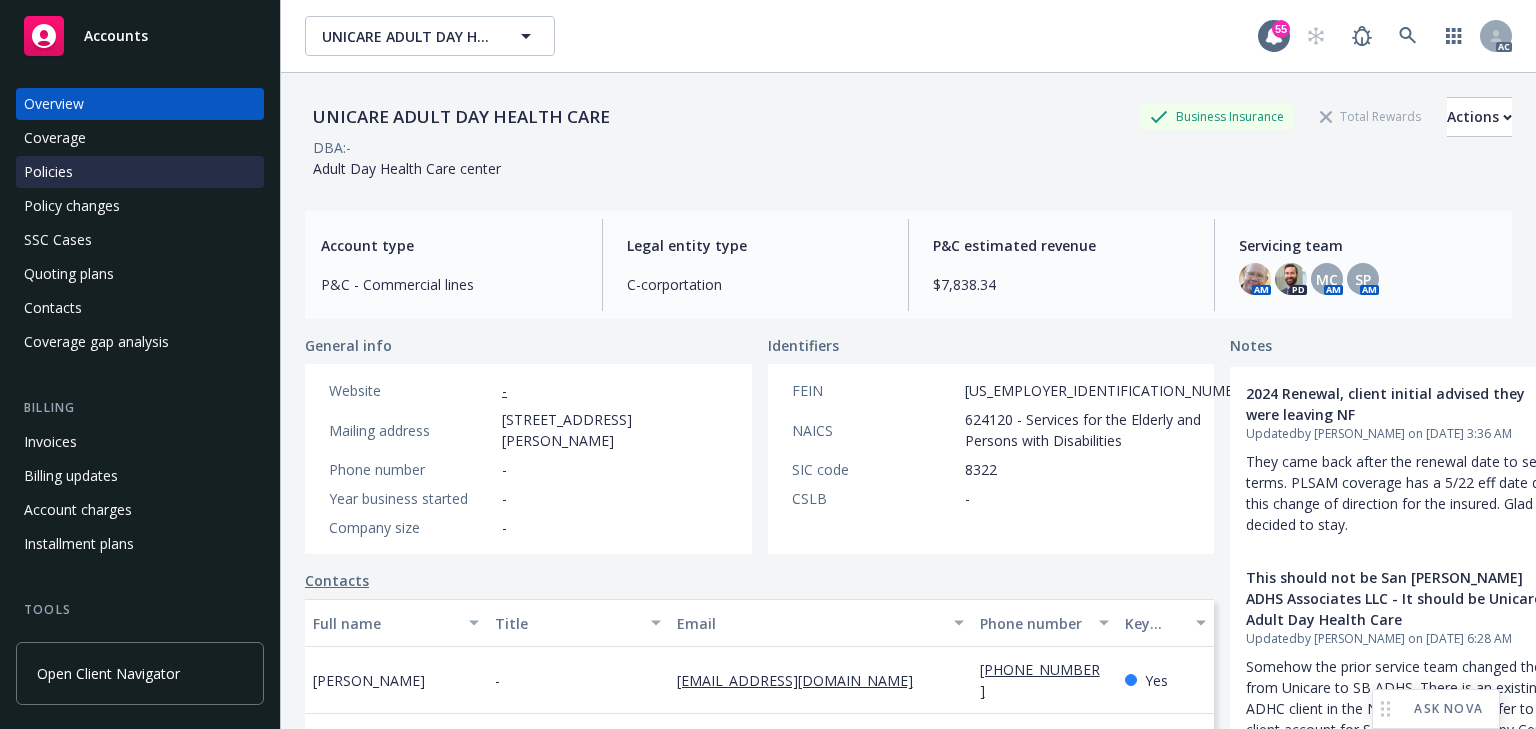 click on "Policies" at bounding box center [140, 172] 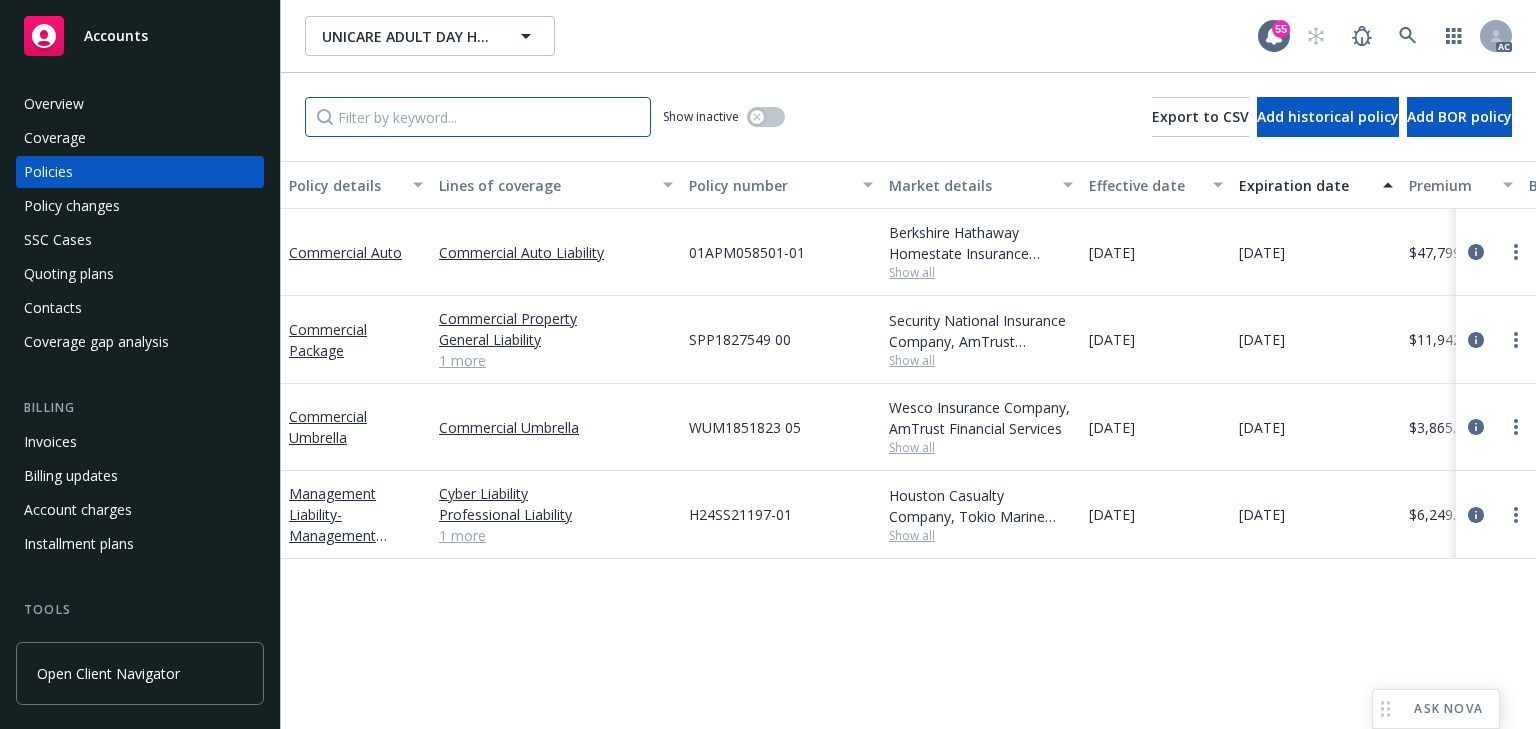 click at bounding box center (478, 117) 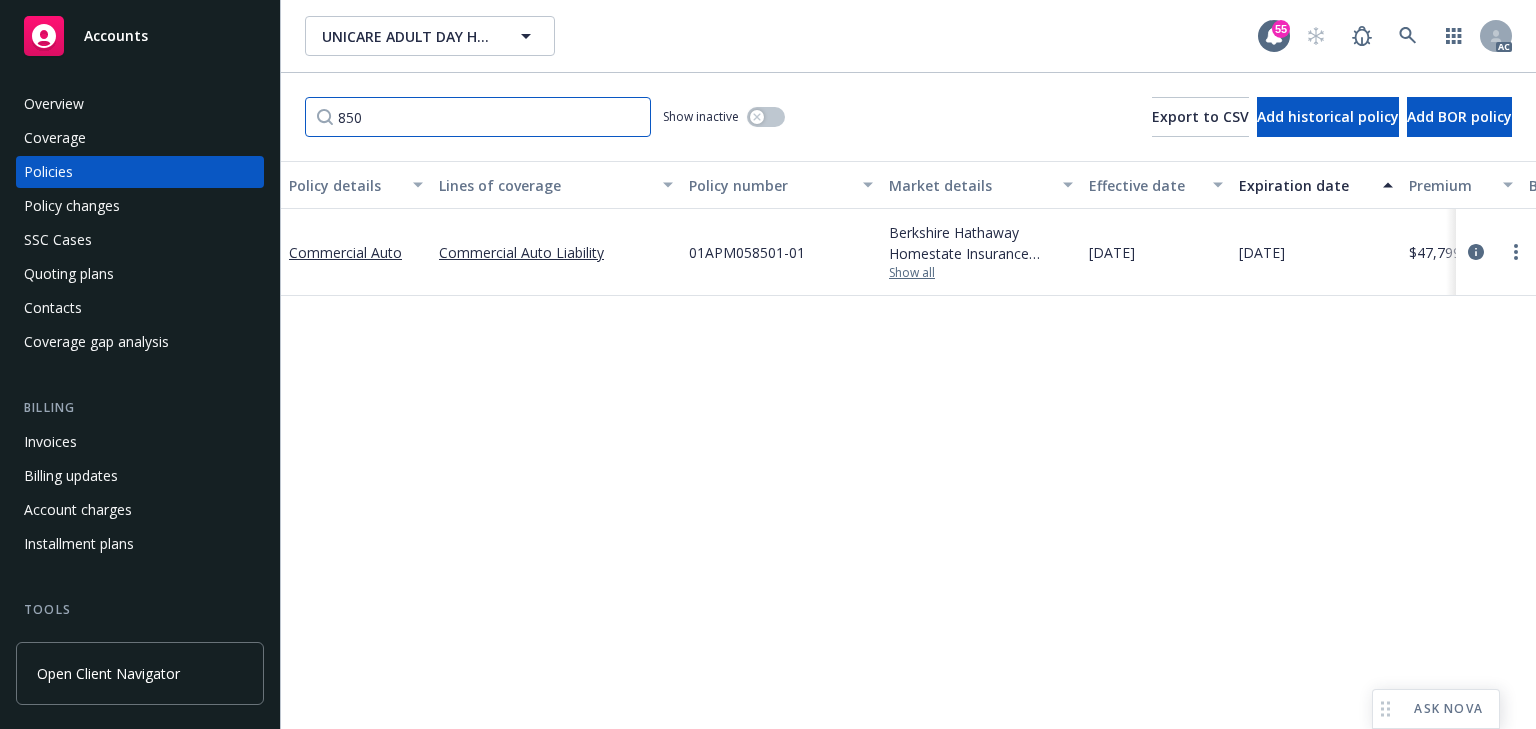 type on "850" 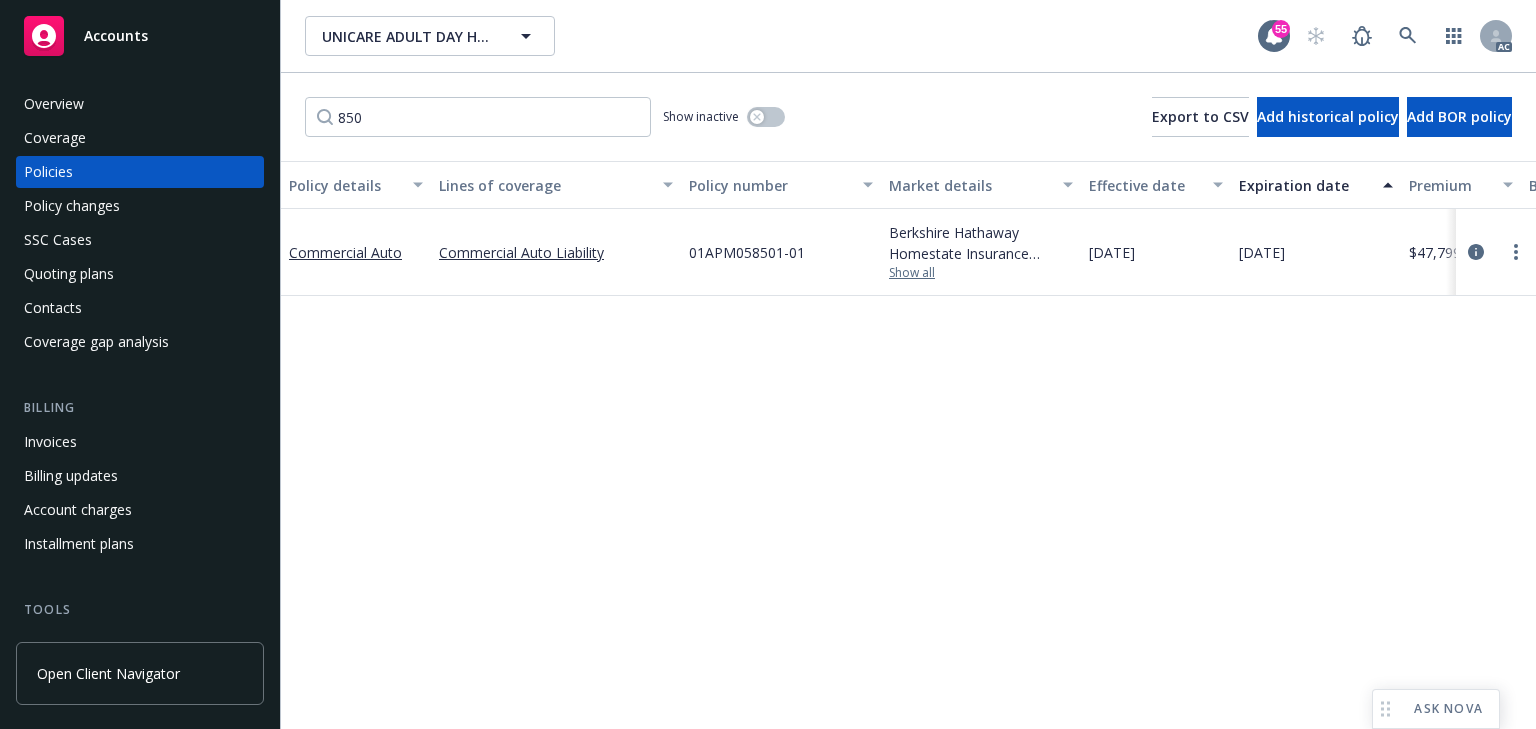 click on "Show all" at bounding box center [981, 273] 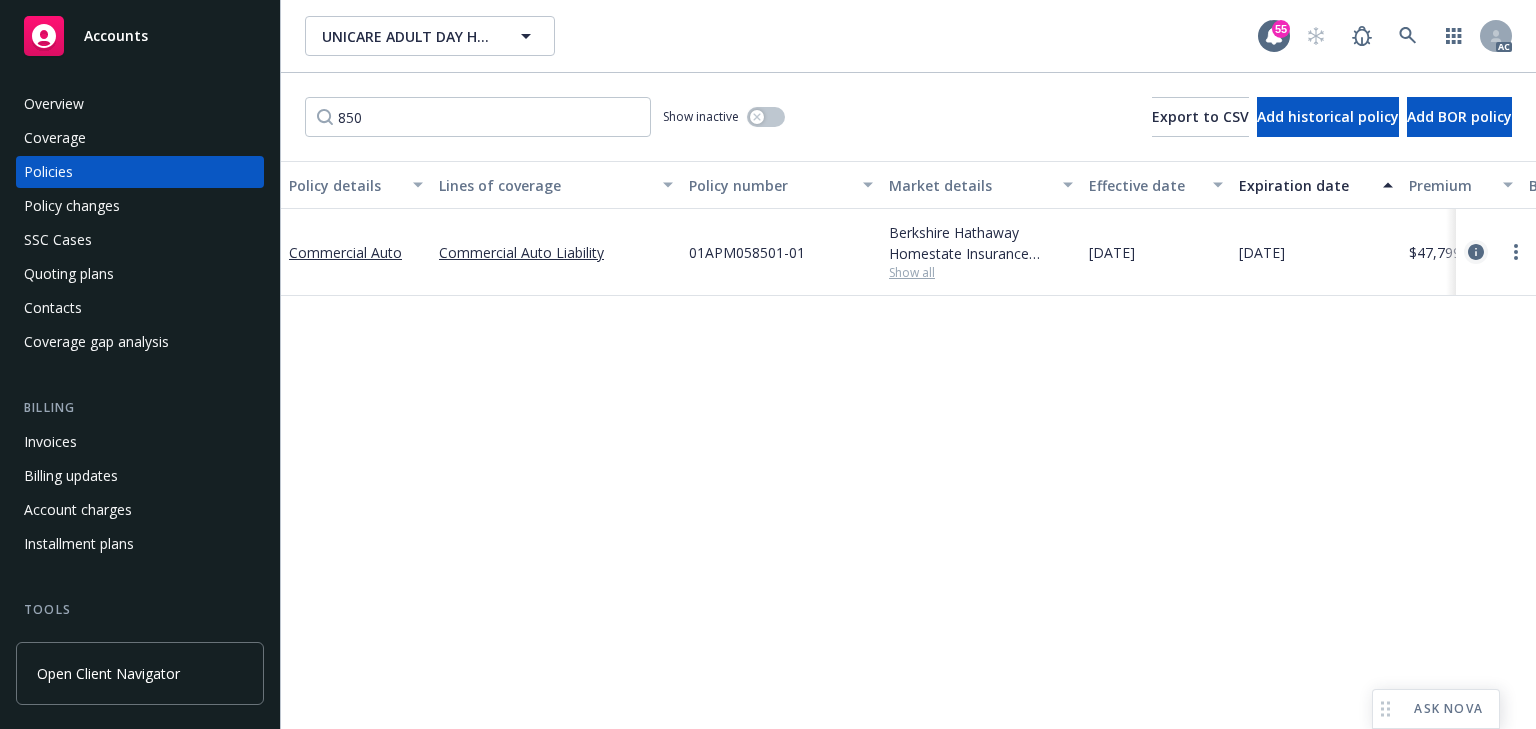 click 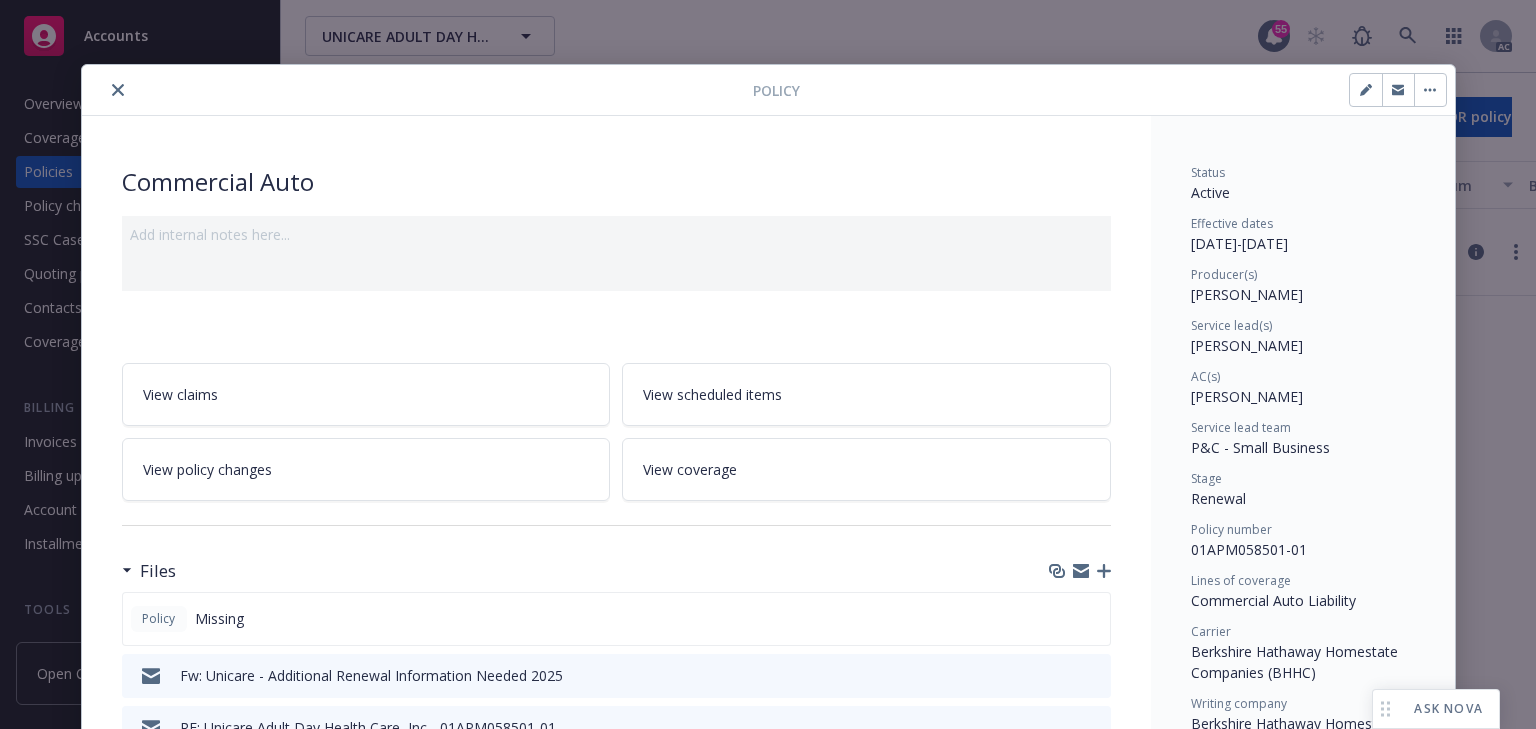 scroll, scrollTop: 60, scrollLeft: 0, axis: vertical 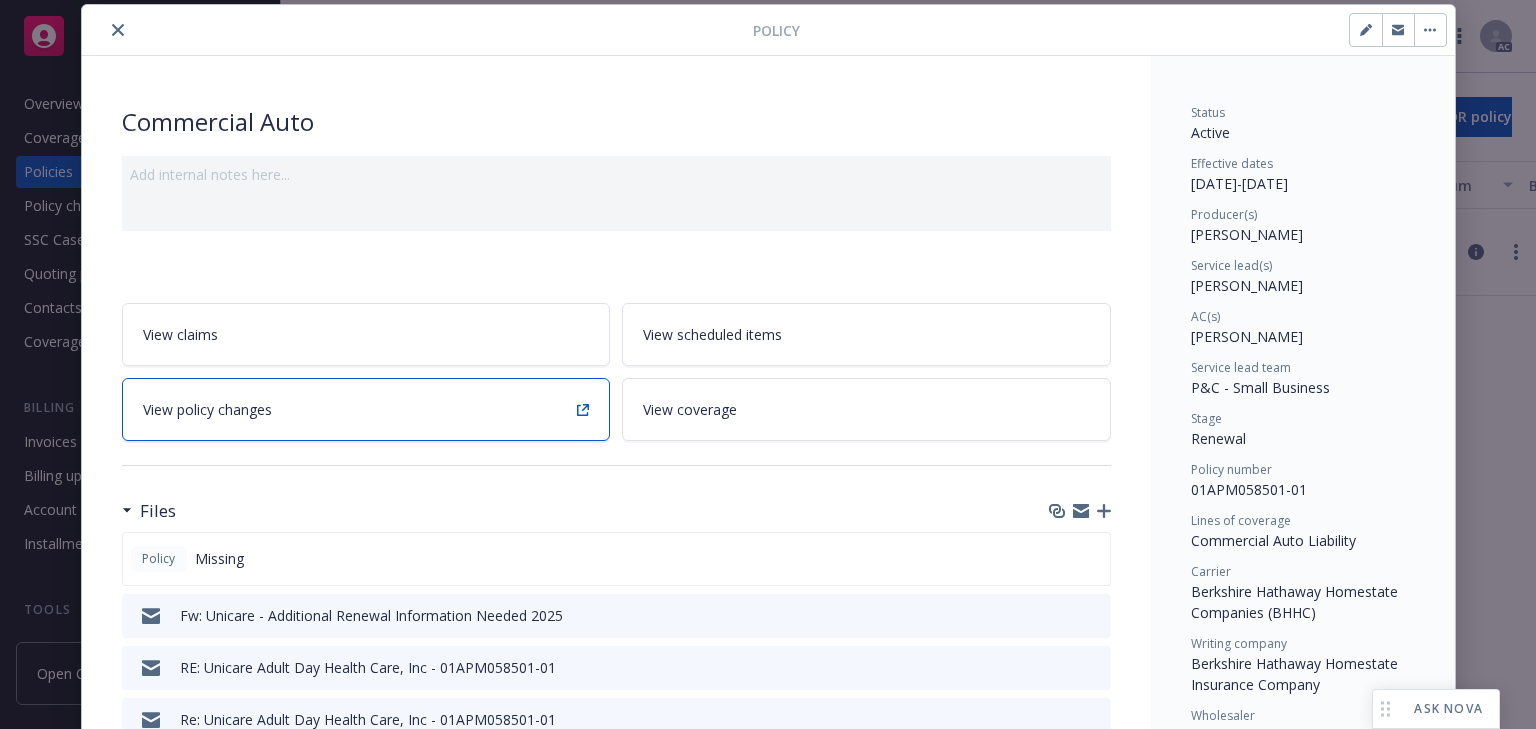 click on "View policy changes" at bounding box center [366, 409] 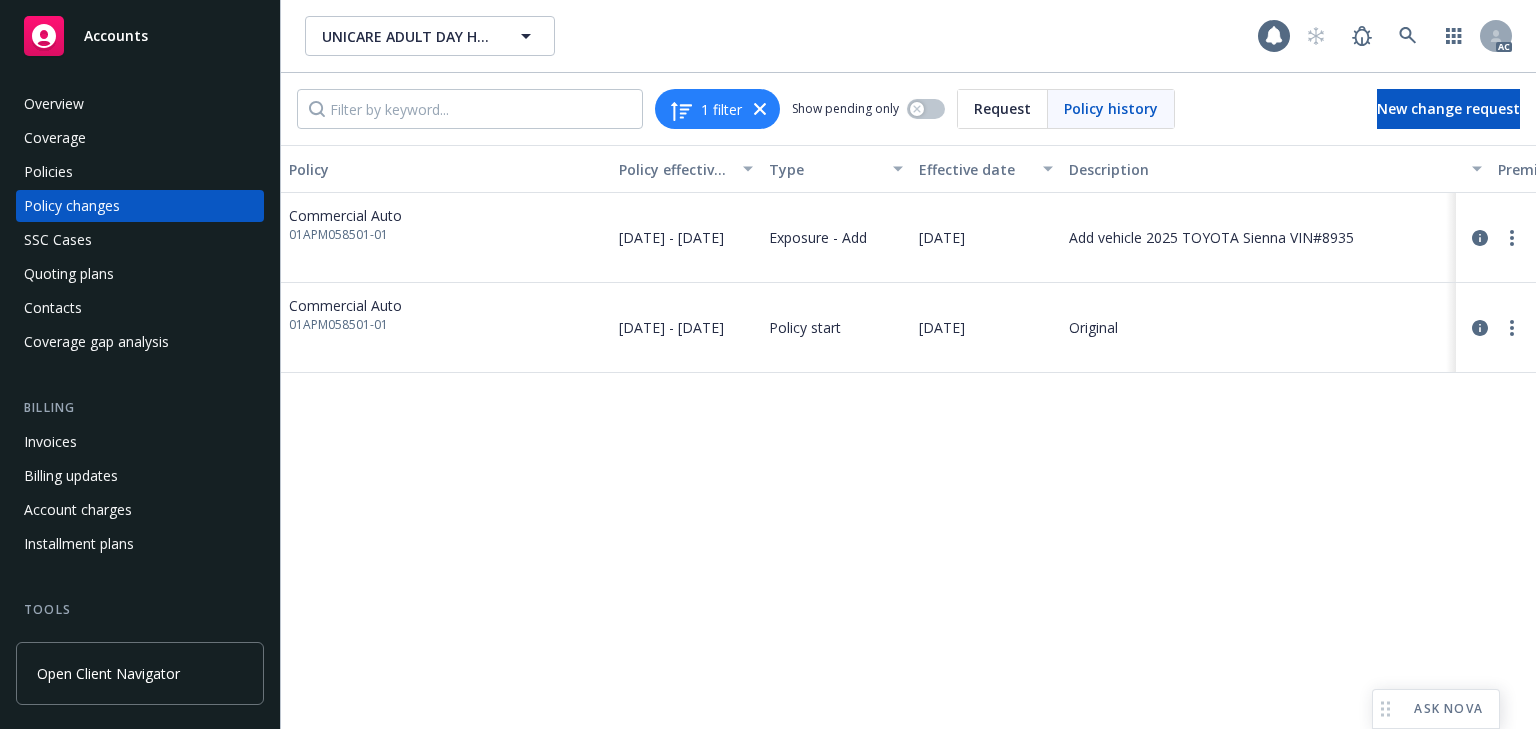 click on "Policy Policy effective dates Type Effective date Description Premium change Annualized total premium change Total premium Status Commercial Auto 01APM058501-01 [DATE]   -   [DATE] Exposure - Add [DATE] Add vehicle 2025 TOYOTA Sienna VIN#8935 - - $47,799.00 Initiated Commercial Auto 01APM058501-01 [DATE]   -   [DATE] Policy start [DATE] Original $47,799.00 $47,799.00 $47,799.00 Confirmed" at bounding box center (908, 437) 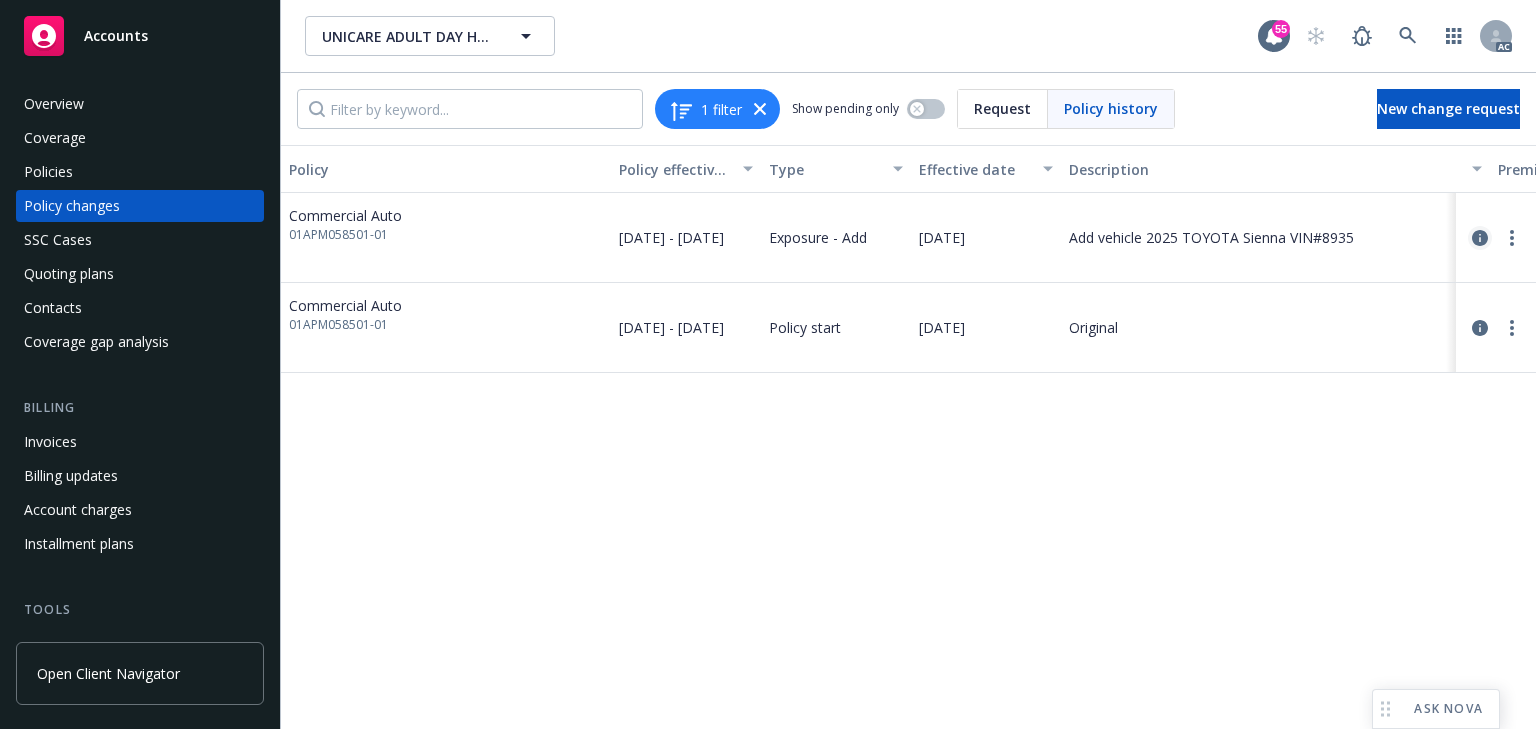 click 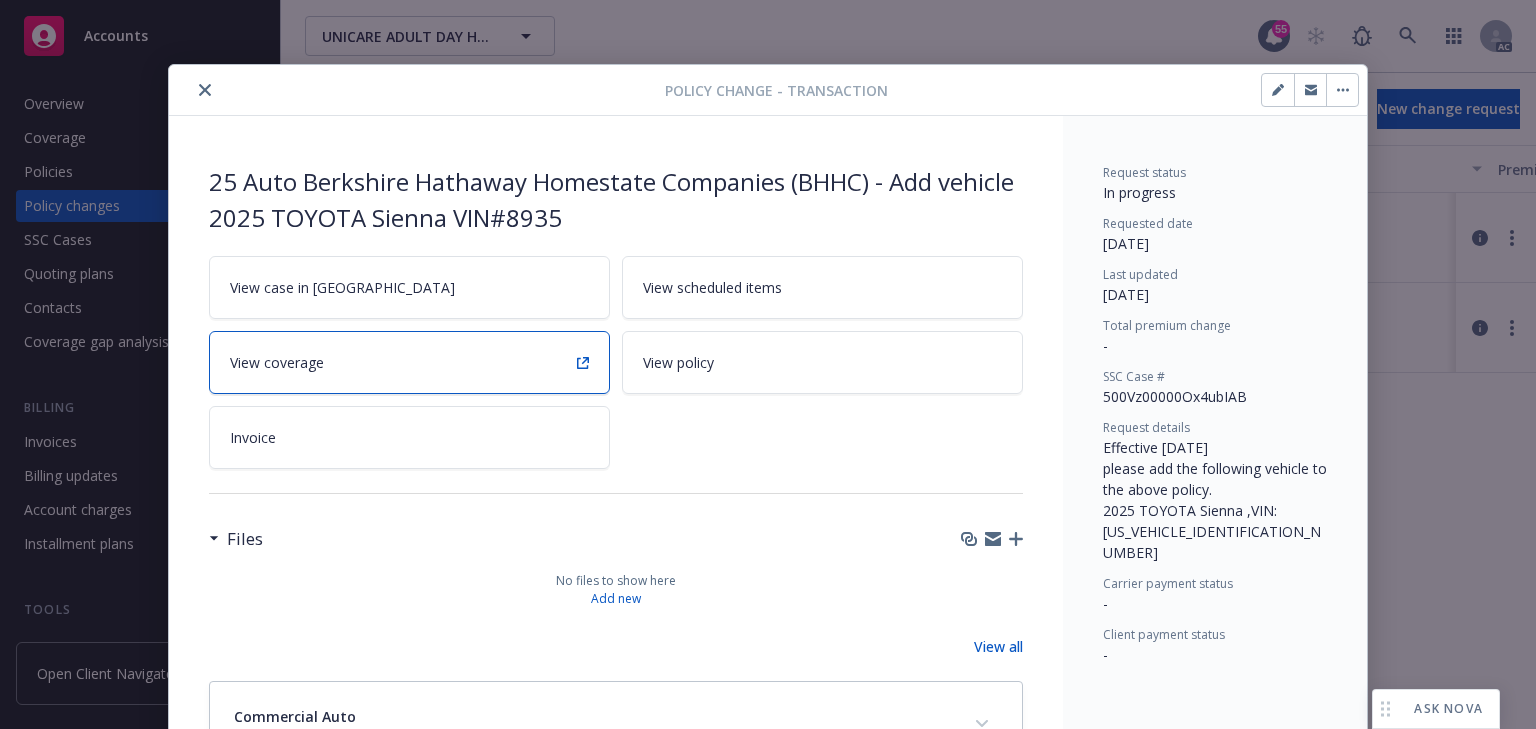 scroll, scrollTop: 60, scrollLeft: 0, axis: vertical 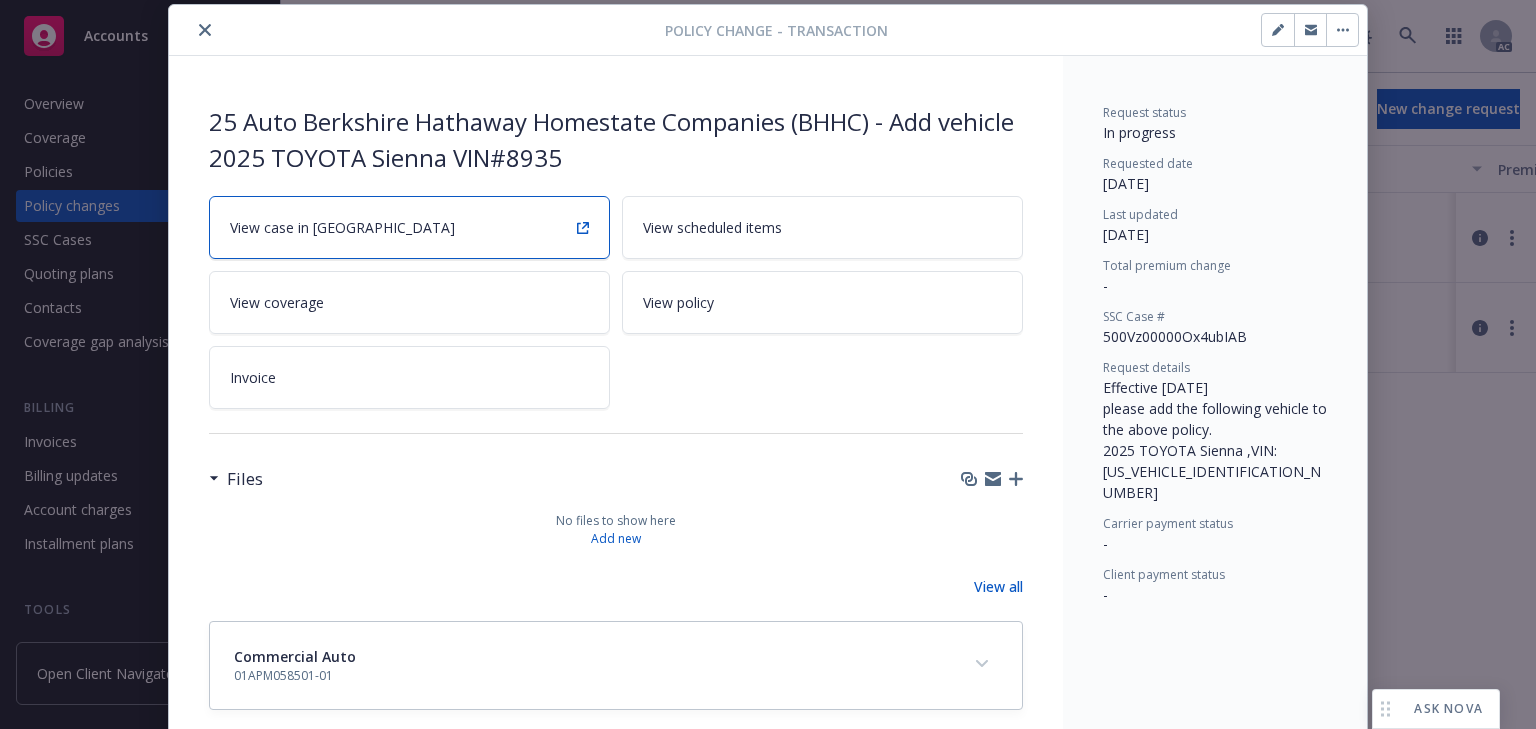 click on "View case in [GEOGRAPHIC_DATA]" at bounding box center (409, 227) 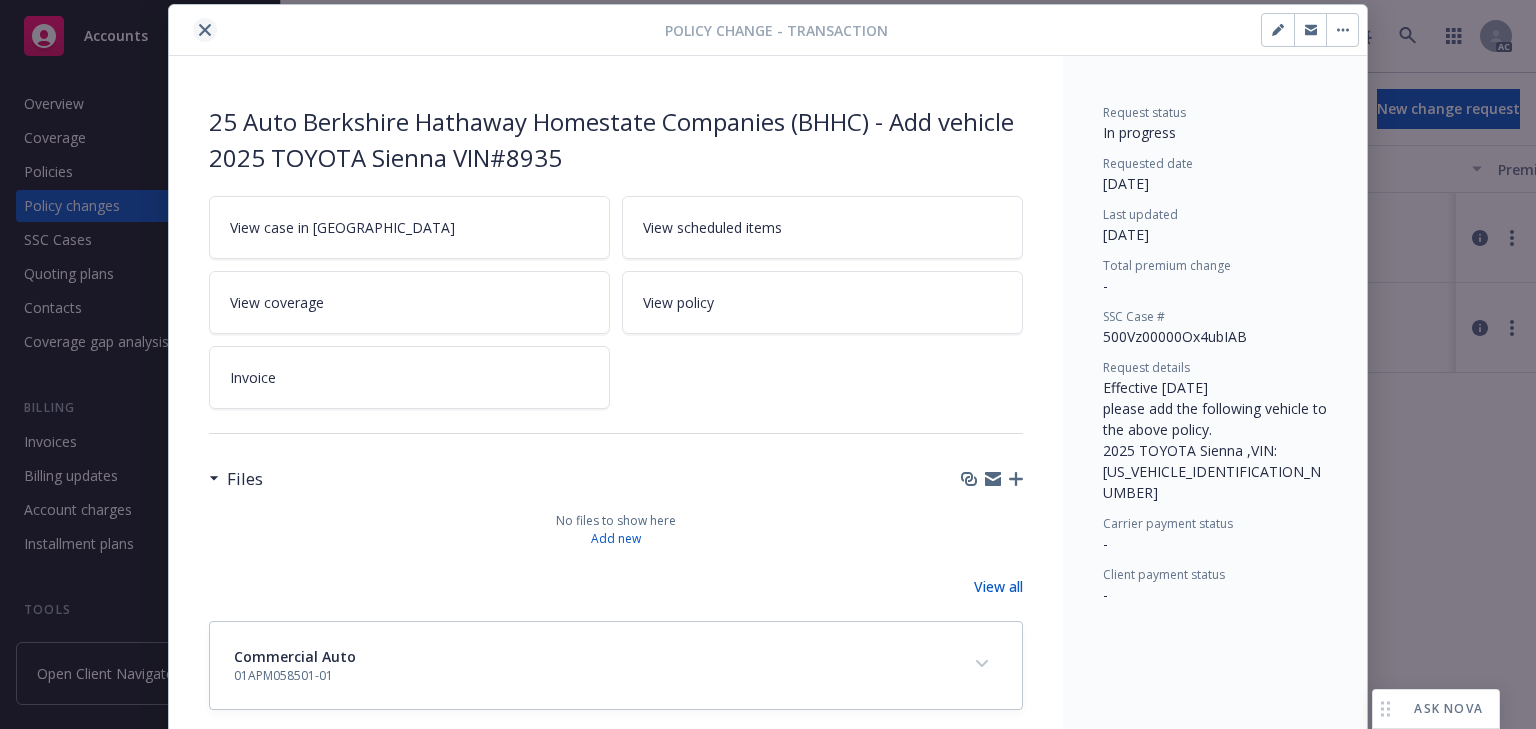 click 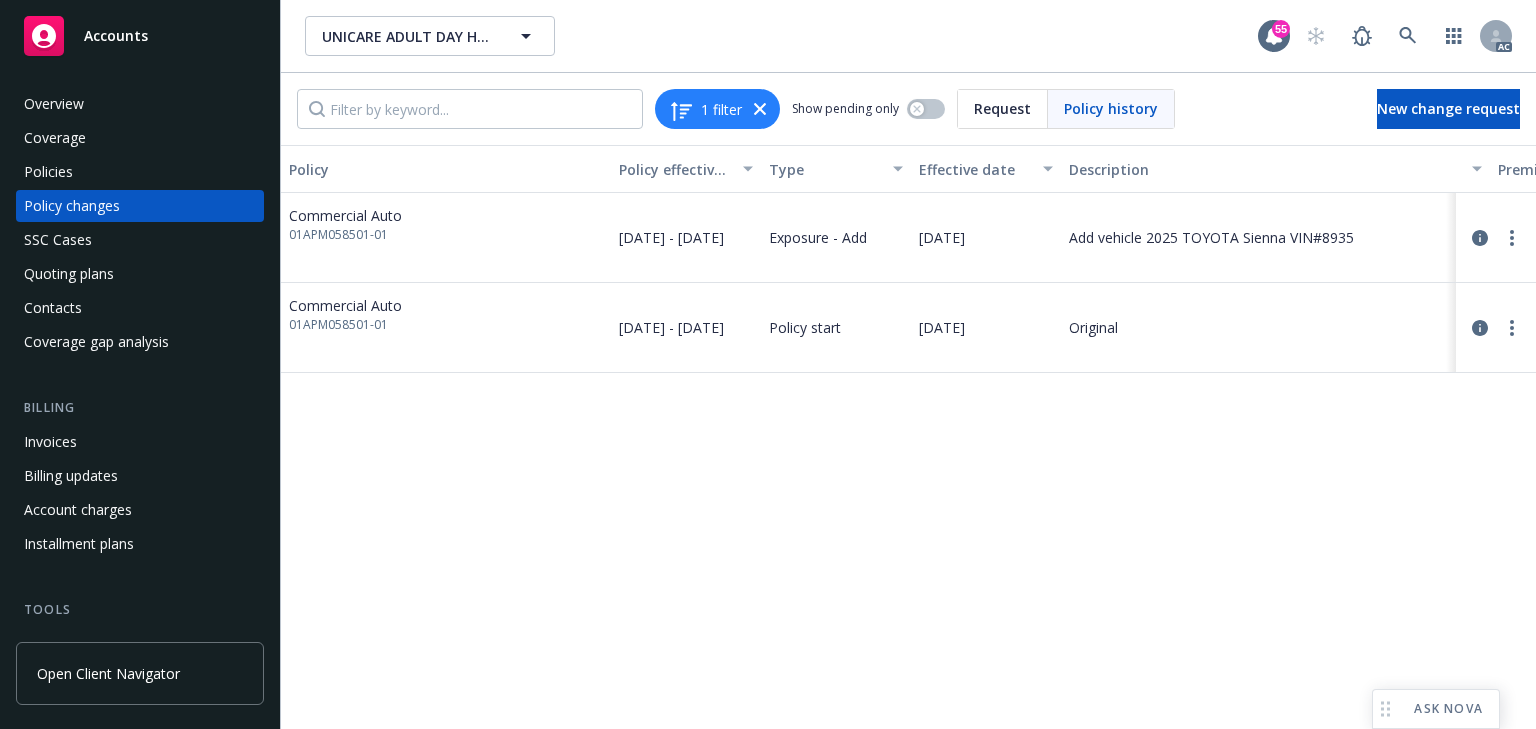 click on "AC" at bounding box center [1404, 36] 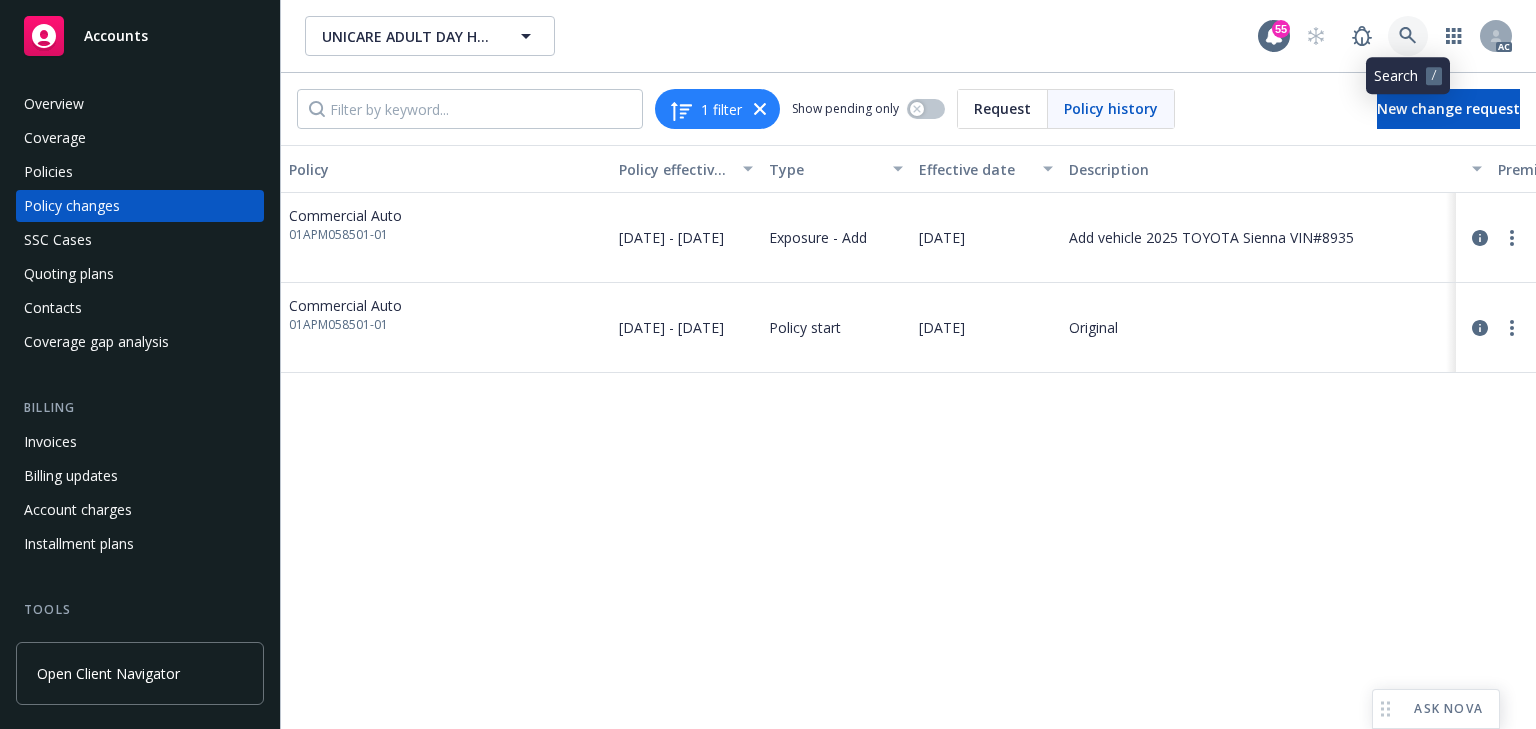 click at bounding box center [1408, 36] 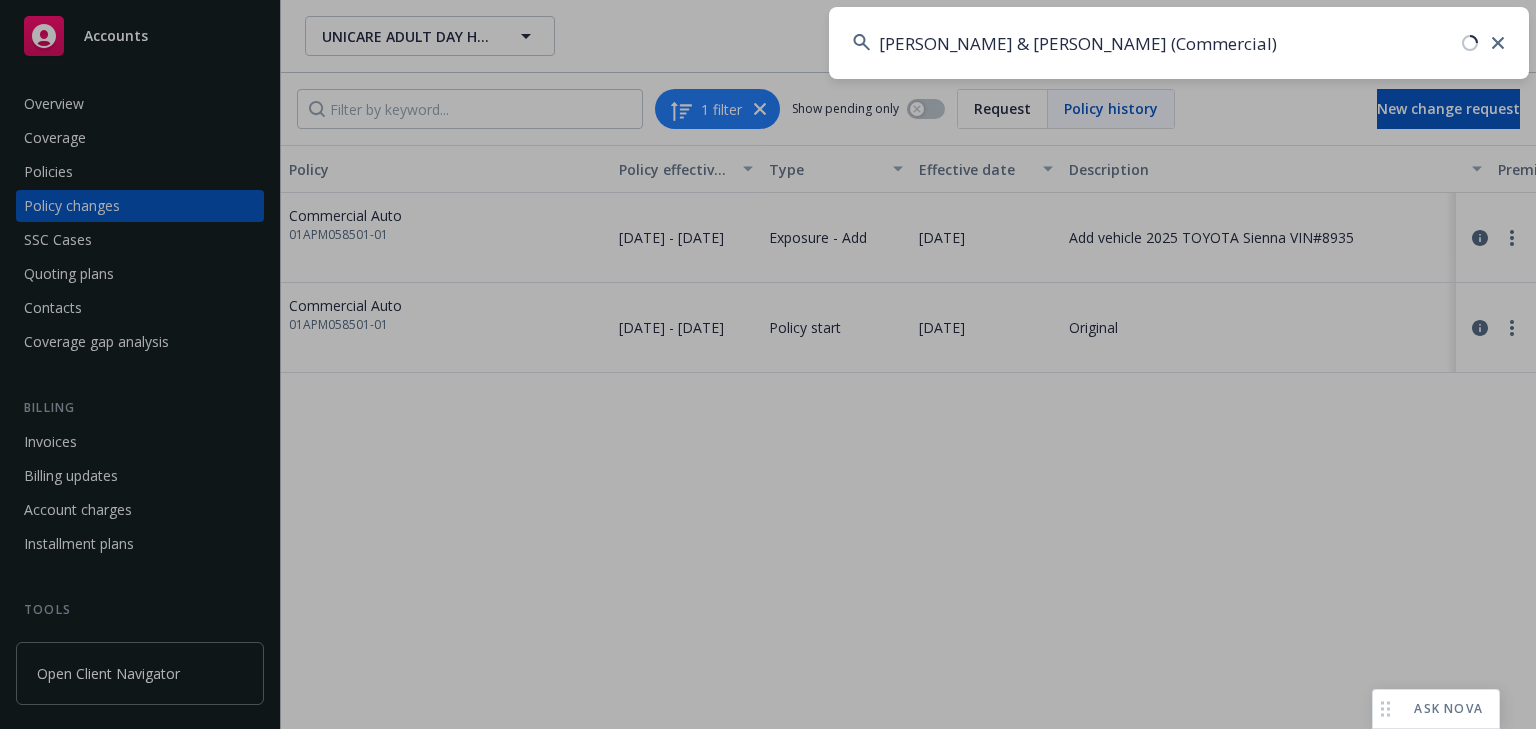 type on "[PERSON_NAME] & [PERSON_NAME] (Commercial)" 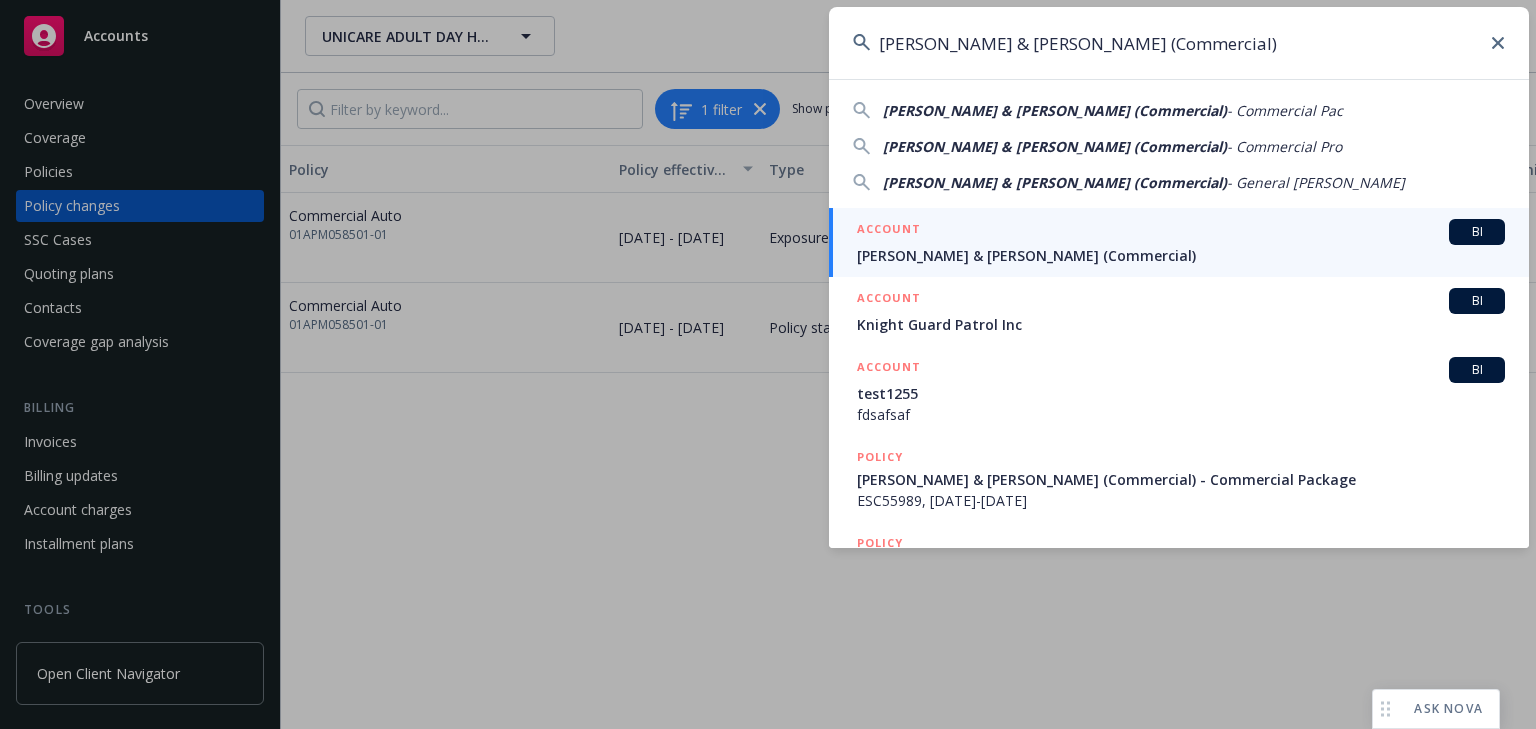 click on "[PERSON_NAME] & [PERSON_NAME] (Commercial)" at bounding box center [1181, 255] 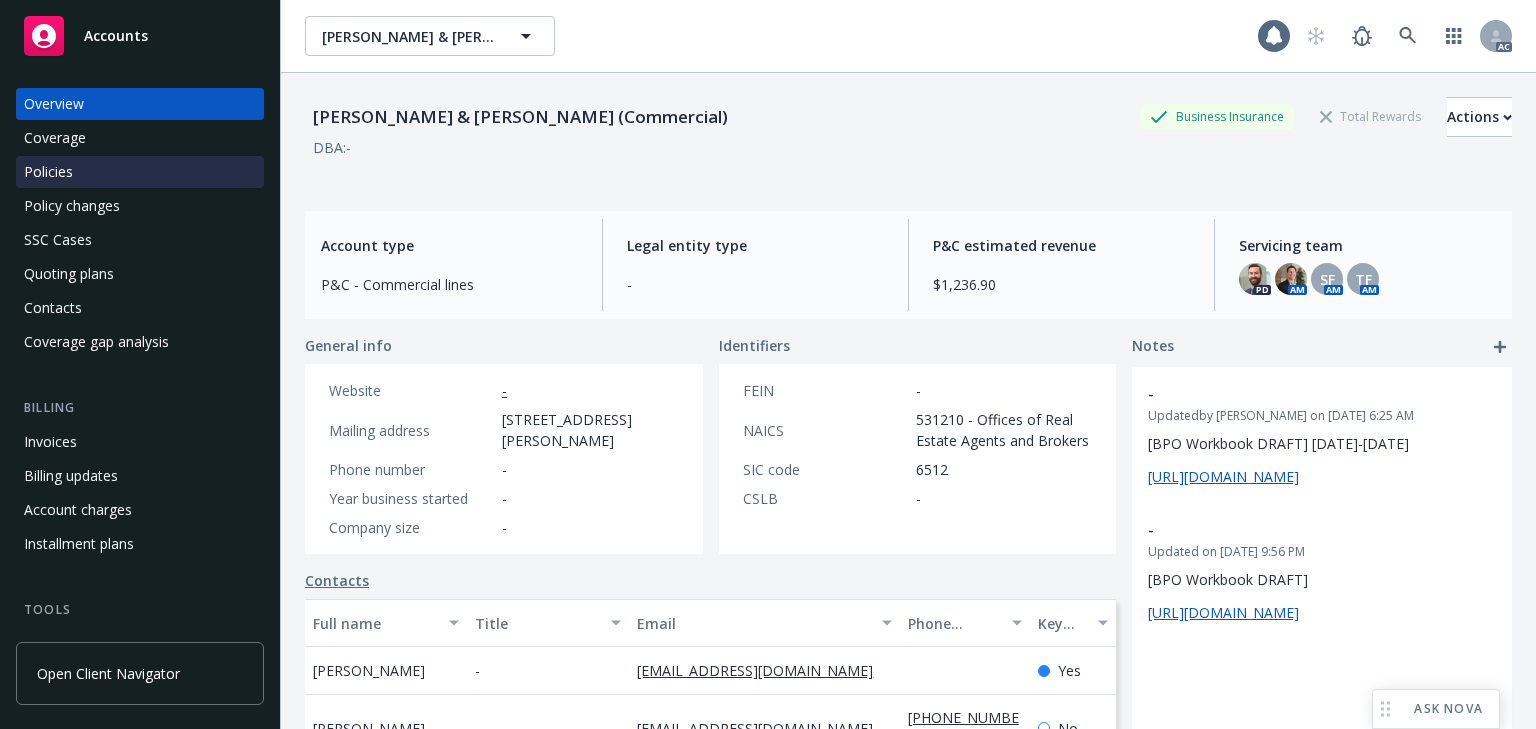 click on "Policies" at bounding box center [48, 172] 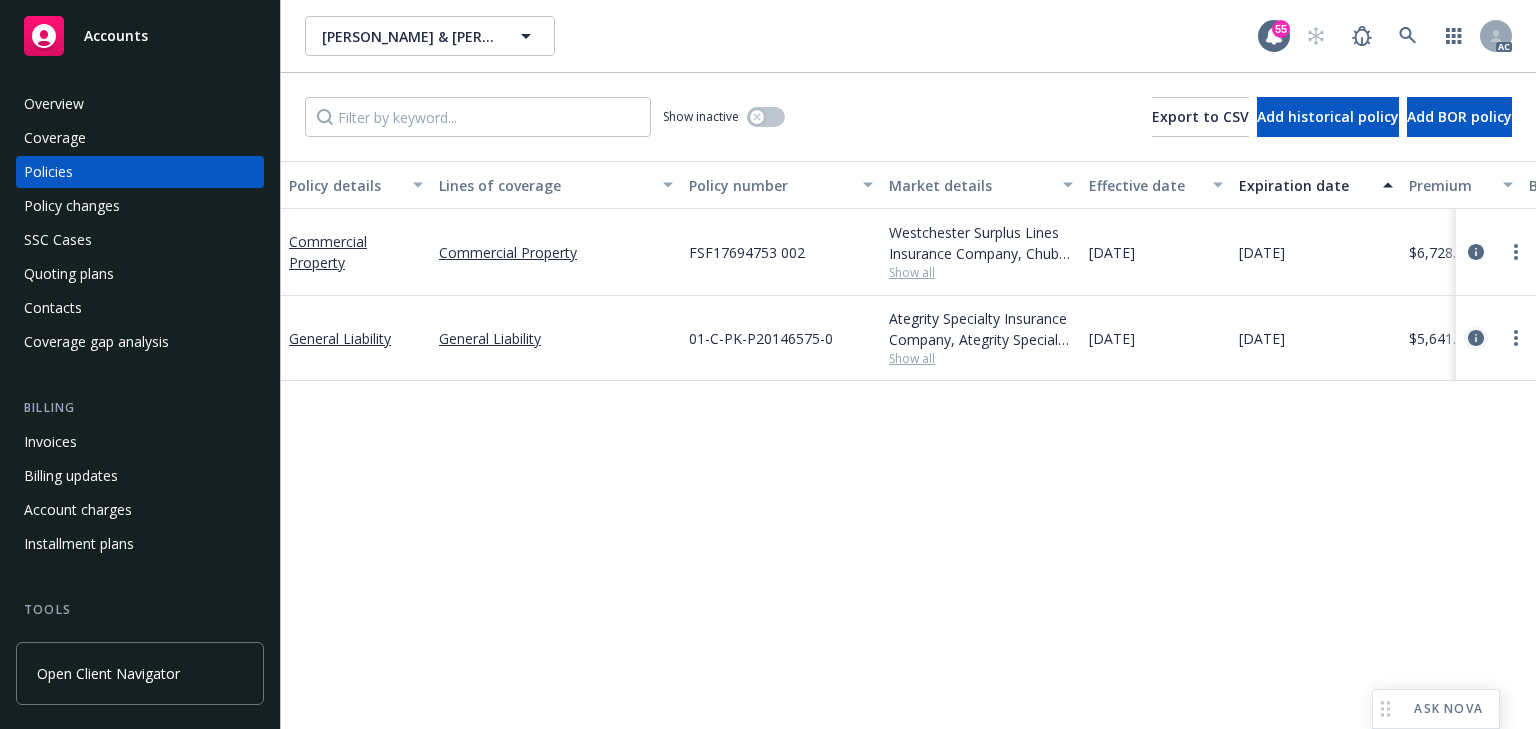 click 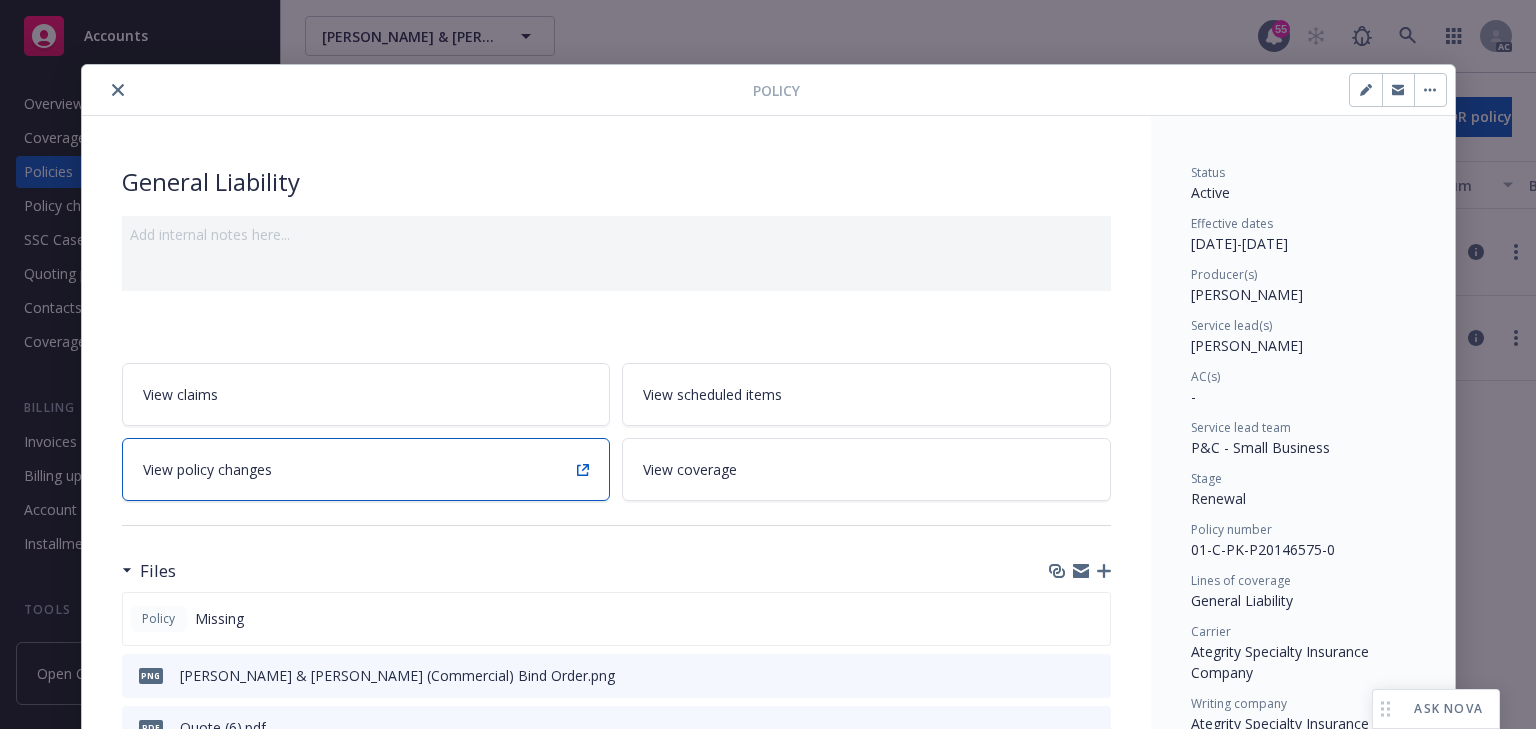 click on "View policy changes" at bounding box center [366, 469] 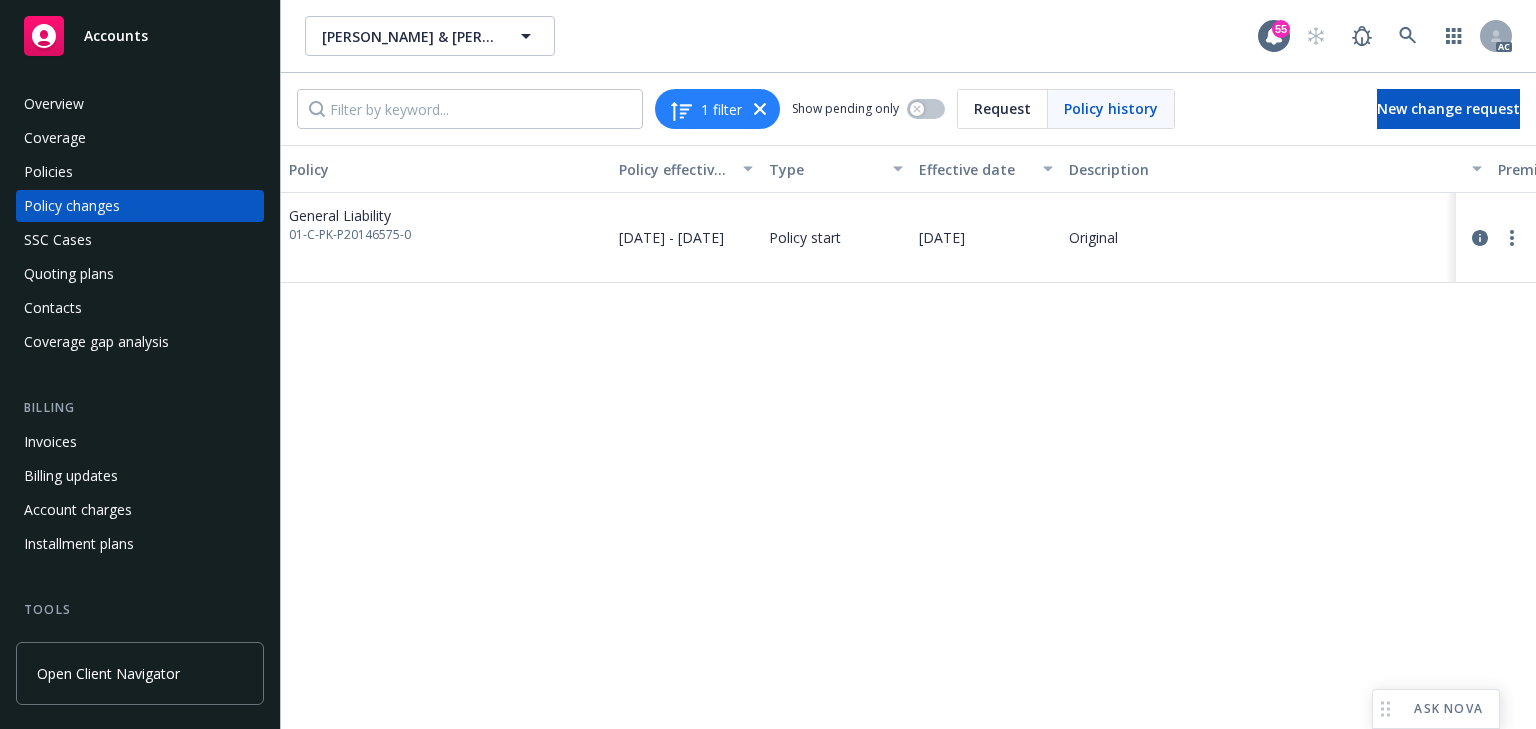 click on "Policy Policy effective dates Type Effective date Description Premium change Annualized total premium change Total premium Status General Liability 01-C-PK-P20146575-0 [DATE]   -   [DATE] Policy start [DATE] Original $5,641.00 $5,641.00 $5,641.00 Confirmed" at bounding box center (908, 437) 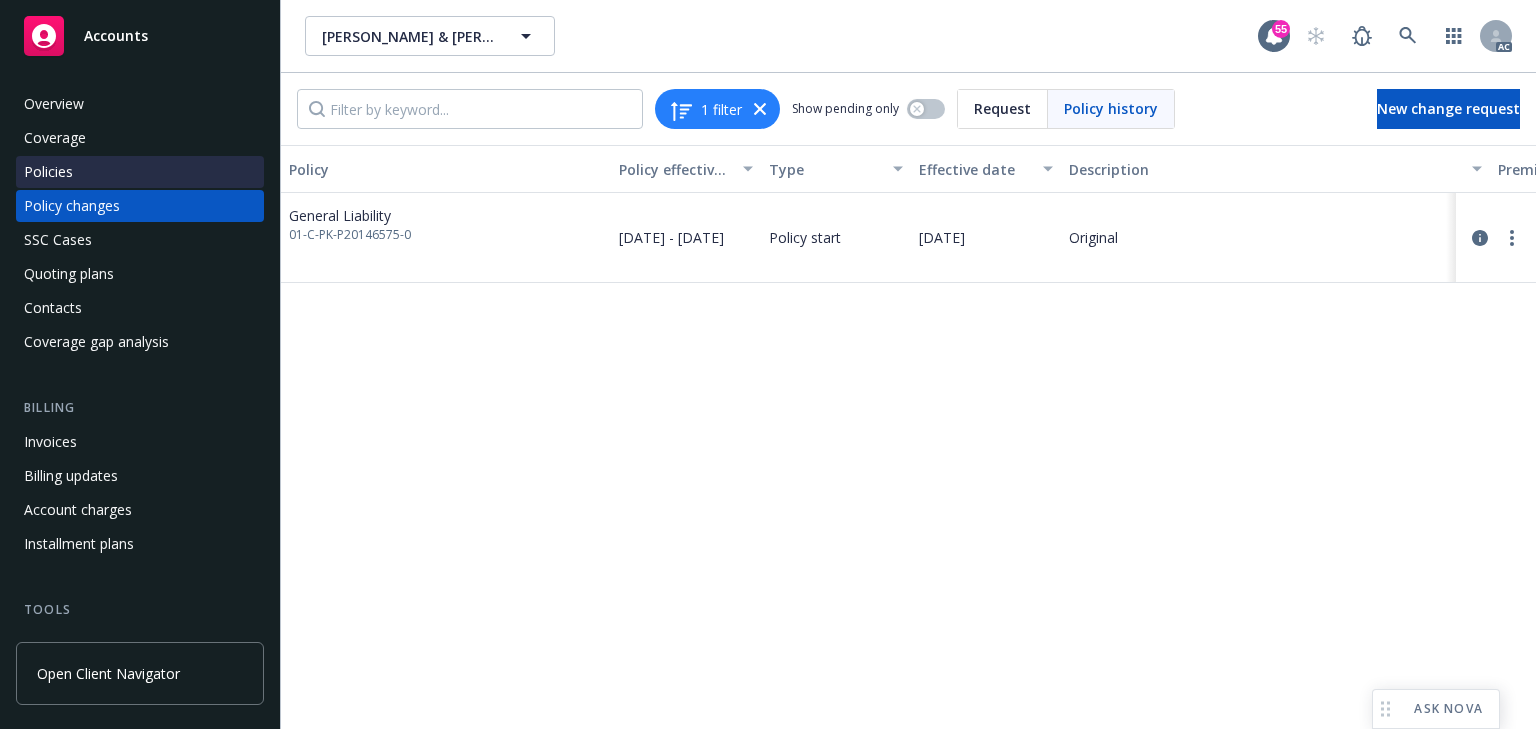 click on "Policies" at bounding box center (140, 172) 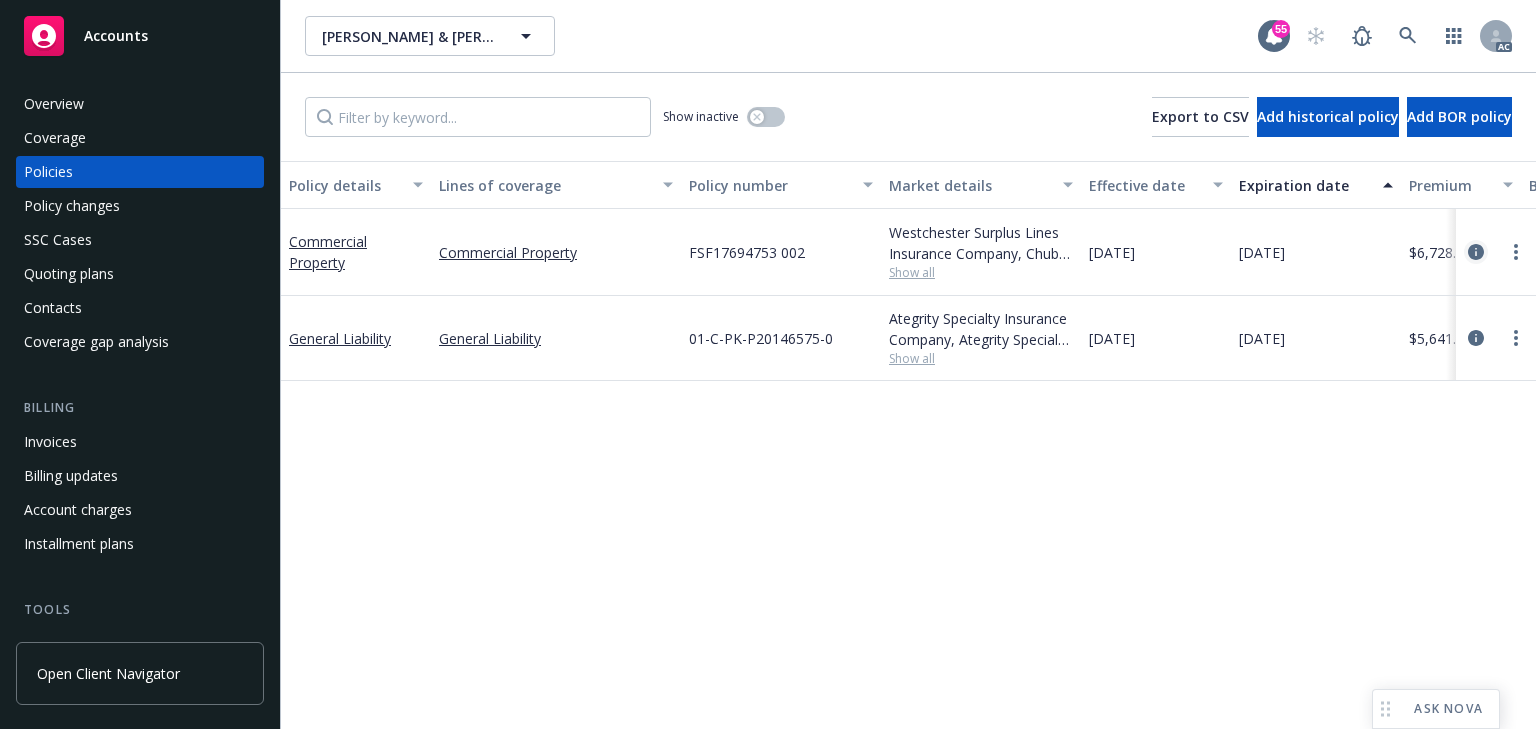 click 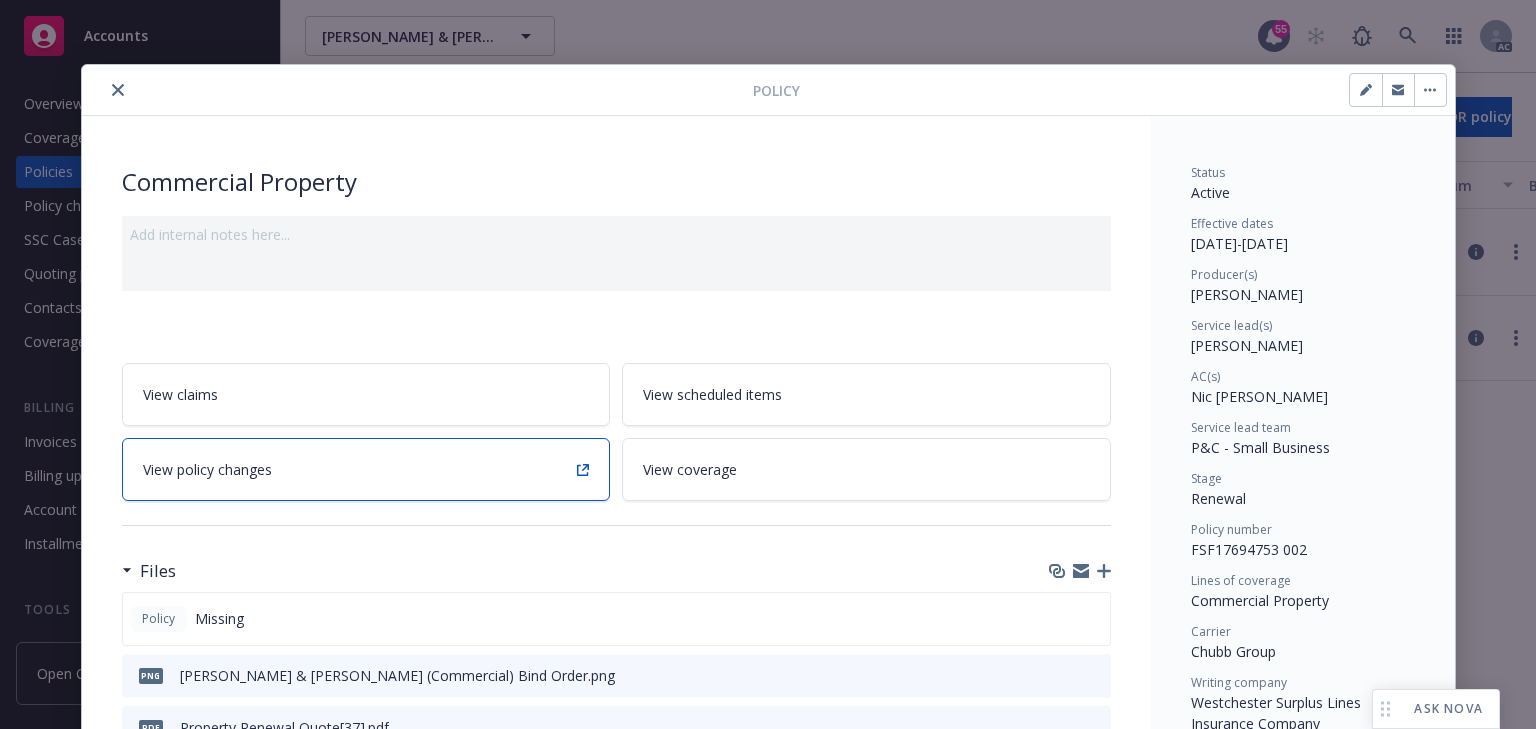 click on "View policy changes" at bounding box center (366, 469) 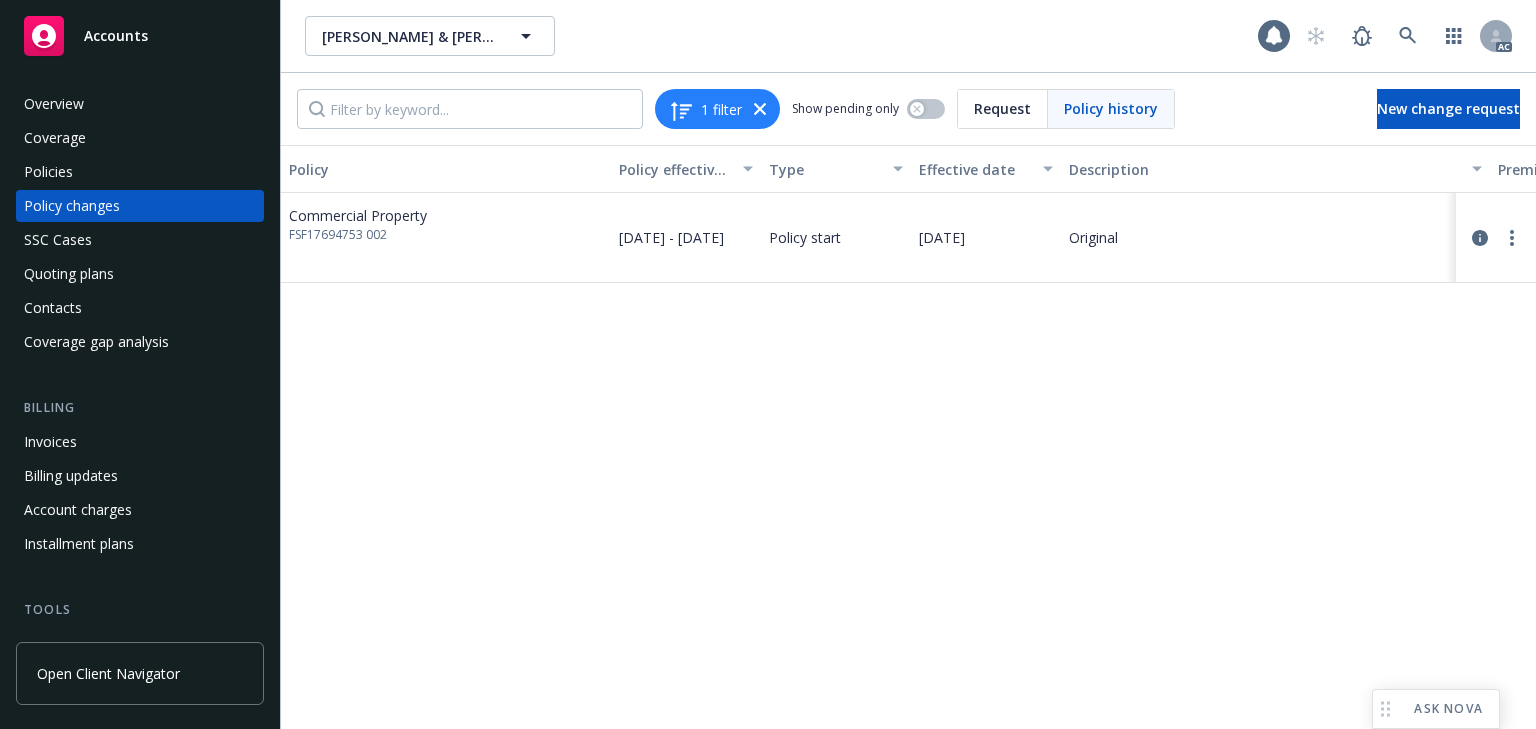 drag, startPoint x: 865, startPoint y: 520, endPoint x: 328, endPoint y: 256, distance: 598.3853 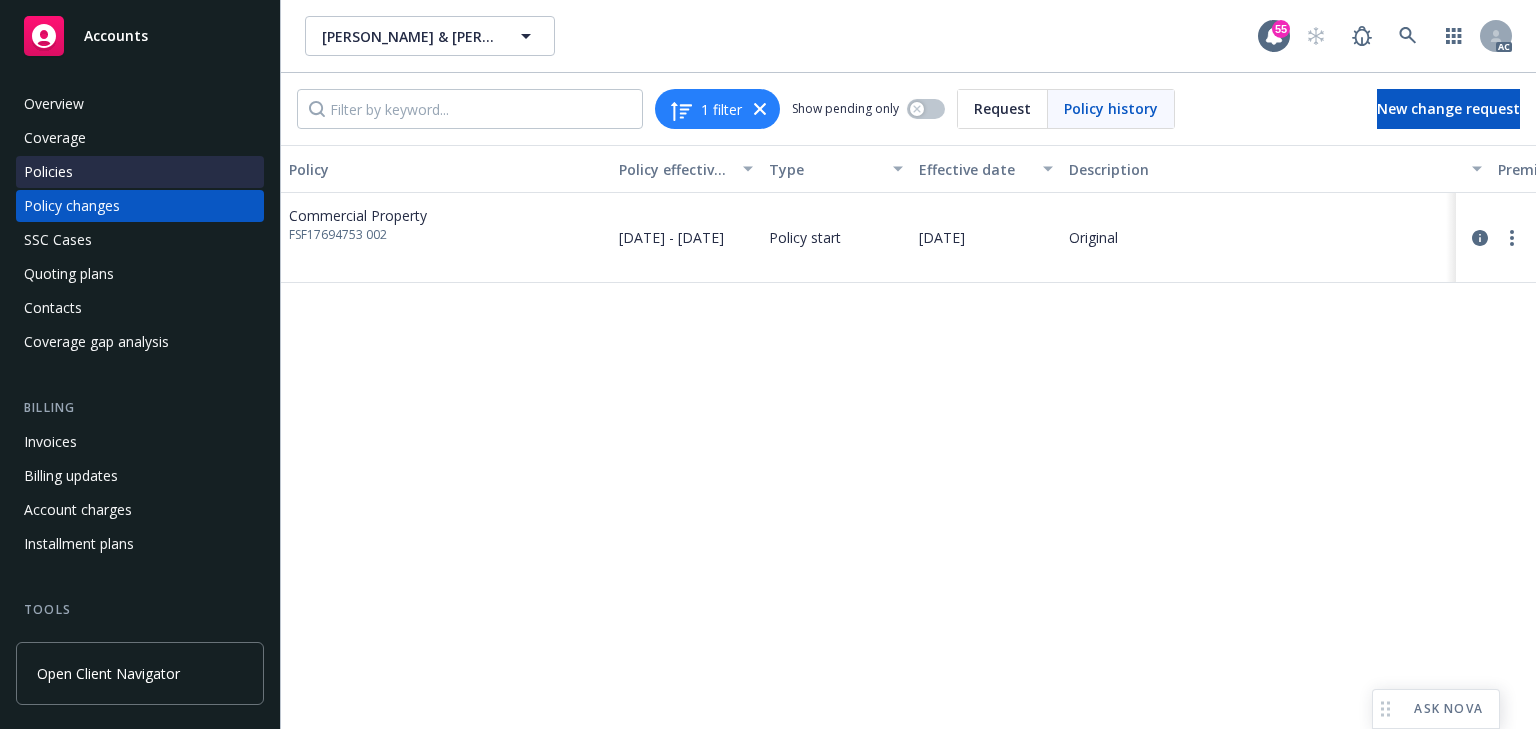 click on "Policies" at bounding box center (140, 172) 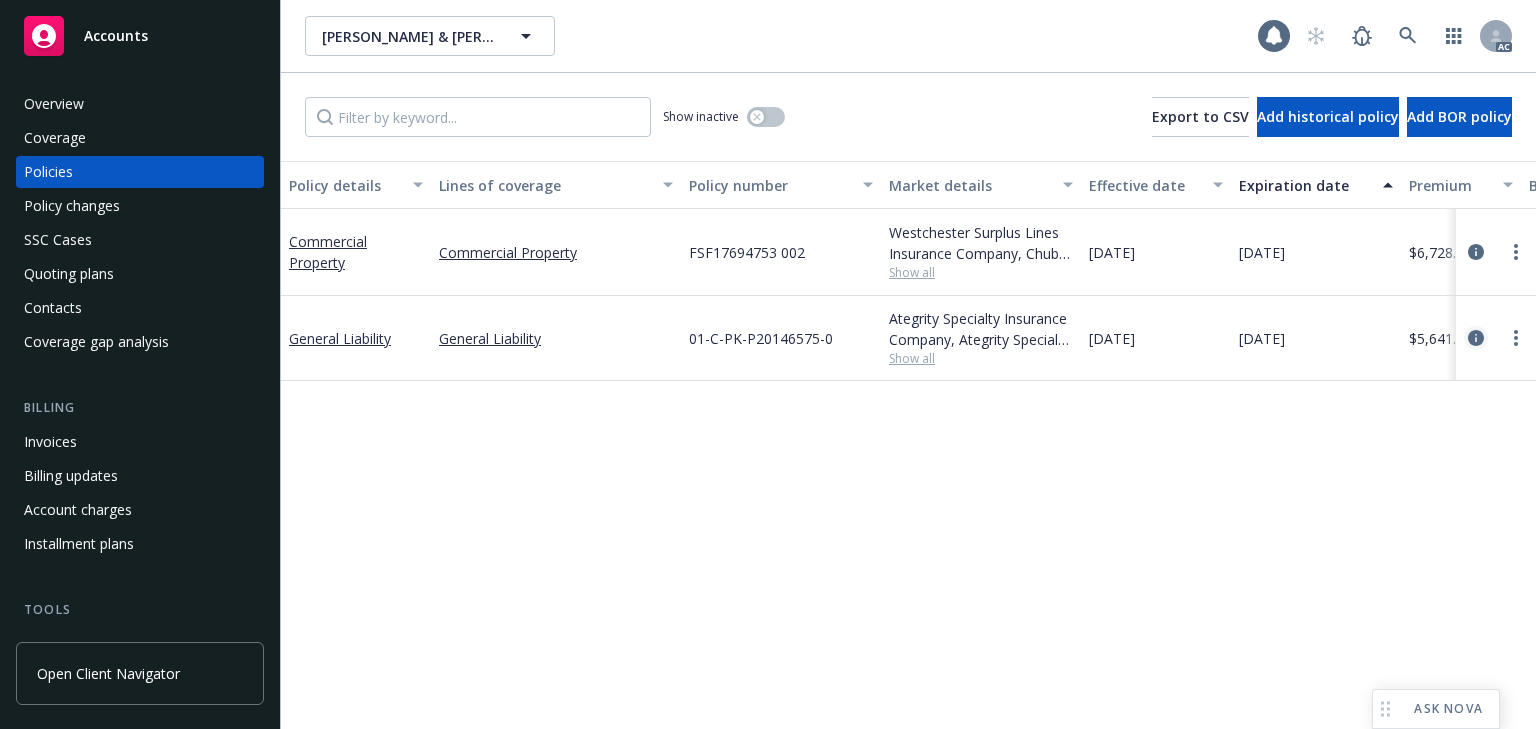 click 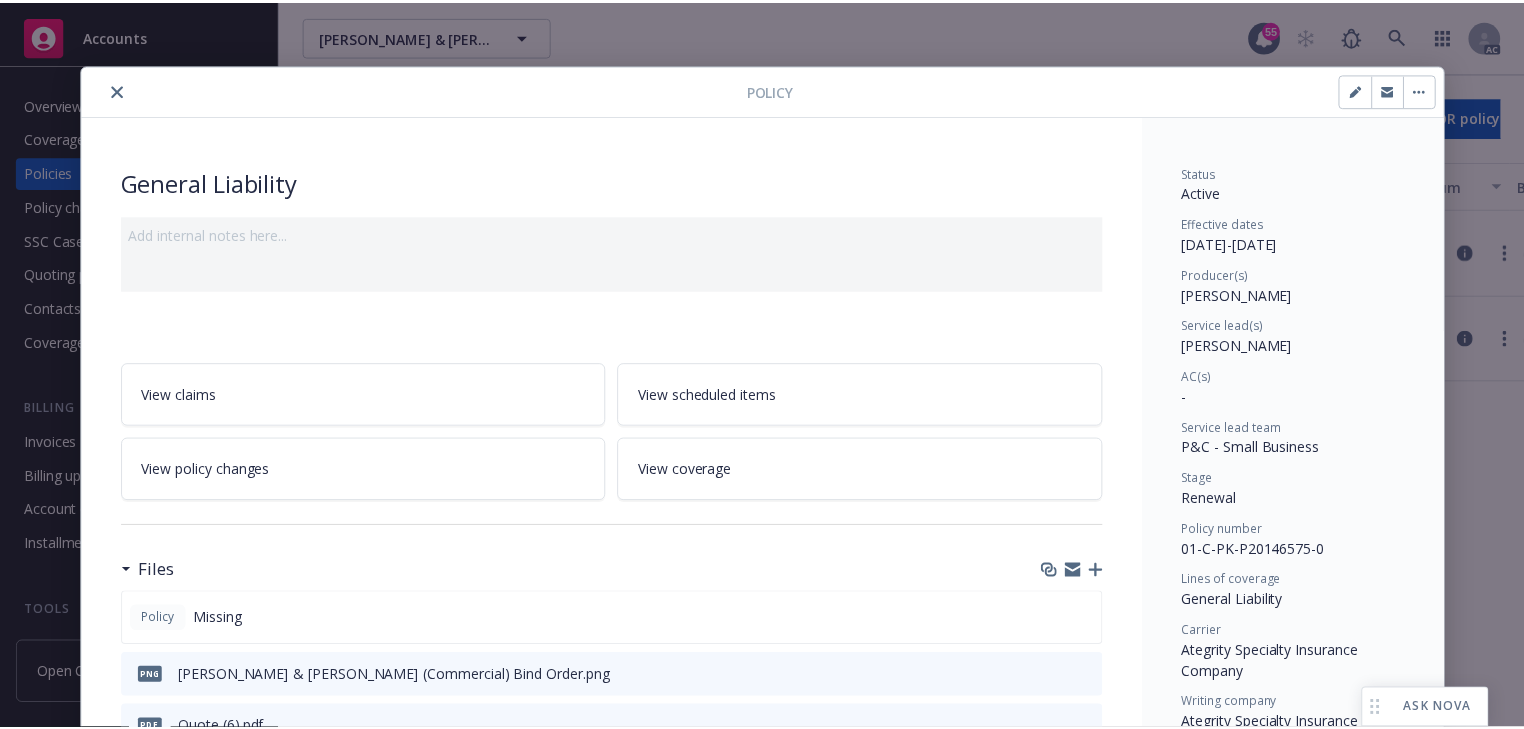 scroll, scrollTop: 60, scrollLeft: 0, axis: vertical 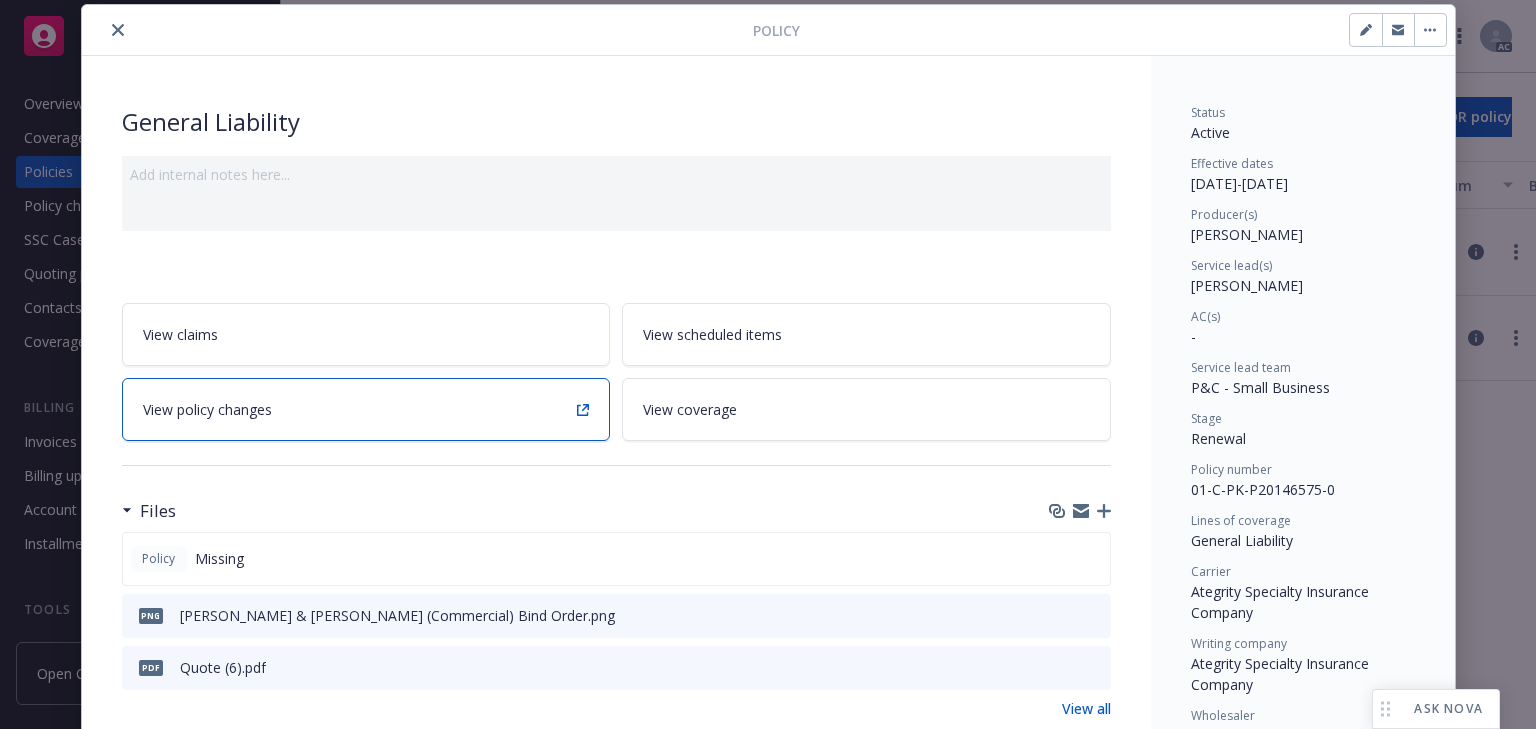 click on "View policy changes" at bounding box center [366, 409] 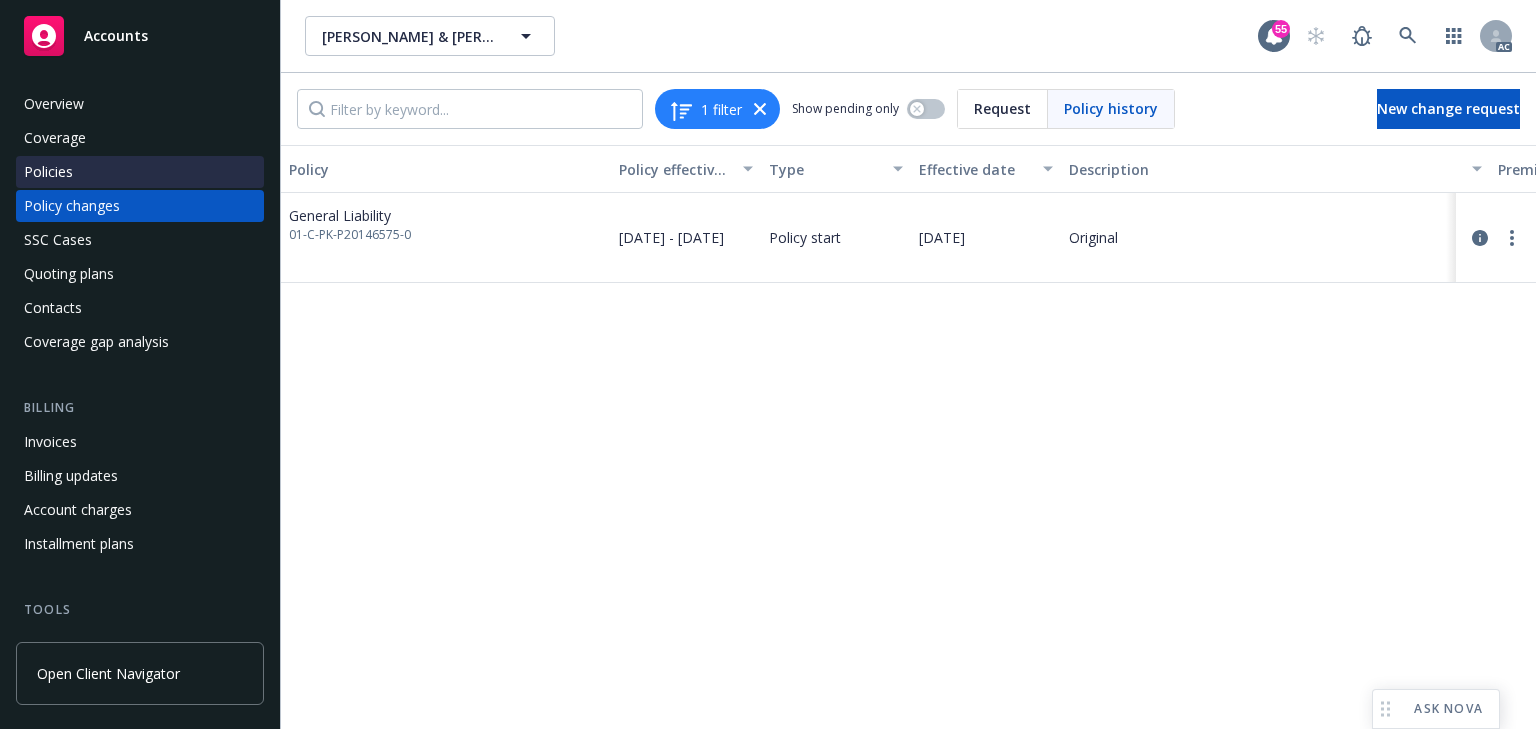 click on "Policies" at bounding box center (140, 172) 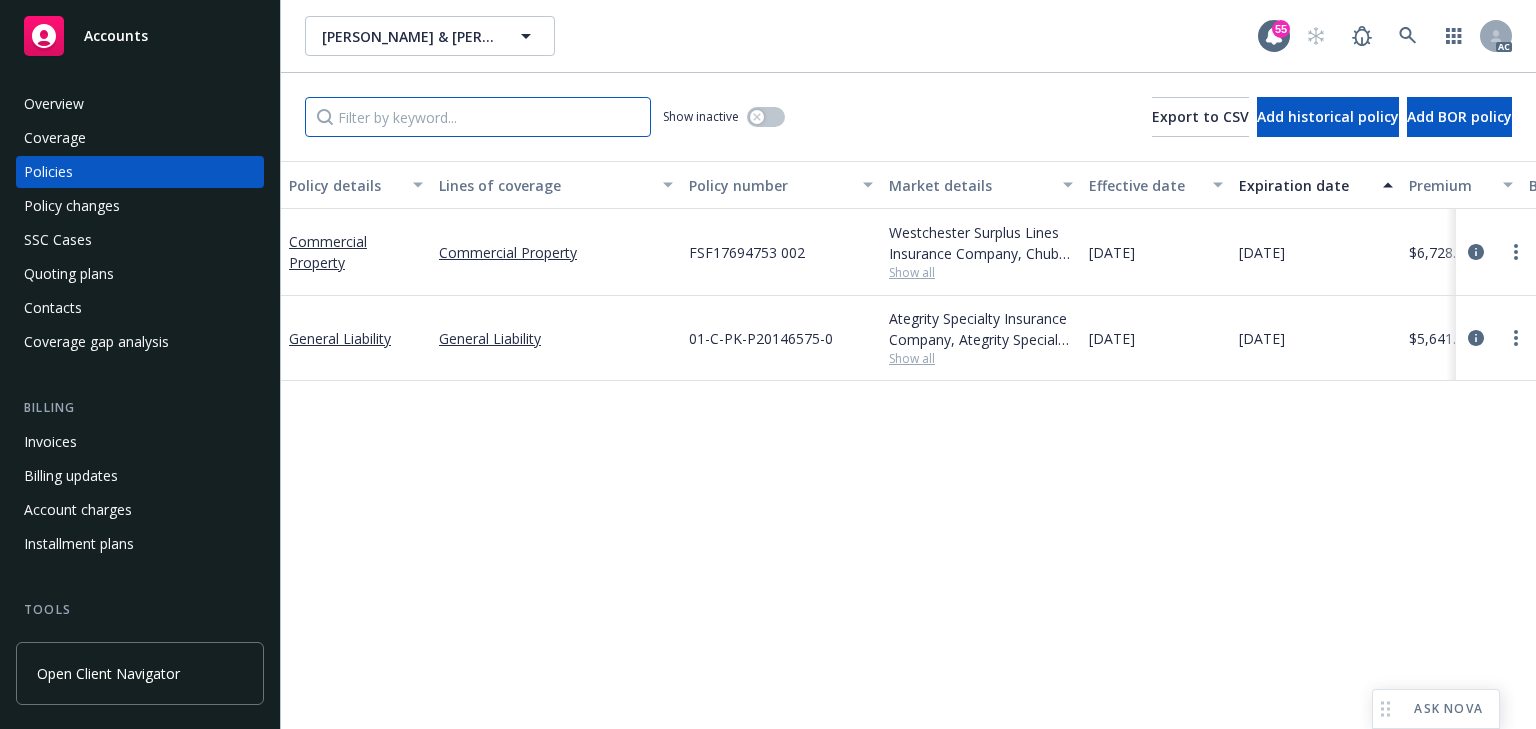 click at bounding box center [478, 117] 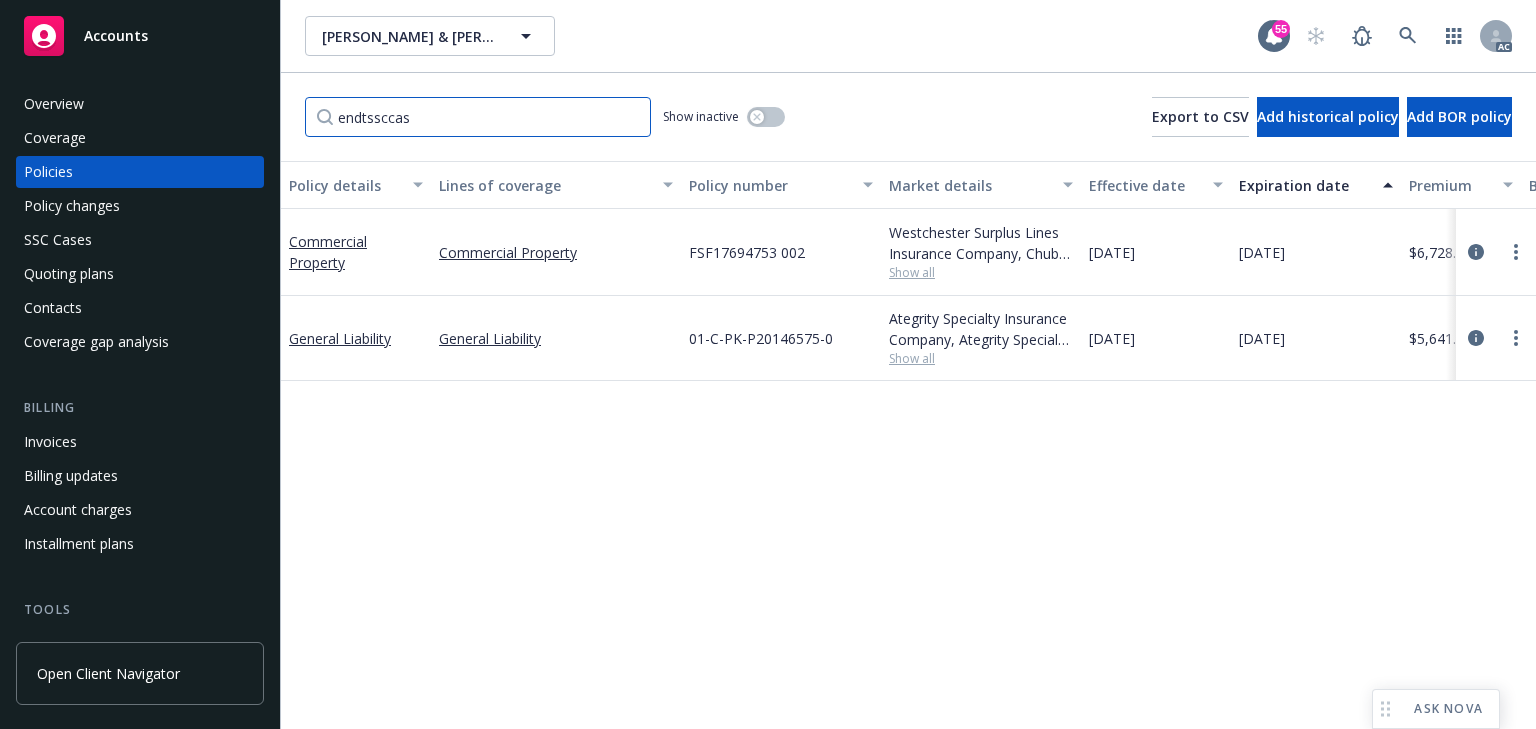 type on "endtssccase" 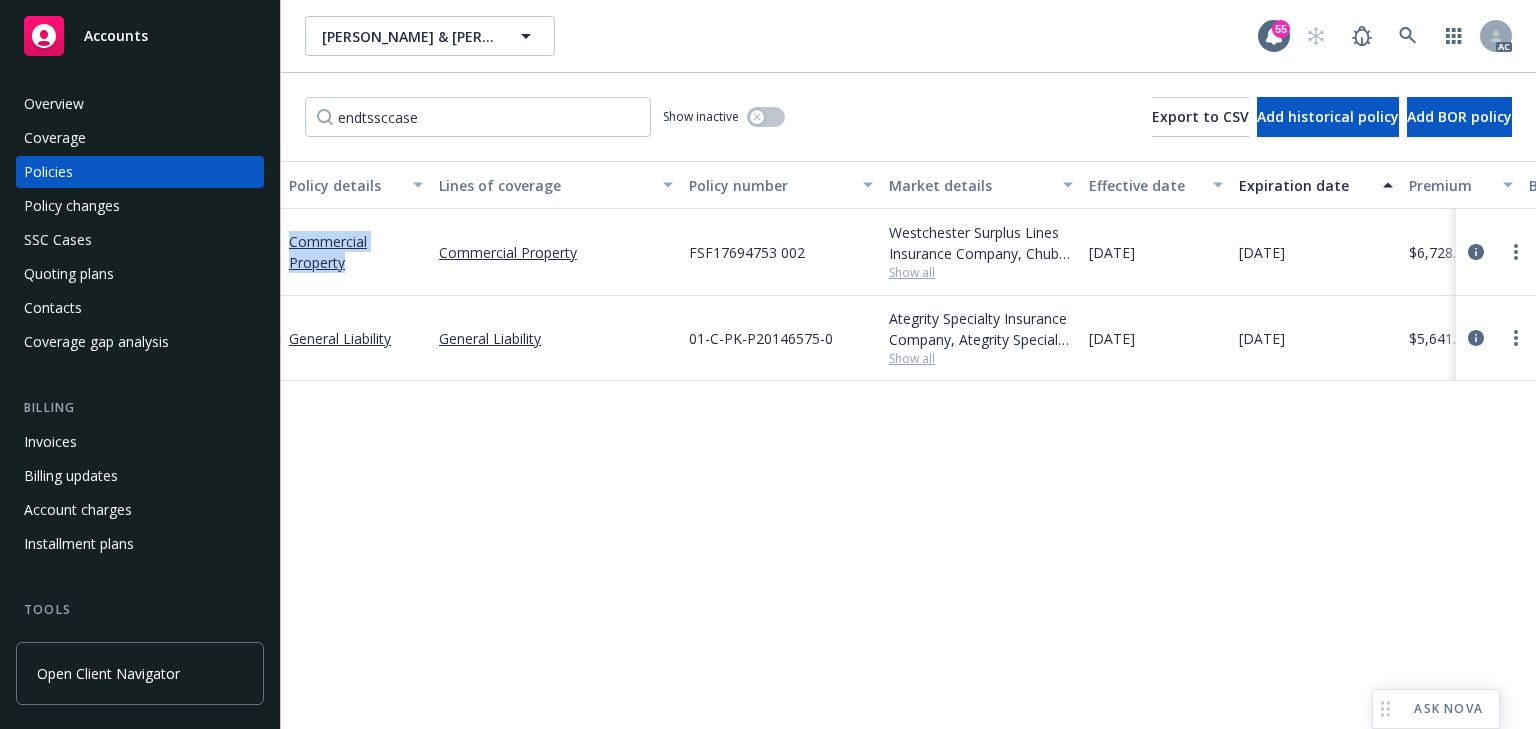 drag, startPoint x: 288, startPoint y: 224, endPoint x: 358, endPoint y: 270, distance: 83.761566 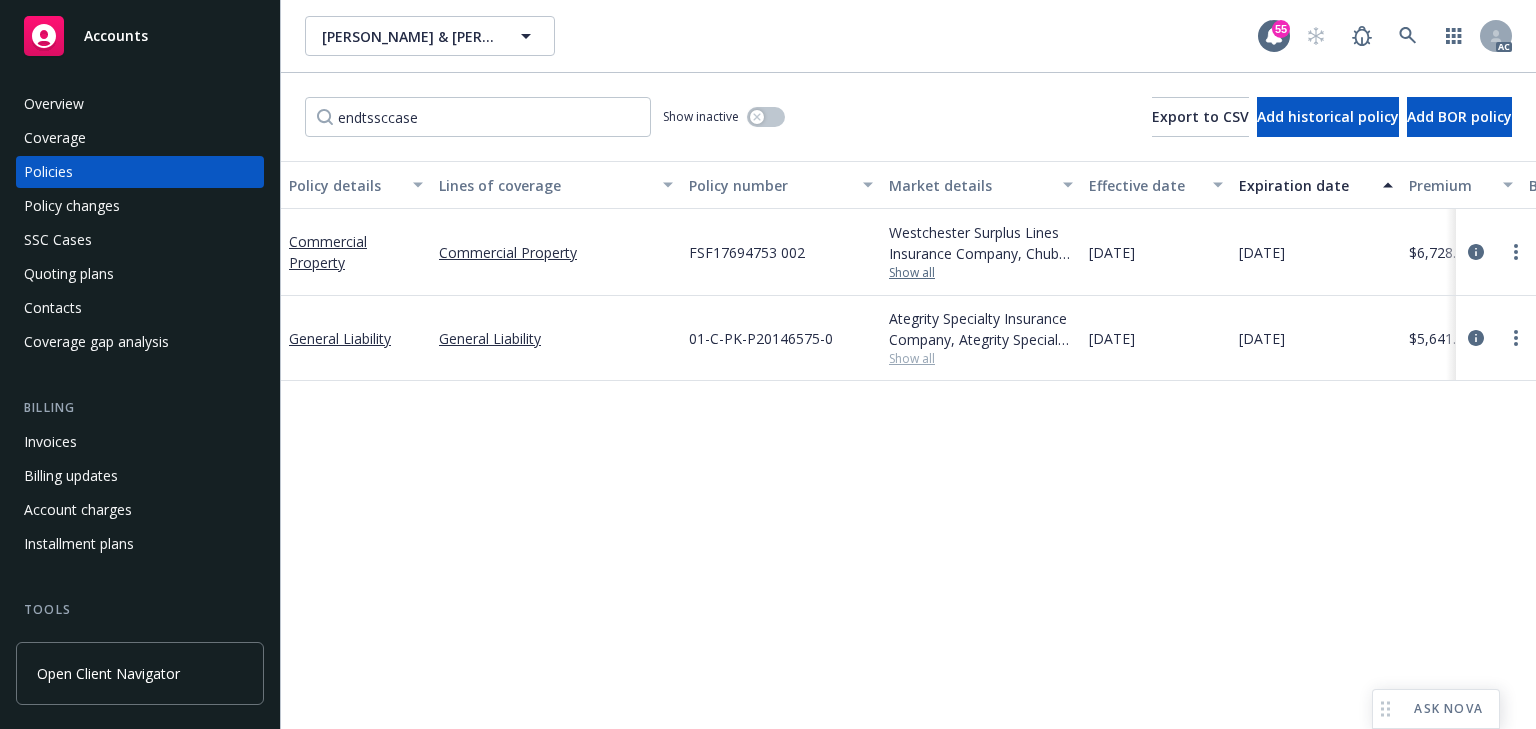 click on "Show all" at bounding box center (981, 273) 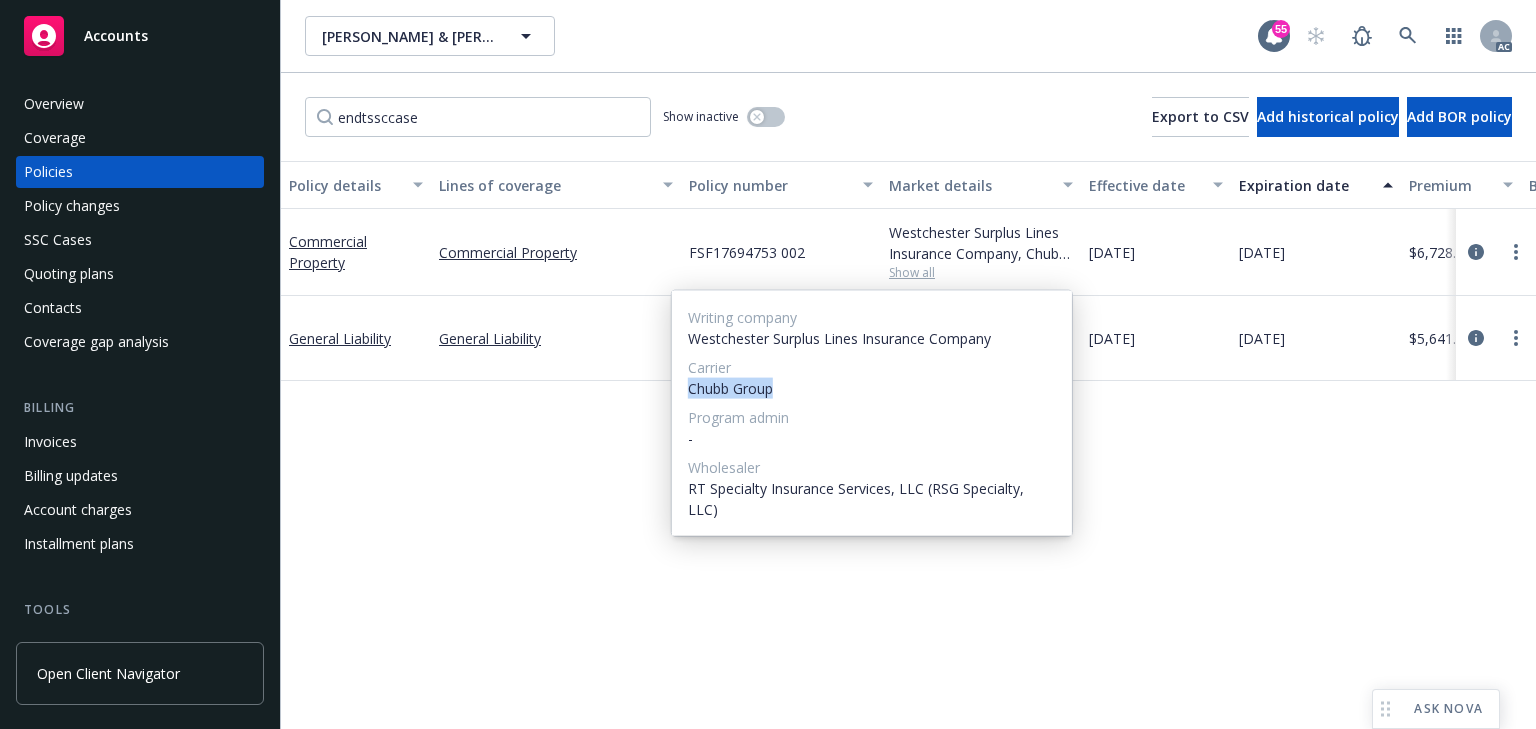 drag, startPoint x: 685, startPoint y: 396, endPoint x: 818, endPoint y: 400, distance: 133.06013 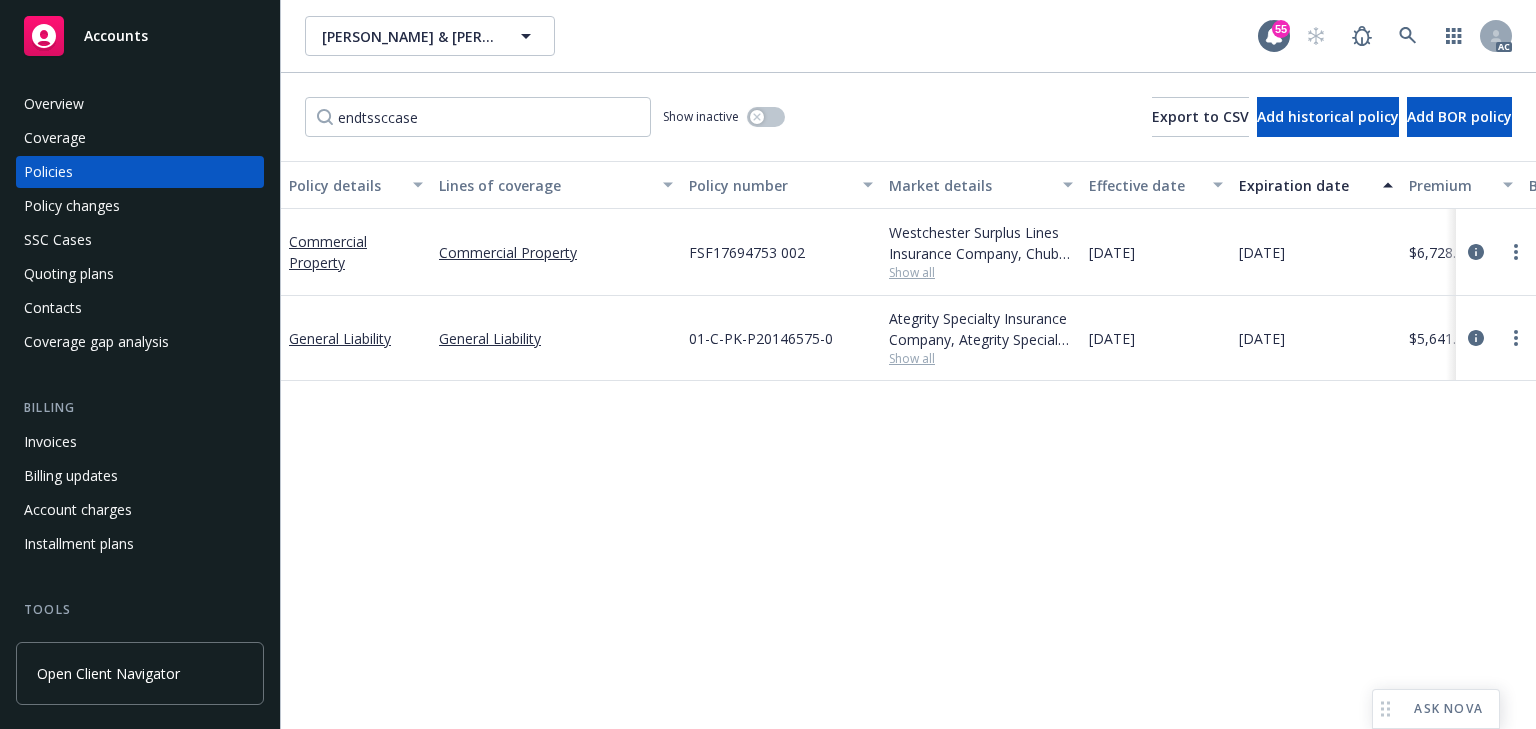 drag, startPoint x: 638, startPoint y: 444, endPoint x: 566, endPoint y: 434, distance: 72.691124 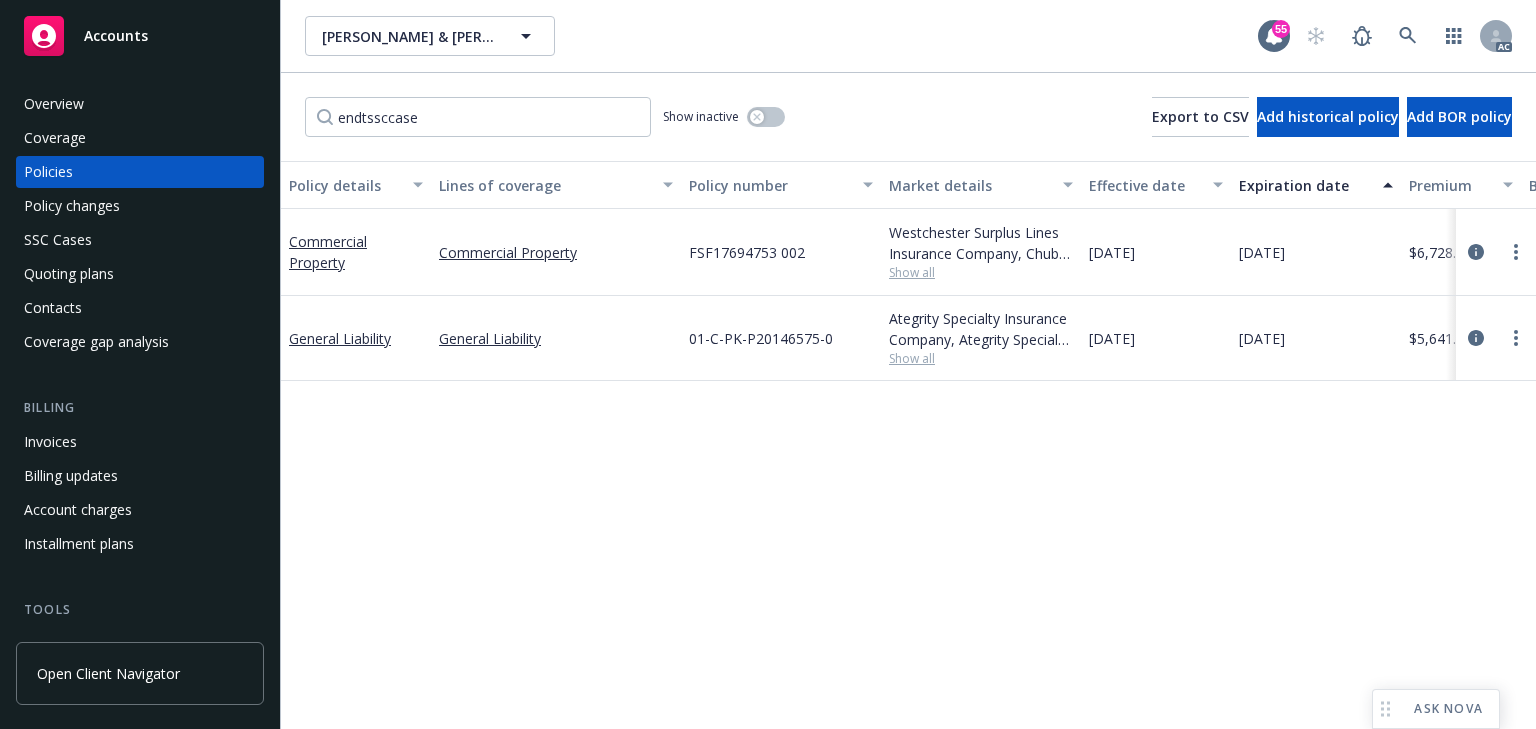 click on "Policy details Lines of coverage Policy number Market details Effective date Expiration date Premium Billing method Stage Status Service team leaders Commercial Property Commercial Property FSF17694753 002 Westchester Surplus Lines Insurance Company, Chubb Group, RT Specialty Insurance Services, LLC (RSG Specialty, LLC) Show all [DATE] [DATE] $6,728.00 Agency - Pay in full Renewal Active Nic [PERSON_NAME] [PERSON_NAME] AM 1 more General Liability General Liability 01-C-PK-P20146575-0 Ategrity Specialty Insurance Company, Ategrity Specialty Insurance Company, RT Specialty Insurance Services, LLC (RSG Specialty, LLC) Show all [DATE] [DATE] $5,641.00 Agency - Pay in full Renewal Active [PERSON_NAME] AM [PERSON_NAME] PD" at bounding box center (908, 445) 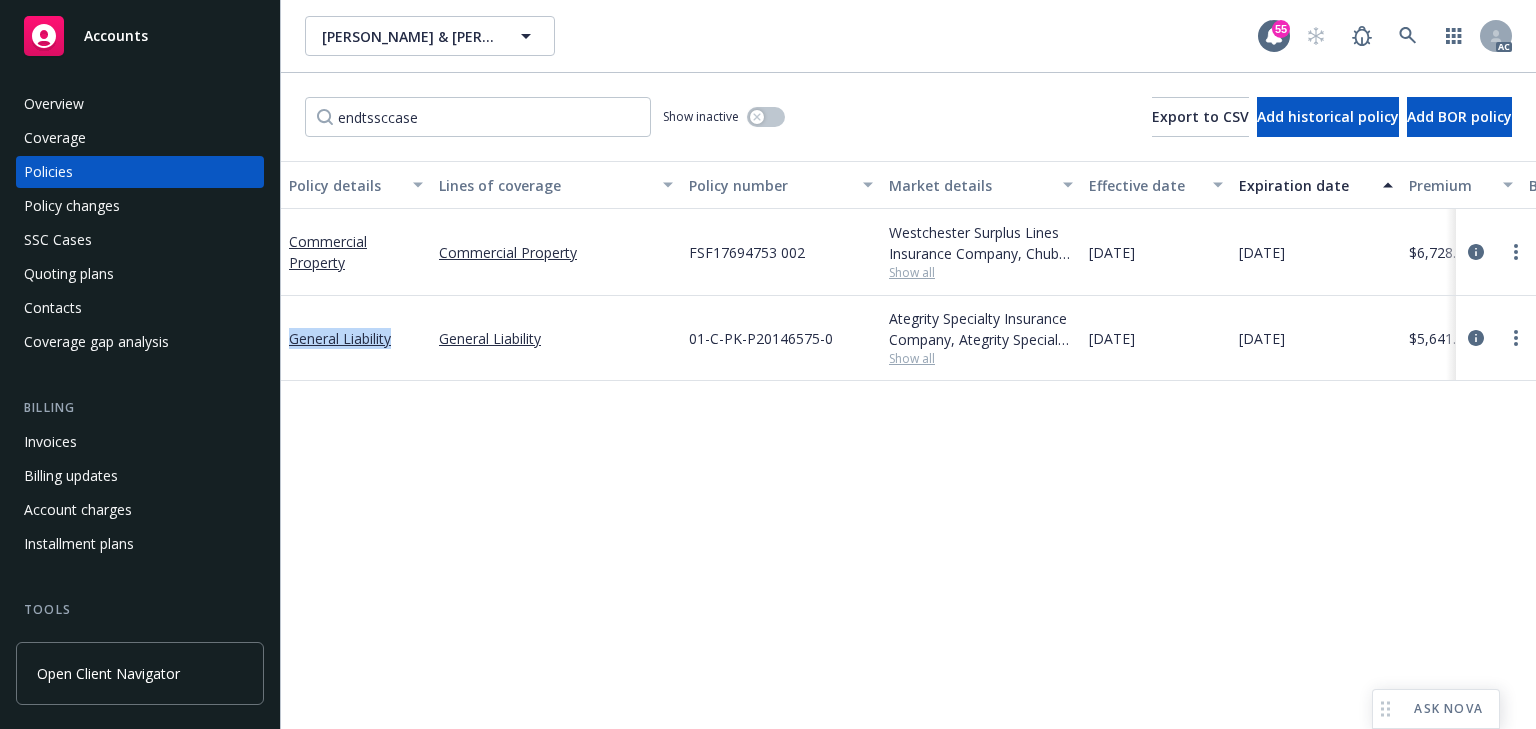 drag, startPoint x: 287, startPoint y: 314, endPoint x: 418, endPoint y: 342, distance: 133.95895 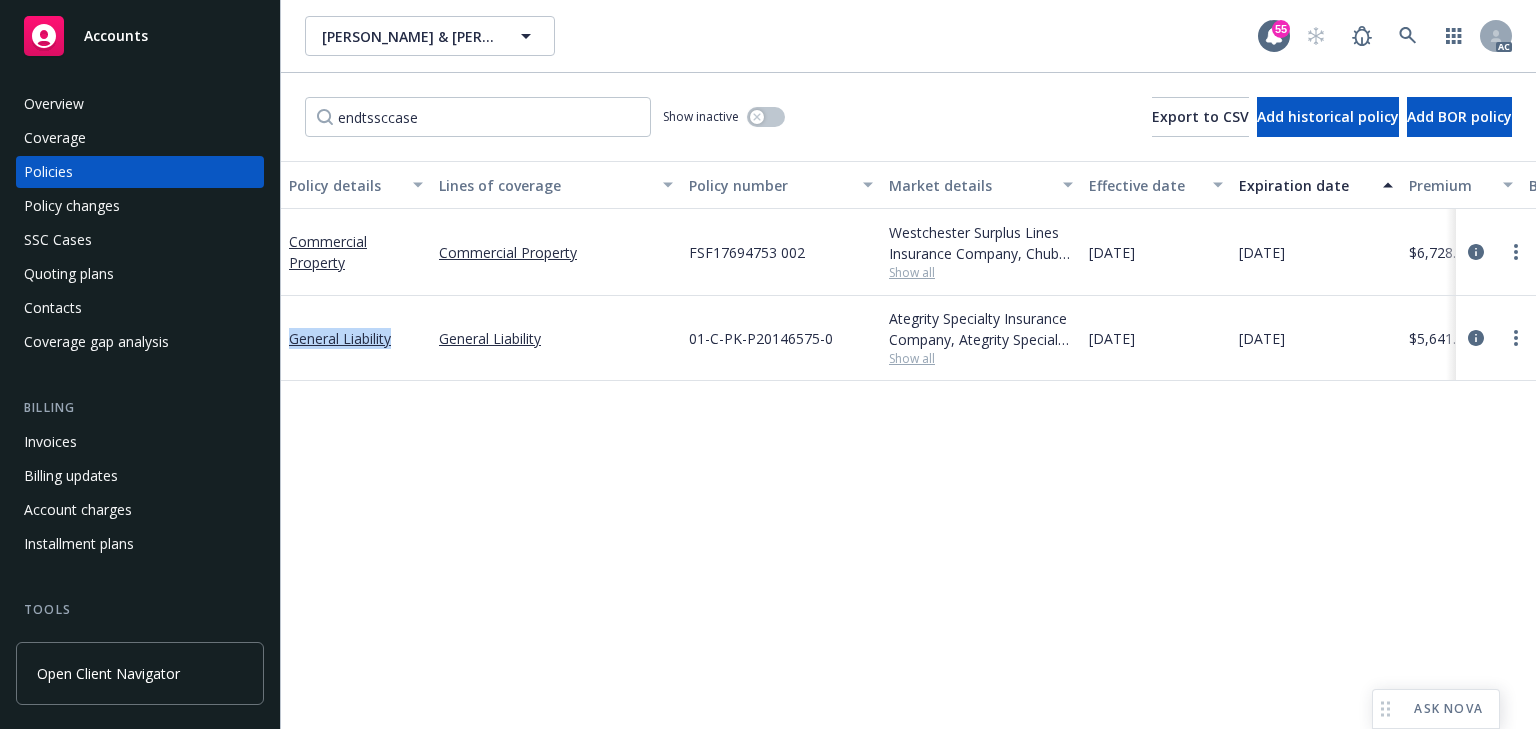 click on "General Liability" at bounding box center (356, 338) 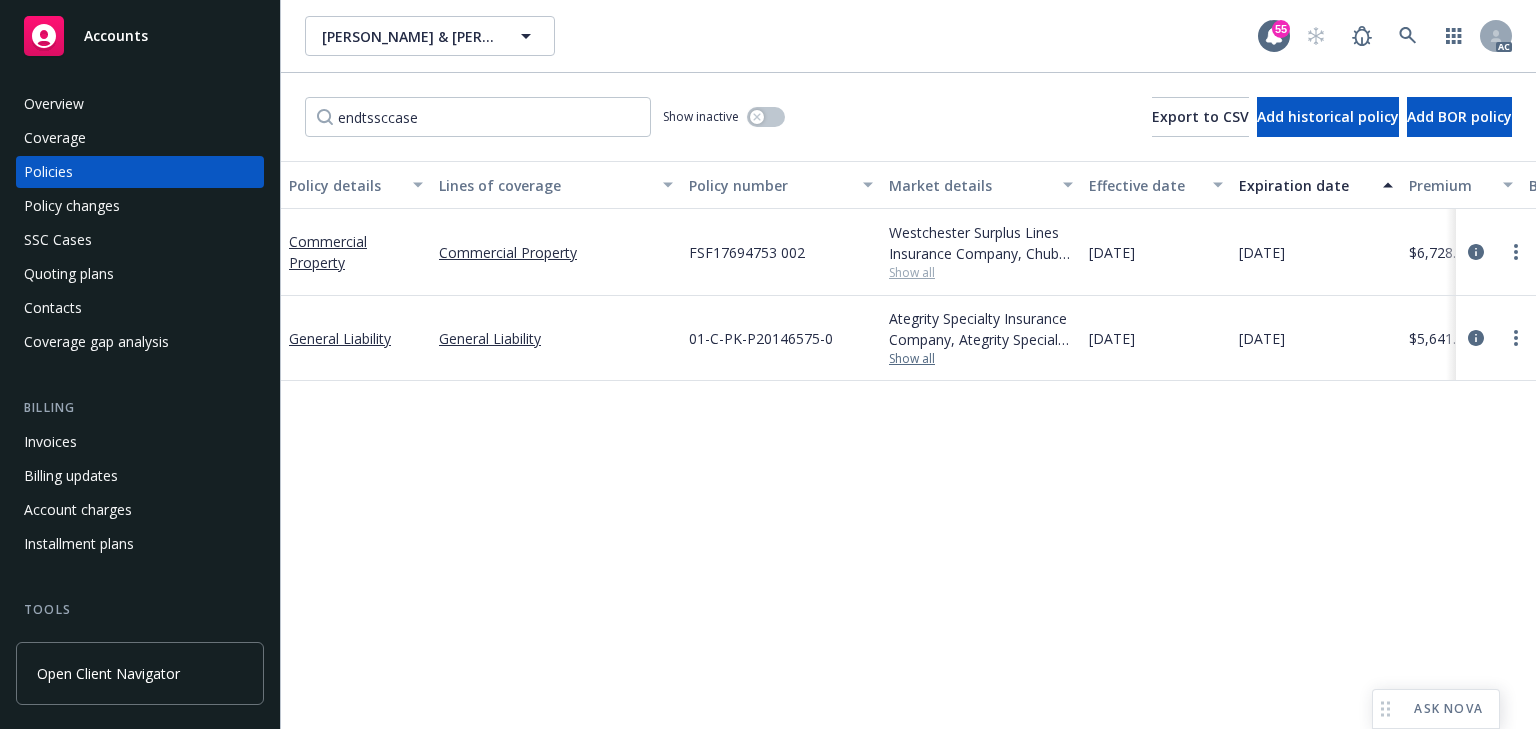 click on "Show all" at bounding box center [981, 359] 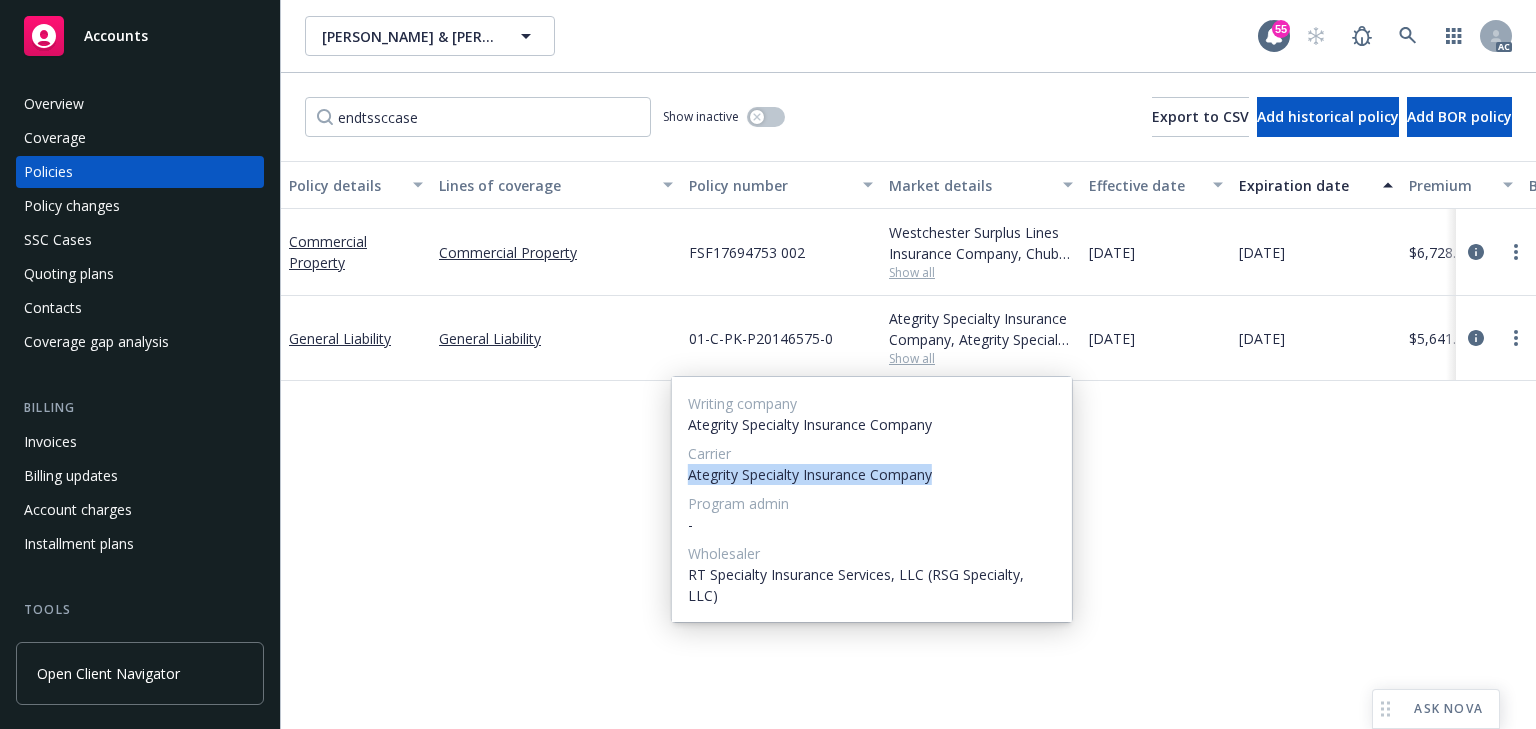 drag, startPoint x: 690, startPoint y: 480, endPoint x: 934, endPoint y: 476, distance: 244.03279 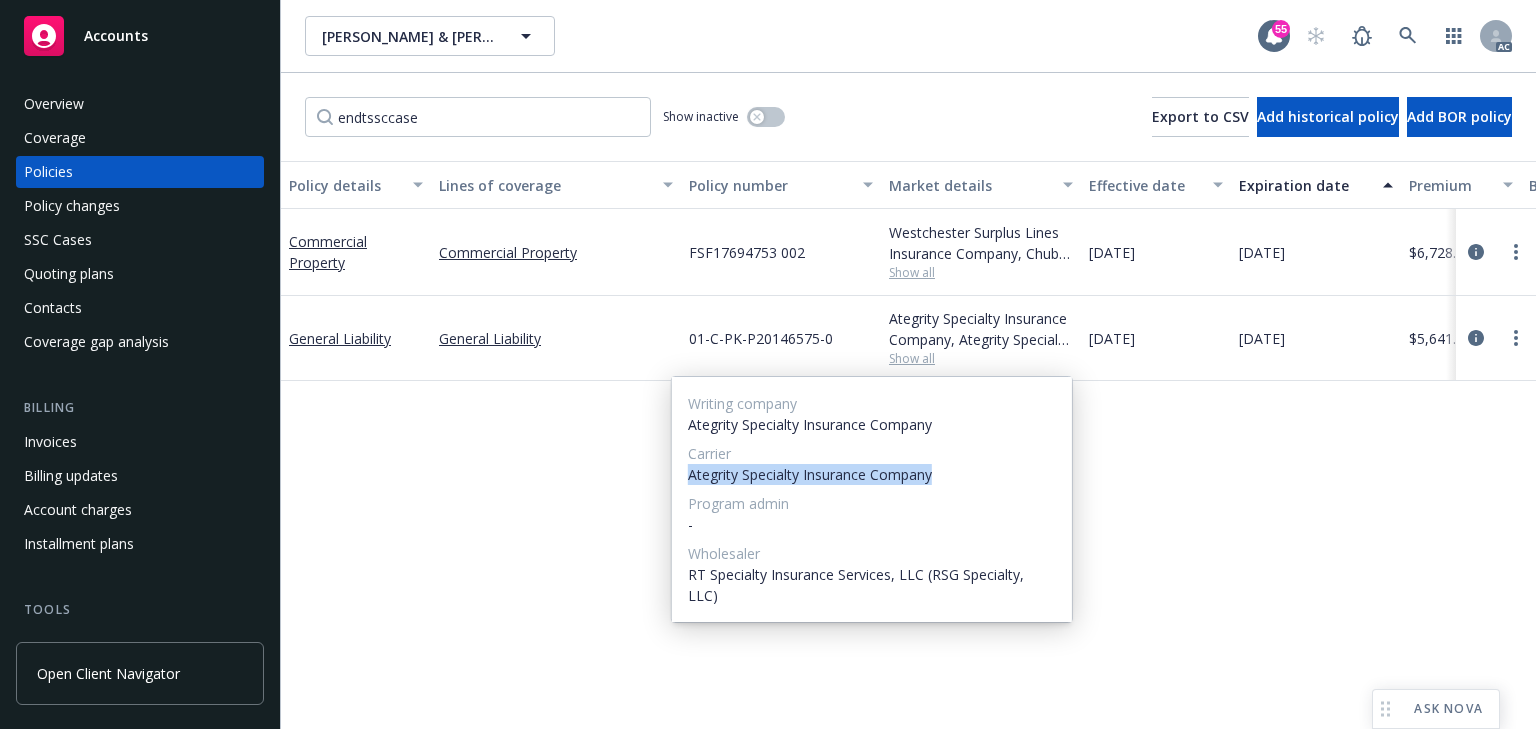 click on "Ategrity Specialty Insurance Company" at bounding box center (872, 474) 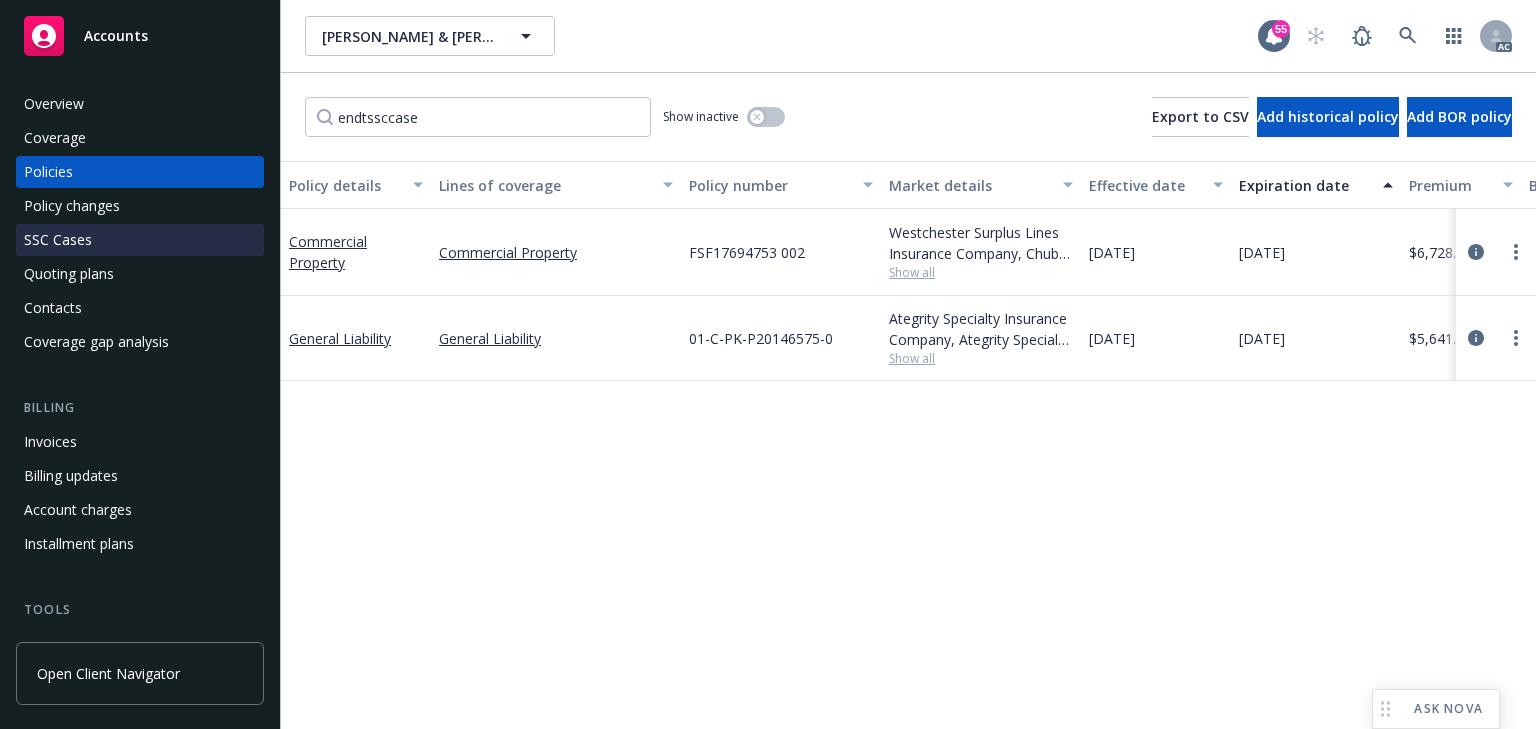 click on "SSC Cases" at bounding box center [140, 240] 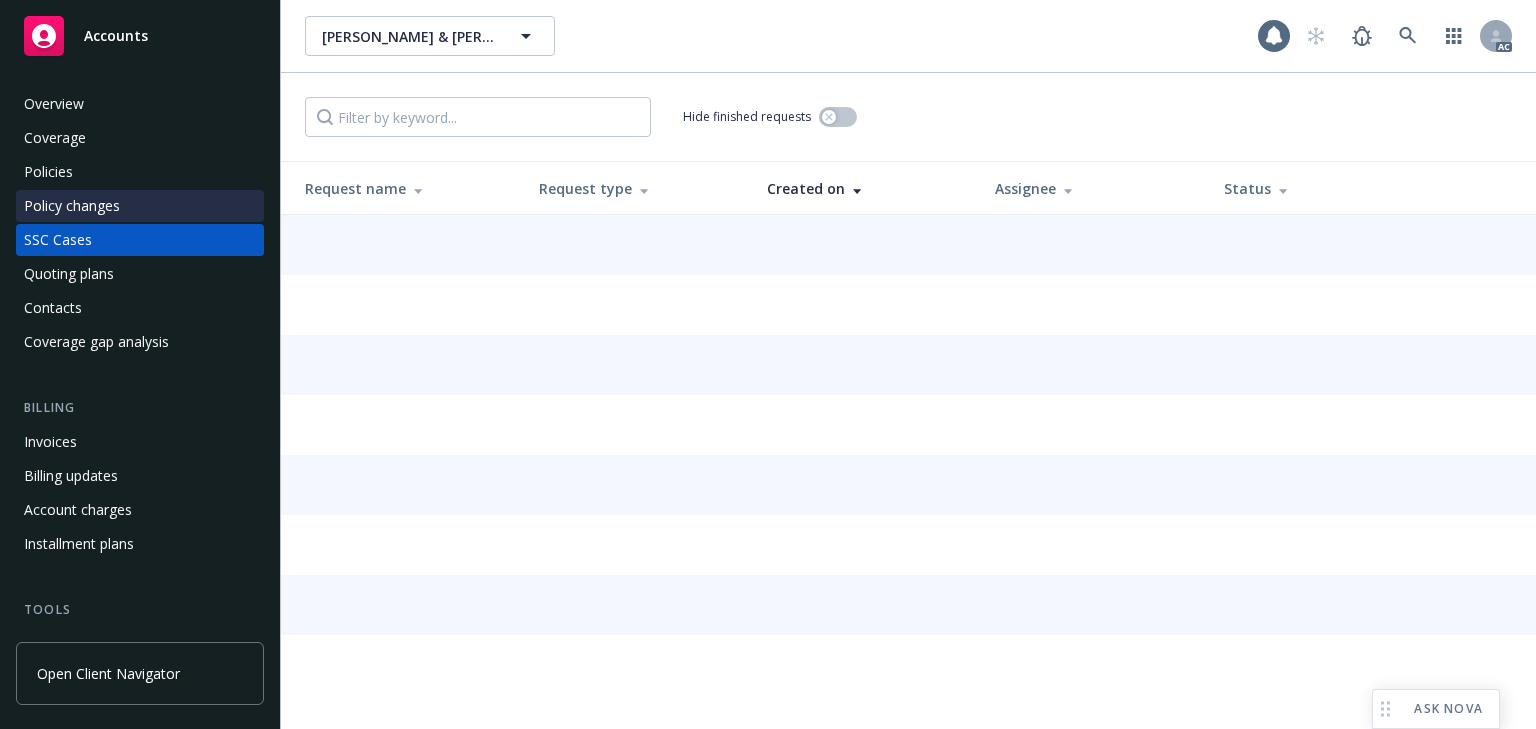 click on "Policy changes" at bounding box center [72, 206] 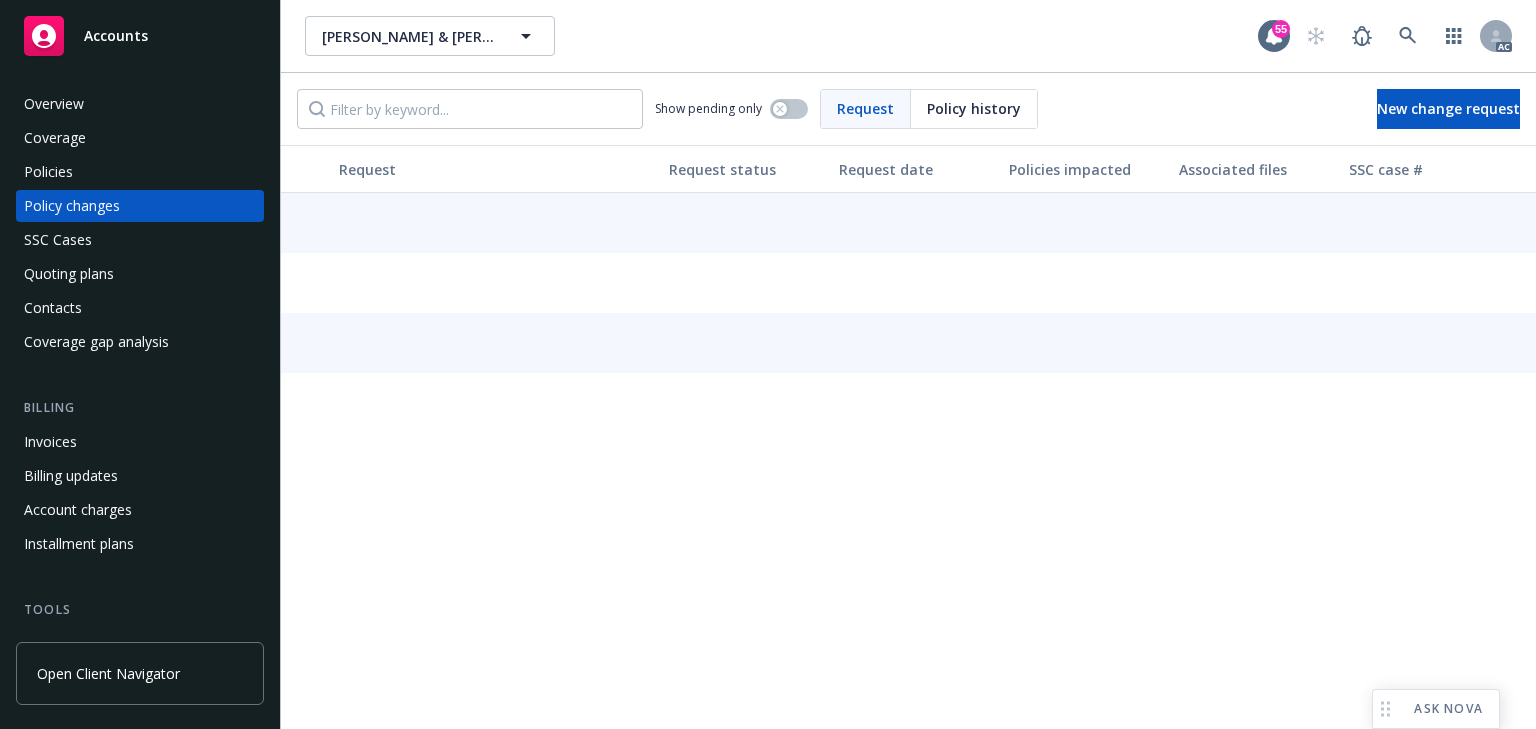 click on "Policy changes" at bounding box center (72, 206) 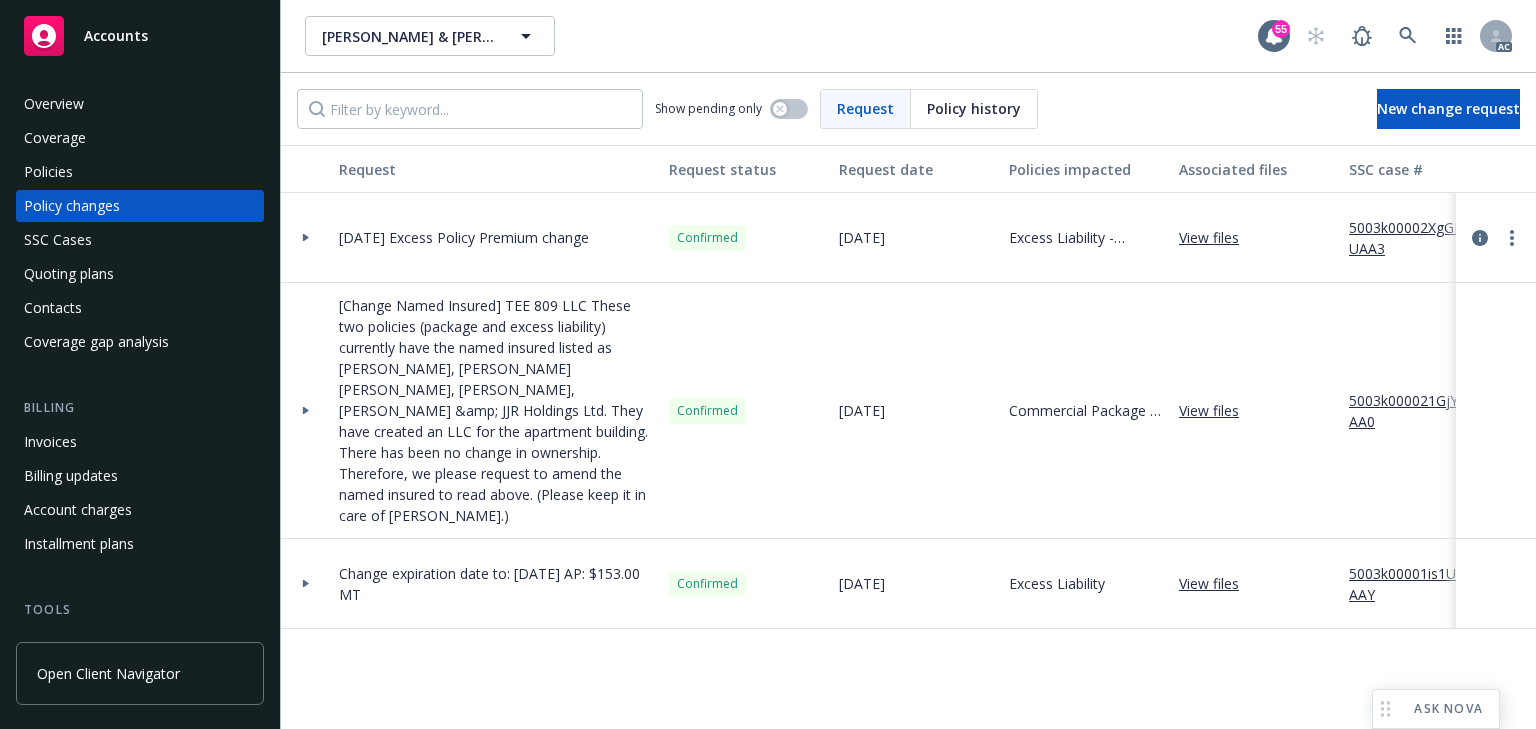 click on "Show pending only Request Policy history New change request" at bounding box center [908, 109] 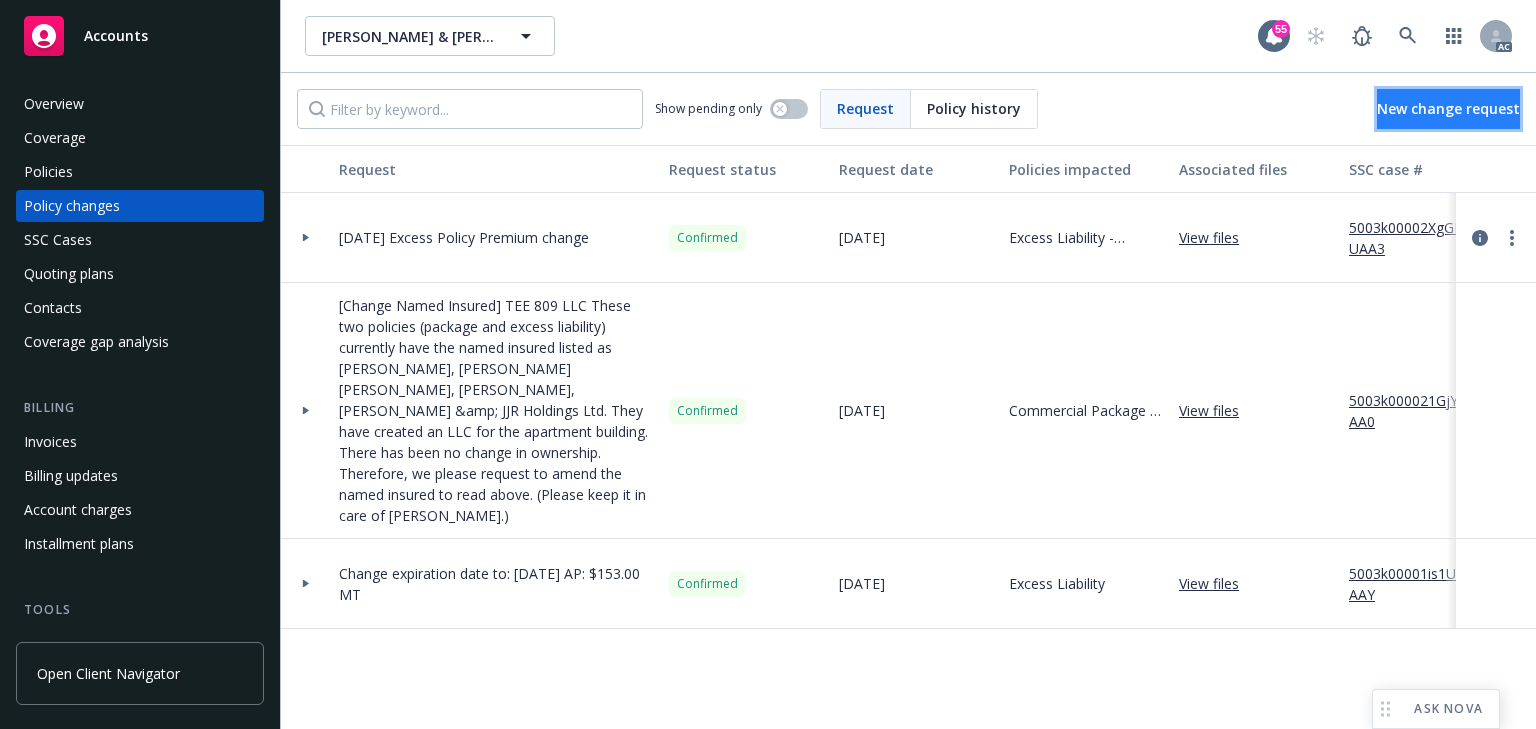 click on "New change request" at bounding box center [1448, 108] 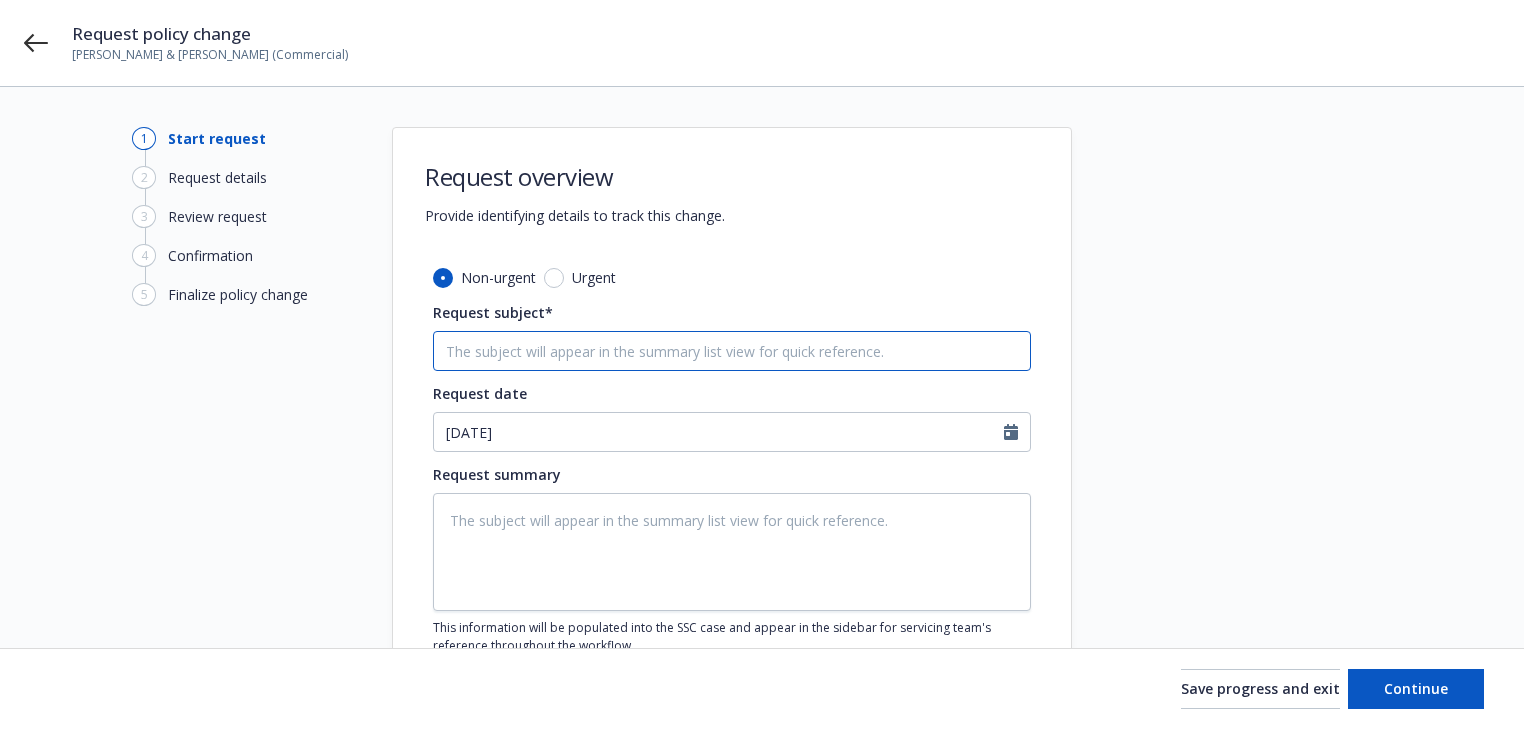 click on "Request subject*" at bounding box center (732, 351) 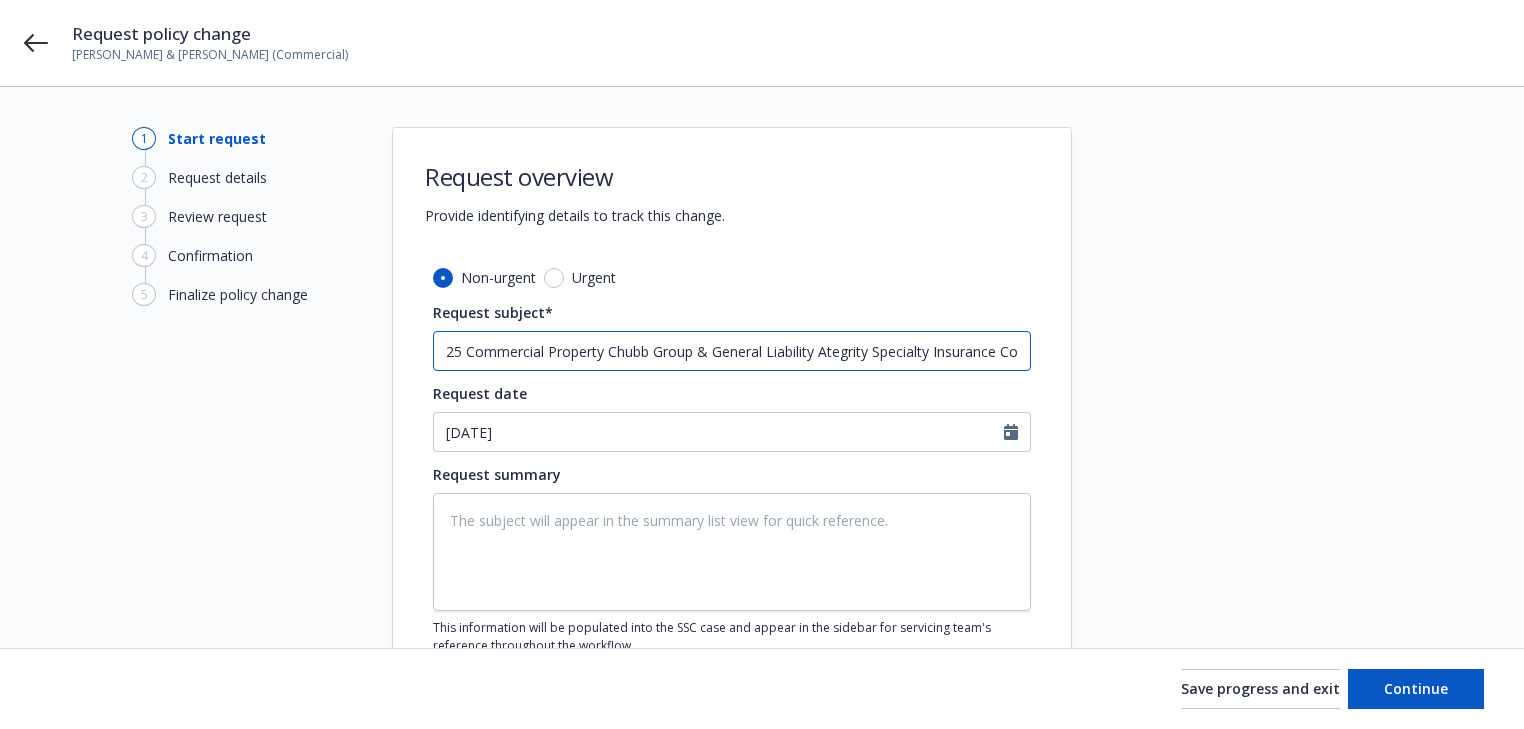 type on "x" 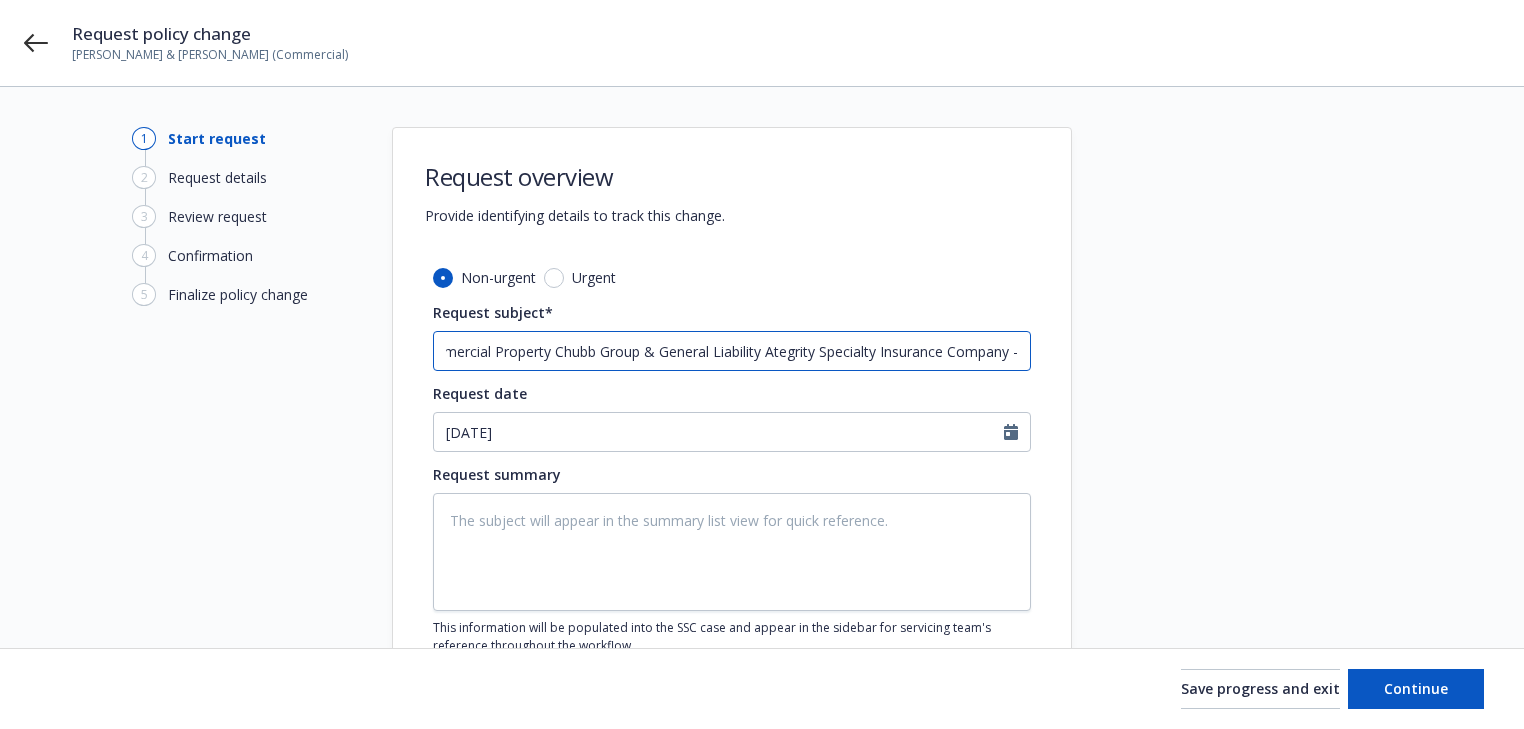 type on "25 Commercial Property Chubb Group & General Liability Ategrity Specialty Insurance Company -" 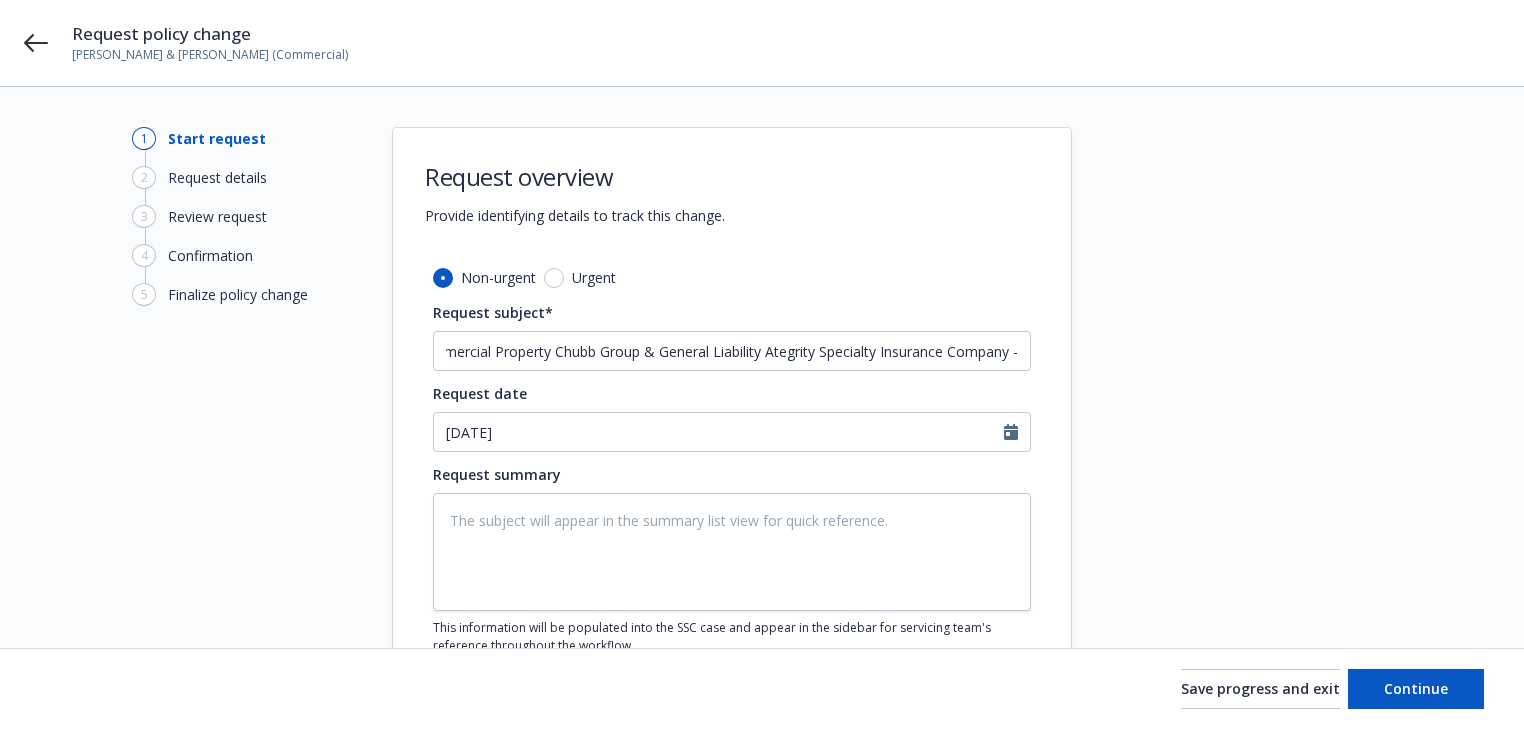 scroll, scrollTop: 0, scrollLeft: 0, axis: both 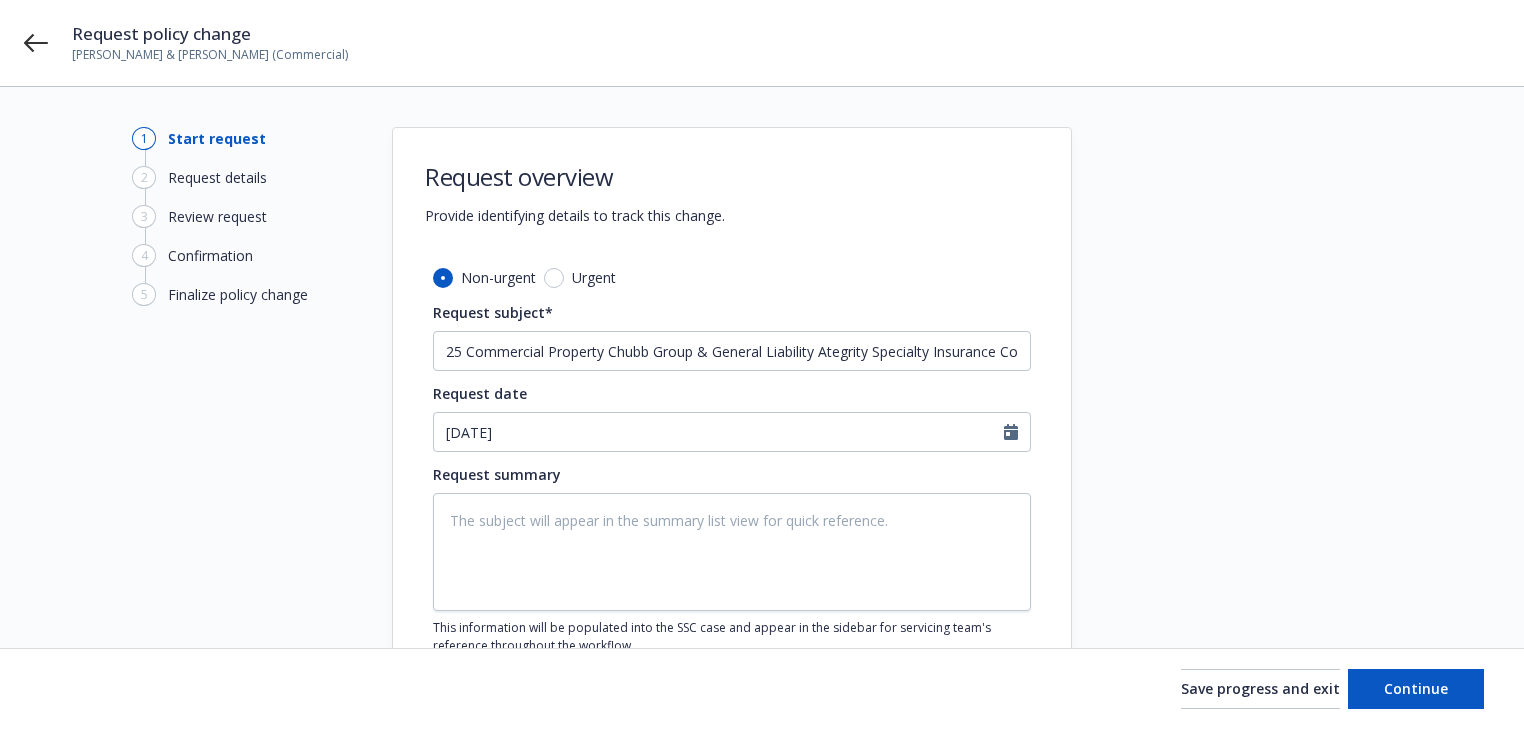 click on "Non-urgent Urgent Request subject* 25 Commercial Property Chubb Group & General Liability Ategrity Specialty Insurance Company - Request date [DATE] Request summary This information will be populated into the SSC case and appear in the sidebar for servicing team's reference throughout the workflow. Attach request reference materials No files attached.   add" at bounding box center (732, 509) 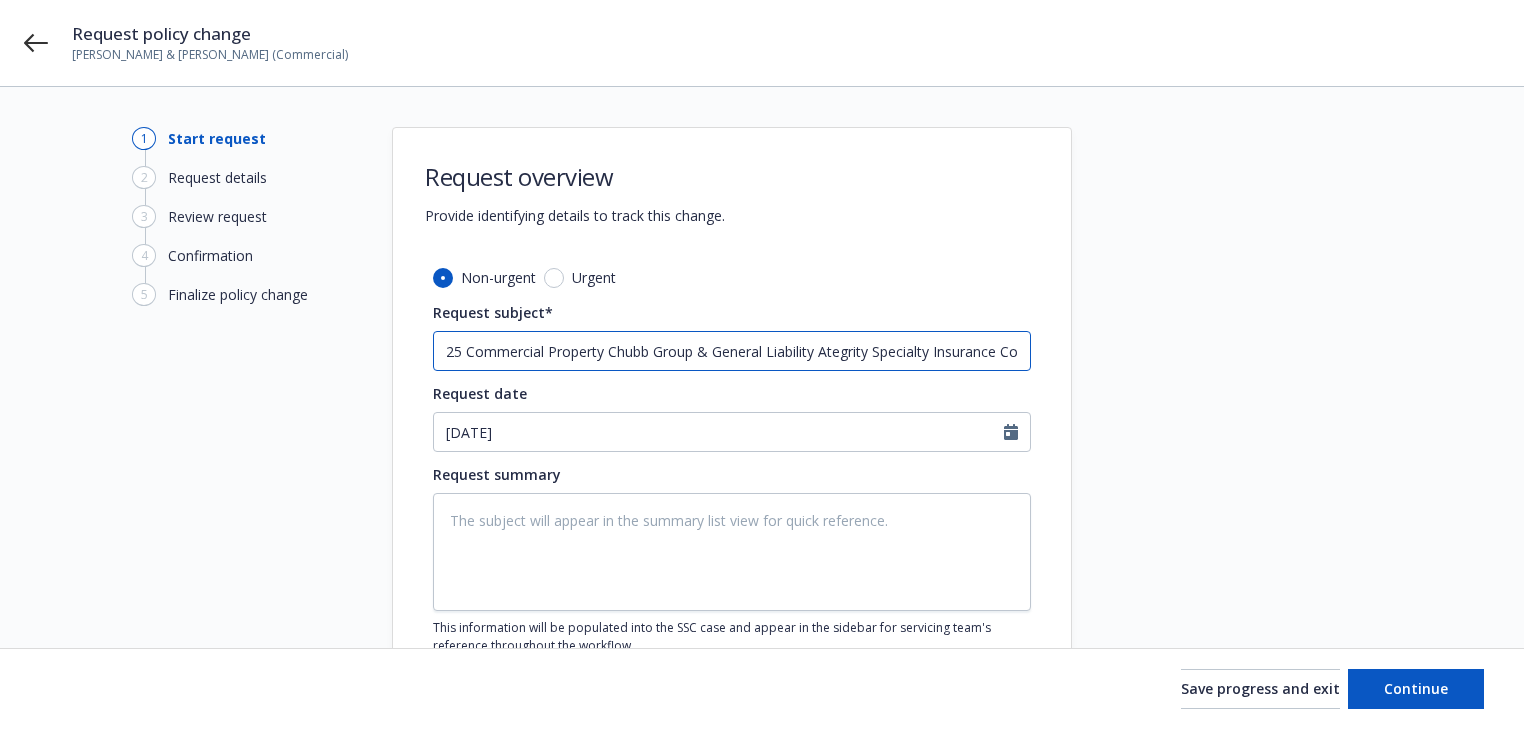 click on "25 Commercial Property Chubb Group & General Liability Ategrity Specialty Insurance Company -" at bounding box center [732, 351] 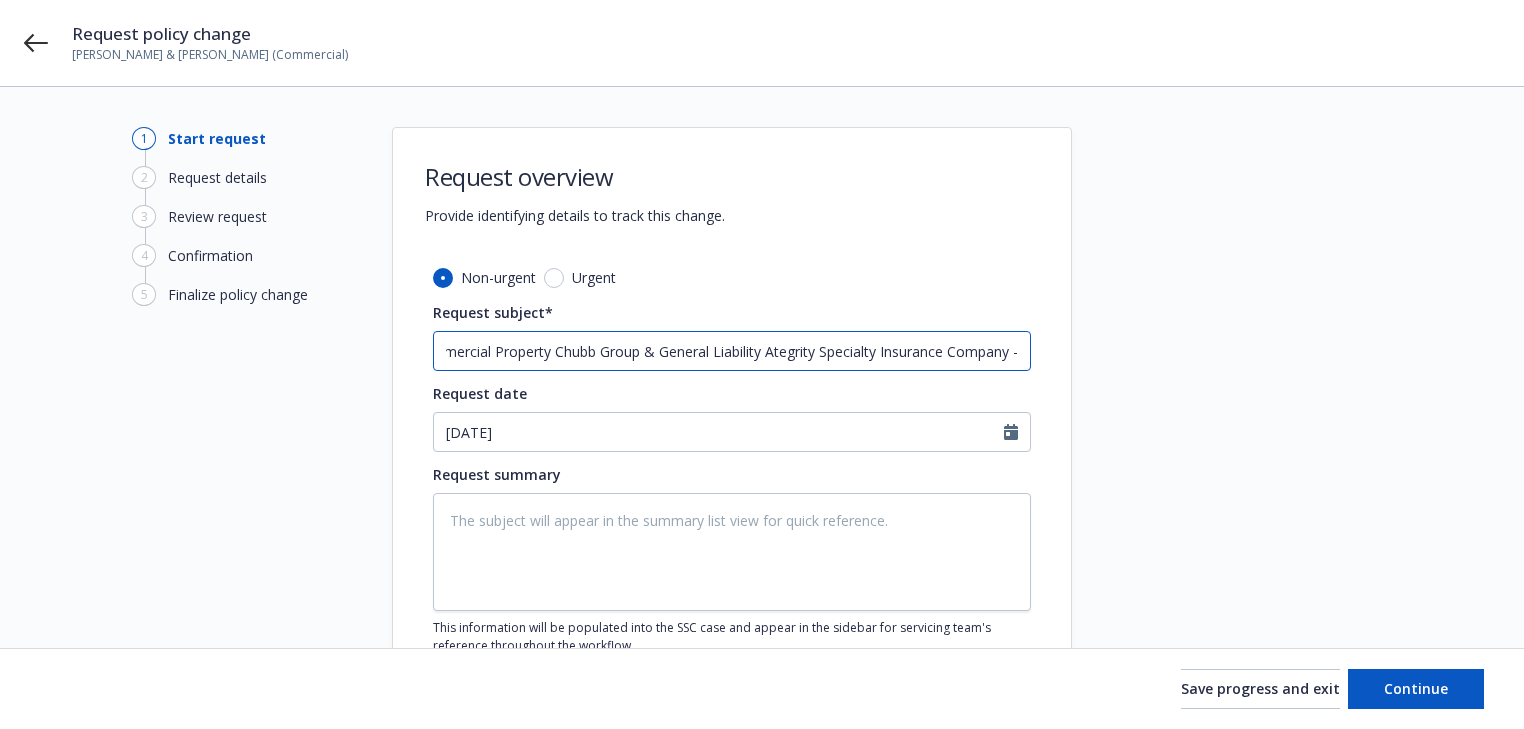 type on "x" 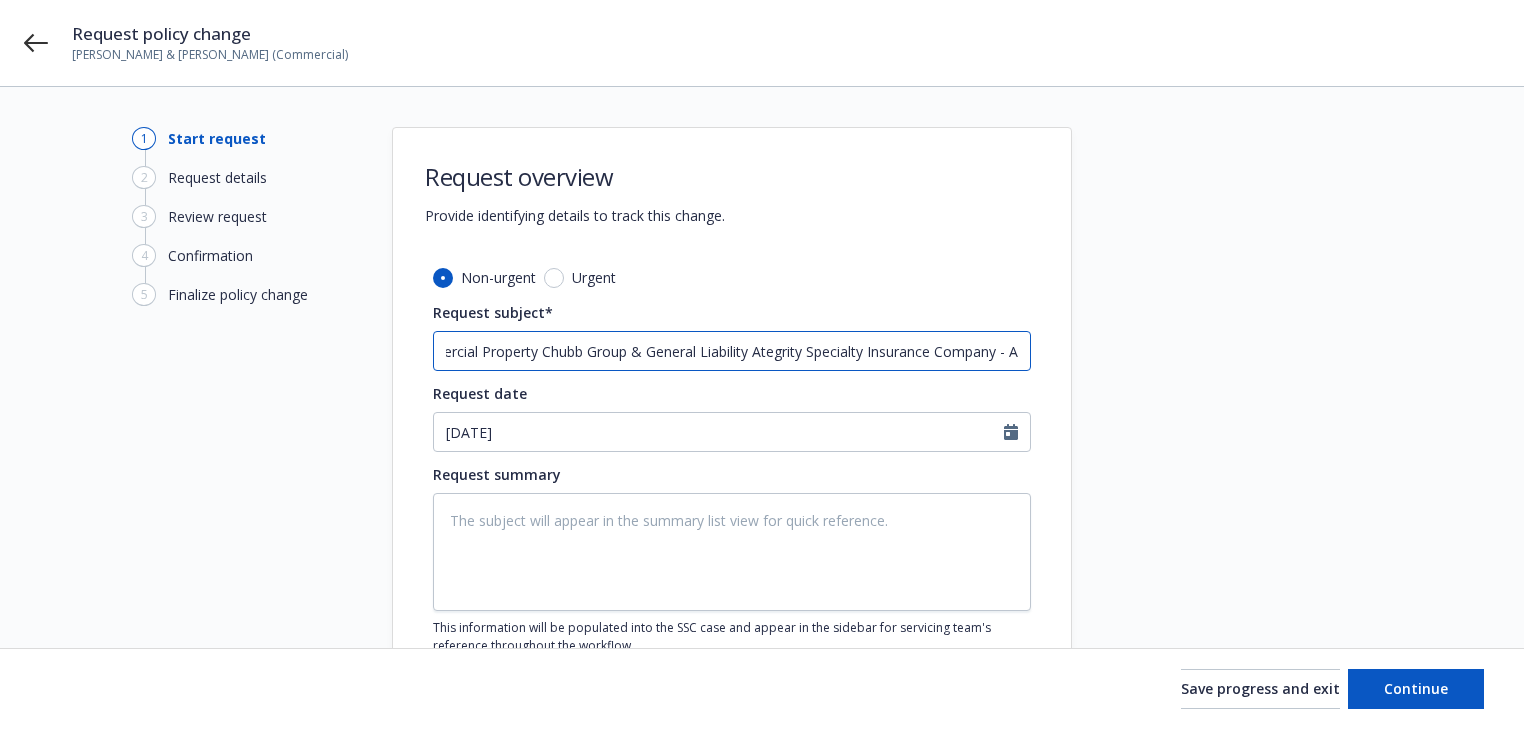 type on "x" 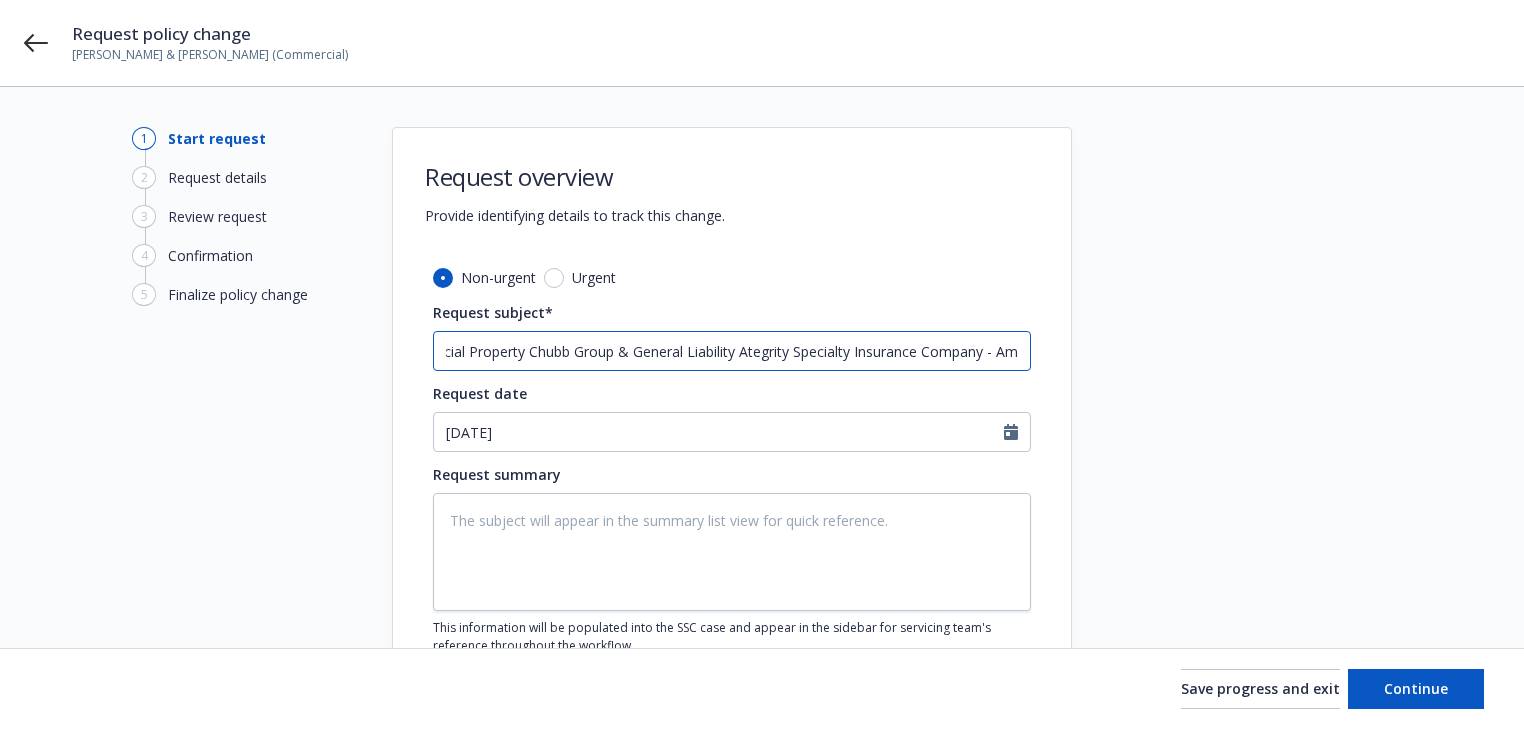 type on "x" 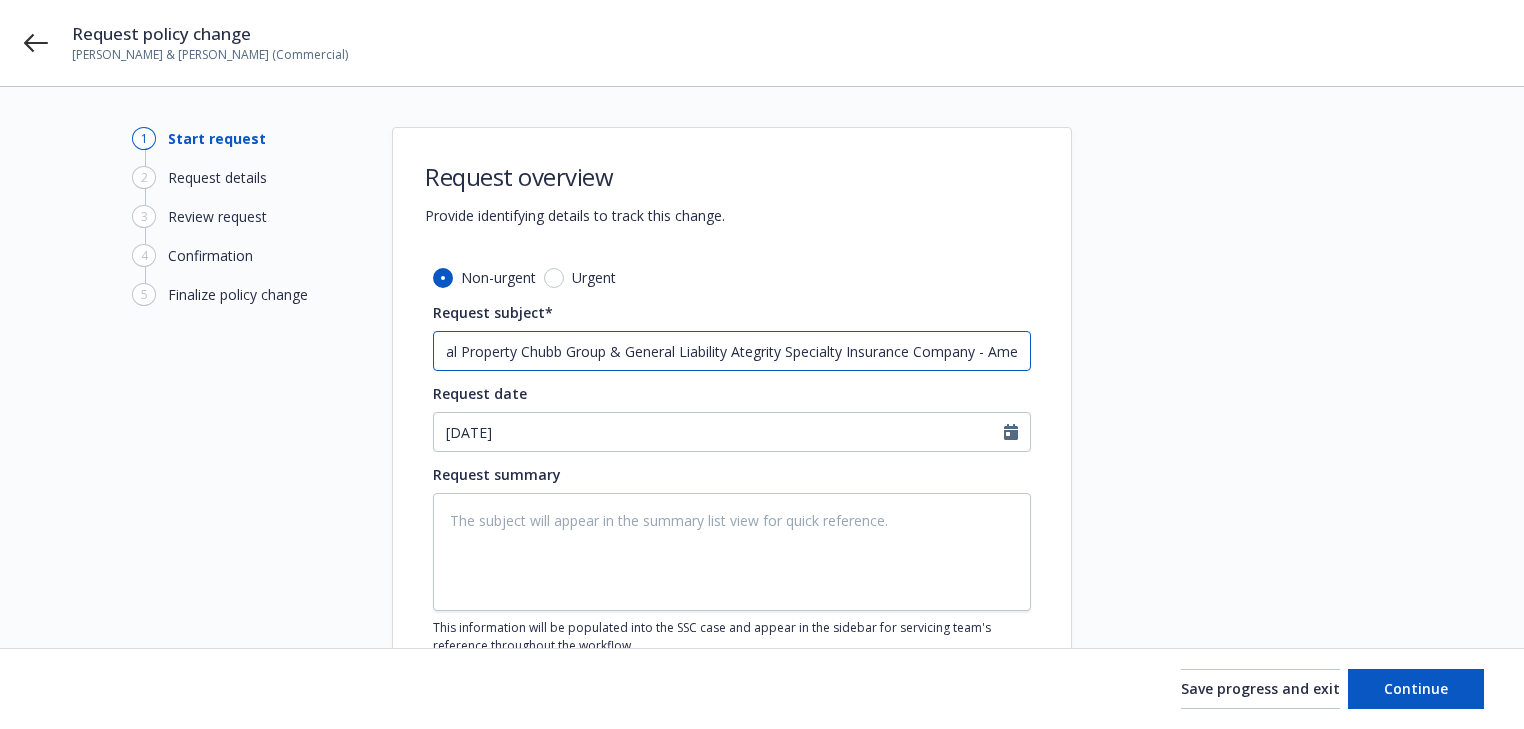 type on "x" 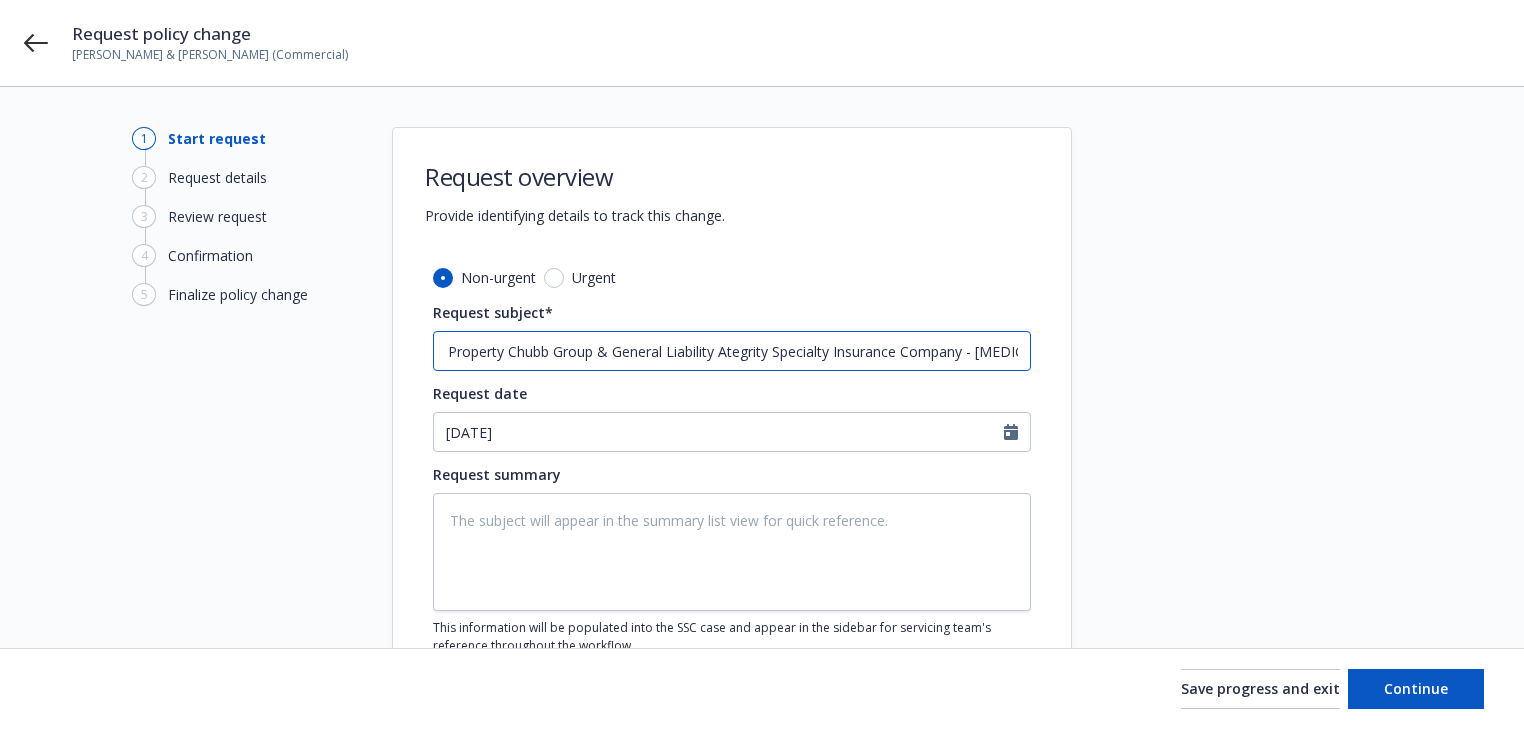 type on "x" 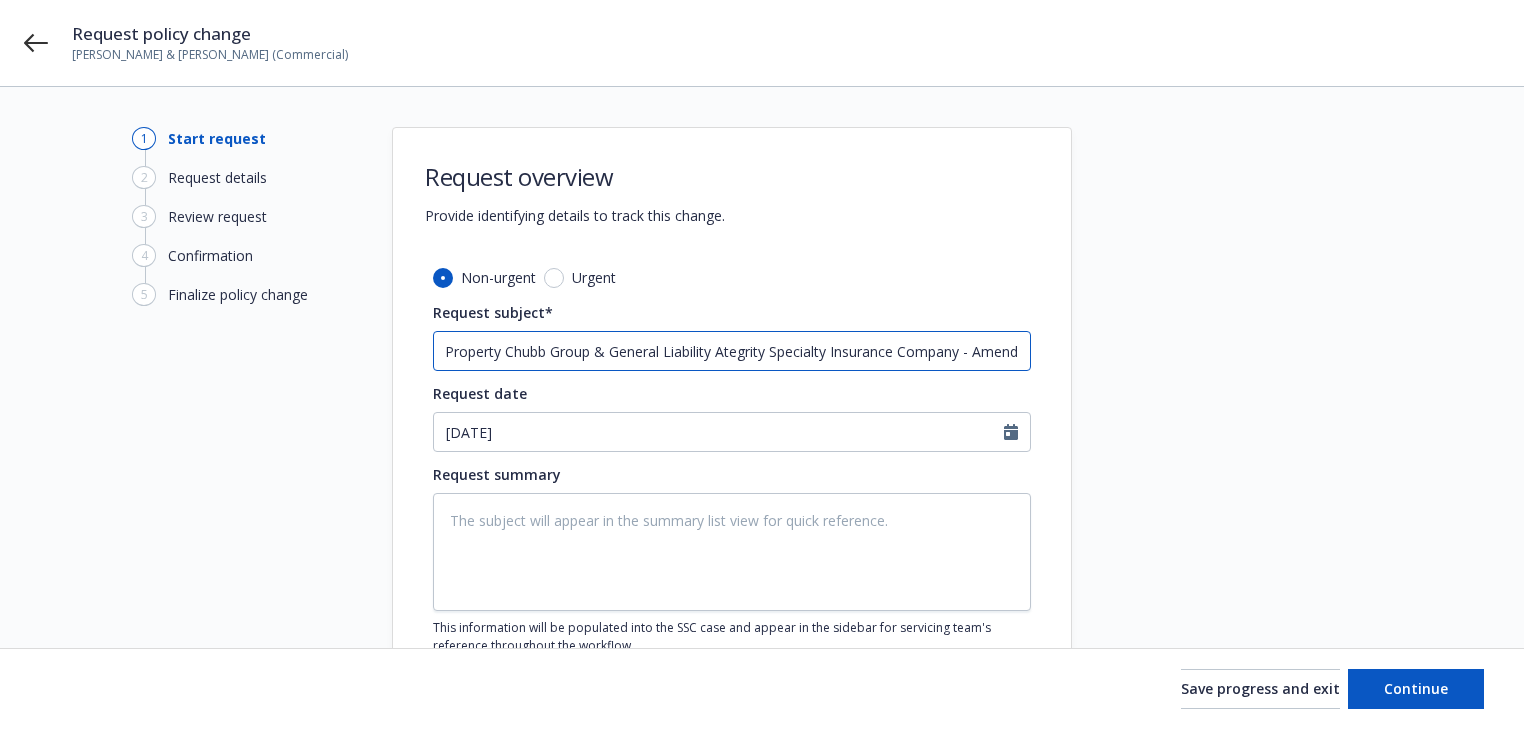 type on "x" 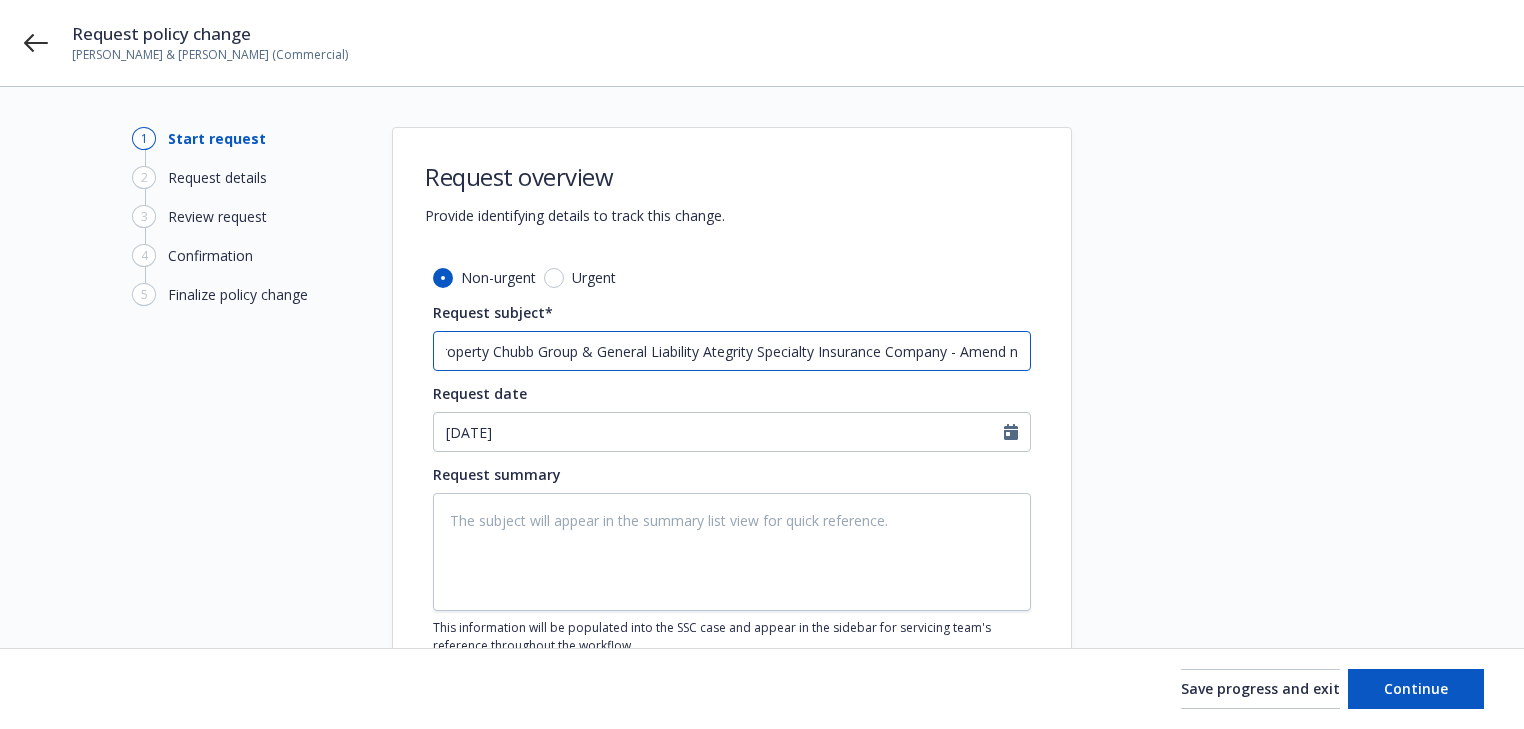 type on "x" 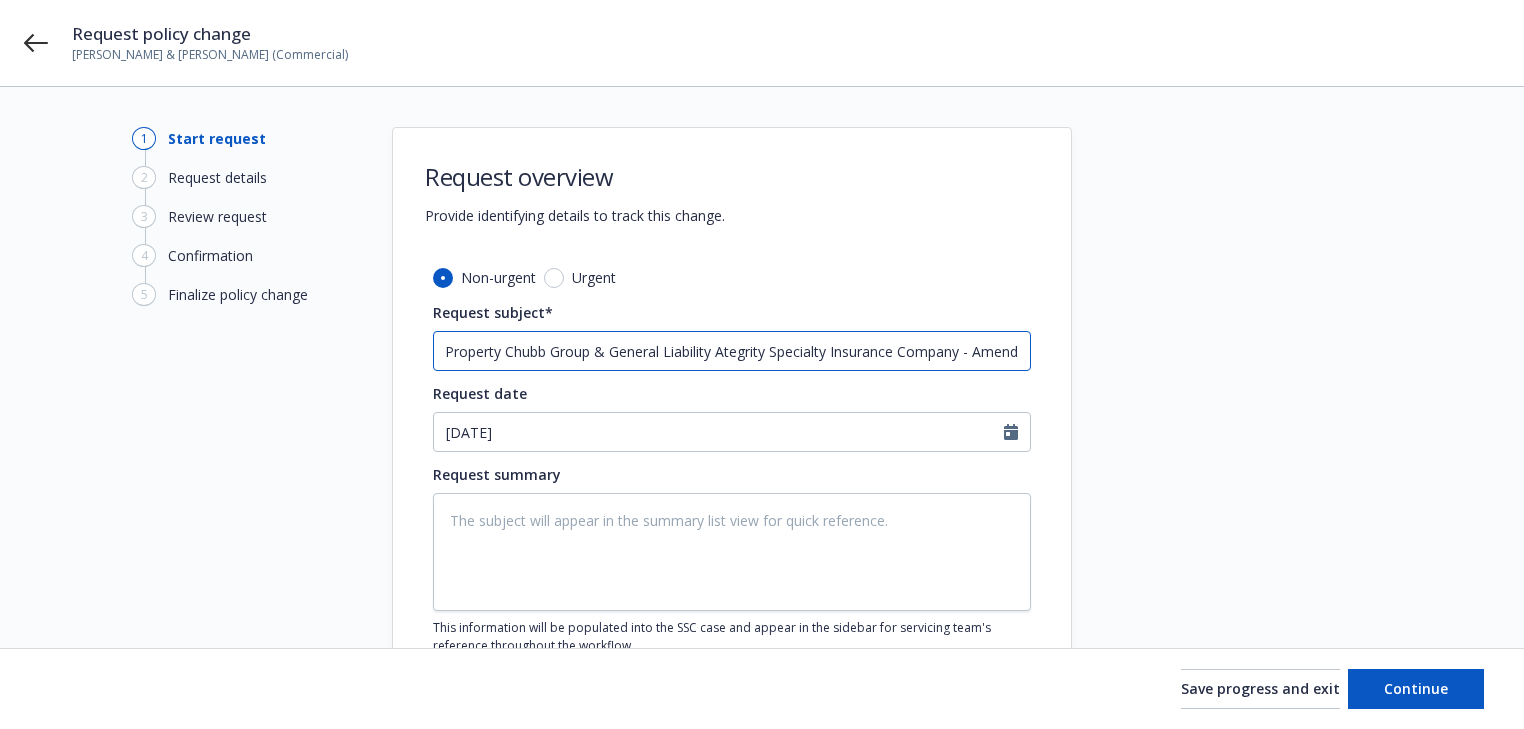 scroll, scrollTop: 0, scrollLeft: 111, axis: horizontal 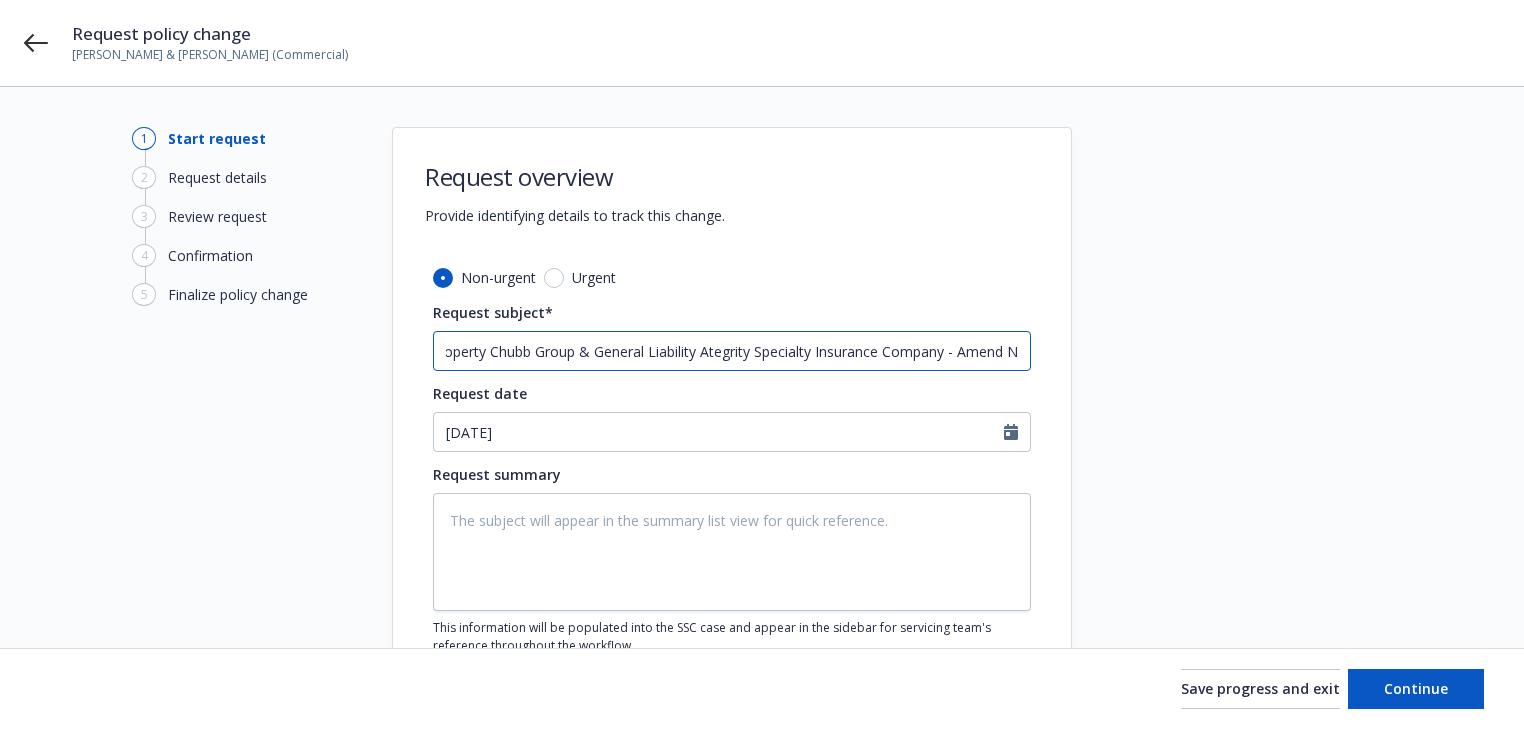 type on "25 Commercial Property Chubb Group & General Liability Ategrity Specialty Insurance Company - Amend Ni" 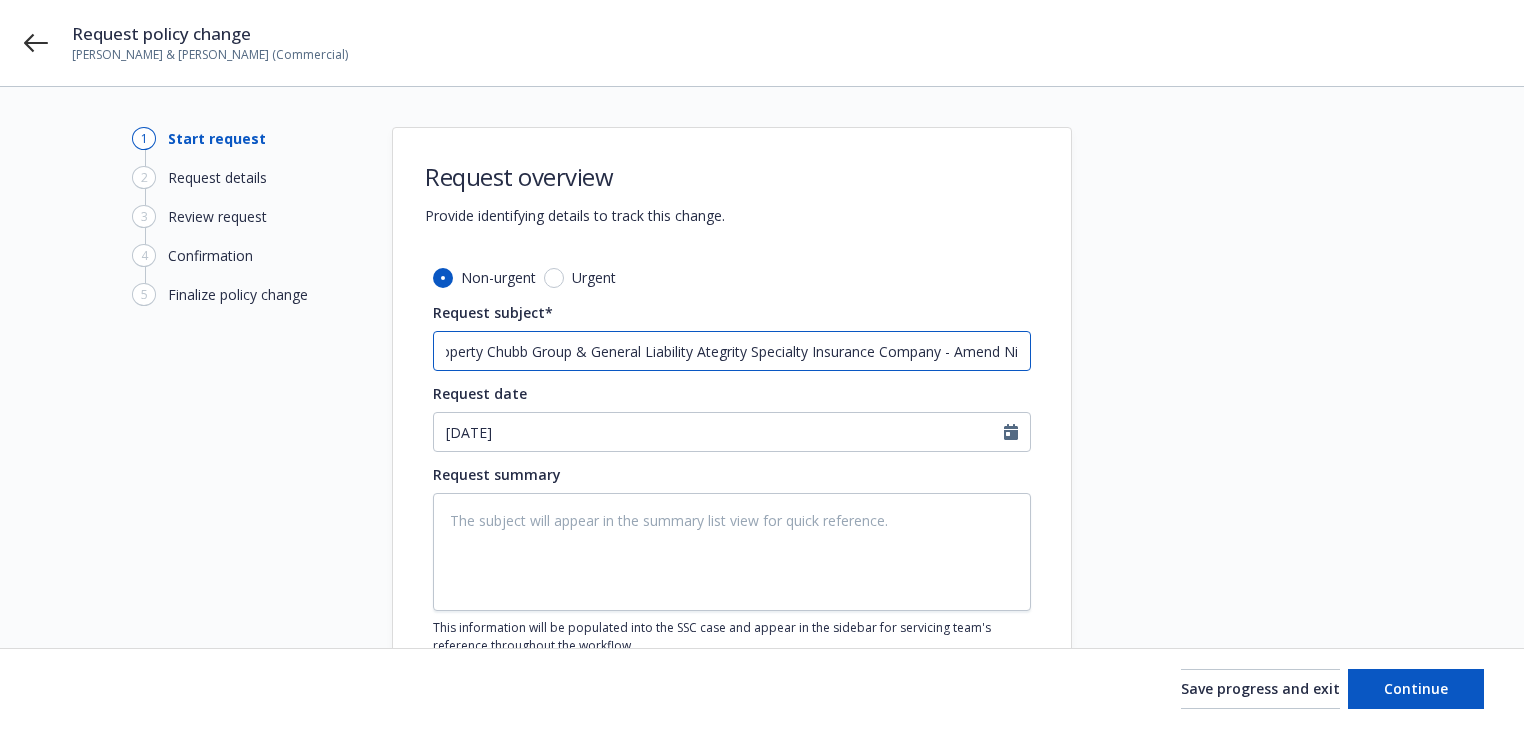 type on "x" 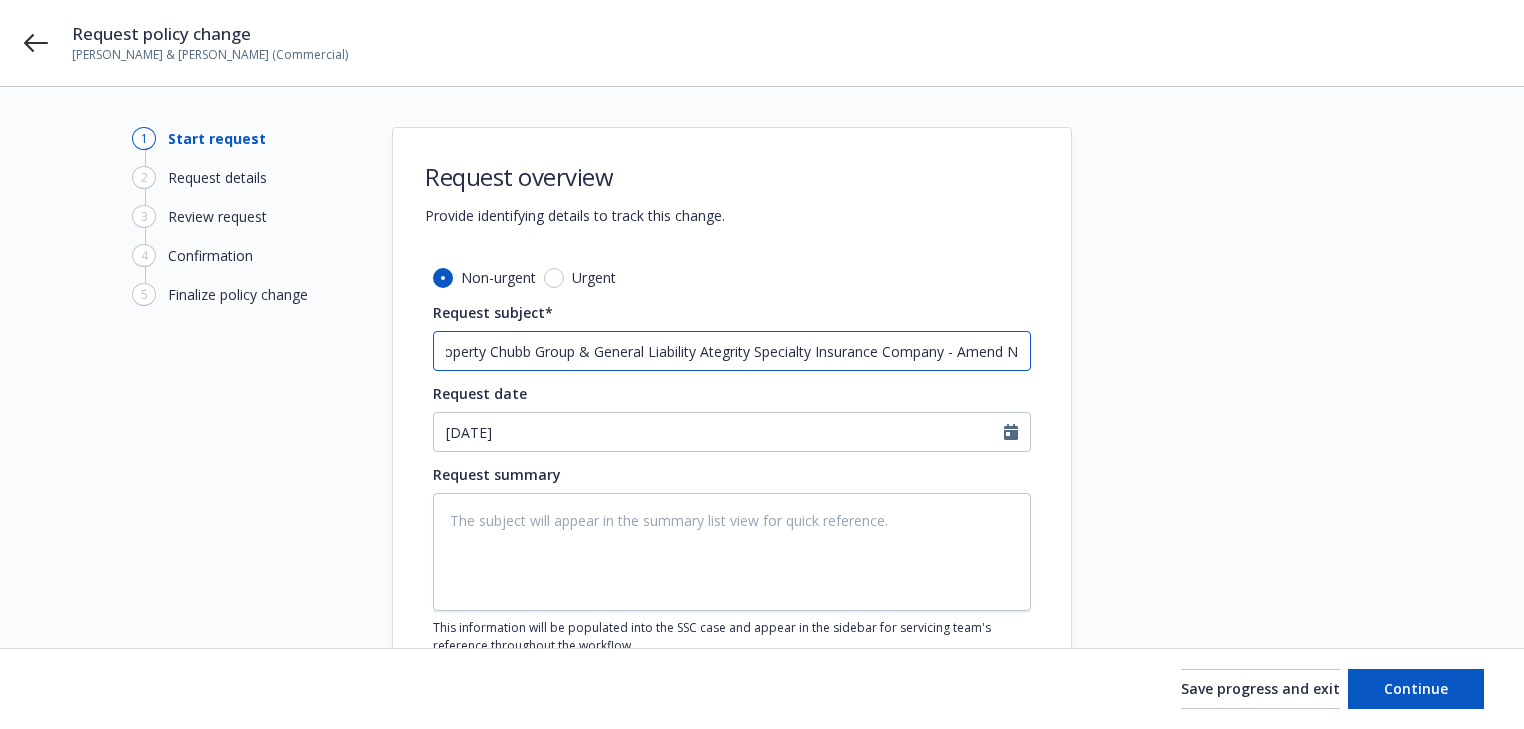 type on "x" 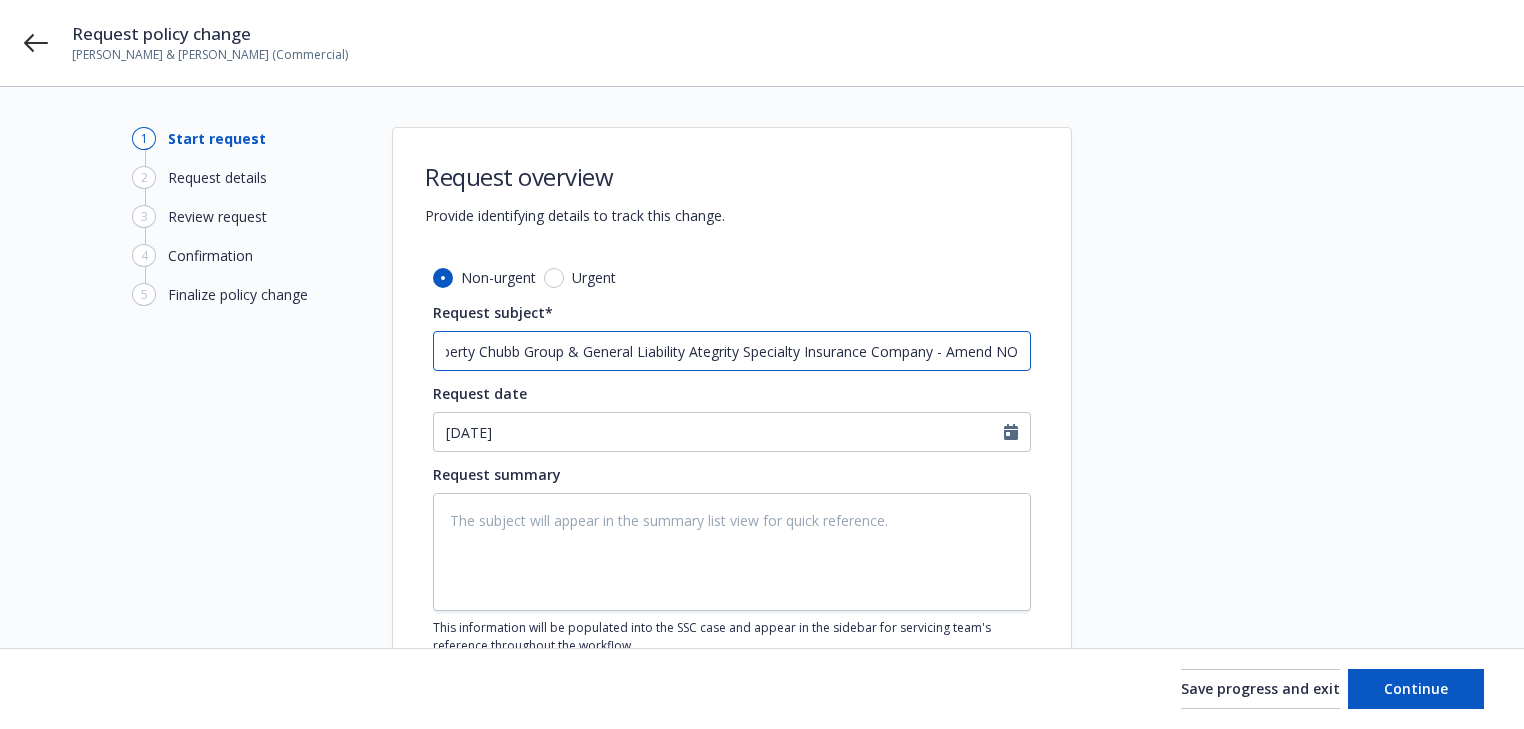 type on "x" 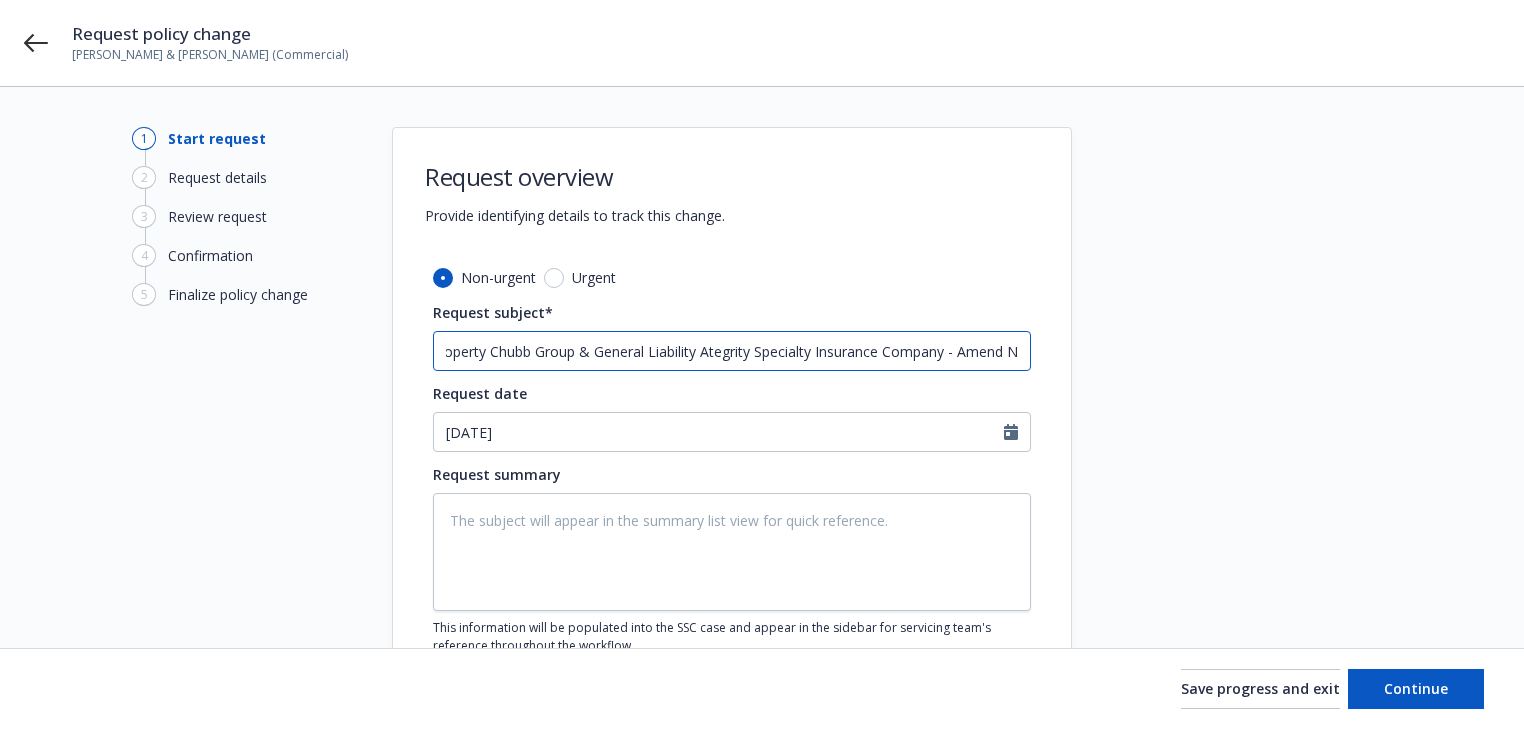 type on "x" 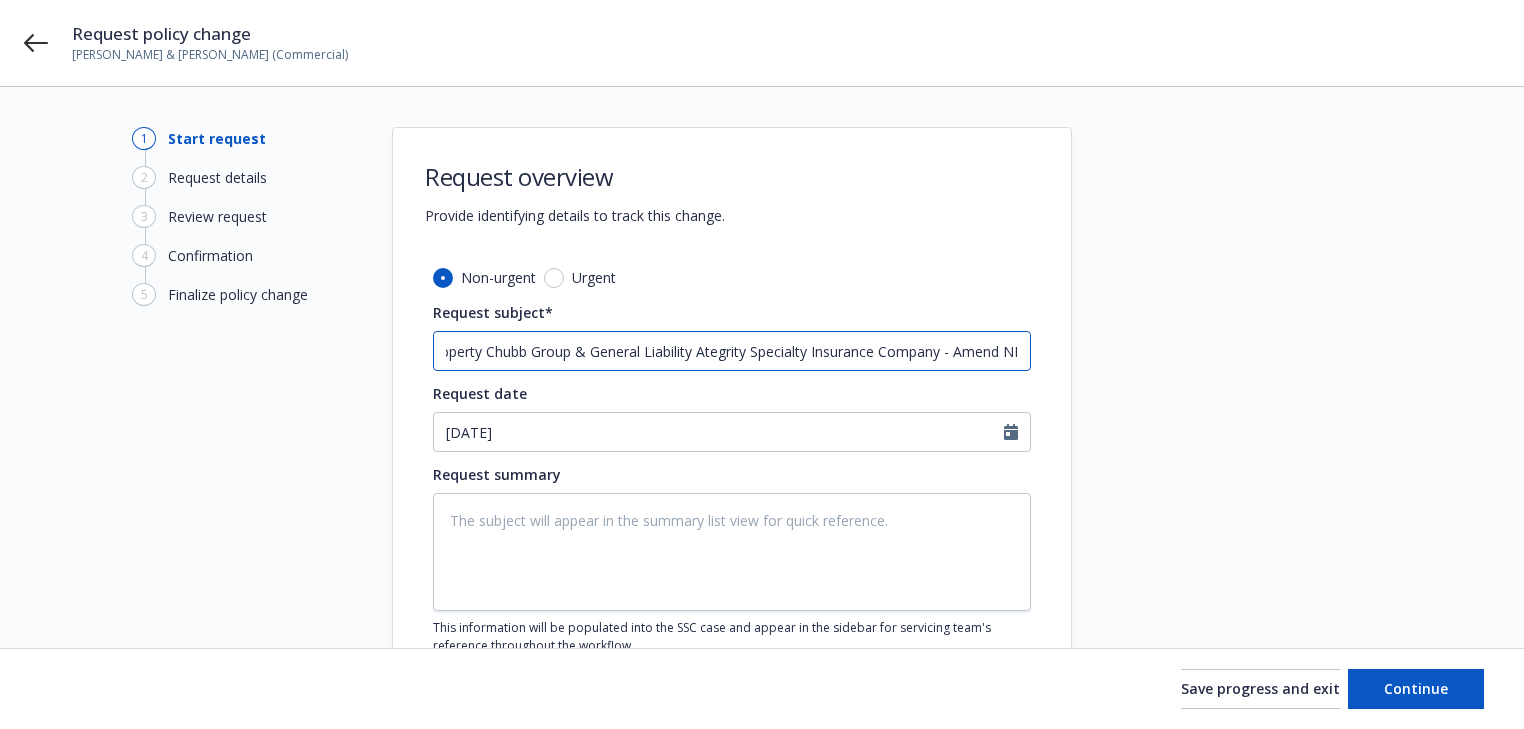 type on "x" 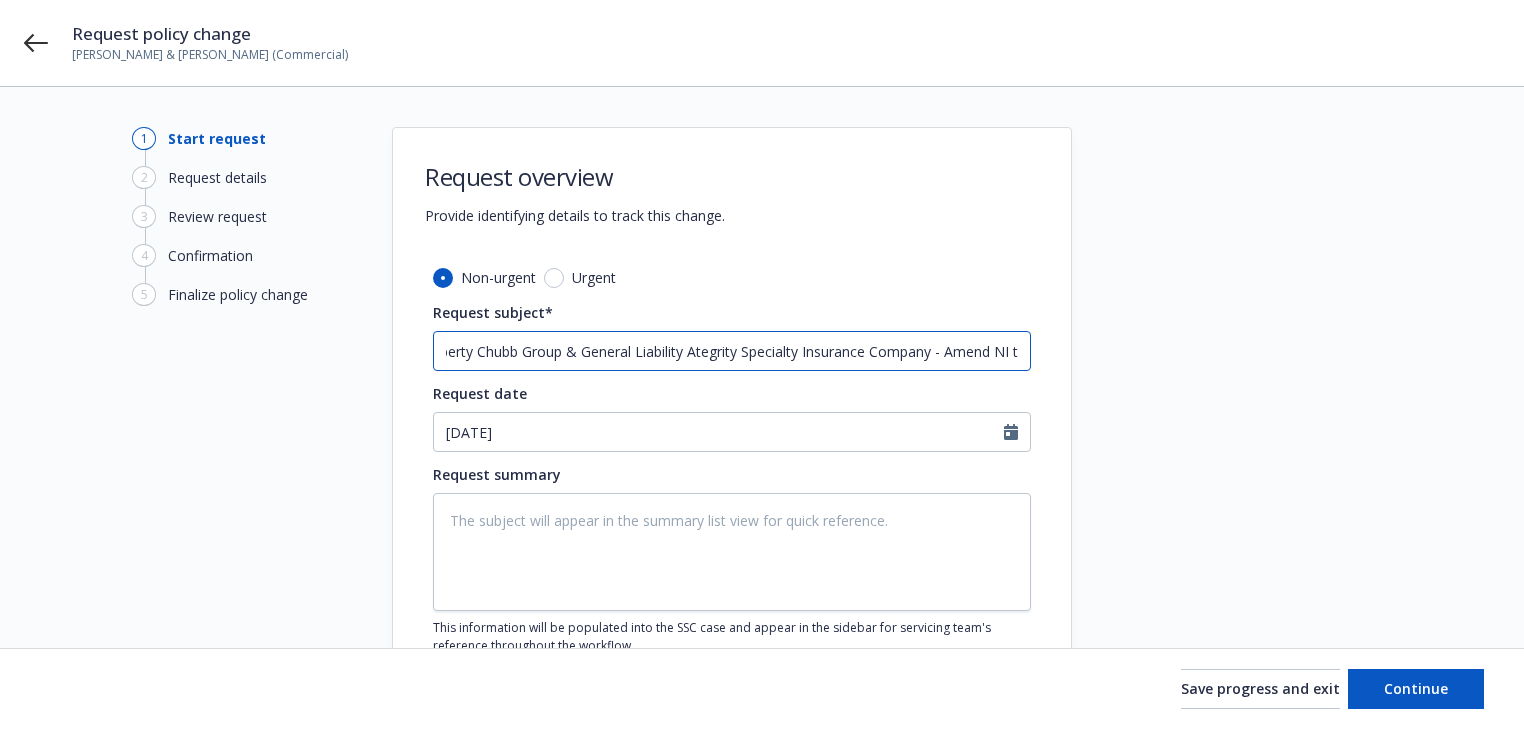 type on "x" 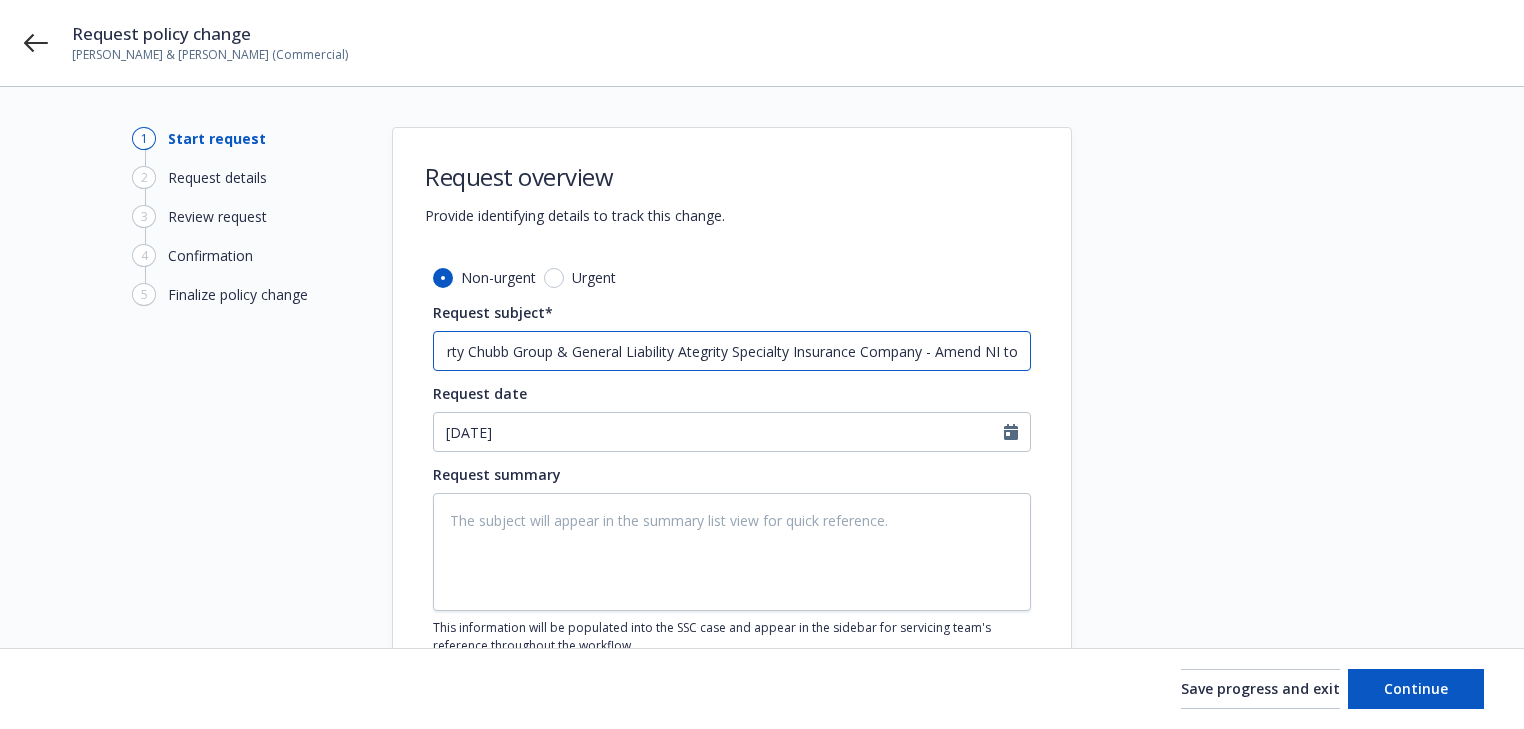 type on "x" 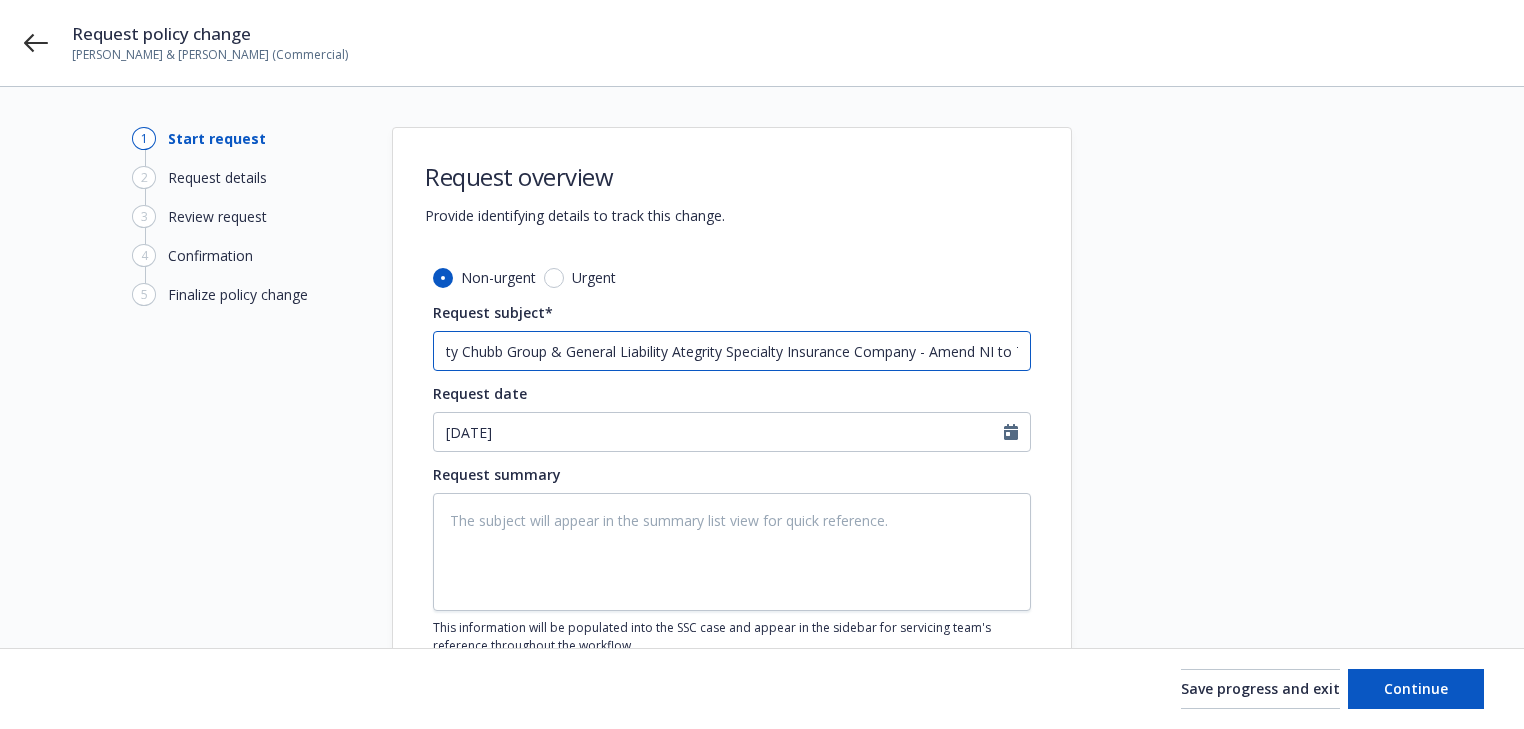 scroll, scrollTop: 0, scrollLeft: 420, axis: horizontal 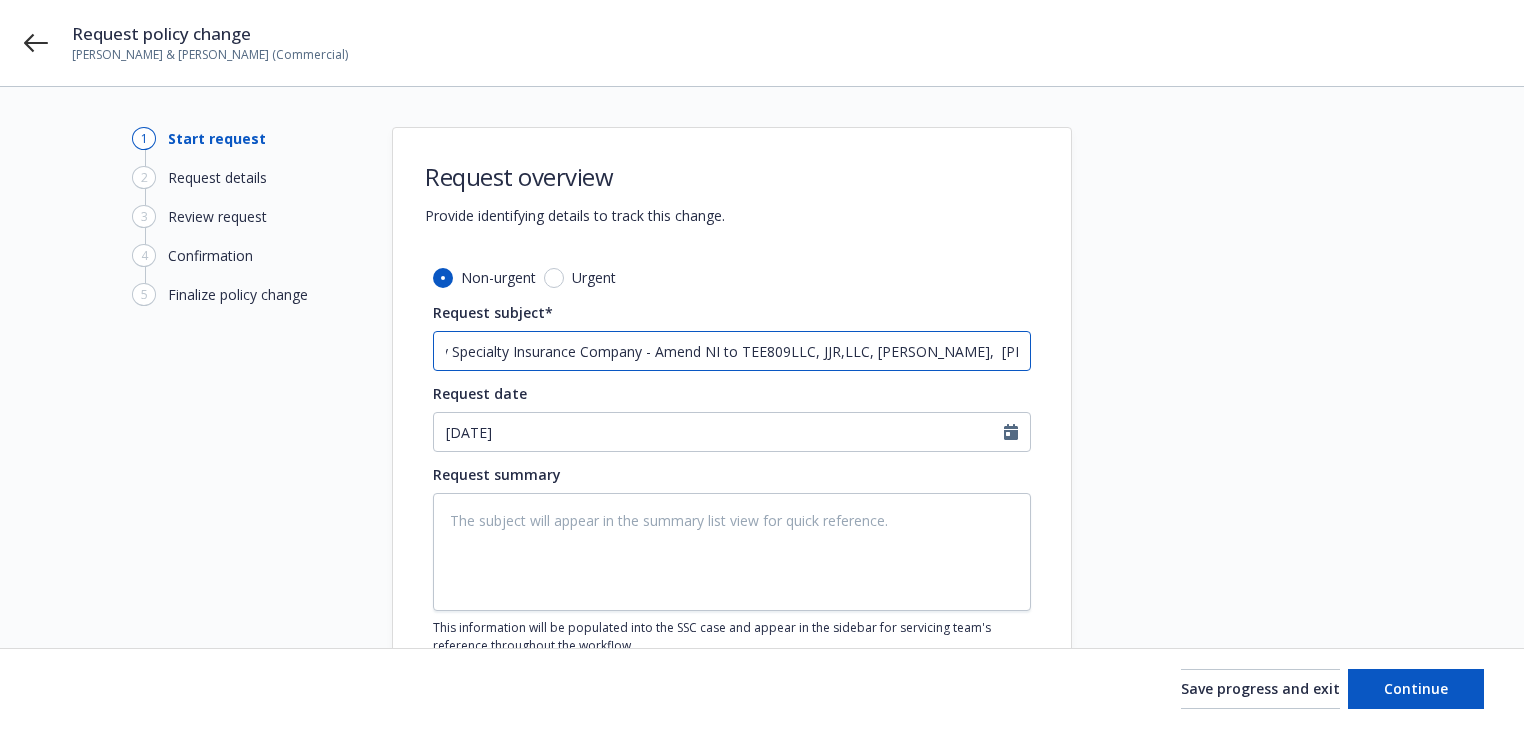 type on "25 Commercial Property Chubb Group & General Liability Ategrity Specialty Insurance Company - Amend NI to TEE809LLC, JJR,LLC, [PERSON_NAME],  [PERSON_NAME]" 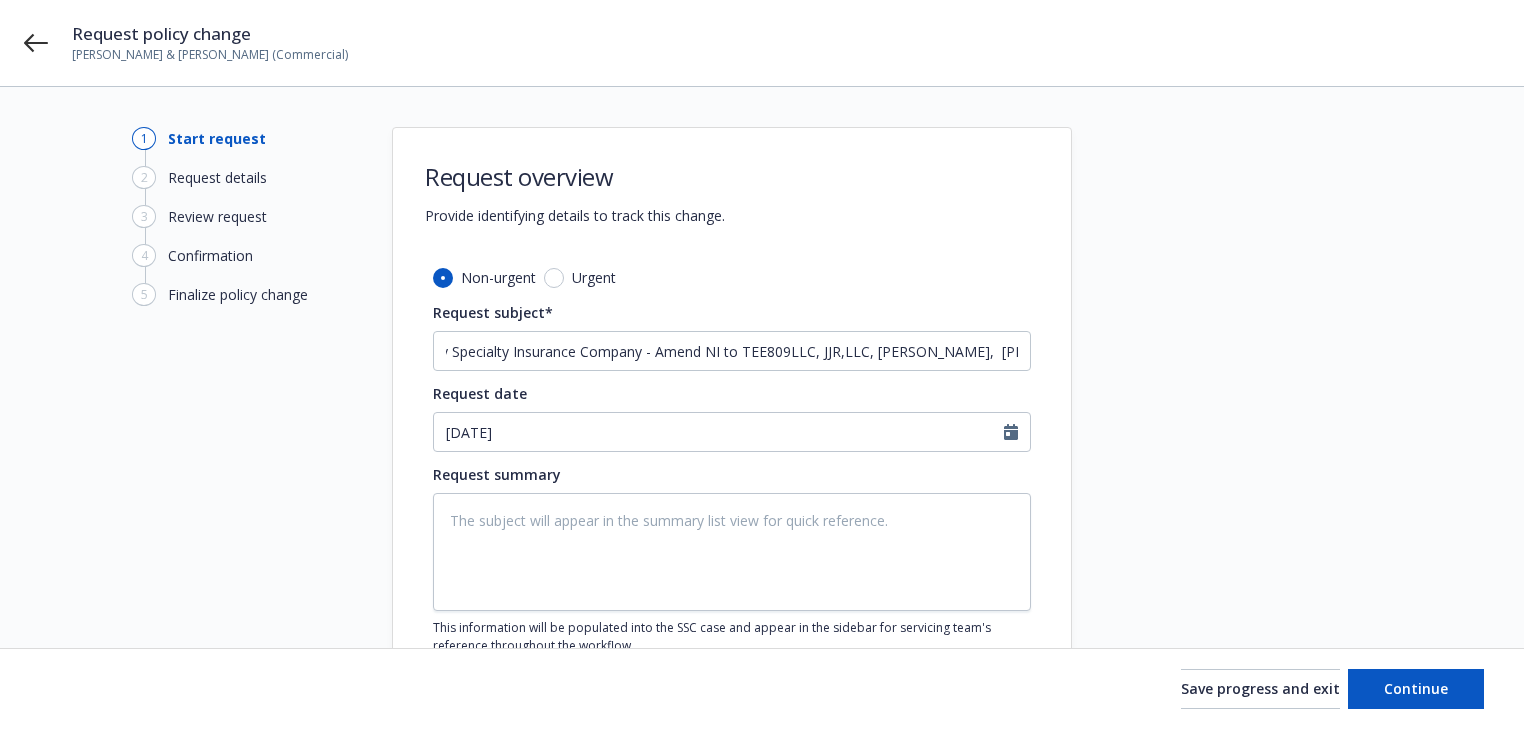 scroll, scrollTop: 0, scrollLeft: 0, axis: both 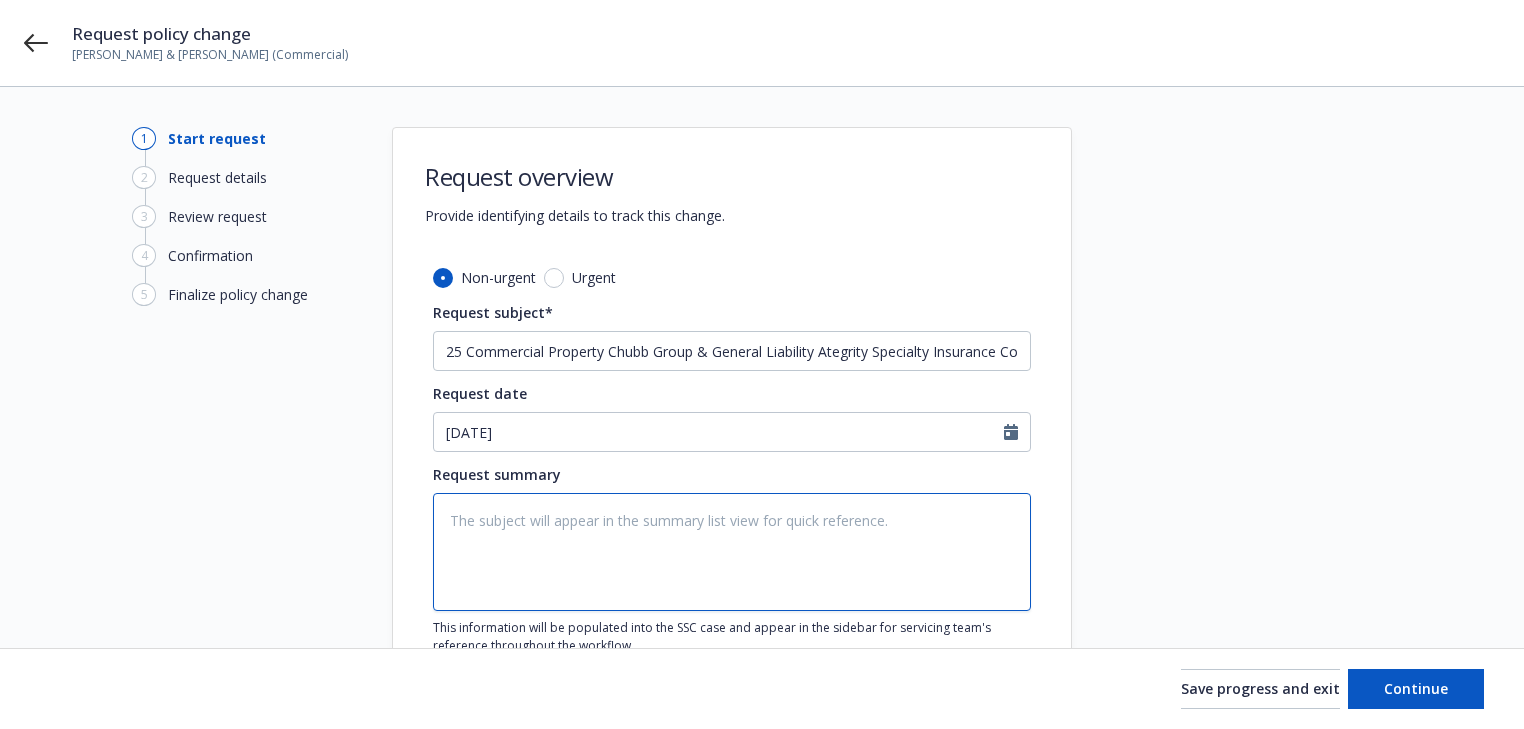 click at bounding box center [732, 552] 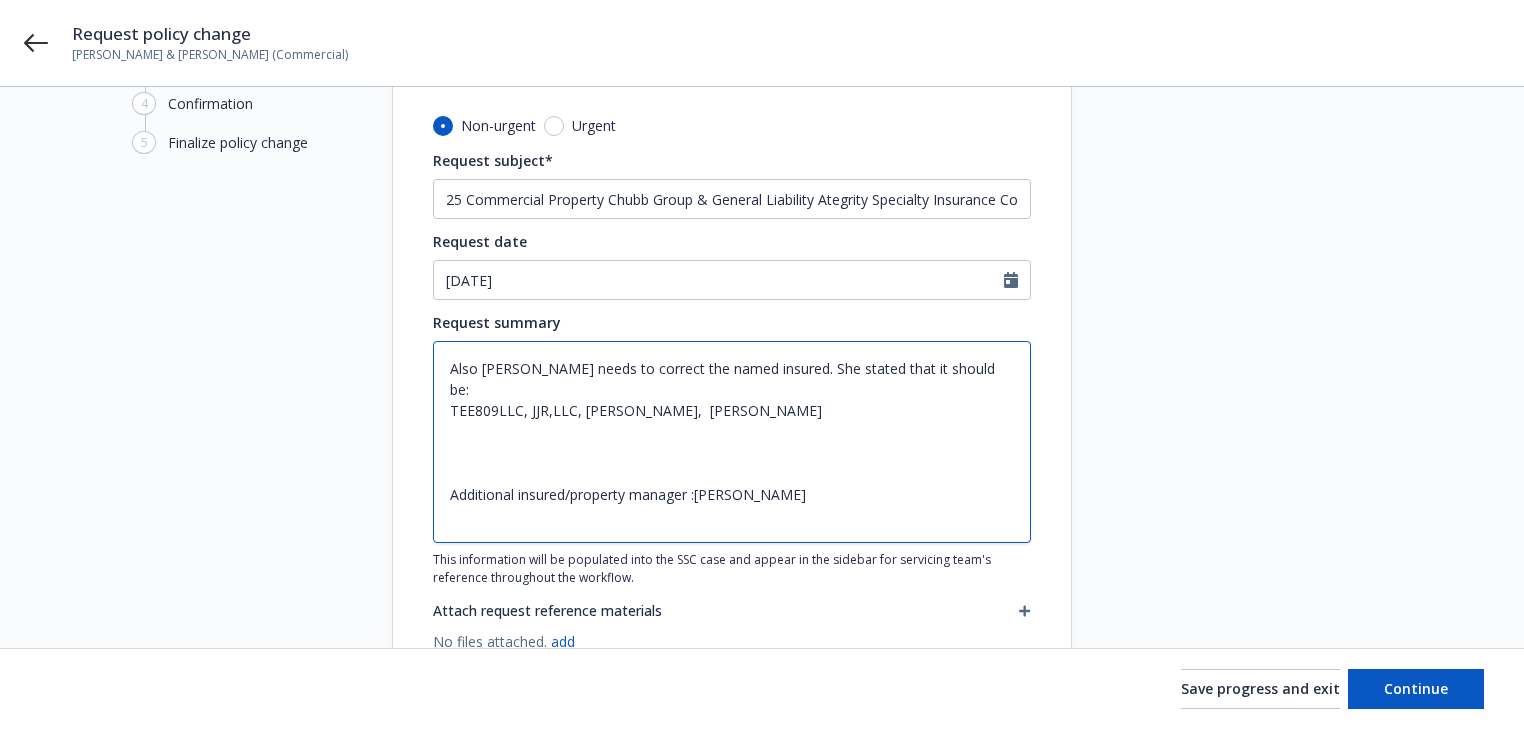 scroll, scrollTop: 160, scrollLeft: 0, axis: vertical 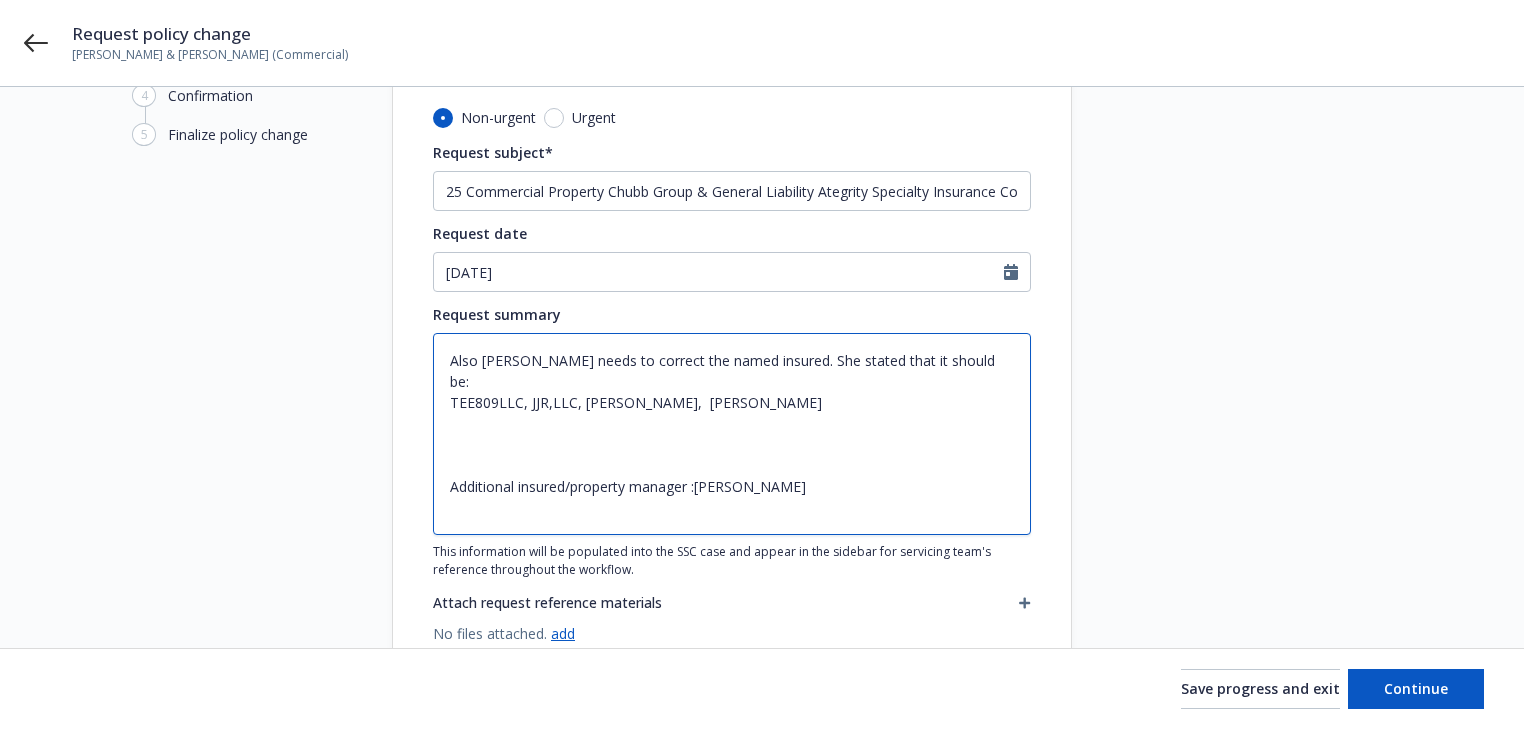 click on "Also [PERSON_NAME] needs to correct the named insured. She stated that it should be:
TEE809LLC, JJR,LLC, [PERSON_NAME],  [PERSON_NAME]
Additional insured/property manager :[PERSON_NAME]" at bounding box center (732, 434) 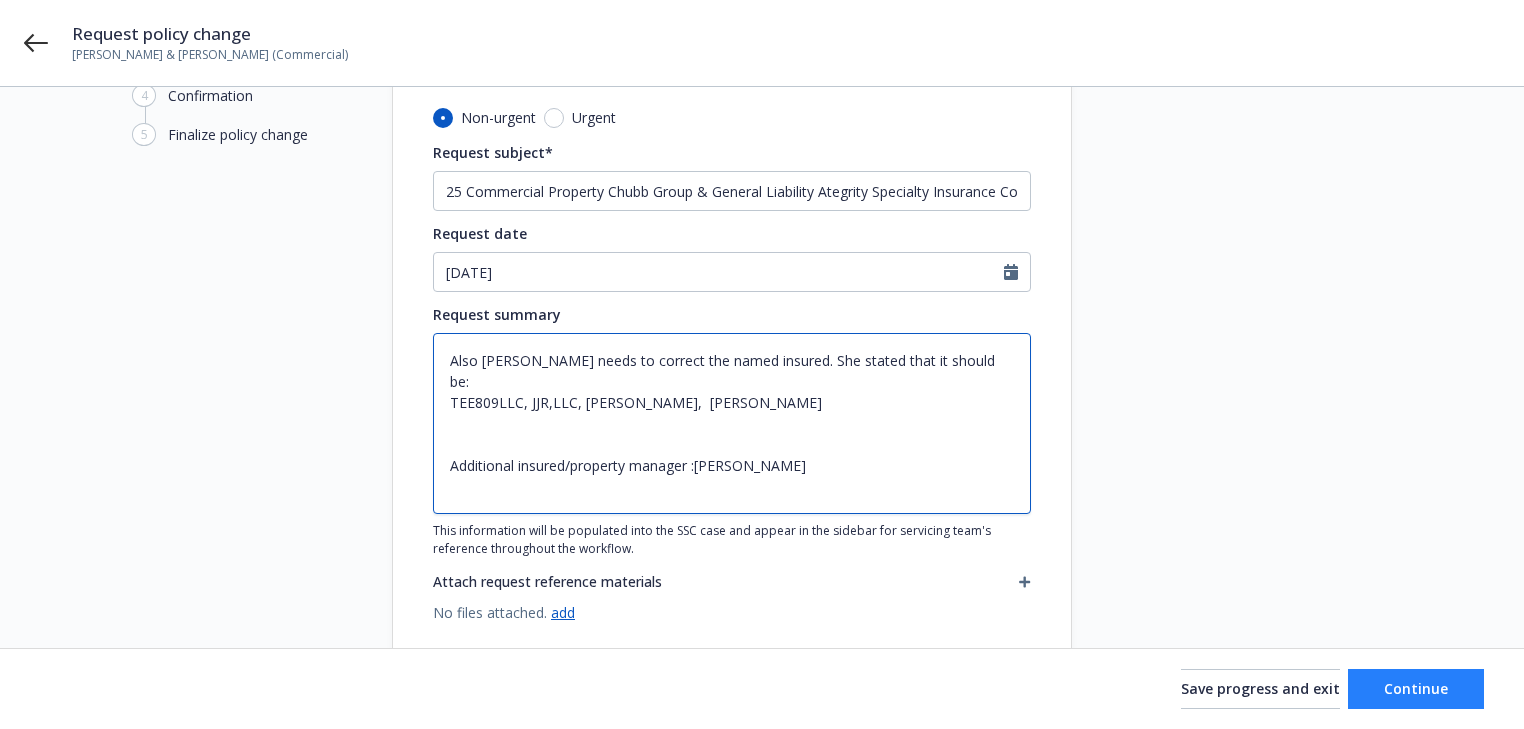 type on "Also [PERSON_NAME] needs to correct the named insured. She stated that it should be:
TEE809LLC, JJR,LLC, [PERSON_NAME],  [PERSON_NAME]
Additional insured/property manager :[PERSON_NAME]" 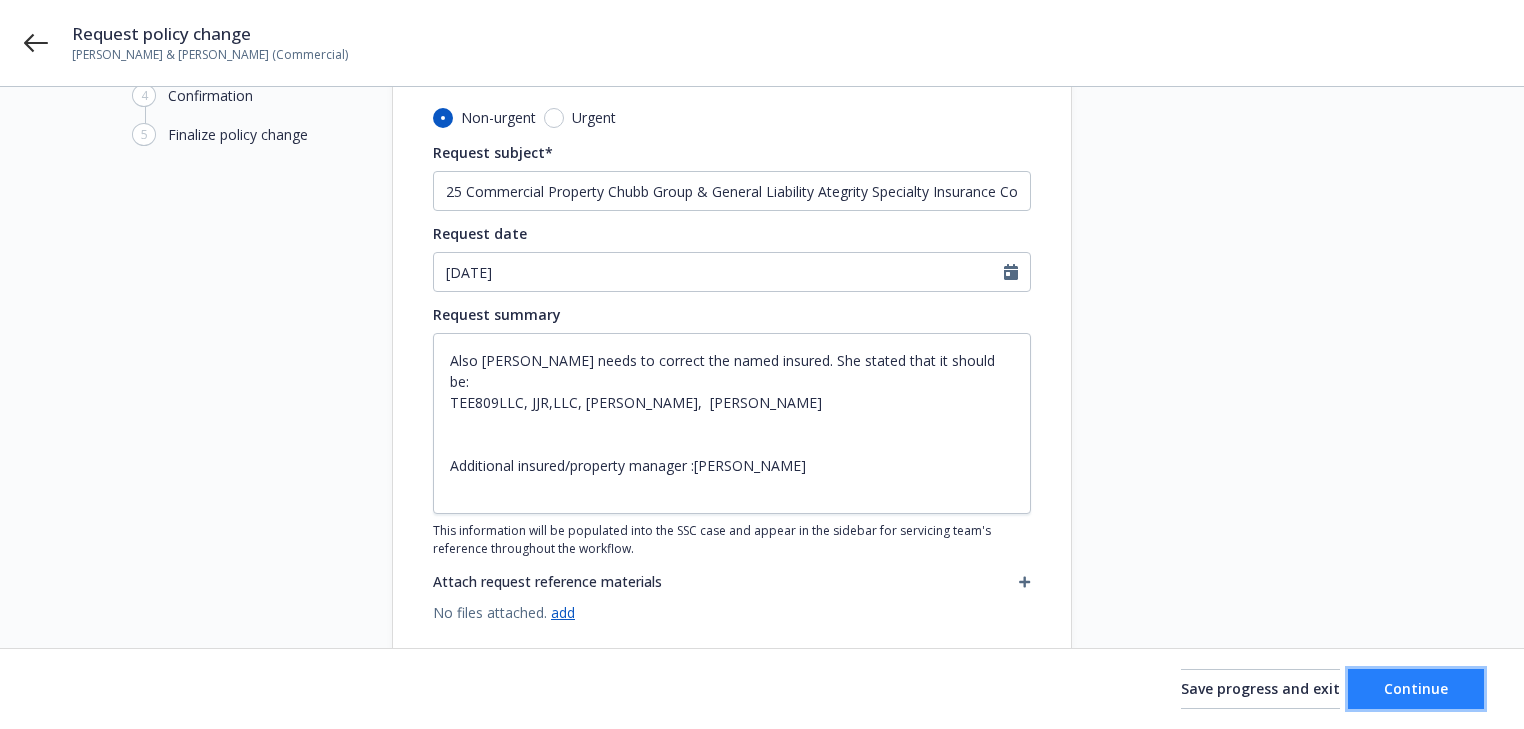 click on "Continue" at bounding box center (1416, 688) 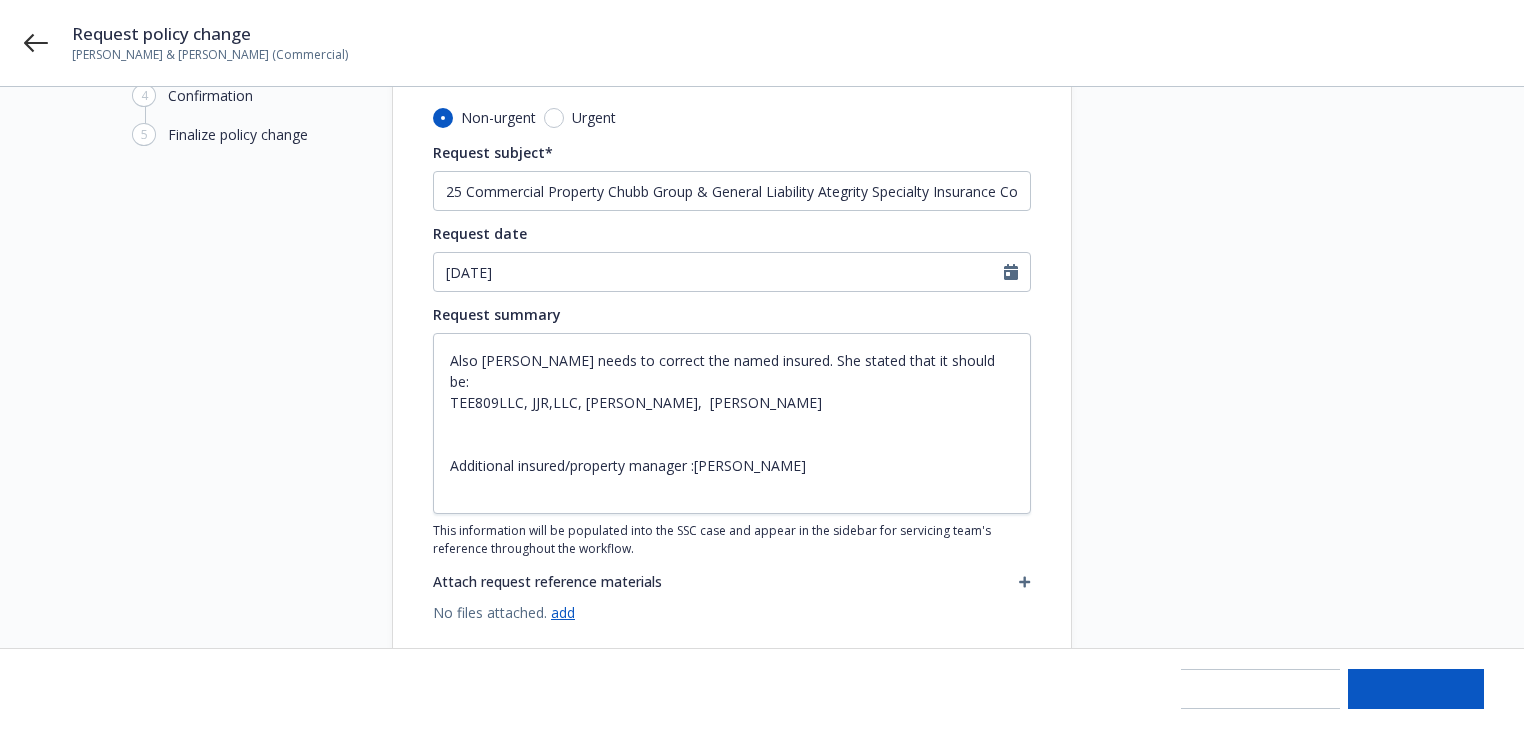 type on "x" 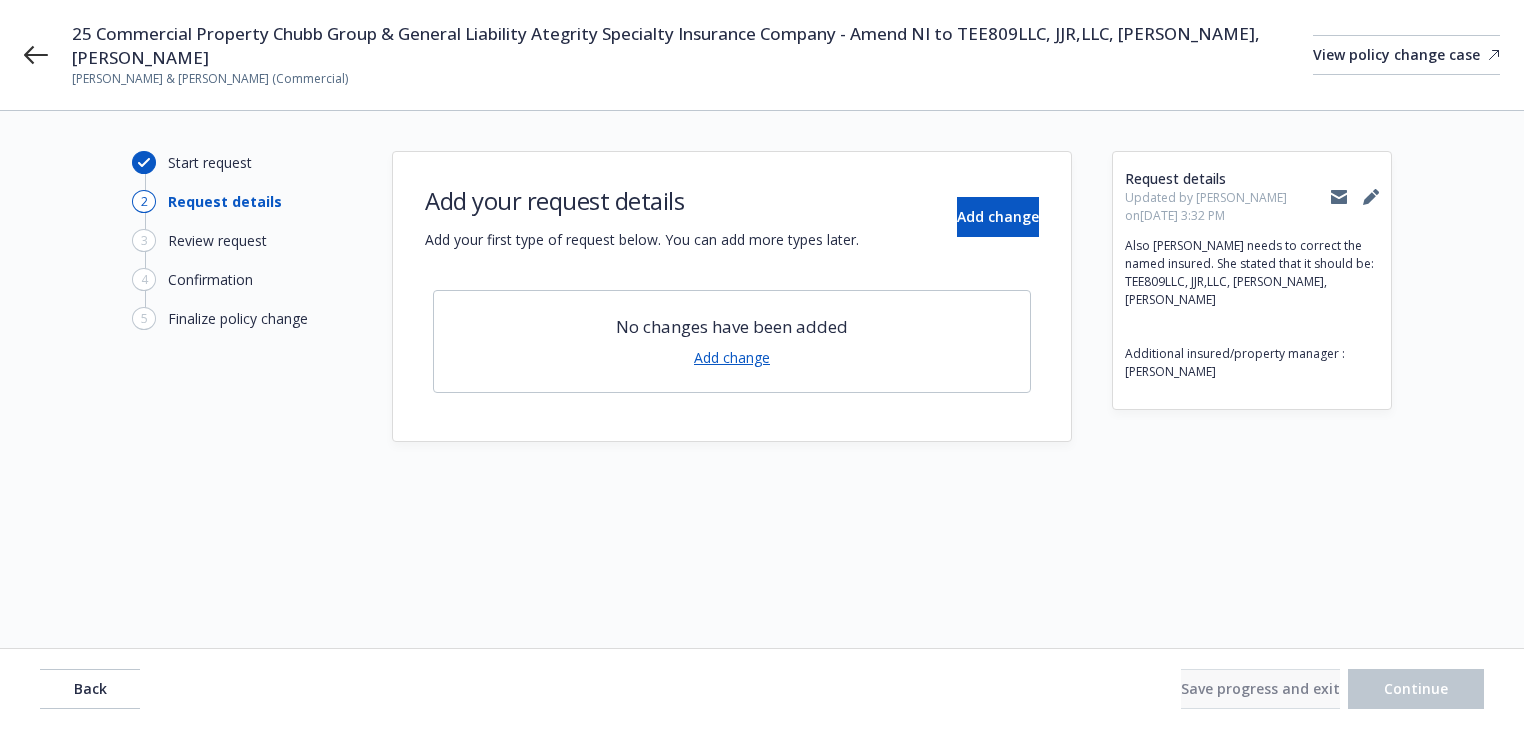 scroll, scrollTop: 0, scrollLeft: 0, axis: both 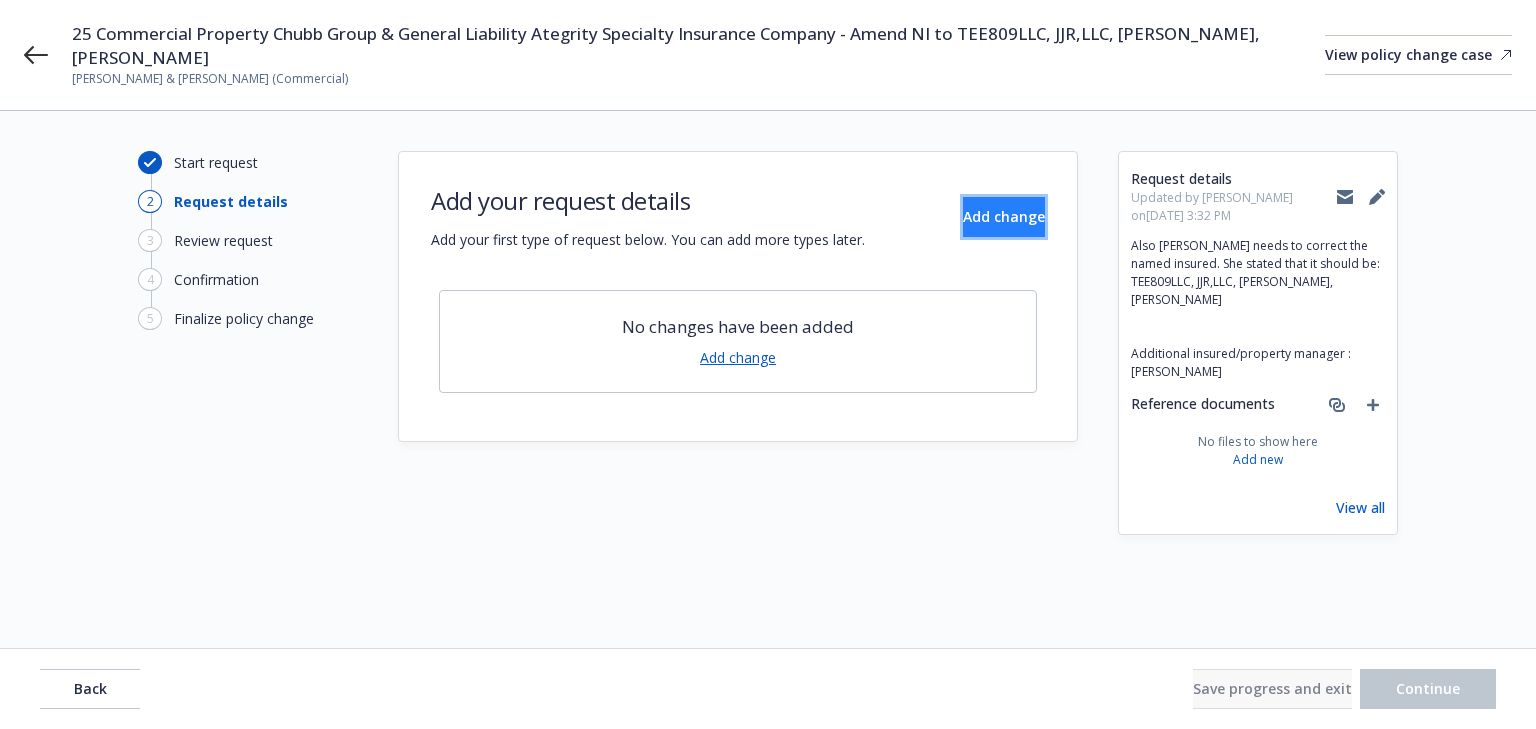 click on "Add change" at bounding box center [1004, 216] 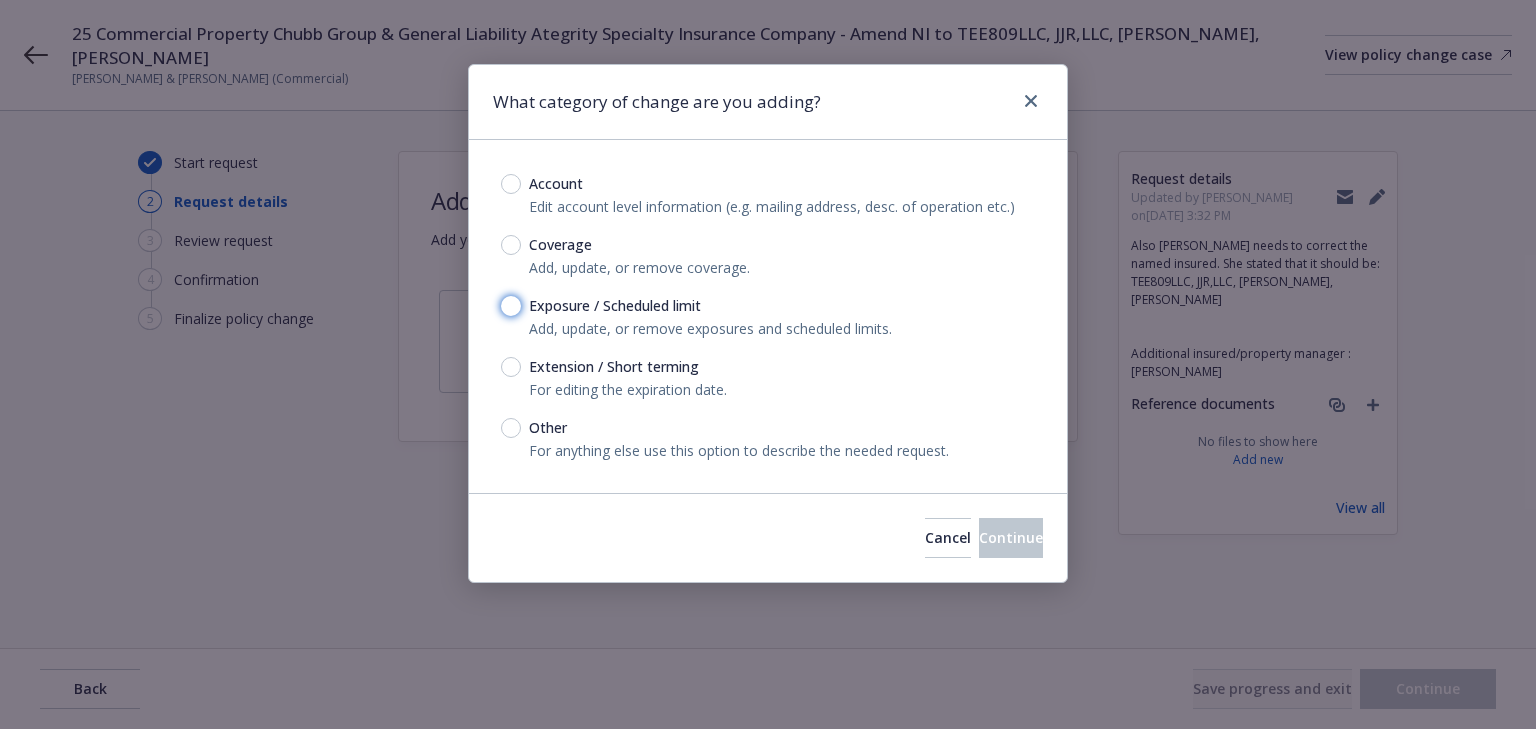 click on "Exposure / Scheduled limit" at bounding box center (511, 306) 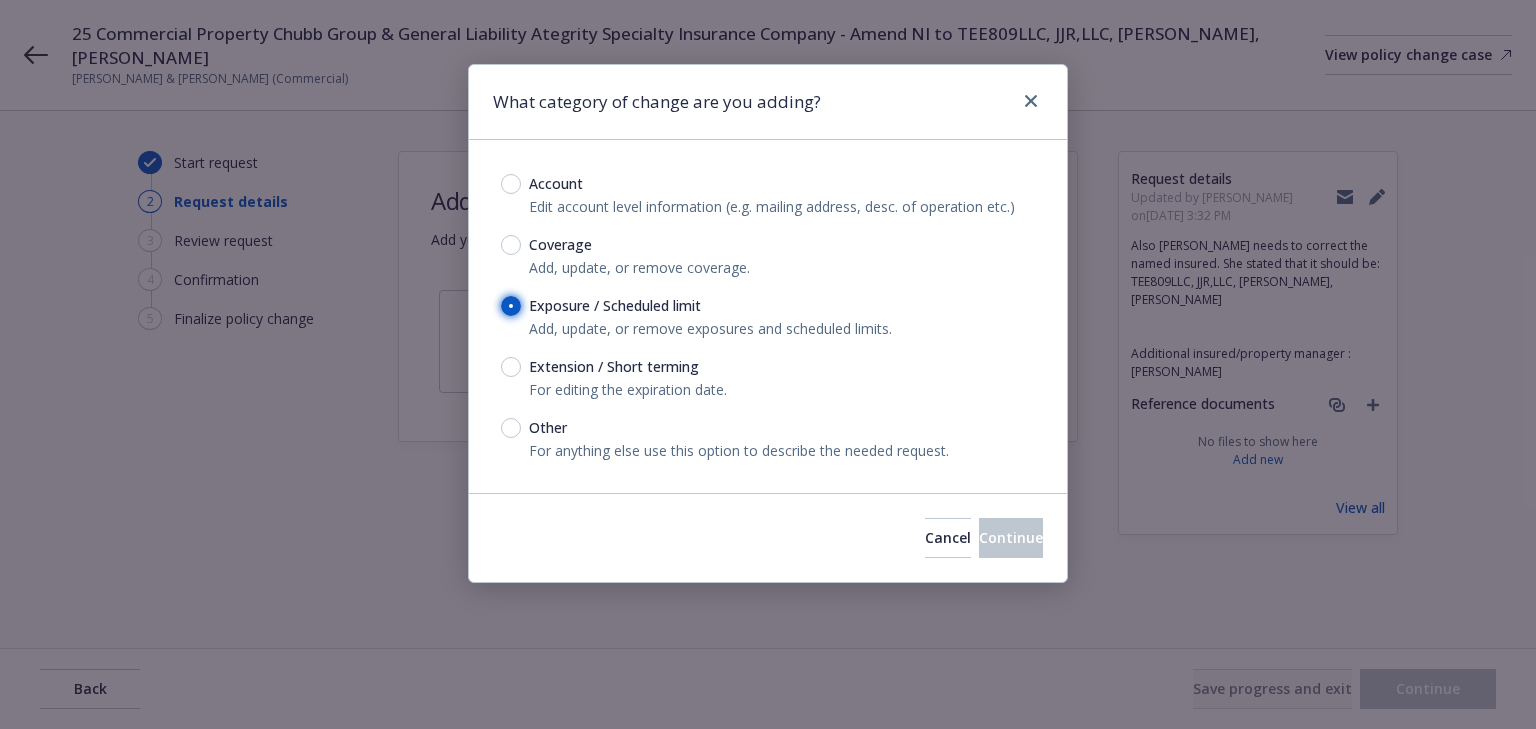 radio on "true" 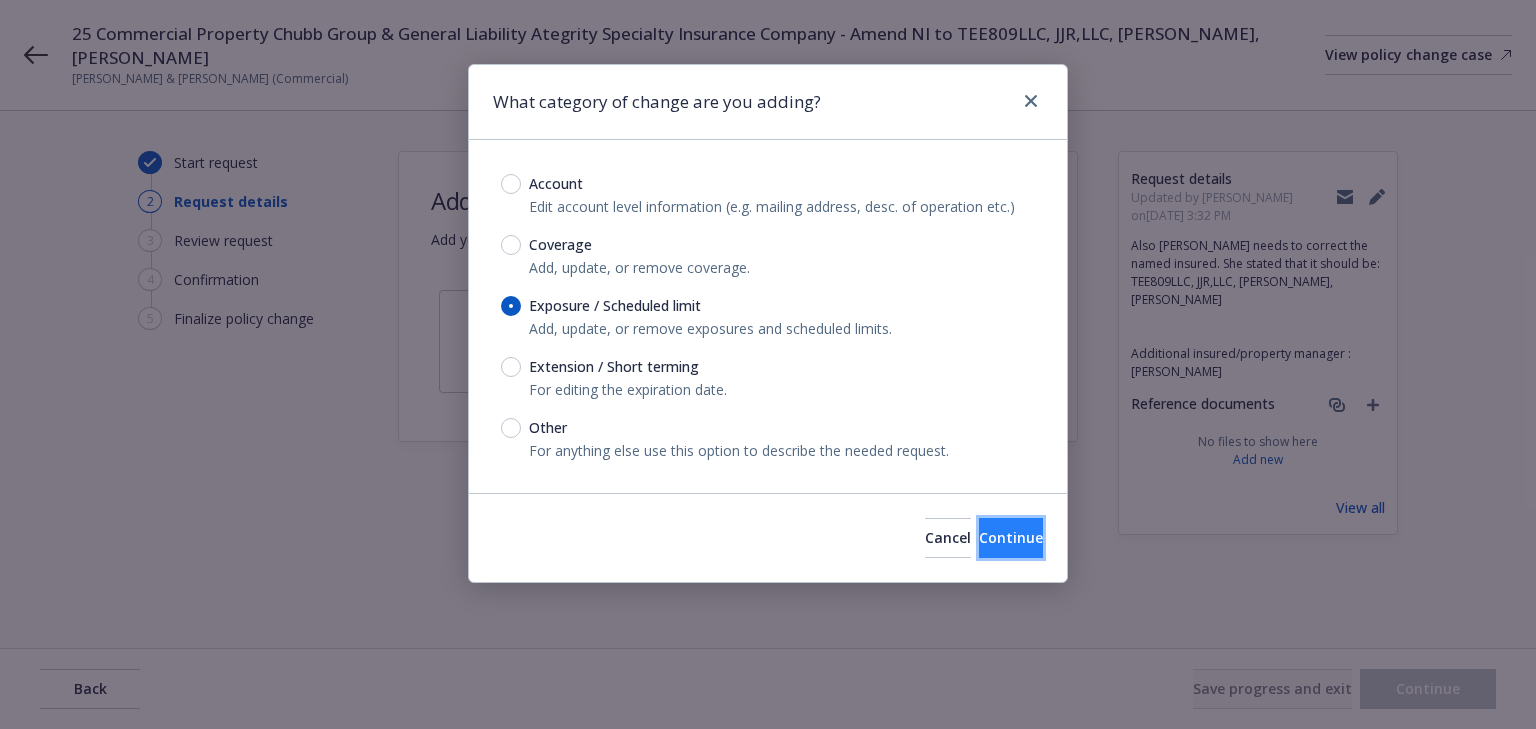 click on "Continue" at bounding box center (1011, 537) 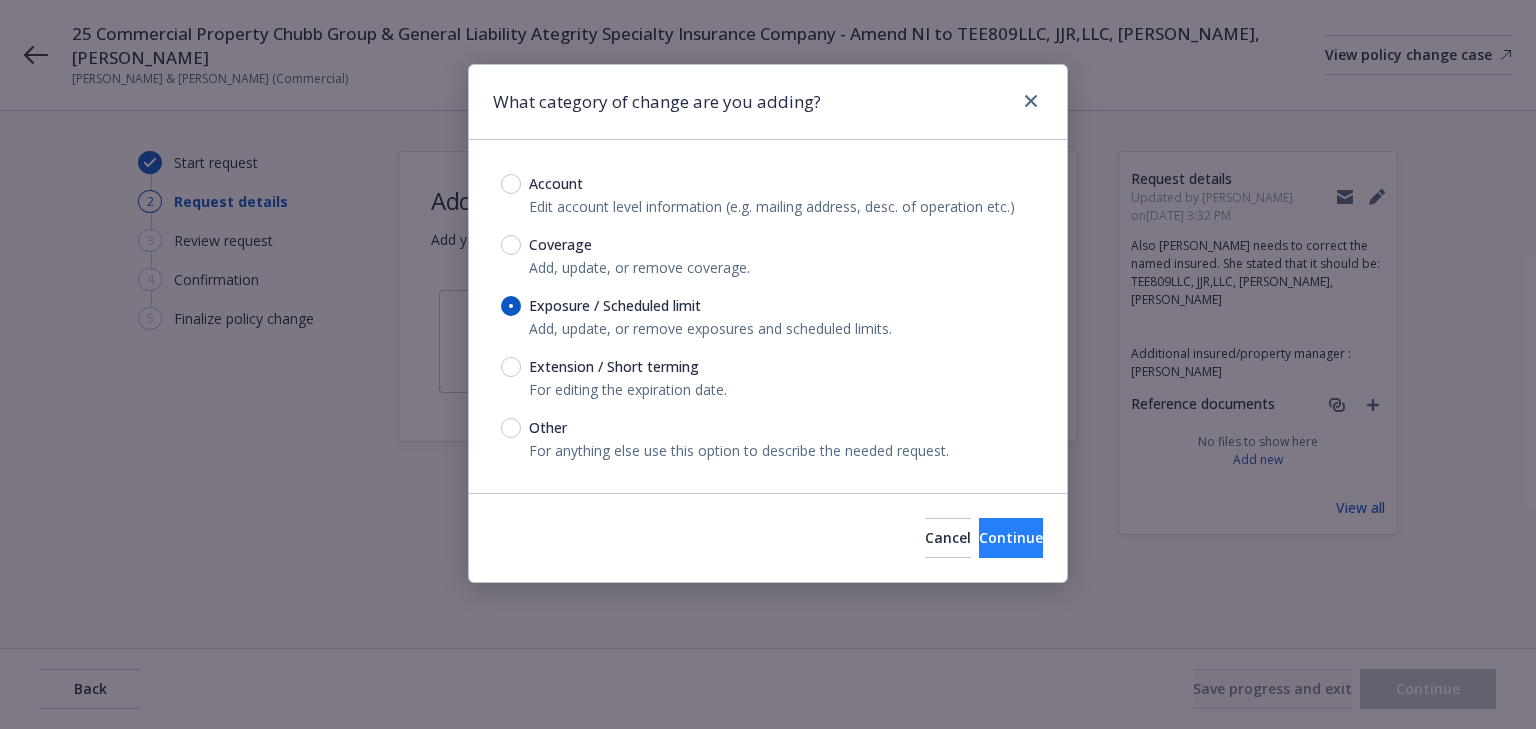 type 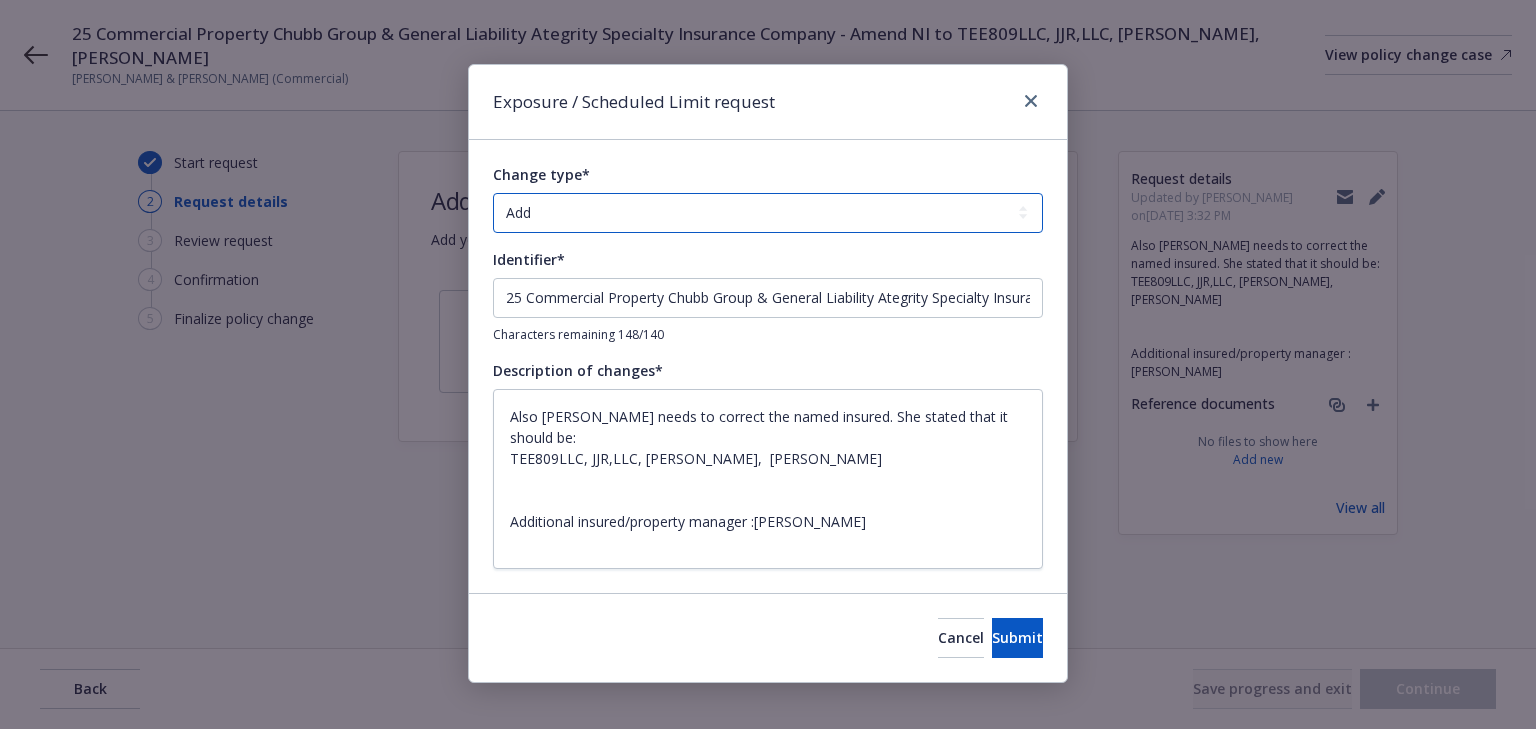 click on "Add Audit Change Remove" at bounding box center (768, 213) 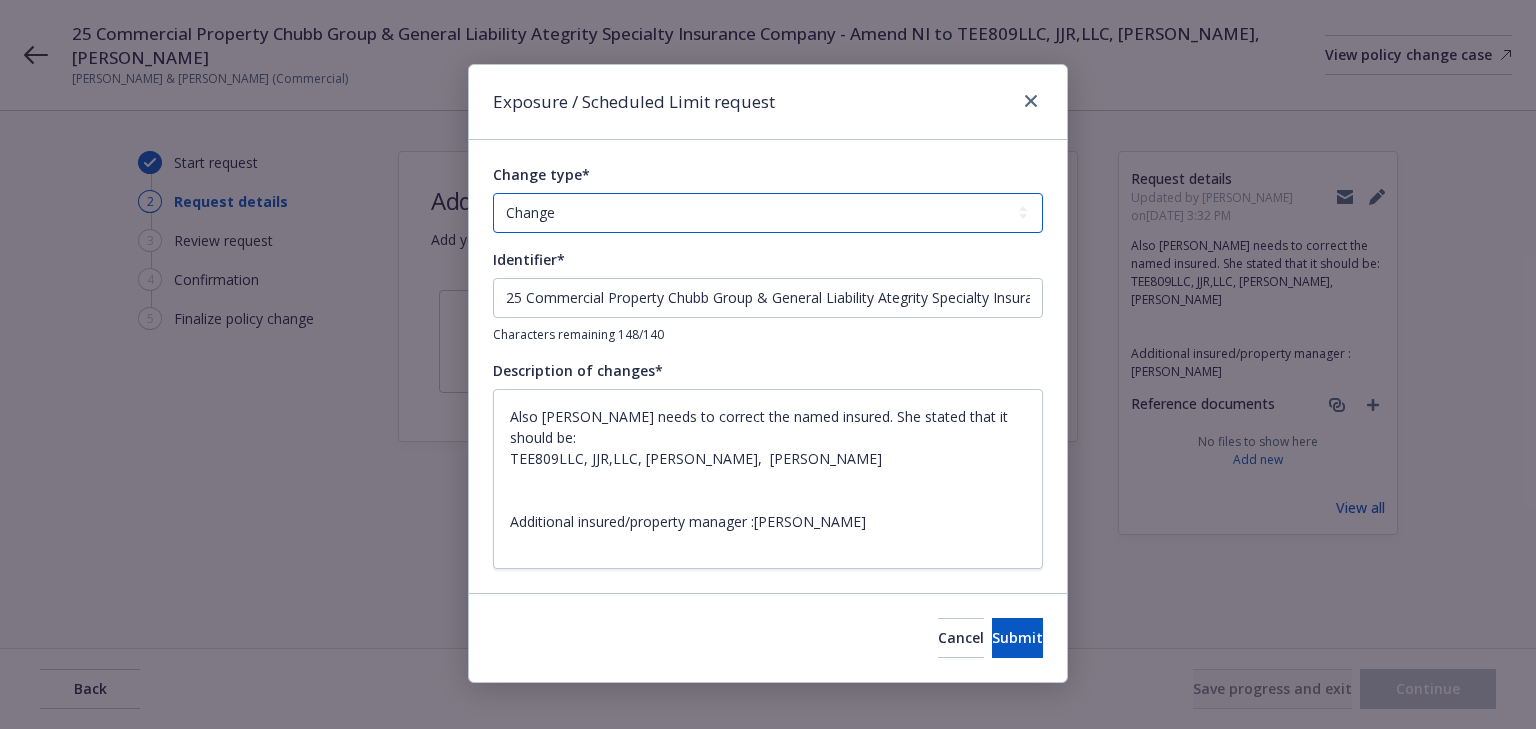 click on "Add Audit Change Remove" at bounding box center (768, 213) 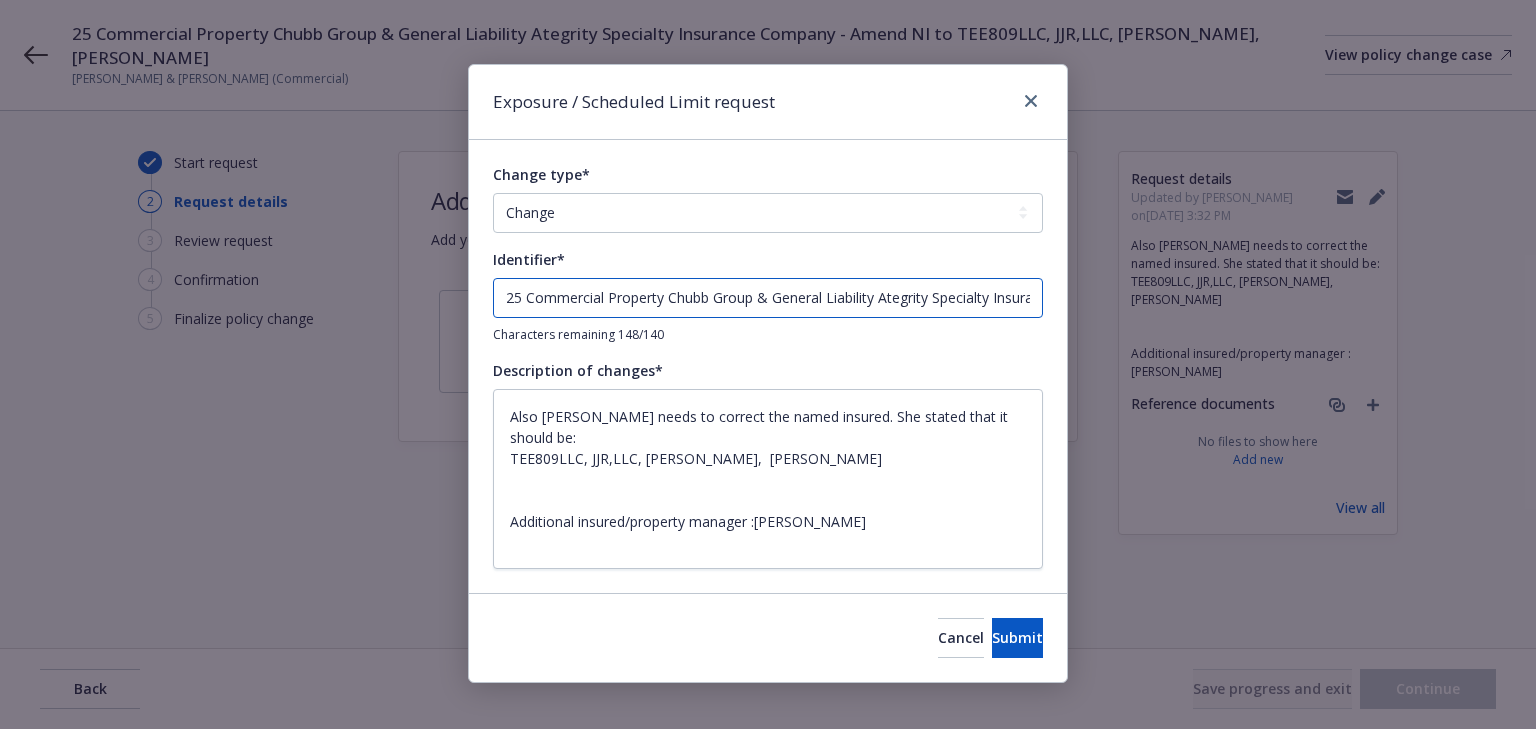 drag, startPoint x: 941, startPoint y: 298, endPoint x: -267, endPoint y: 293, distance: 1208.0104 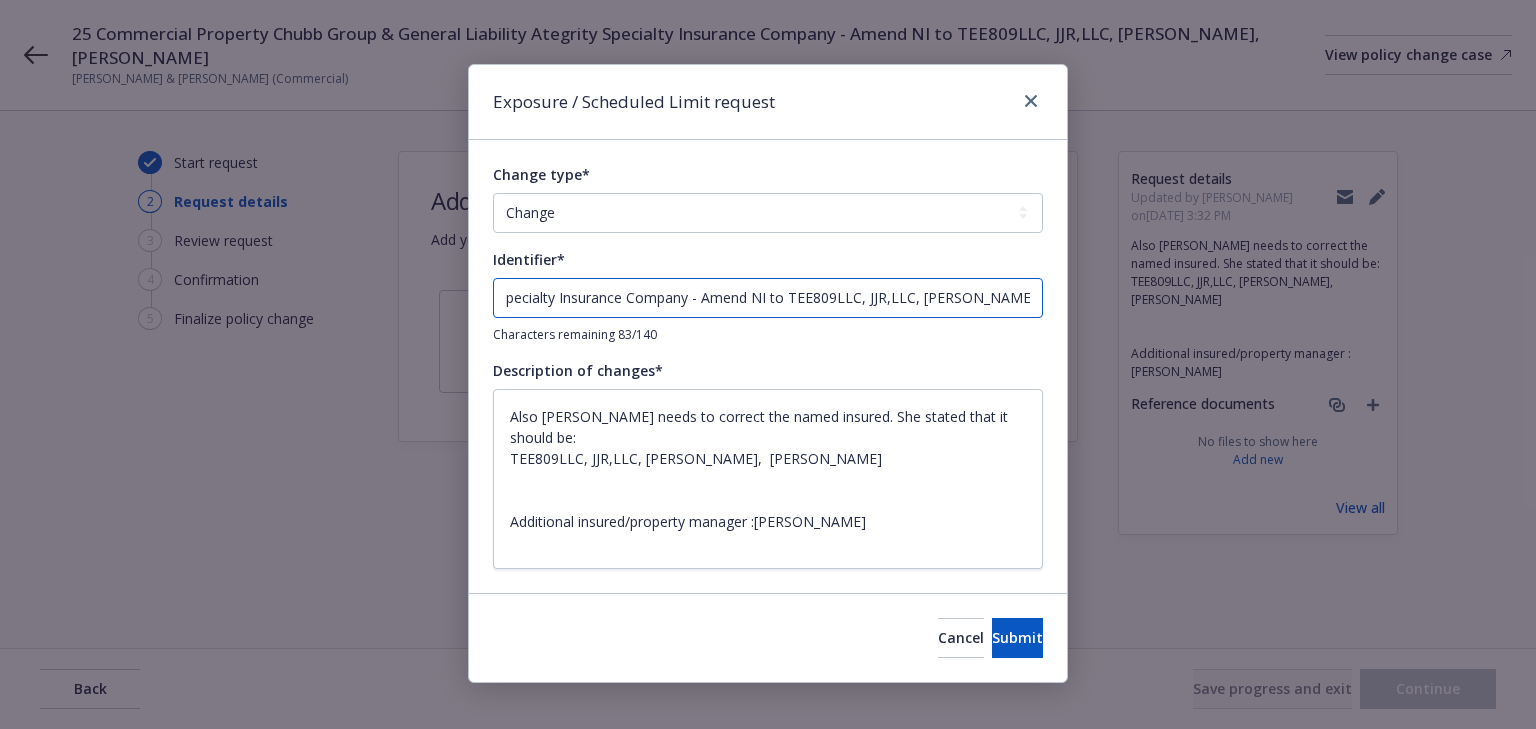 drag, startPoint x: 696, startPoint y: 296, endPoint x: -192, endPoint y: 296, distance: 888 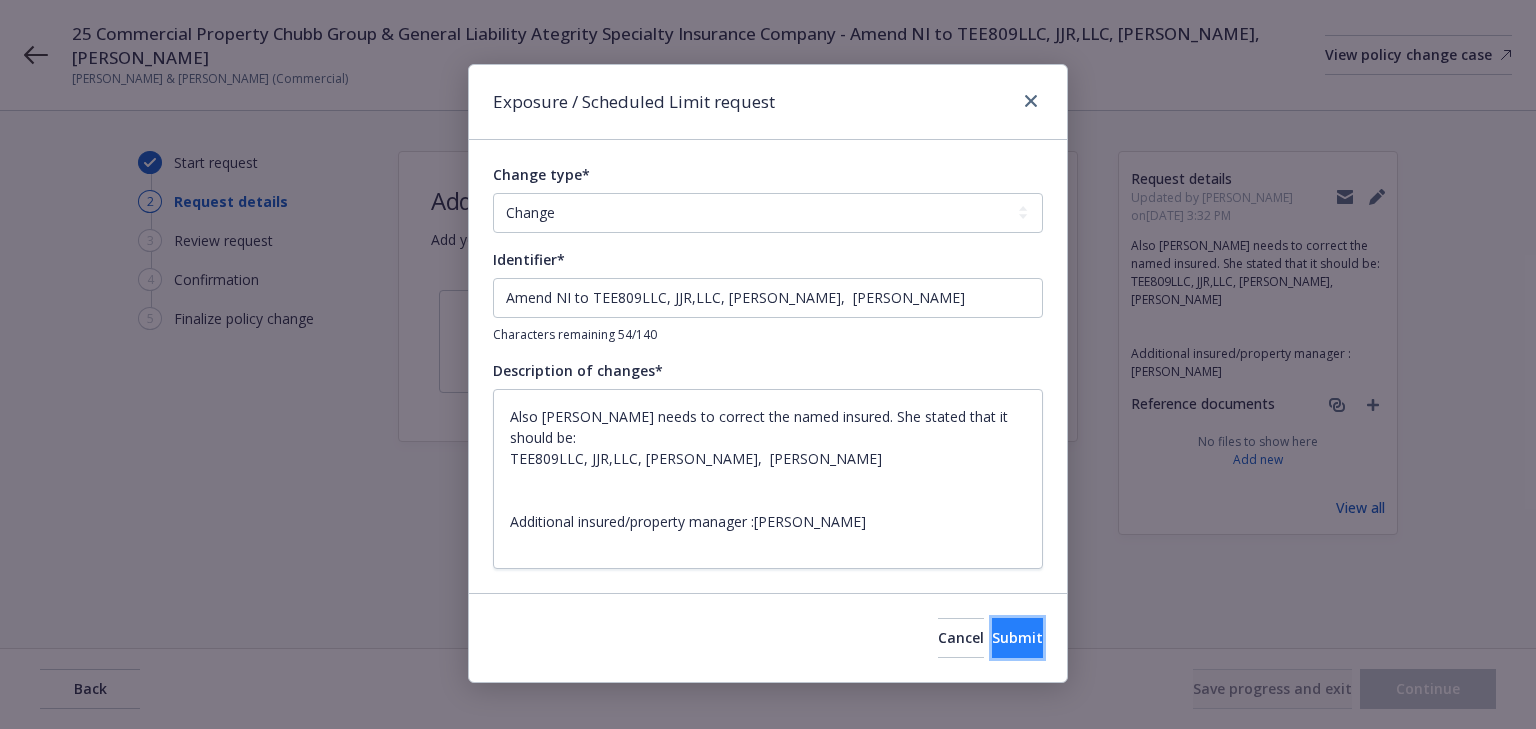 click on "Submit" at bounding box center [1017, 637] 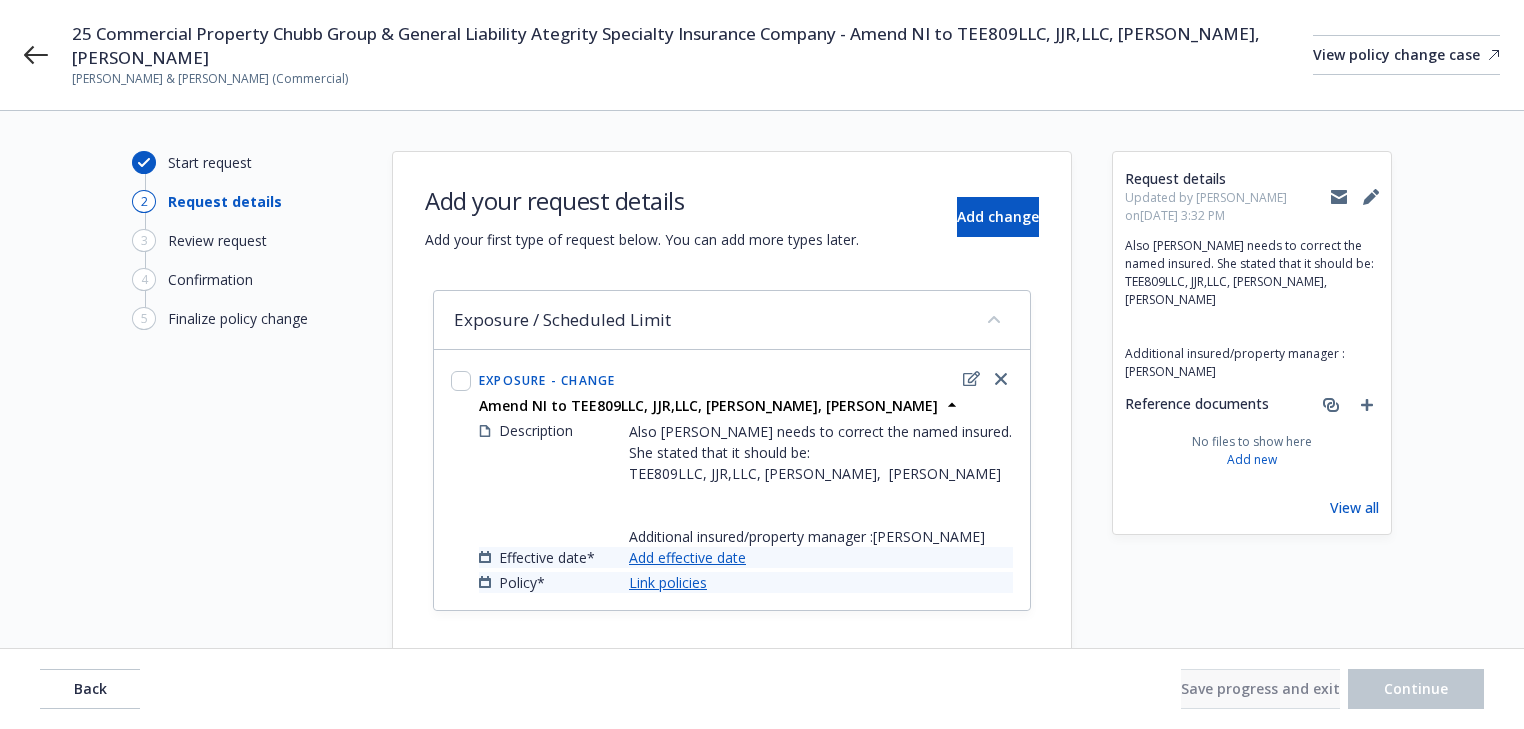 click on "Add effective date" at bounding box center (687, 557) 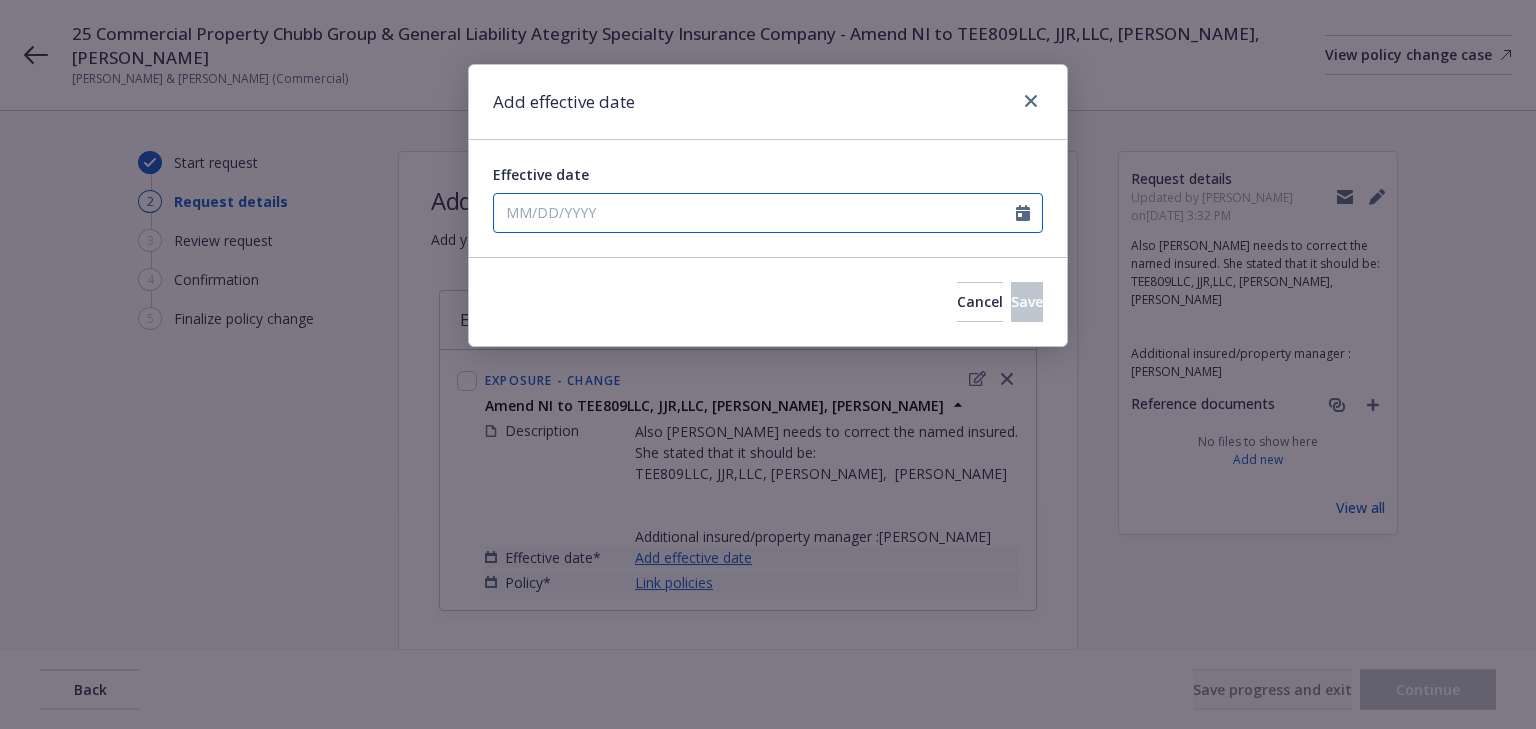 click on "Effective date" at bounding box center (755, 213) 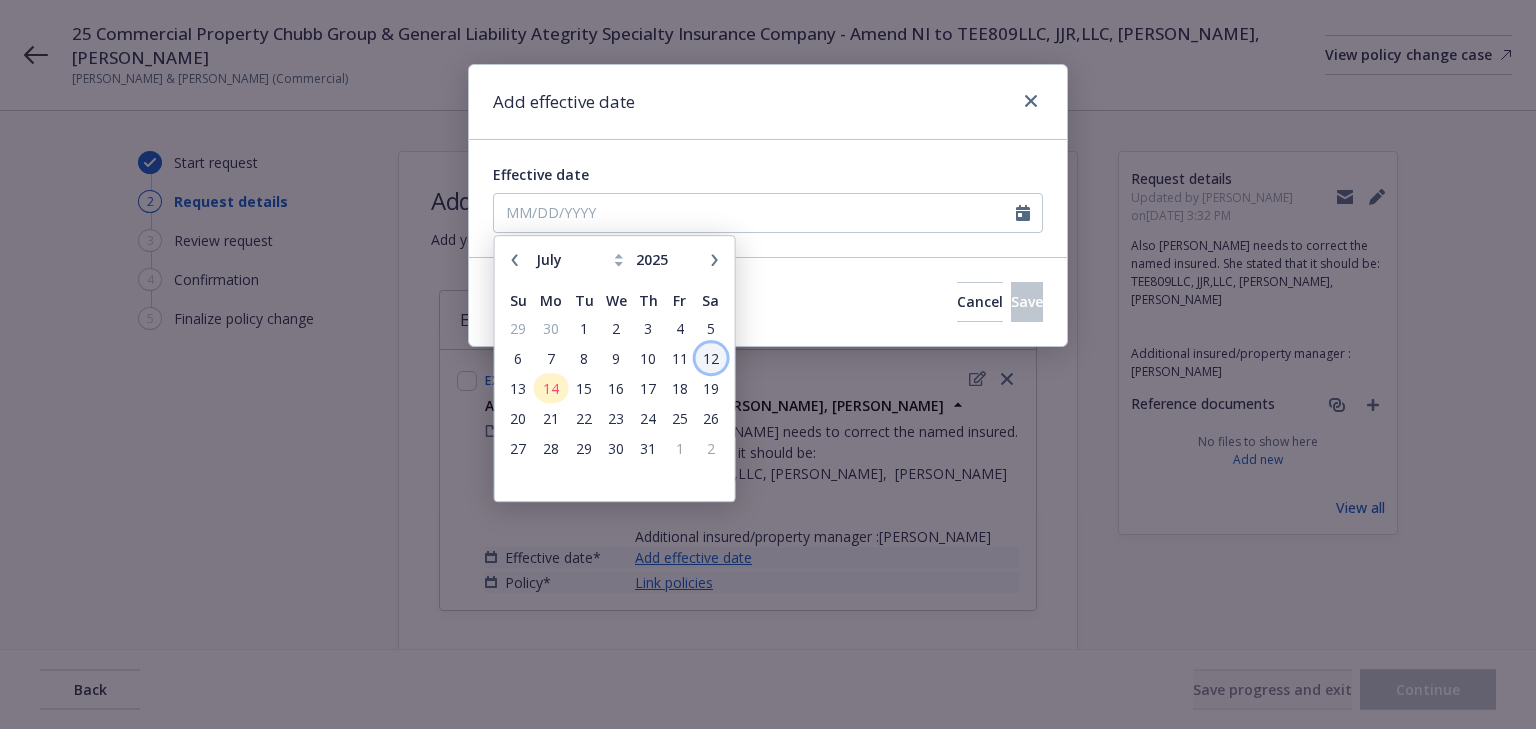 click on "12" at bounding box center [710, 358] 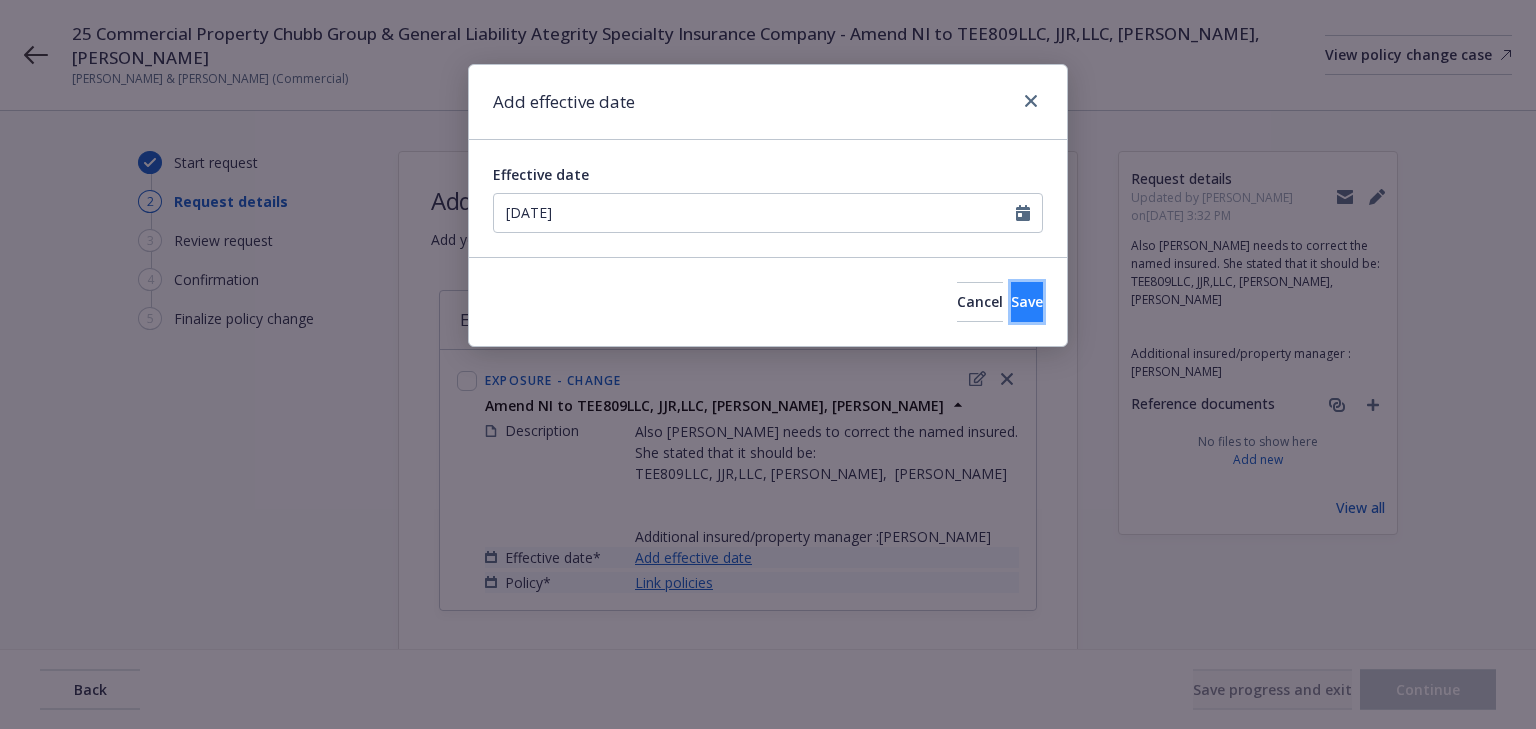 click on "Save" at bounding box center [1027, 302] 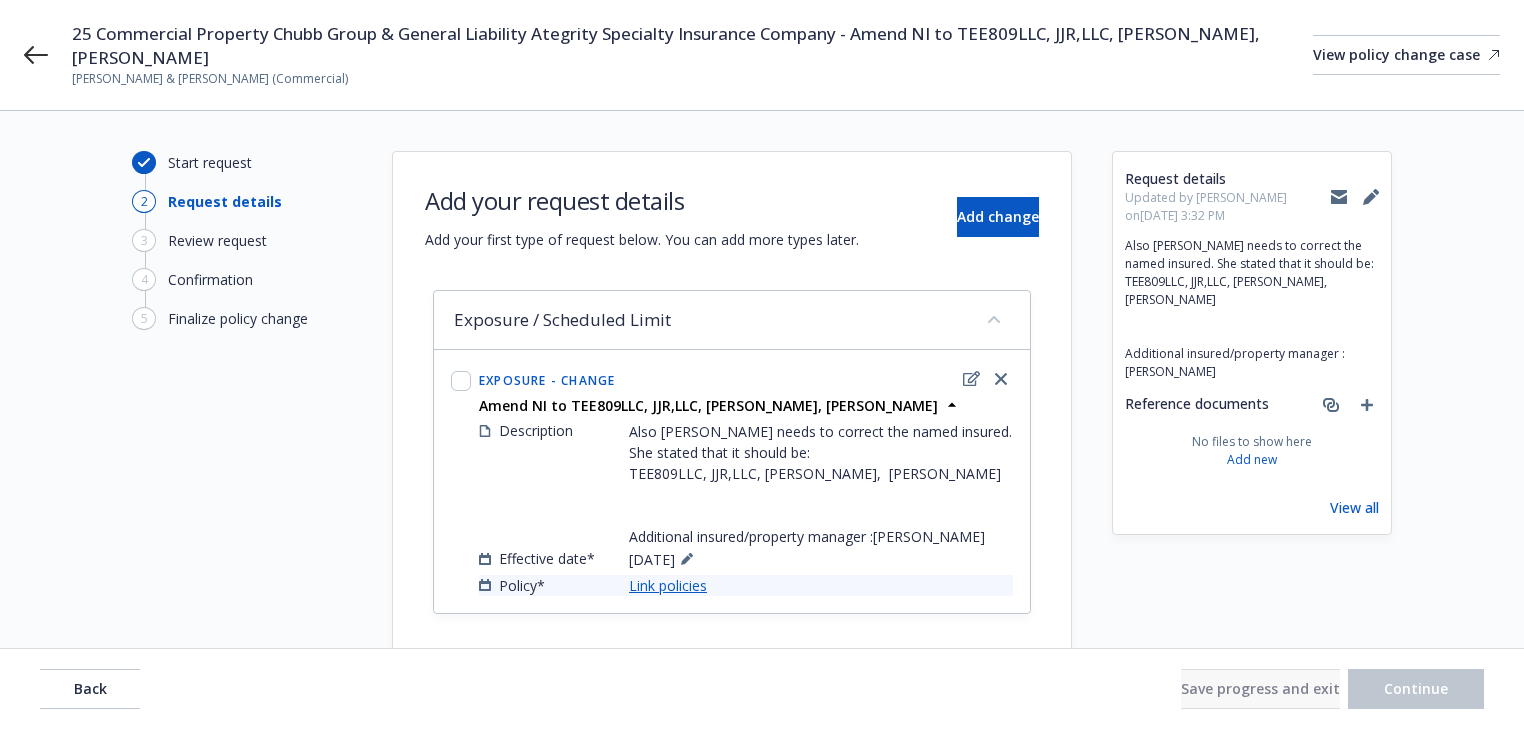 click on "Link policies" at bounding box center (668, 585) 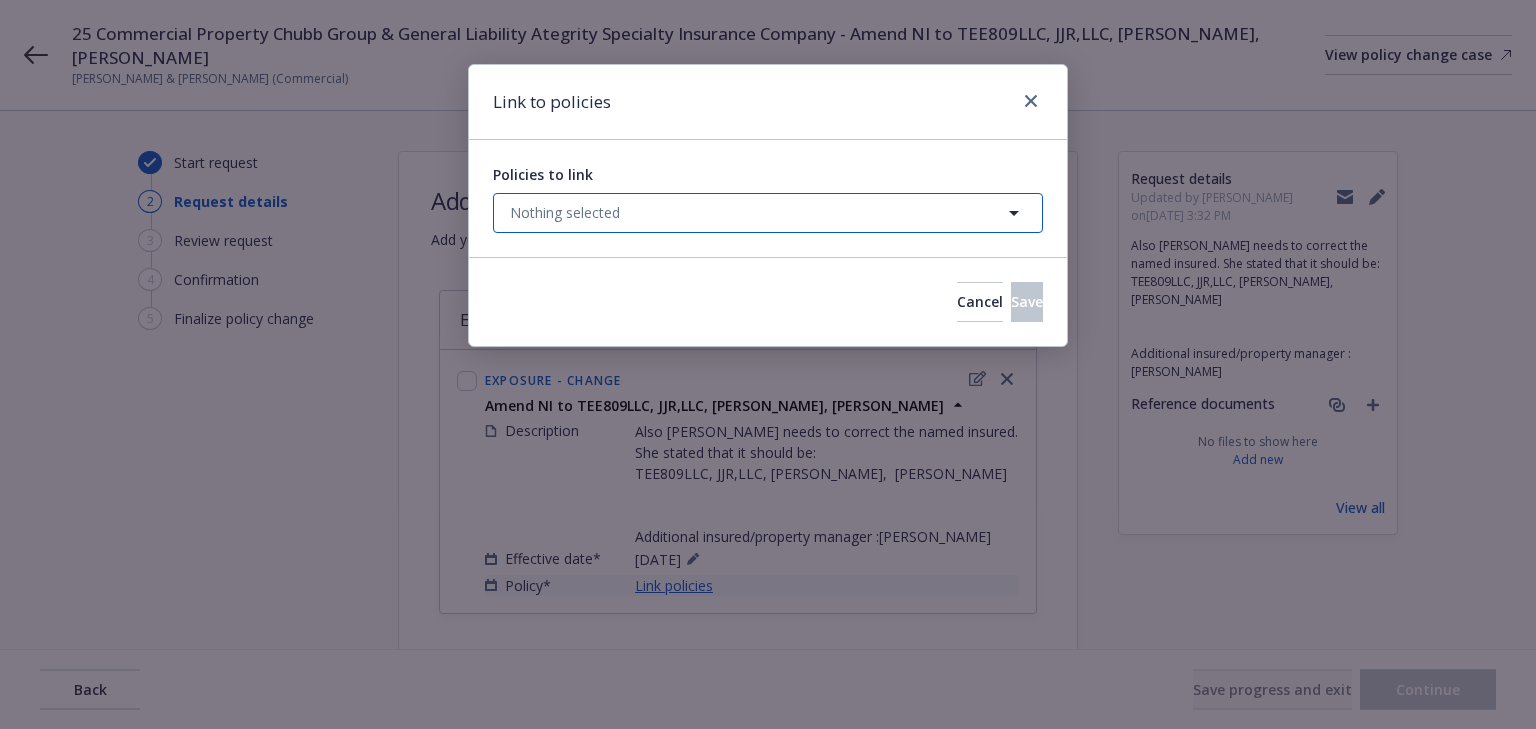 click on "Nothing selected" at bounding box center (768, 213) 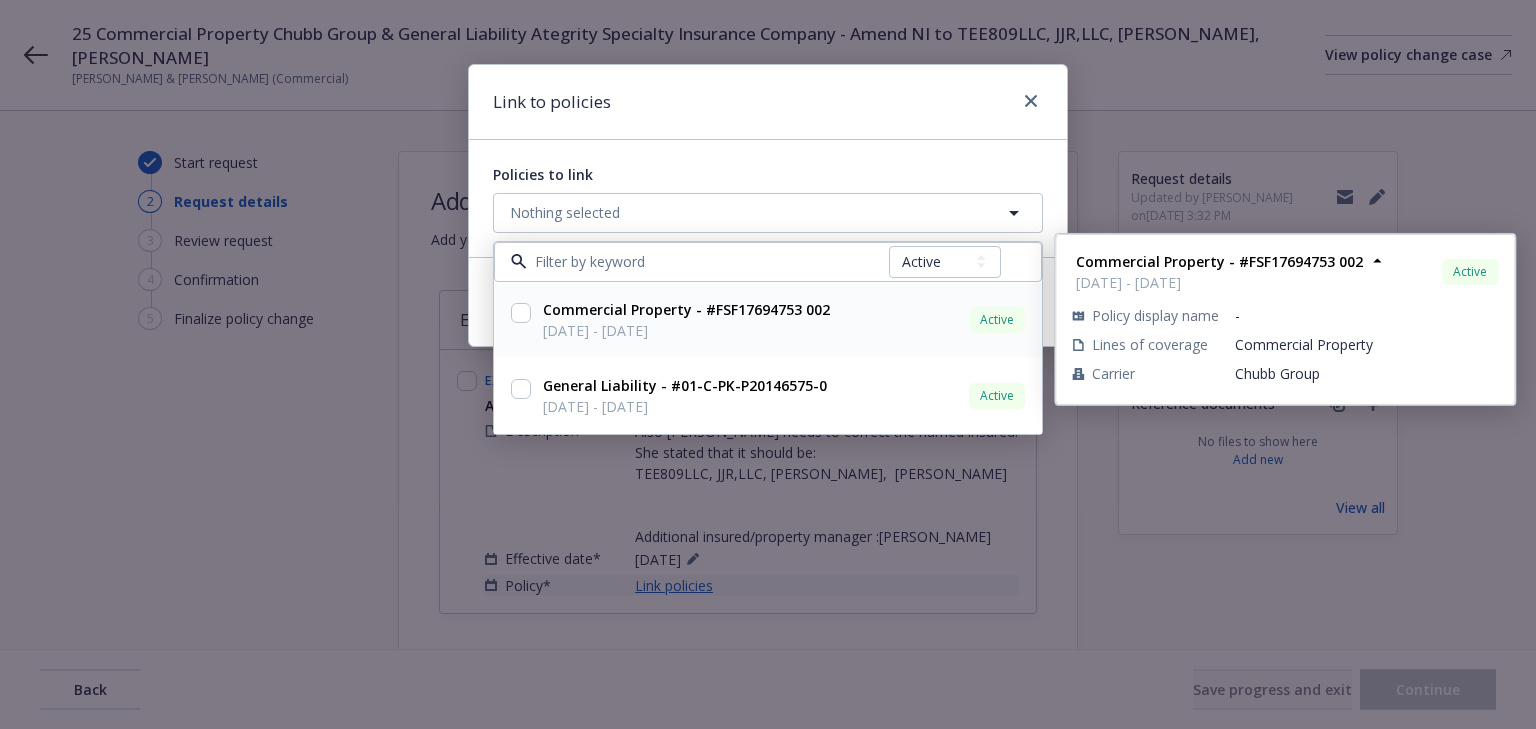 click at bounding box center (521, 313) 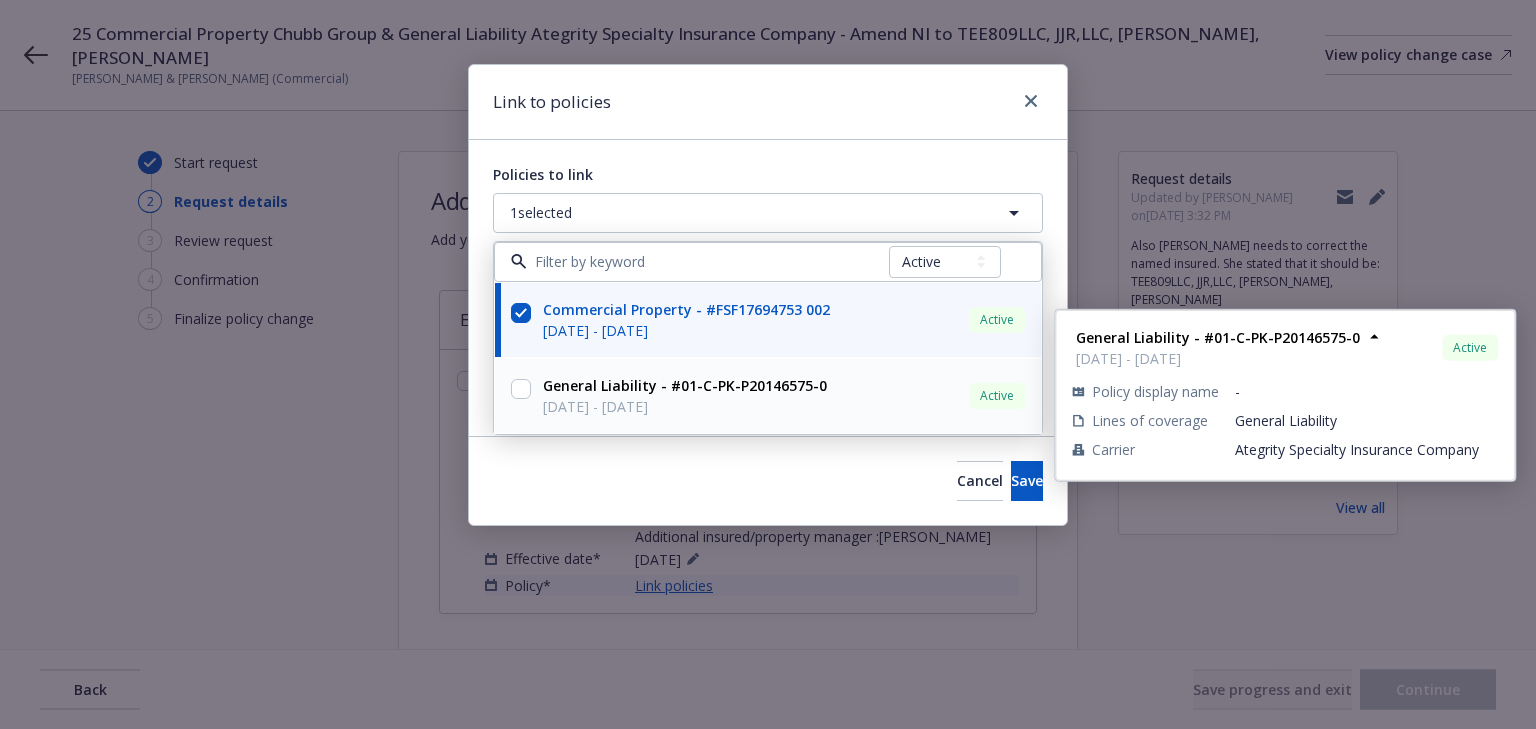 click at bounding box center (521, 389) 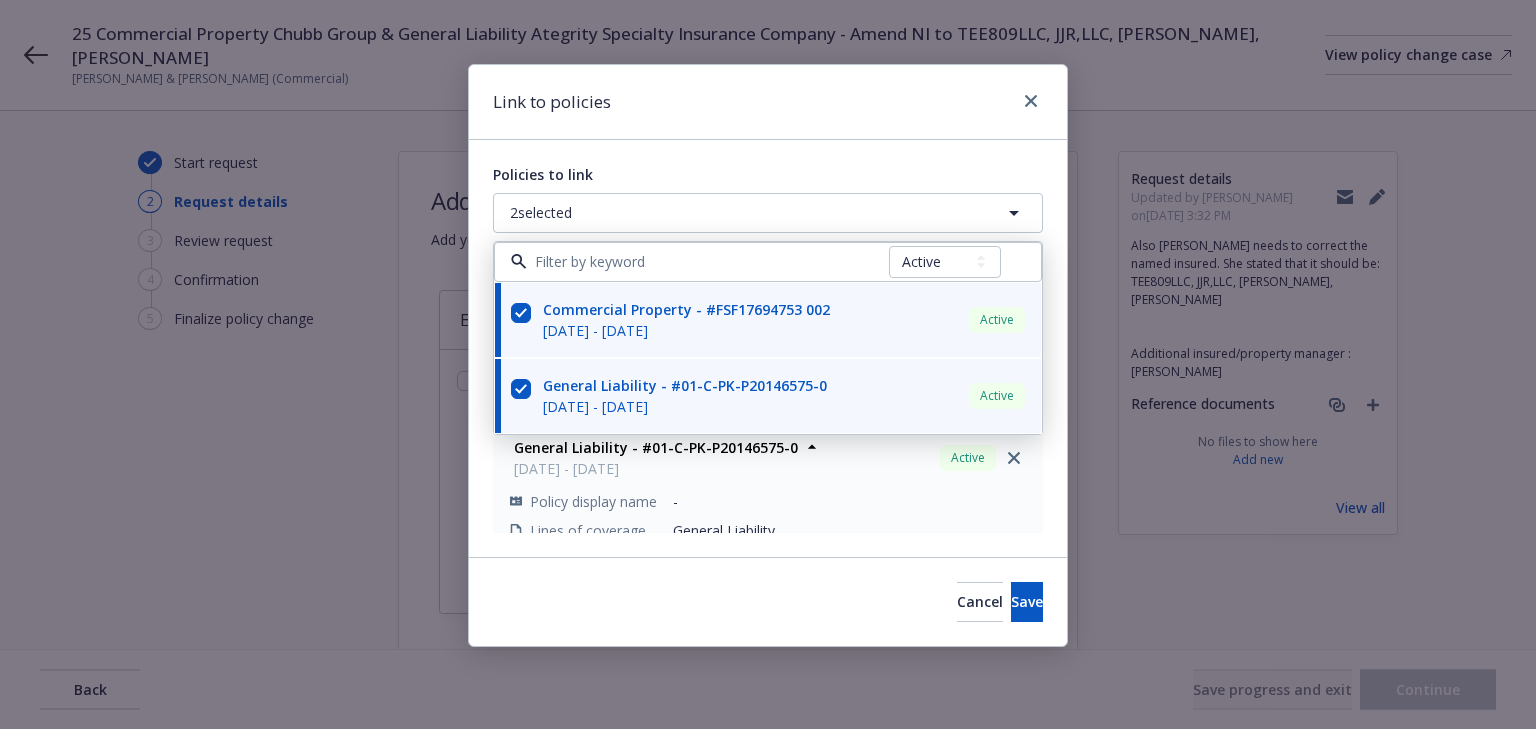 click on "Cancel Save" at bounding box center [768, 601] 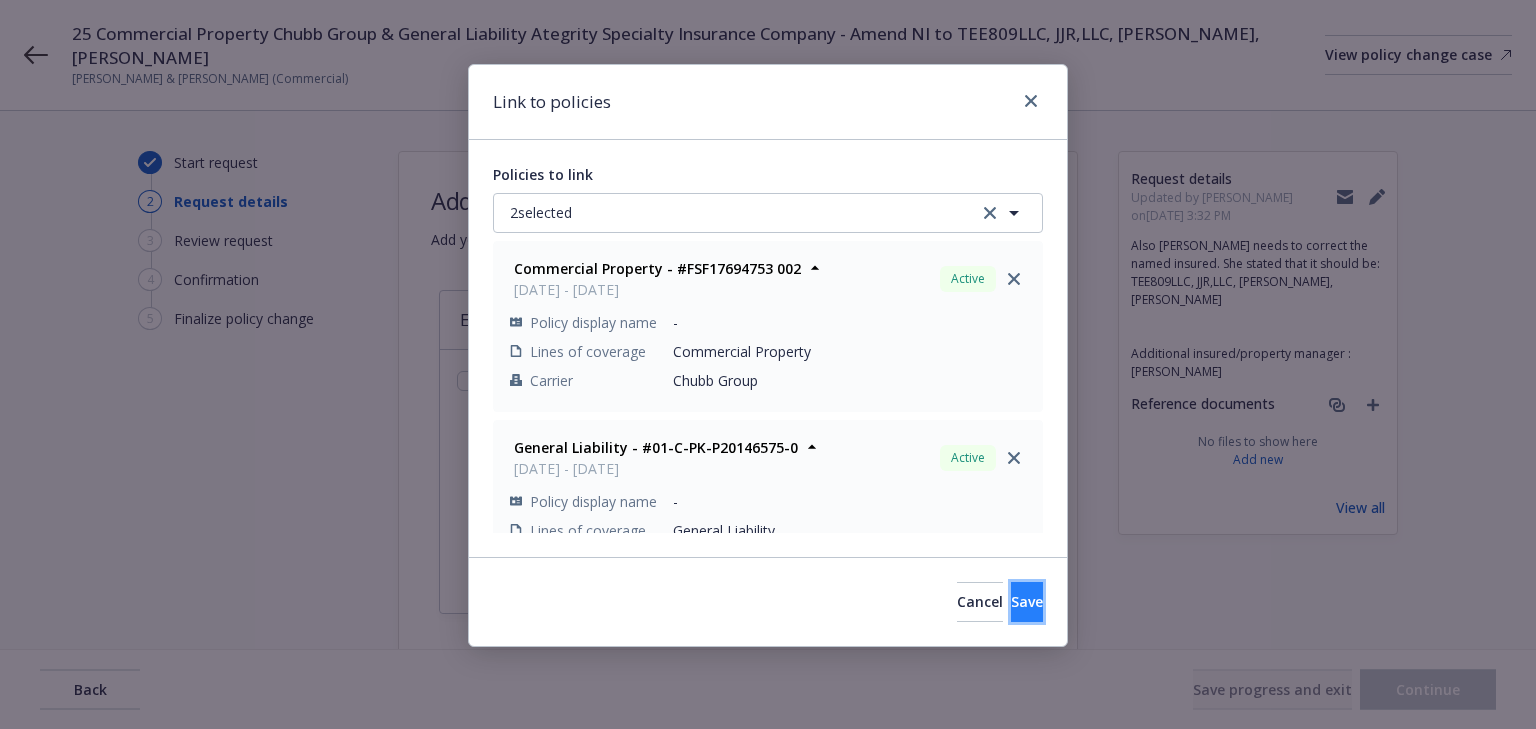 click on "Save" at bounding box center [1027, 601] 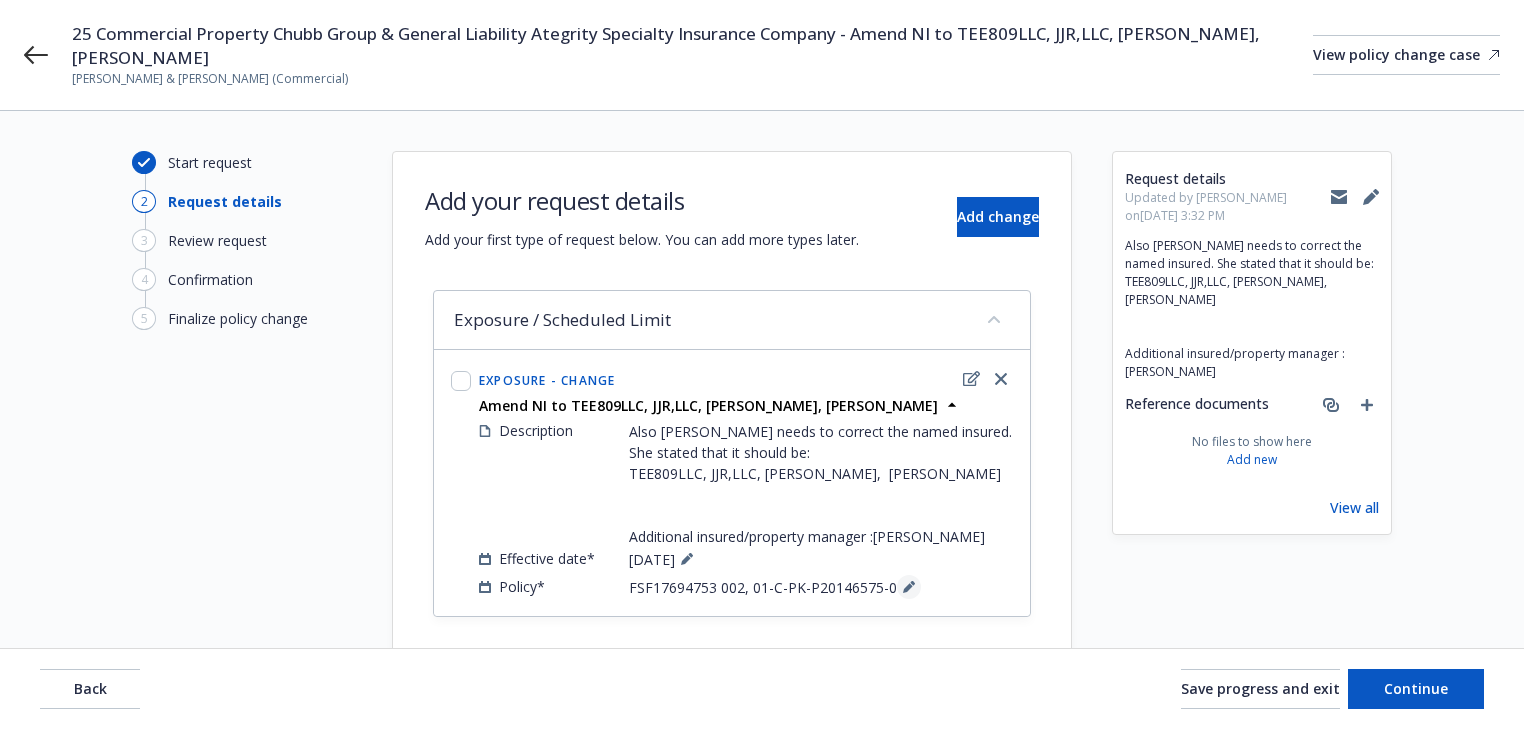 click 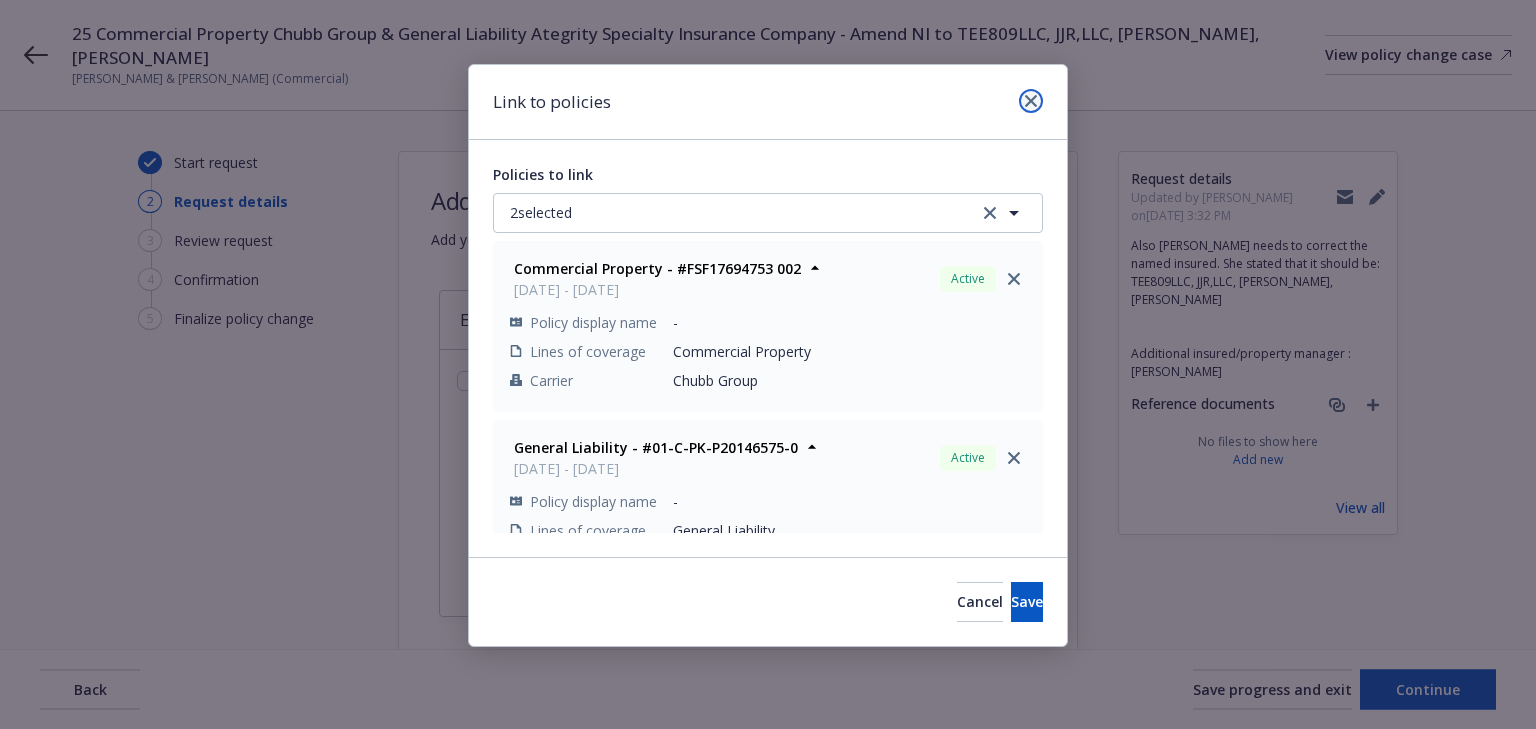 click 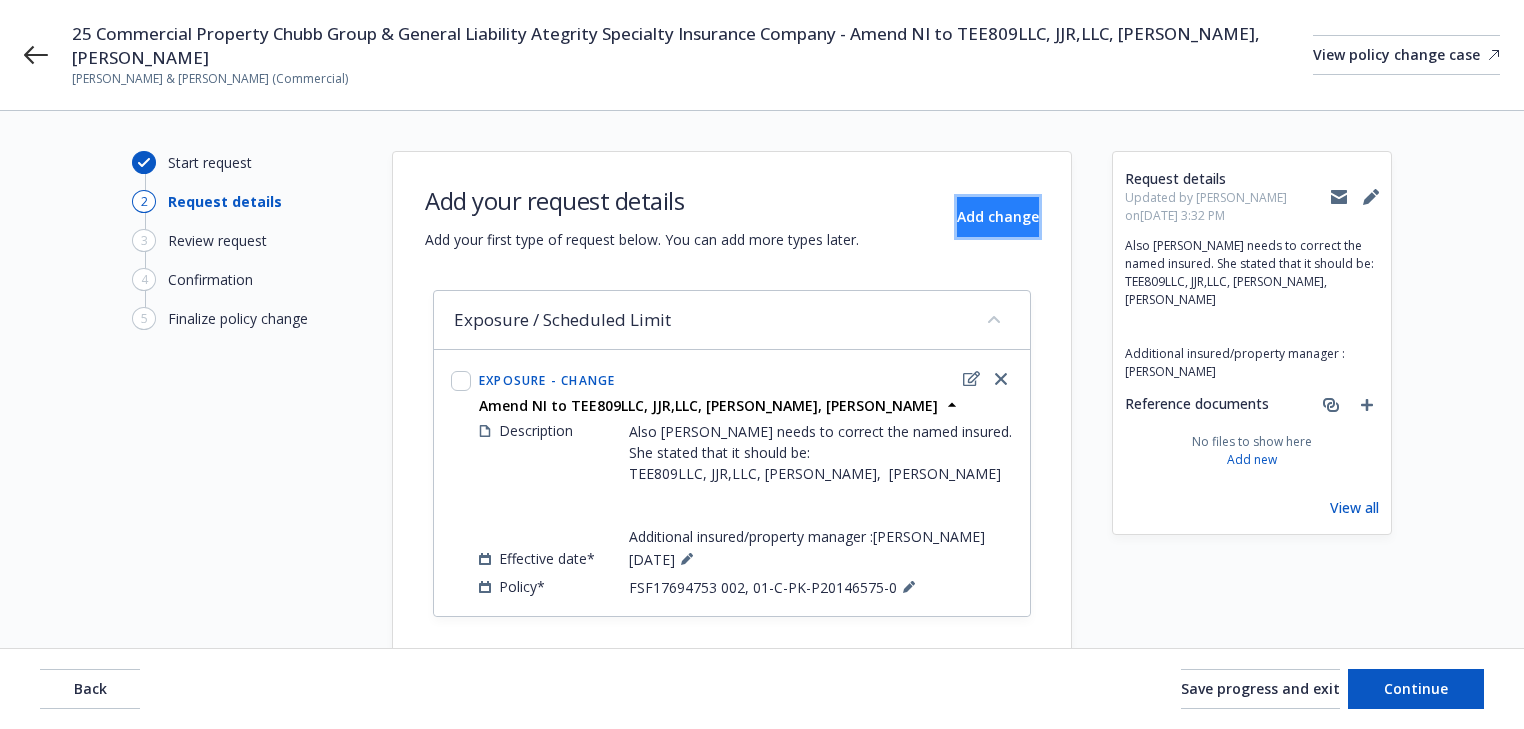 click on "Add change" at bounding box center (998, 216) 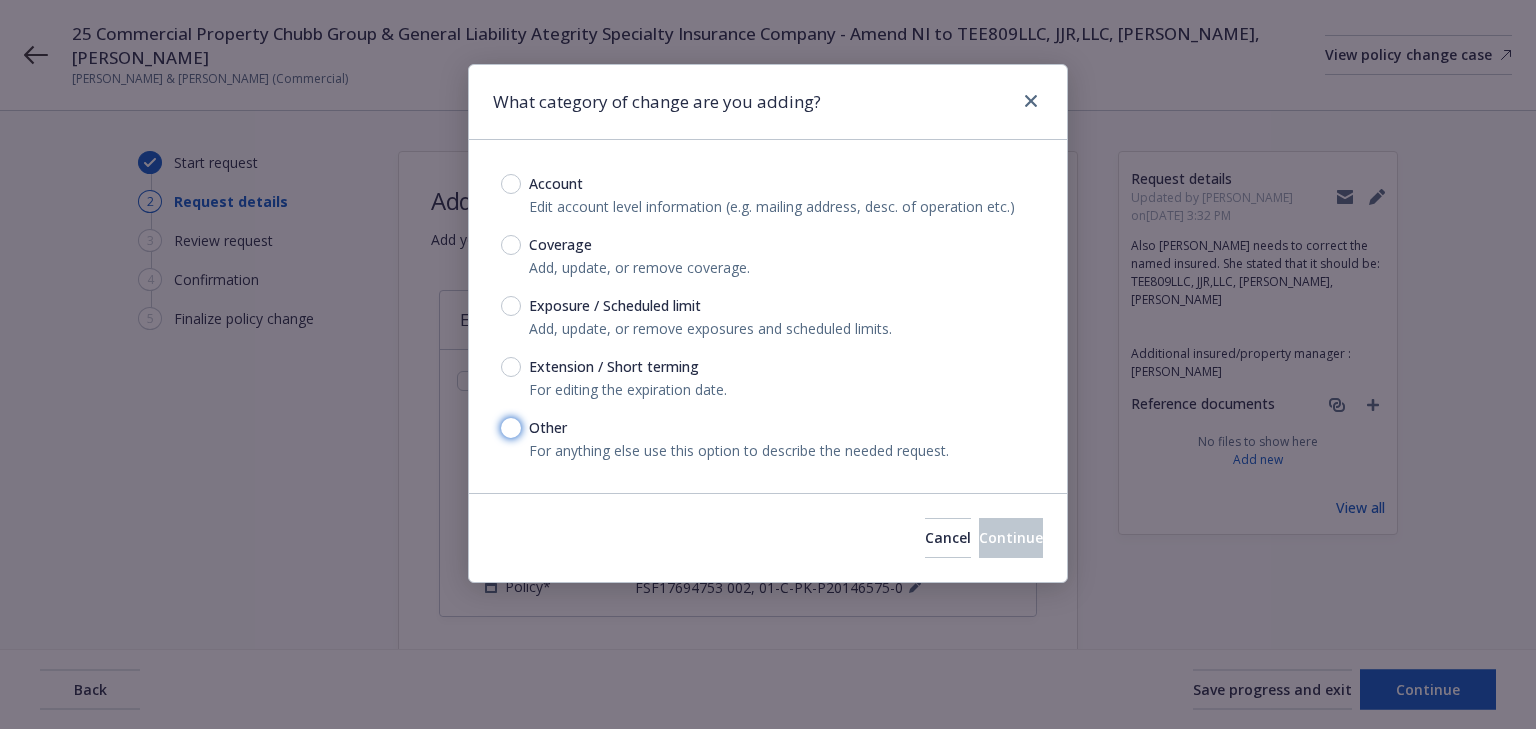 click on "Other" at bounding box center [511, 428] 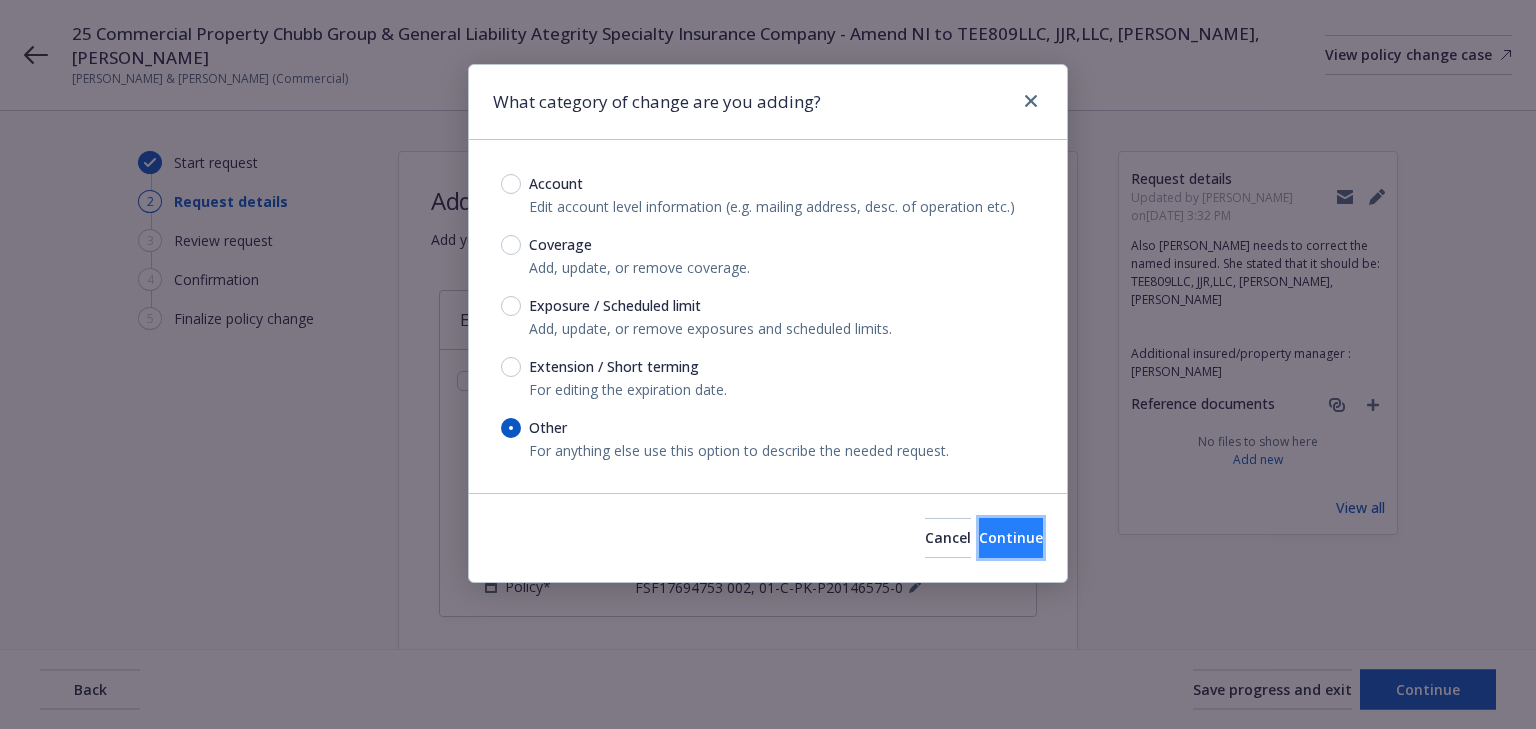 click on "Continue" at bounding box center [1011, 537] 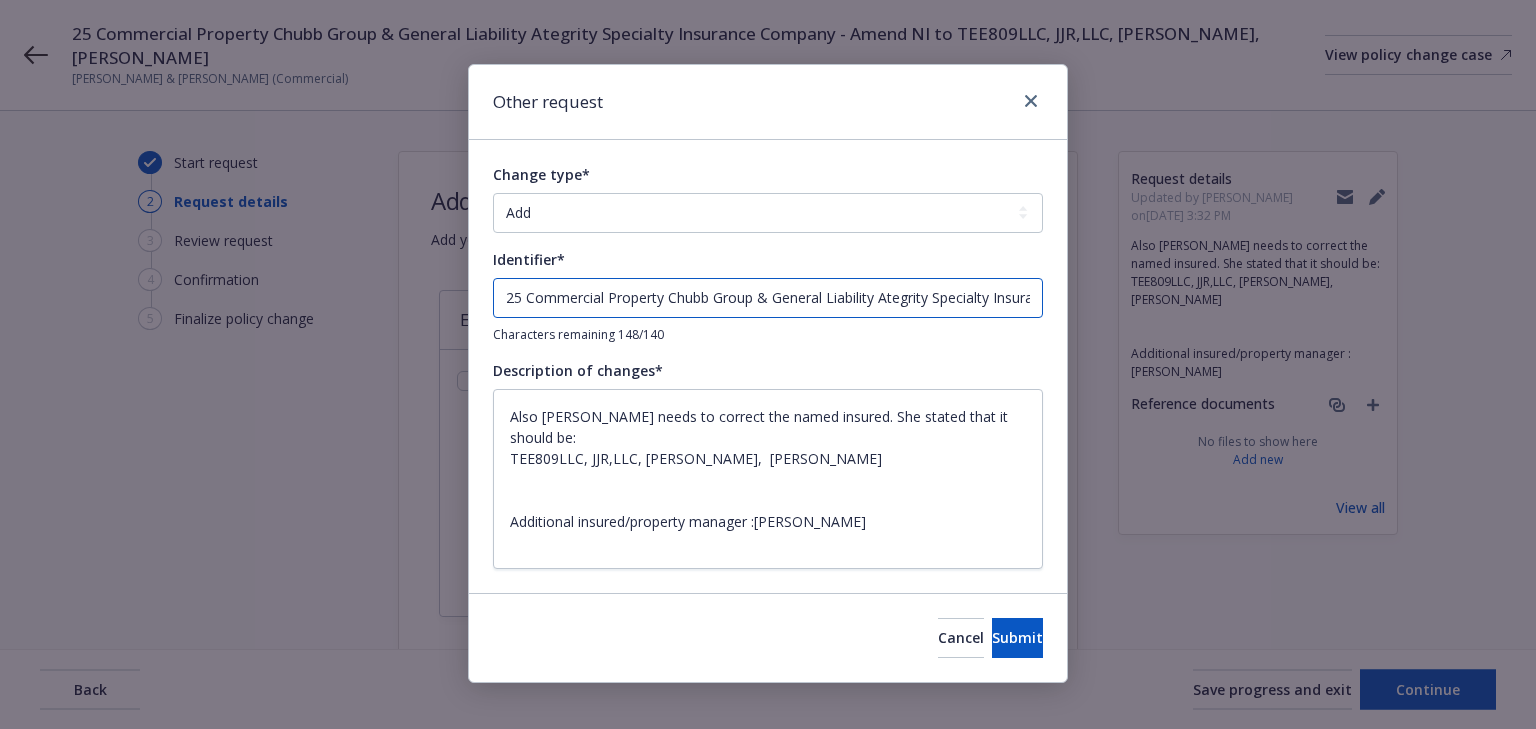 drag, startPoint x: 832, startPoint y: 312, endPoint x: -101, endPoint y: 259, distance: 934.50415 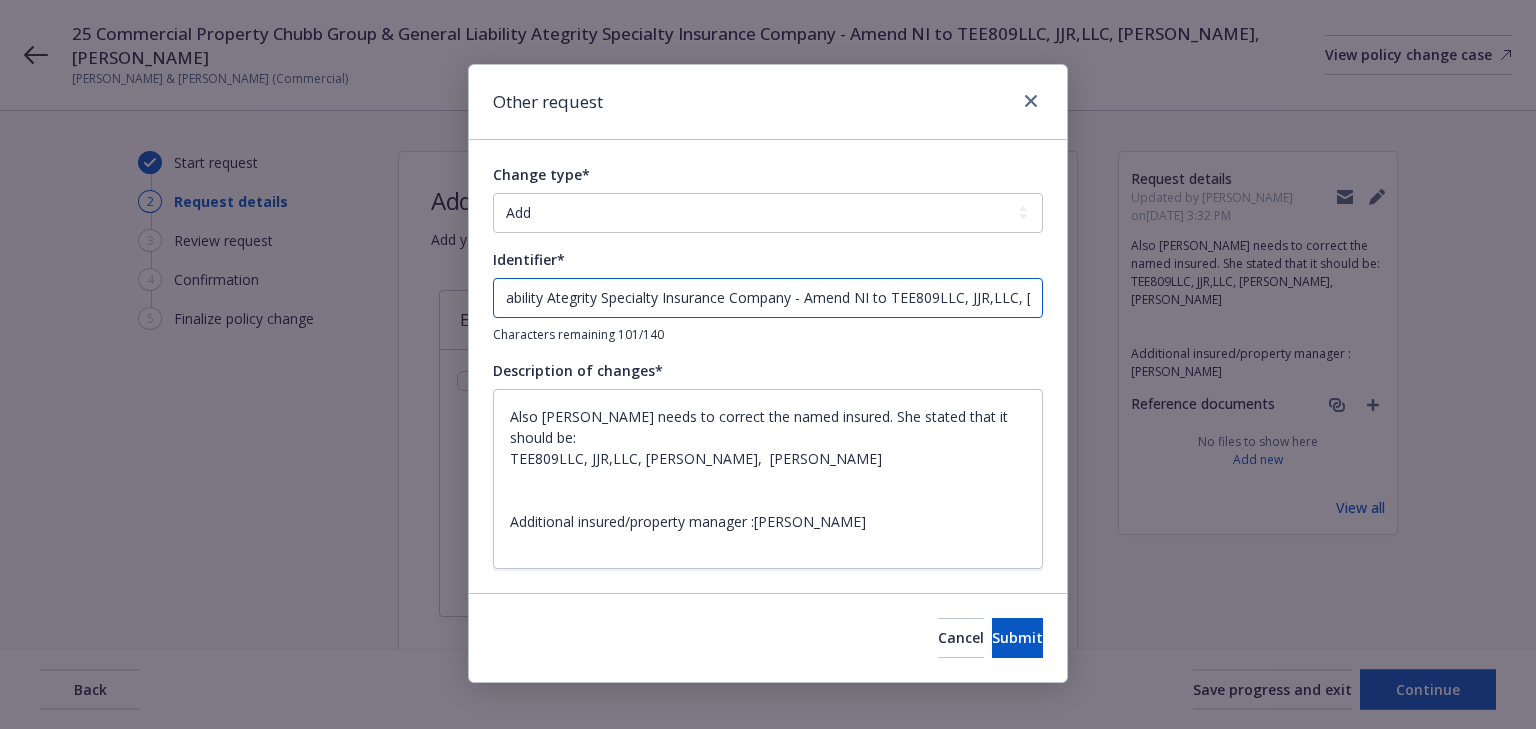drag, startPoint x: 764, startPoint y: 292, endPoint x: 4, endPoint y: 298, distance: 760.0237 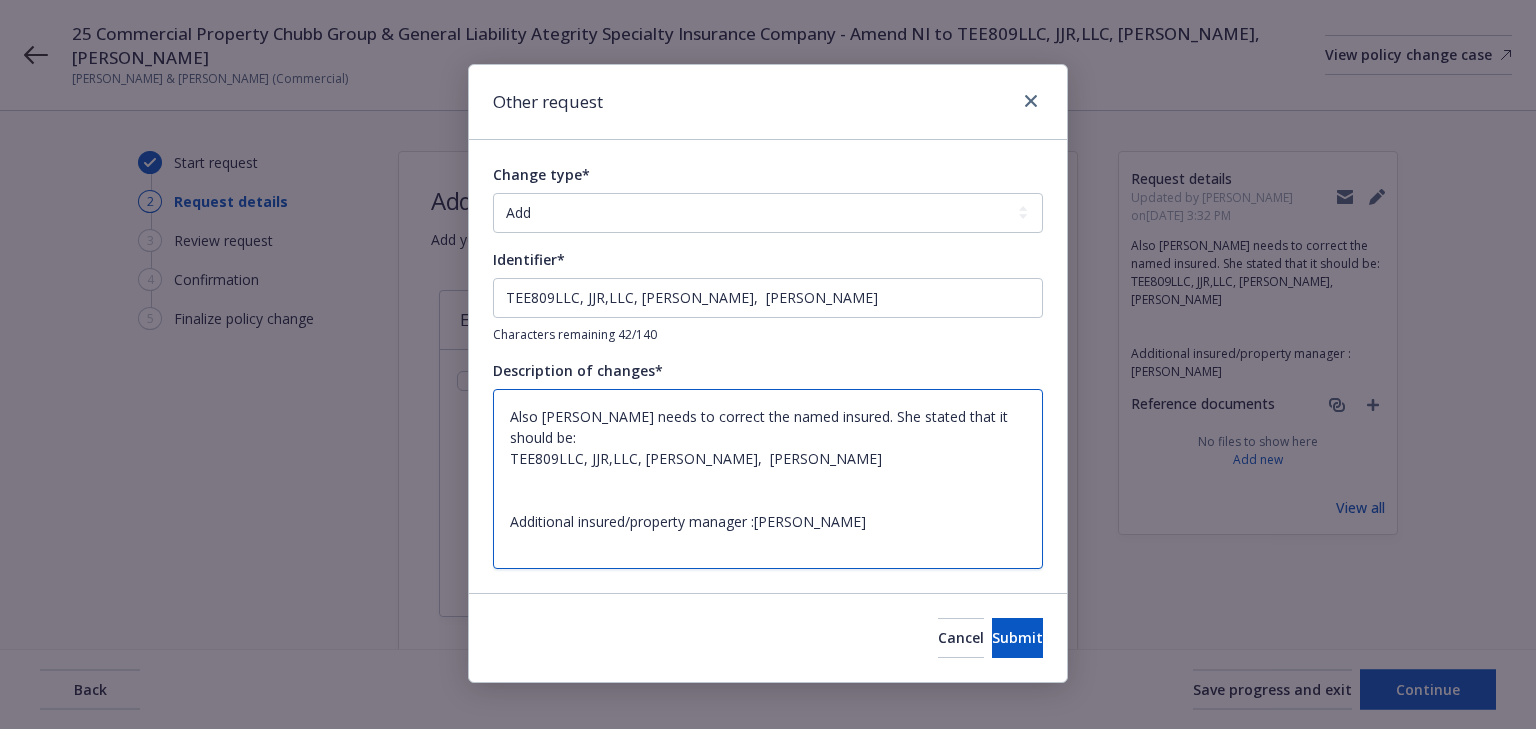 drag, startPoint x: 509, startPoint y: 498, endPoint x: 1028, endPoint y: 512, distance: 519.1888 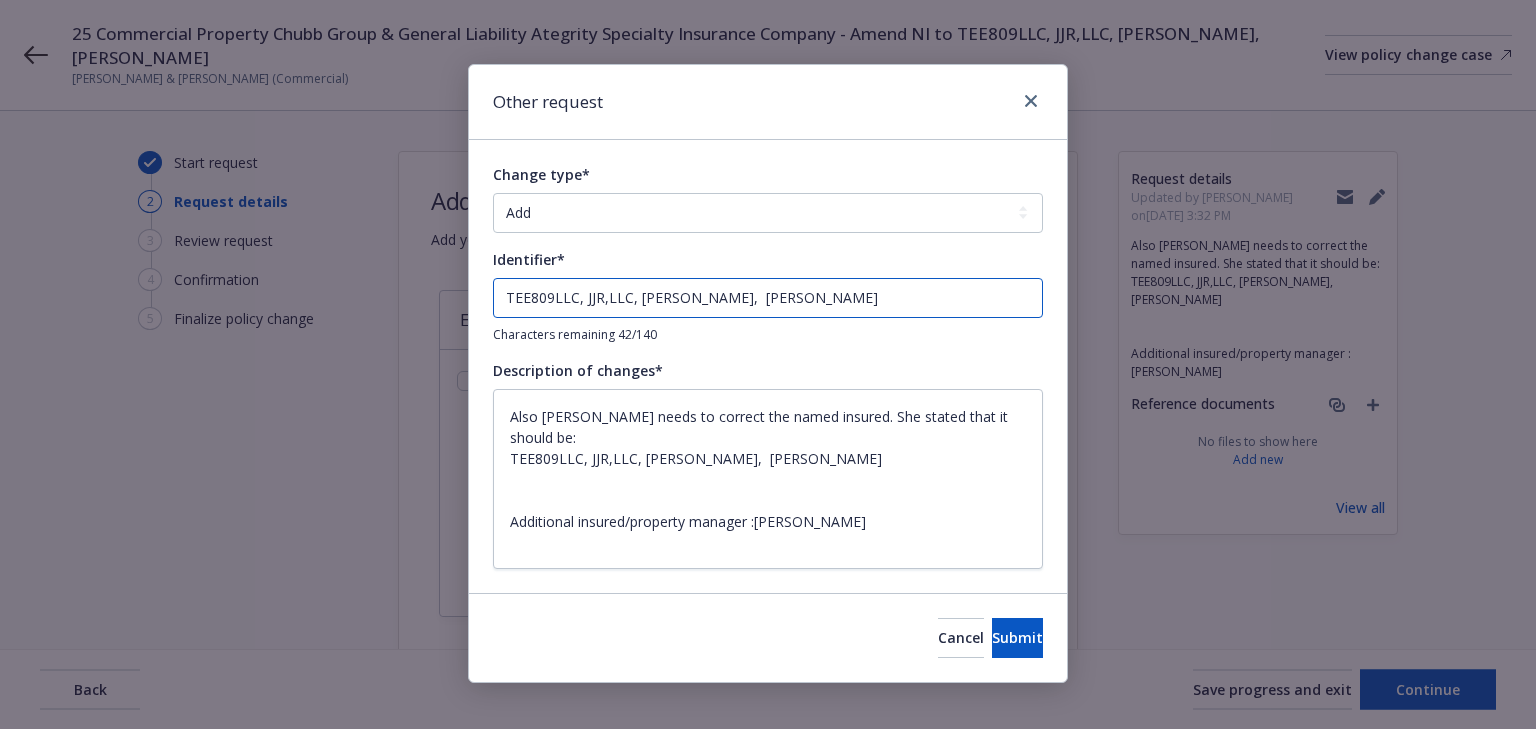 click on "TEE809LLC, JJR,LLC, [PERSON_NAME],  [PERSON_NAME]" at bounding box center [768, 298] 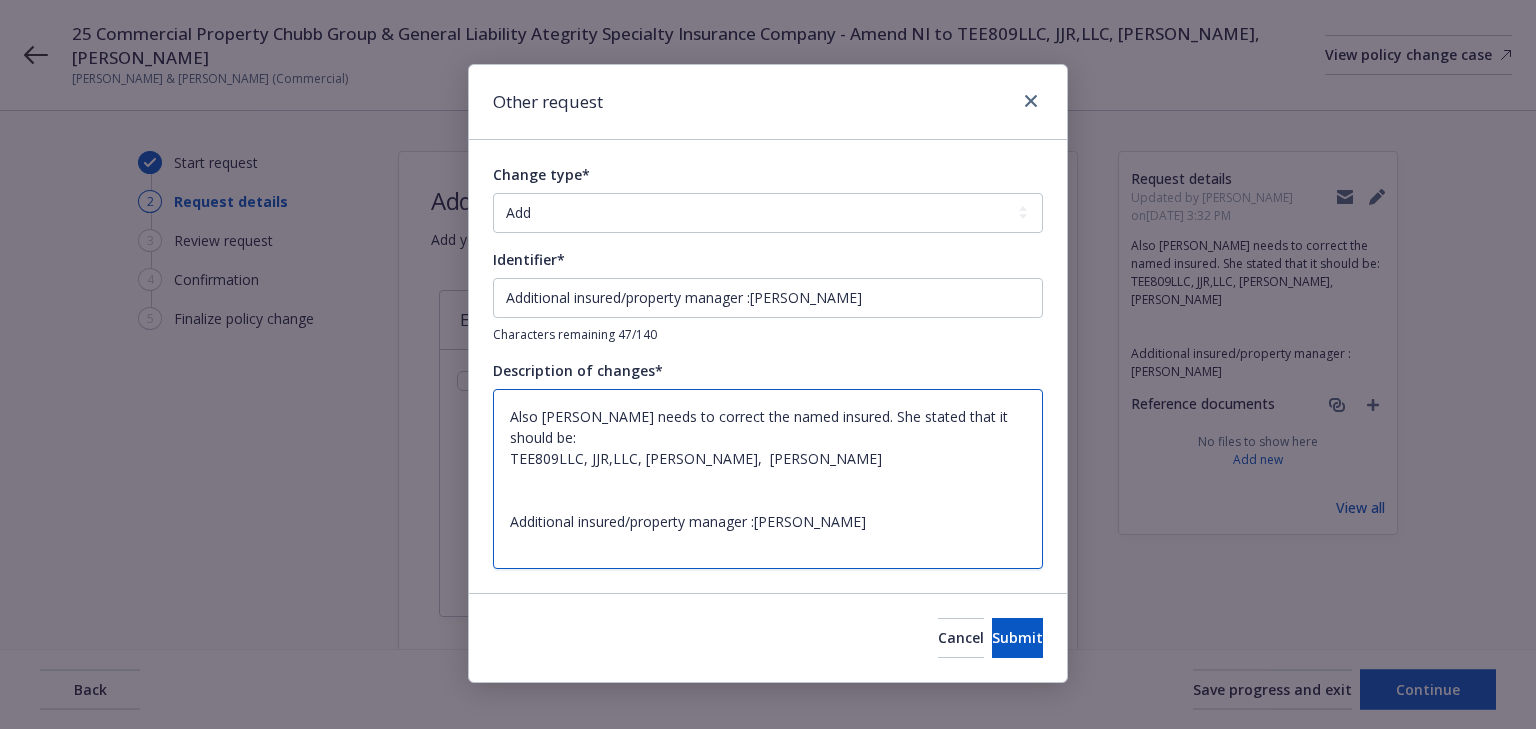 drag, startPoint x: 805, startPoint y: 437, endPoint x: 204, endPoint y: 359, distance: 606.0404 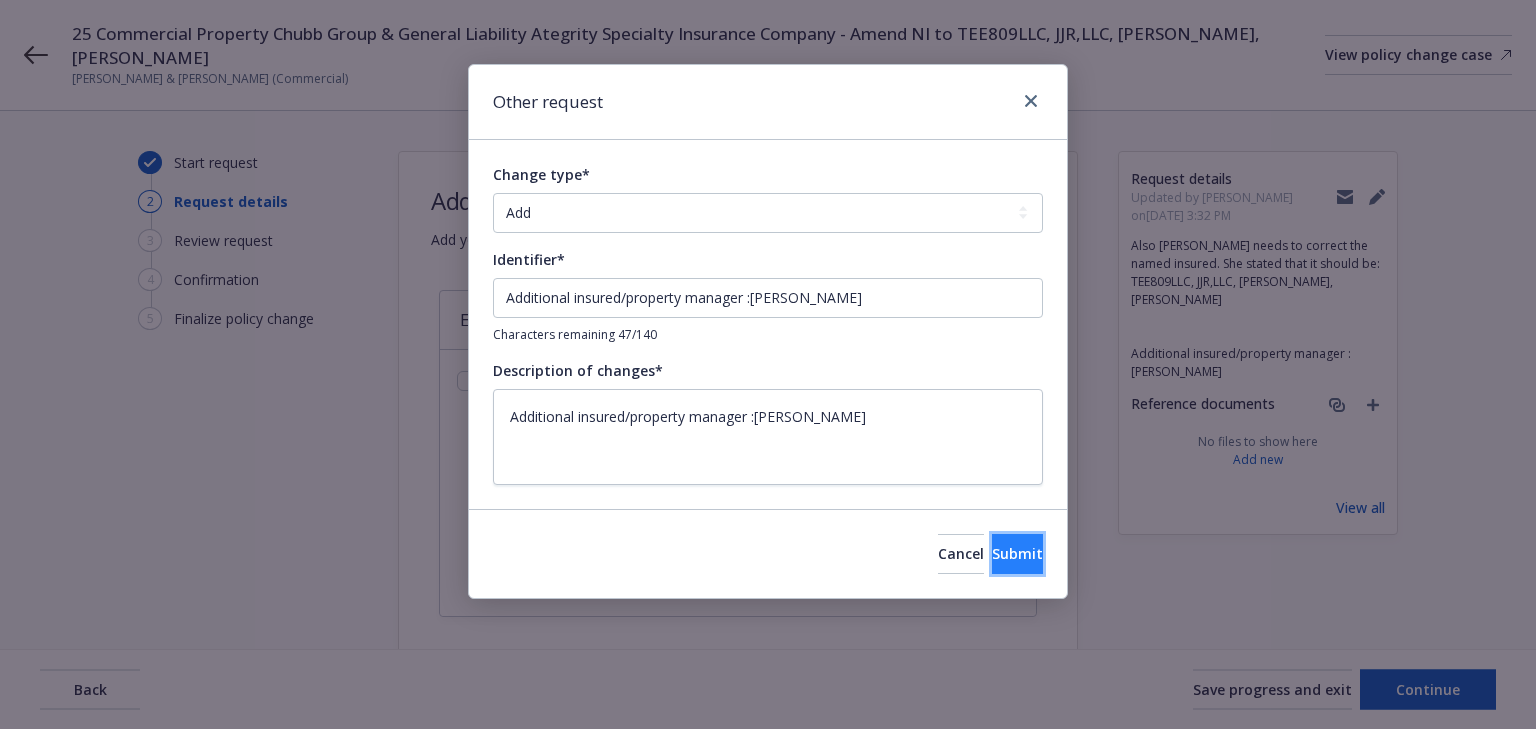 click on "Submit" at bounding box center (1017, 553) 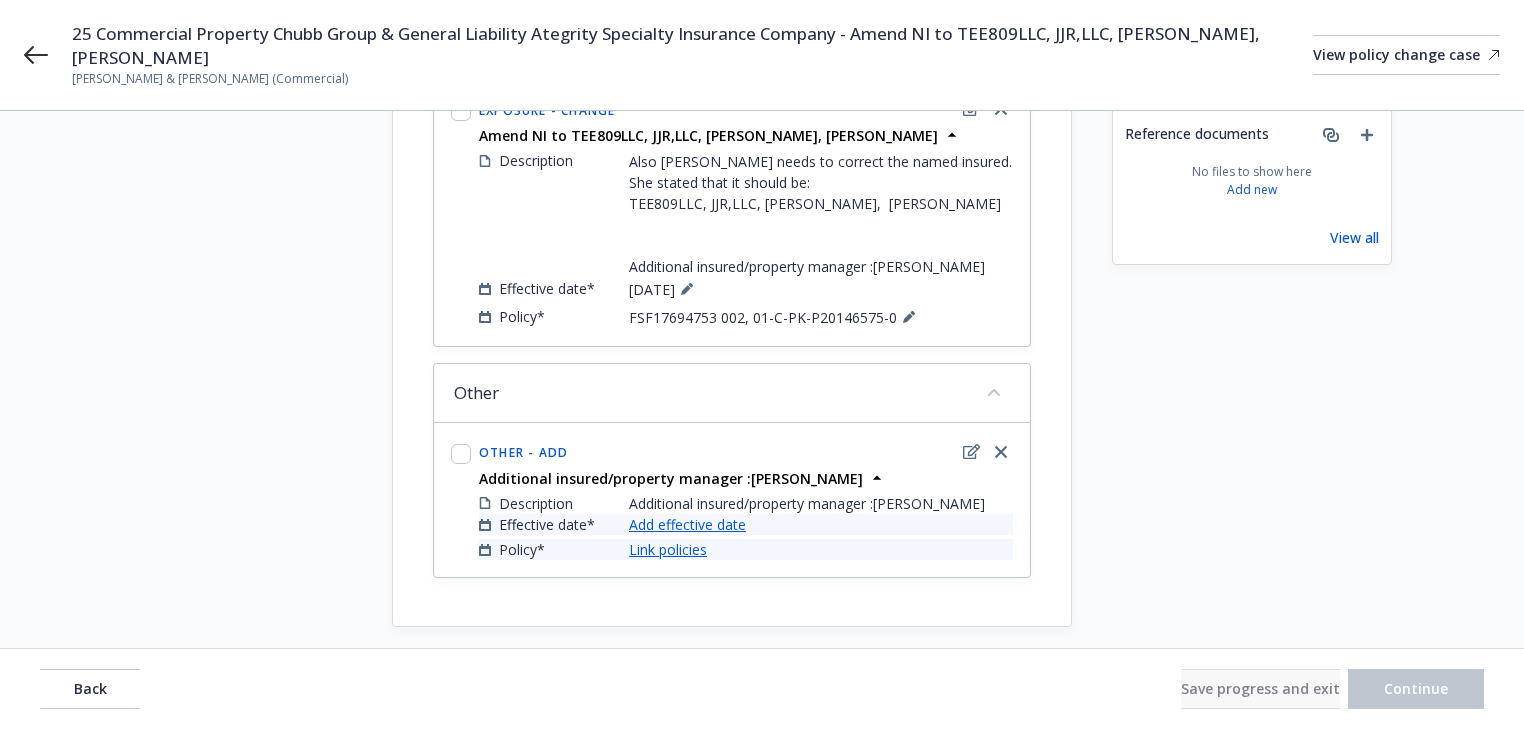 scroll, scrollTop: 320, scrollLeft: 0, axis: vertical 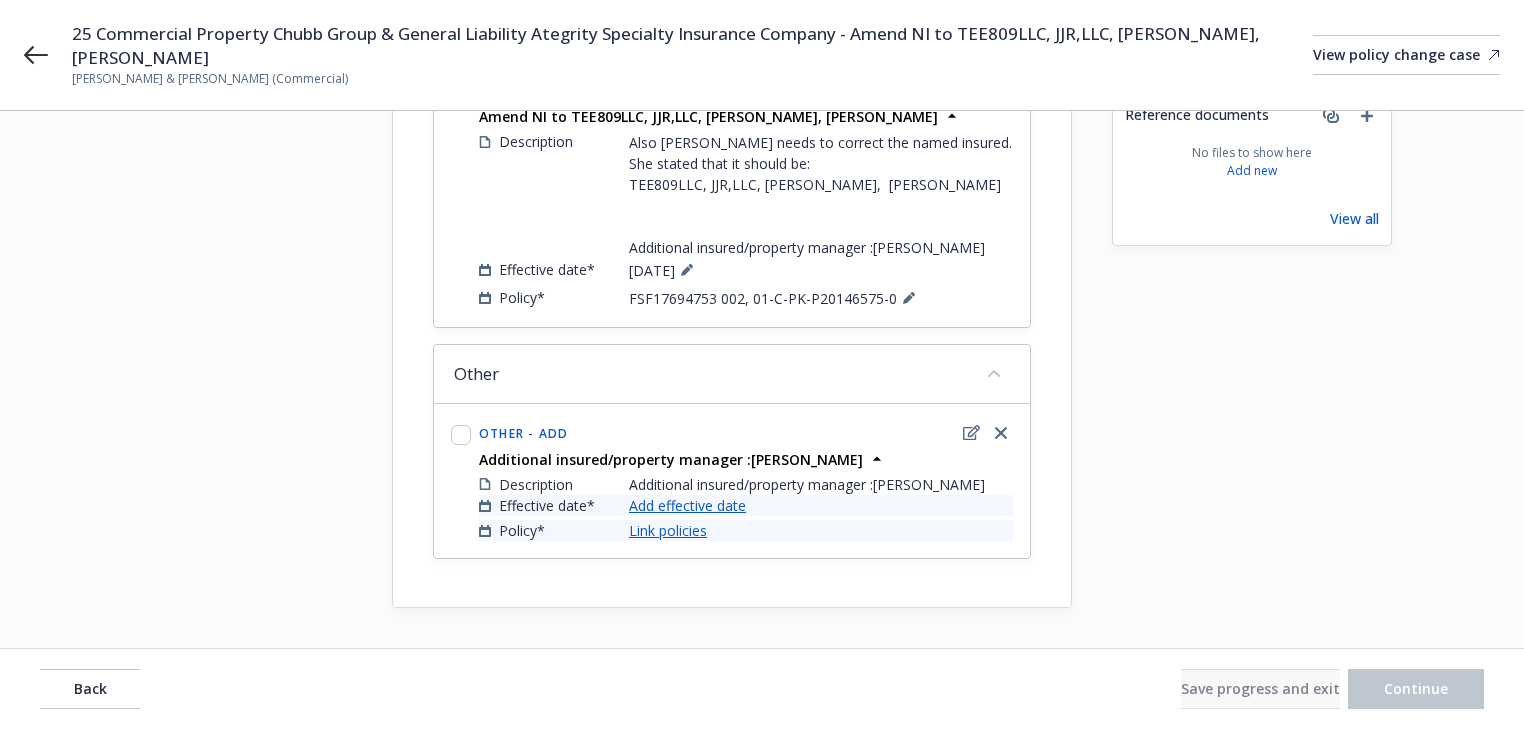click on "Add effective date" at bounding box center (687, 505) 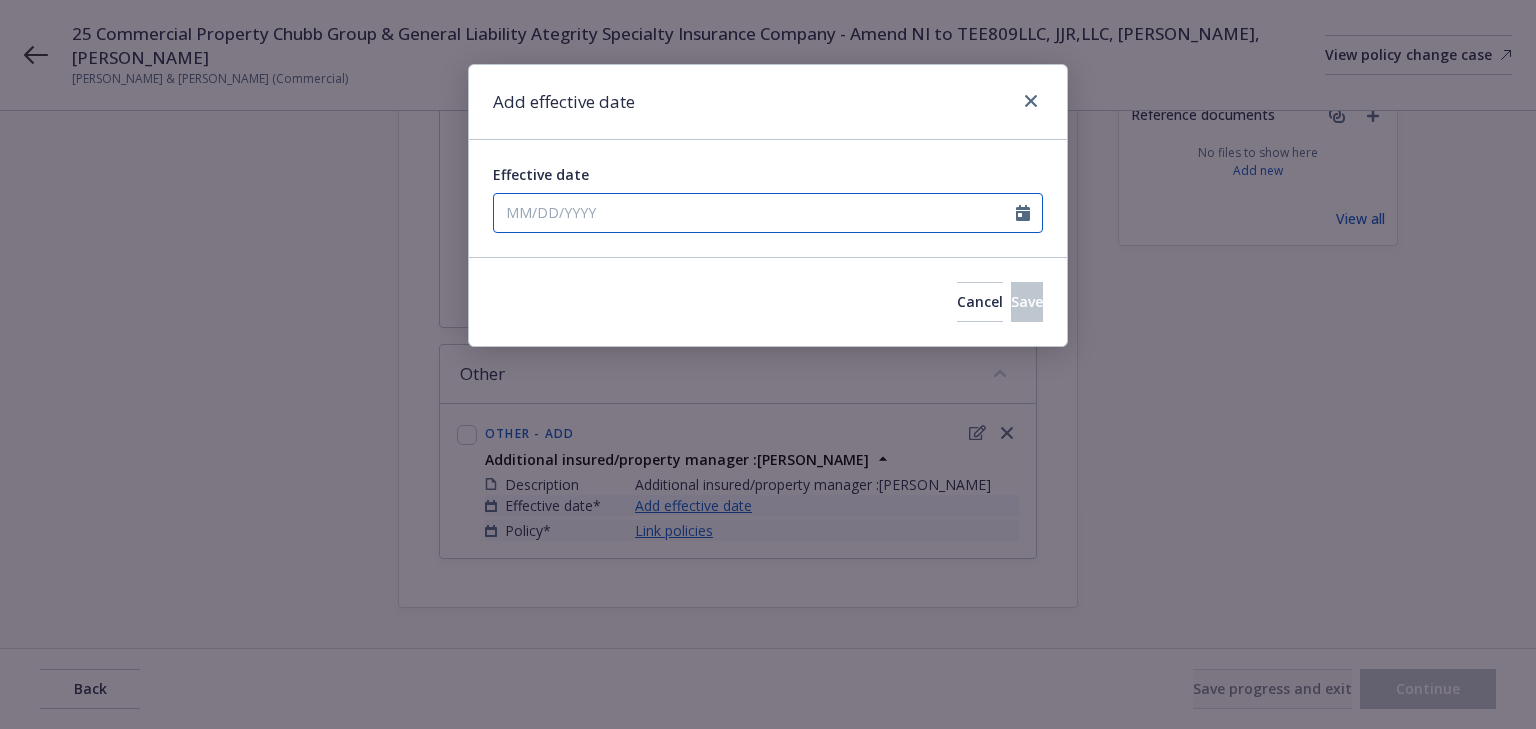 click on "Effective date" at bounding box center [755, 213] 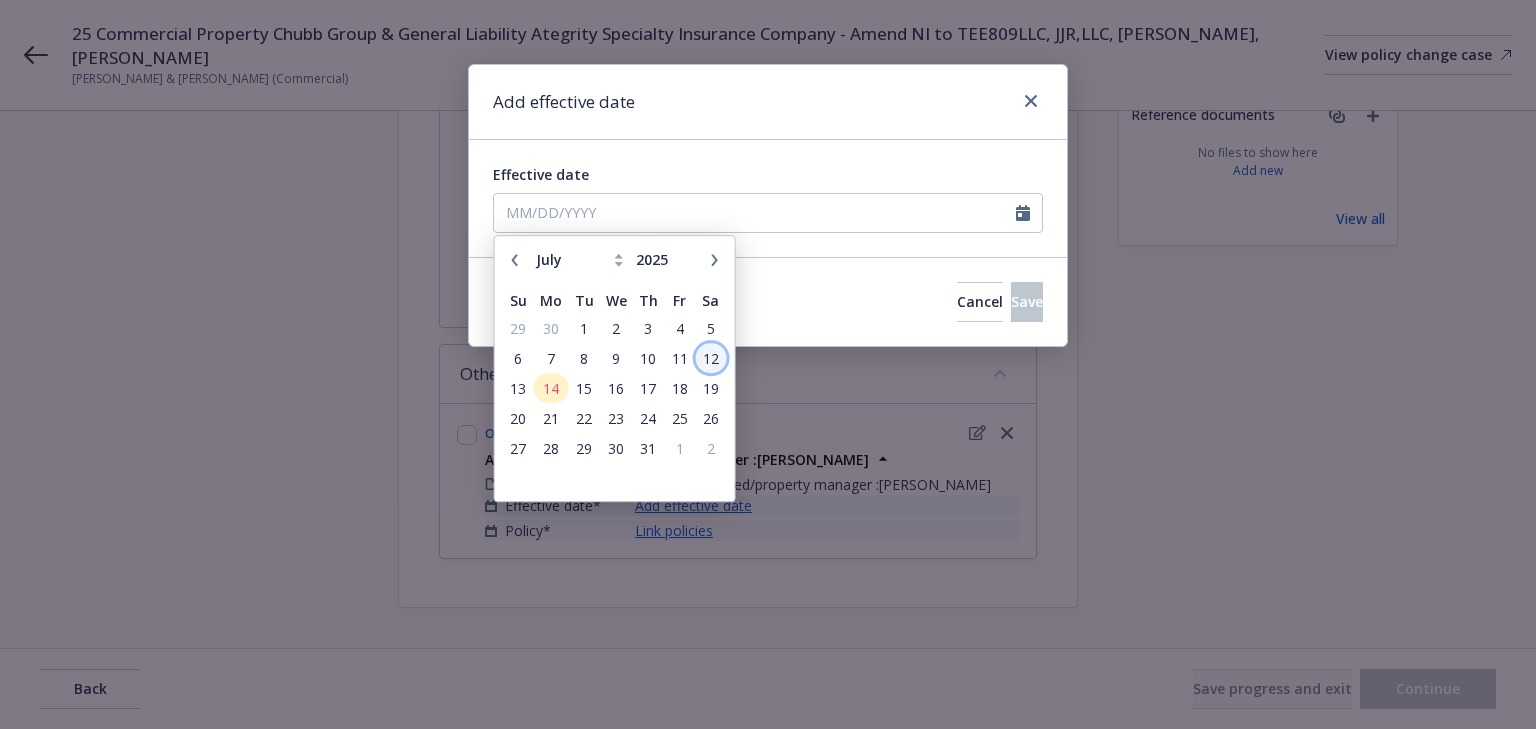 click on "12" at bounding box center [710, 358] 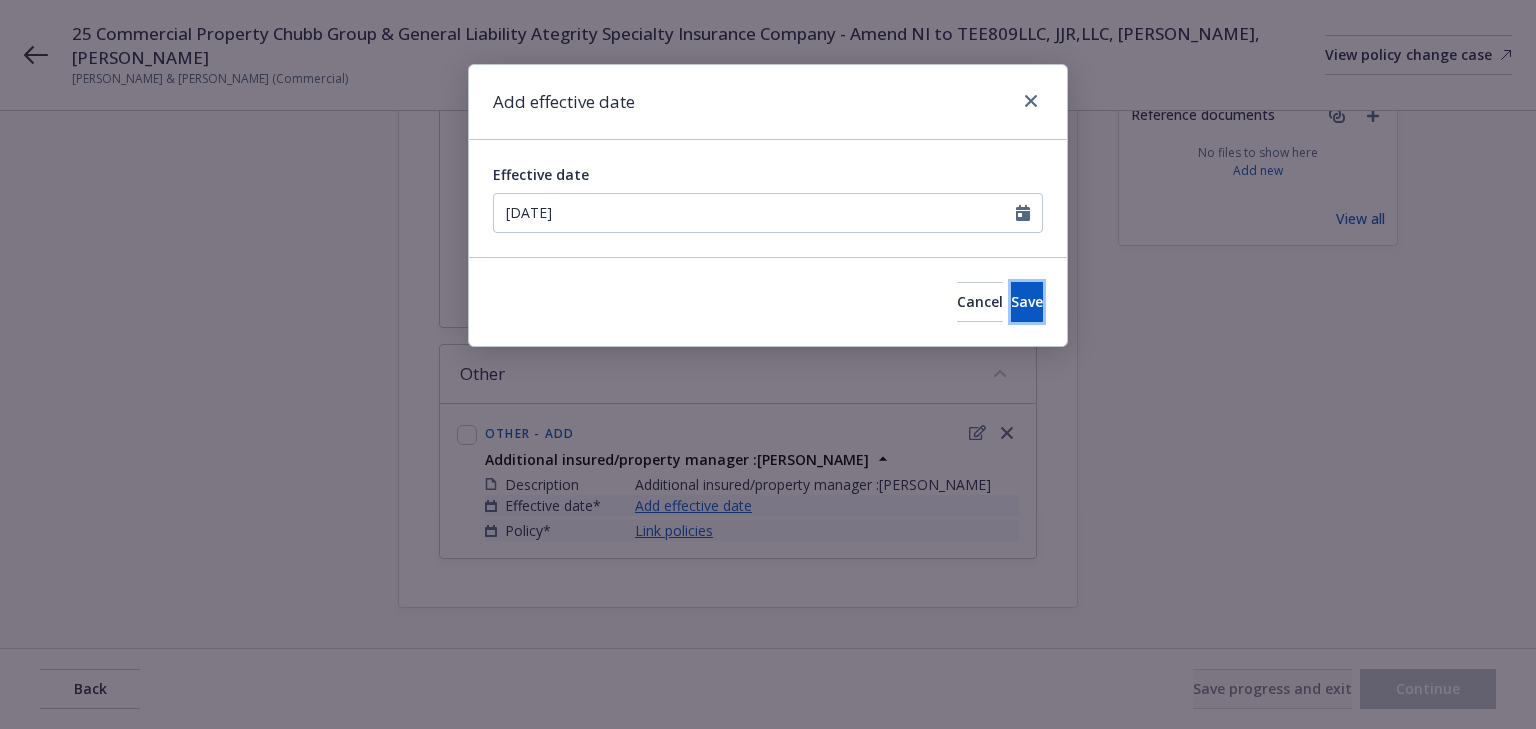 drag, startPoint x: 1032, startPoint y: 300, endPoint x: 1003, endPoint y: 328, distance: 40.311287 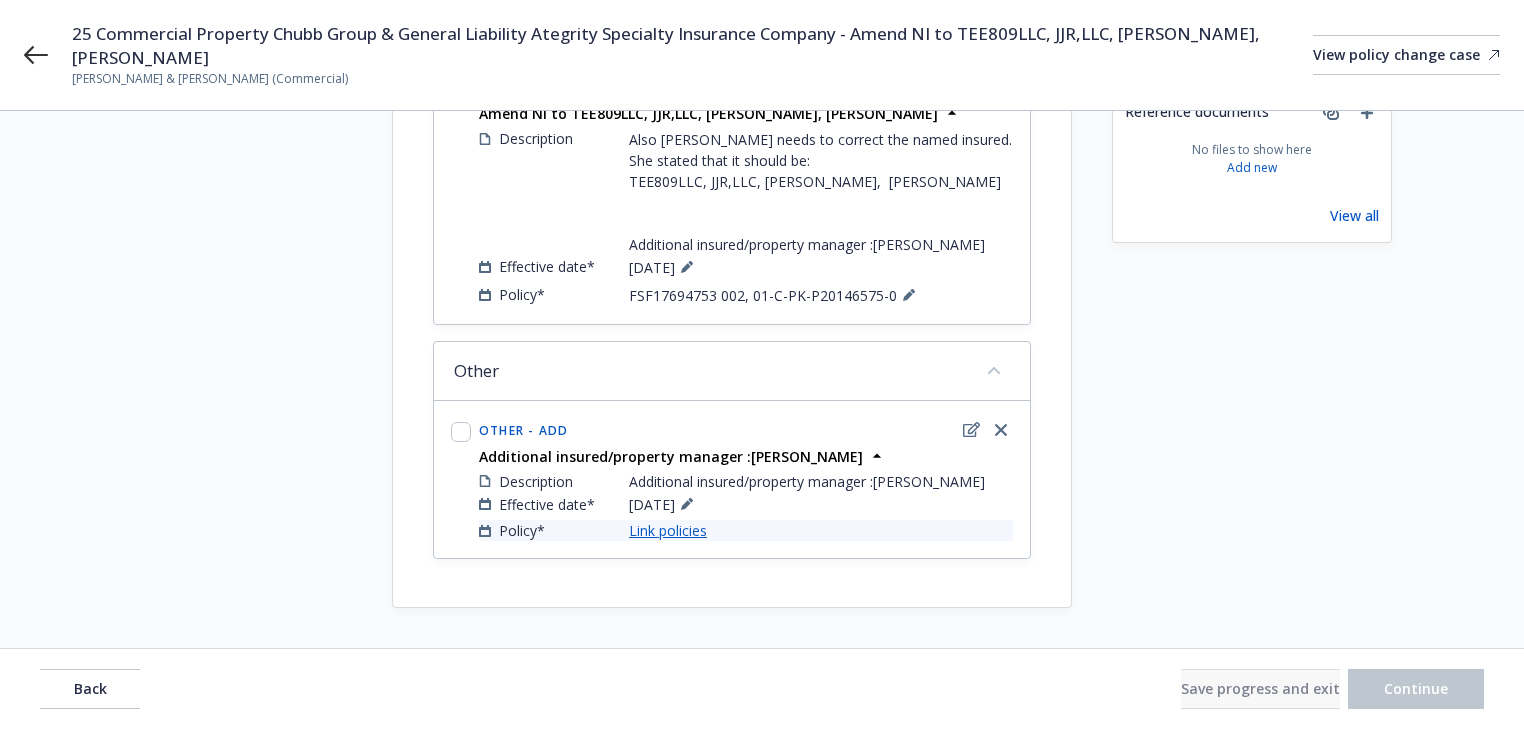 click on "Link policies" at bounding box center (668, 530) 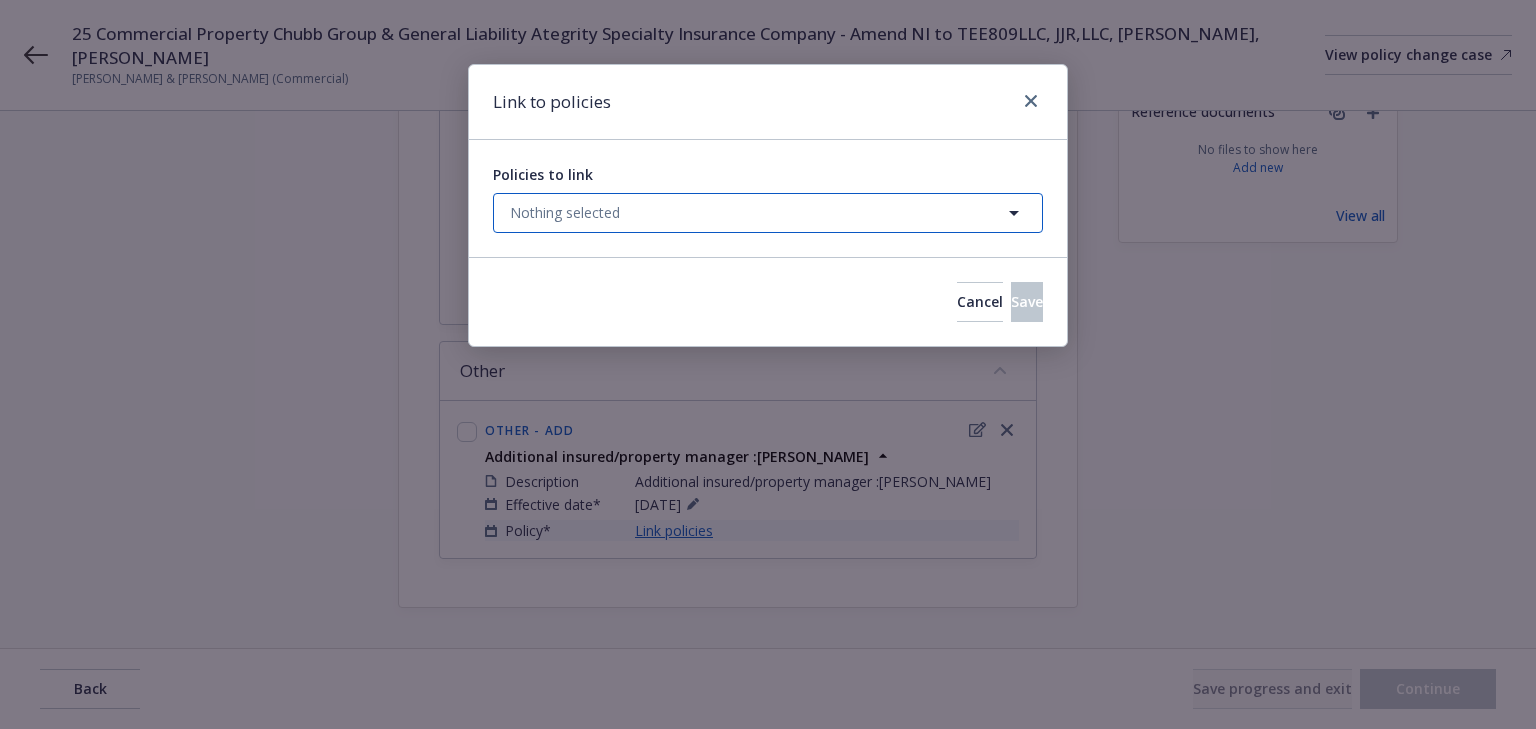 drag, startPoint x: 663, startPoint y: 212, endPoint x: 646, endPoint y: 230, distance: 24.758837 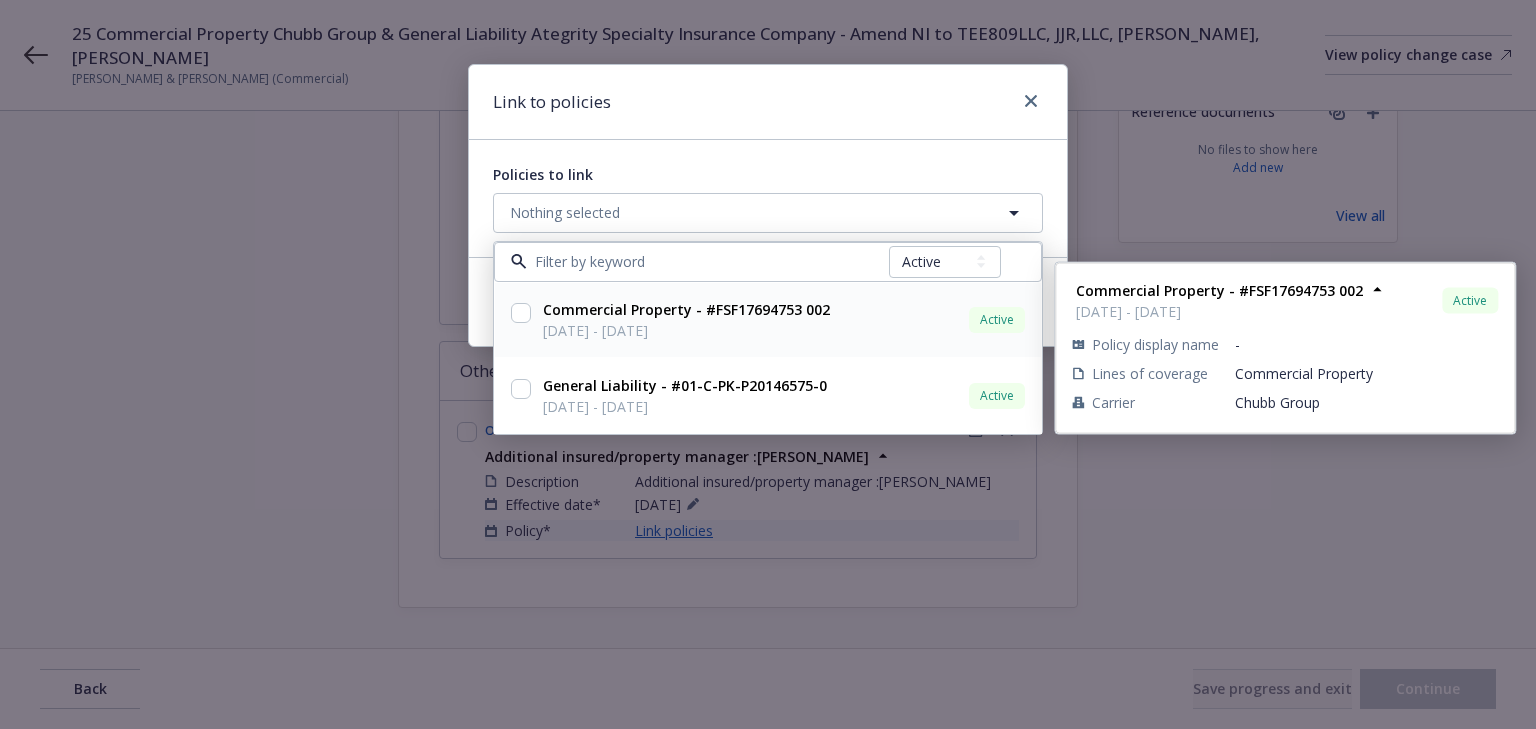 click at bounding box center (521, 313) 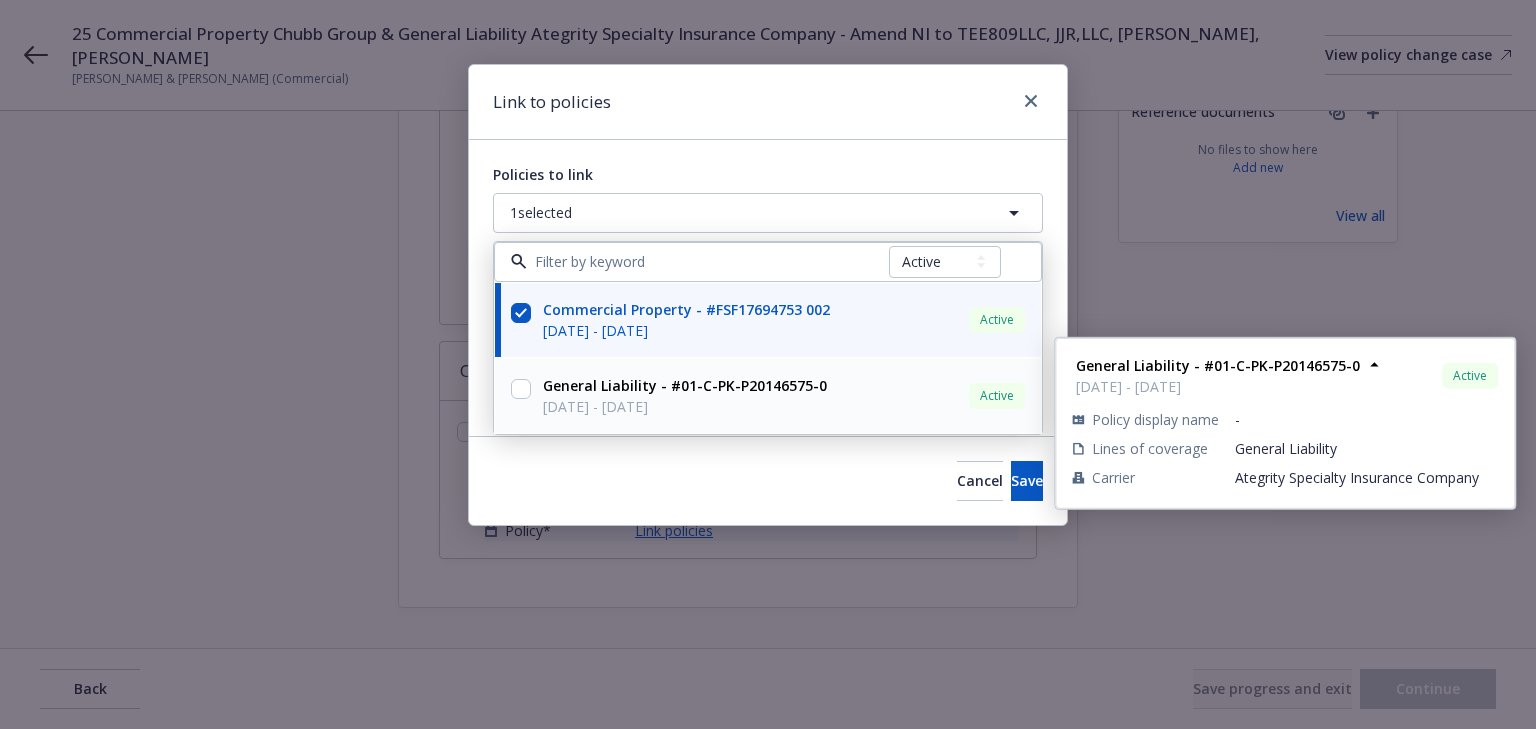 click at bounding box center (521, 389) 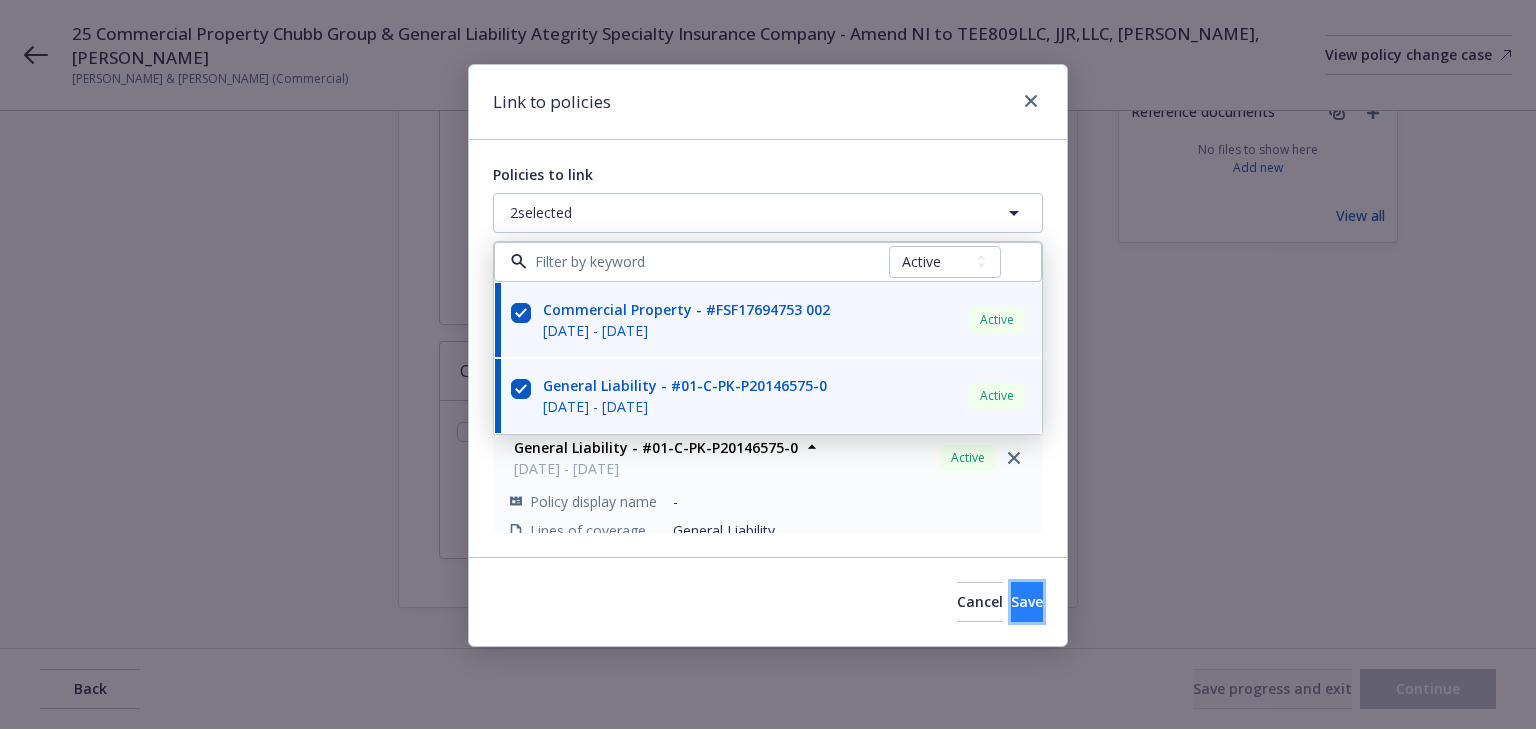 click on "Save" at bounding box center [1027, 602] 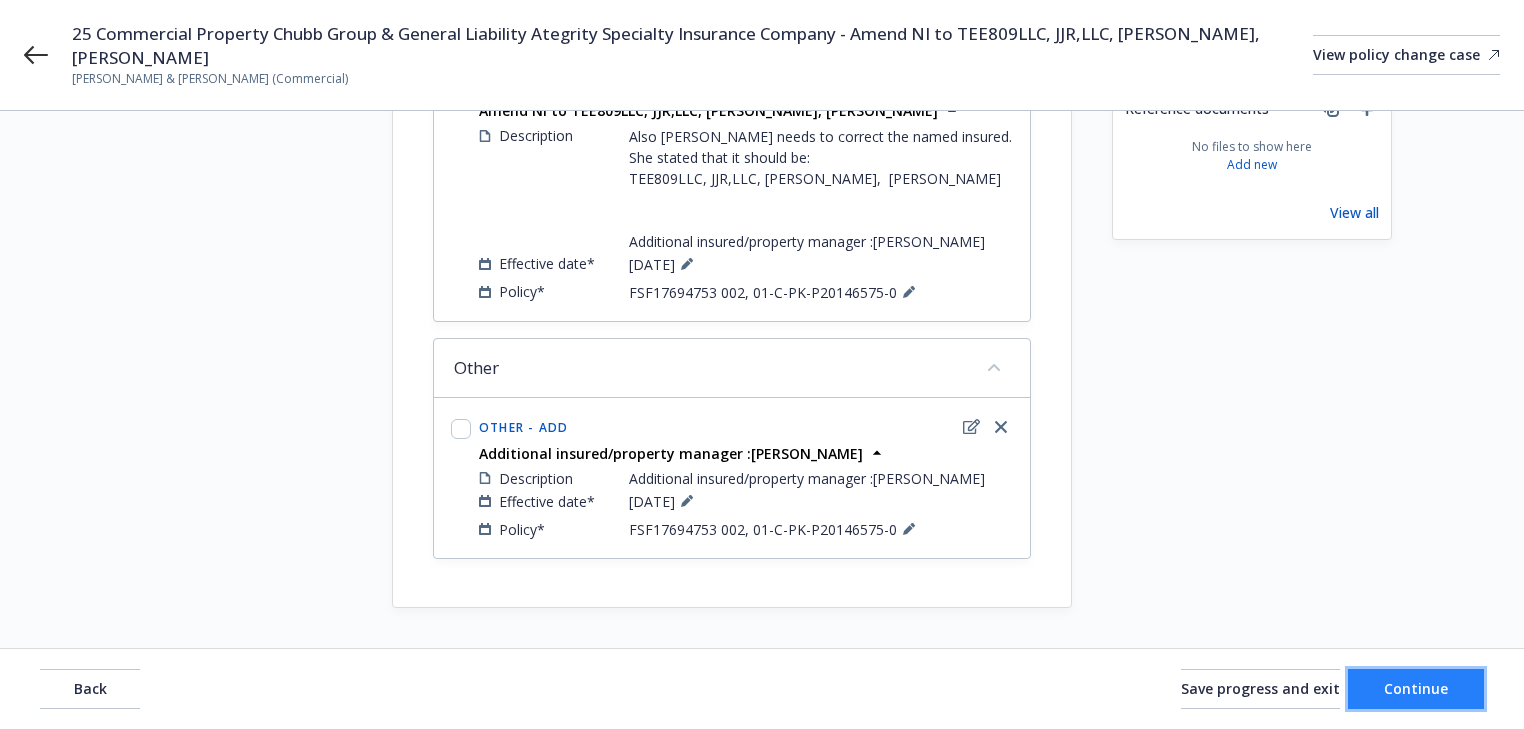 click on "Continue" at bounding box center (1416, 689) 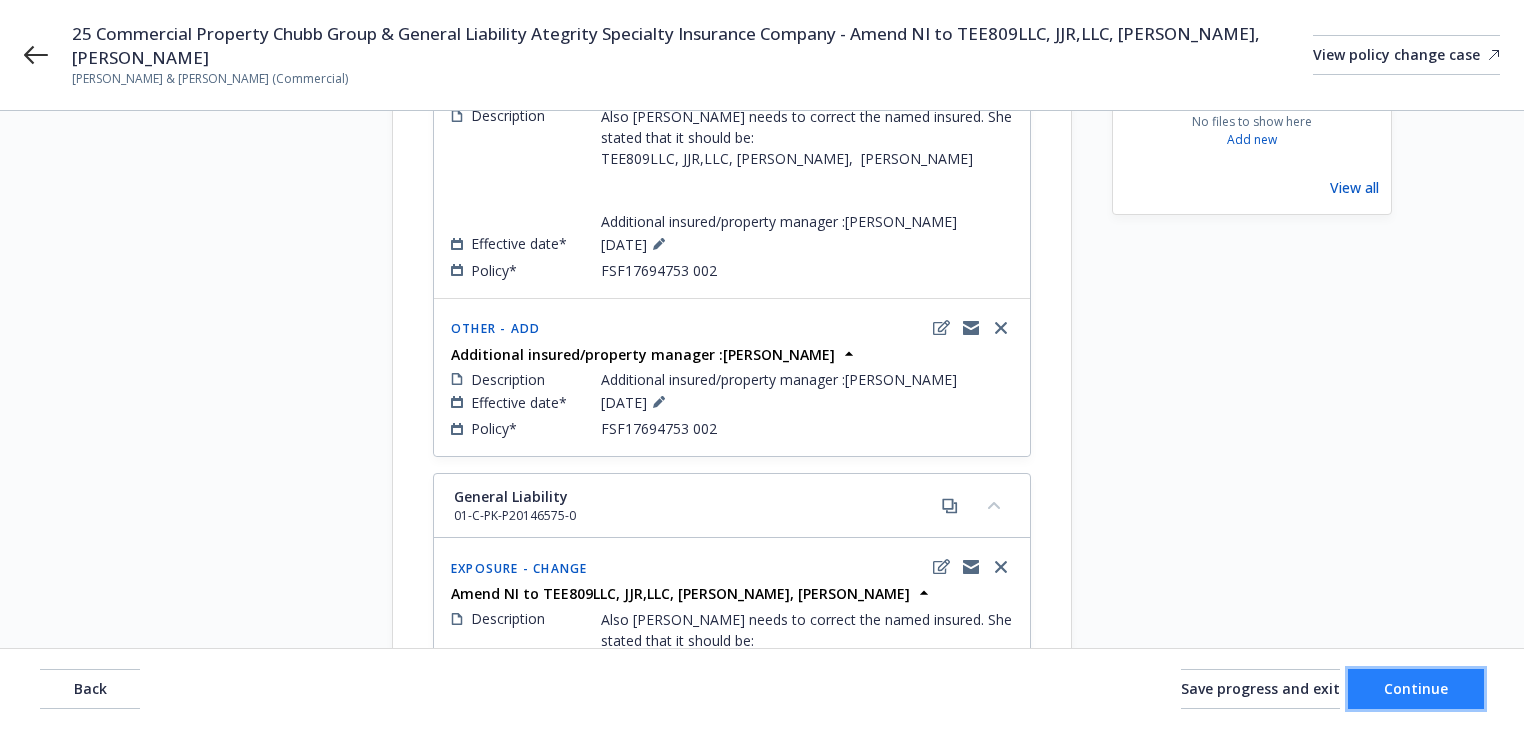 click on "Continue" at bounding box center [1416, 689] 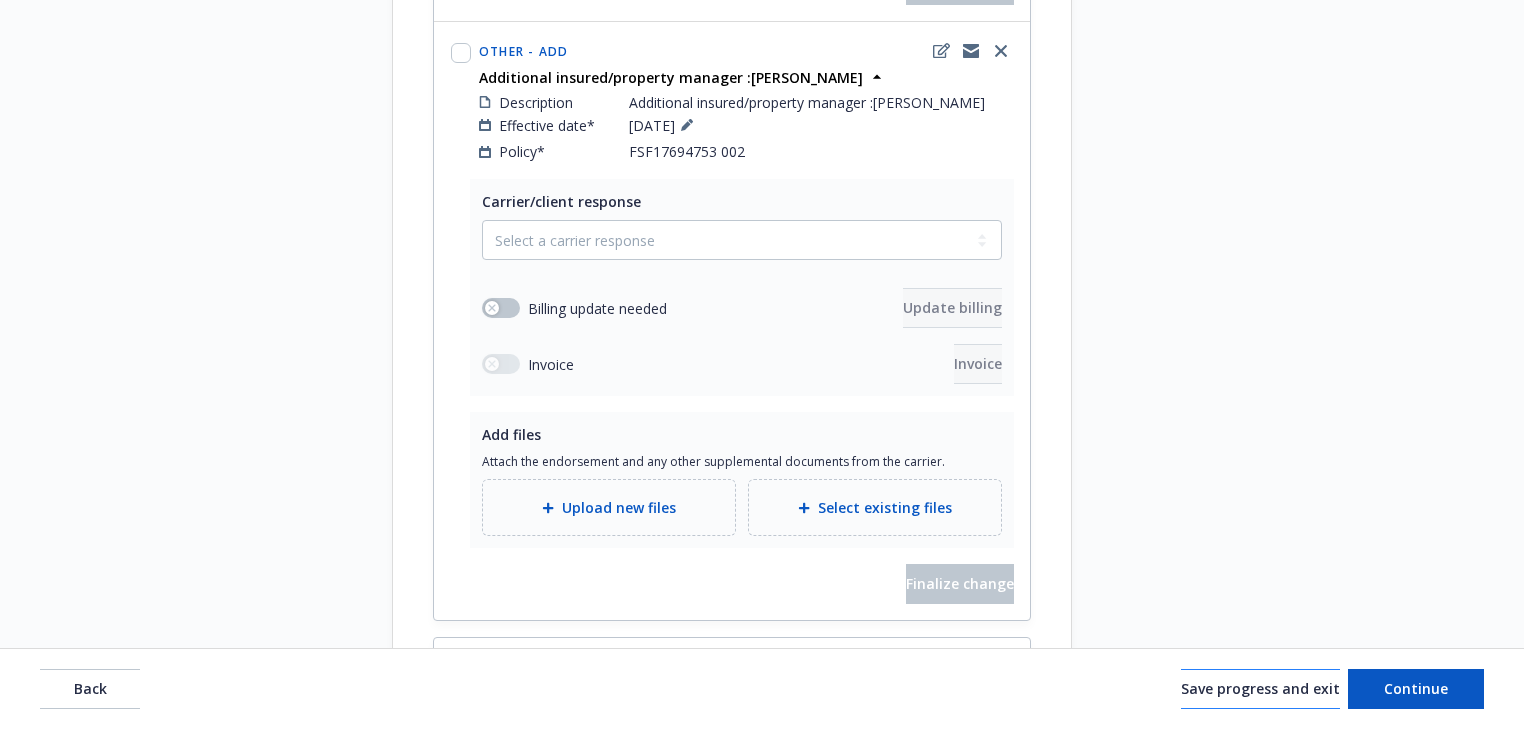 scroll, scrollTop: 1040, scrollLeft: 0, axis: vertical 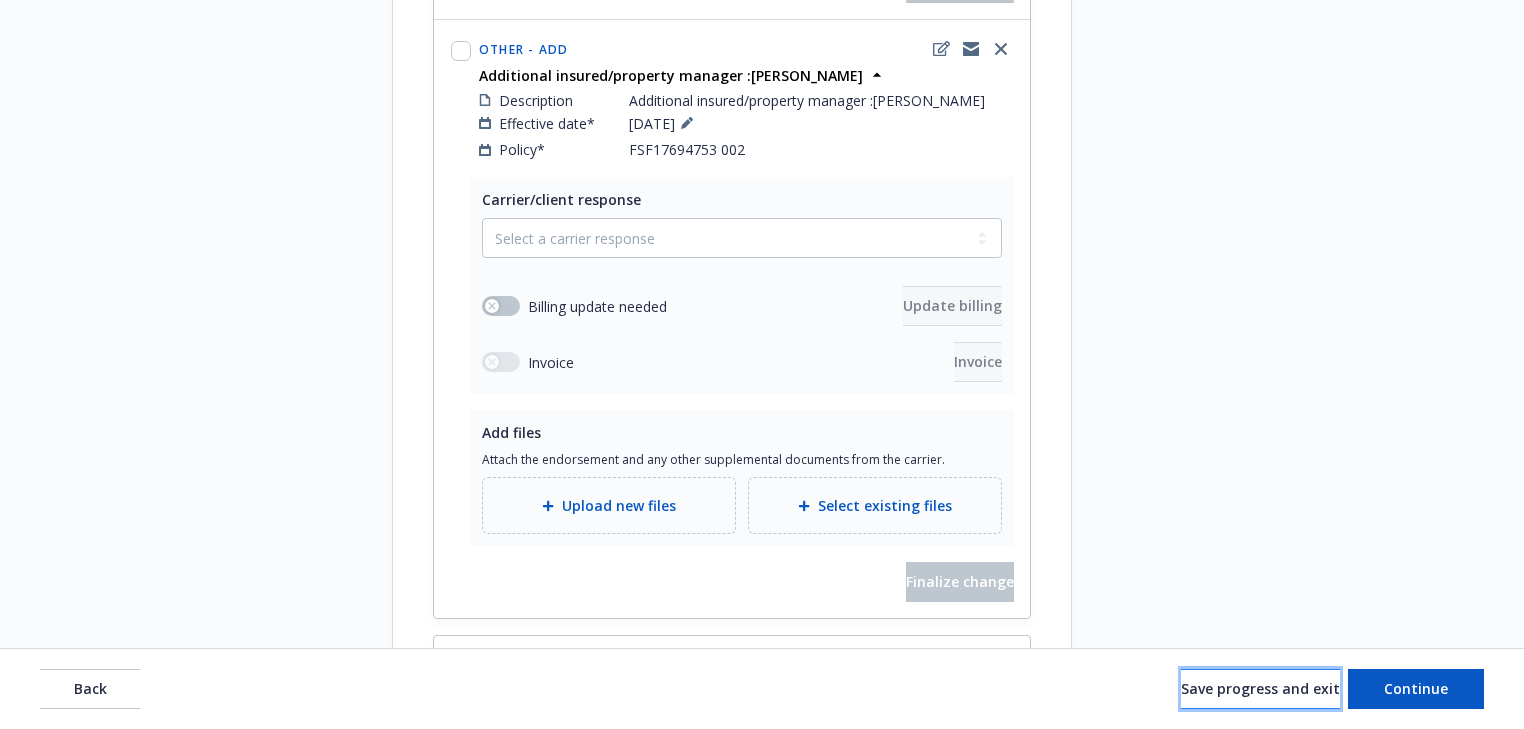 click on "Save progress and exit" at bounding box center [1260, 688] 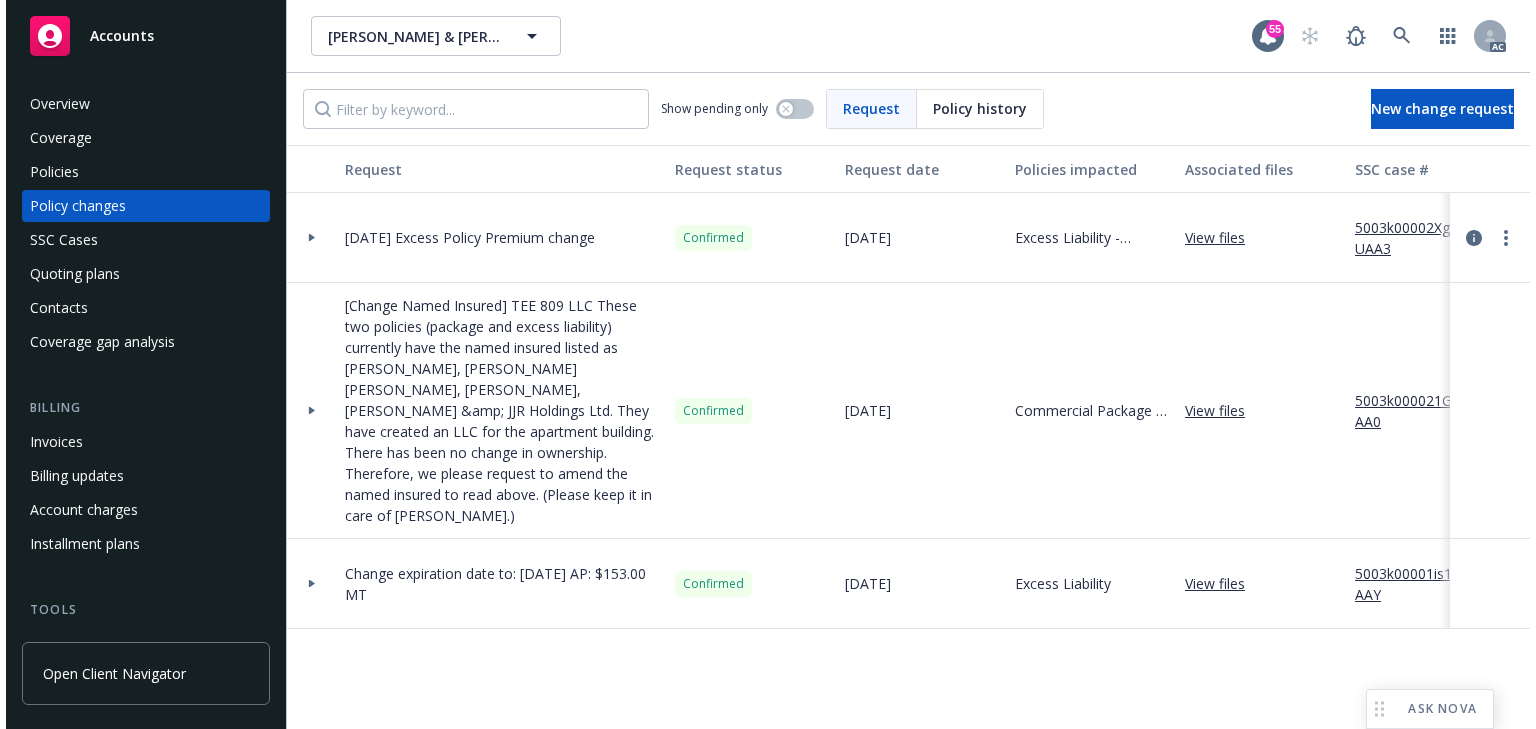 scroll, scrollTop: 0, scrollLeft: 0, axis: both 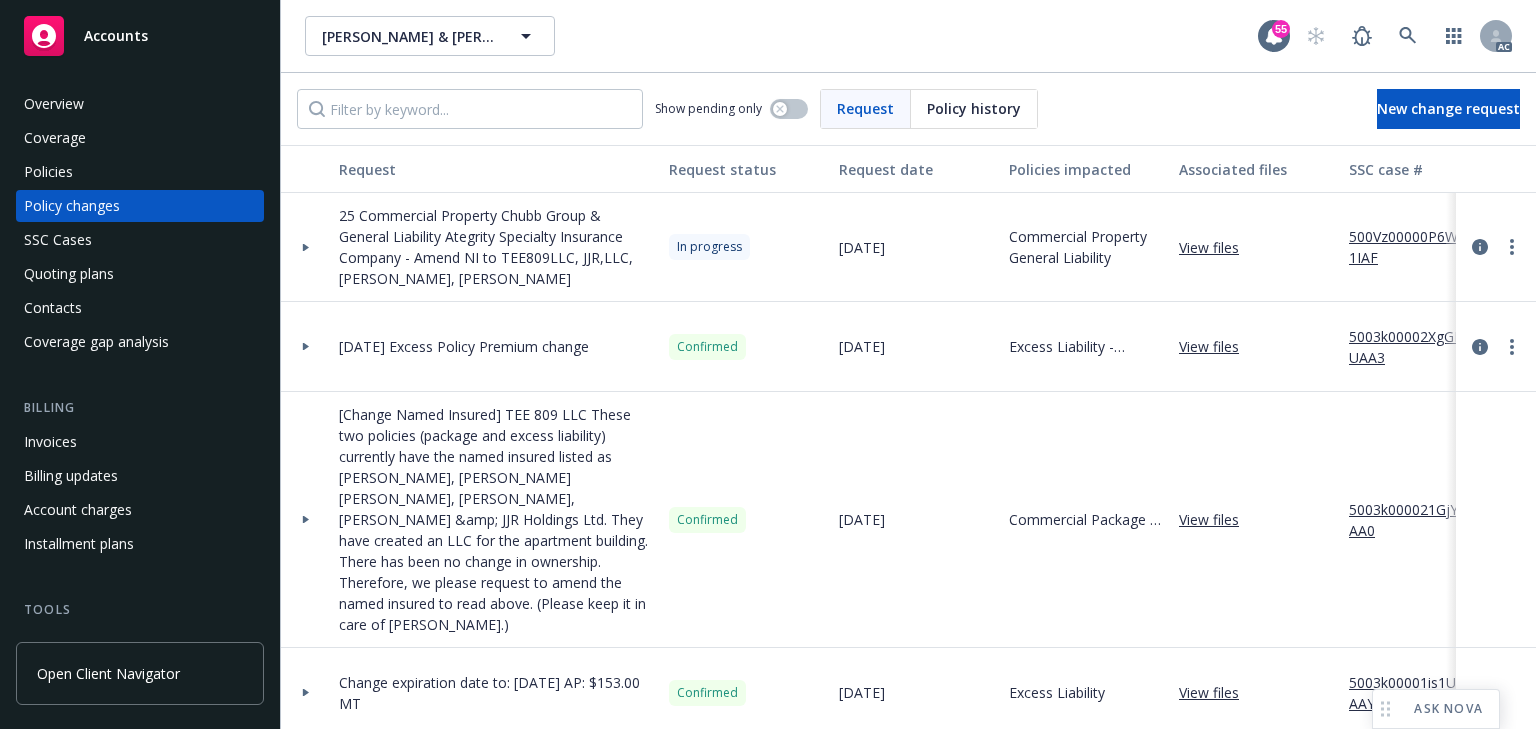 click on "500Vz00000P6Wq1IAF" at bounding box center (1416, 247) 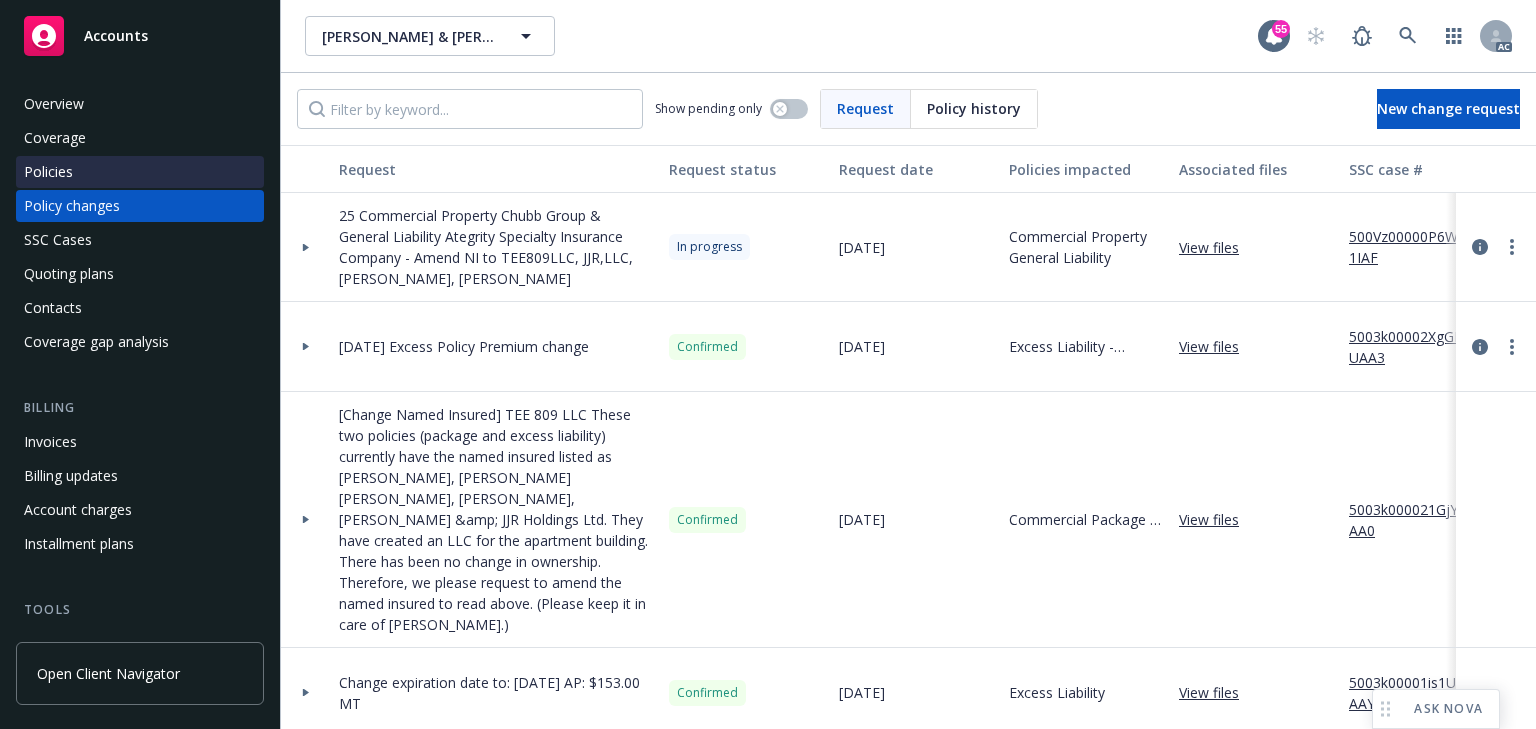 click on "Policies" at bounding box center (48, 172) 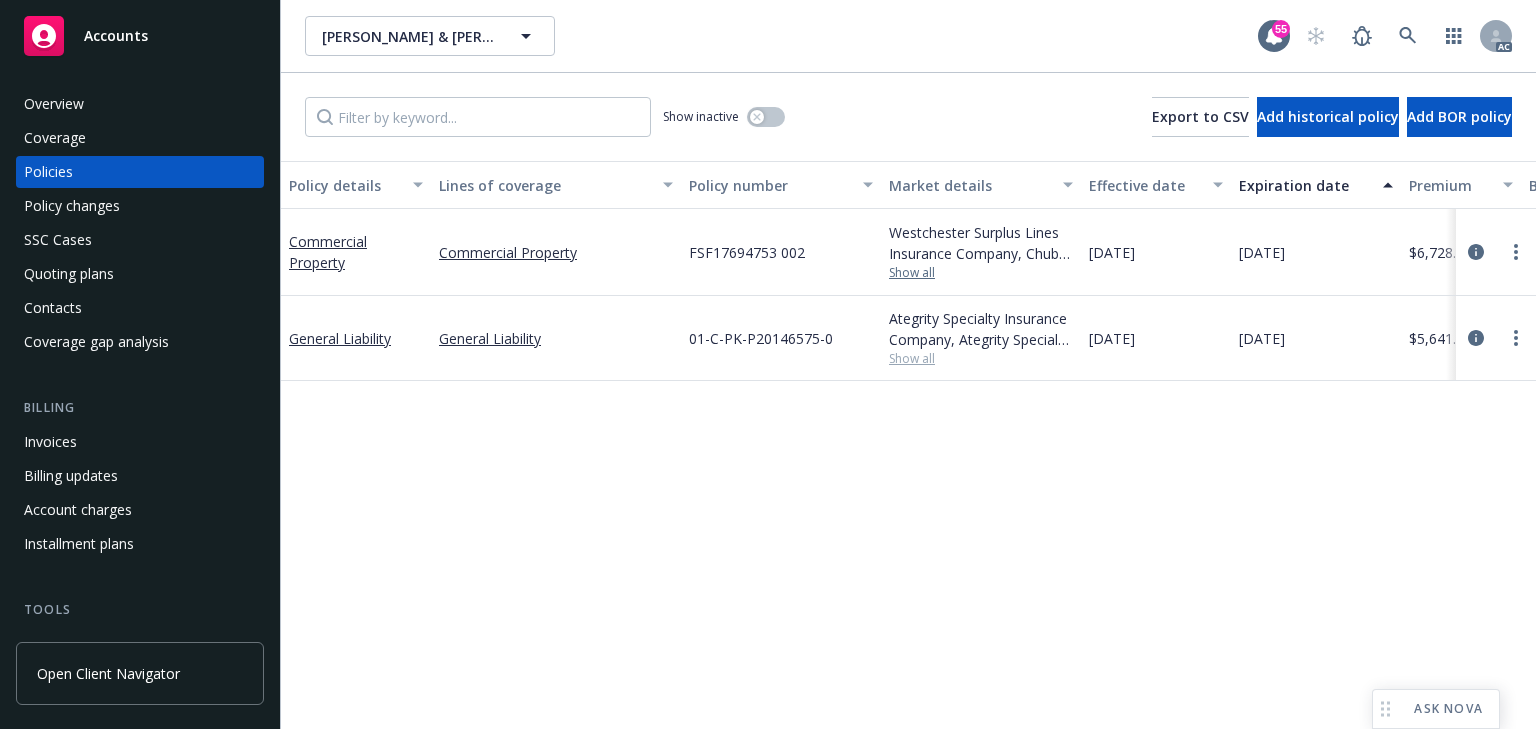 click on "Show all" at bounding box center [981, 273] 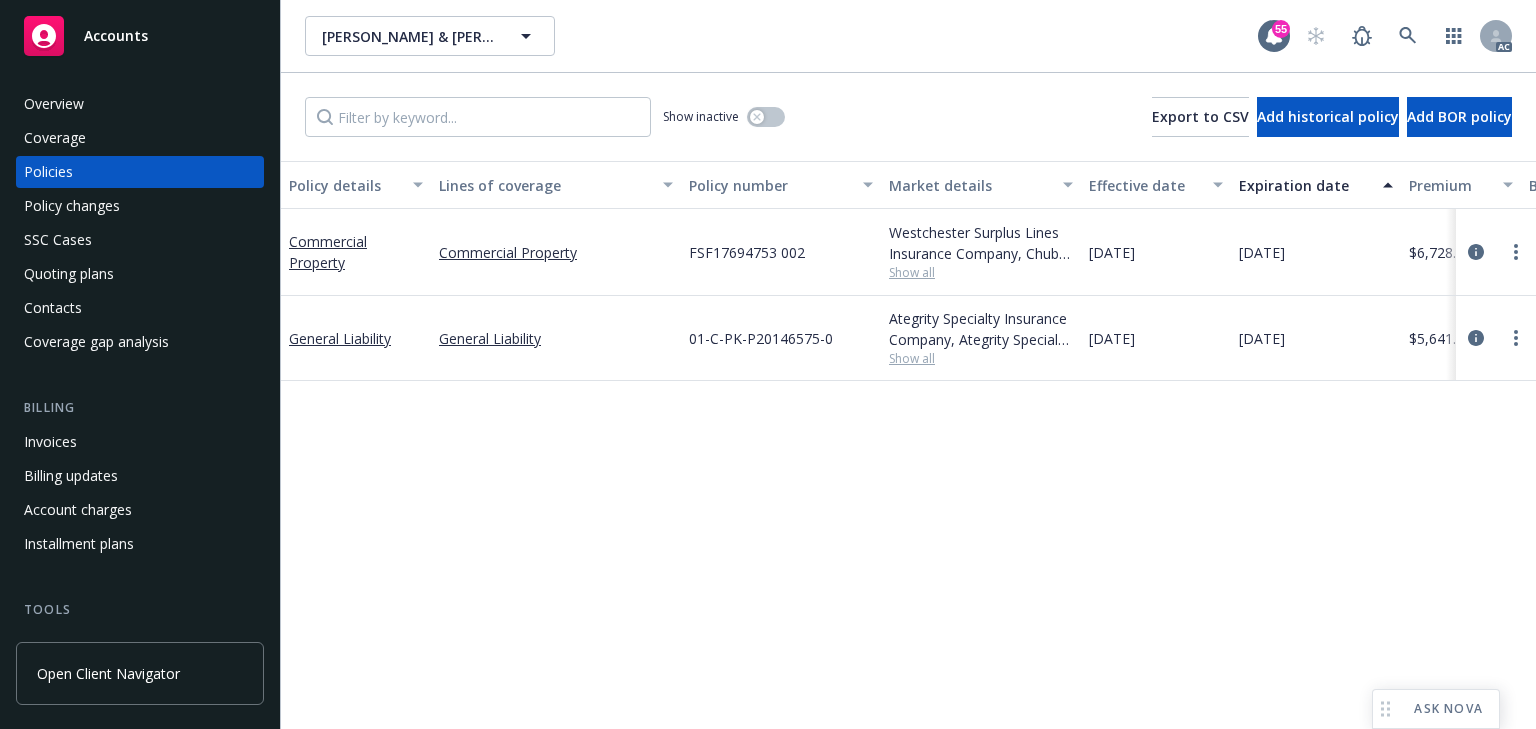 click on "Policy details Lines of coverage Policy number Market details Effective date Expiration date Premium Billing method Stage Status Service team leaders Commercial Property Commercial Property FSF17694753 002 Westchester Surplus Lines Insurance Company, Chubb Group, RT Specialty Insurance Services, LLC (RSG Specialty, LLC) Show all [DATE] [DATE] $6,728.00 Agency - Pay in full Renewal Active Nic [PERSON_NAME] [PERSON_NAME] AM 1 more General Liability General Liability 01-C-PK-P20146575-0 Ategrity Specialty Insurance Company, Ategrity Specialty Insurance Company, RT Specialty Insurance Services, LLC (RSG Specialty, LLC) Show all [DATE] [DATE] $5,641.00 Agency - Pay in full Renewal Active [PERSON_NAME] AM [PERSON_NAME] PD" at bounding box center [908, 445] 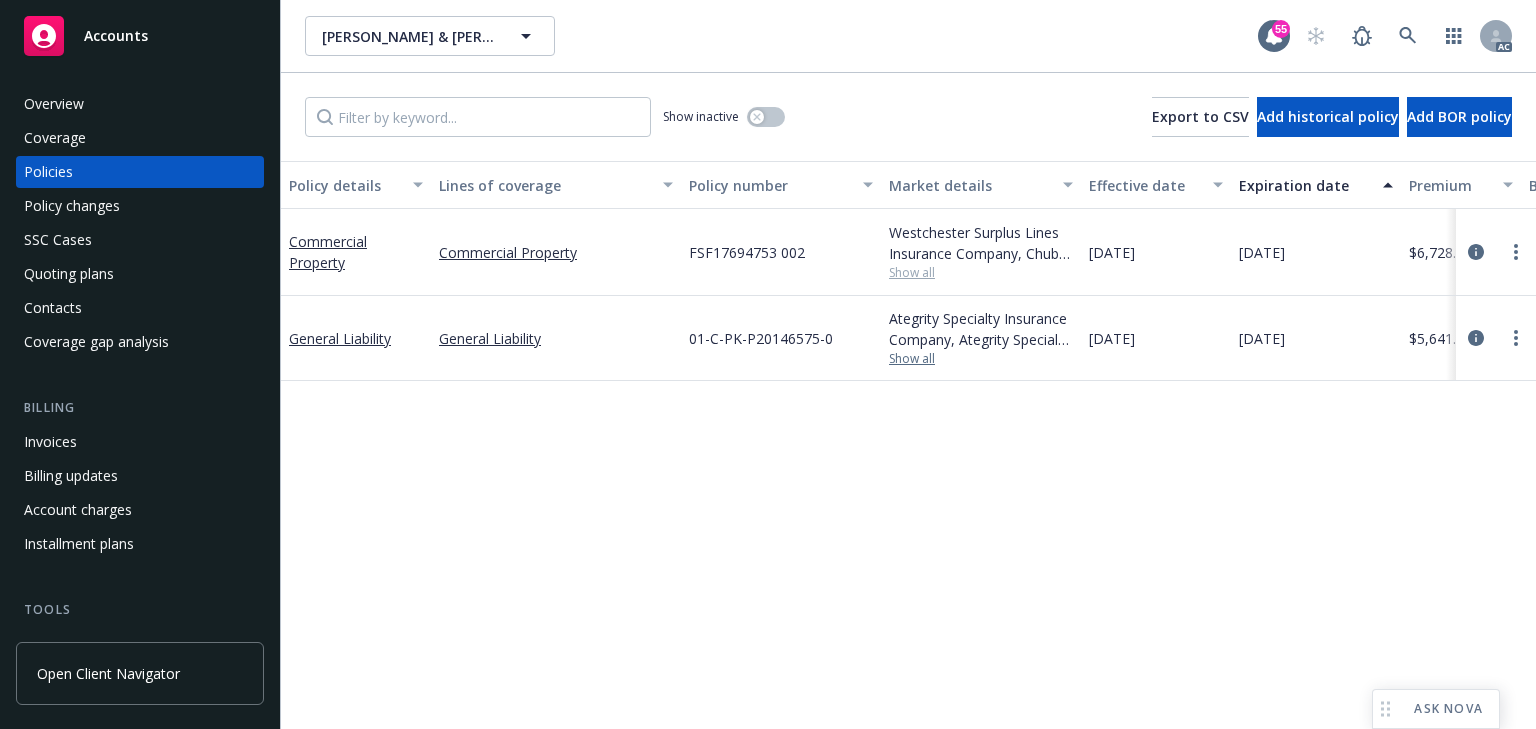 click on "Show all" at bounding box center [981, 359] 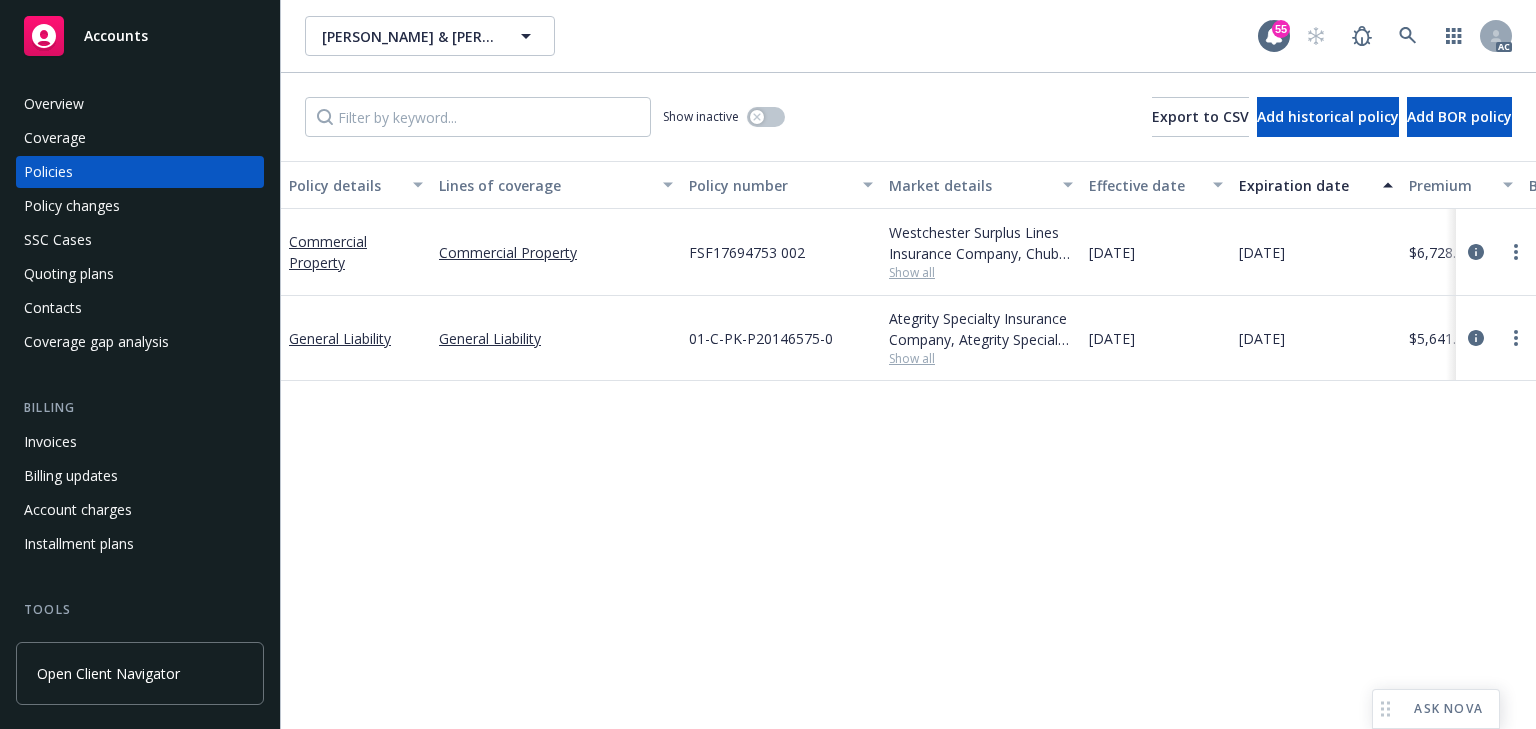 click on "Policy details Lines of coverage Policy number Market details Effective date Expiration date Premium Billing method Stage Status Service team leaders Commercial Property Commercial Property FSF17694753 002 Westchester Surplus Lines Insurance Company, Chubb Group, RT Specialty Insurance Services, LLC (RSG Specialty, LLC) Show all [DATE] [DATE] $6,728.00 Agency - Pay in full Renewal Active Nic [PERSON_NAME] [PERSON_NAME] AM 1 more General Liability General Liability 01-C-PK-P20146575-0 Ategrity Specialty Insurance Company, Ategrity Specialty Insurance Company, RT Specialty Insurance Services, LLC (RSG Specialty, LLC) Show all [DATE] [DATE] $5,641.00 Agency - Pay in full Renewal Active [PERSON_NAME] AM [PERSON_NAME] PD" at bounding box center [908, 445] 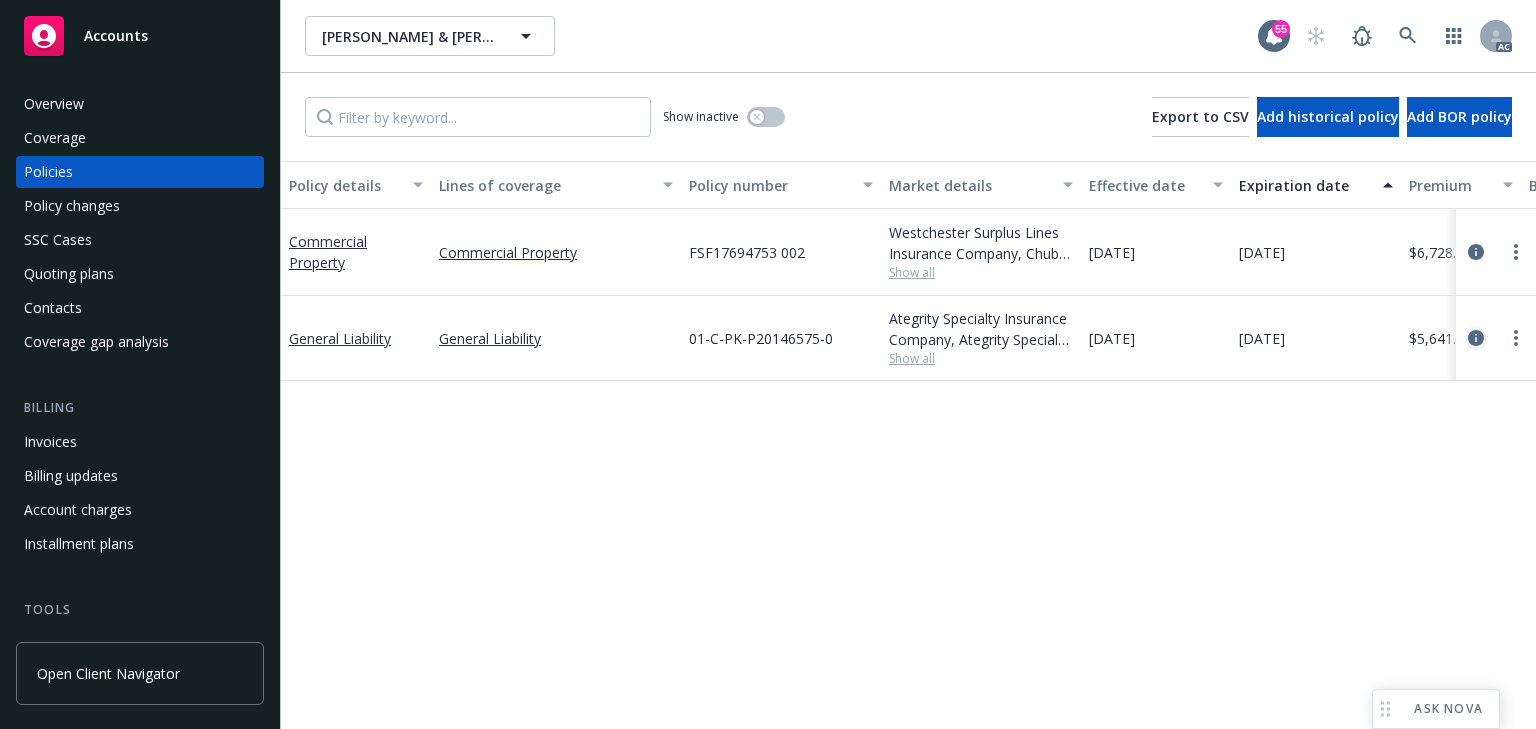 click 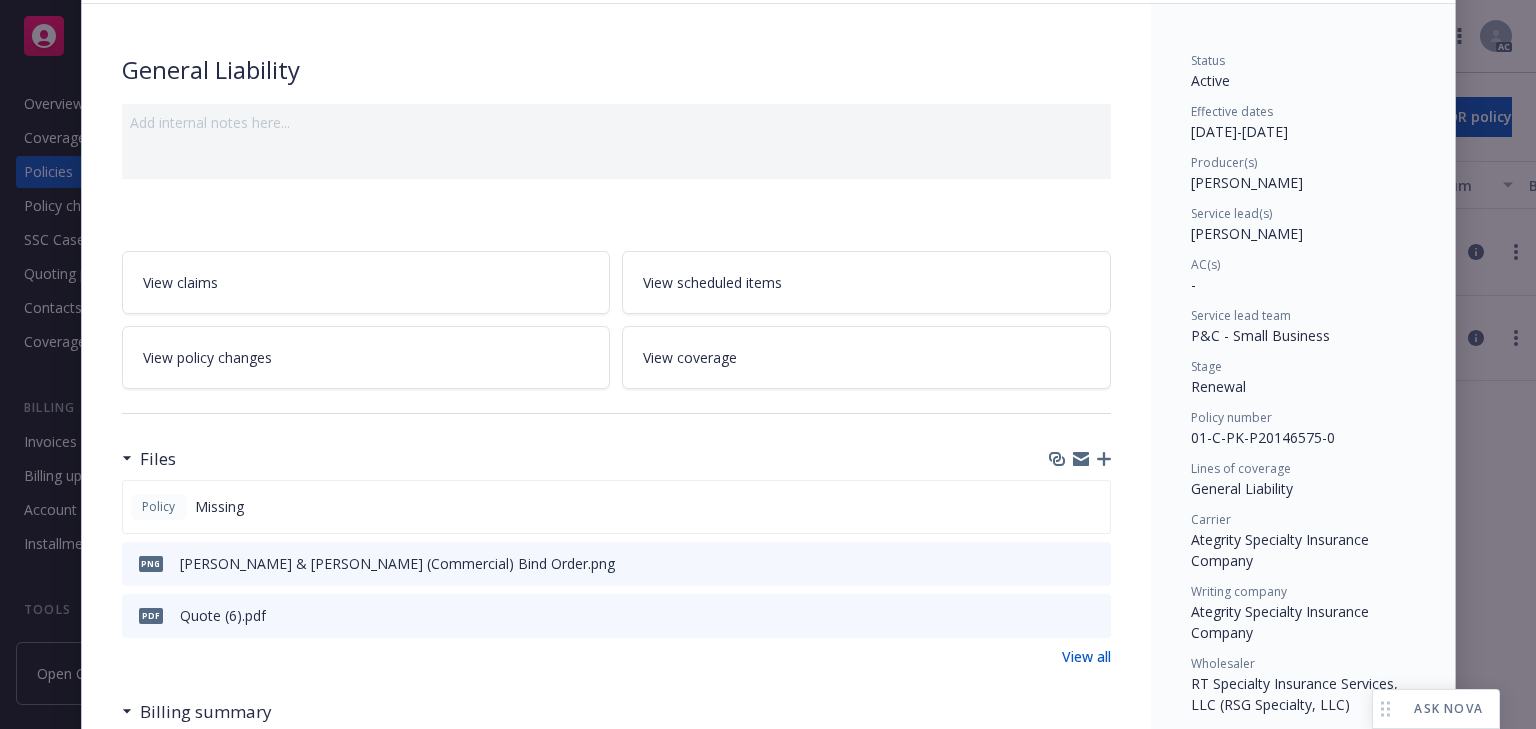 scroll, scrollTop: 140, scrollLeft: 0, axis: vertical 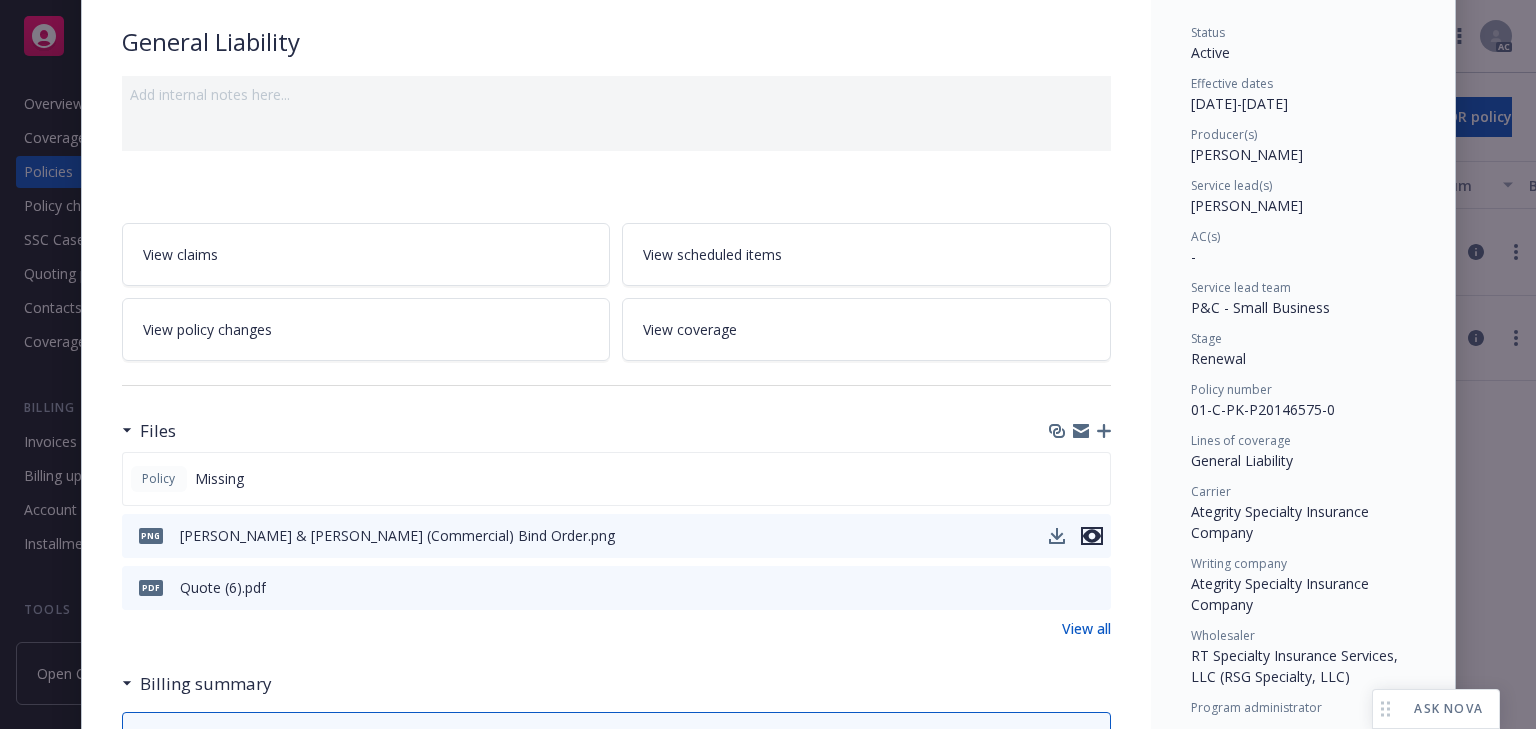 click 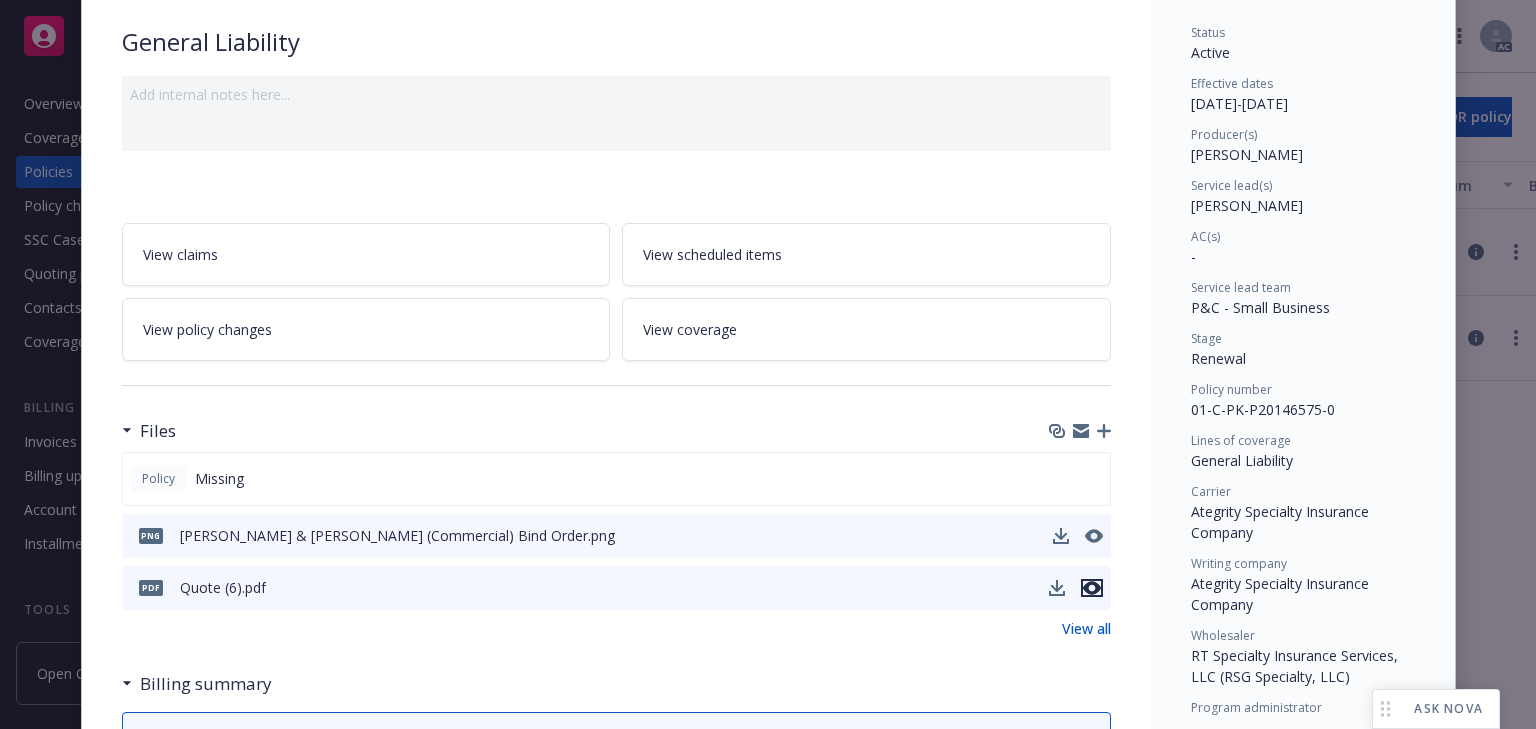 click 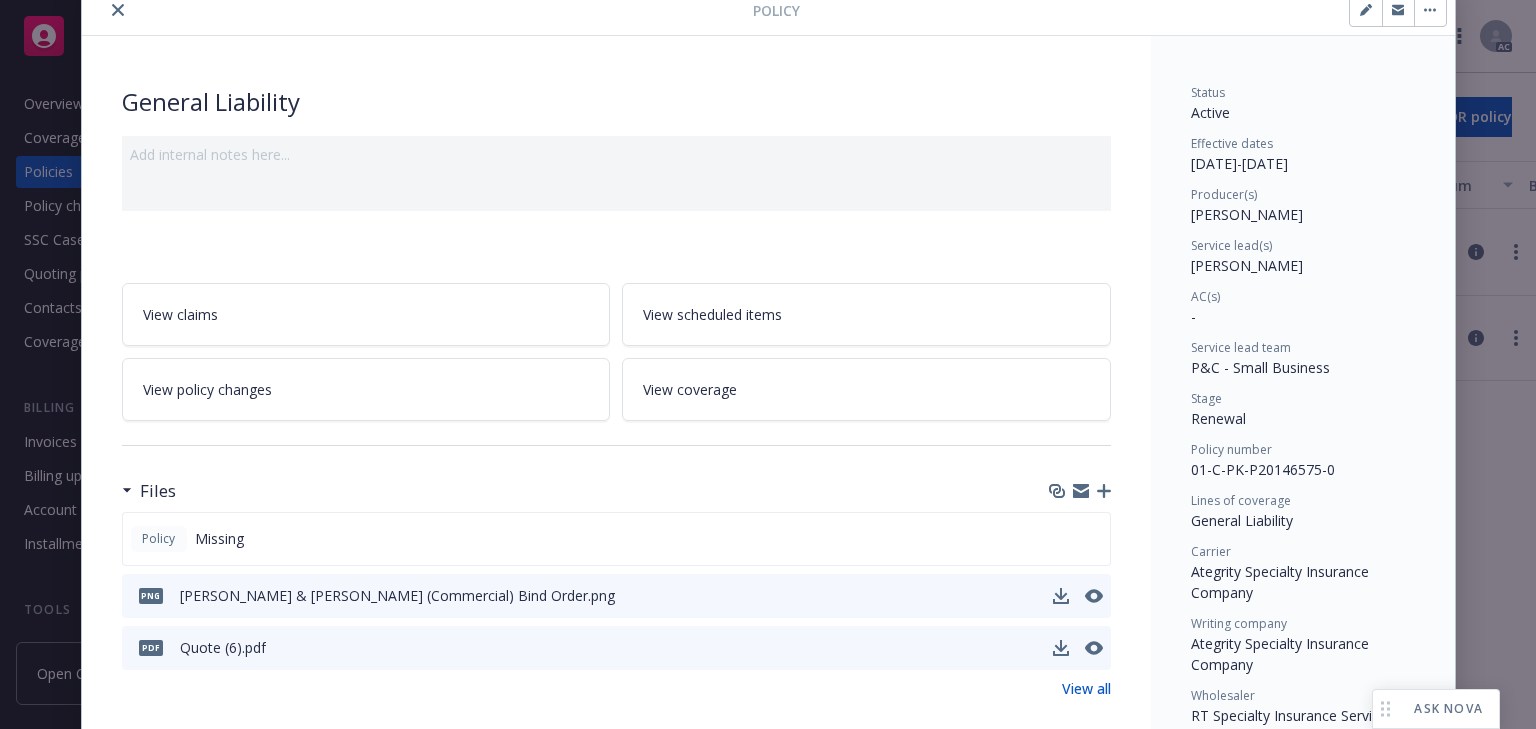 scroll, scrollTop: 0, scrollLeft: 0, axis: both 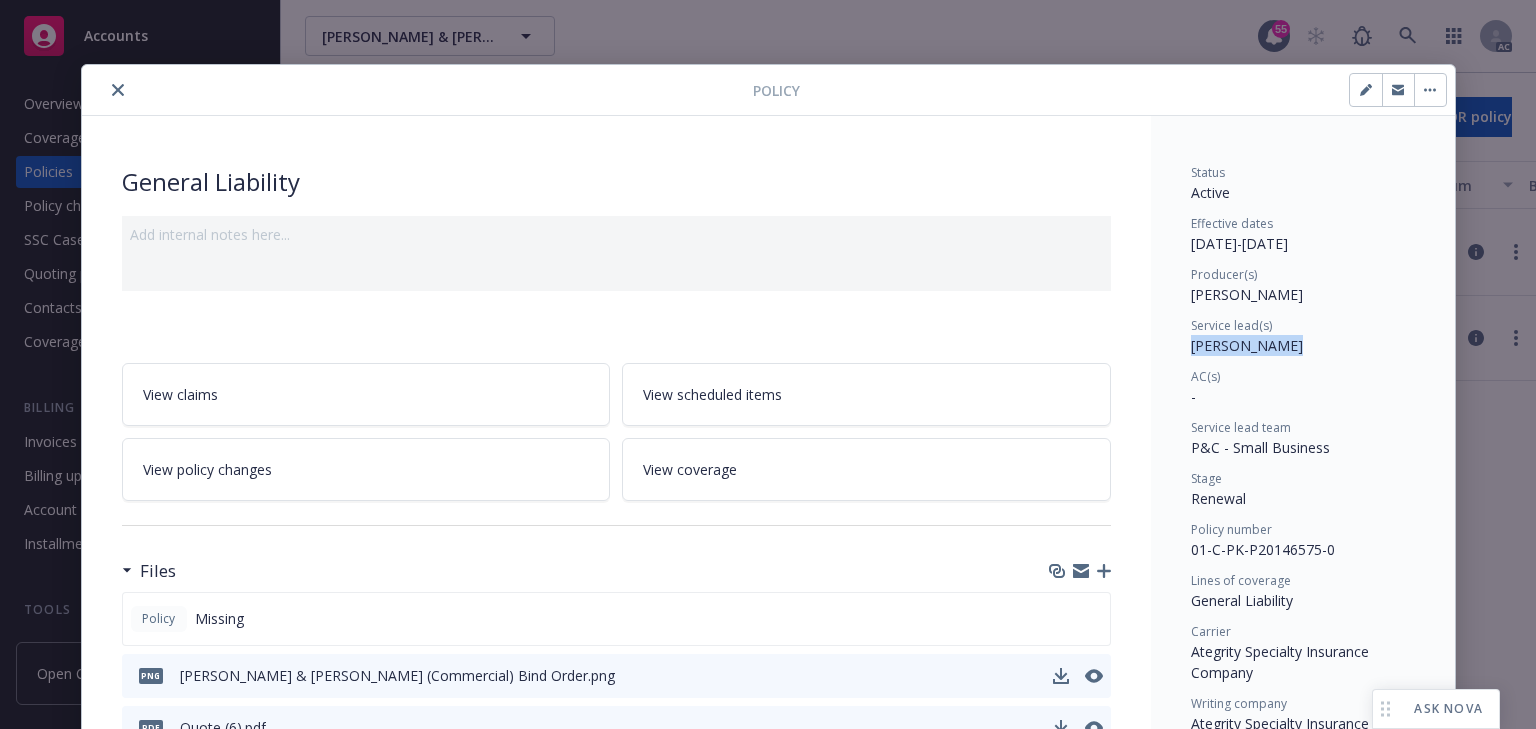drag, startPoint x: 1180, startPoint y: 344, endPoint x: 1317, endPoint y: 347, distance: 137.03284 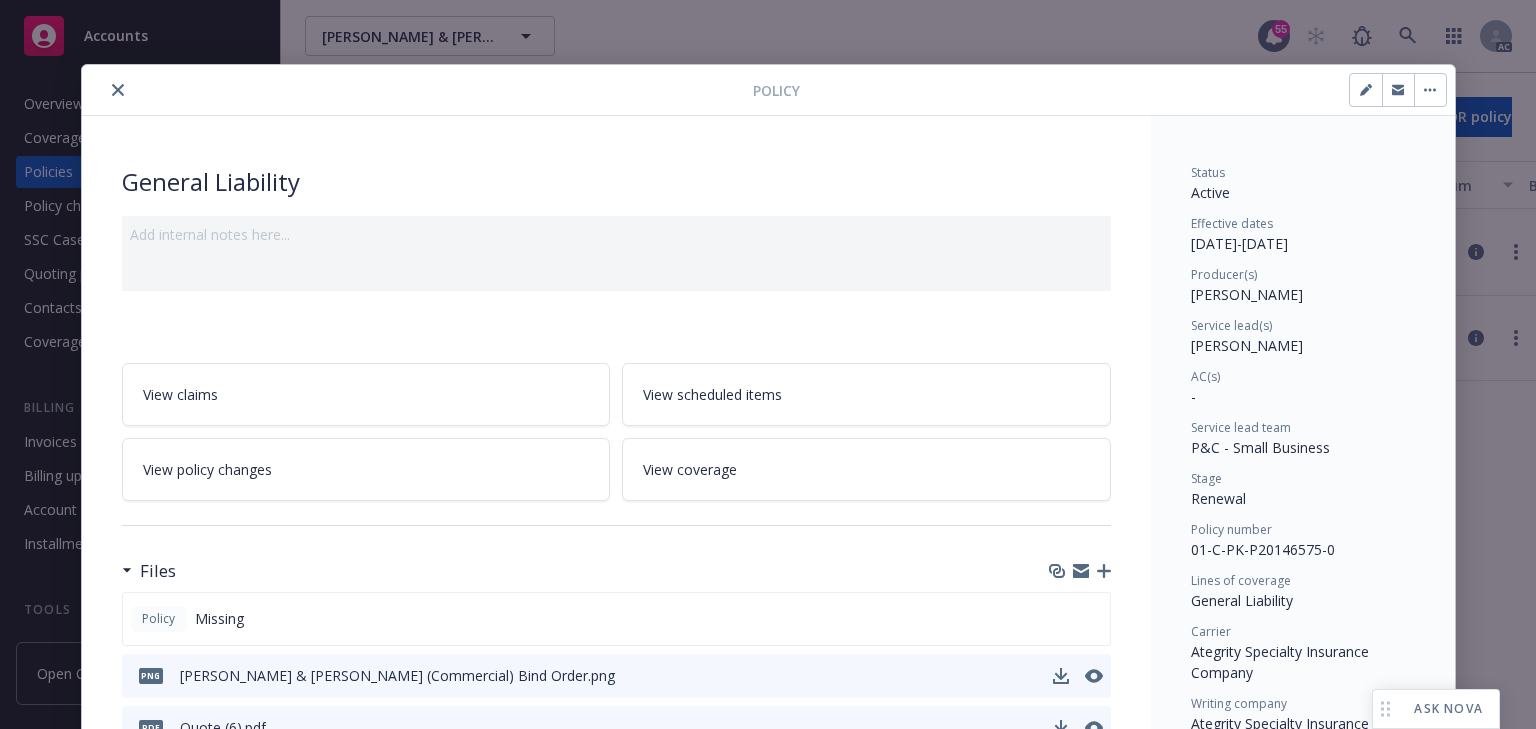 click on "Stage" at bounding box center [1303, 479] 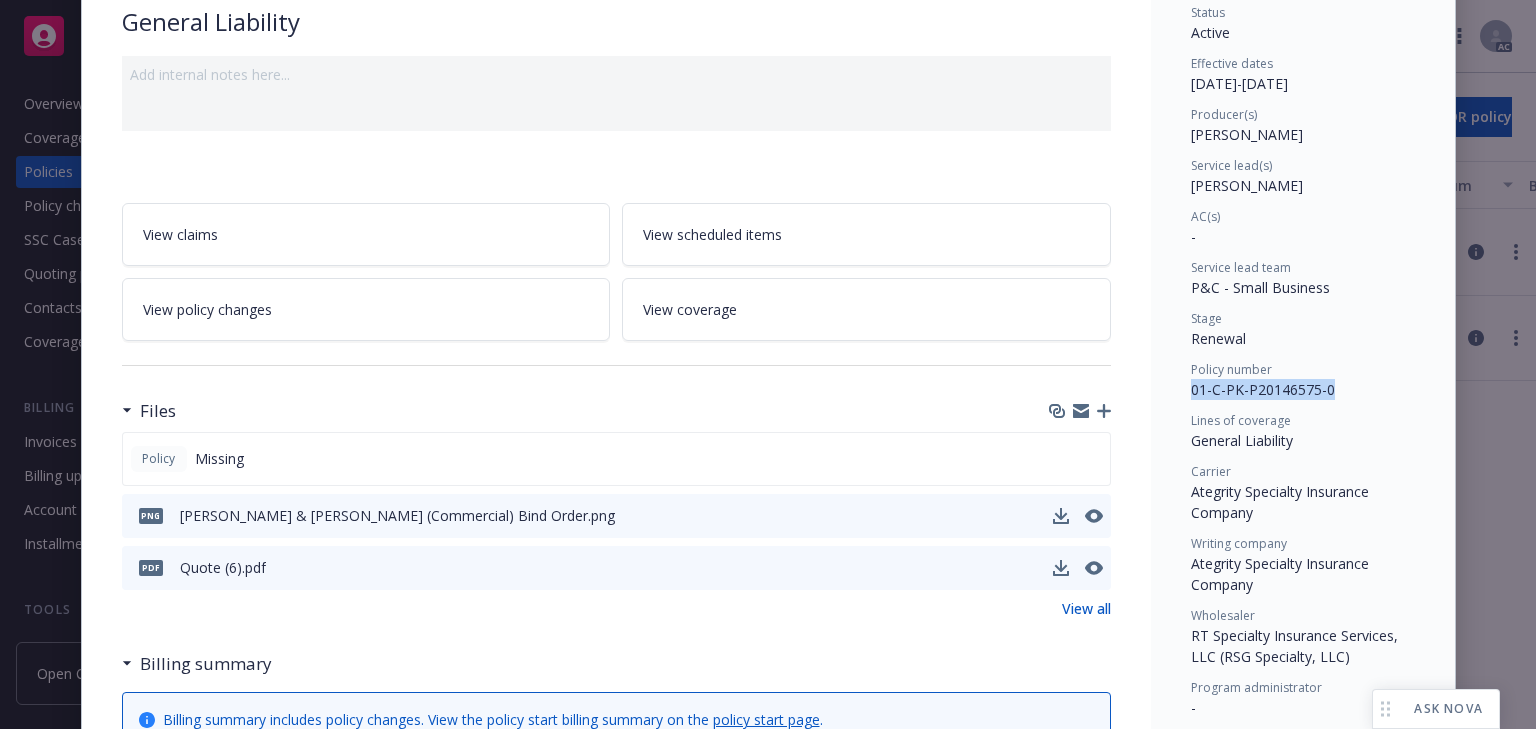 drag, startPoint x: 1181, startPoint y: 385, endPoint x: 1398, endPoint y: 384, distance: 217.0023 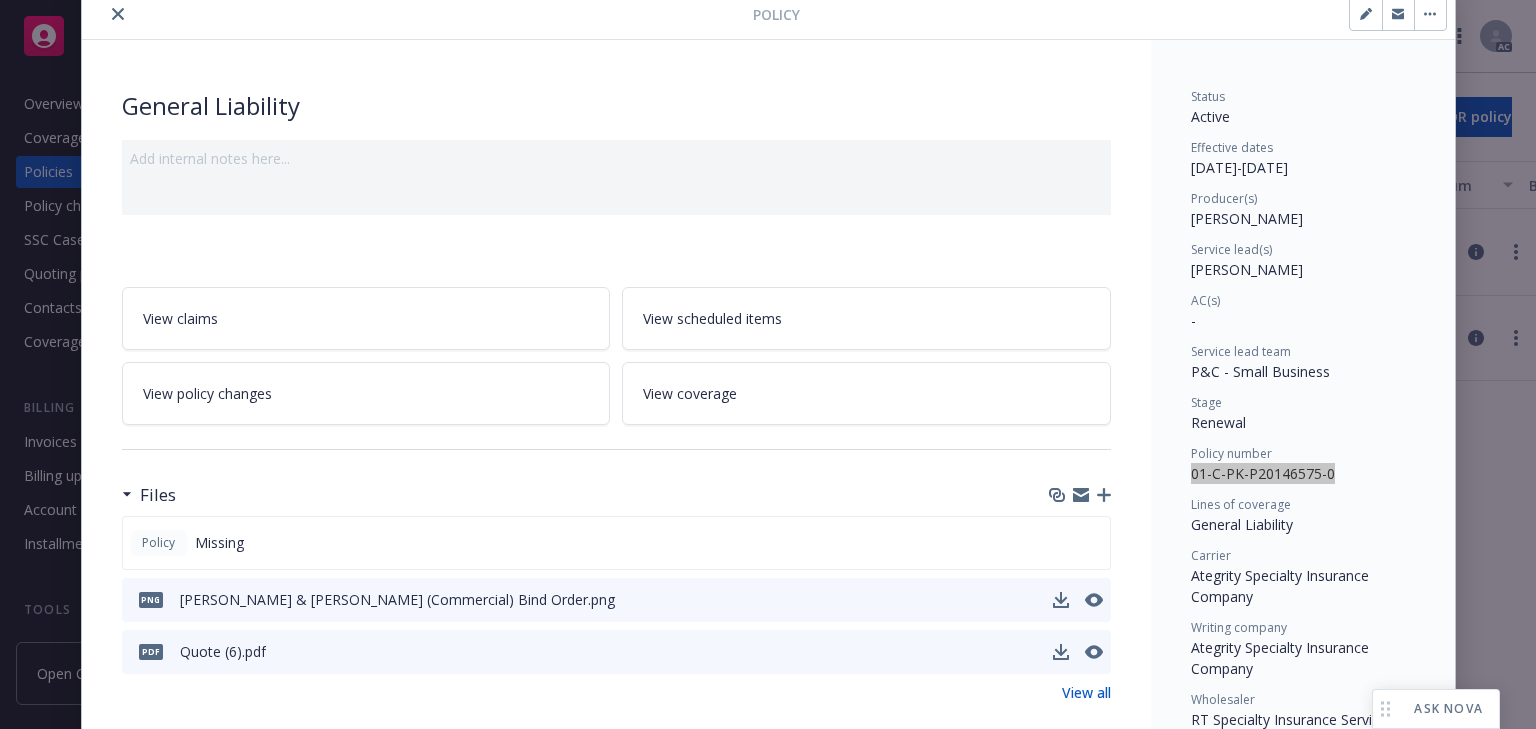 scroll, scrollTop: 0, scrollLeft: 0, axis: both 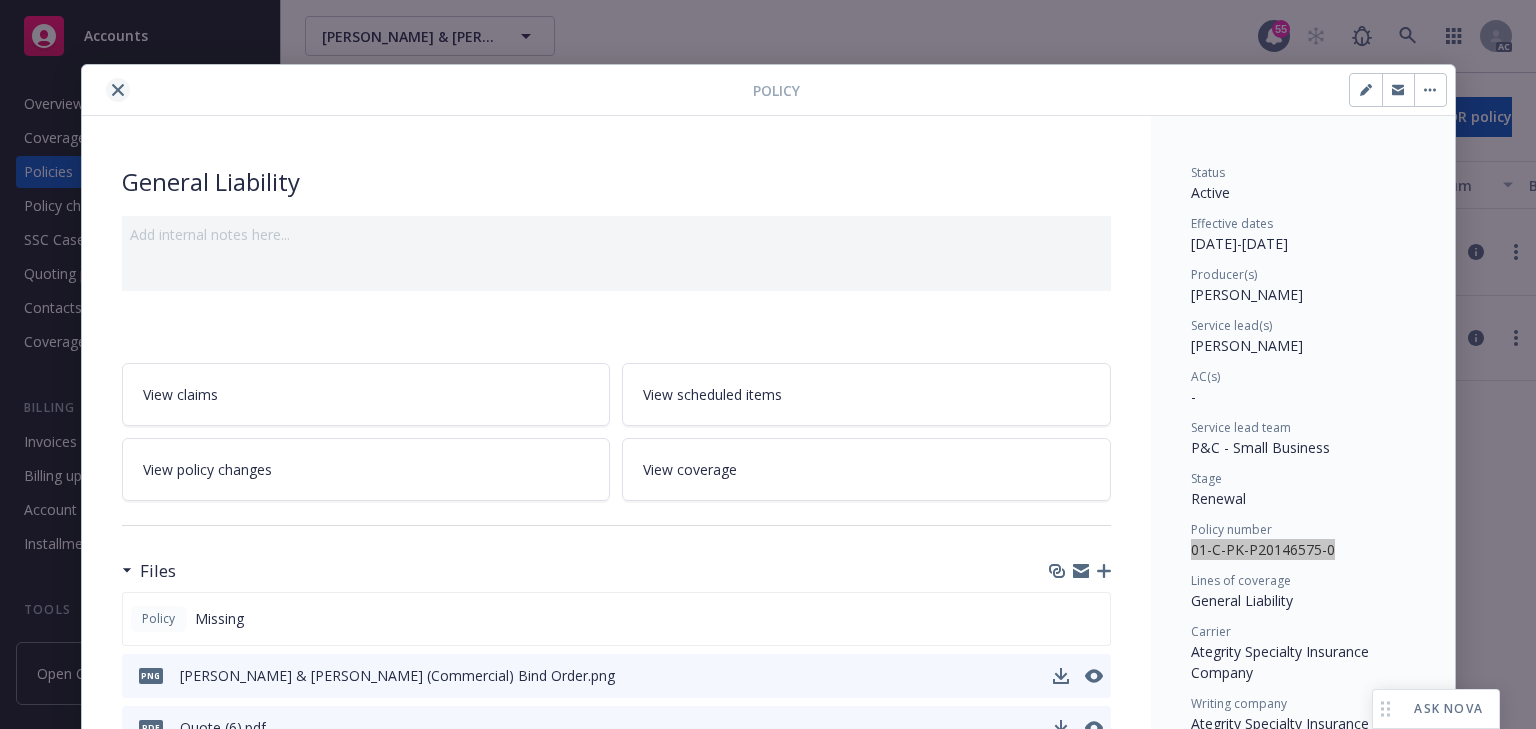 click 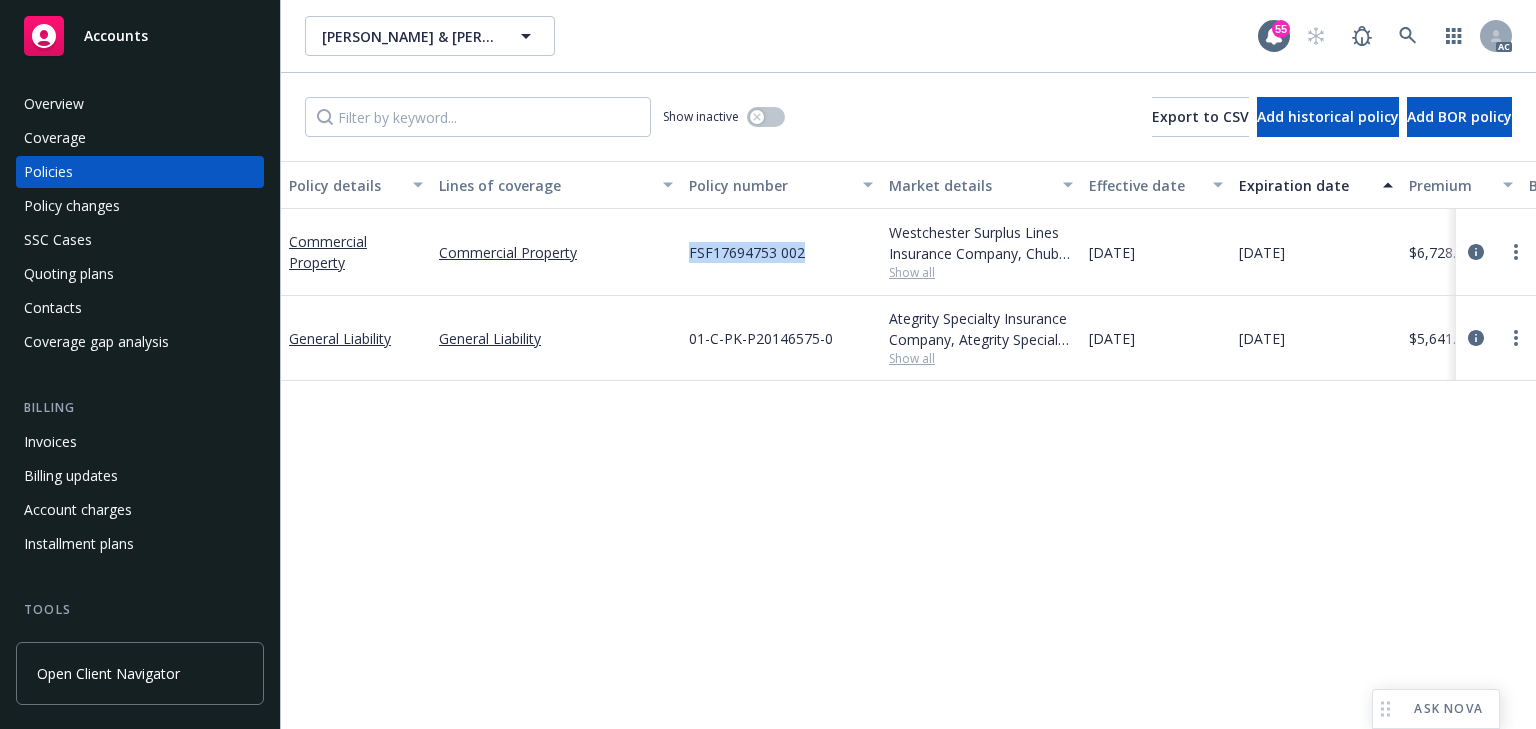 drag, startPoint x: 753, startPoint y: 230, endPoint x: 876, endPoint y: 232, distance: 123.01626 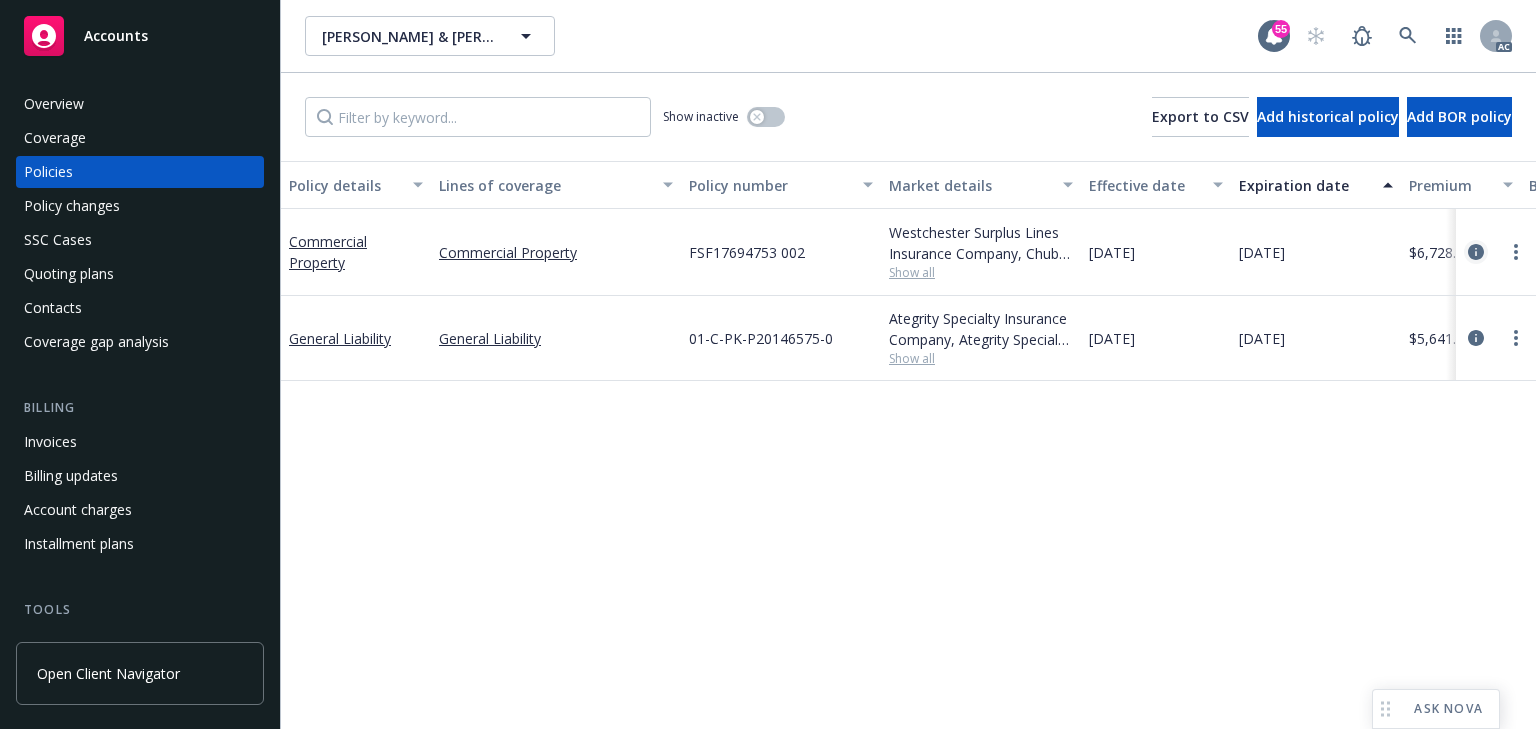 click 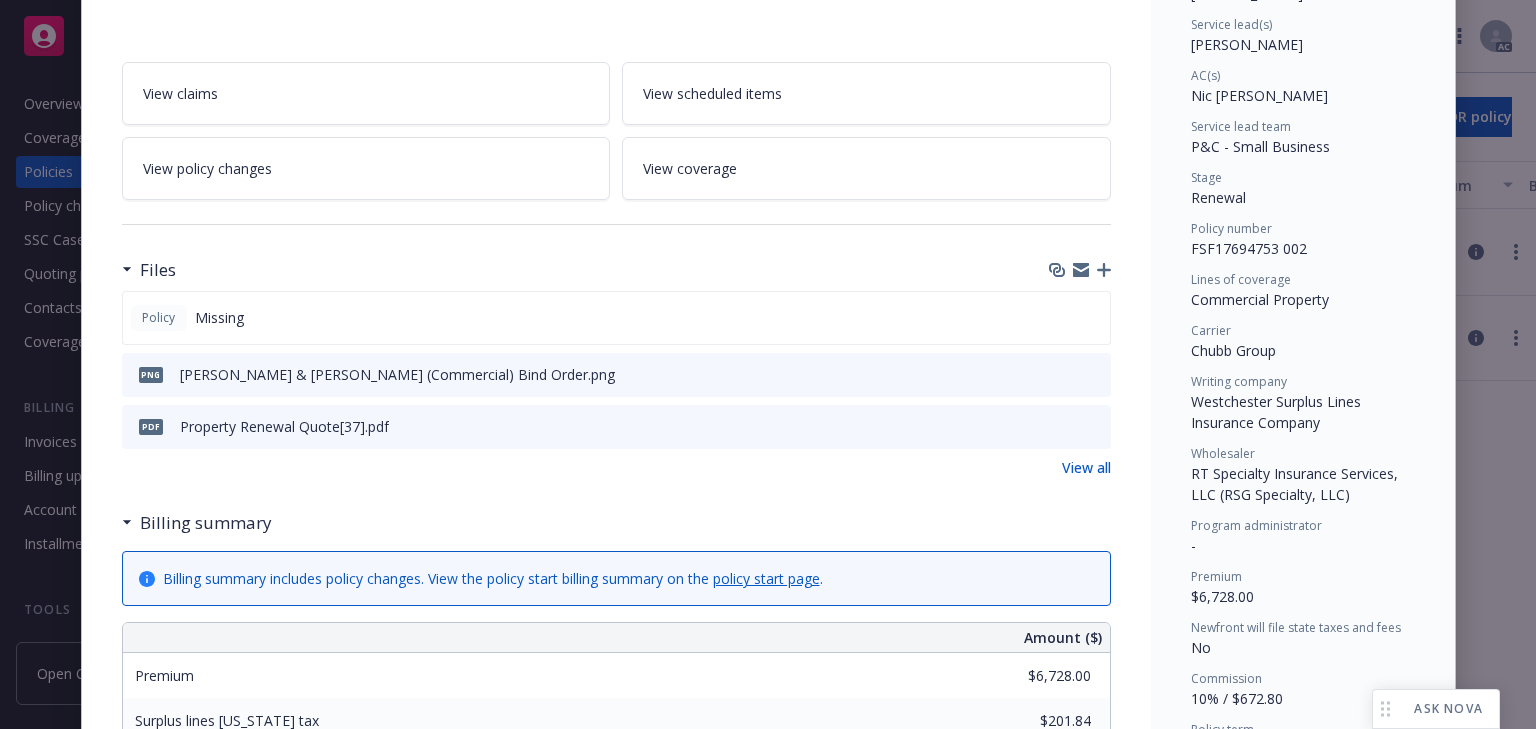 scroll, scrollTop: 380, scrollLeft: 0, axis: vertical 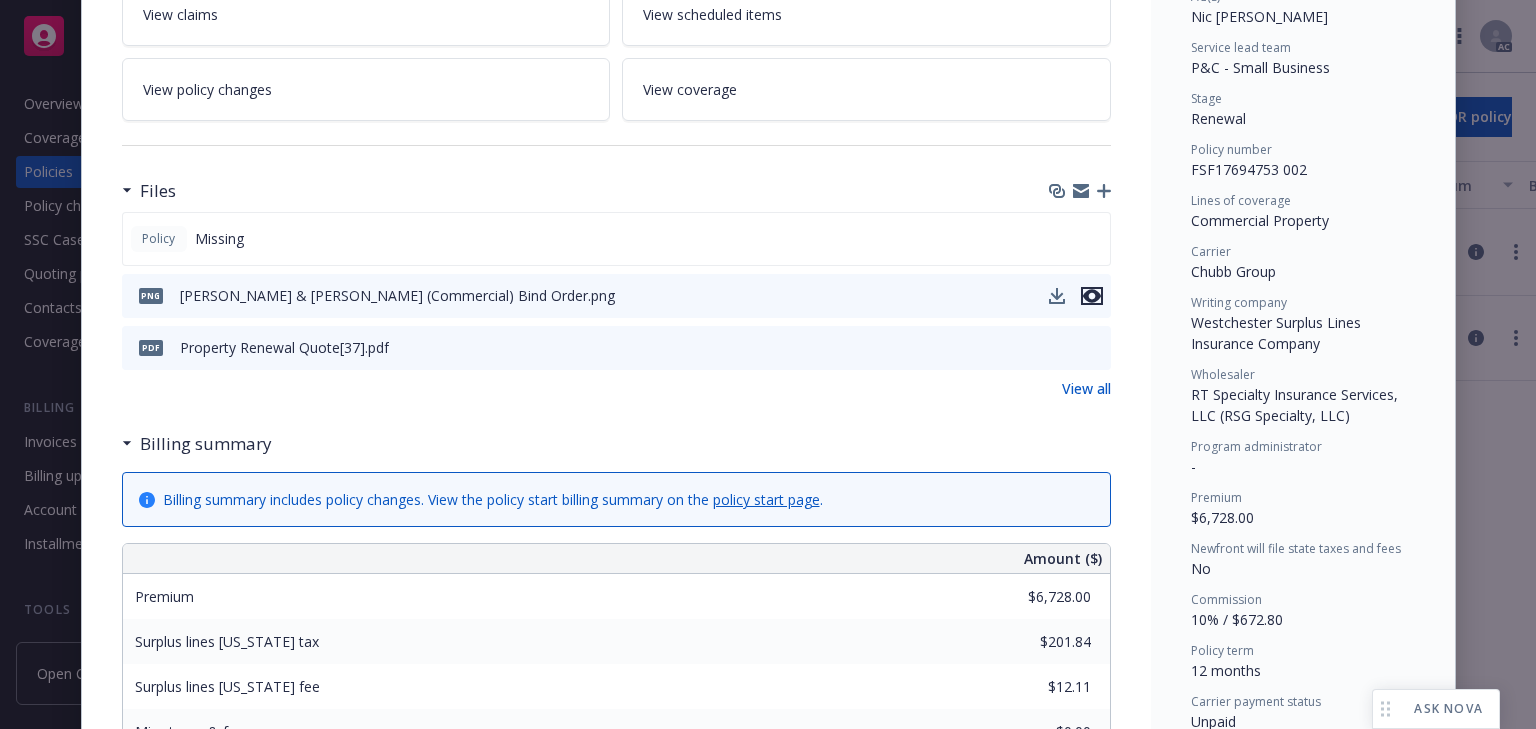 click 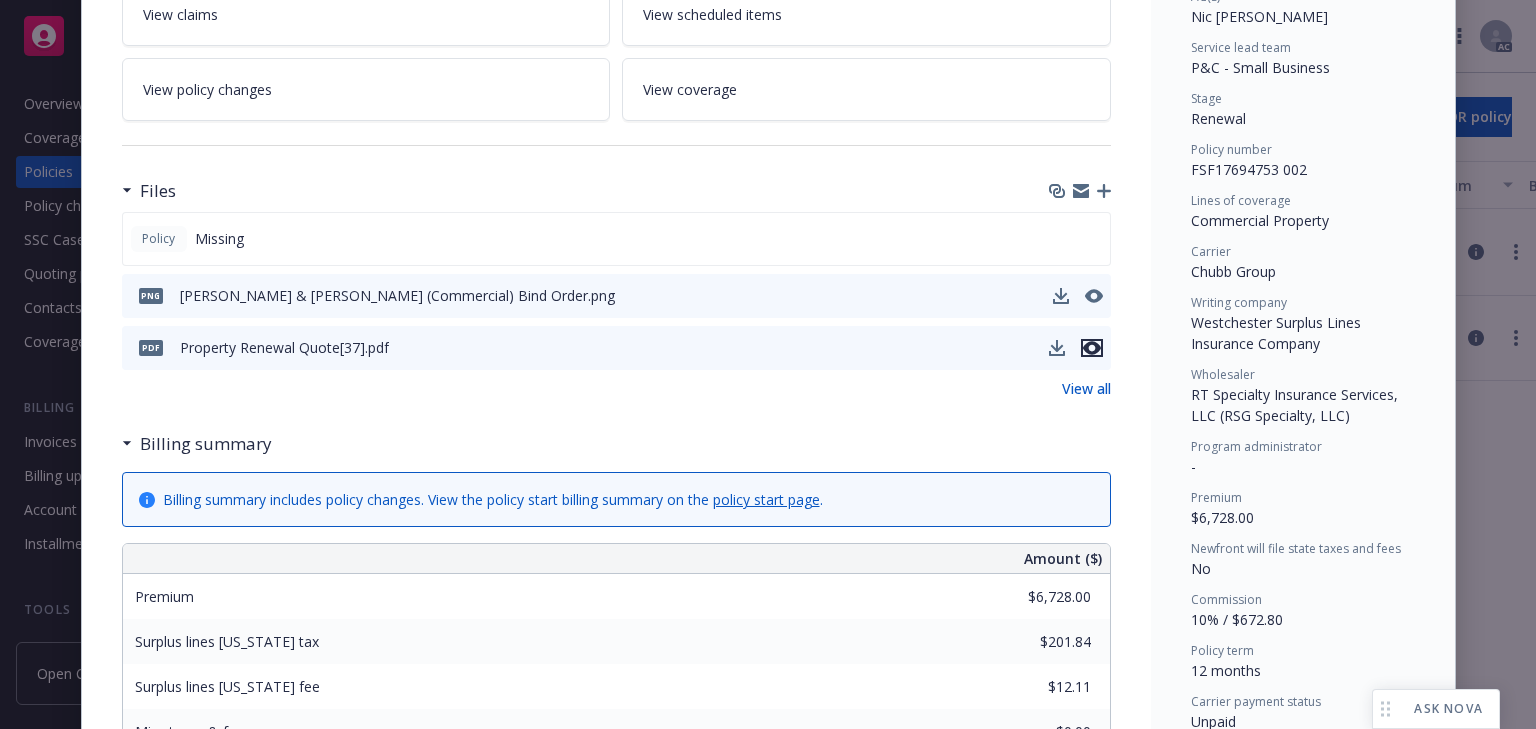 click 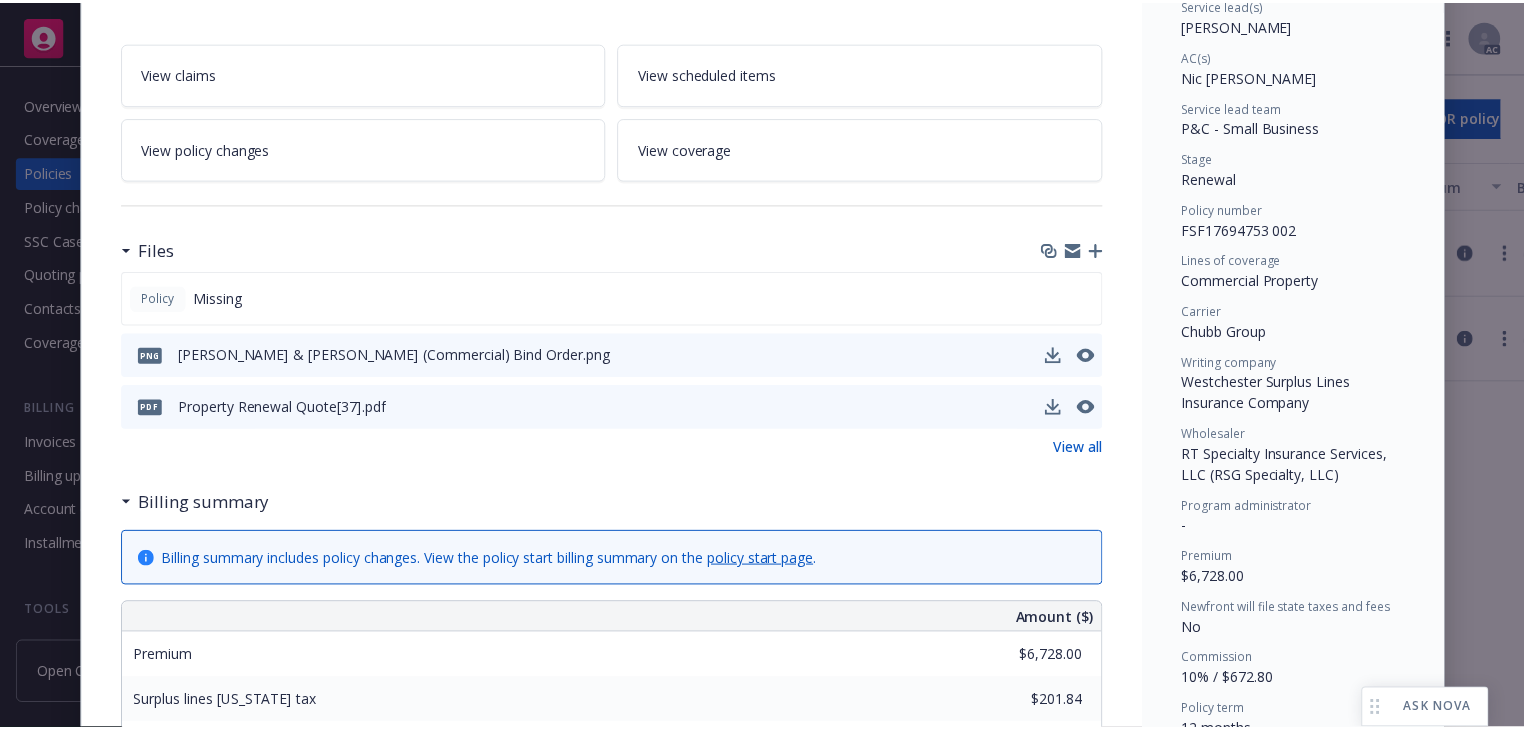 scroll, scrollTop: 60, scrollLeft: 0, axis: vertical 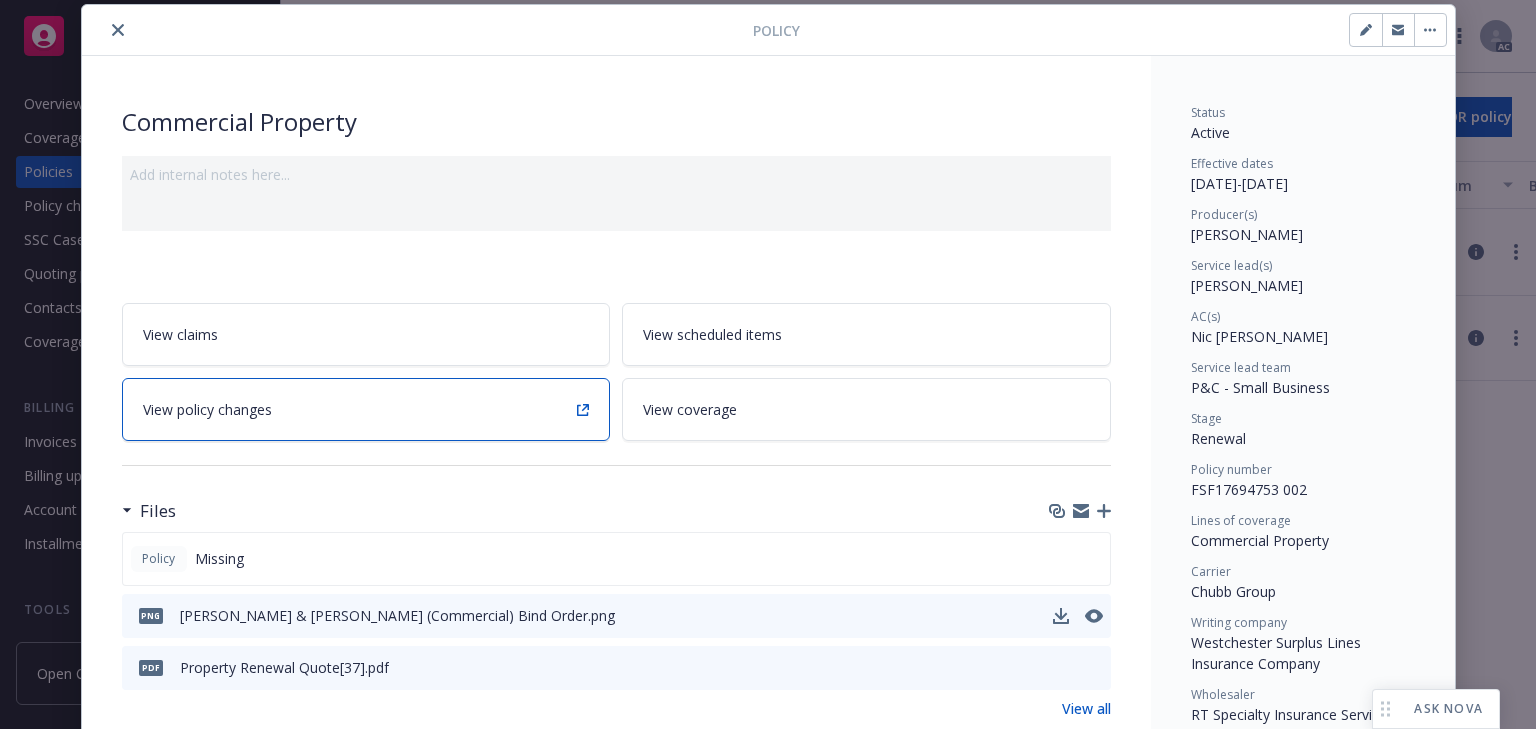 click on "View policy changes" at bounding box center [366, 409] 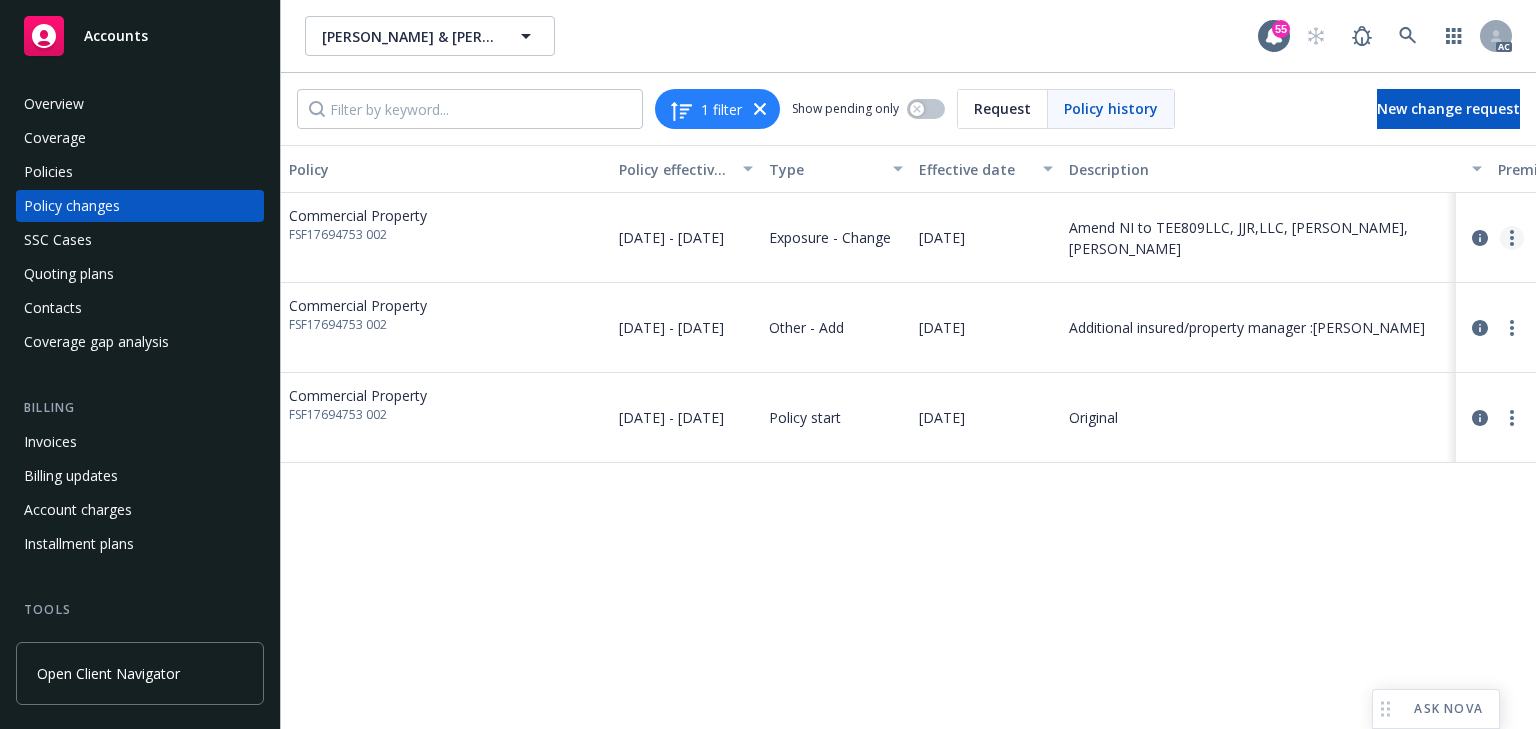 click at bounding box center [1512, 238] 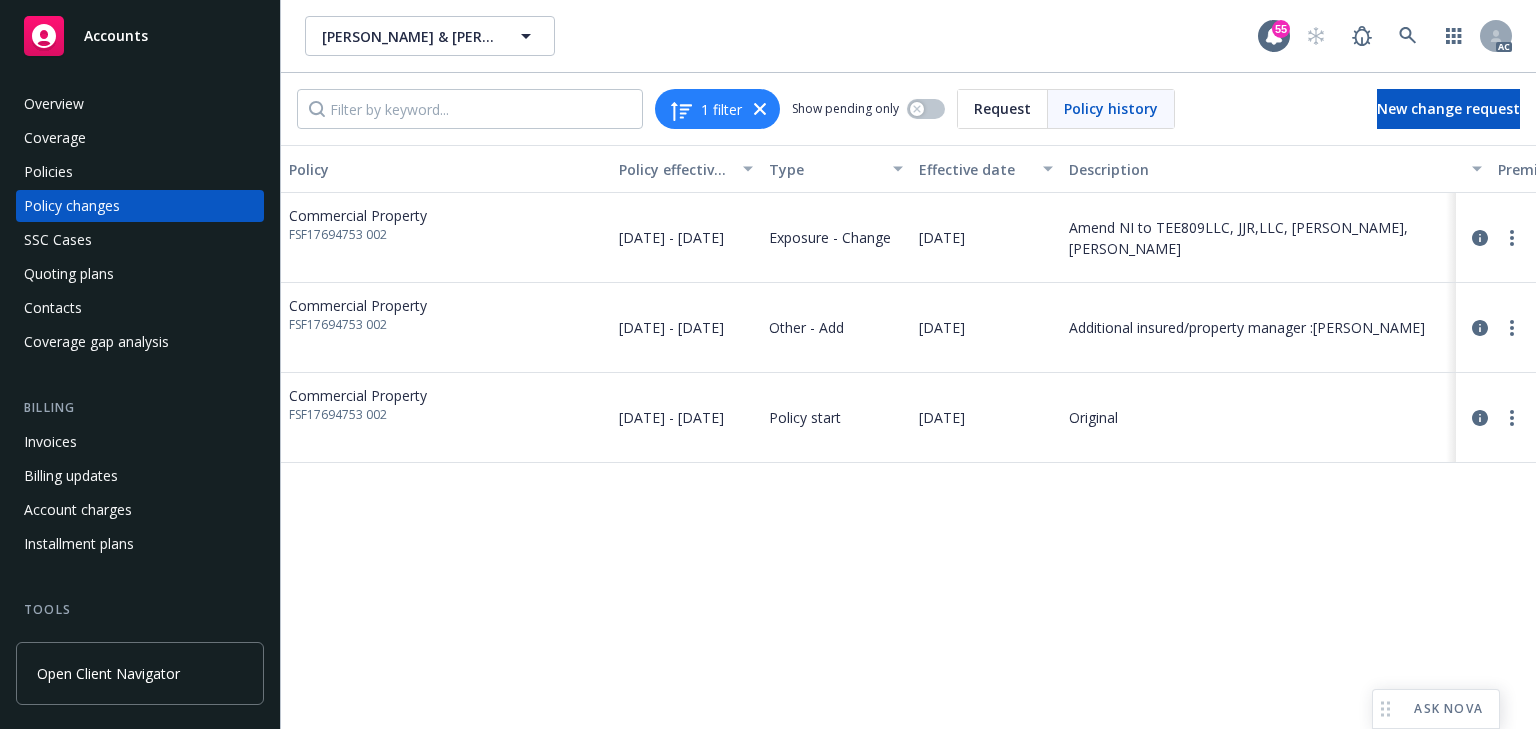 click on "Copy logging email" at bounding box center [1355, 279] 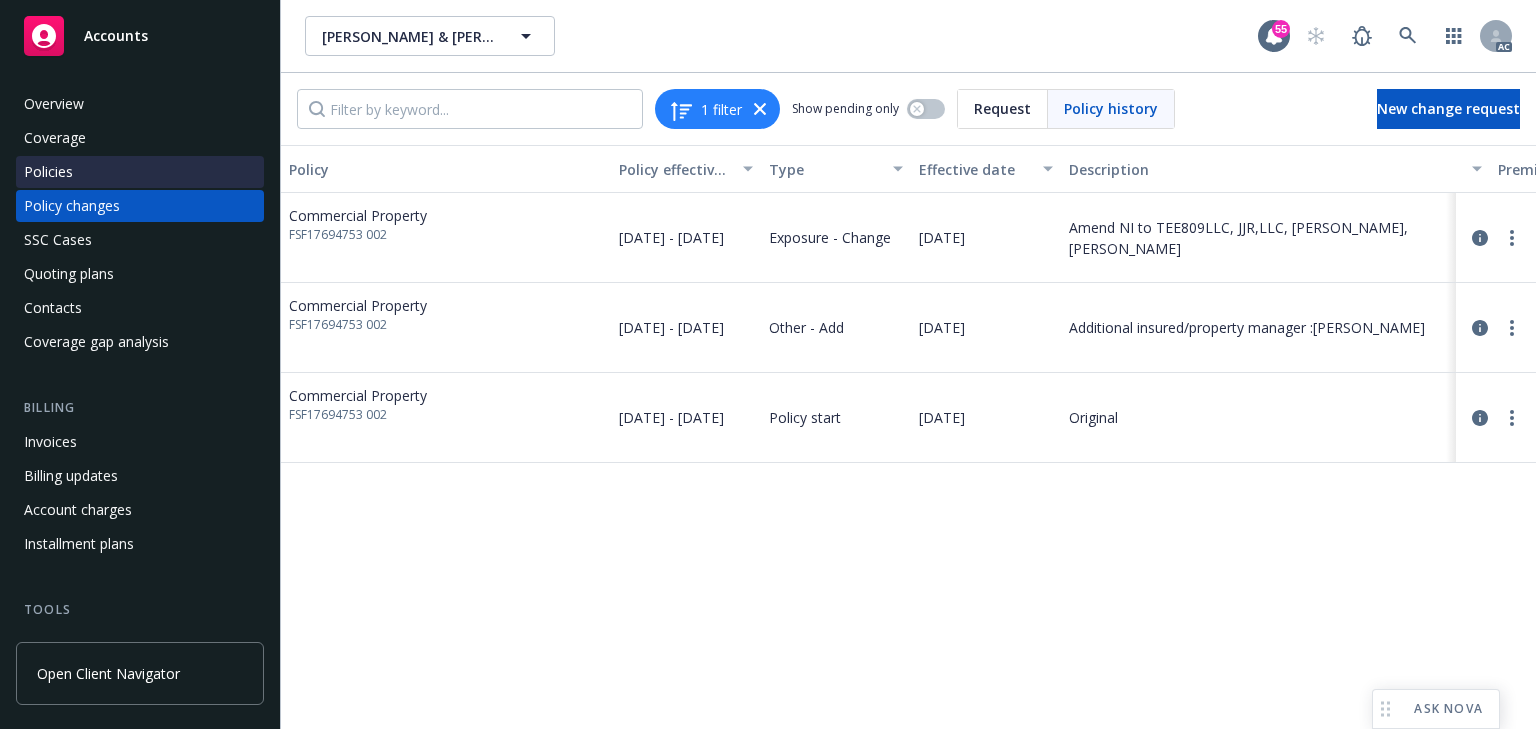 click on "Policies" at bounding box center (140, 172) 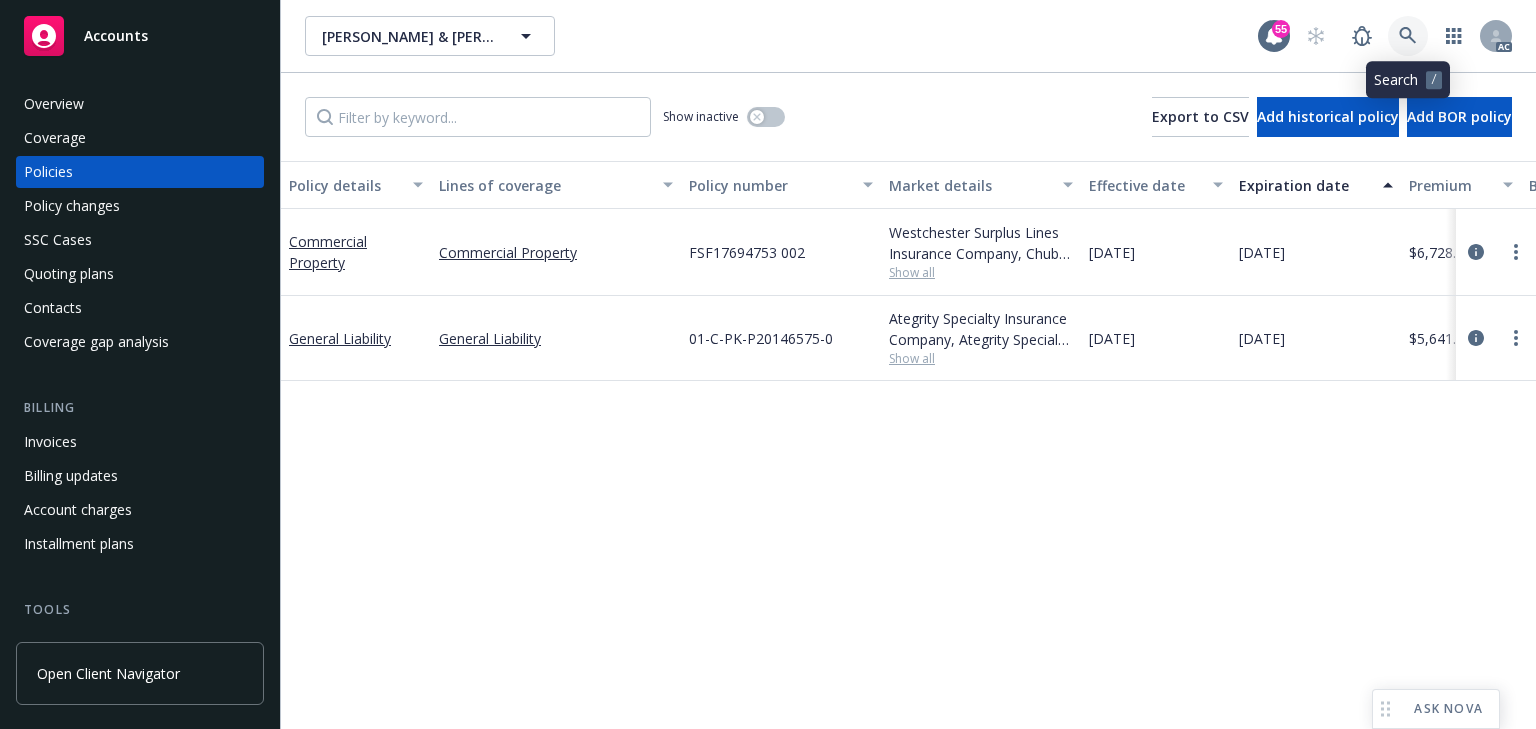 click 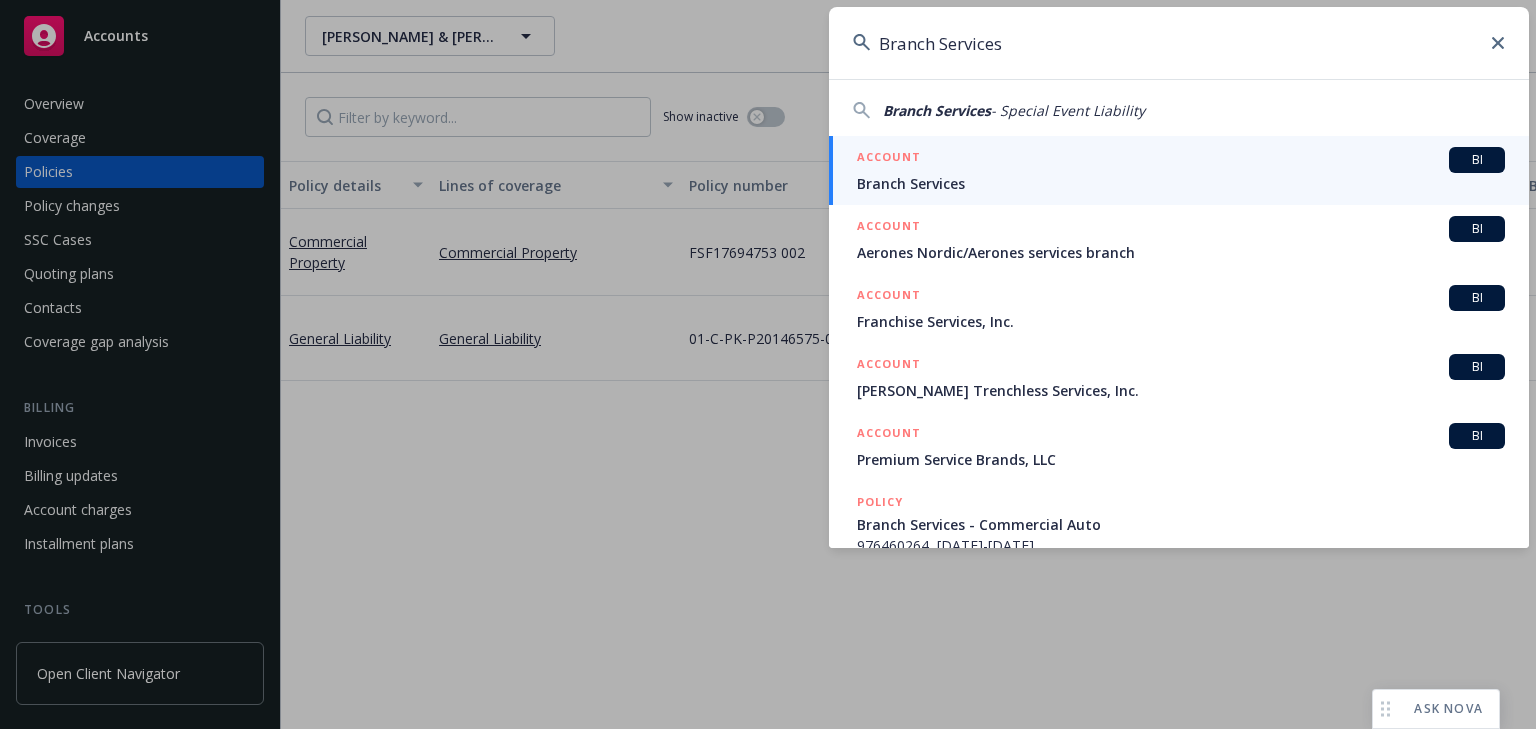 click on "Branch Services" at bounding box center (1181, 183) 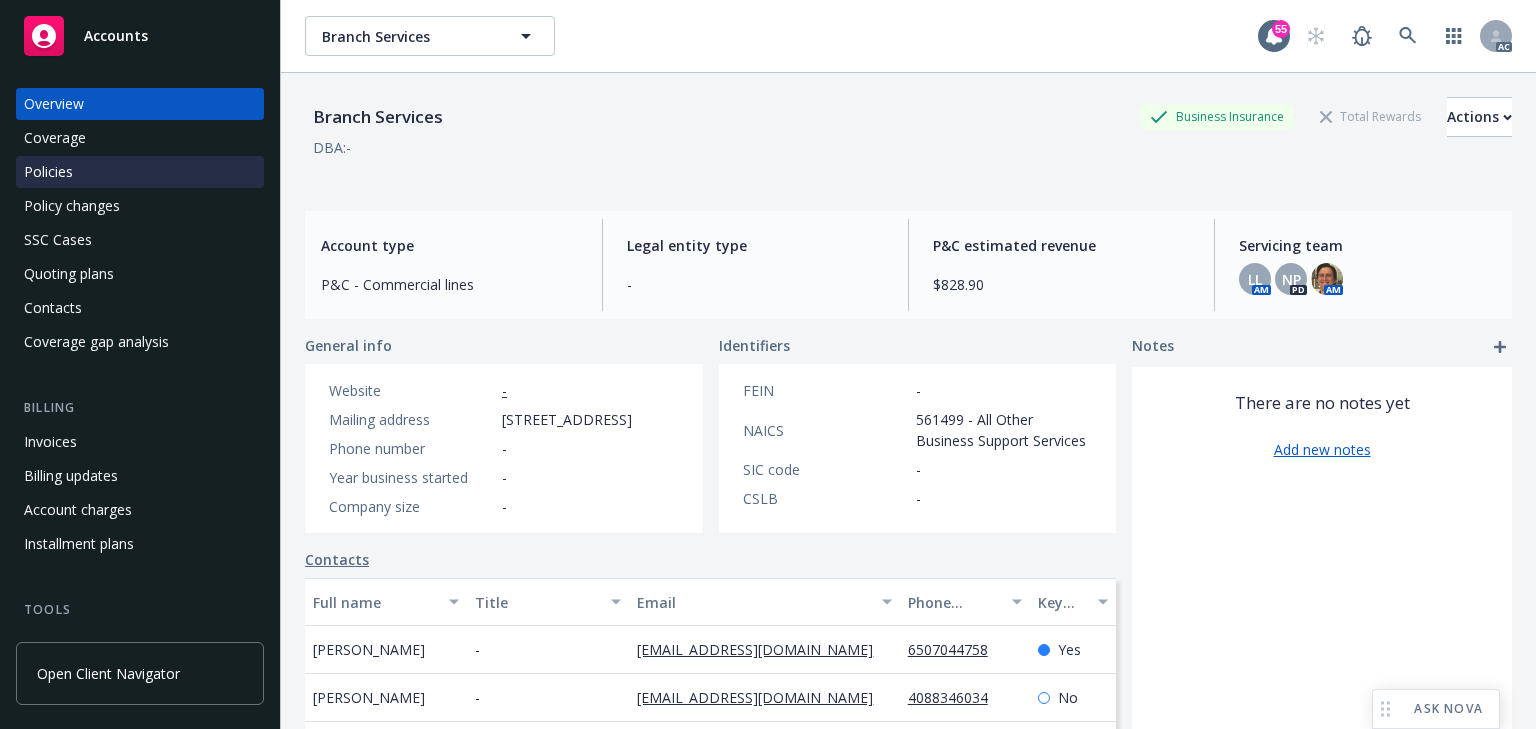 click on "Policies" at bounding box center (48, 172) 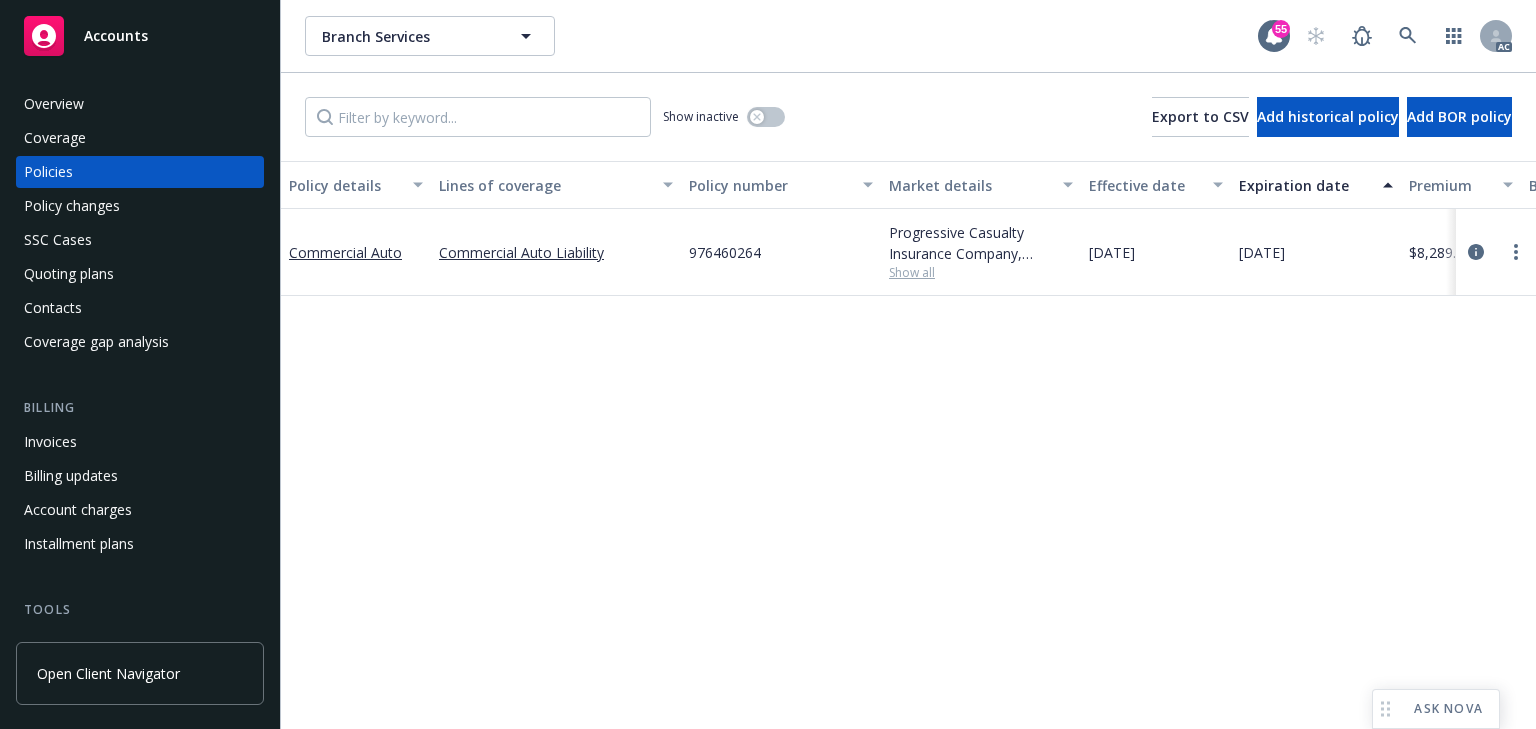 click on "Policy details Lines of coverage Policy number Market details Effective date Expiration date Premium Billing method Stage Status Service team leaders Commercial Auto Commercial Auto Liability 976460264 Progressive Casualty Insurance Company, Progressive Show all [DATE] [DATE] $8,289.00 Direct Renewal Active [PERSON_NAME] AC [PERSON_NAME] AM 1 more" at bounding box center (908, 445) 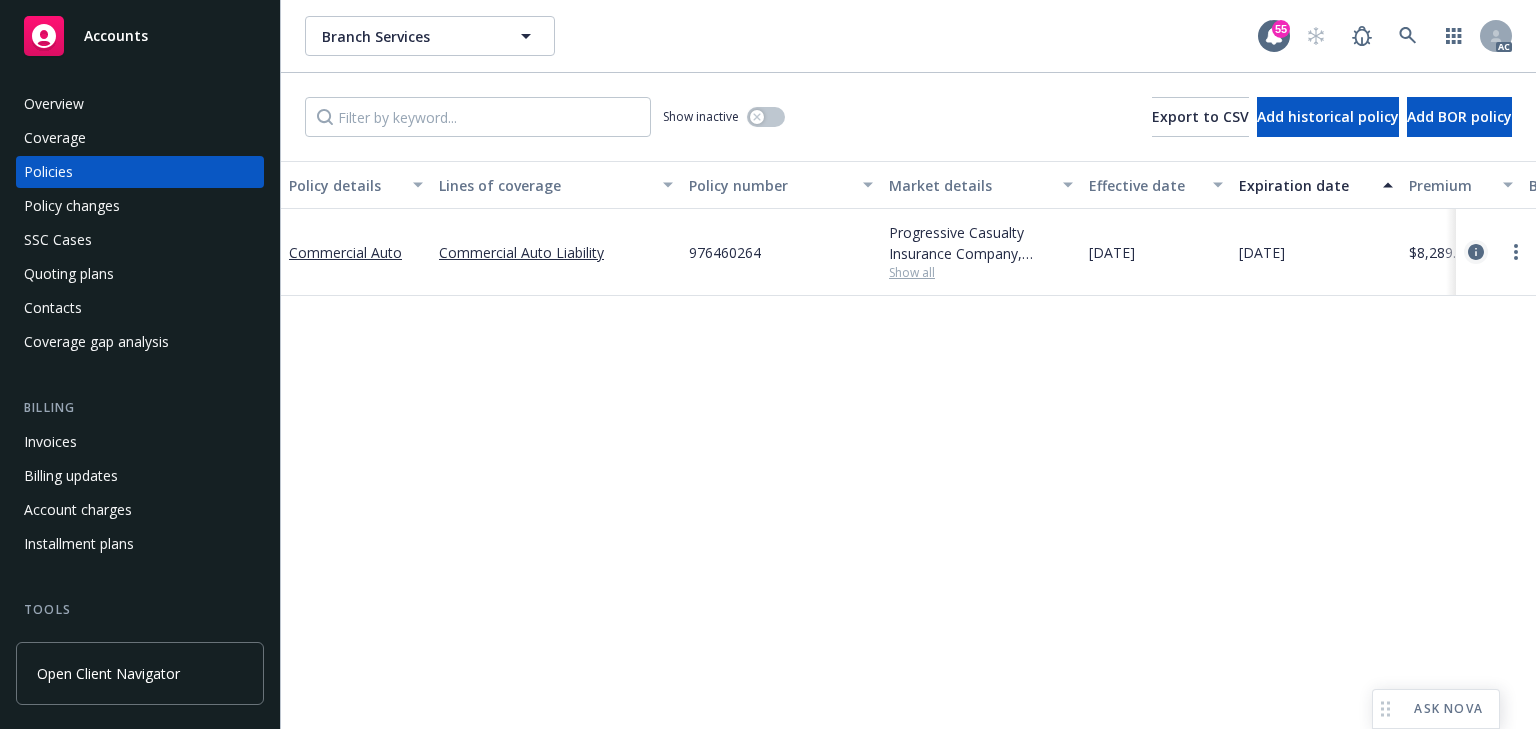 click 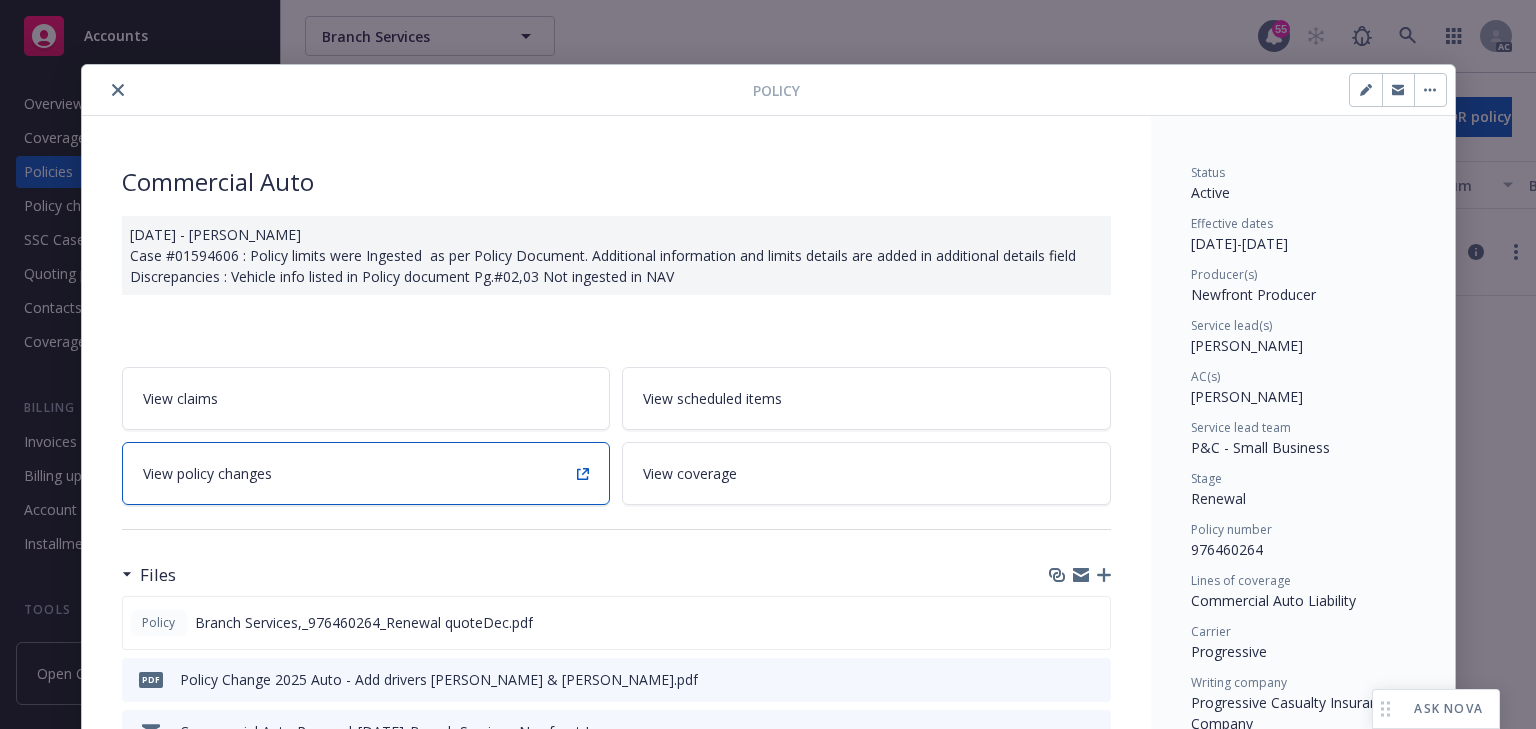 click on "View policy changes" at bounding box center [366, 473] 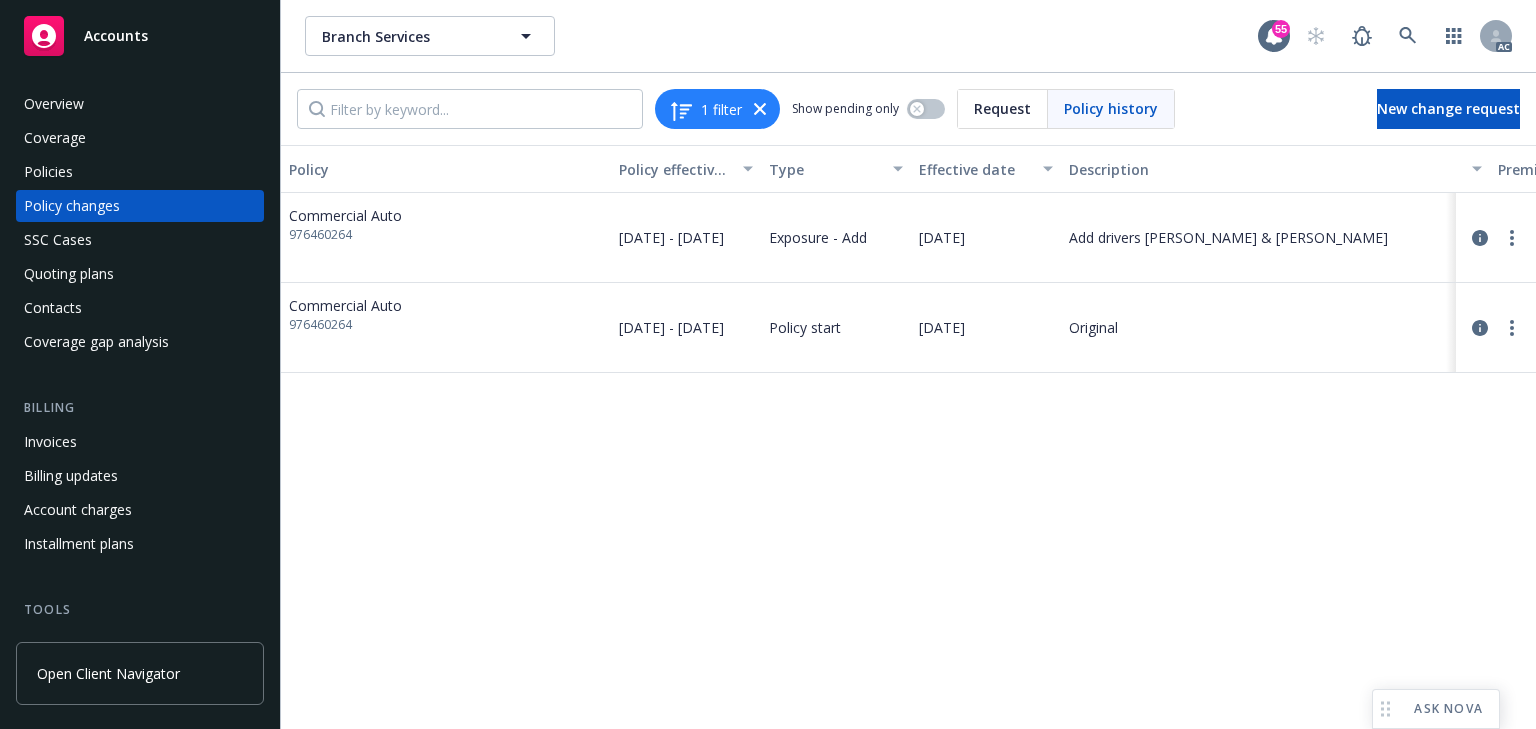 click on "Policy Policy effective dates Type Effective date Description Premium change Annualized total premium change Total premium Status Commercial Auto 976460264 [DATE]   -   [DATE] Exposure - Add [DATE] Add drivers [PERSON_NAME] & [PERSON_NAME] $95.00 $188.45 $8,289.00 Endorsed Commercial Auto 976460264 [DATE]   -   [DATE] Policy start [DATE] Original $8,194.00 $16,254.40 $8,194.00 Confirmed" at bounding box center [908, 437] 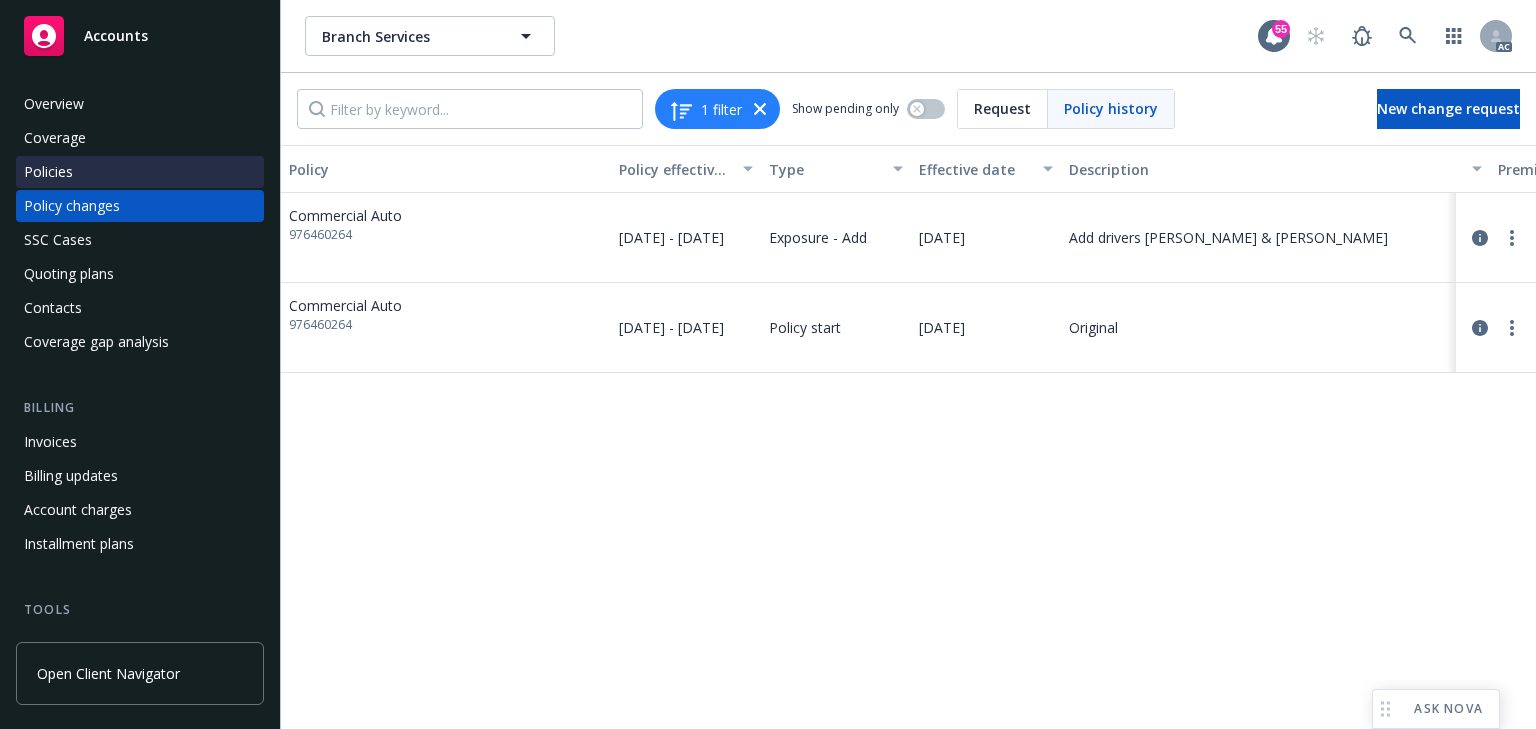 click on "Policies" at bounding box center (140, 172) 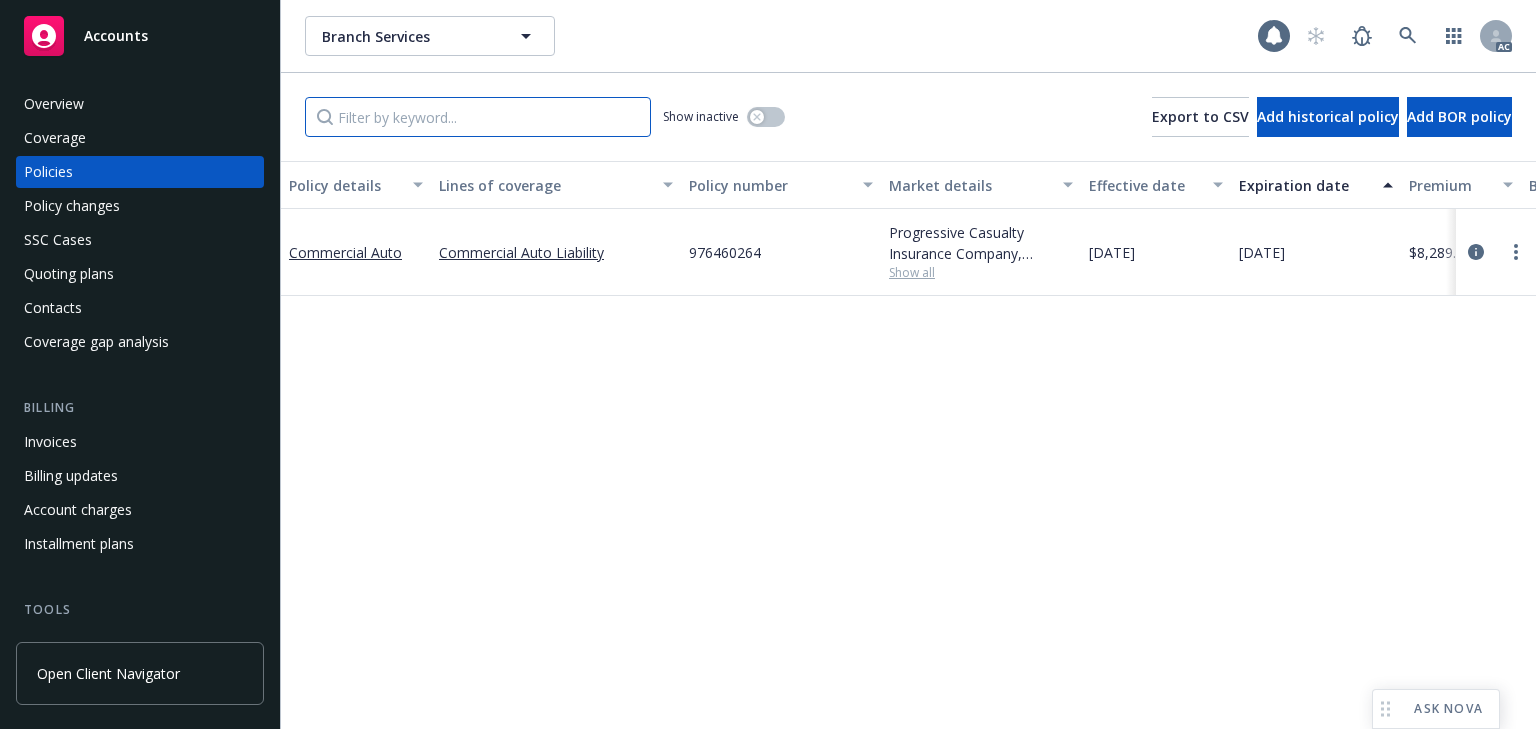 click at bounding box center (478, 117) 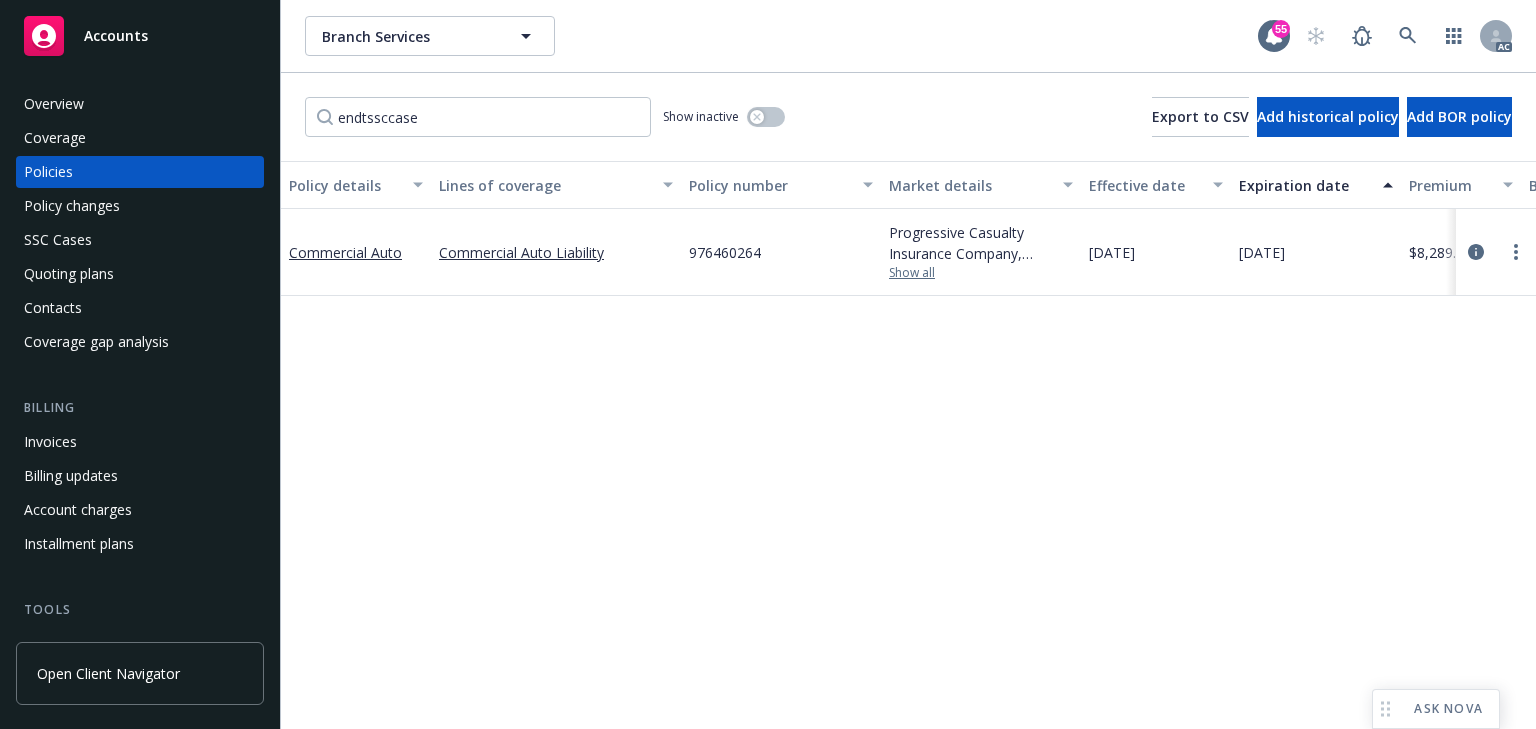 drag, startPoint x: 905, startPoint y: 275, endPoint x: 896, endPoint y: 280, distance: 10.29563 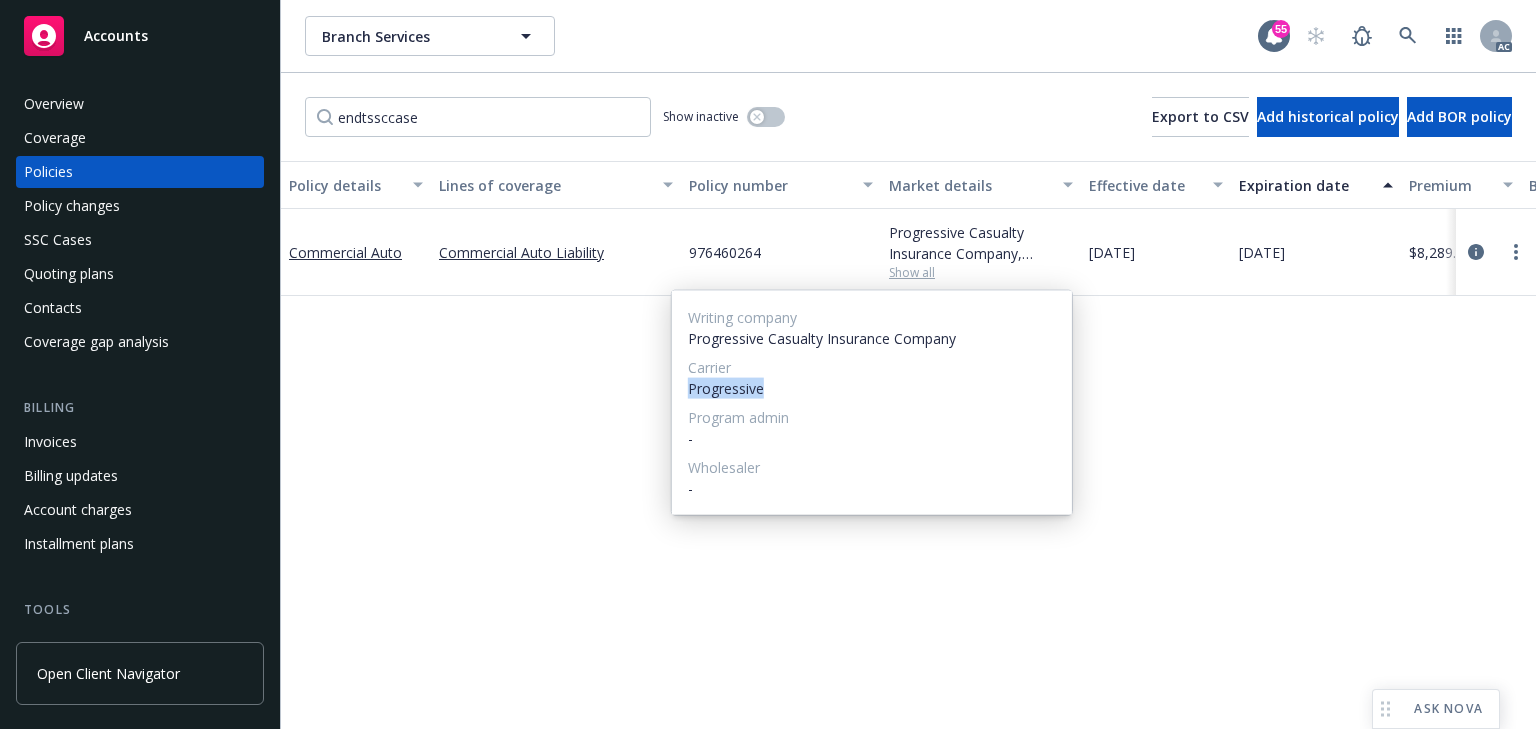 drag, startPoint x: 686, startPoint y: 396, endPoint x: 823, endPoint y: 401, distance: 137.09122 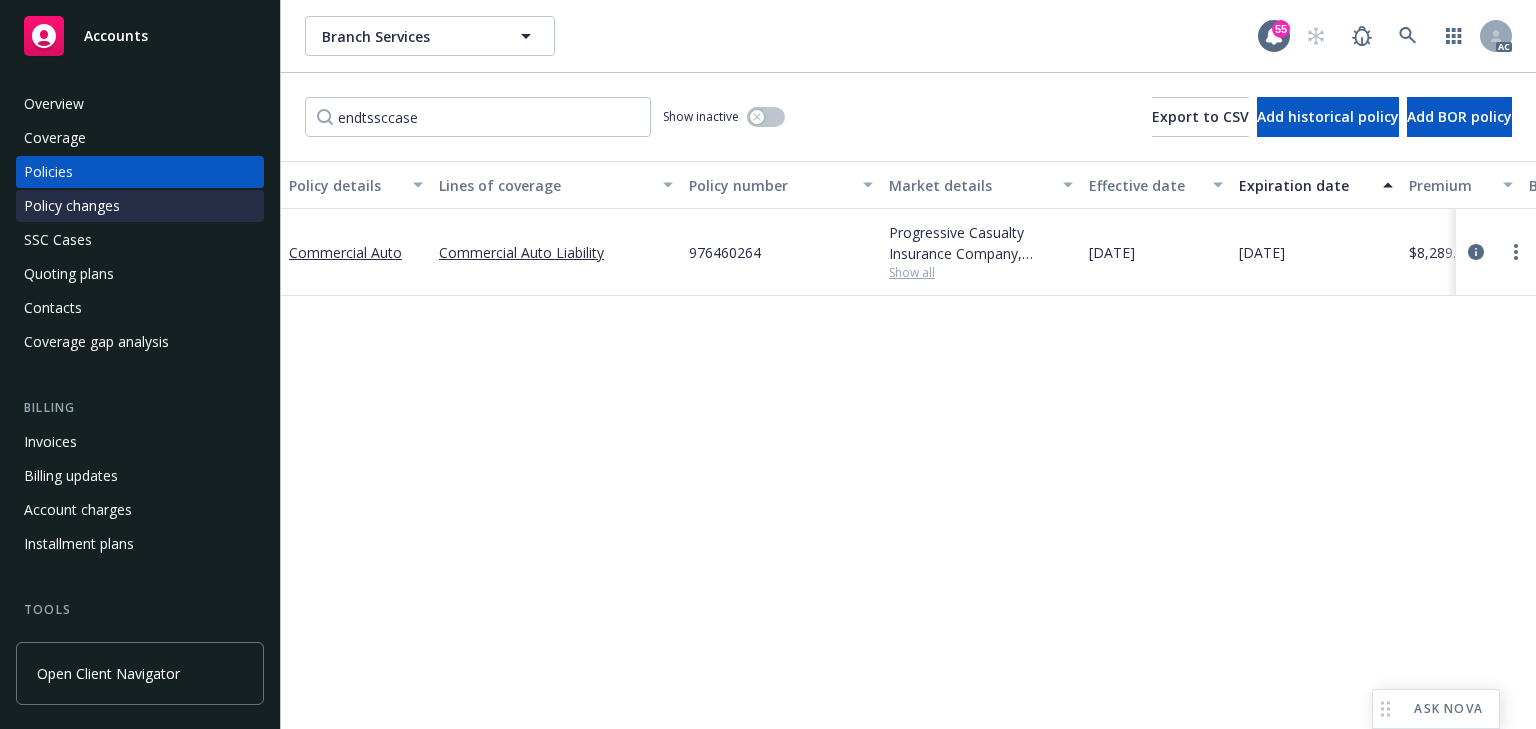 click on "Policy changes" at bounding box center (72, 206) 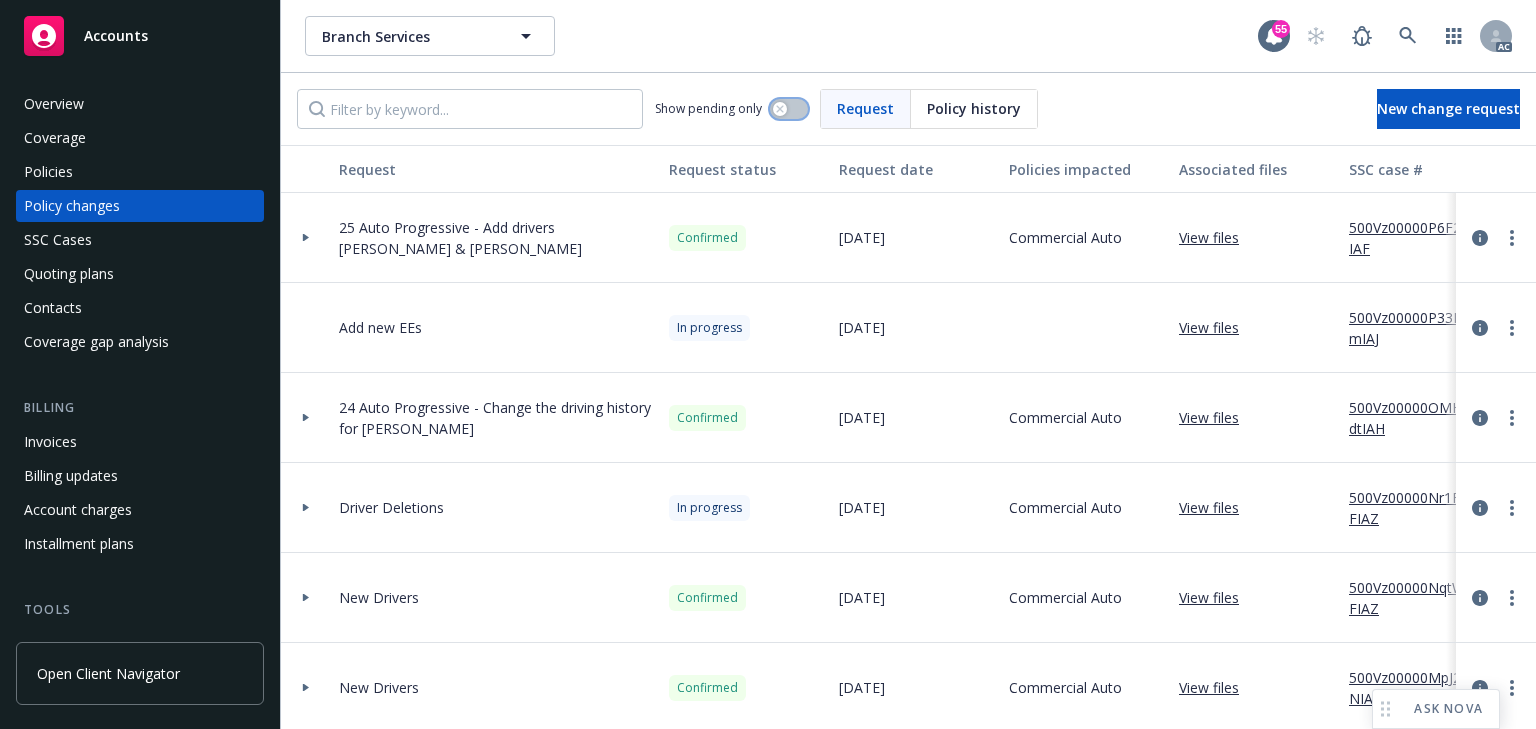 click at bounding box center (789, 109) 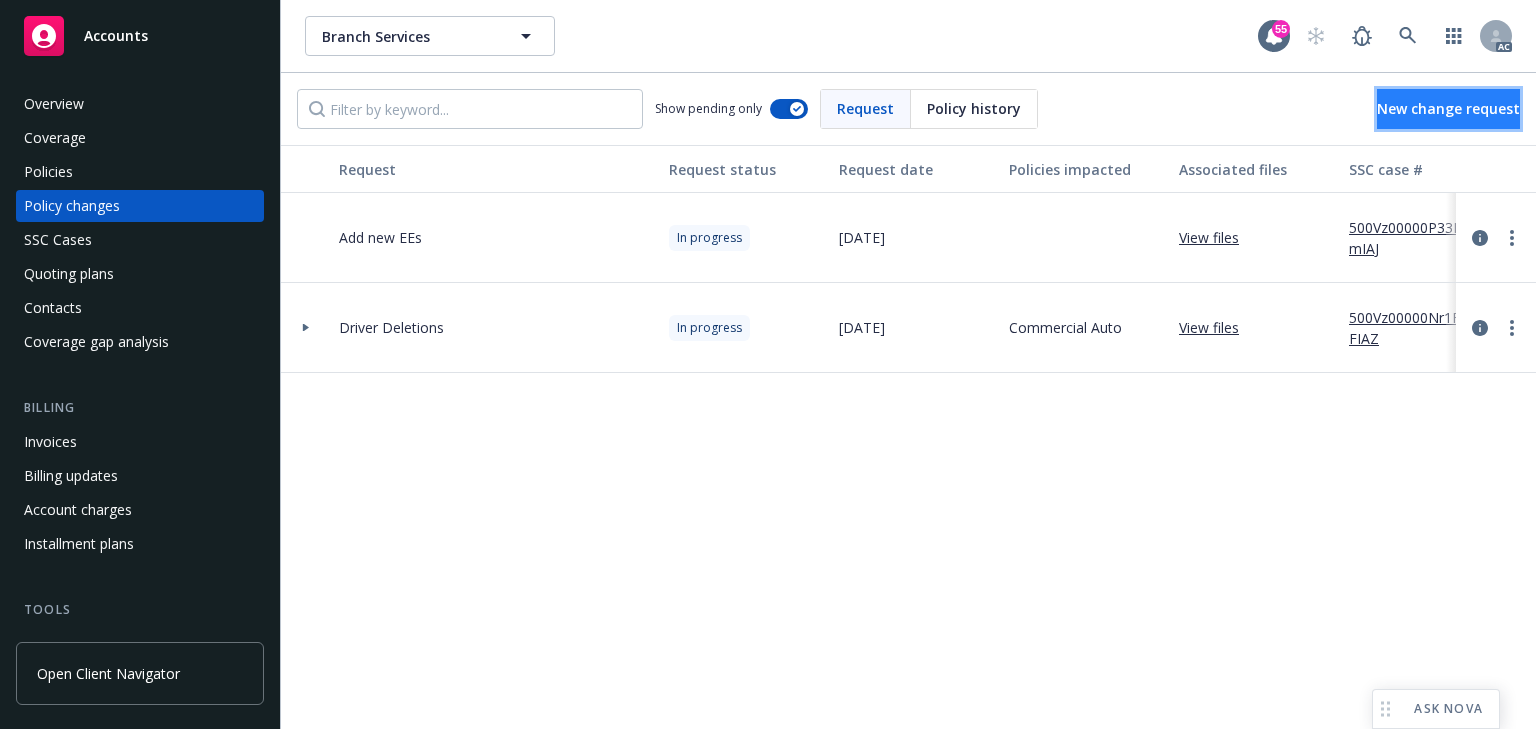 click on "New change request" at bounding box center [1448, 109] 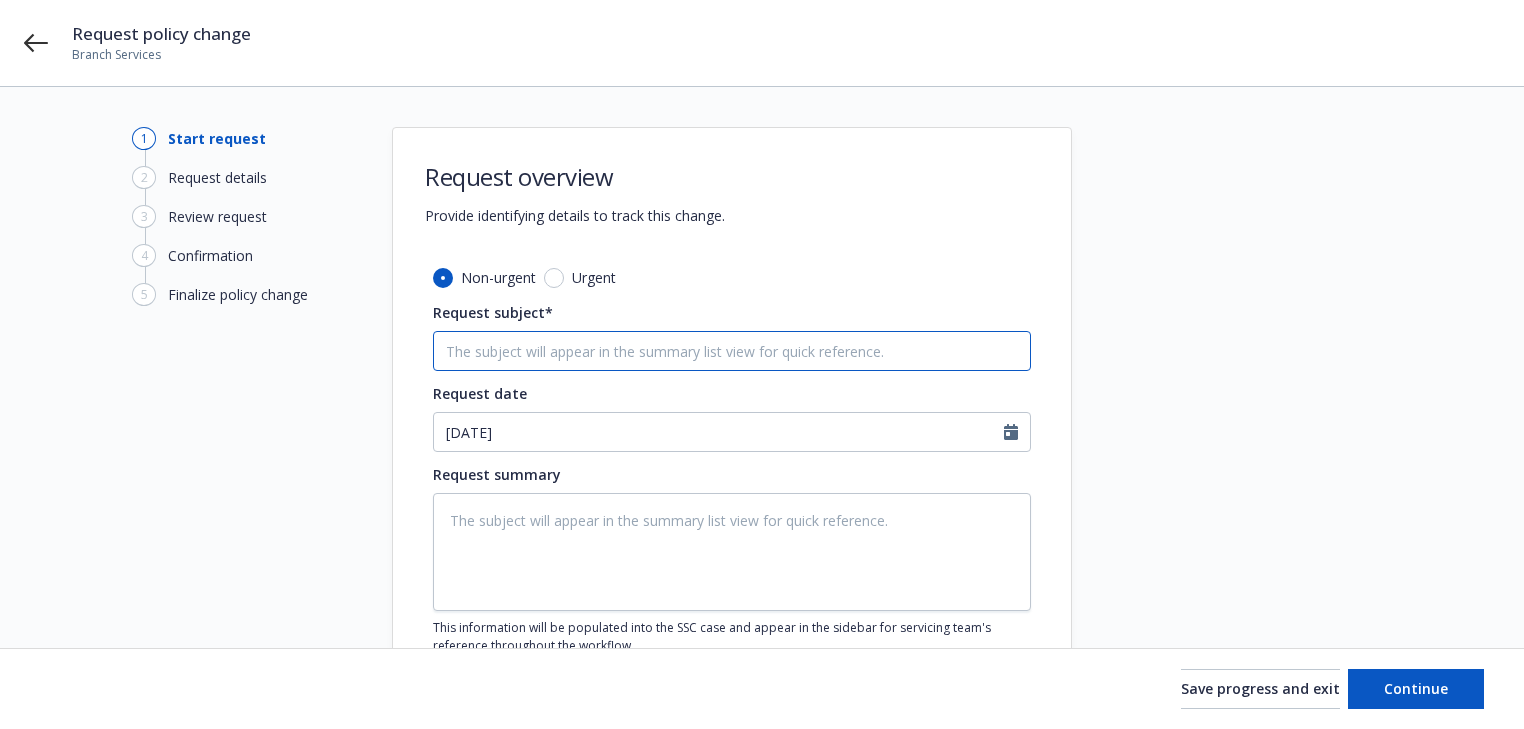 drag, startPoint x: 589, startPoint y: 347, endPoint x: 536, endPoint y: 364, distance: 55.65968 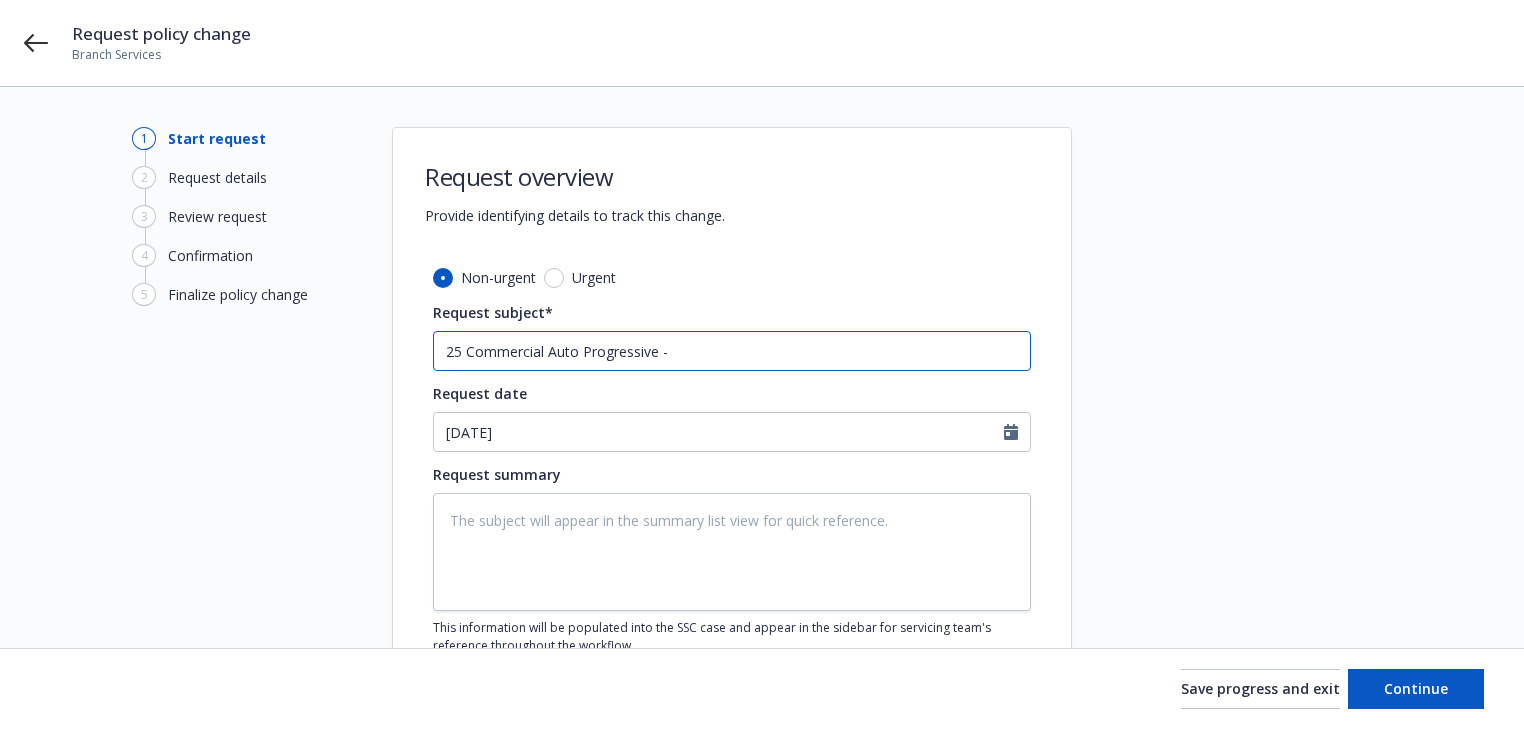 click on "25 Commercial Auto Progressive -" at bounding box center (732, 351) 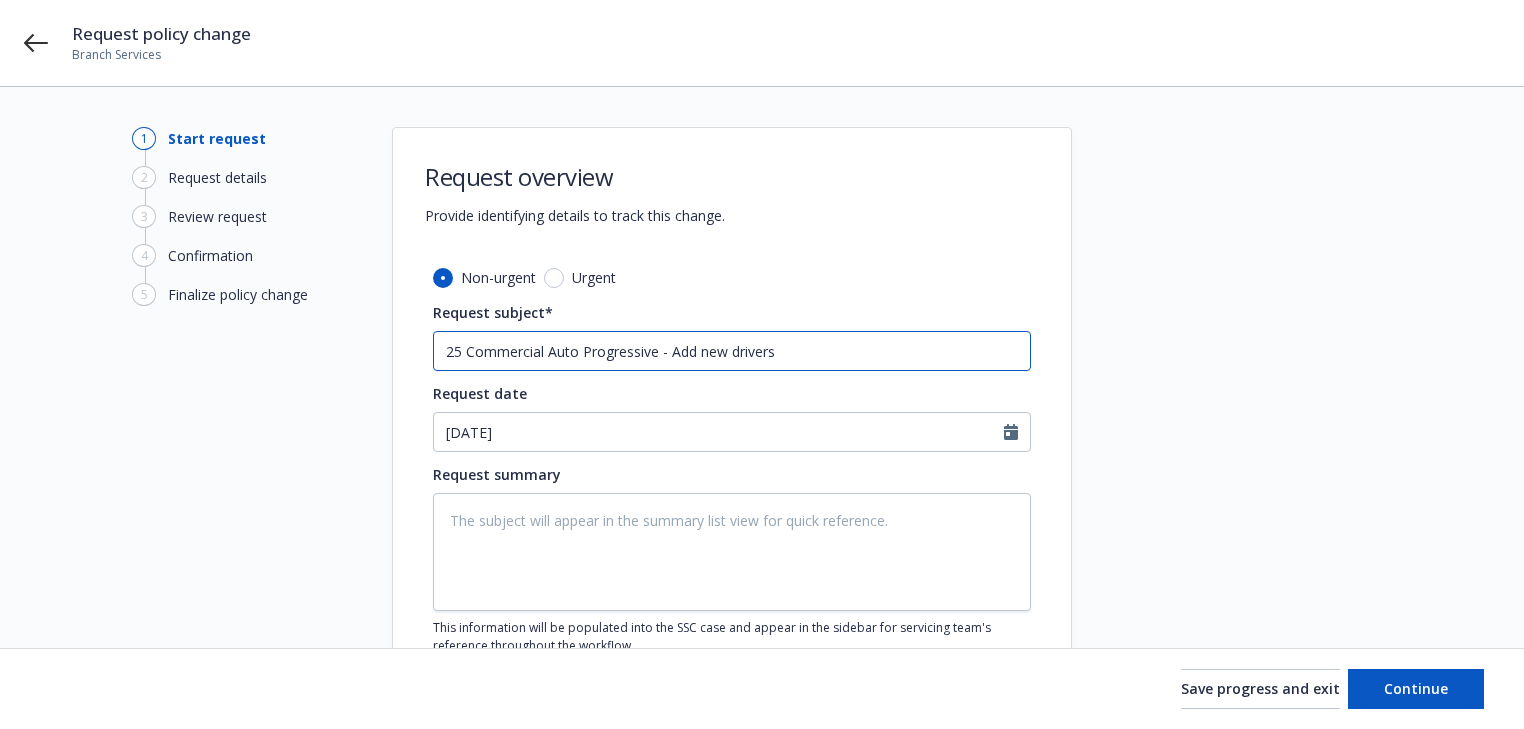 click on "25 Commercial Auto Progressive - Add new drivers" at bounding box center (732, 351) 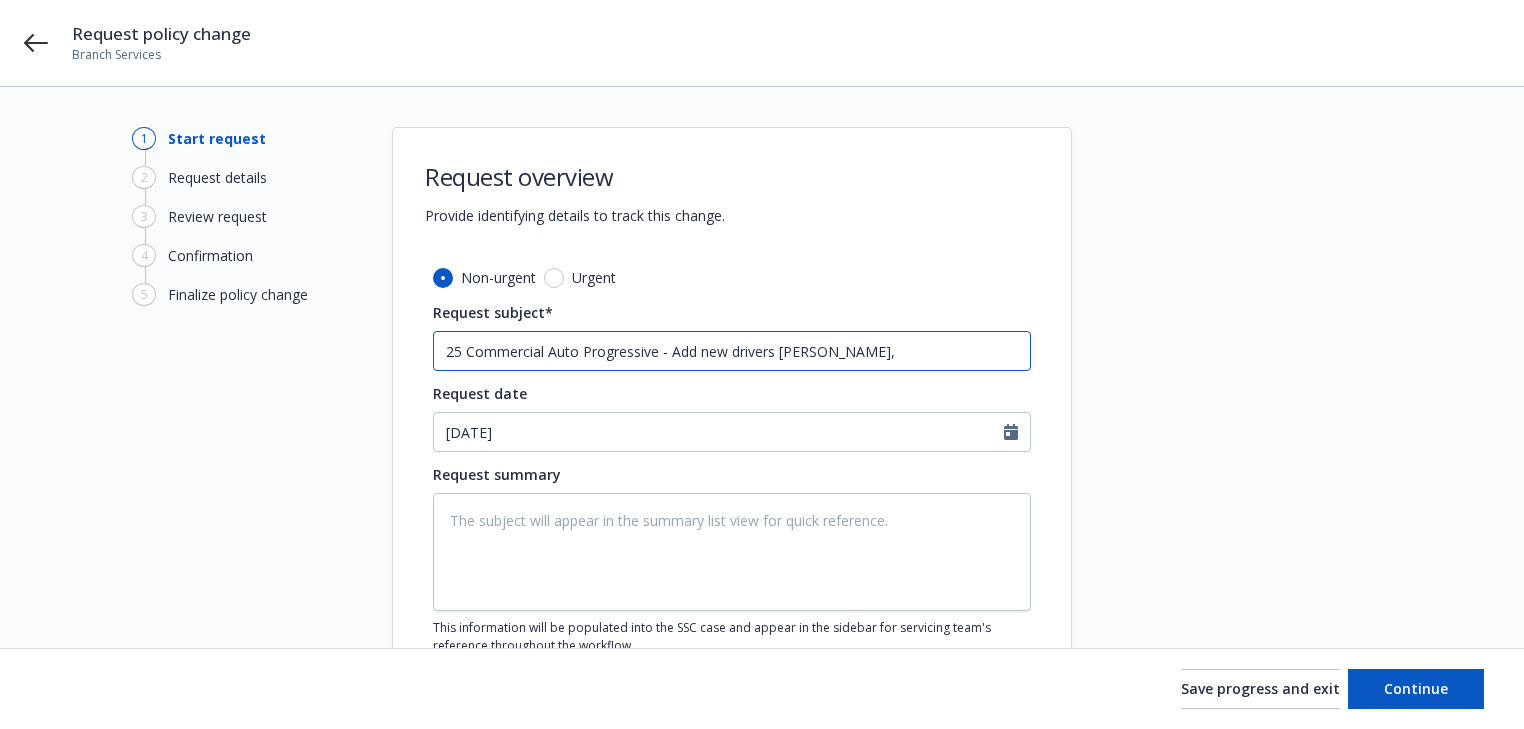 click on "25 Commercial Auto Progressive - Add new drivers [PERSON_NAME]," at bounding box center [732, 351] 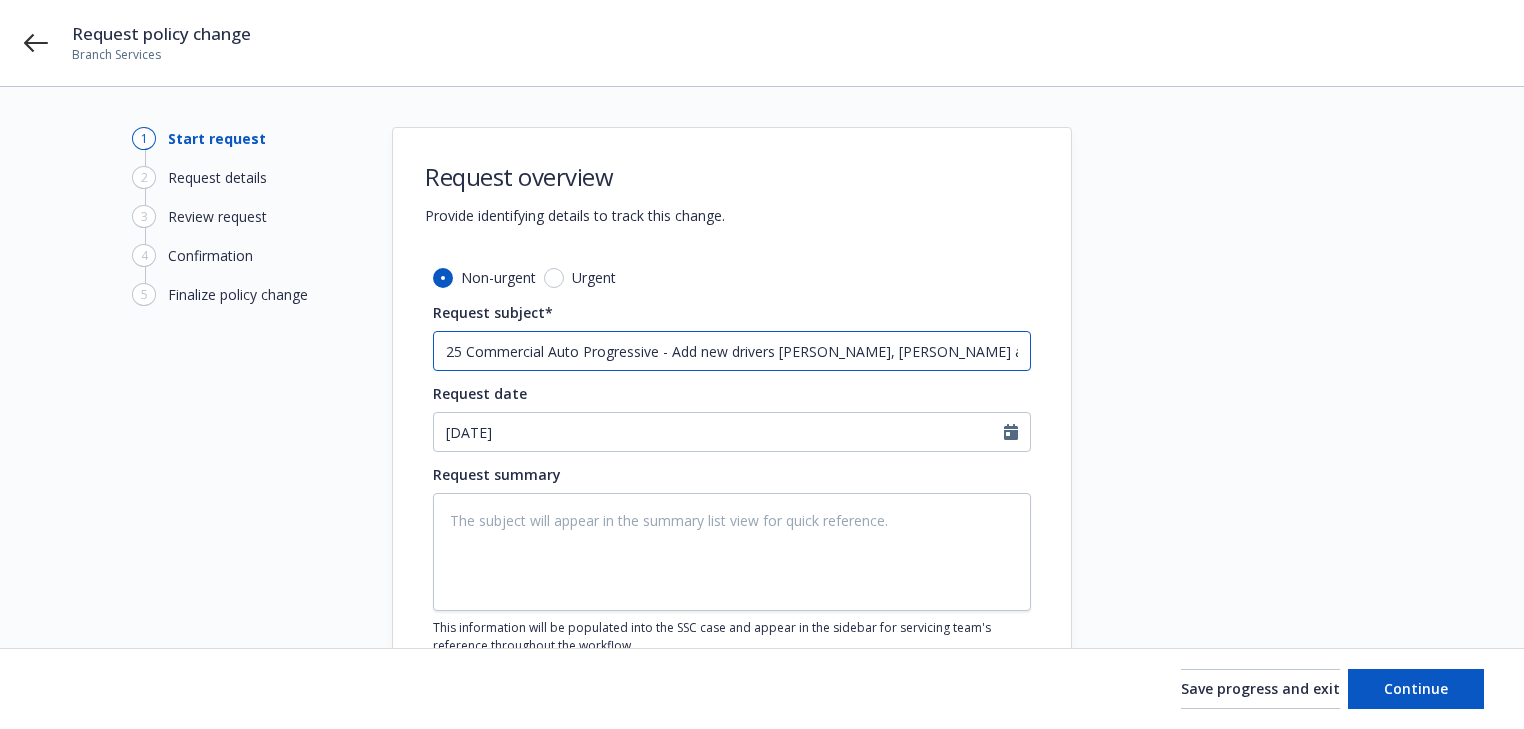 drag, startPoint x: 1020, startPoint y: 352, endPoint x: 1037, endPoint y: 365, distance: 21.400934 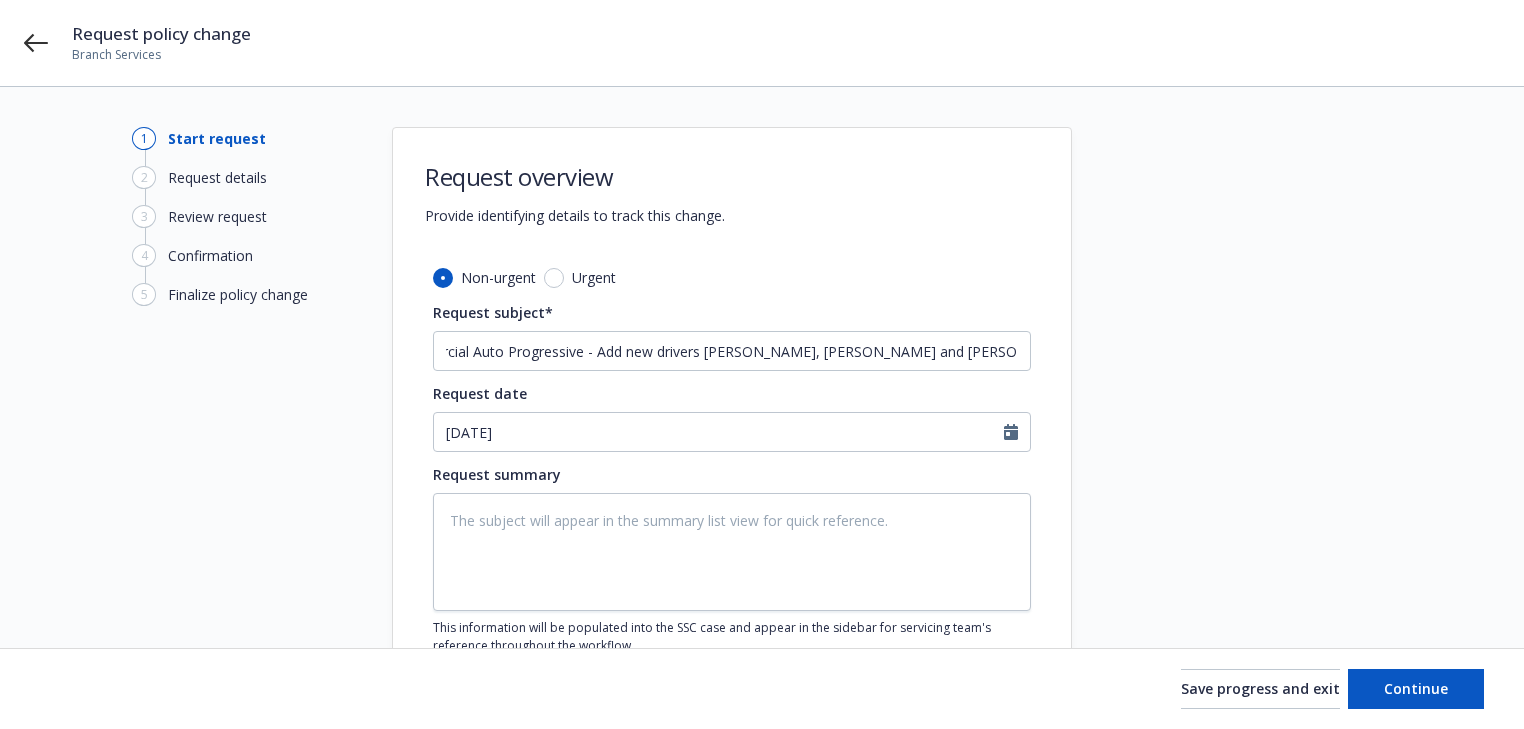 scroll, scrollTop: 0, scrollLeft: 0, axis: both 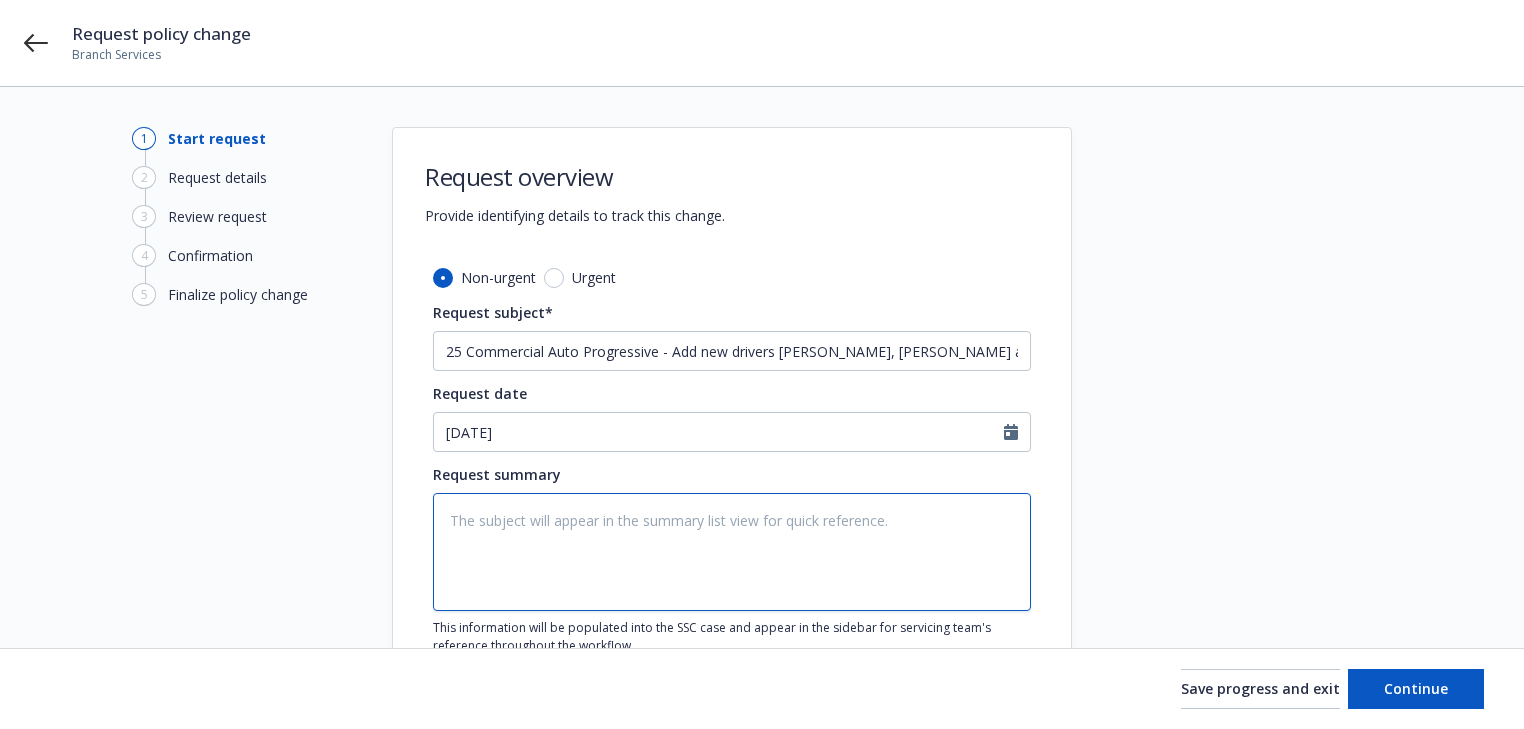 click at bounding box center [732, 552] 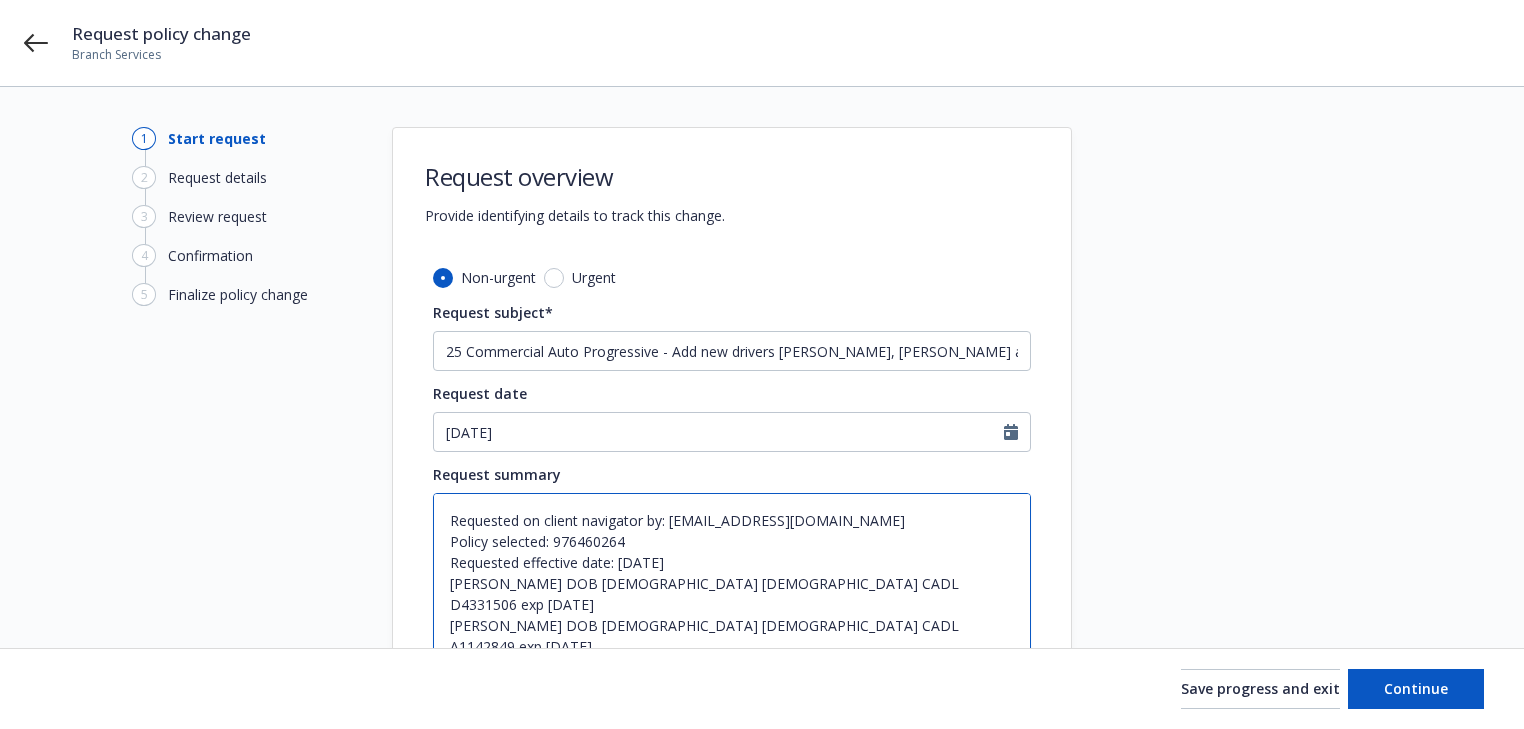 drag, startPoint x: 564, startPoint y: 489, endPoint x: -126, endPoint y: 428, distance: 692.6911 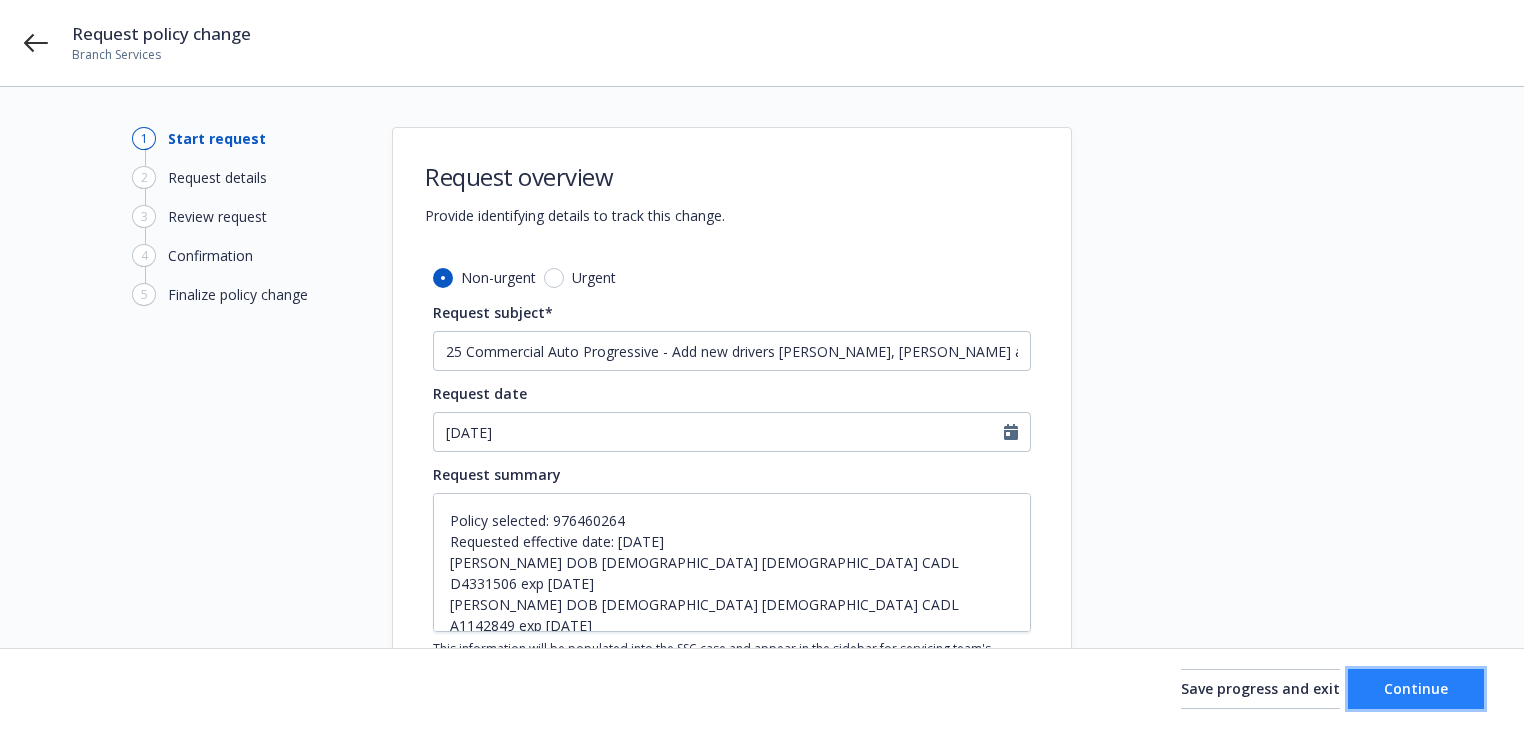 click on "Continue" at bounding box center (1416, 688) 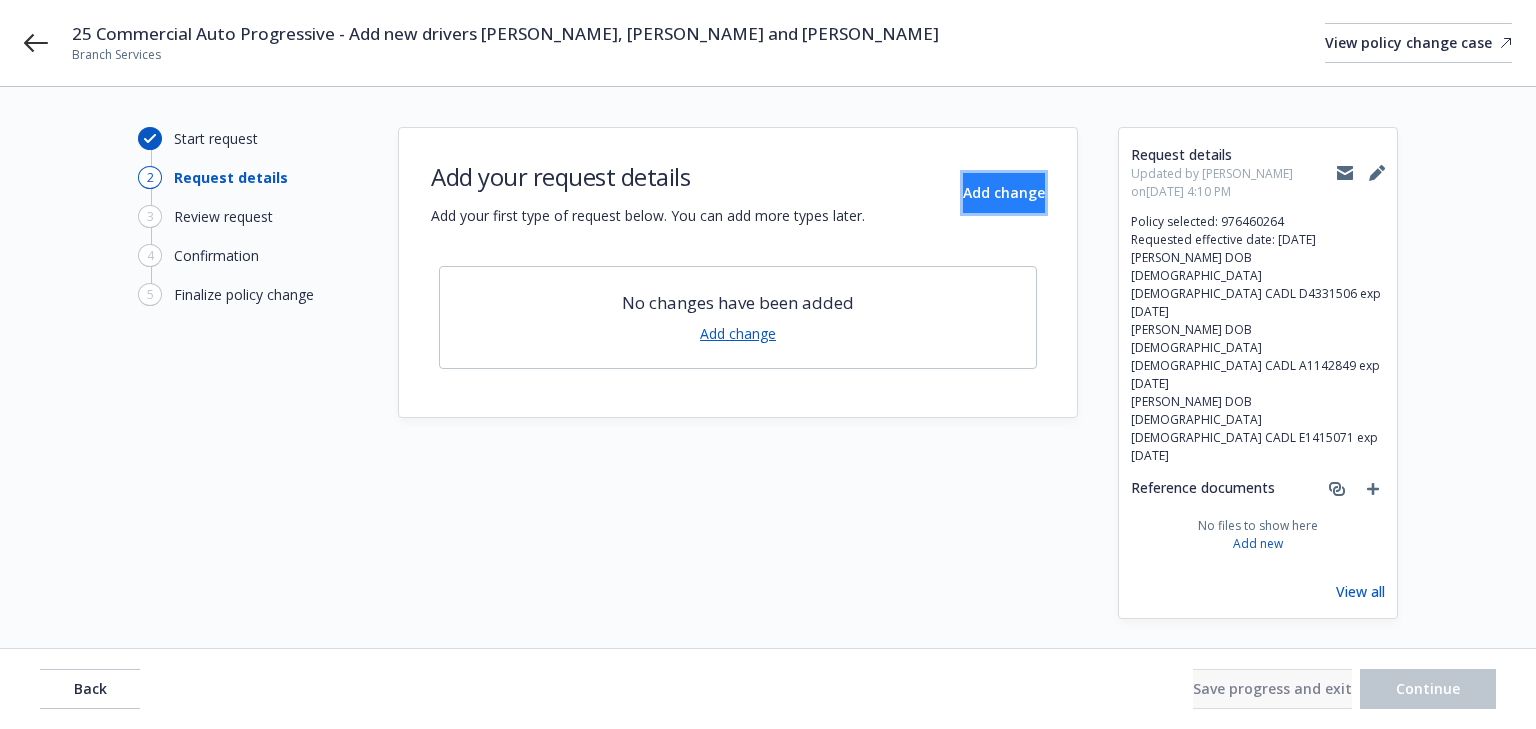 click on "Add change" at bounding box center (1004, 193) 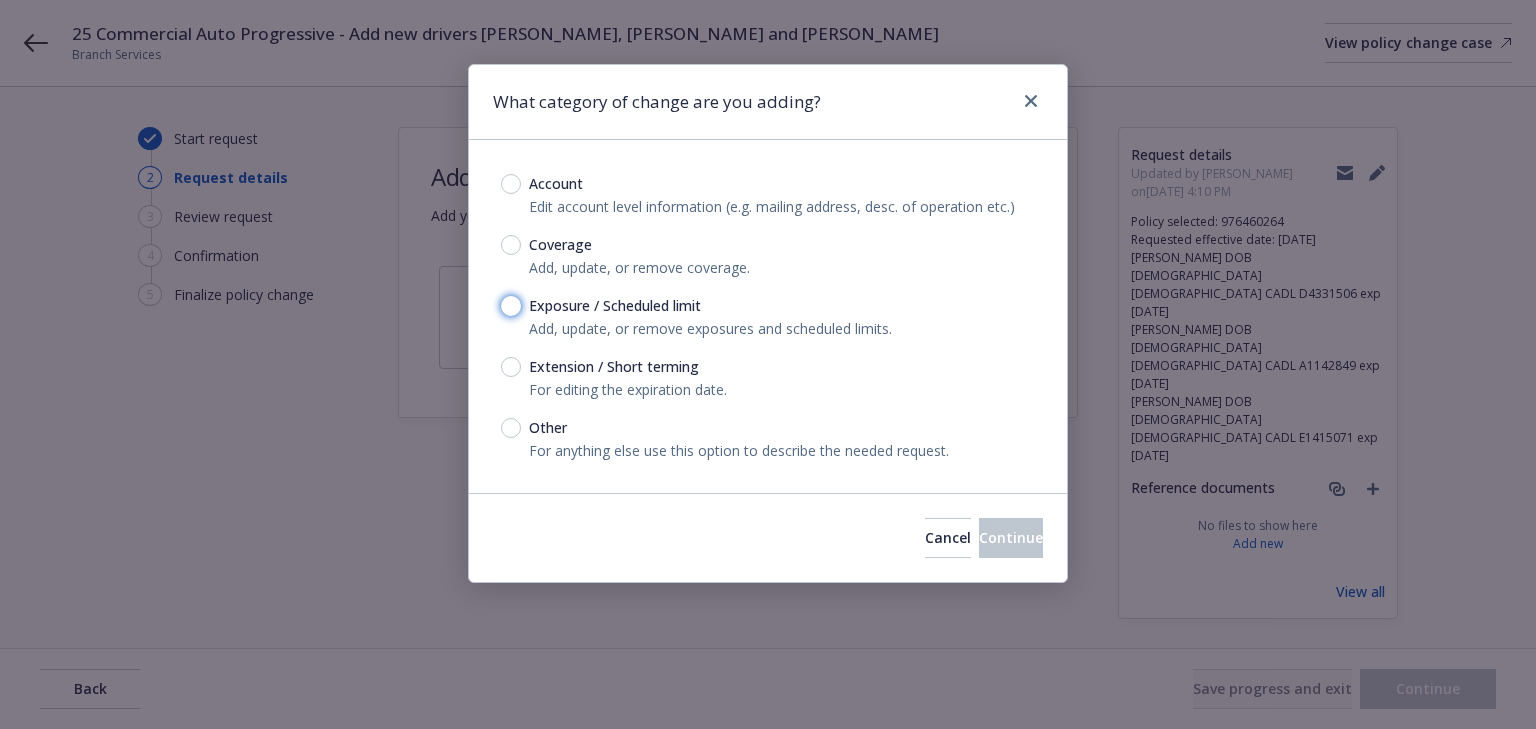 click on "Exposure / Scheduled limit" at bounding box center (511, 306) 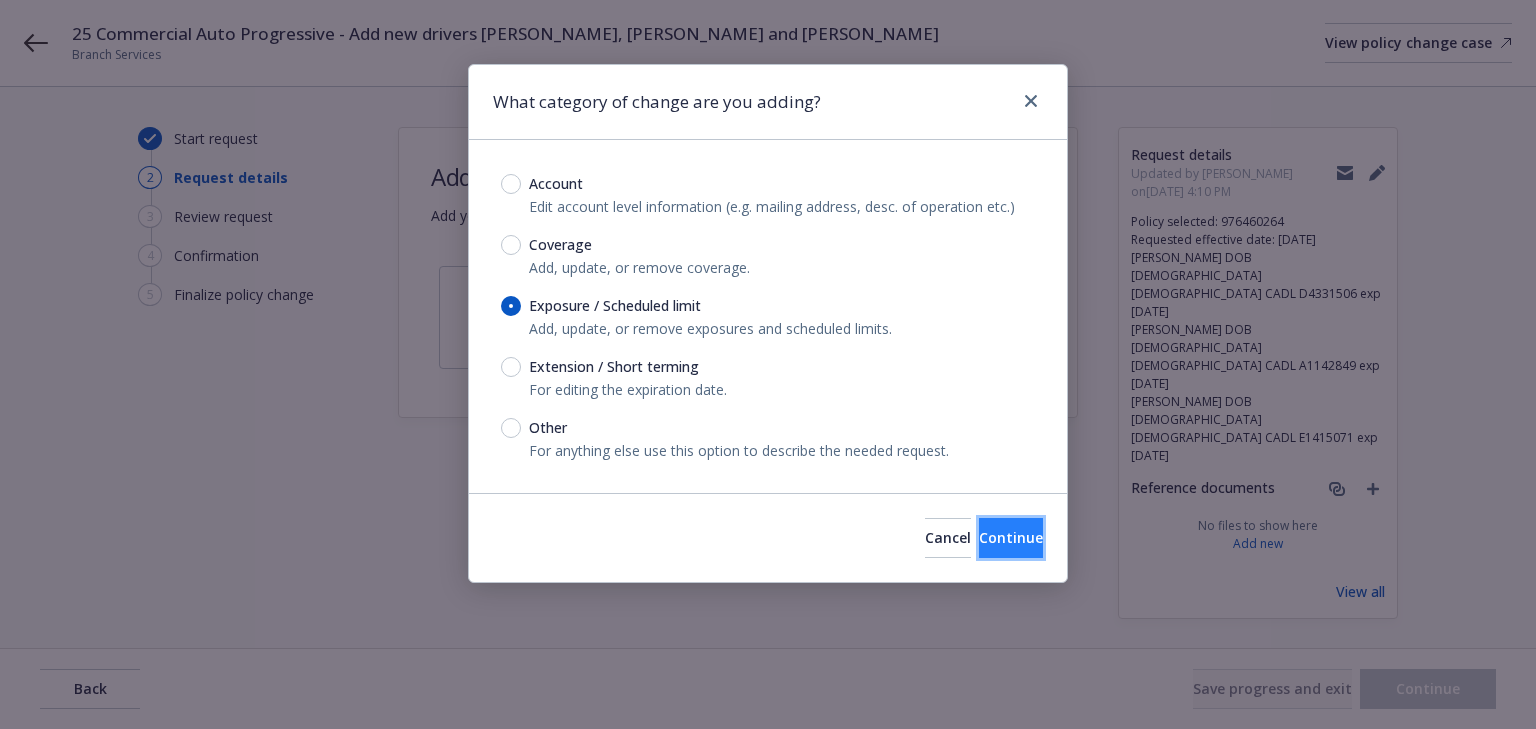 click on "Continue" at bounding box center [1011, 537] 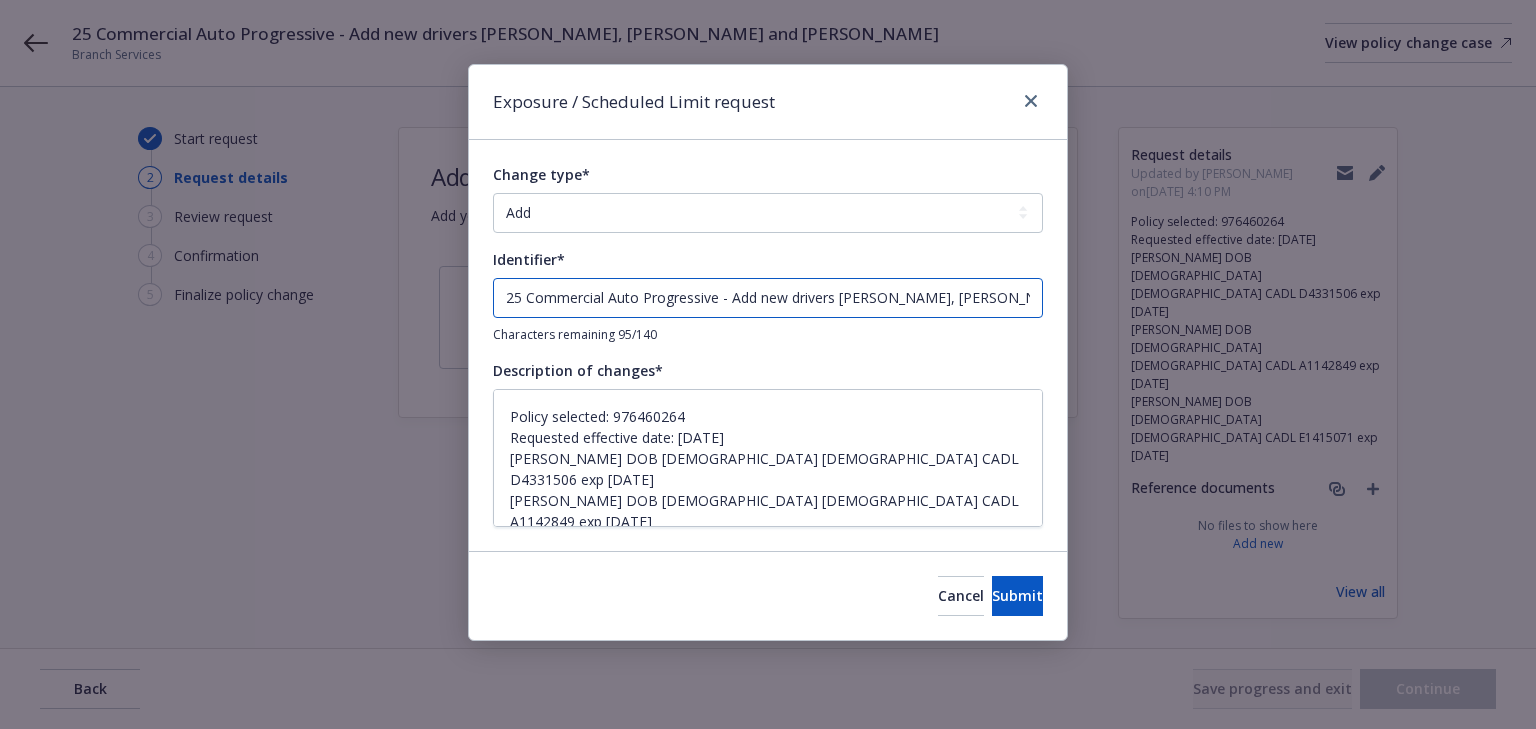drag, startPoint x: 727, startPoint y: 298, endPoint x: -456, endPoint y: 254, distance: 1183.818 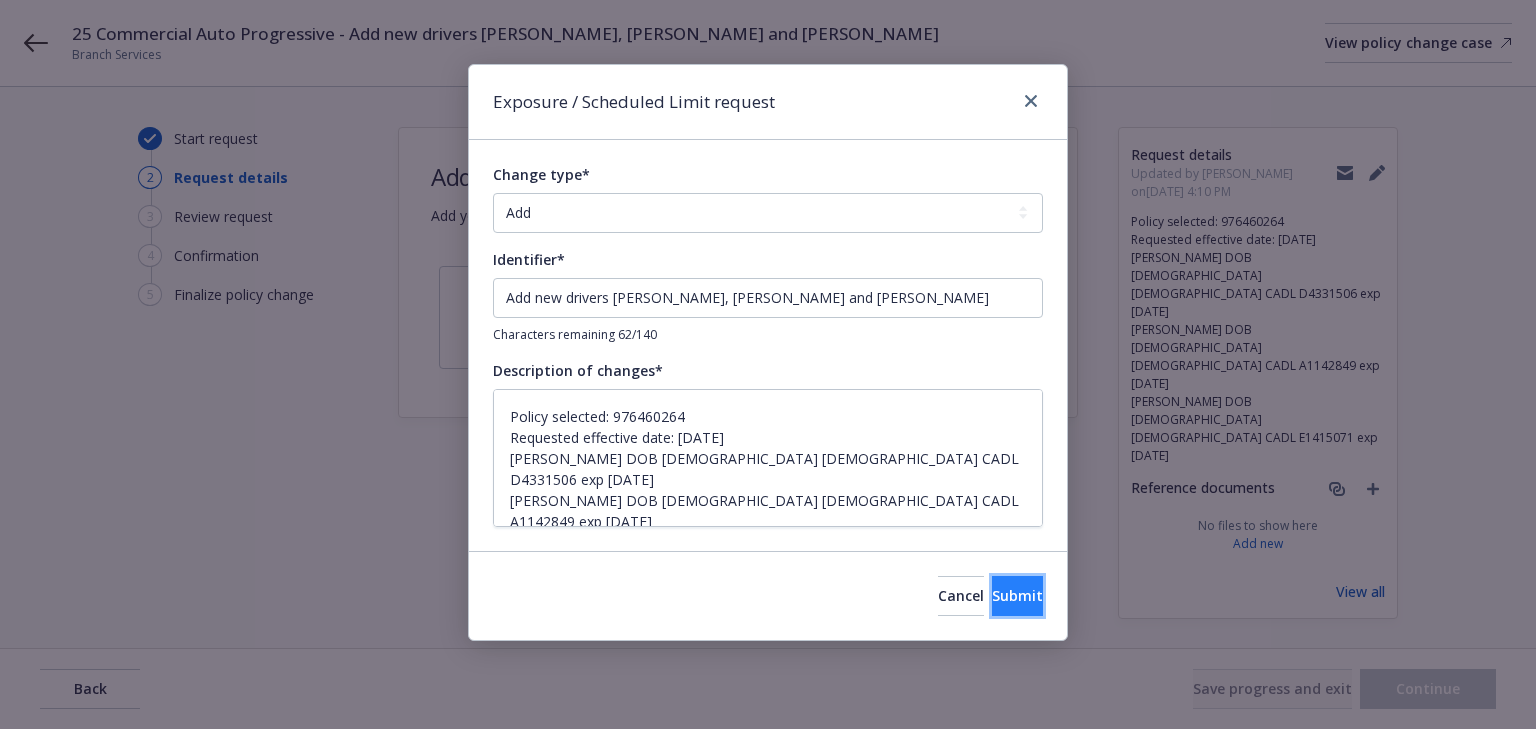 click on "Submit" at bounding box center (1017, 596) 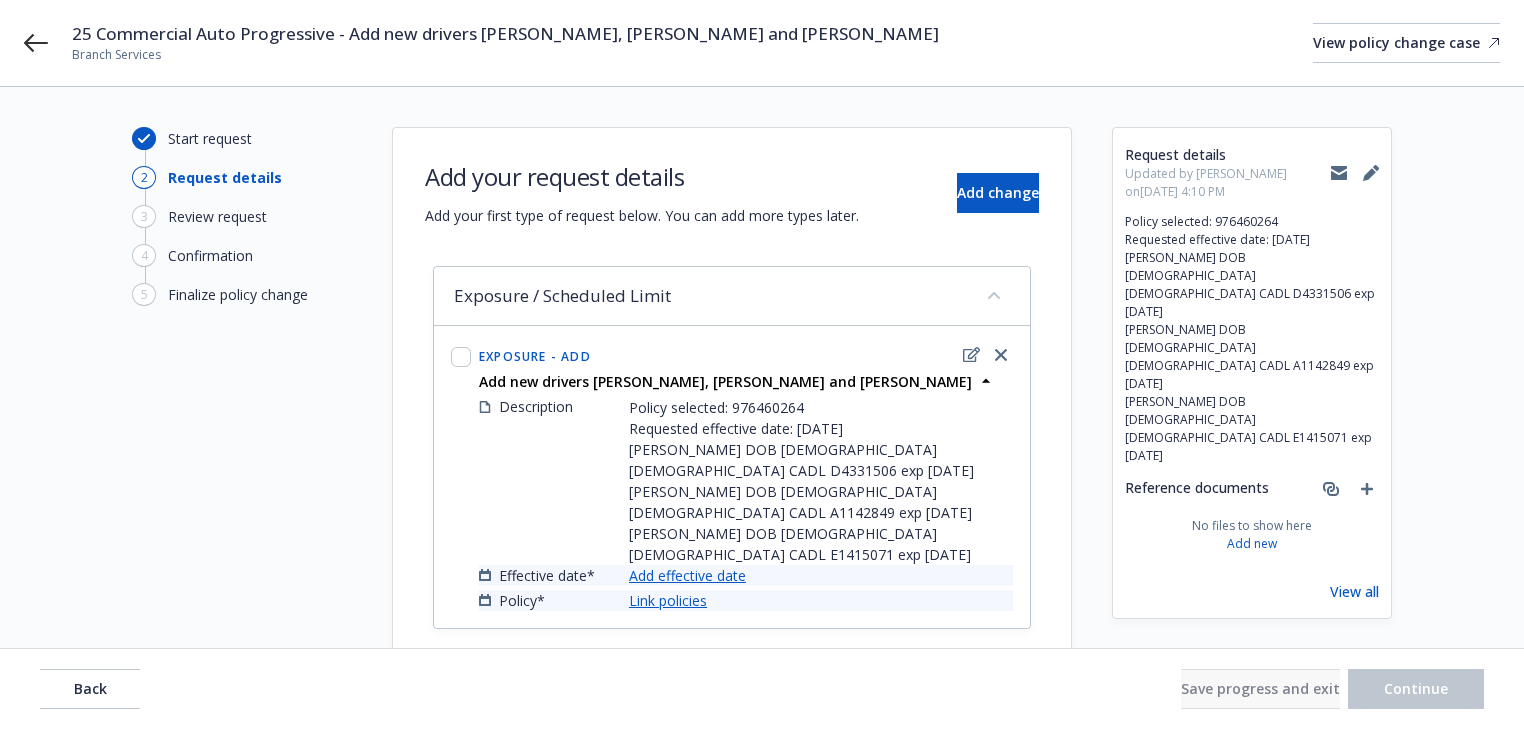 click on "Add effective date" at bounding box center (687, 575) 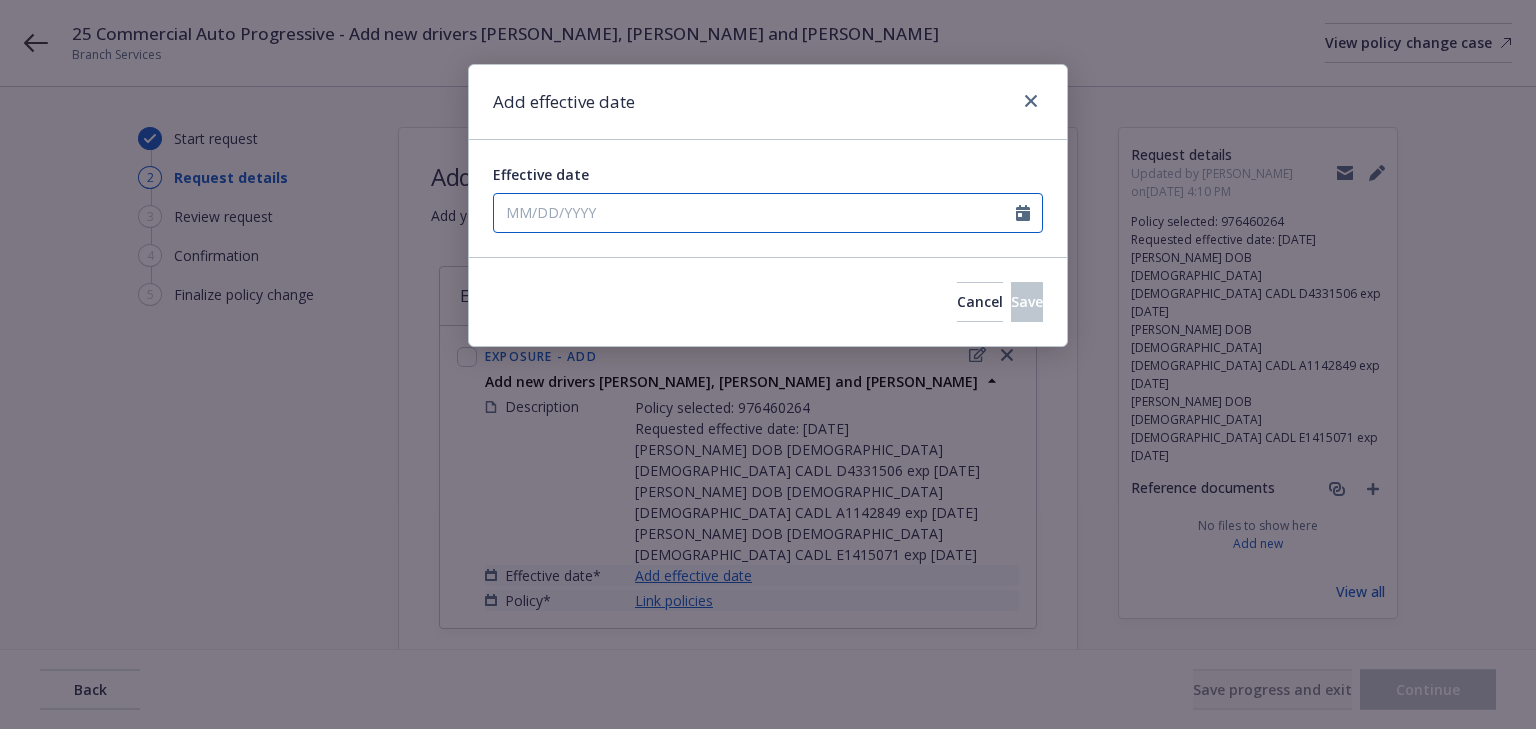 click on "Effective date" at bounding box center [755, 213] 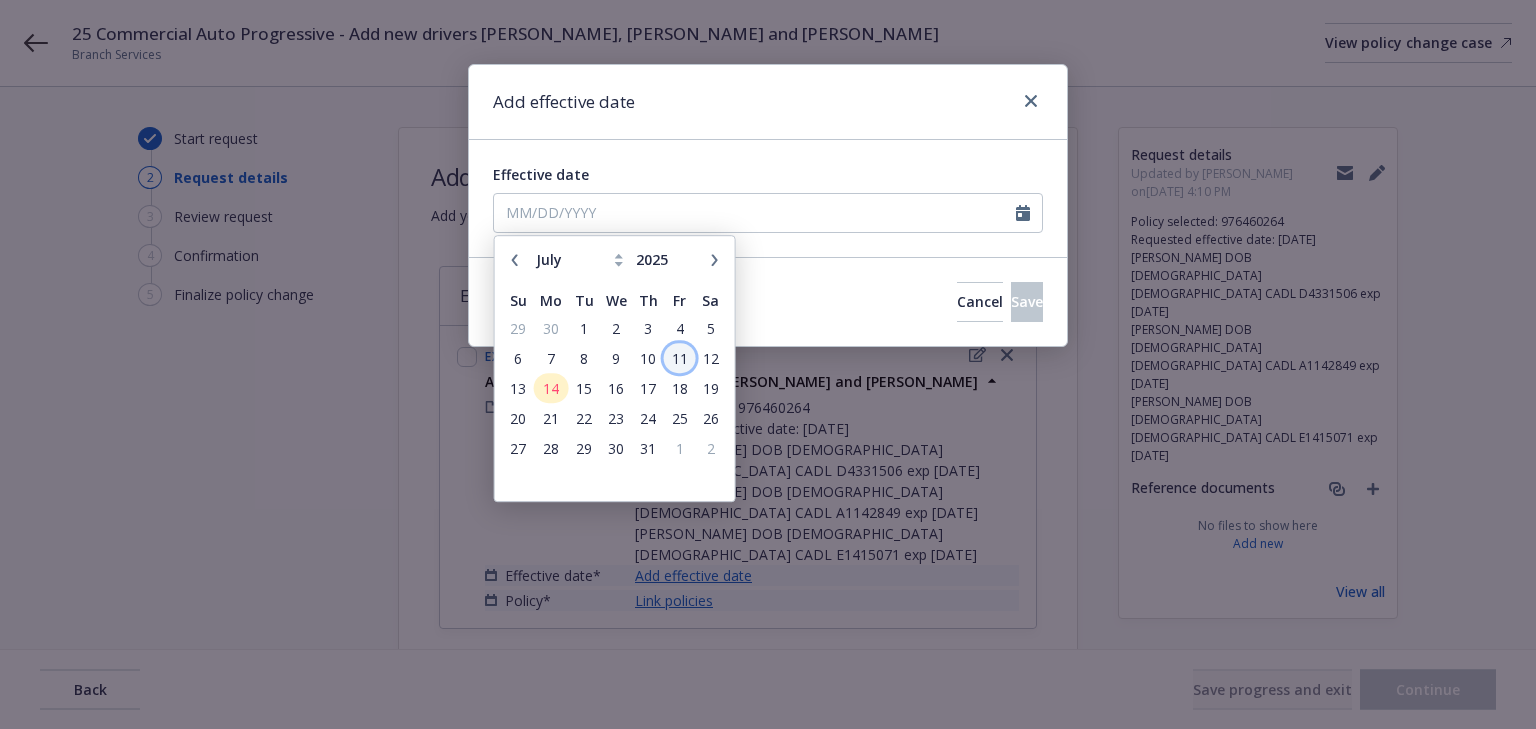 click on "11" at bounding box center (679, 358) 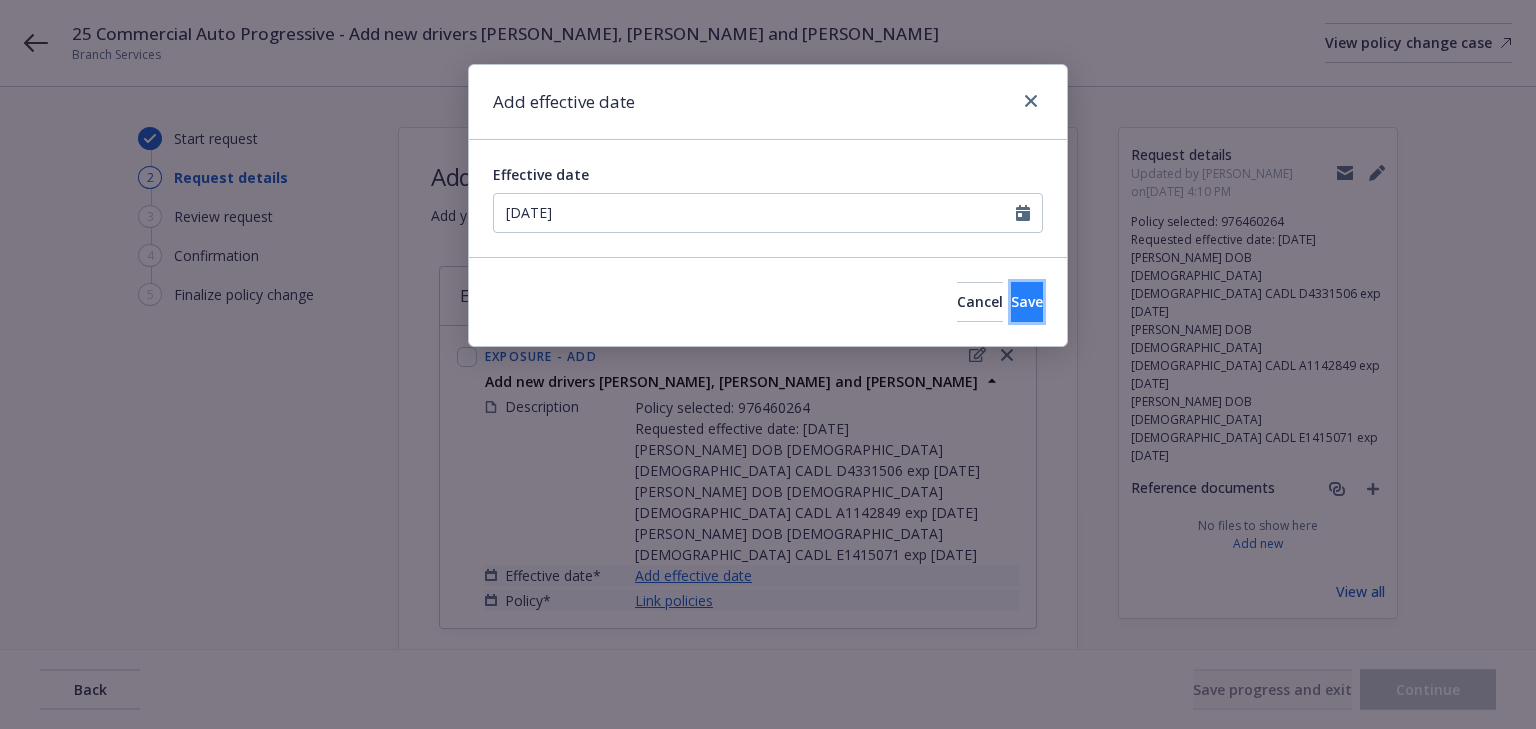click on "Save" at bounding box center (1027, 301) 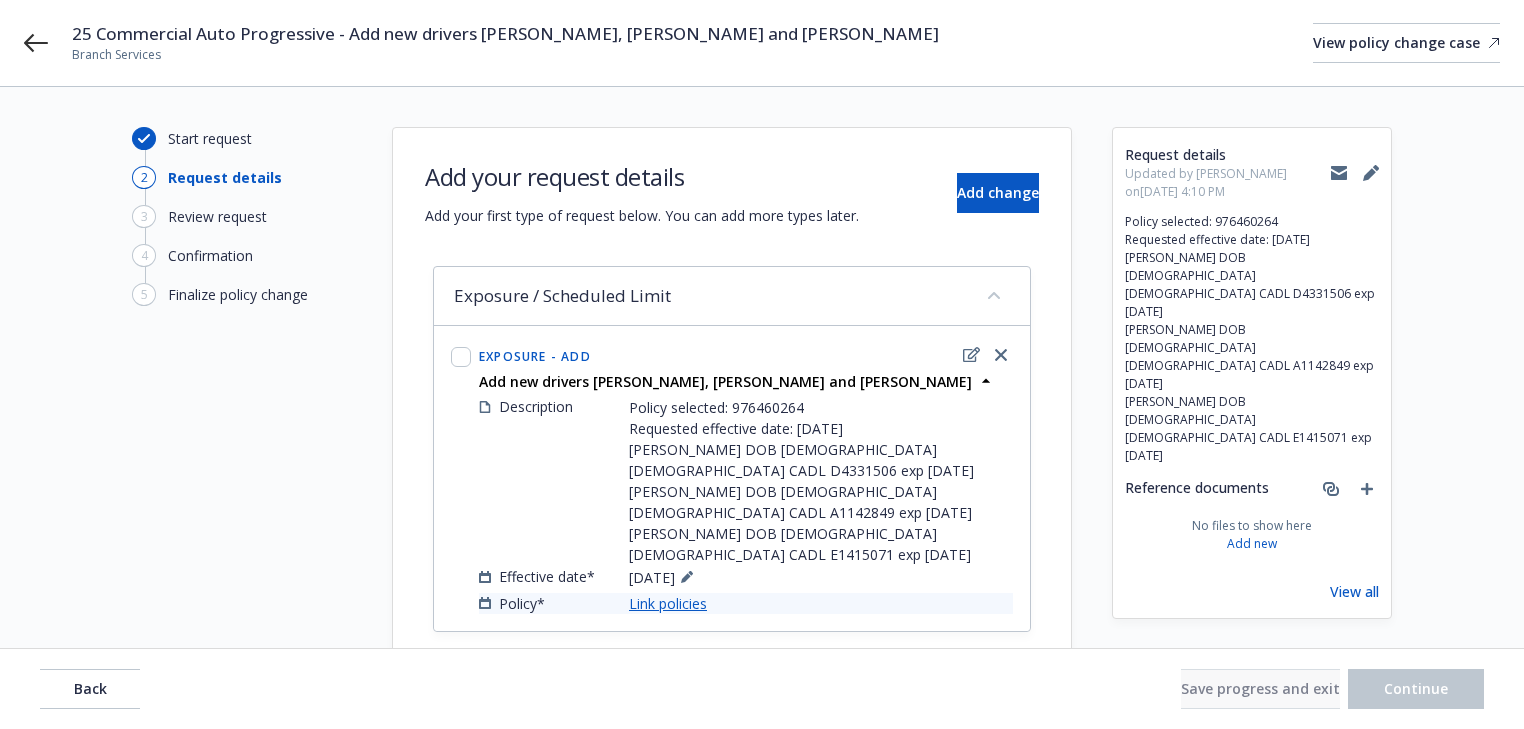 click on "Link policies" at bounding box center [668, 603] 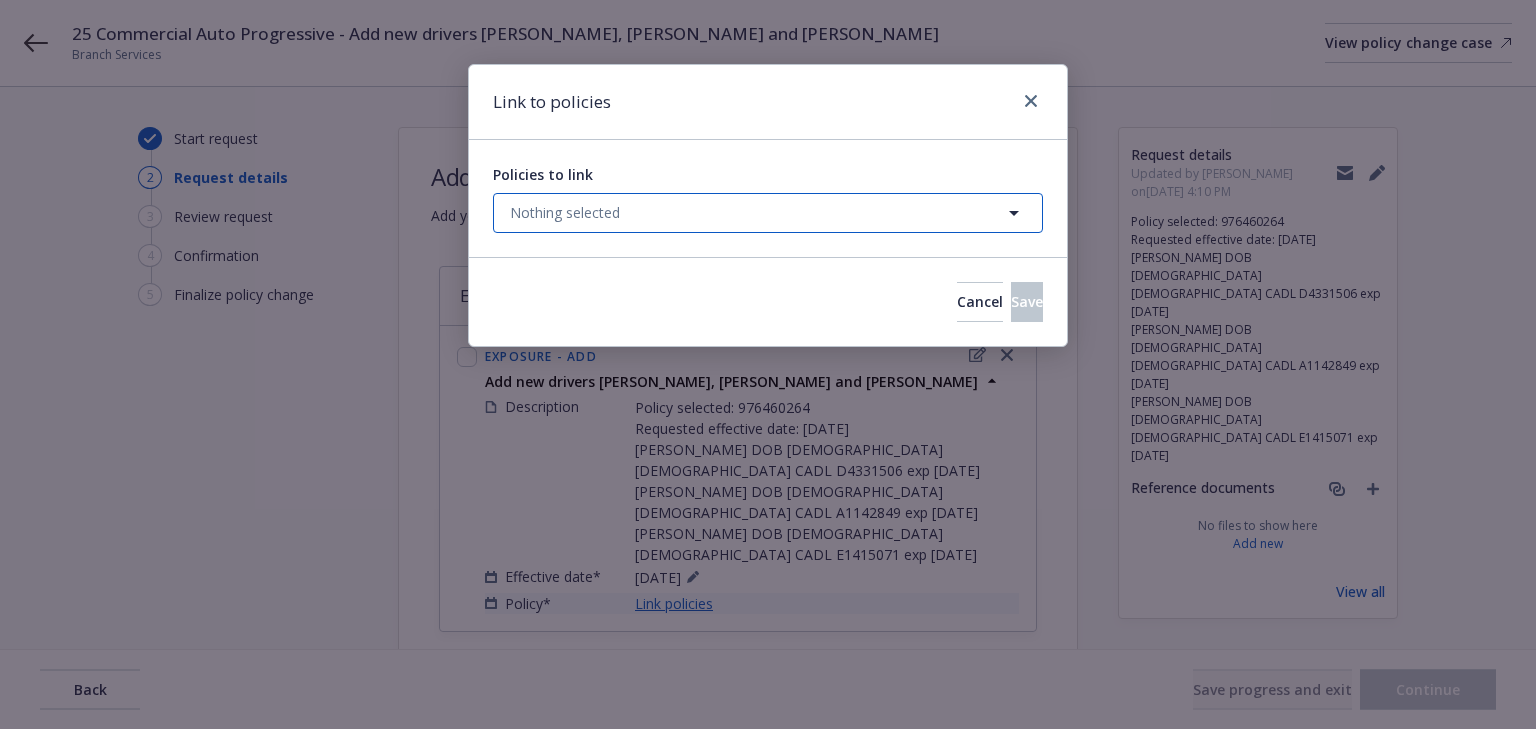 click on "Nothing selected" at bounding box center [768, 213] 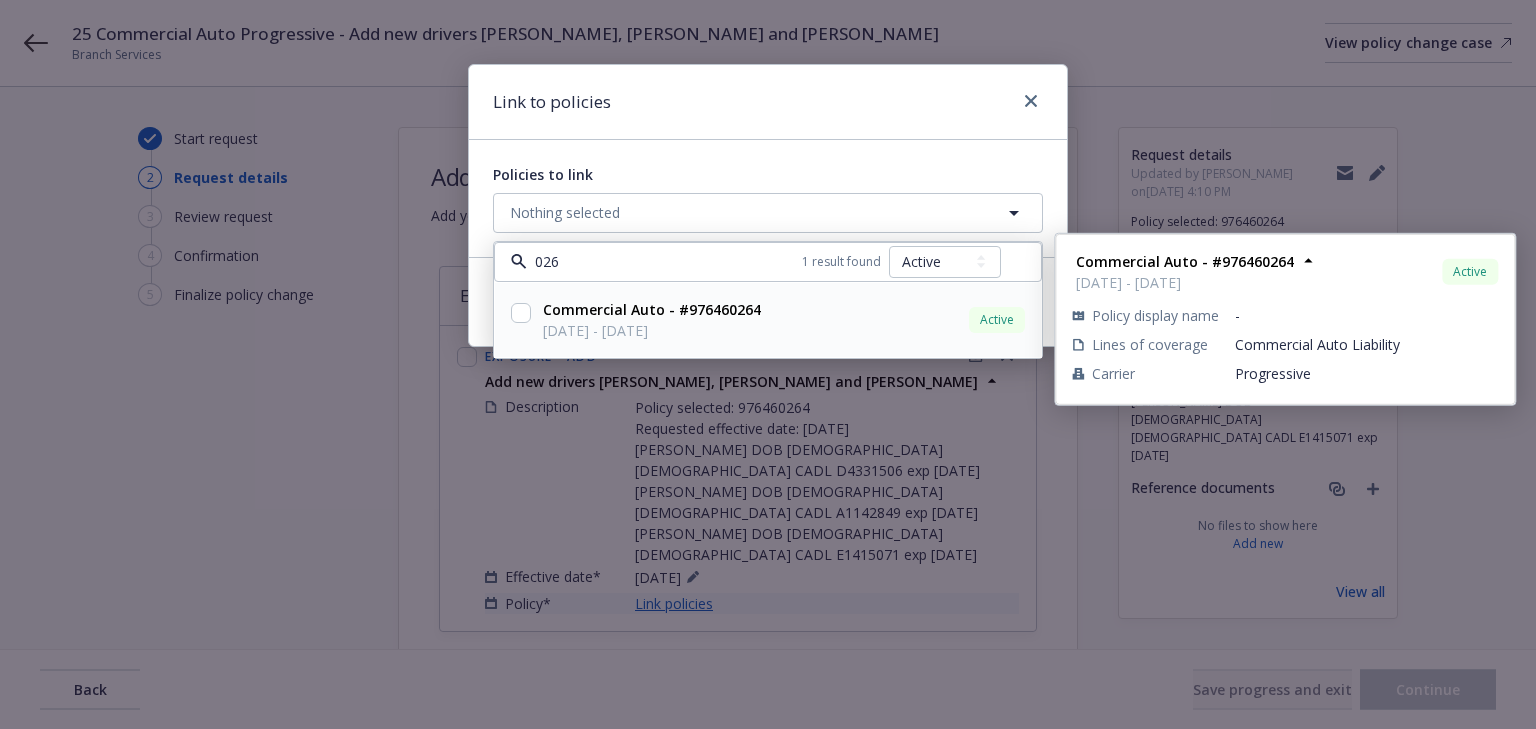 click at bounding box center [521, 313] 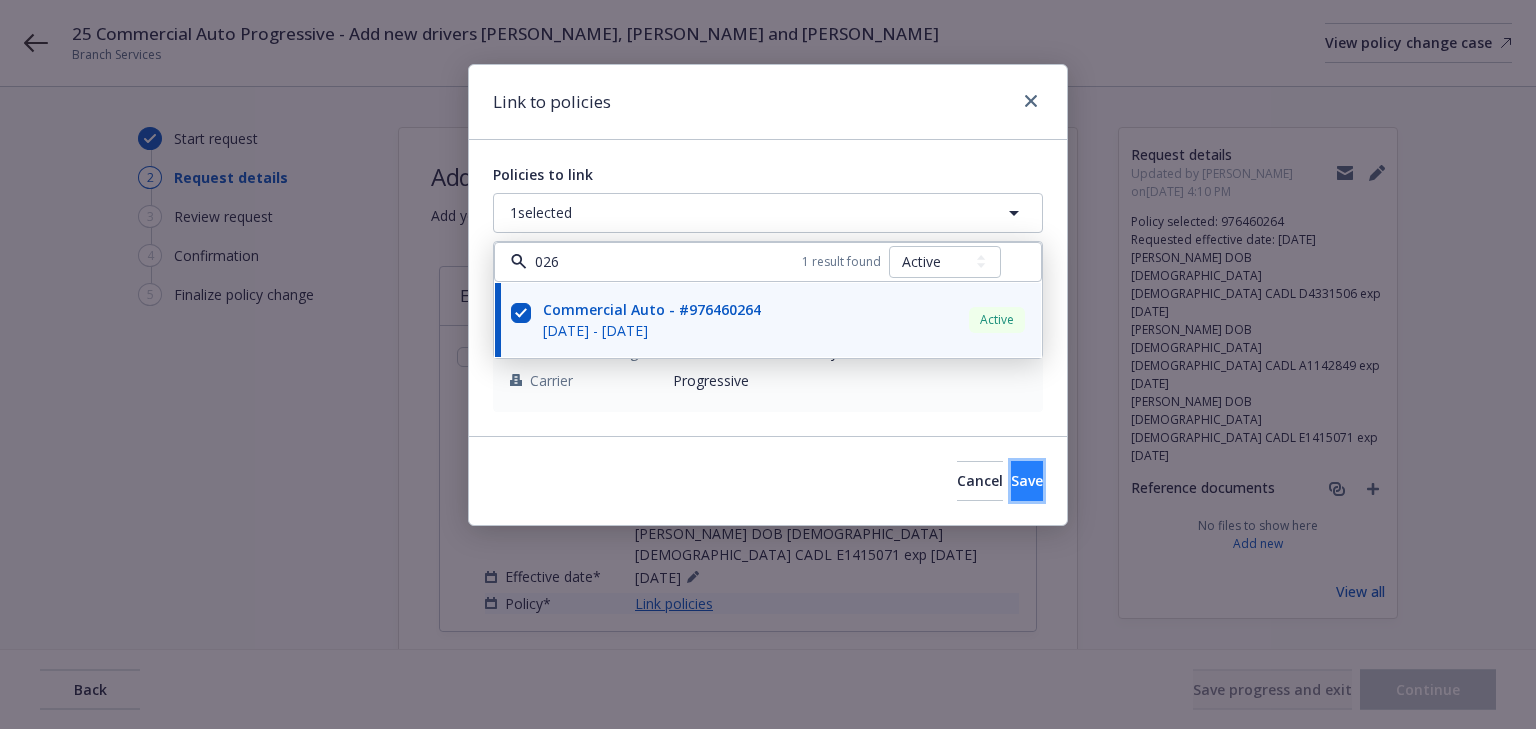 click on "Save" at bounding box center [1027, 481] 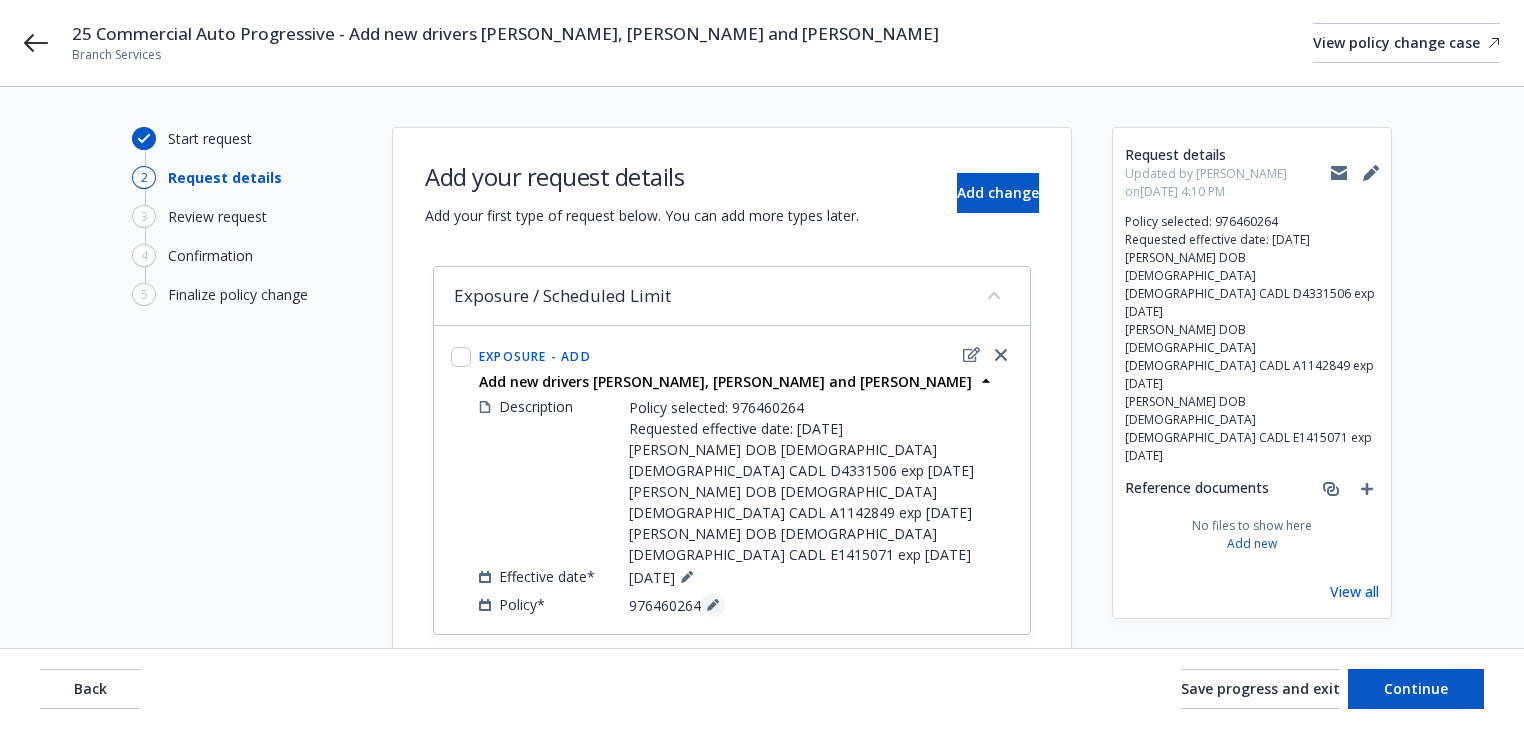 click 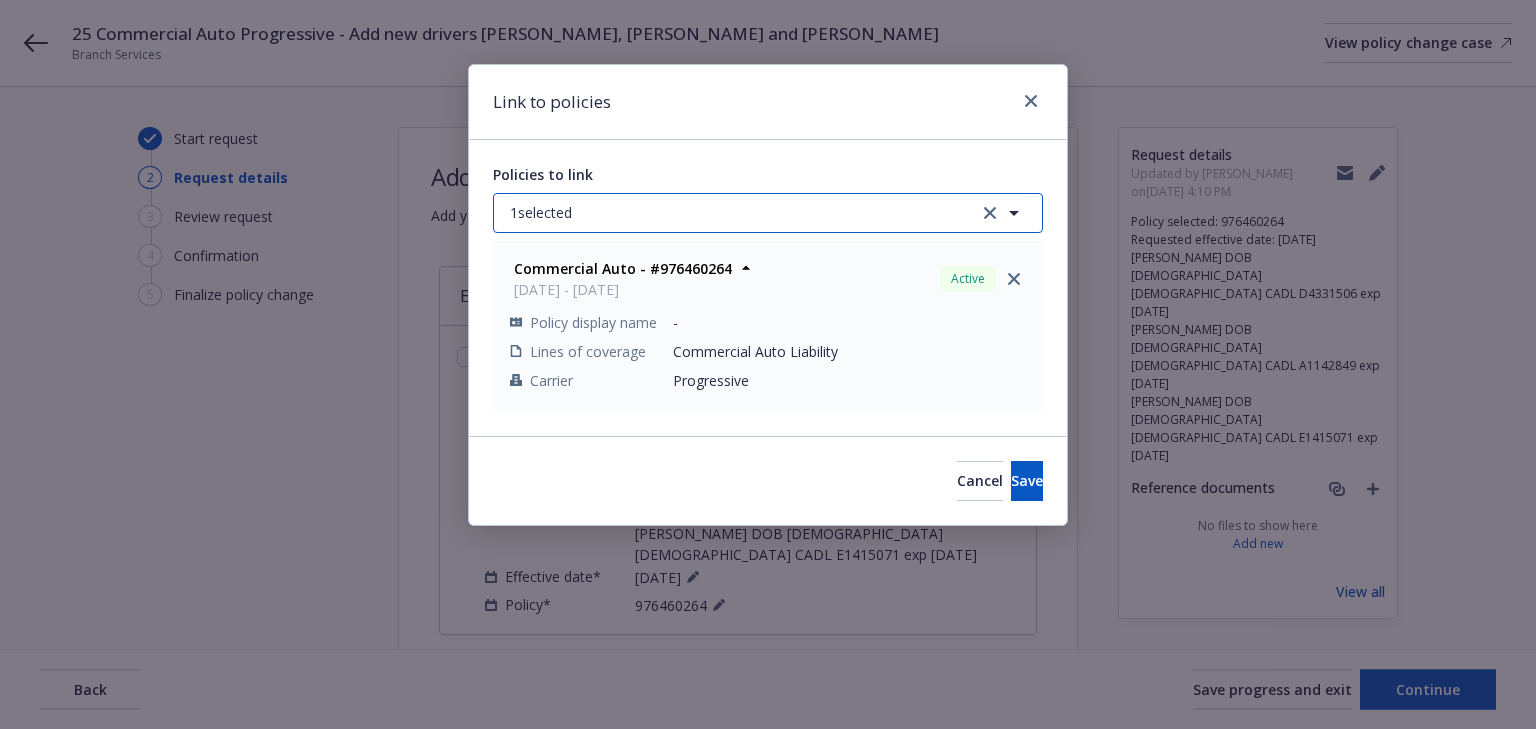 click on "1  selected" at bounding box center [768, 213] 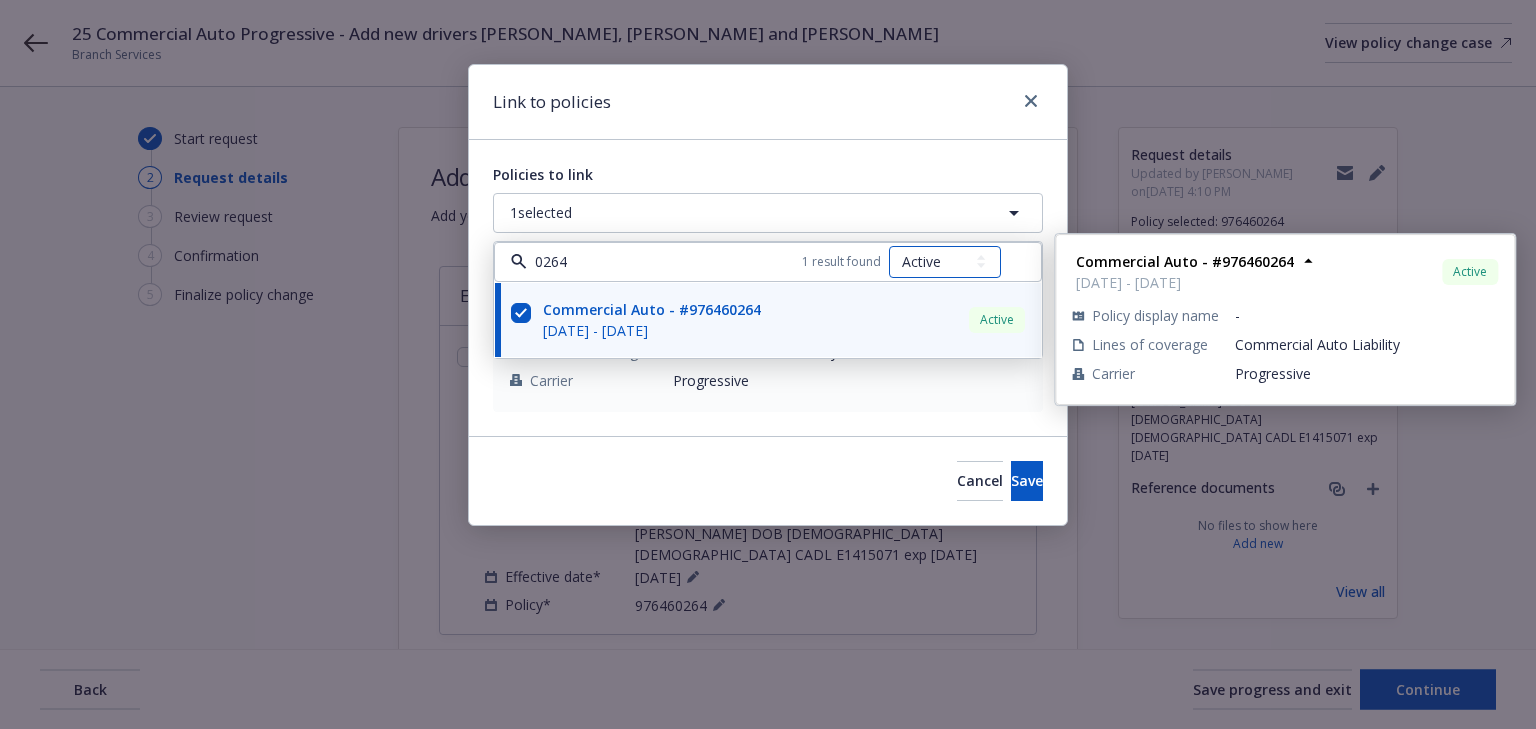 click on "All Active Upcoming Expired Cancelled" at bounding box center (945, 262) 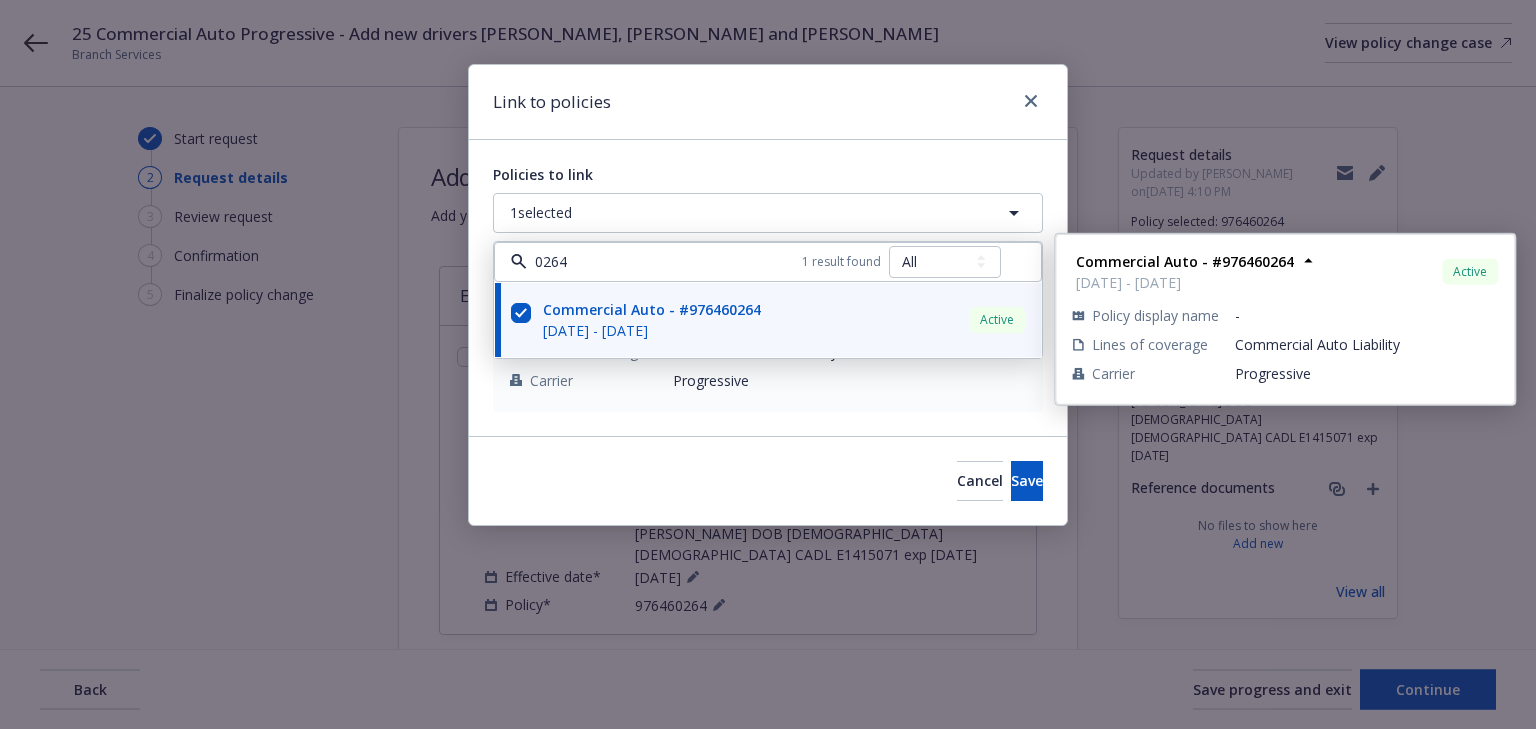 click on "All Active Upcoming Expired Cancelled" at bounding box center [945, 262] 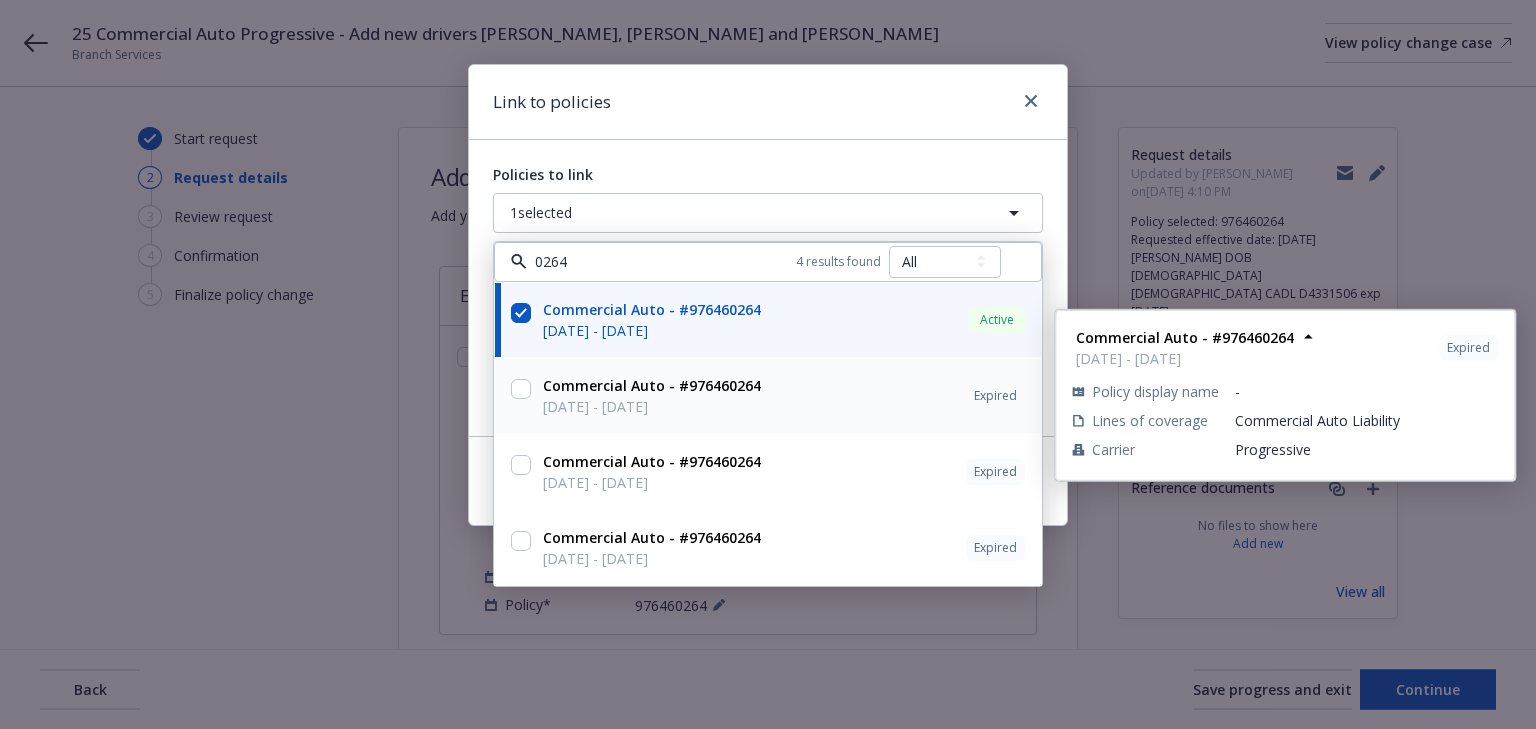 click at bounding box center (521, 389) 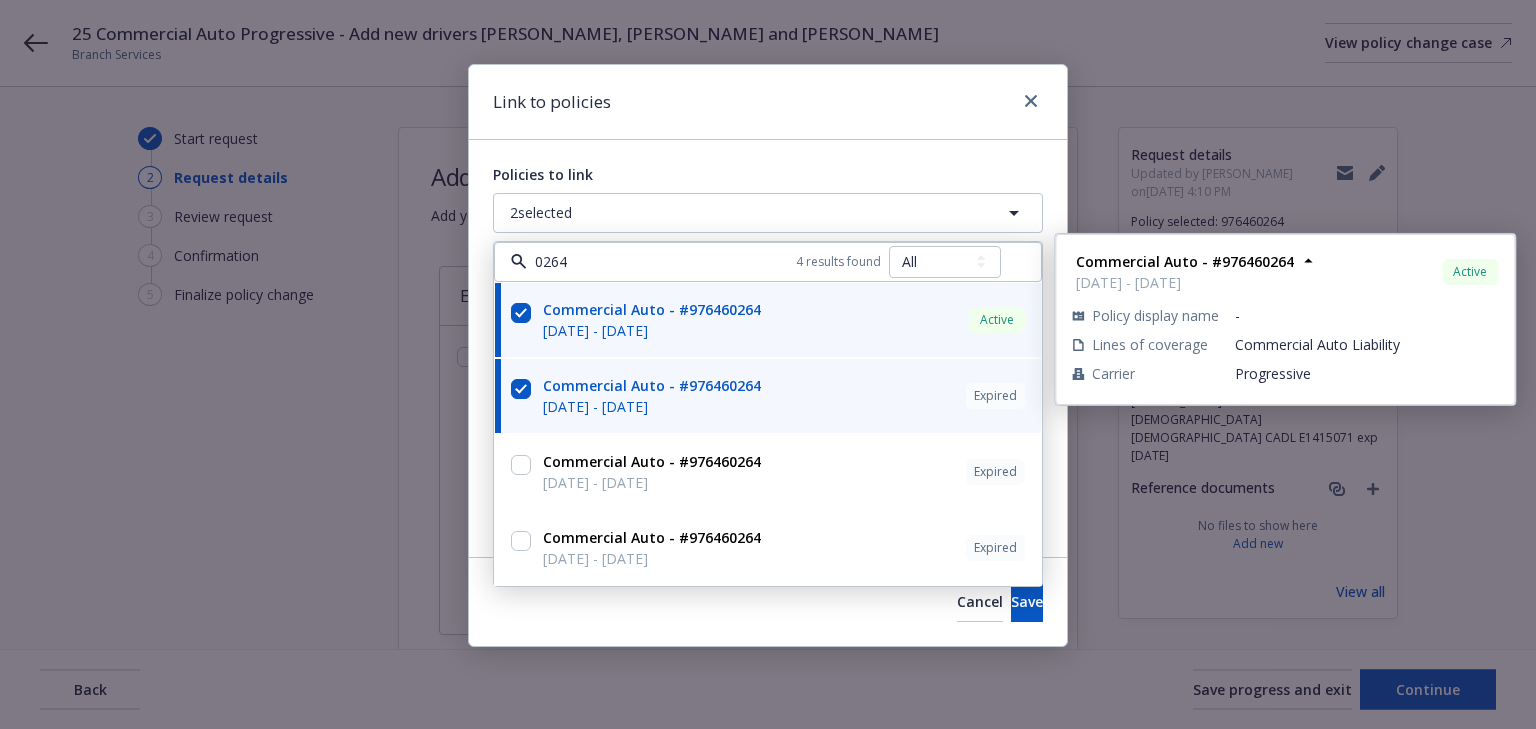 click at bounding box center [521, 313] 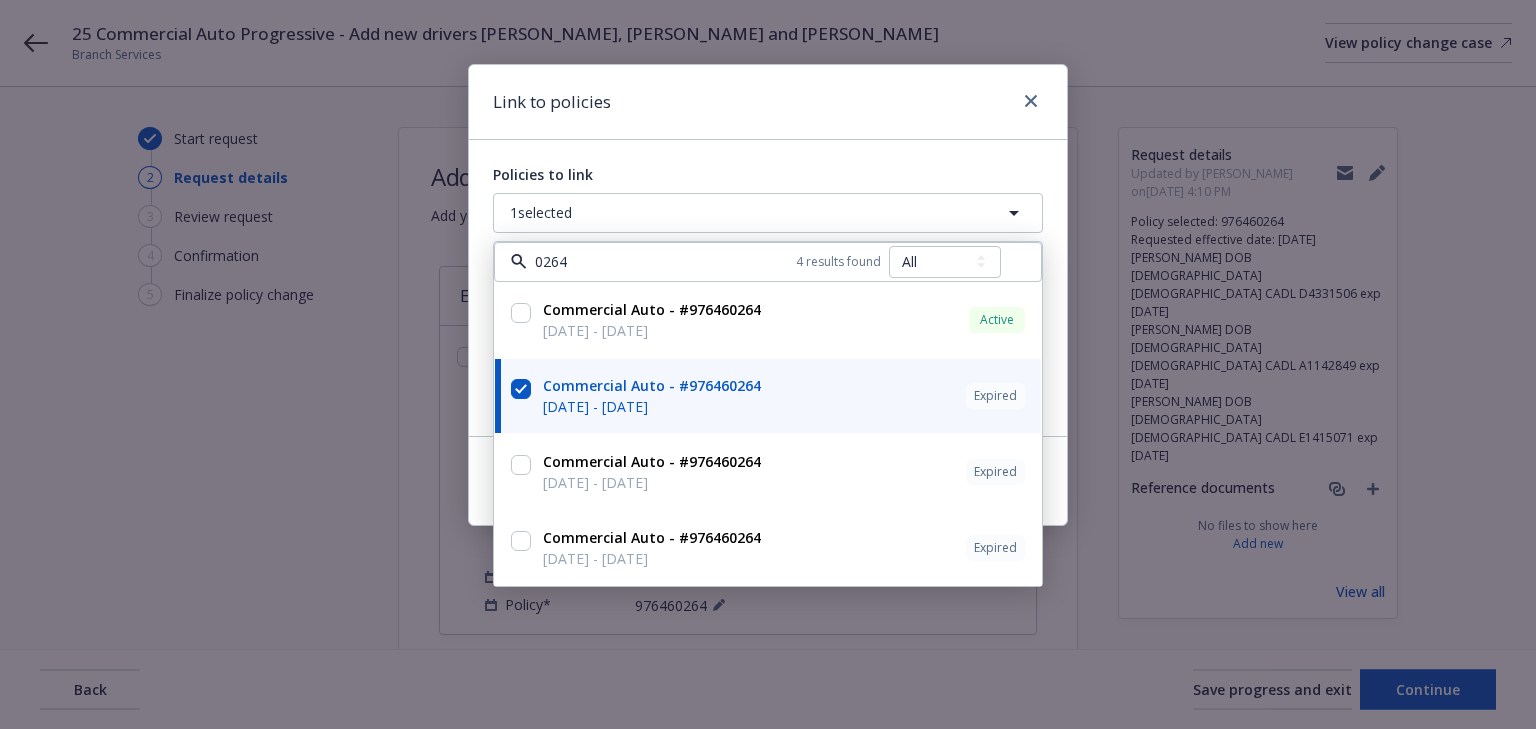 click on "Link to policies Policies to link 1  selected 0264 4 results found All Active Upcoming Expired Cancelled Commercial Auto - #976460264 [DATE] - [DATE] Active Policy display name - Lines of coverage Commercial Auto Liability Carrier Progressive Commercial Auto - #976460264 [DATE] - [DATE] Expired Policy display name - Lines of coverage Commercial Auto Liability Carrier Progressive Commercial Auto - #976460264 [DATE] - [DATE] Expired Policy display name - Lines of coverage Commercial Auto Liability Carrier Progressive Commercial Auto - #976460264 [DATE] - [DATE] Expired Policy display name - Lines of coverage Carrier Progressive Commercial Auto - #976460264 [DATE] - [DATE] Expired Policy display name - Lines of coverage Commercial Auto Liability Carrier Progressive Cancel Save" at bounding box center (768, 364) 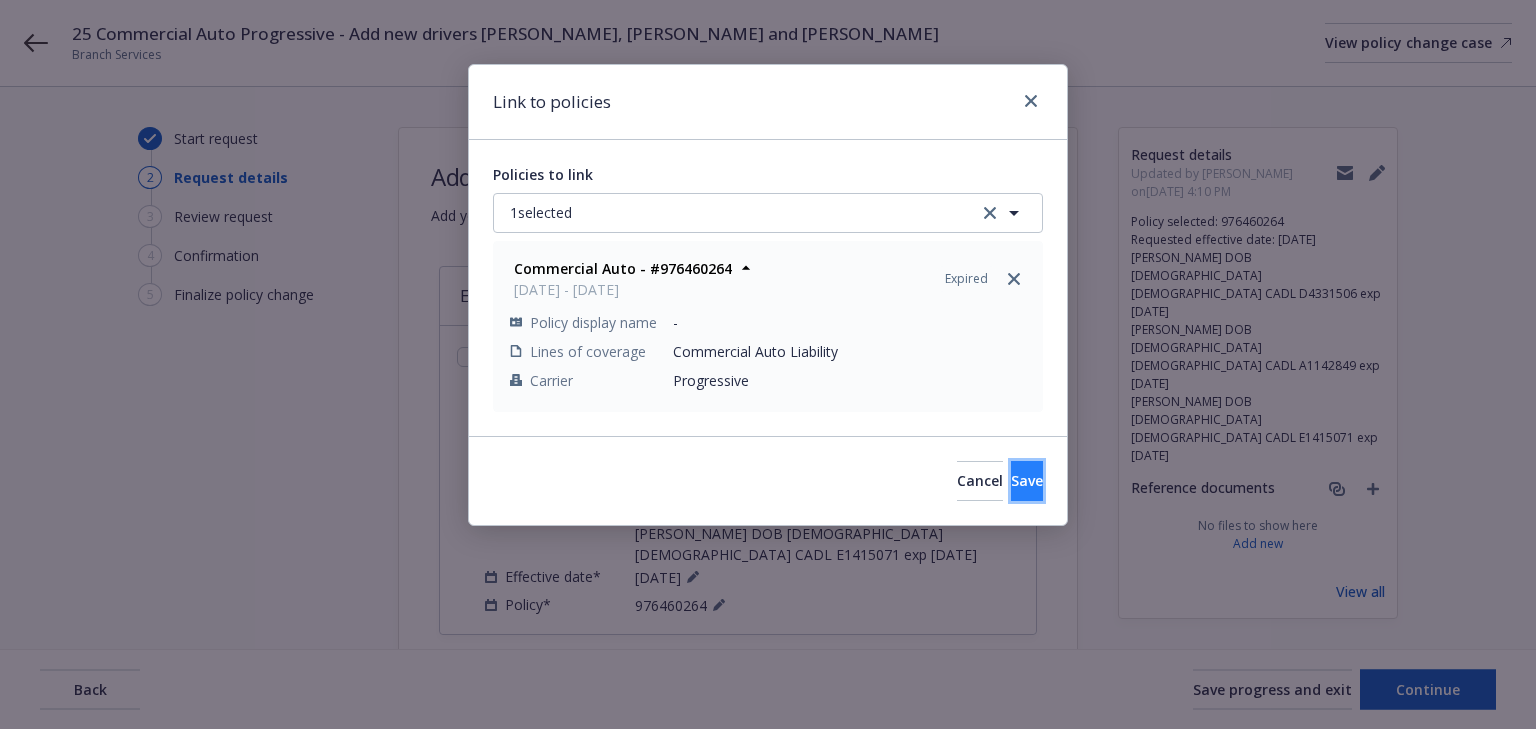 click on "Save" at bounding box center [1027, 481] 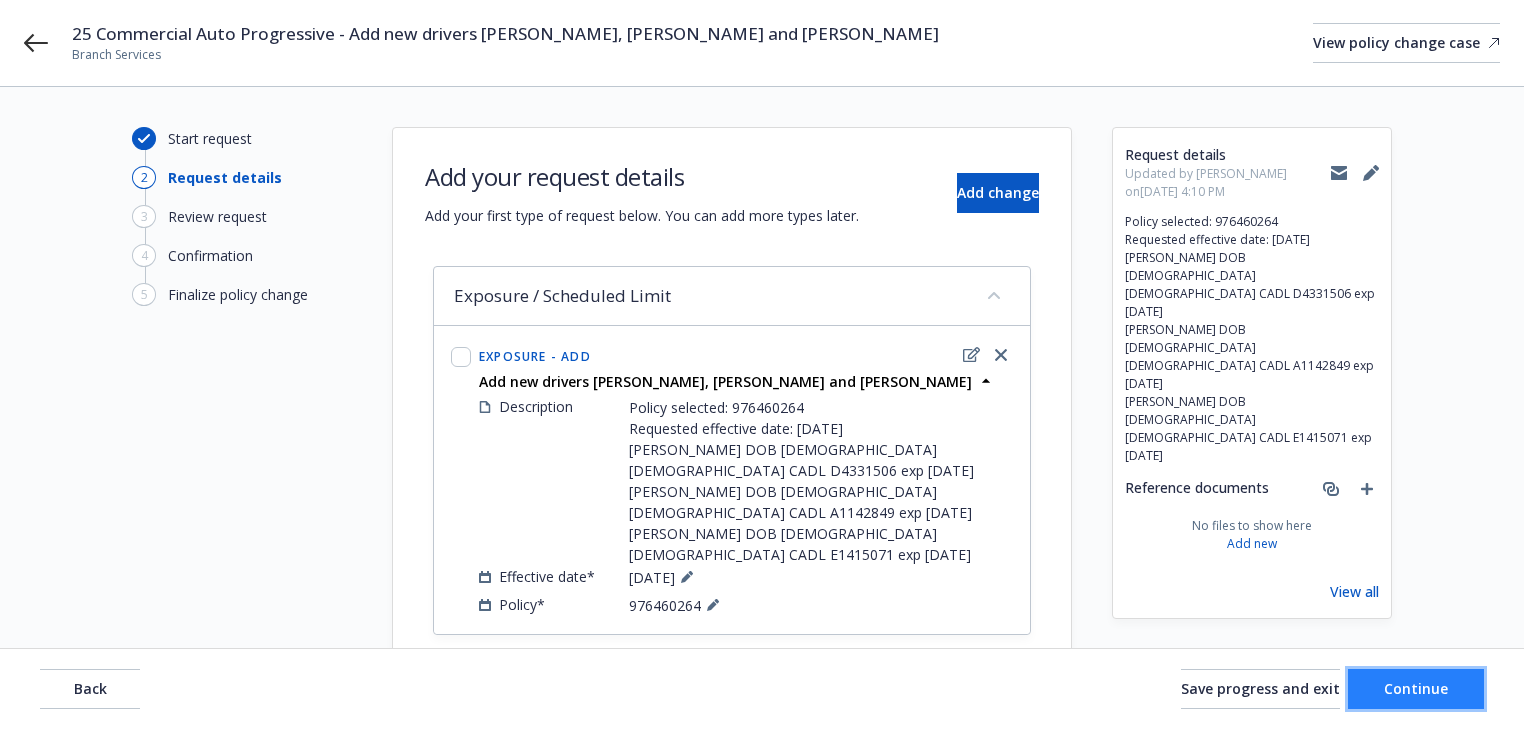 click on "Continue" at bounding box center [1416, 688] 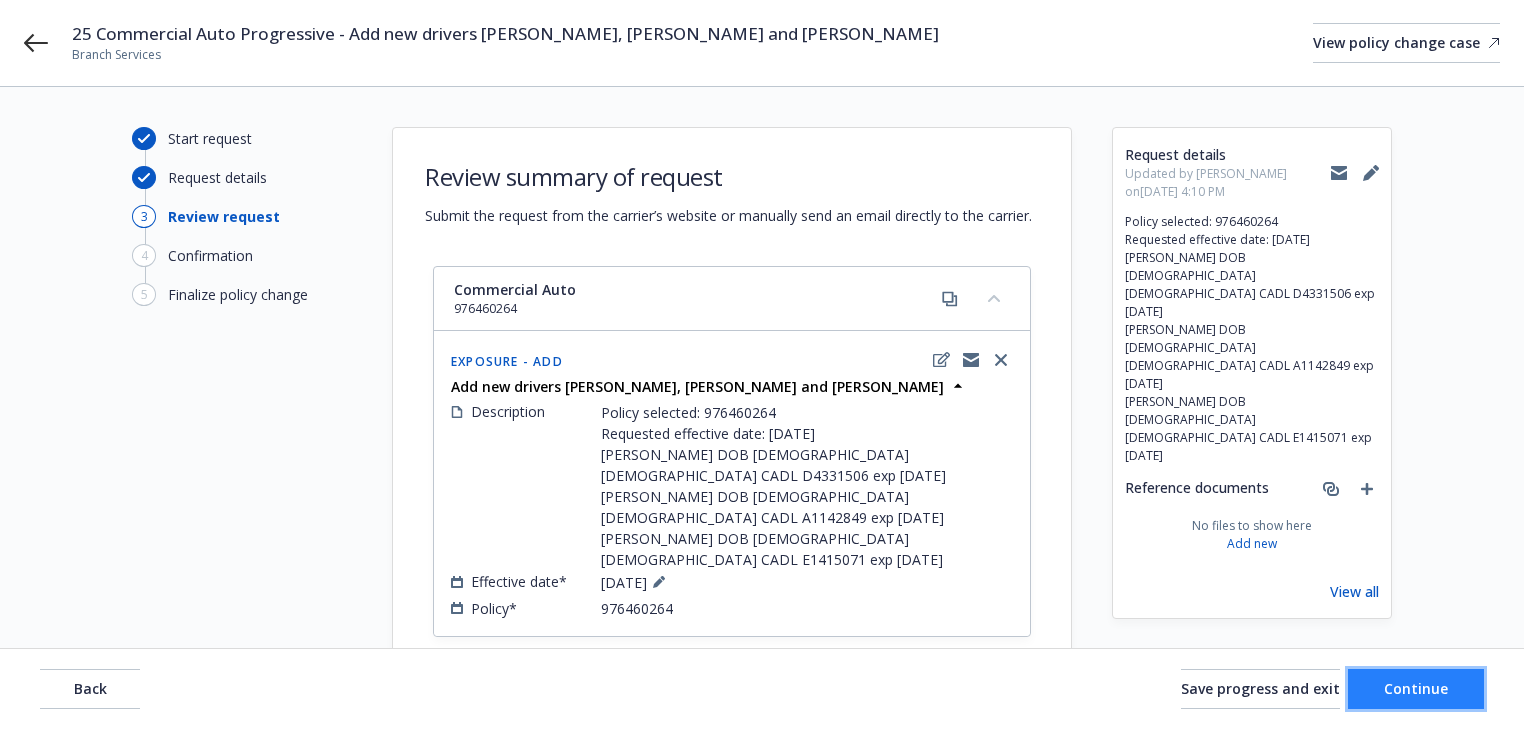 click on "Continue" at bounding box center (1416, 688) 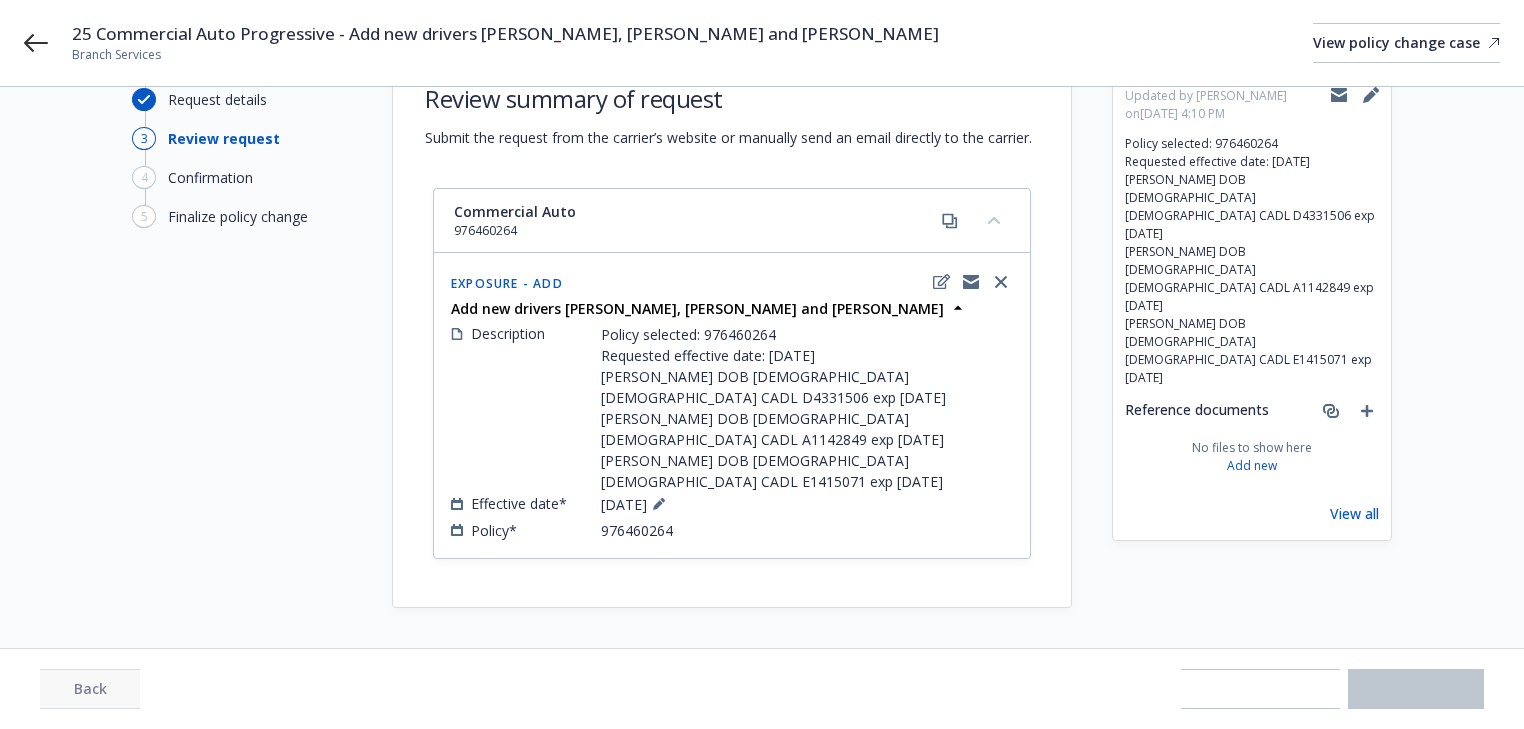 scroll, scrollTop: 96, scrollLeft: 0, axis: vertical 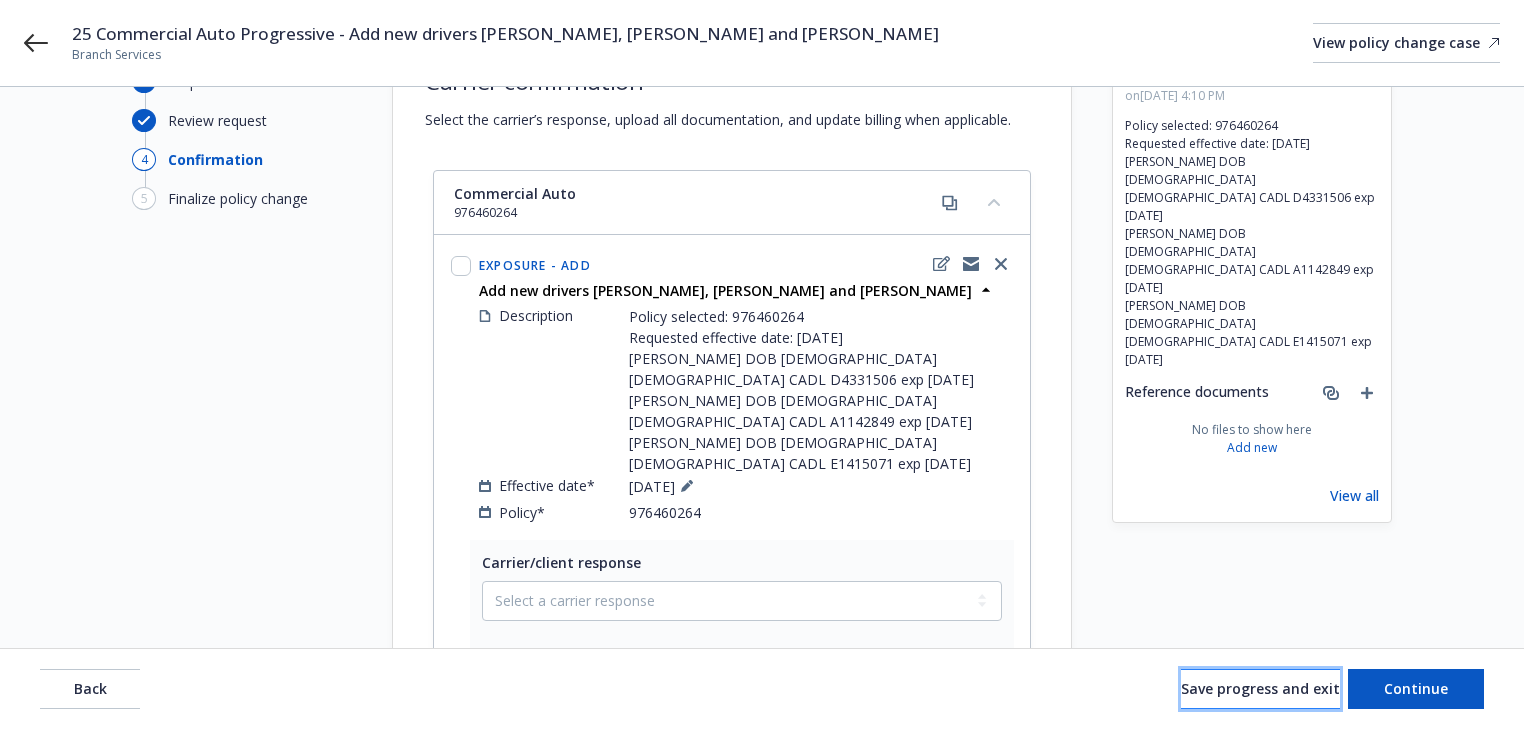 click on "Save progress and exit" at bounding box center [1260, 688] 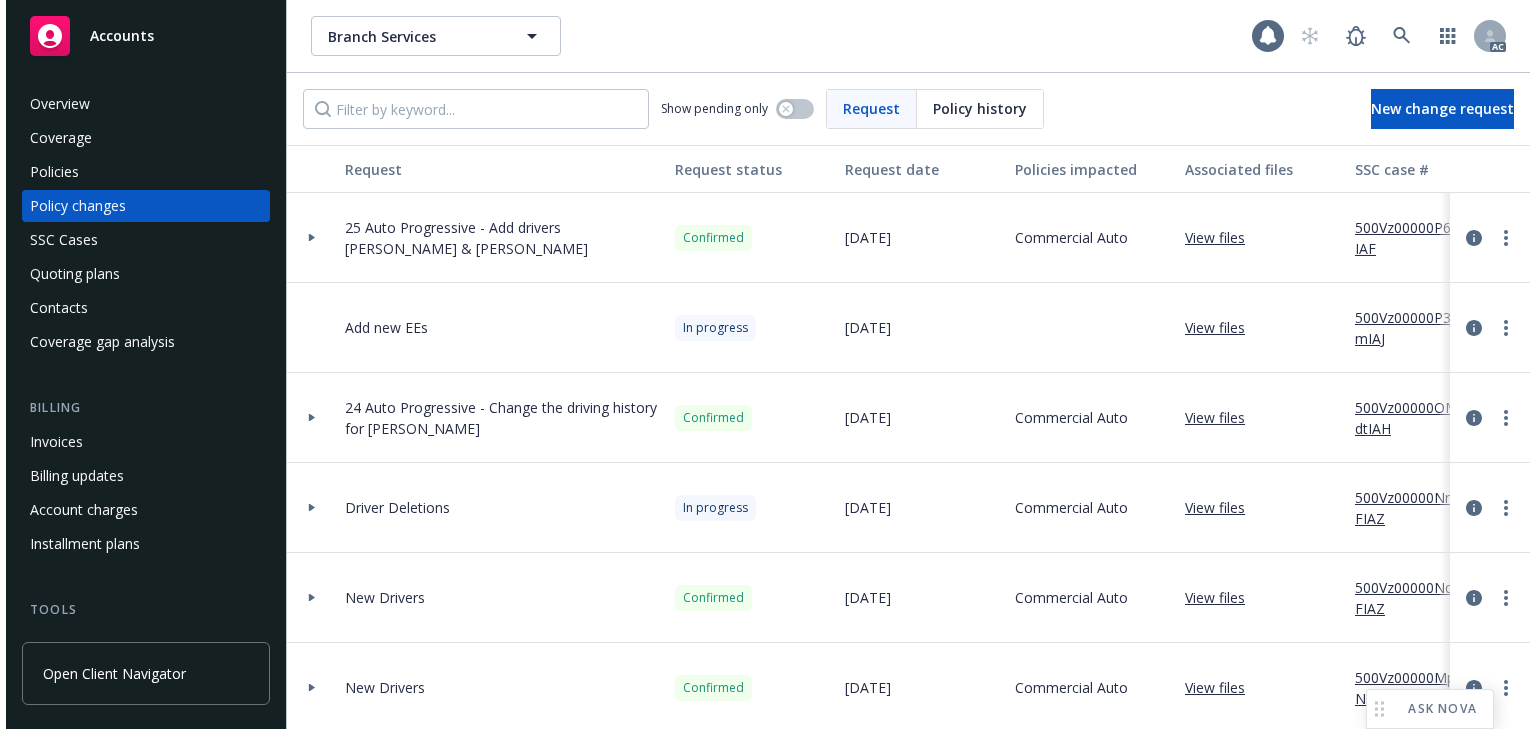 scroll, scrollTop: 0, scrollLeft: 0, axis: both 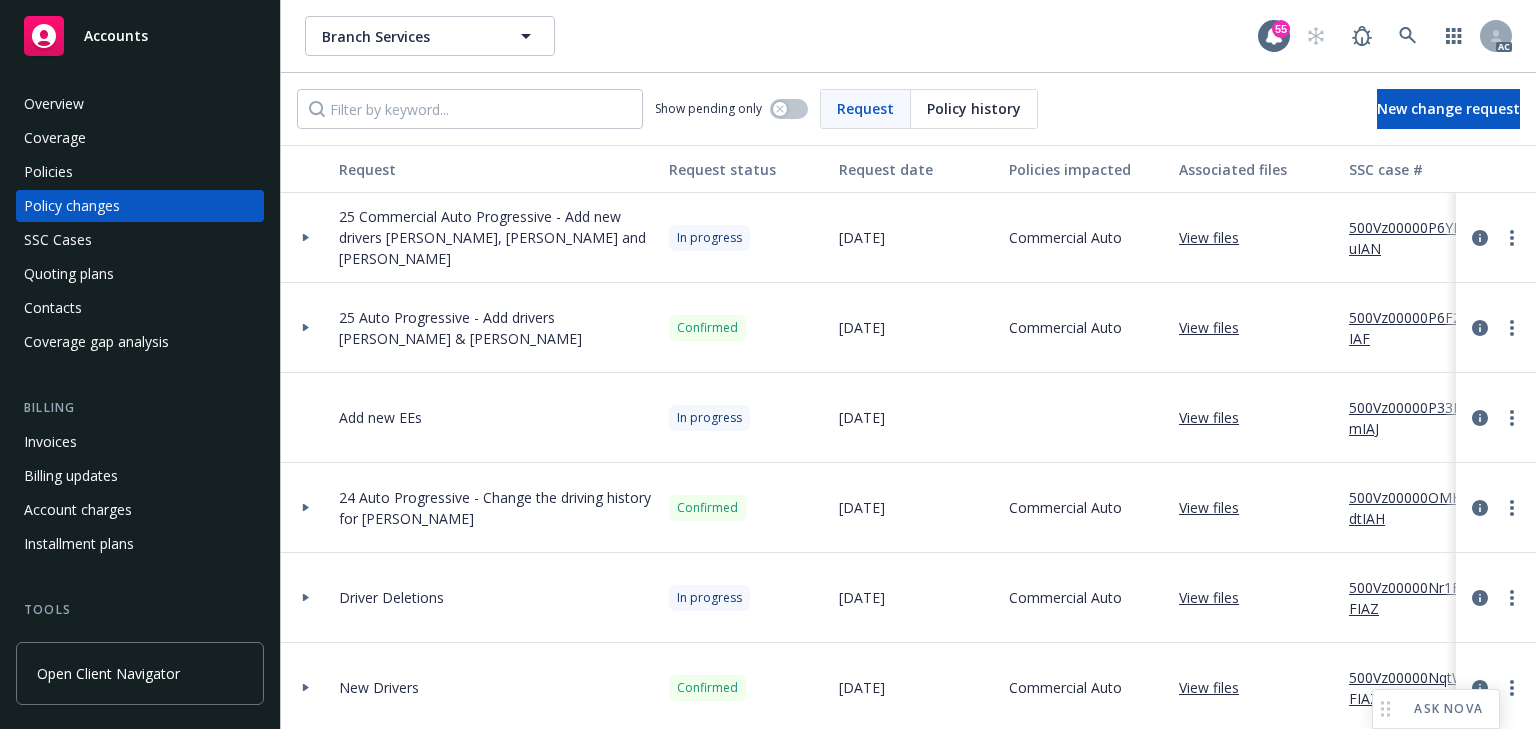 click on "500Vz00000P6YBuIAN" at bounding box center [1416, 238] 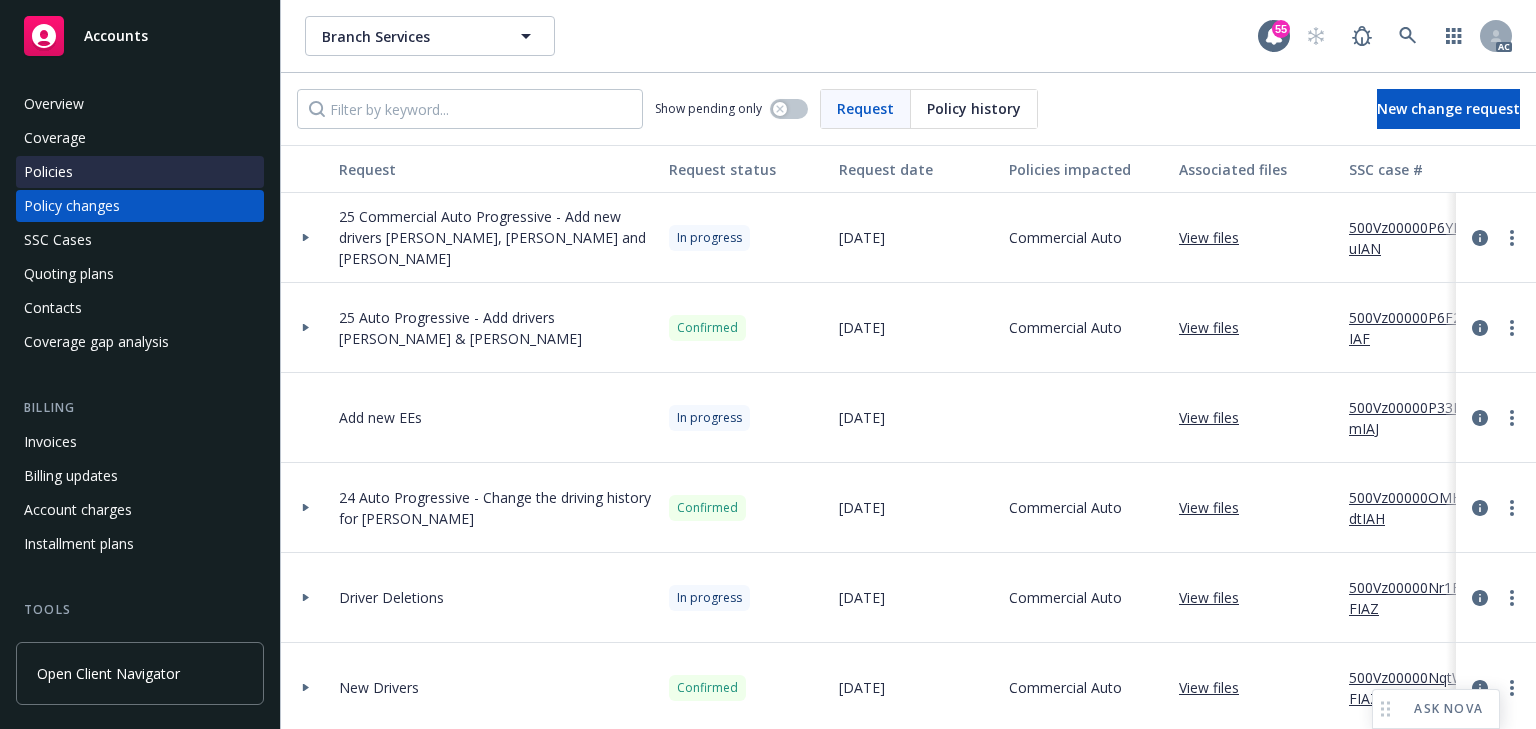 click on "Policies" at bounding box center (48, 172) 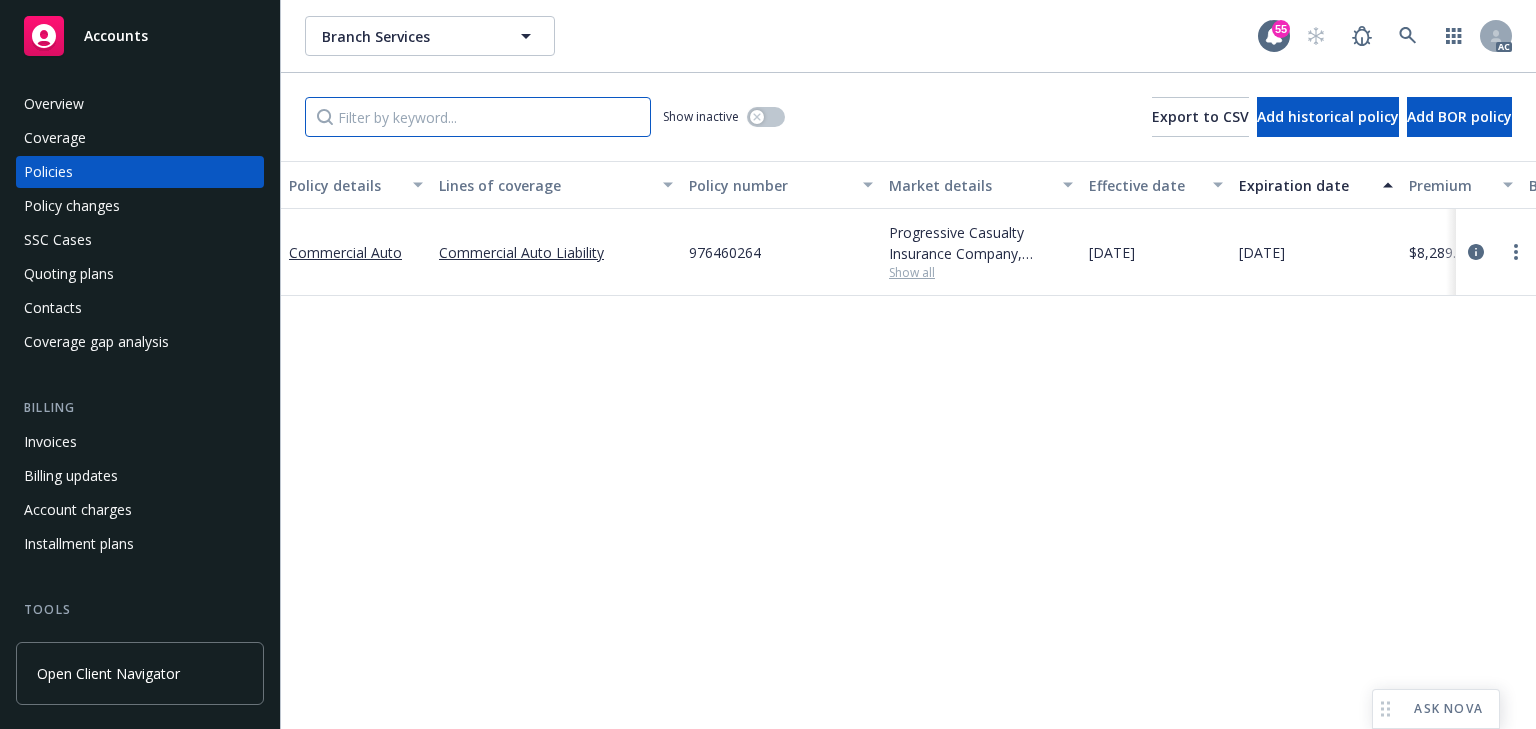 click at bounding box center [478, 117] 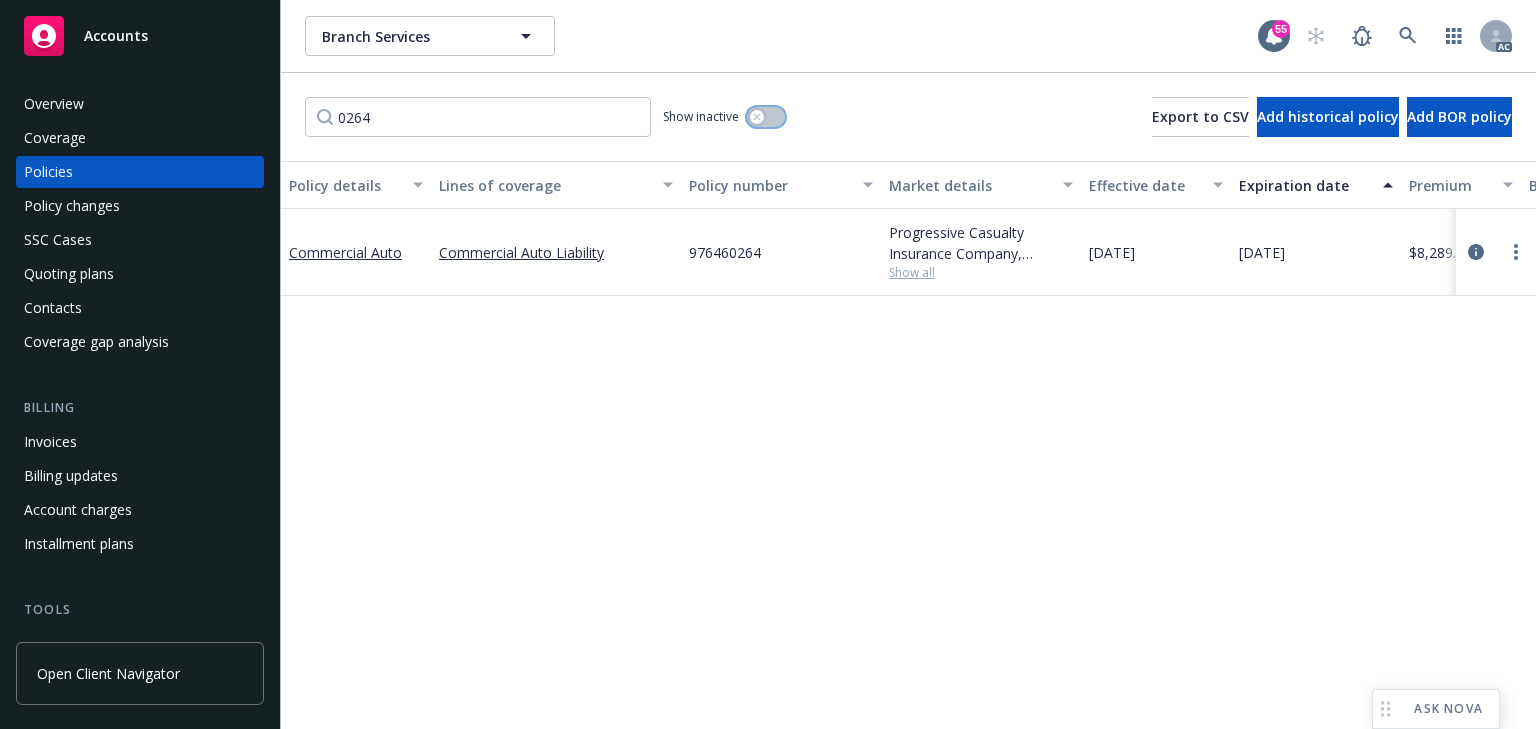 click at bounding box center [766, 117] 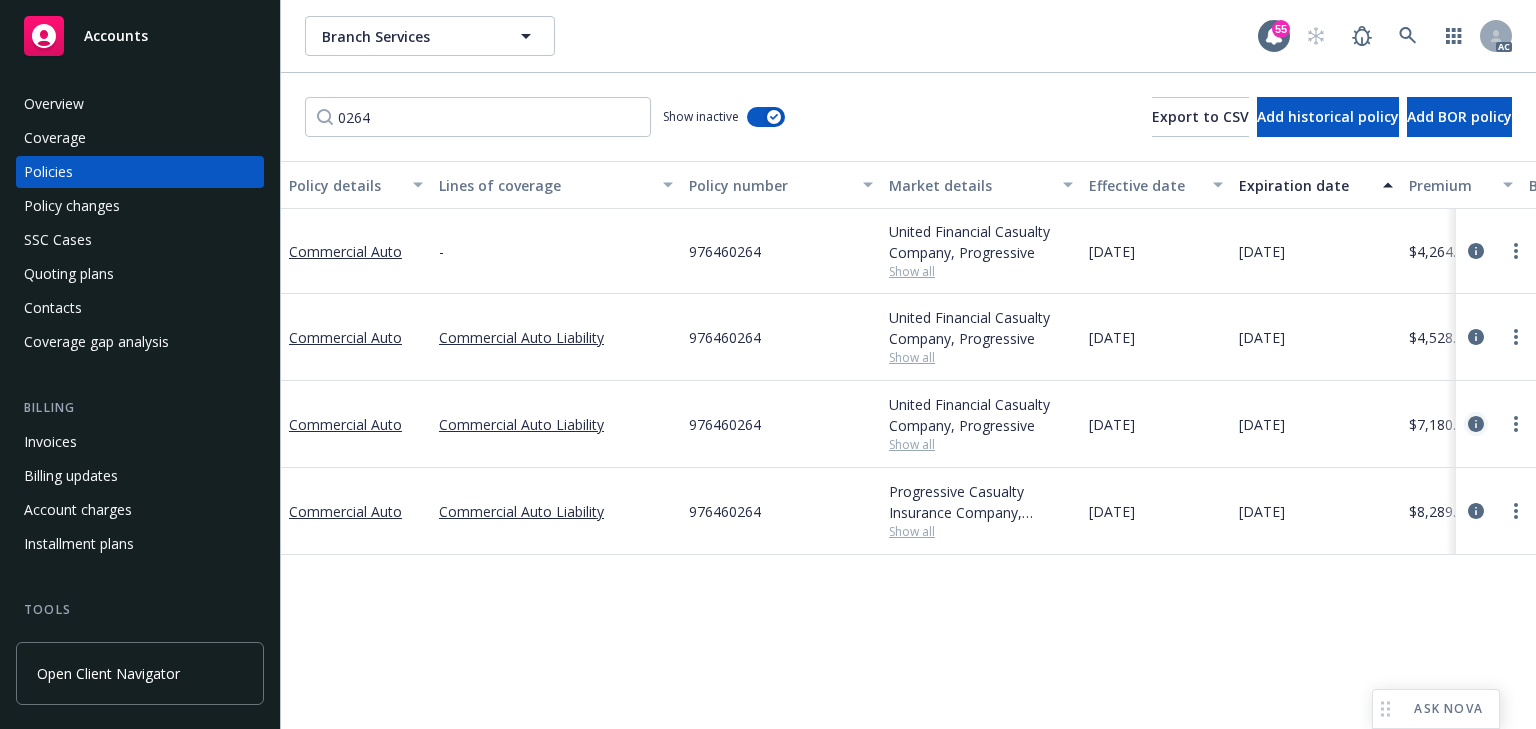 click 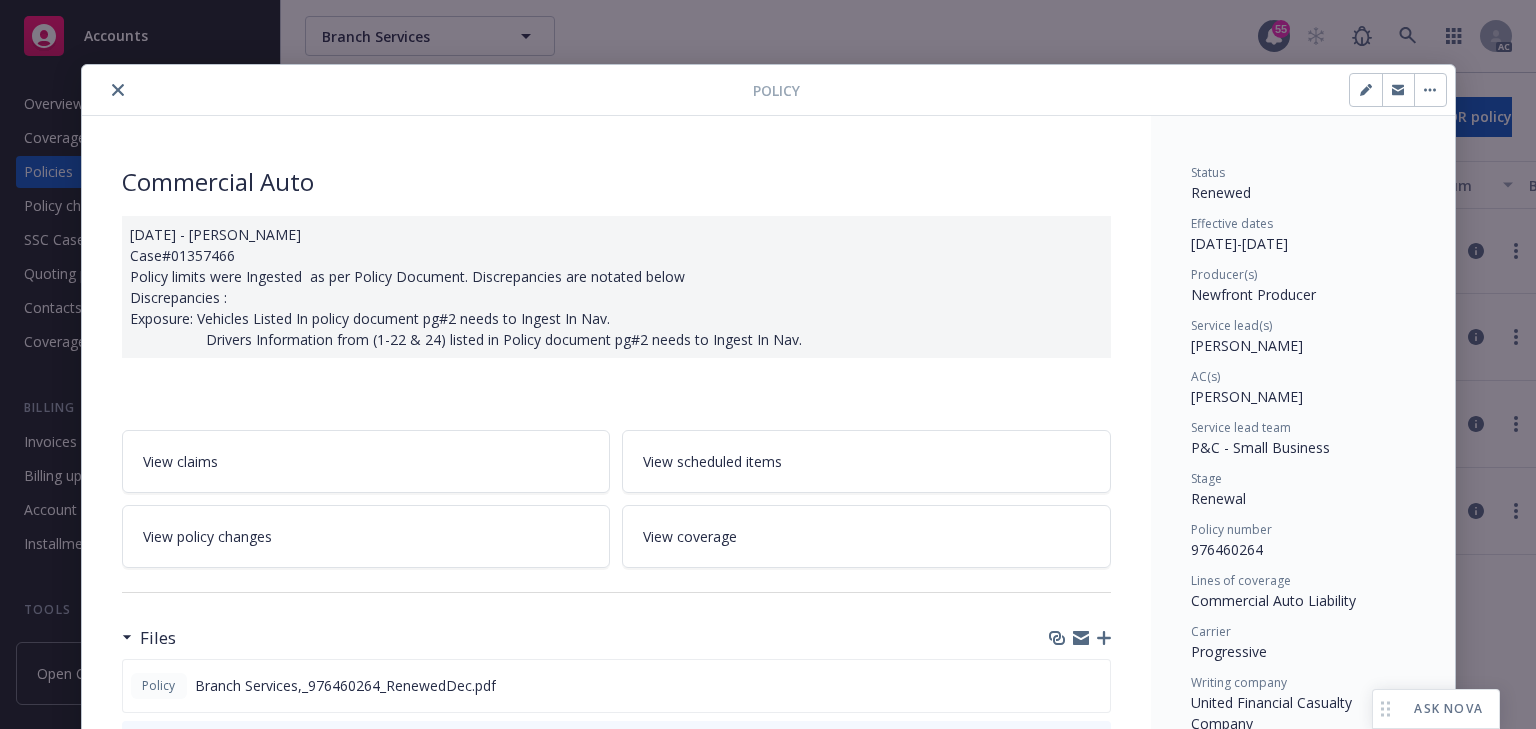 scroll, scrollTop: 60, scrollLeft: 0, axis: vertical 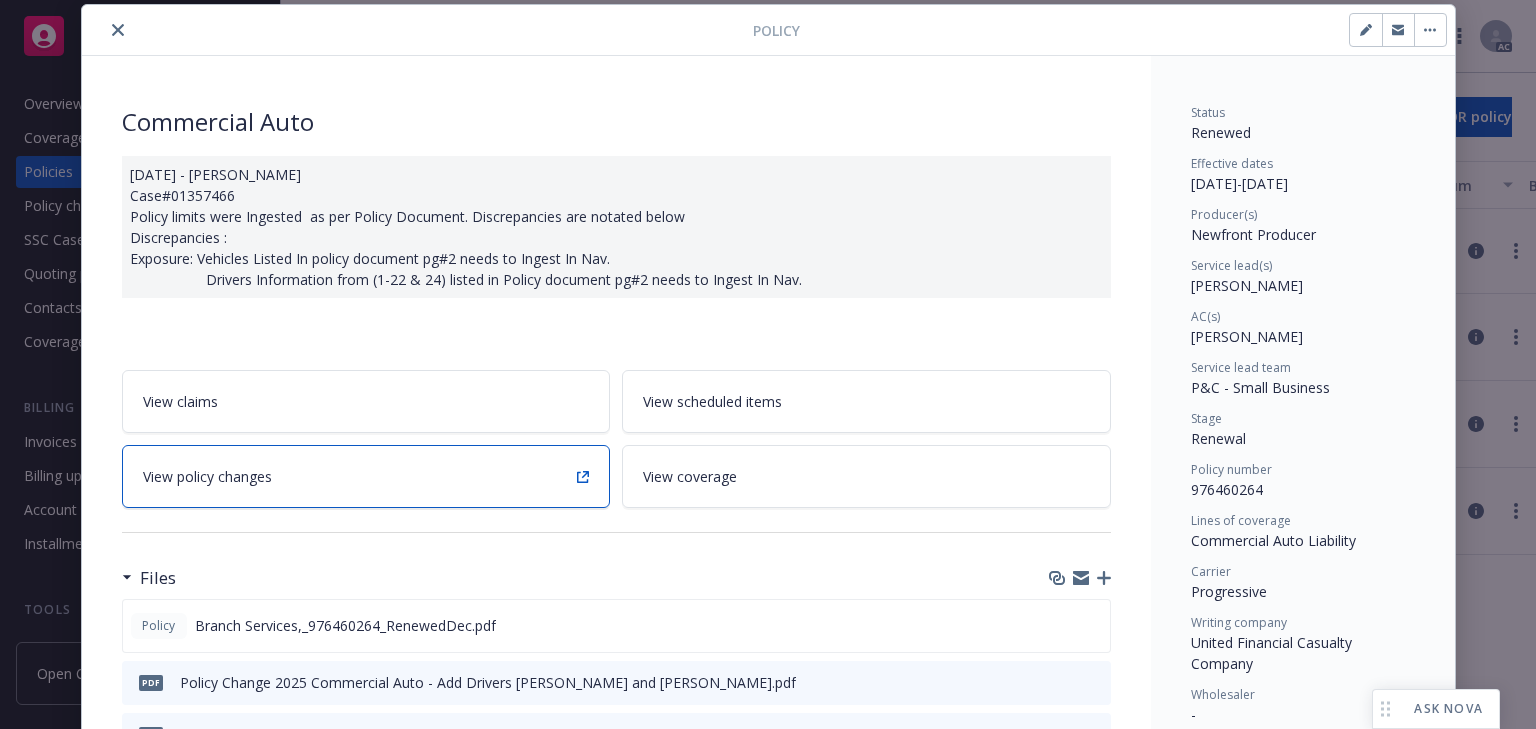 click on "View policy changes" at bounding box center (366, 476) 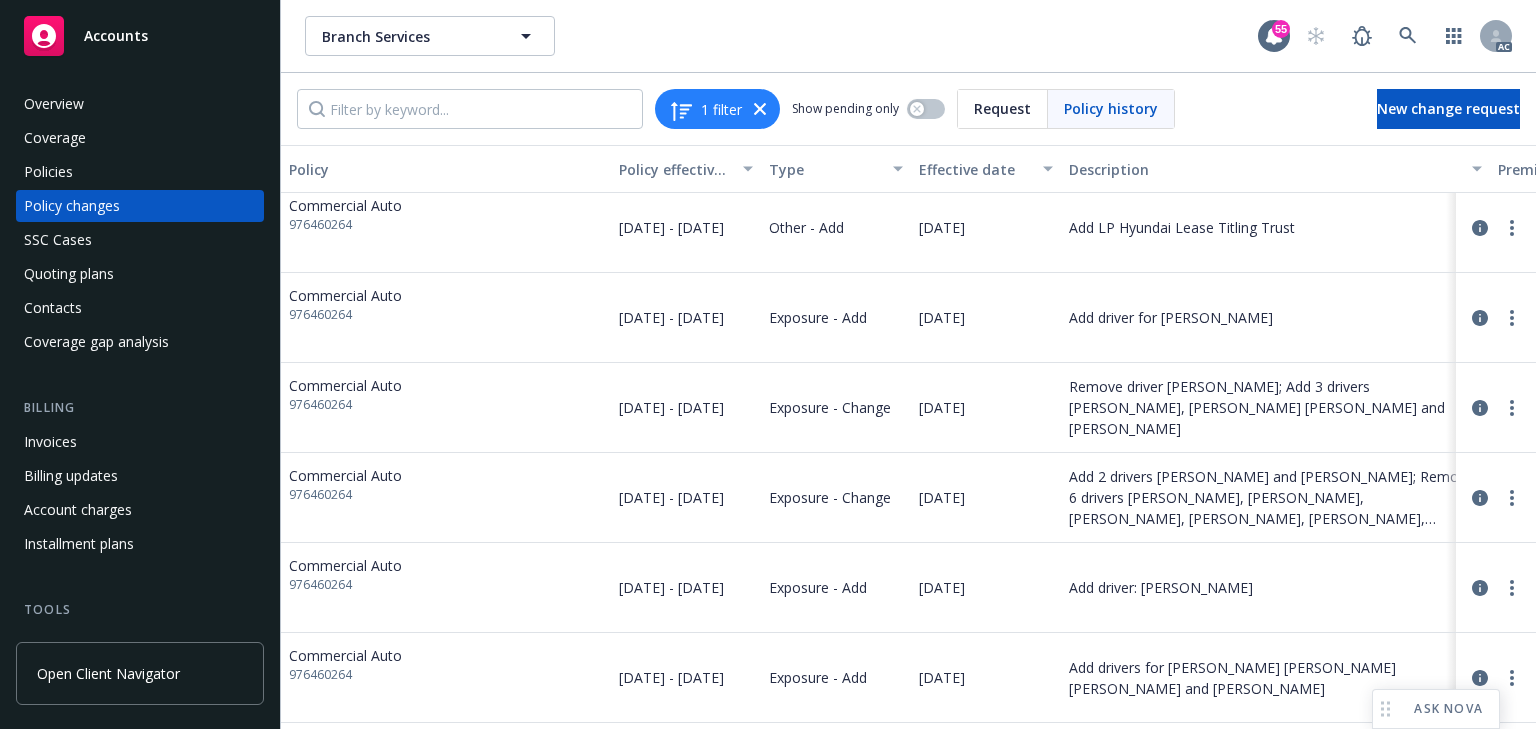 scroll, scrollTop: 736, scrollLeft: 0, axis: vertical 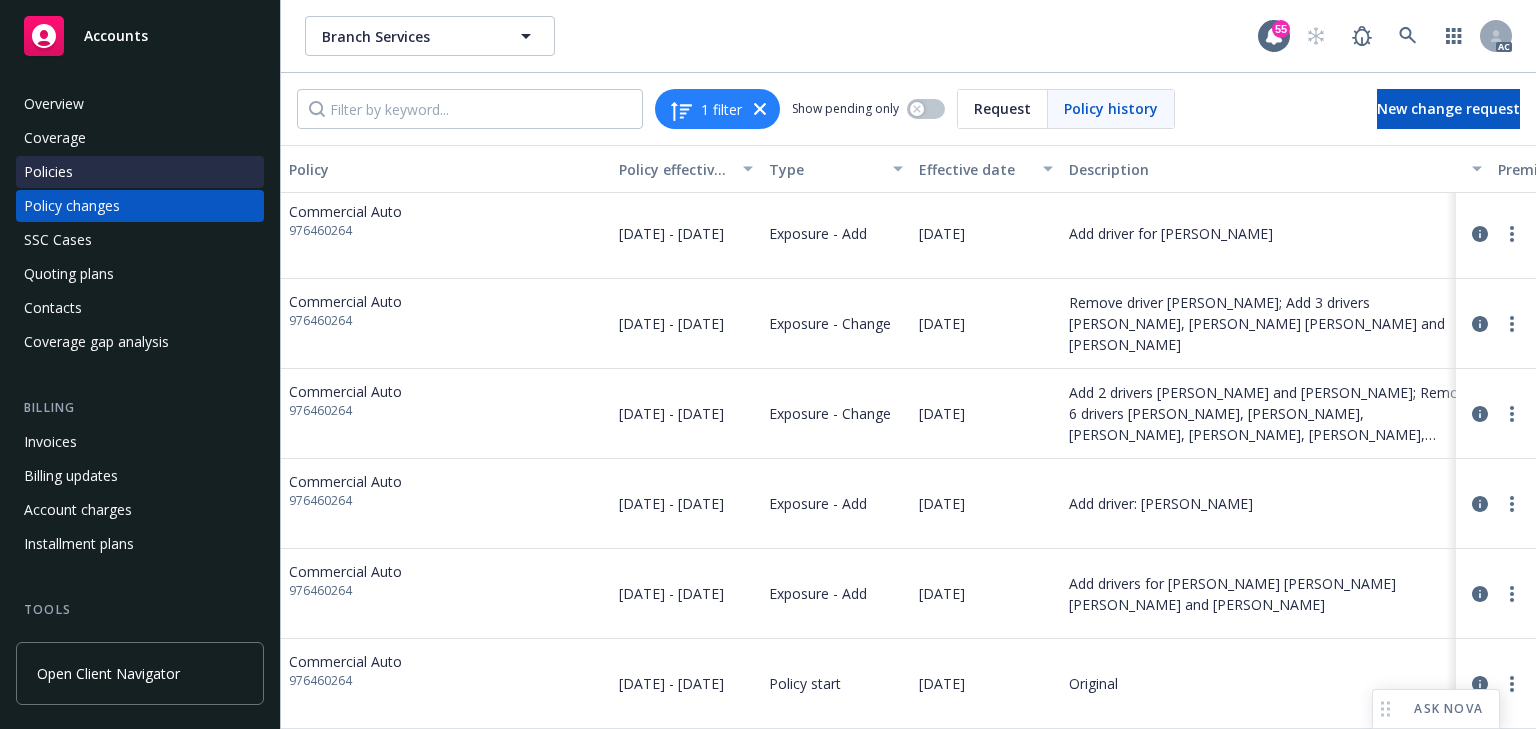 click on "Policies" at bounding box center (140, 172) 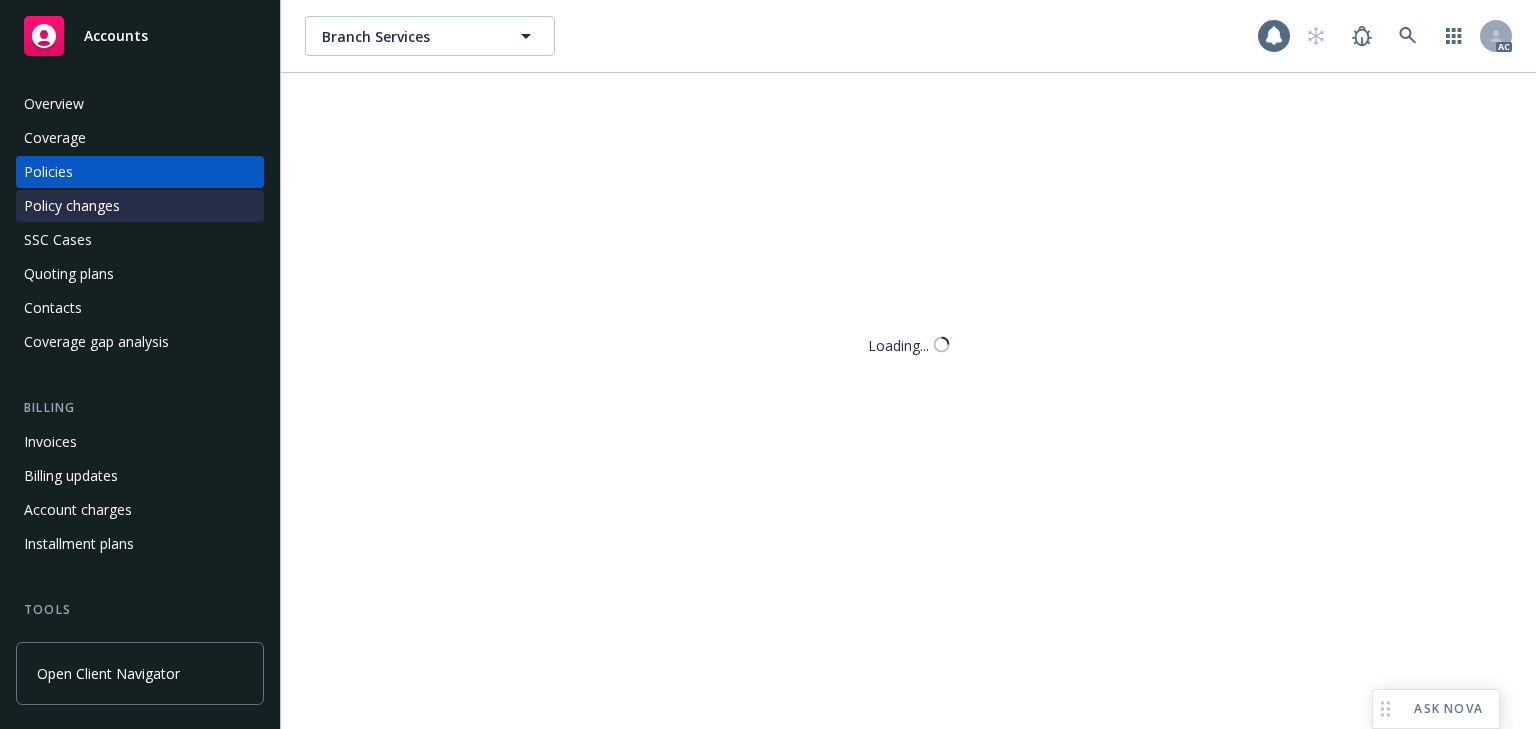 click on "Policy changes" at bounding box center (72, 206) 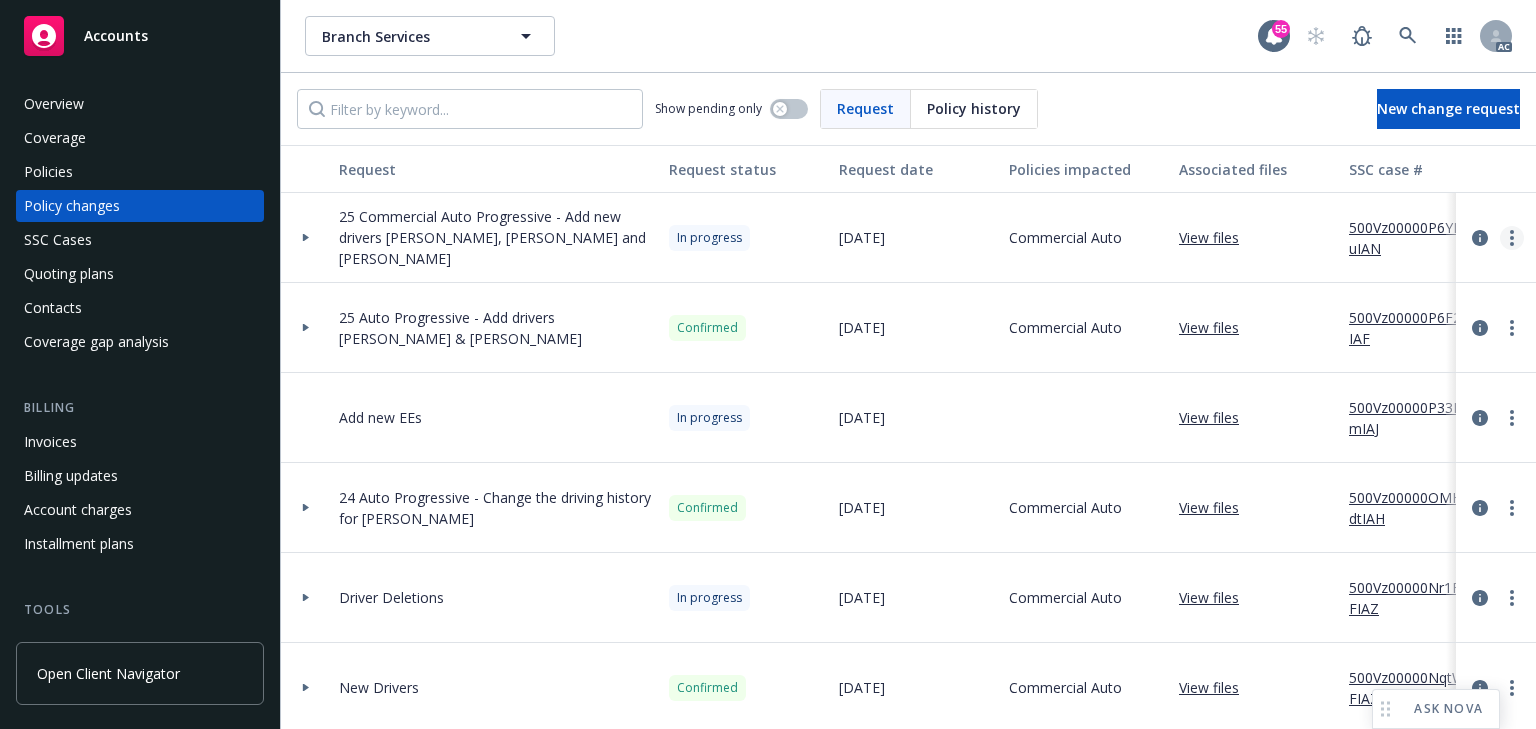 click 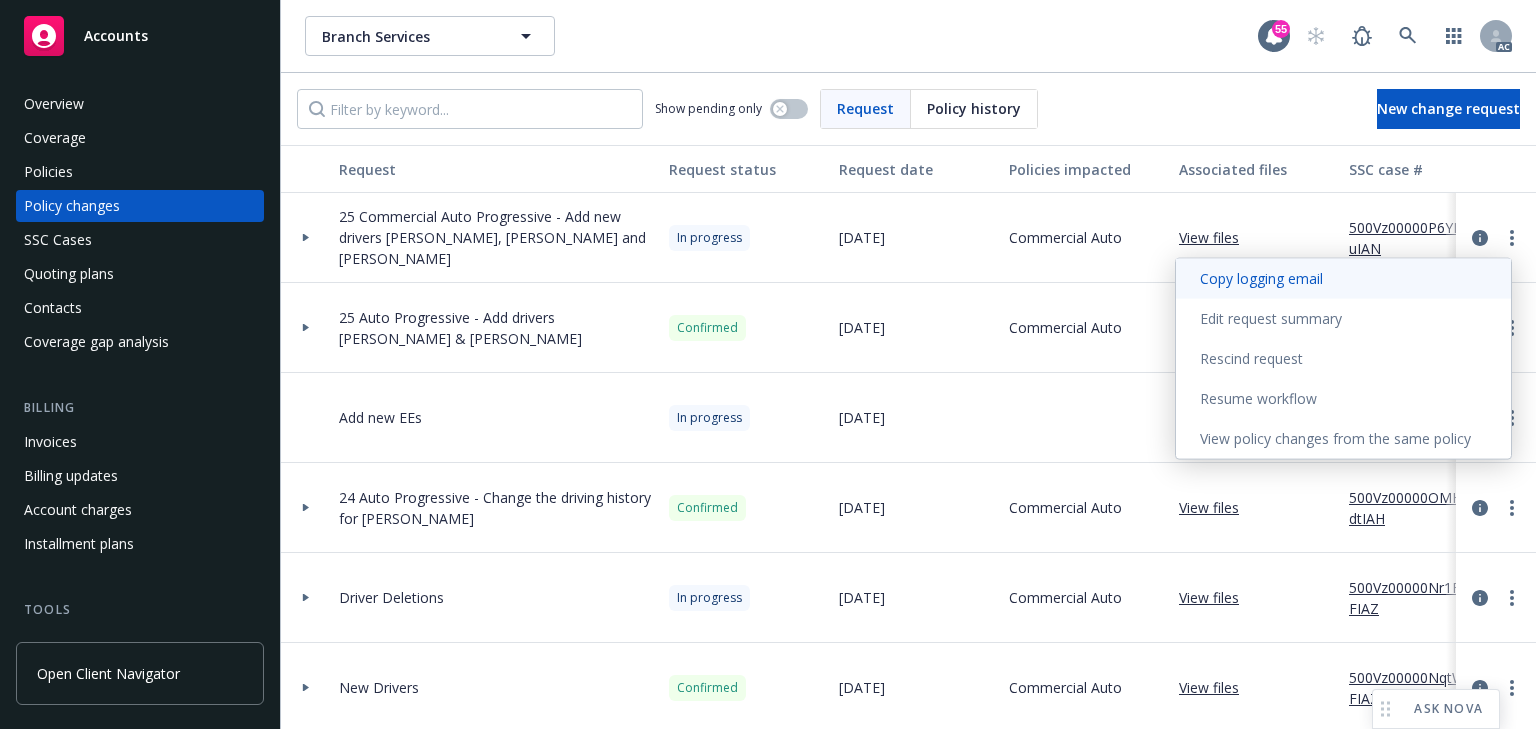 click on "Copy logging email" at bounding box center [1343, 279] 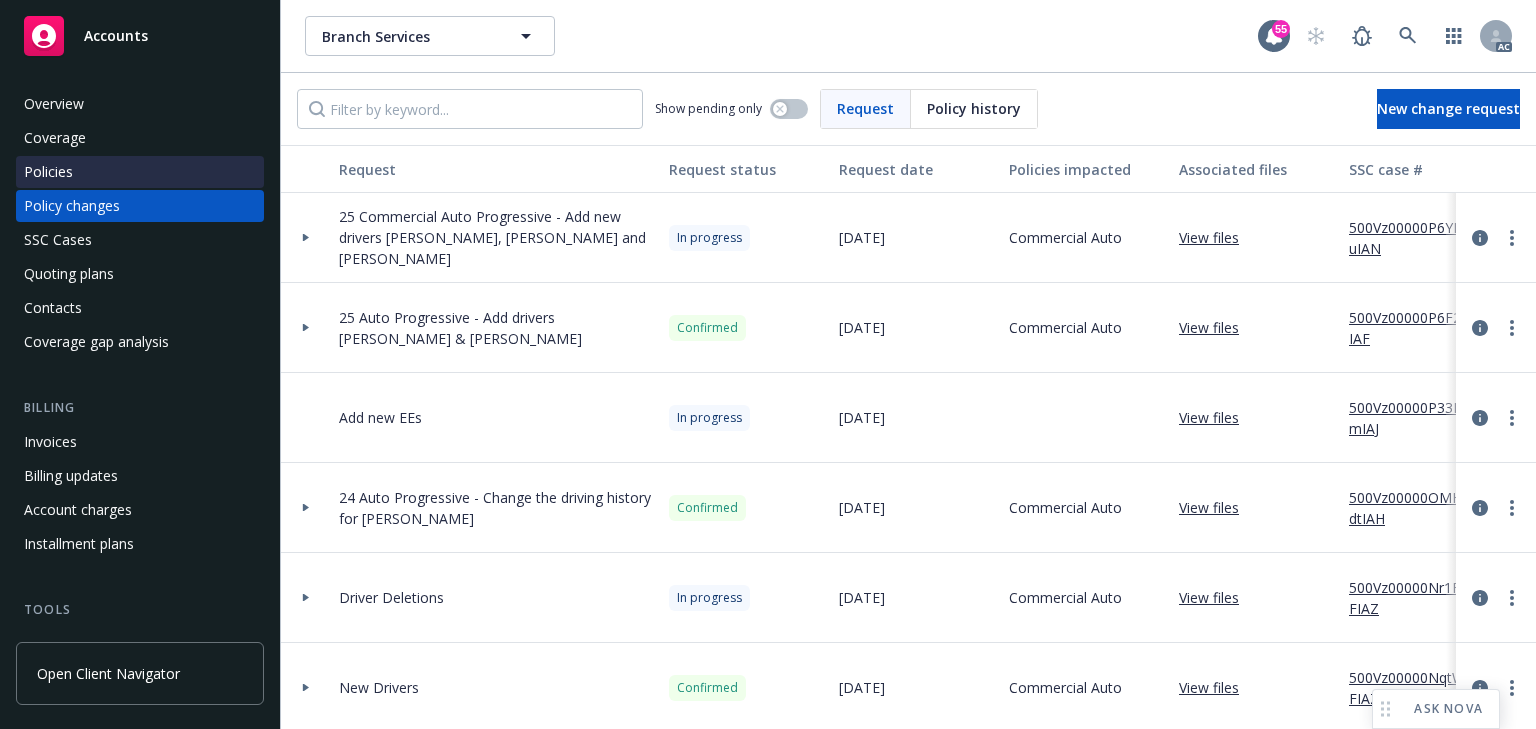 click on "Policies" at bounding box center (140, 172) 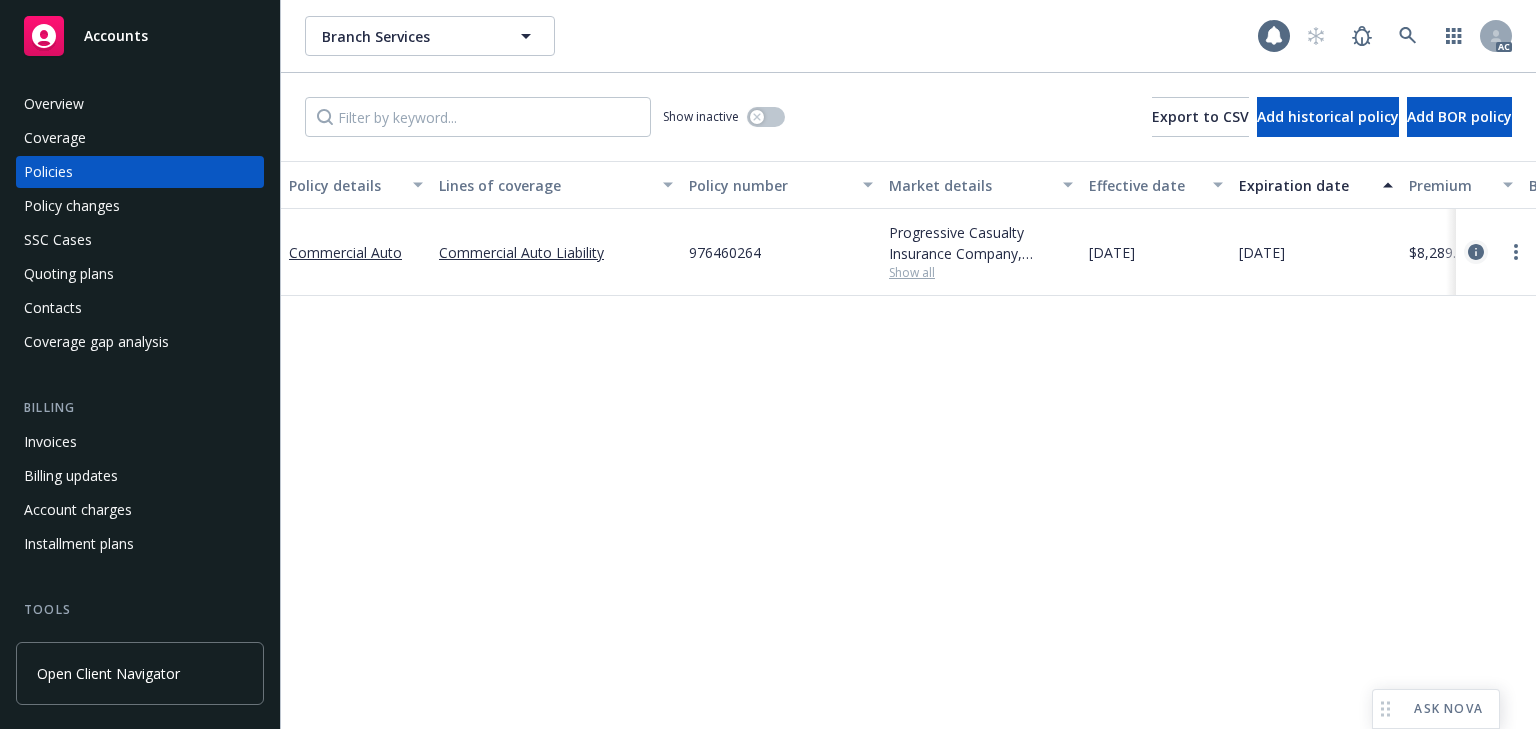 click 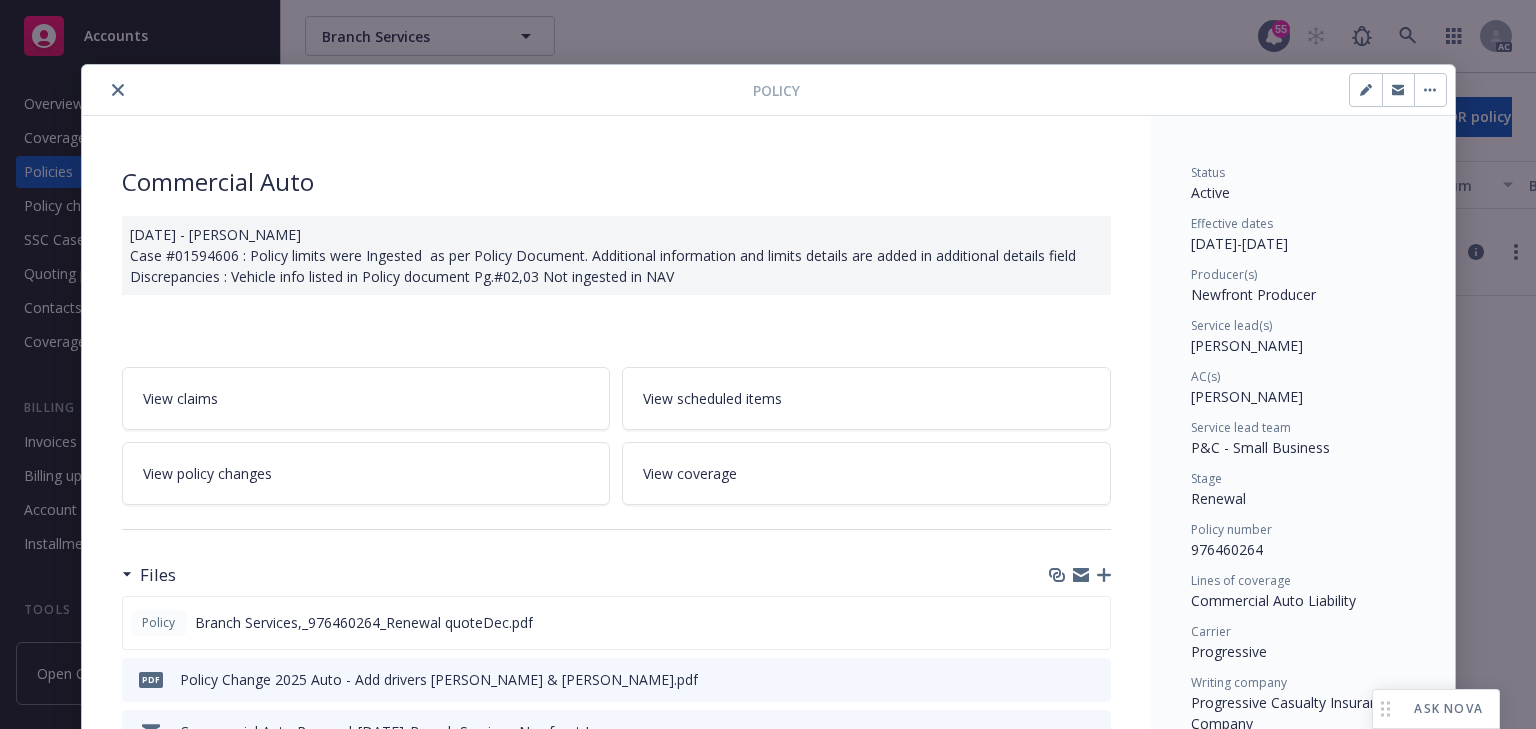 drag, startPoint x: 1178, startPoint y: 341, endPoint x: 1320, endPoint y: 336, distance: 142.088 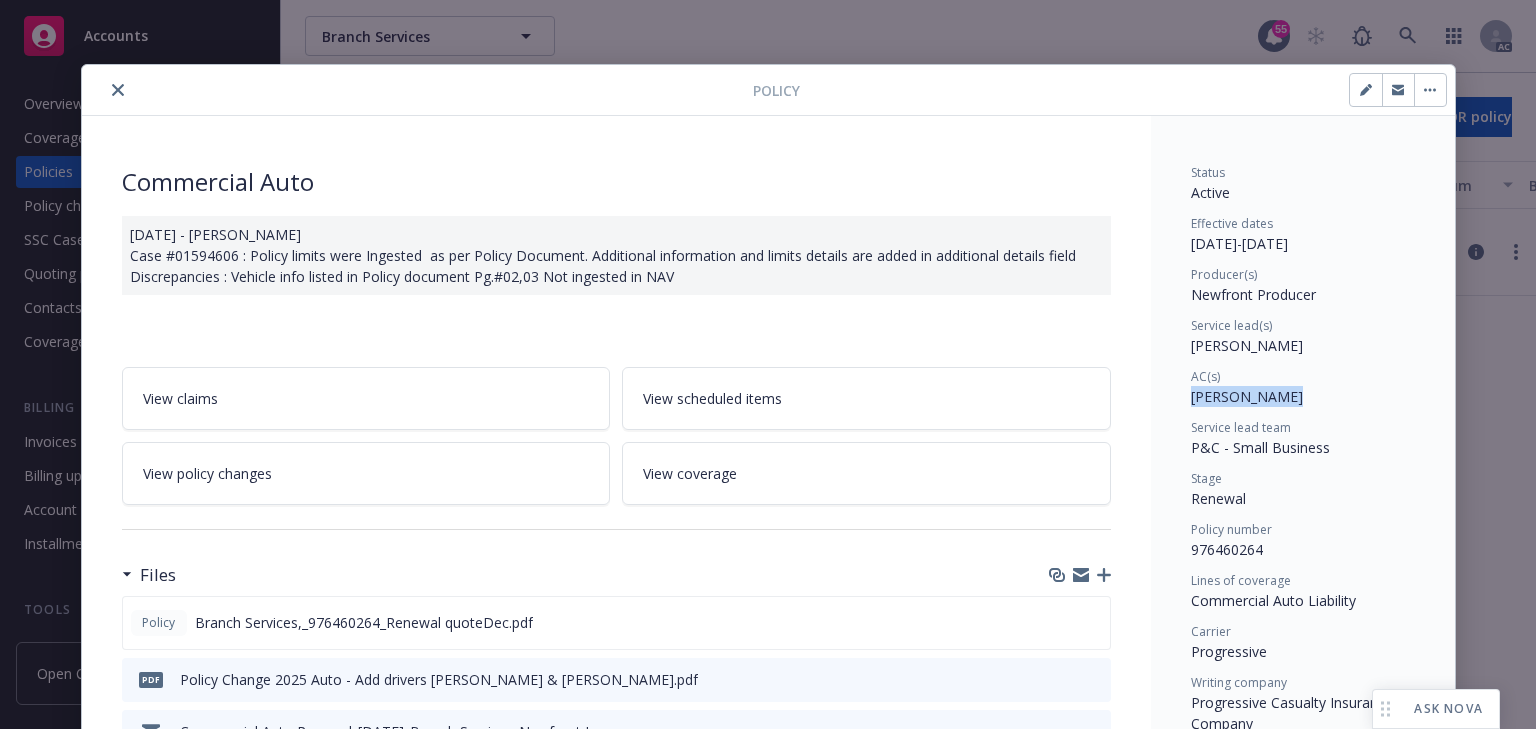 drag, startPoint x: 1181, startPoint y: 398, endPoint x: 1307, endPoint y: 396, distance: 126.01587 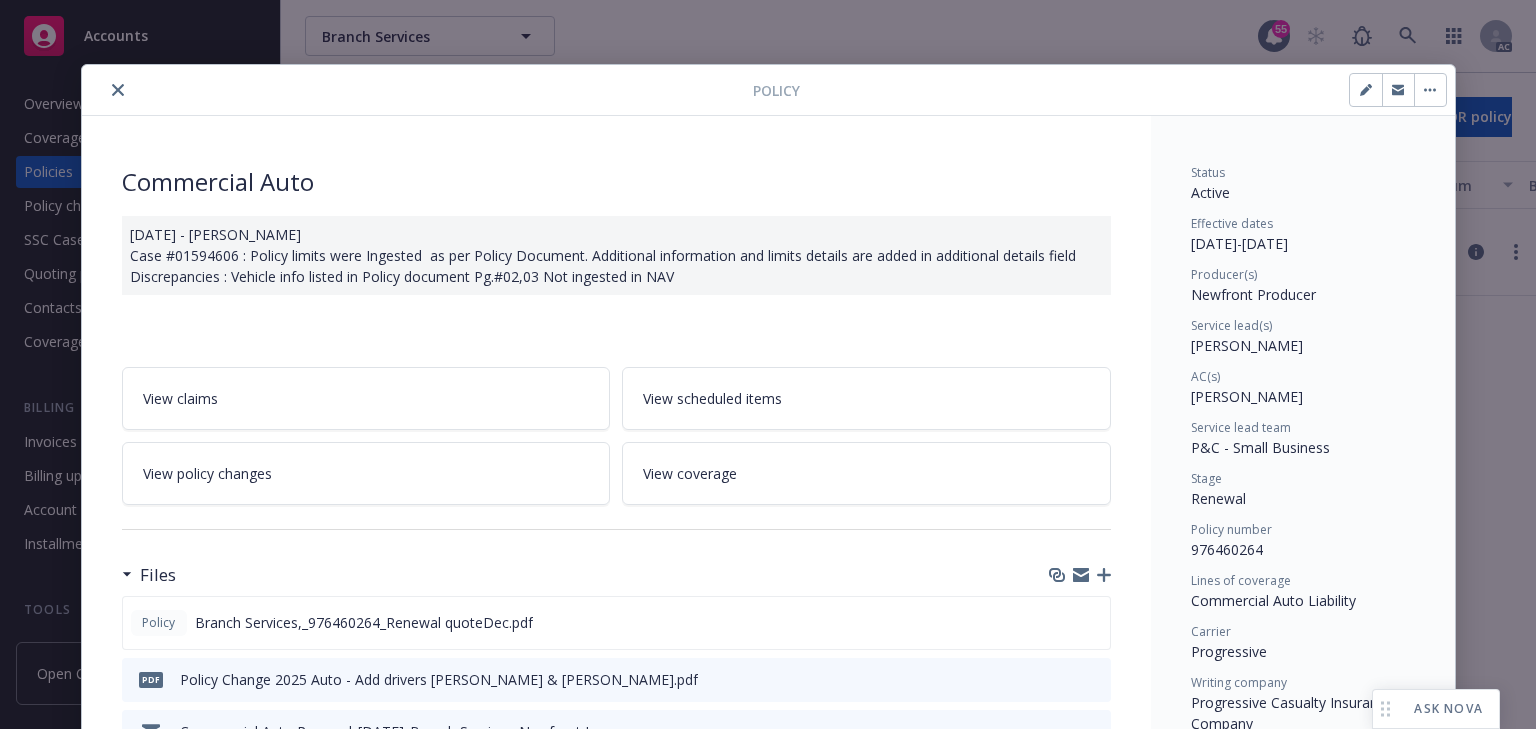 click on "P&C - Small Business" at bounding box center [1260, 447] 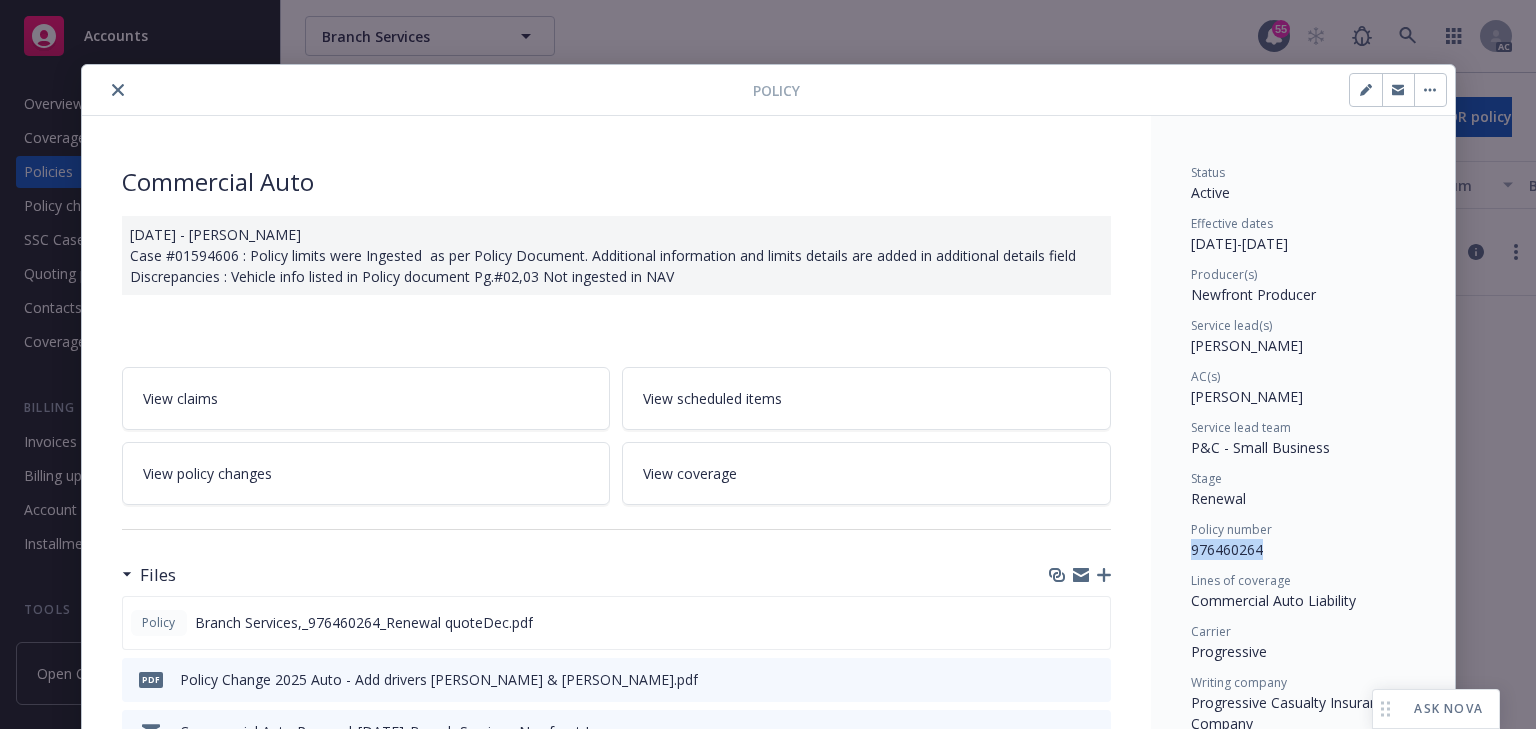drag, startPoint x: 1181, startPoint y: 552, endPoint x: 1324, endPoint y: 547, distance: 143.08739 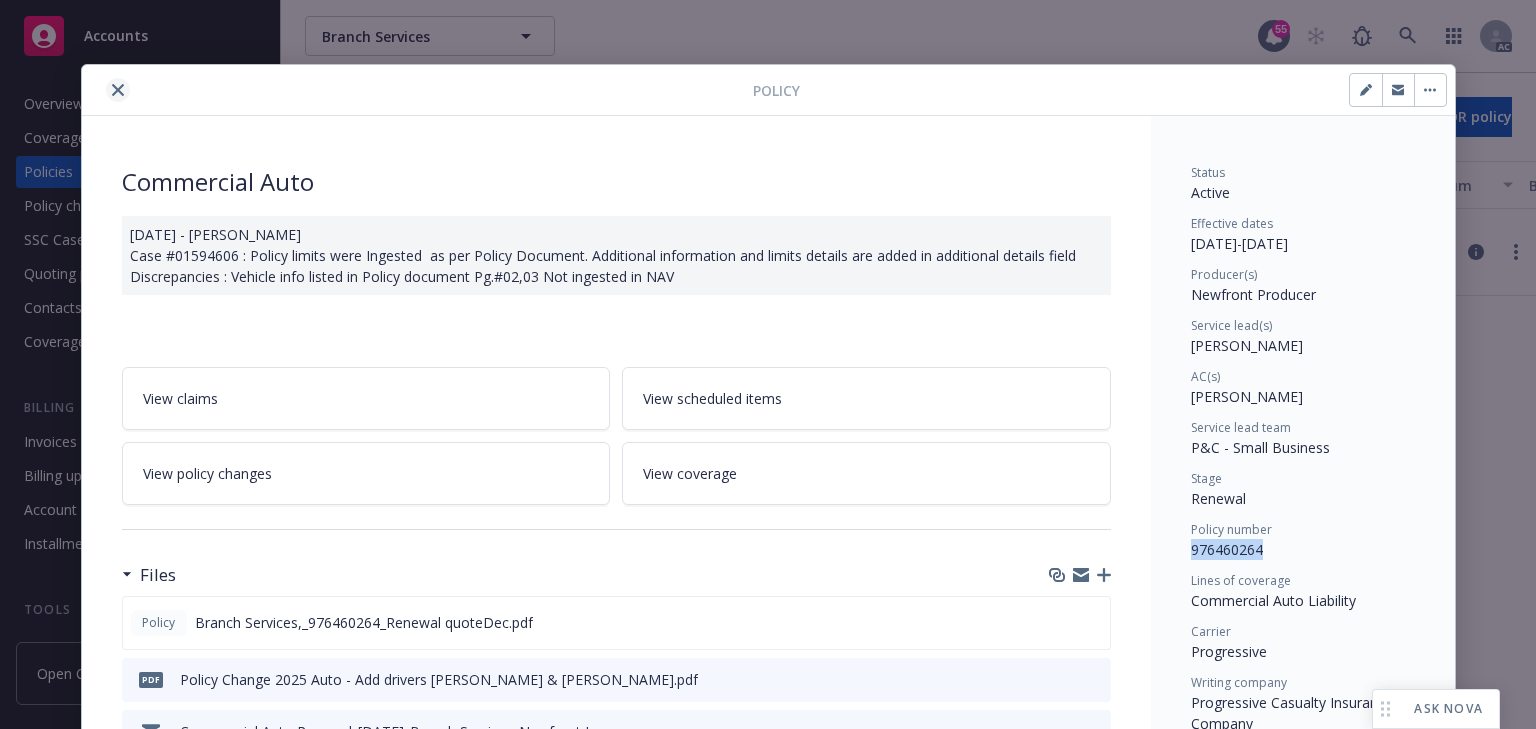 click 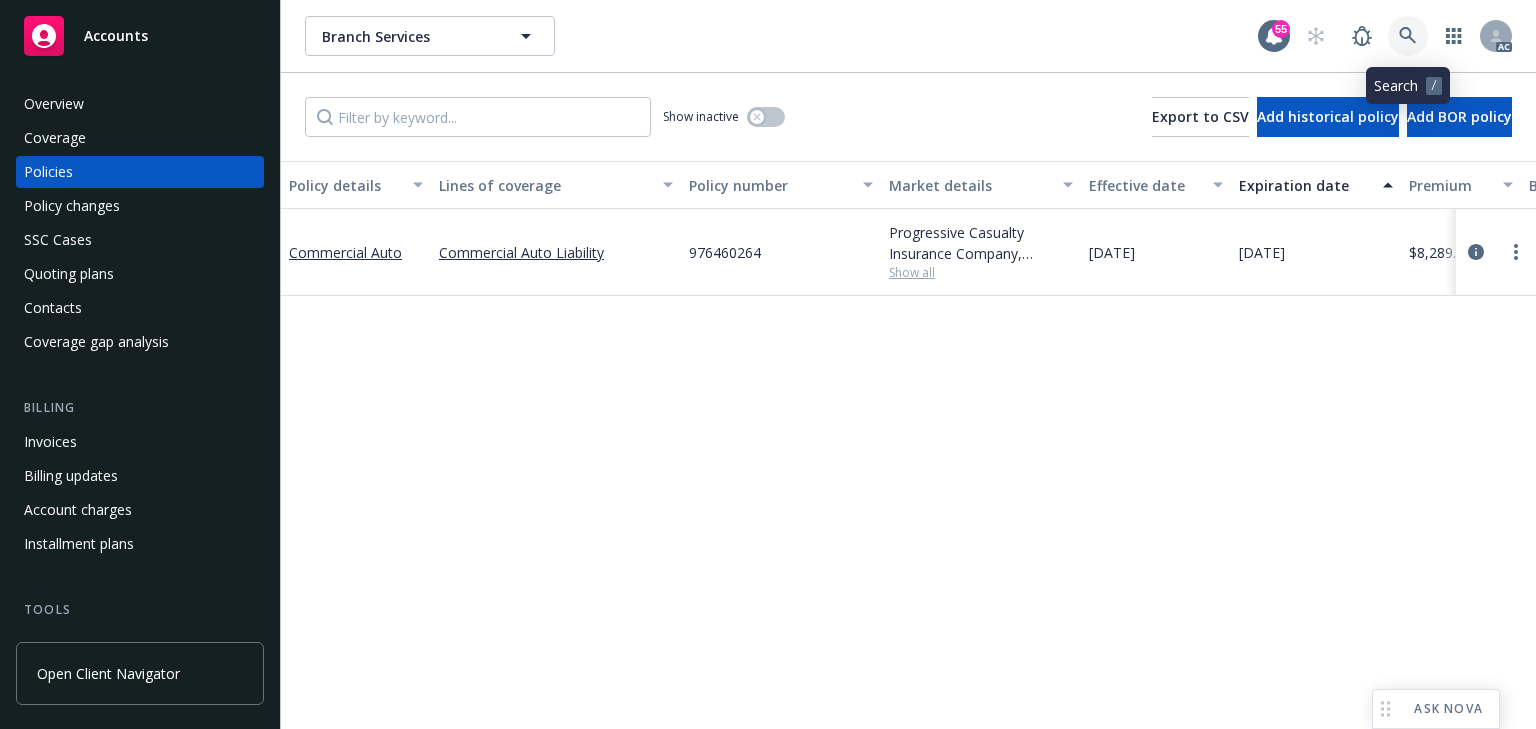 click 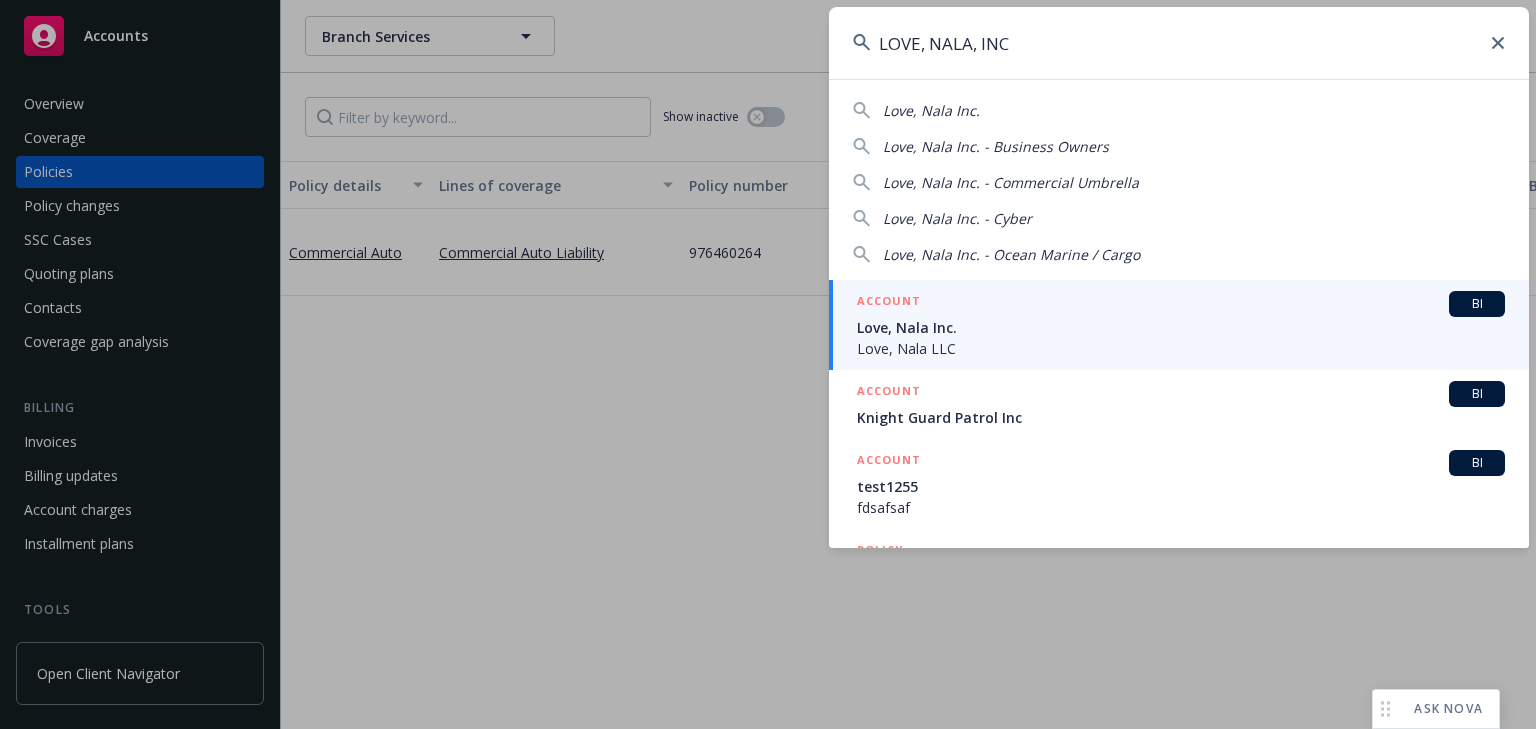 click on "Love, Nala Inc." at bounding box center [1181, 327] 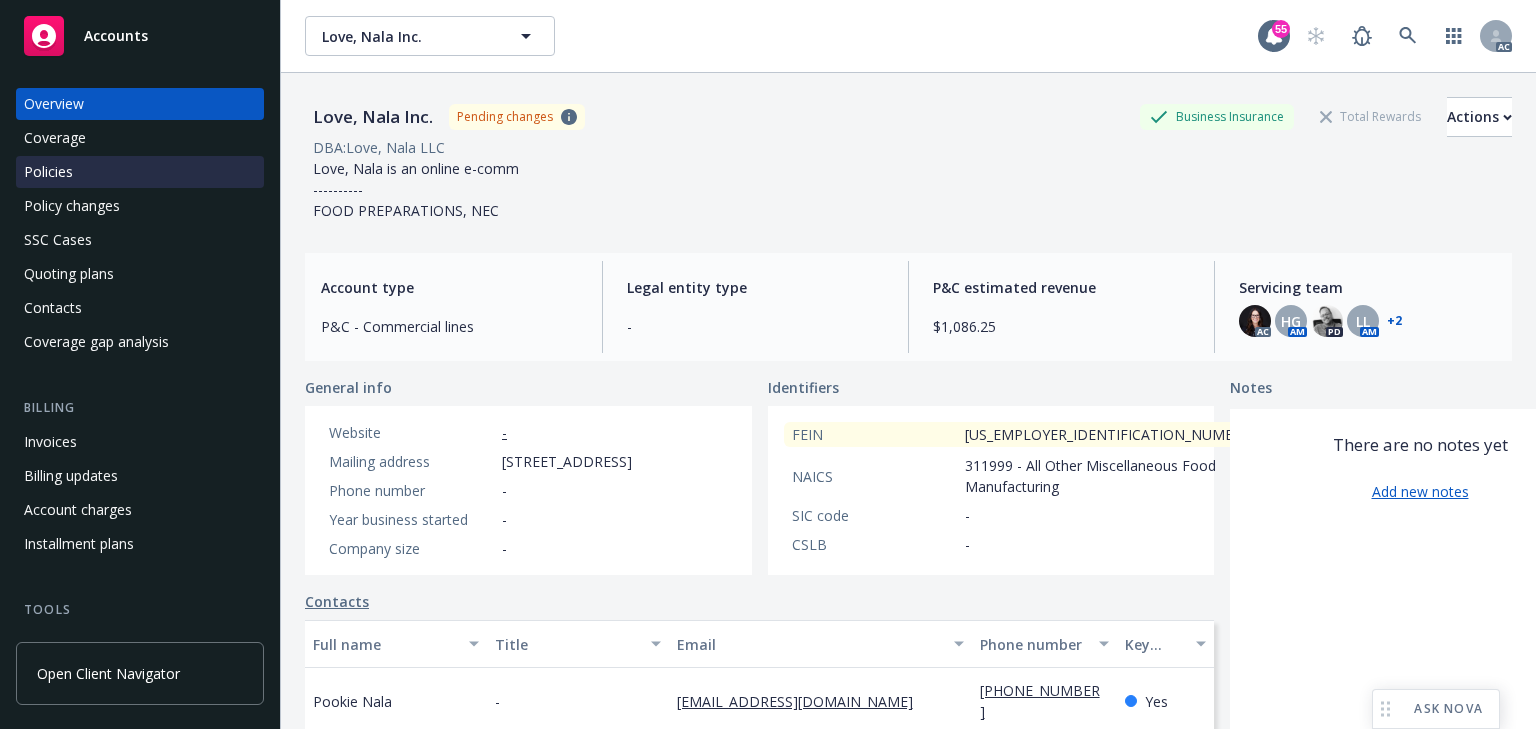 click on "Policies" at bounding box center [140, 172] 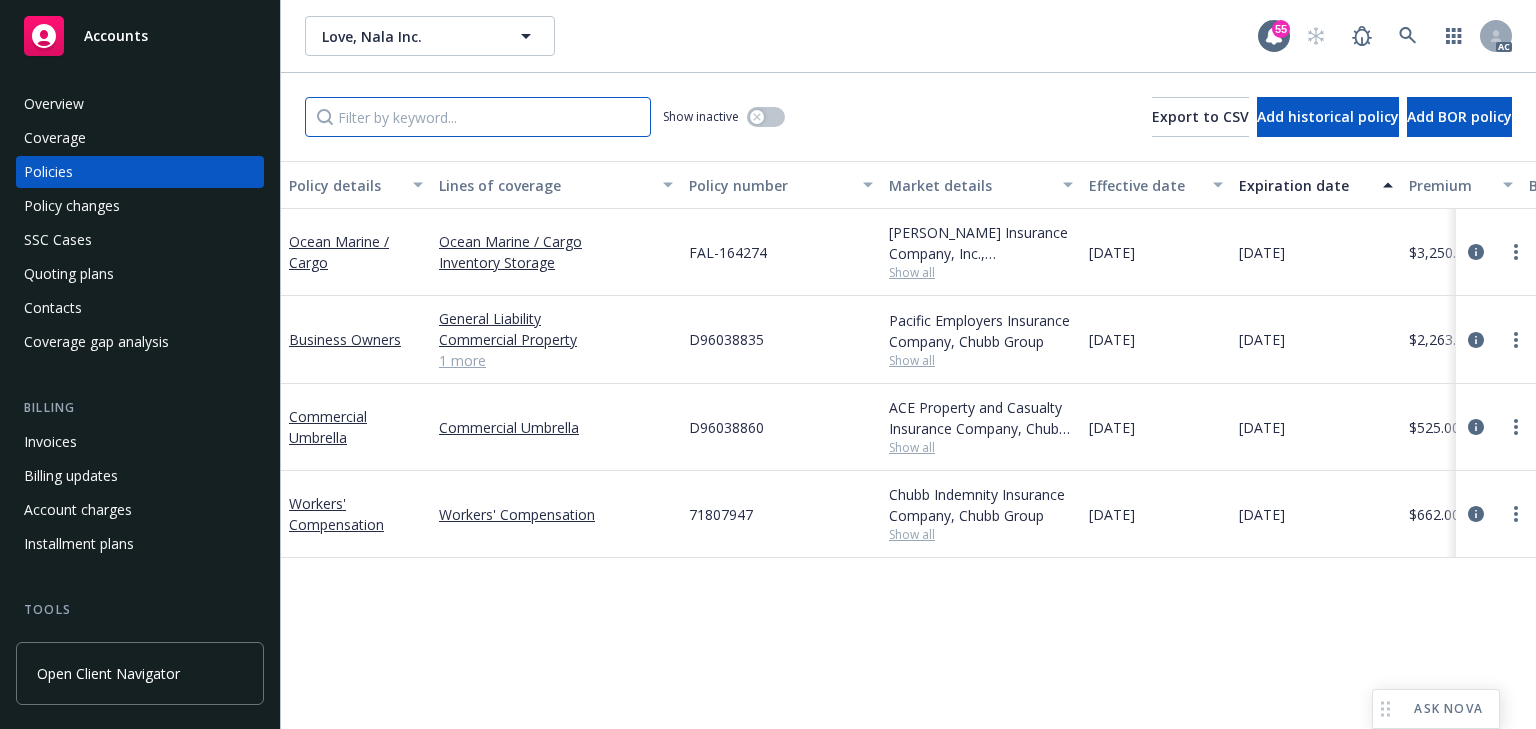 click at bounding box center (478, 117) 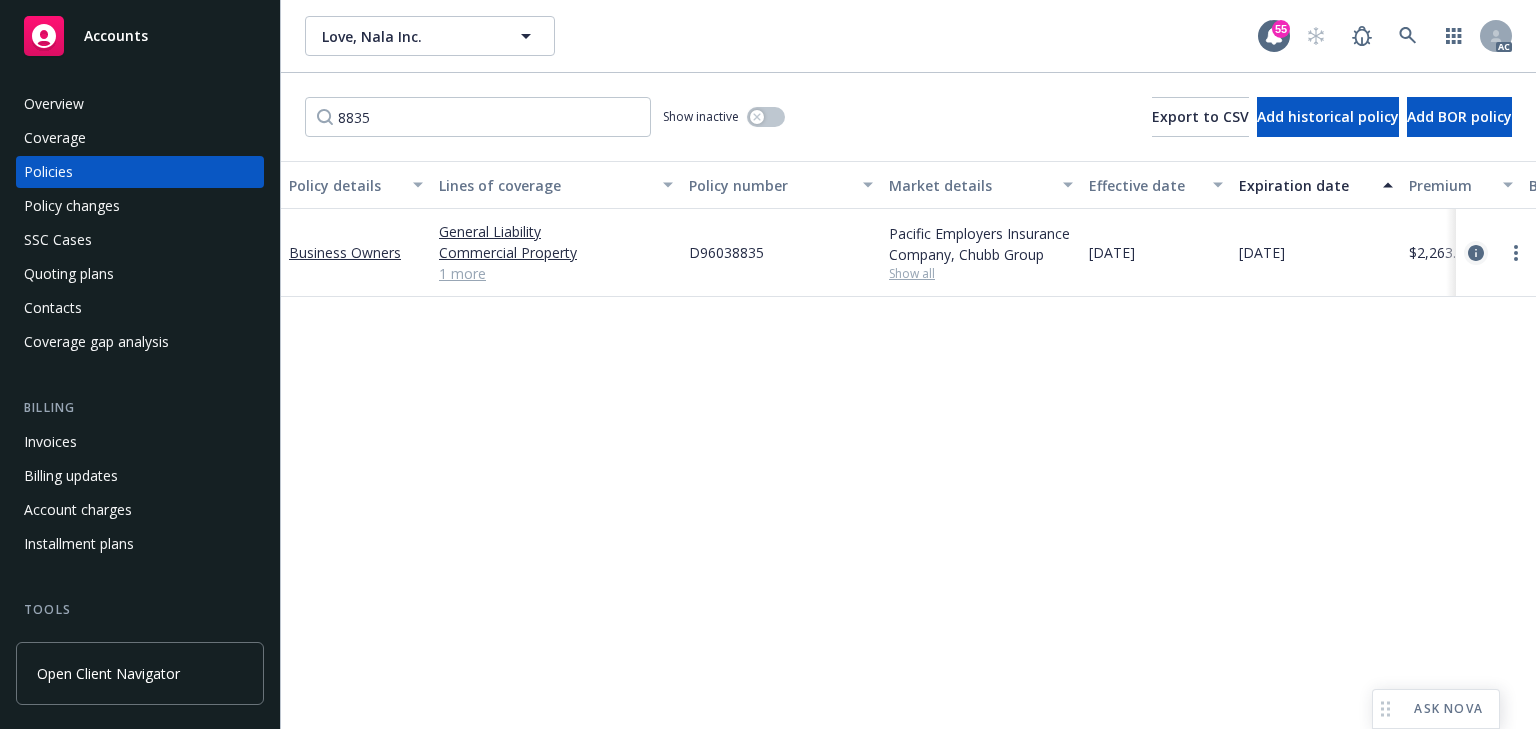 click 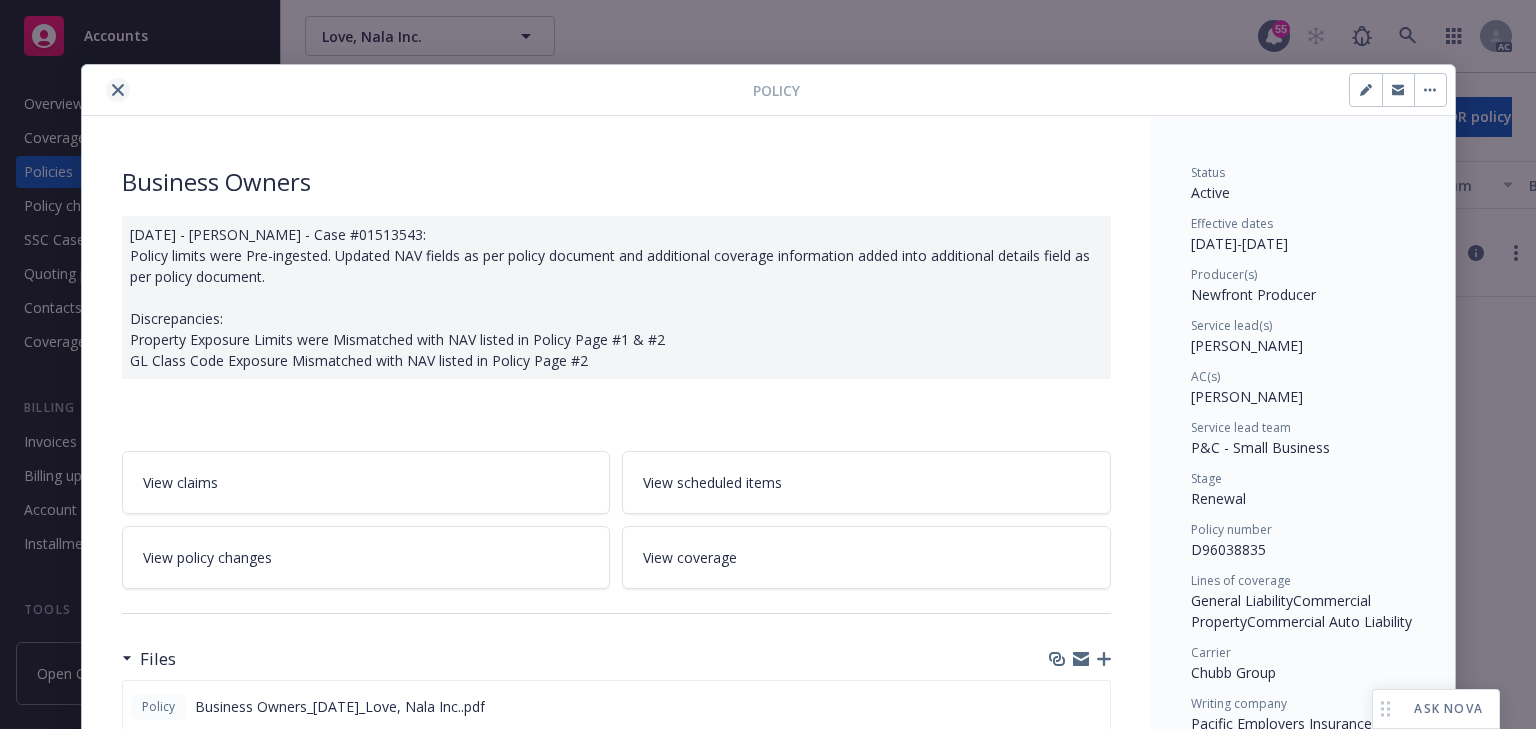 click 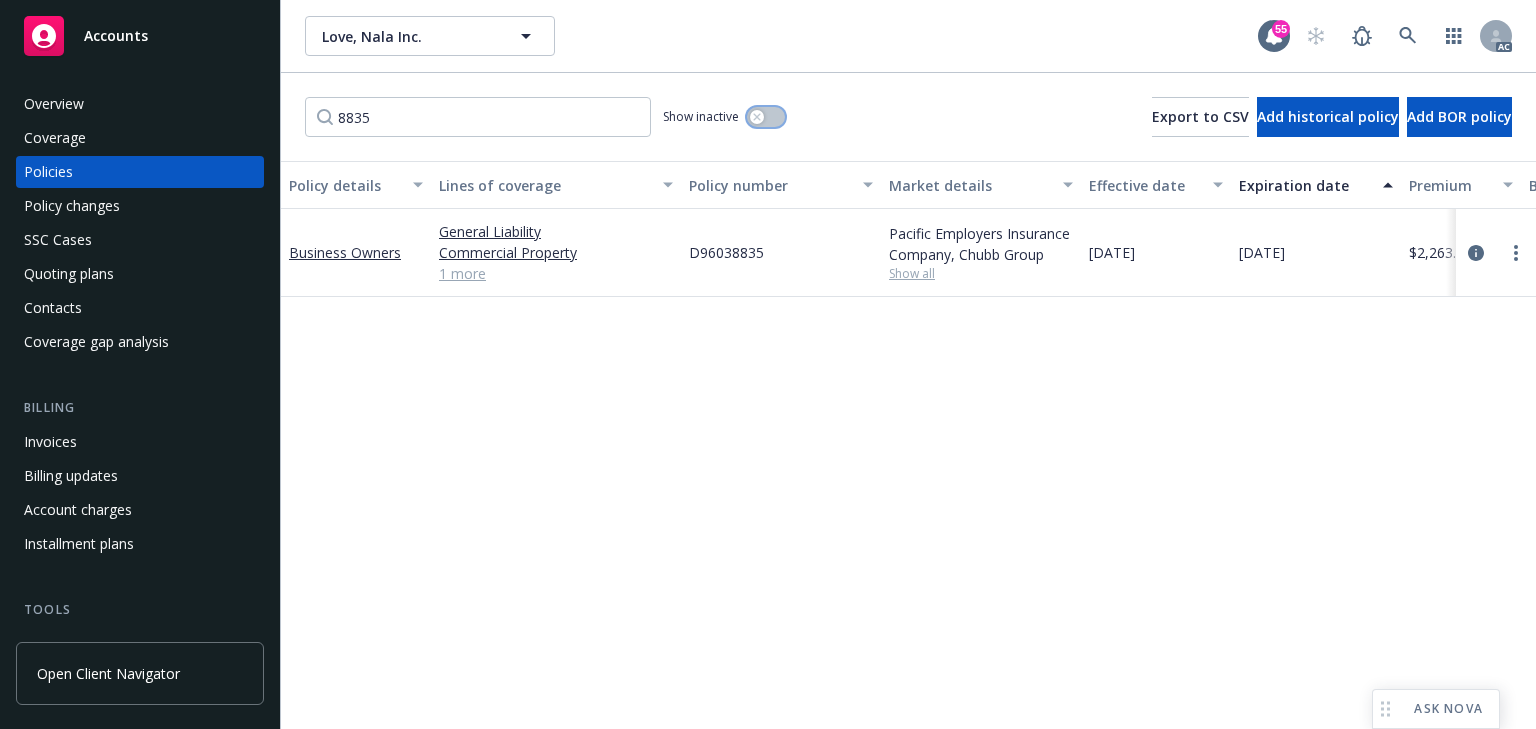 click at bounding box center (766, 117) 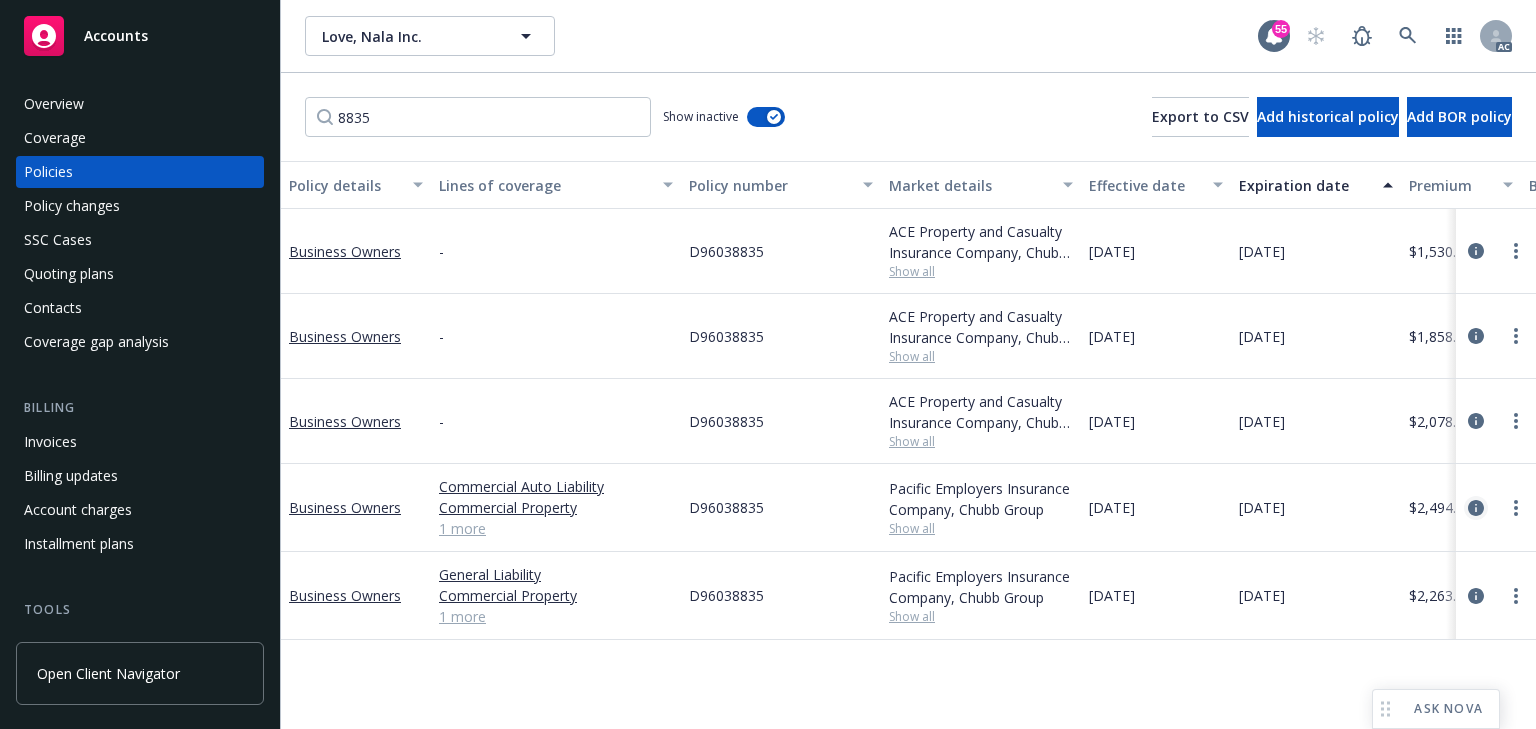 click 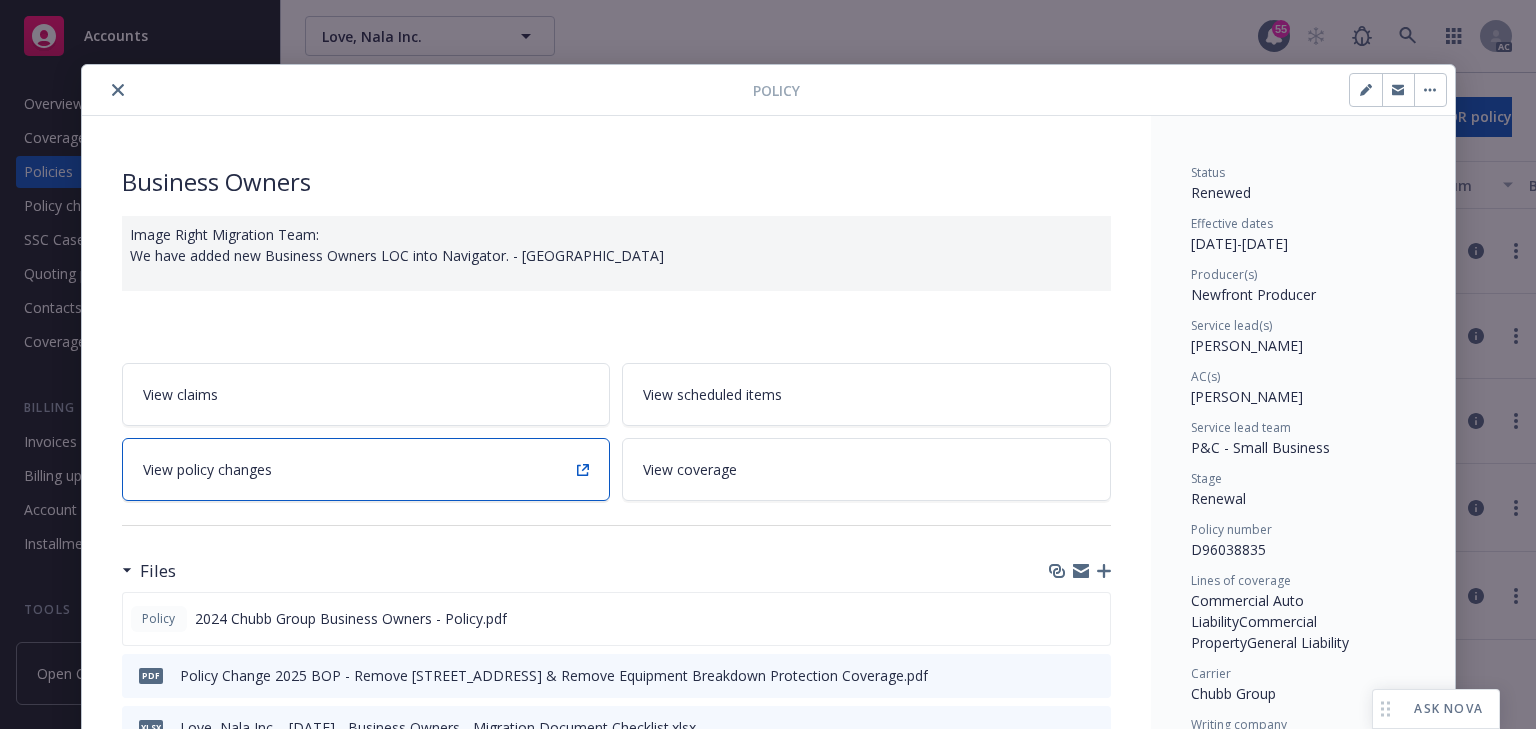 click on "View policy changes" at bounding box center (366, 469) 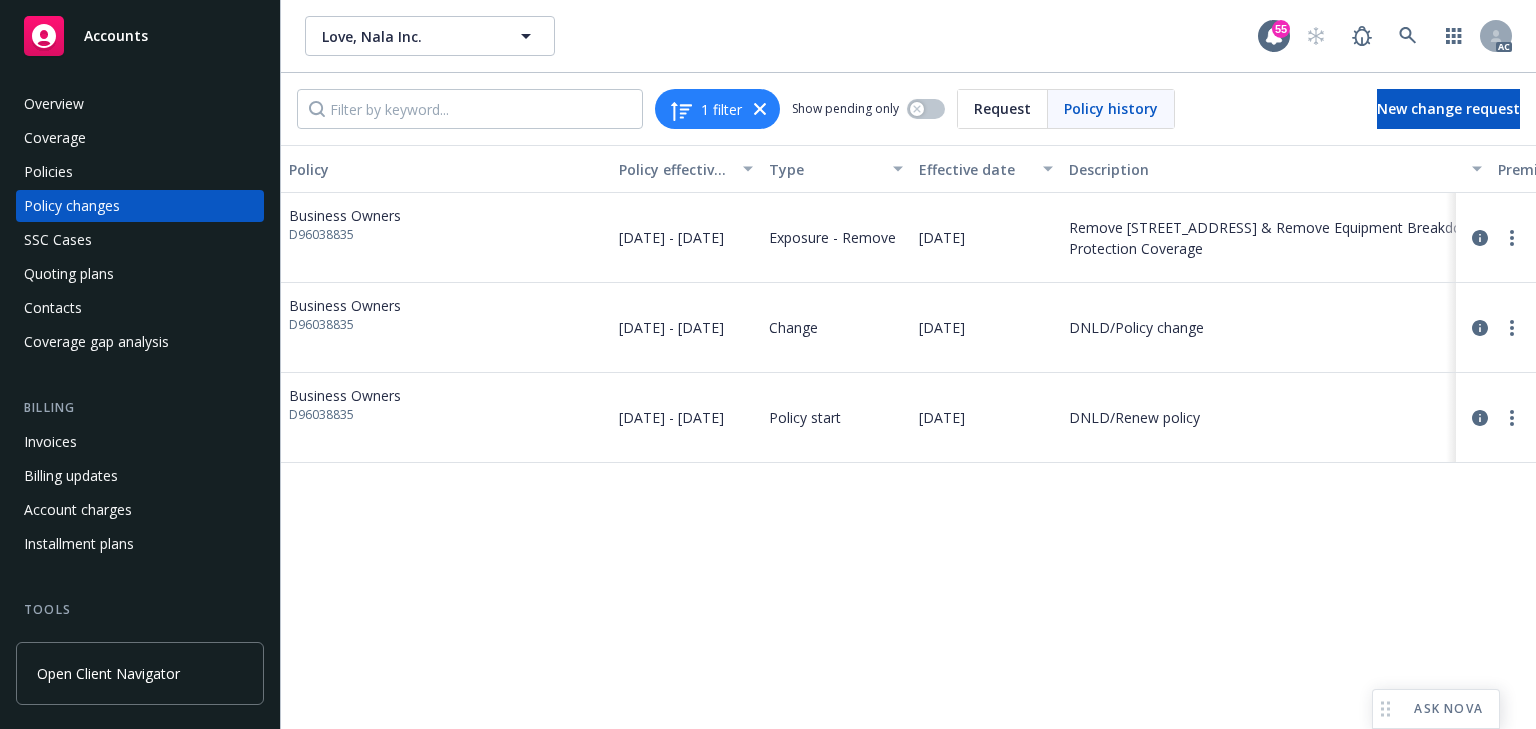 click on "Policy Policy effective dates Type Effective date Description Premium change Annualized total premium change Total premium Status Business Owners D96038835 [DATE]   -   [DATE] Exposure - Remove [DATE] Remove [STREET_ADDRESS] & Remove Equipment Breakdown Protection Coverage -$54.00 -$1,516.15 $2,494.00 Endorsed Business Owners D96038835 [DATE]   -   [DATE] Change [DATE] DNLD/Policy change - - $2,548.00 Confirmed Business Owners D96038835 [DATE]   -   [DATE] Policy start [DATE] DNLD/Renew policy $2,548.00 $2,548.00 $2,548.00 Confirmed" at bounding box center (908, 437) 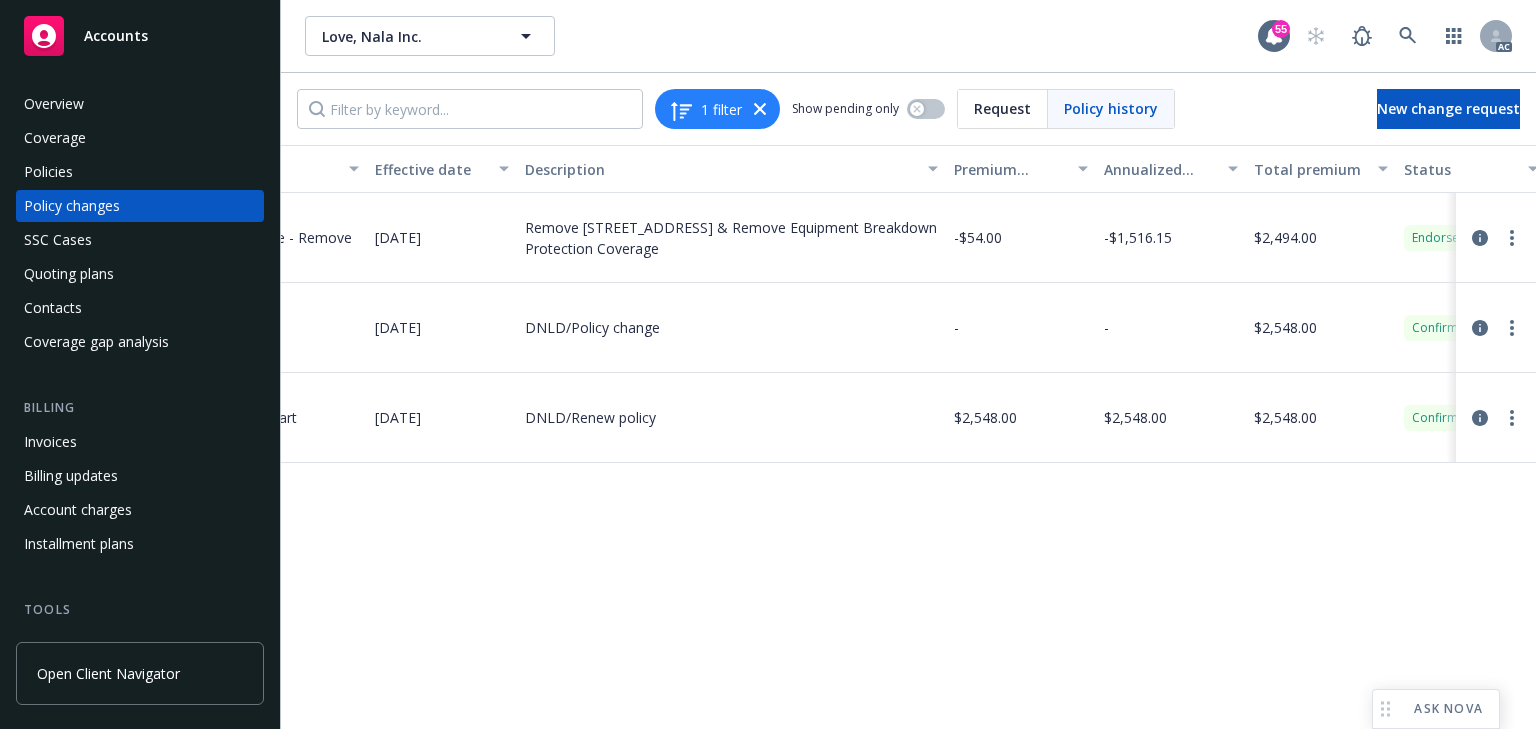 scroll, scrollTop: 0, scrollLeft: 553, axis: horizontal 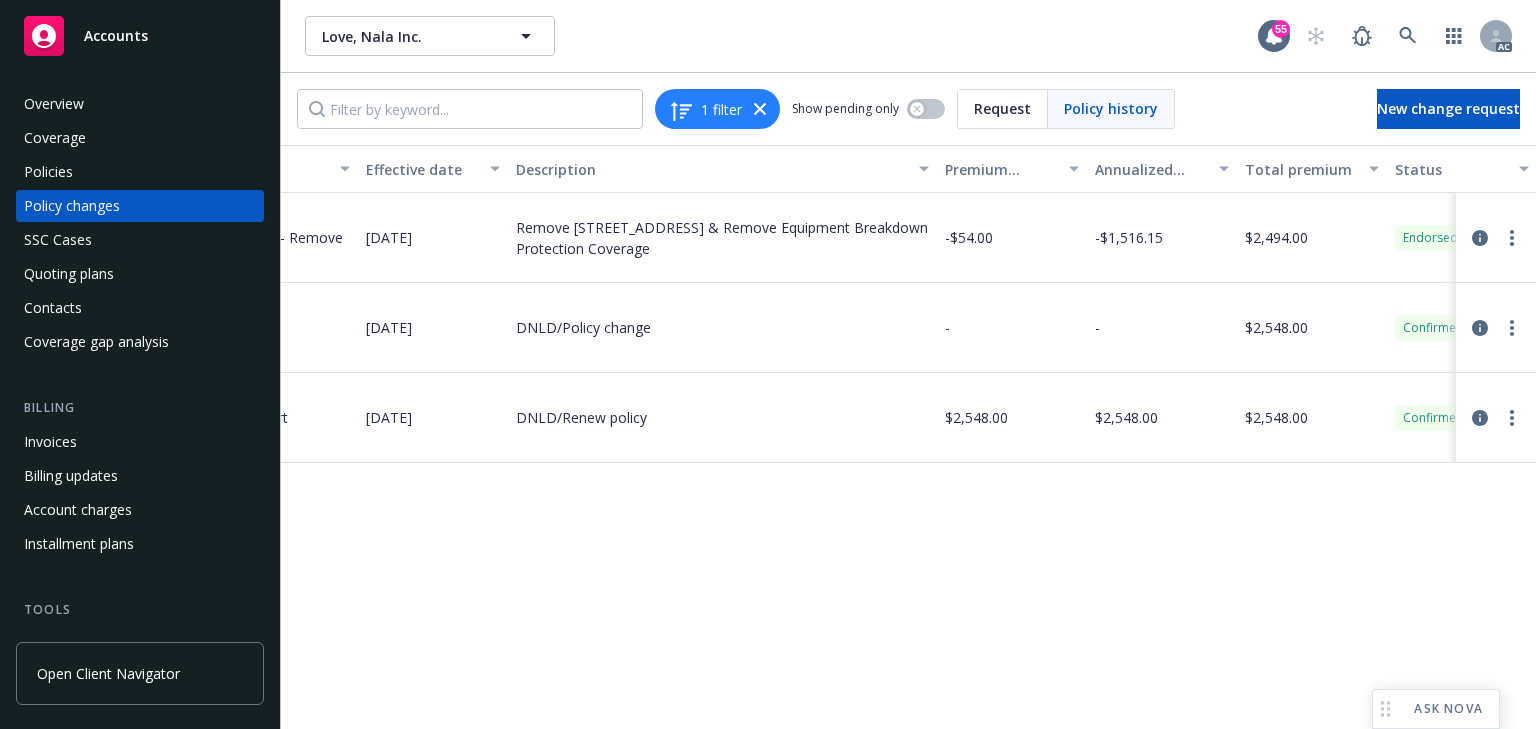 click on "Policy Policy effective dates Type Effective date Description Premium change Annualized total premium change Total premium Status Business Owners D96038835 [DATE]   -   [DATE] Exposure - Remove [DATE] Remove [STREET_ADDRESS] & Remove Equipment Breakdown Protection Coverage -$54.00 -$1,516.15 $2,494.00 Endorsed Business Owners D96038835 [DATE]   -   [DATE] Change [DATE] DNLD/Policy change - - $2,548.00 Confirmed Business Owners D96038835 [DATE]   -   [DATE] Policy start [DATE] DNLD/Renew policy $2,548.00 $2,548.00 $2,548.00 Confirmed" at bounding box center (908, 437) 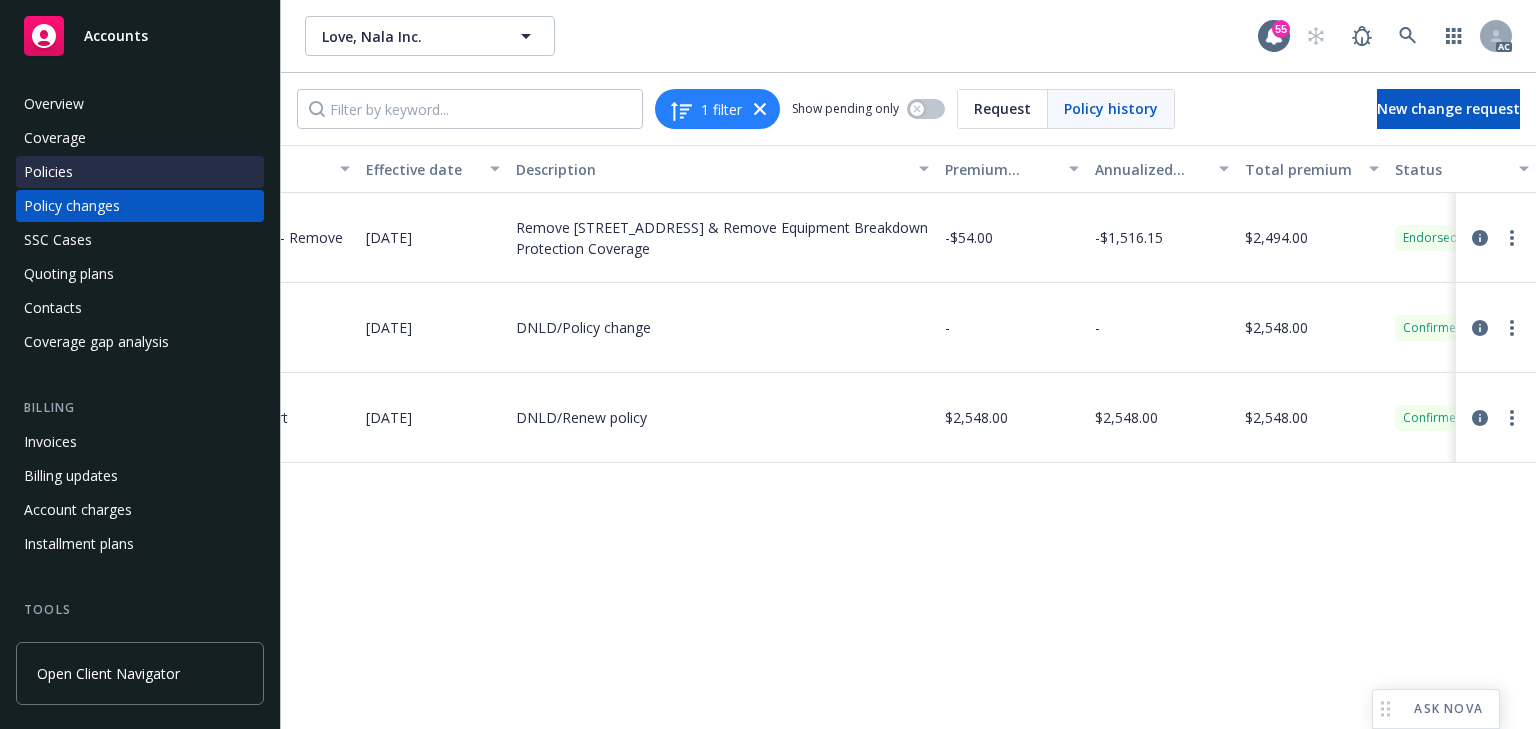 click on "Policies" at bounding box center [140, 172] 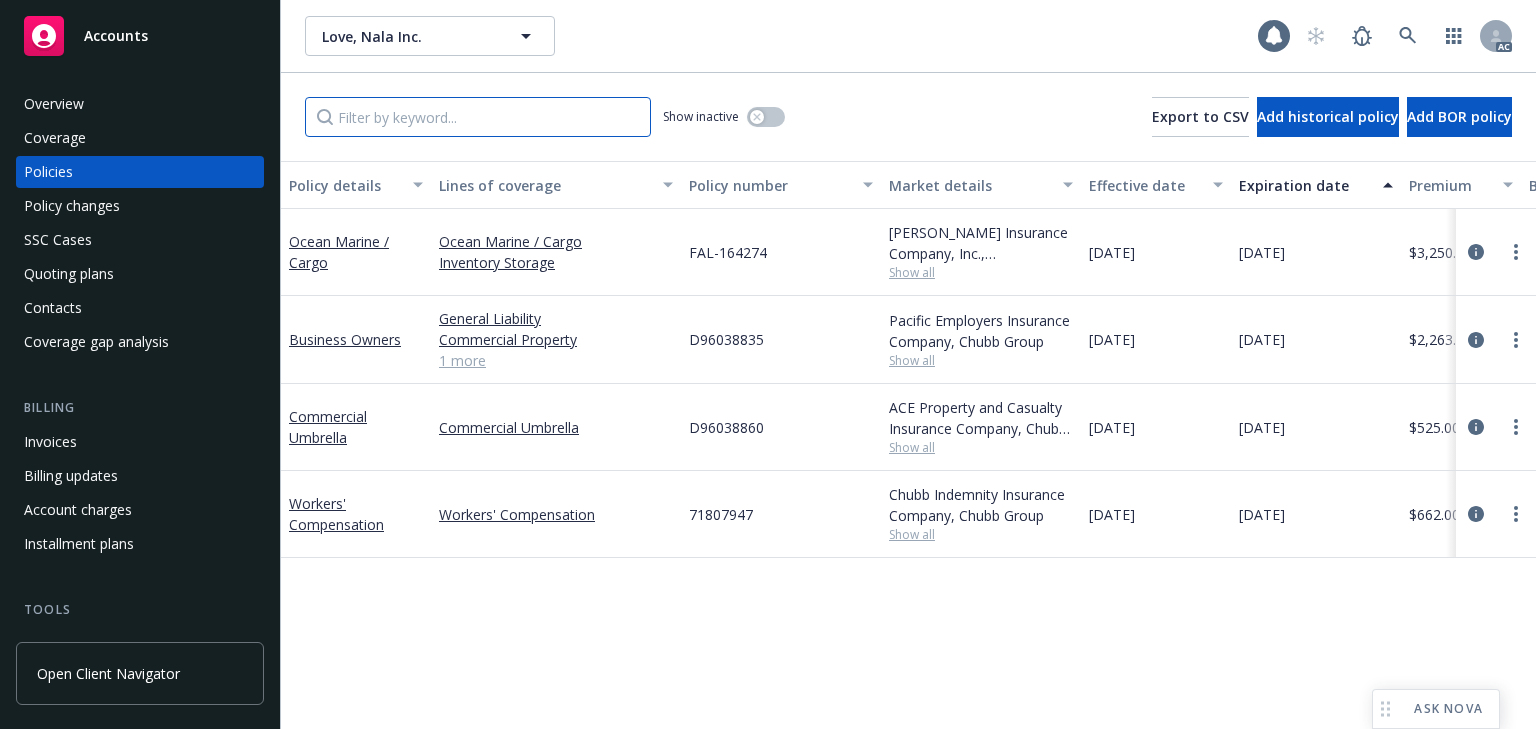 click at bounding box center (478, 117) 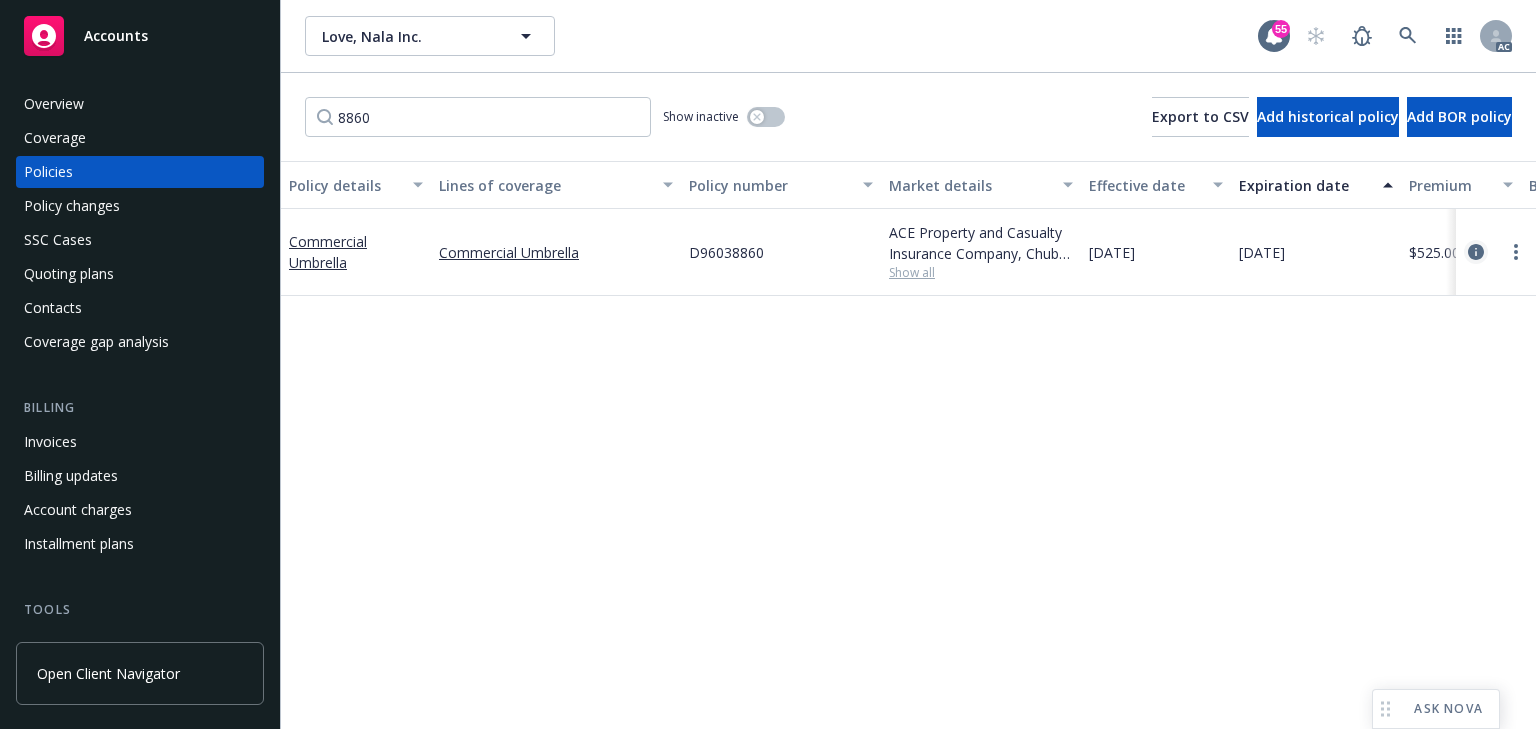 click 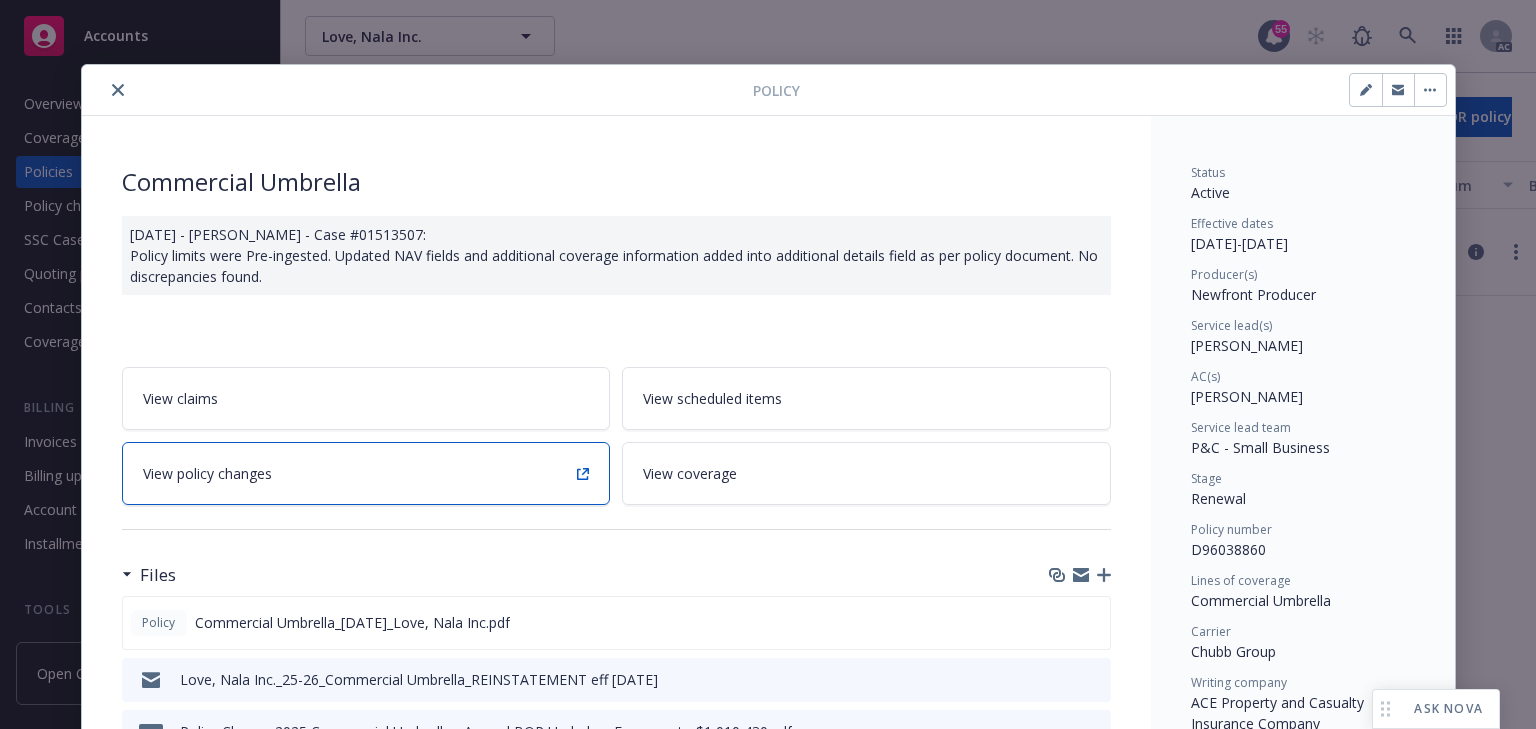 click on "View policy changes" at bounding box center [366, 473] 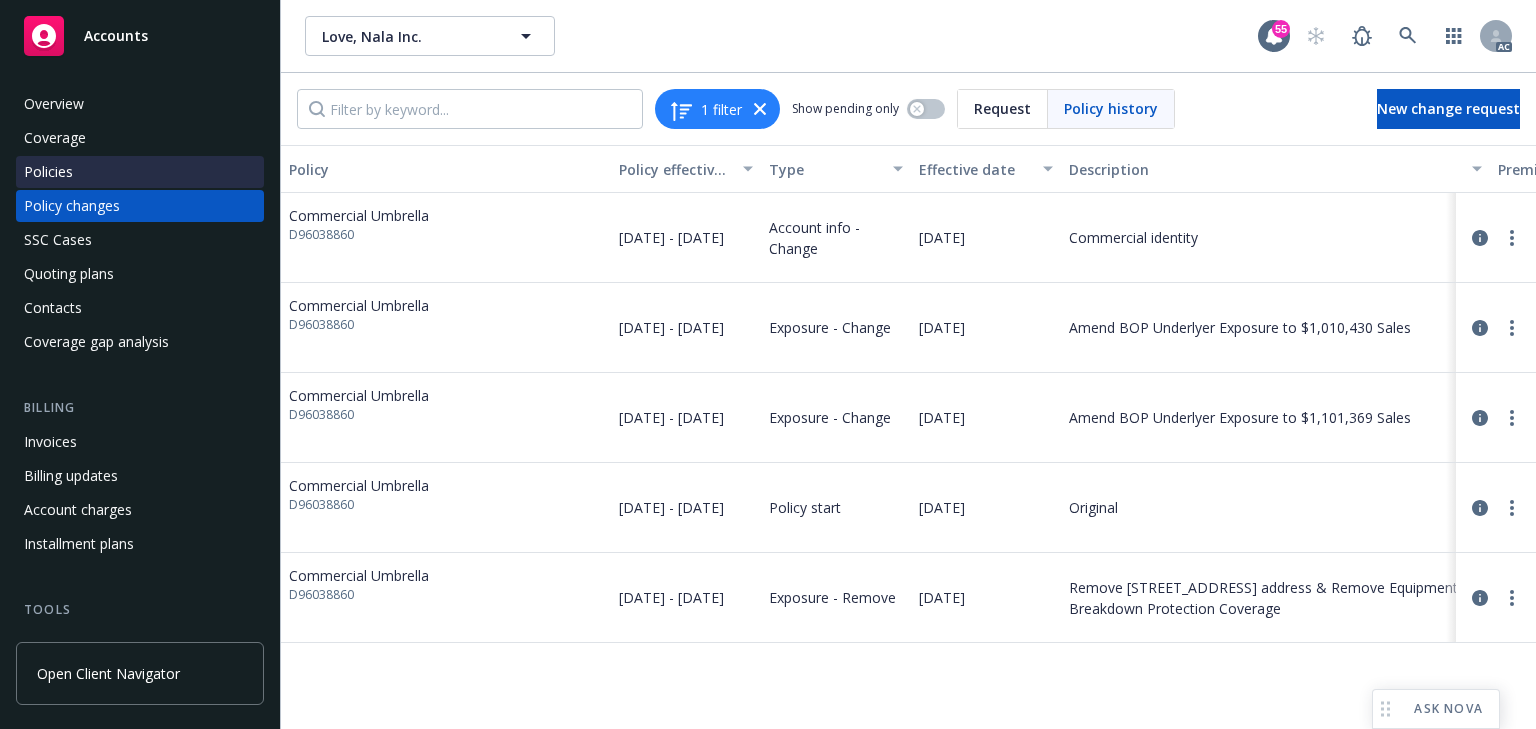 click on "Policies" at bounding box center [140, 172] 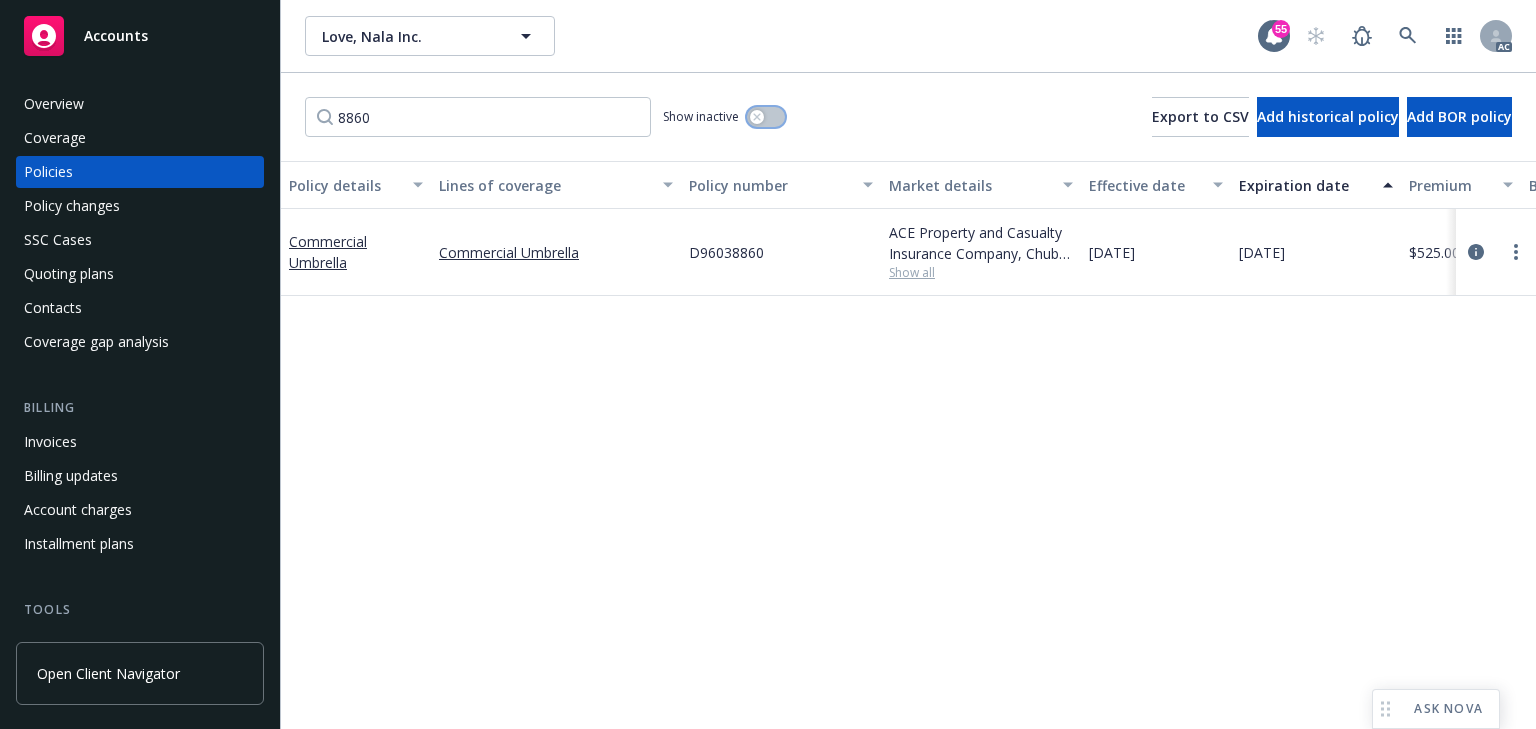 click at bounding box center [766, 117] 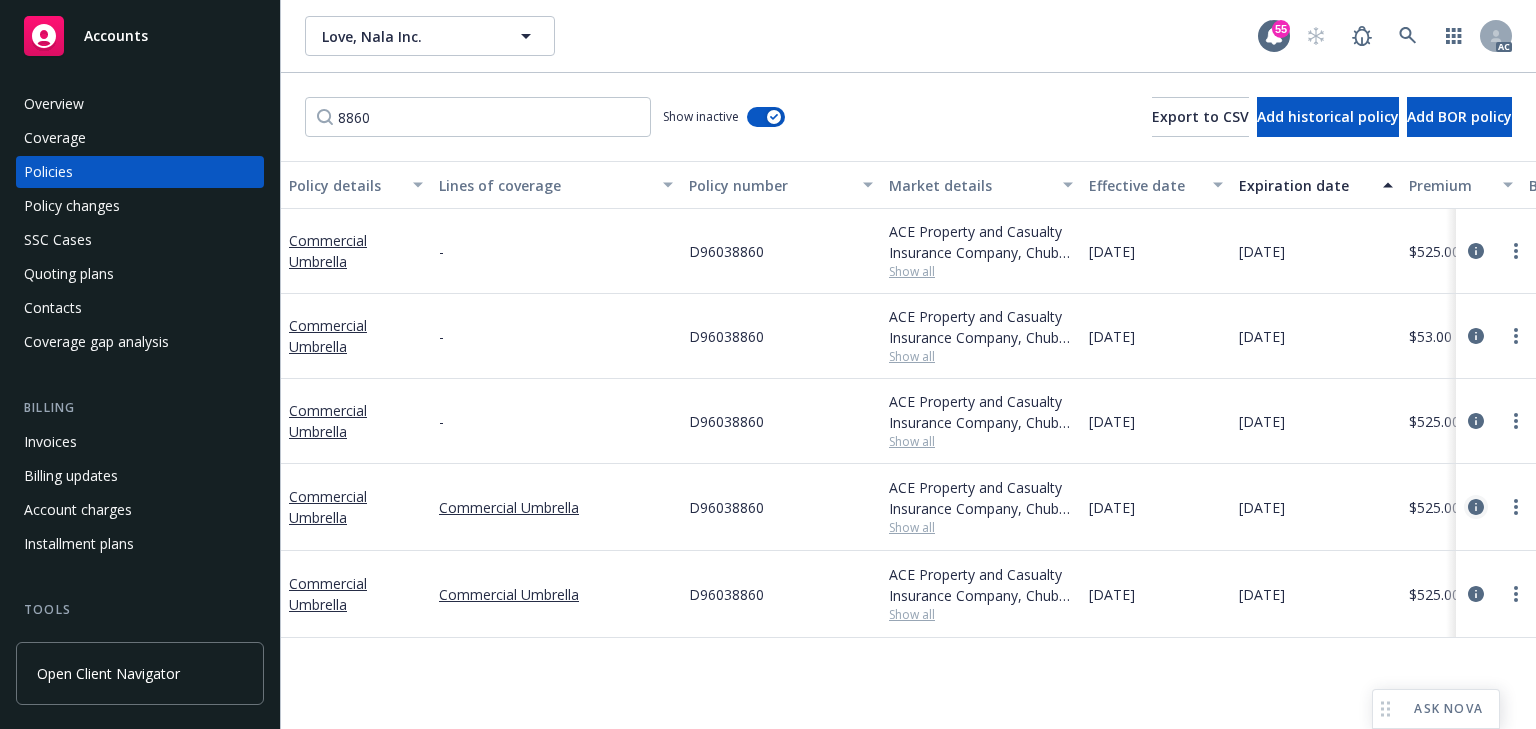 click 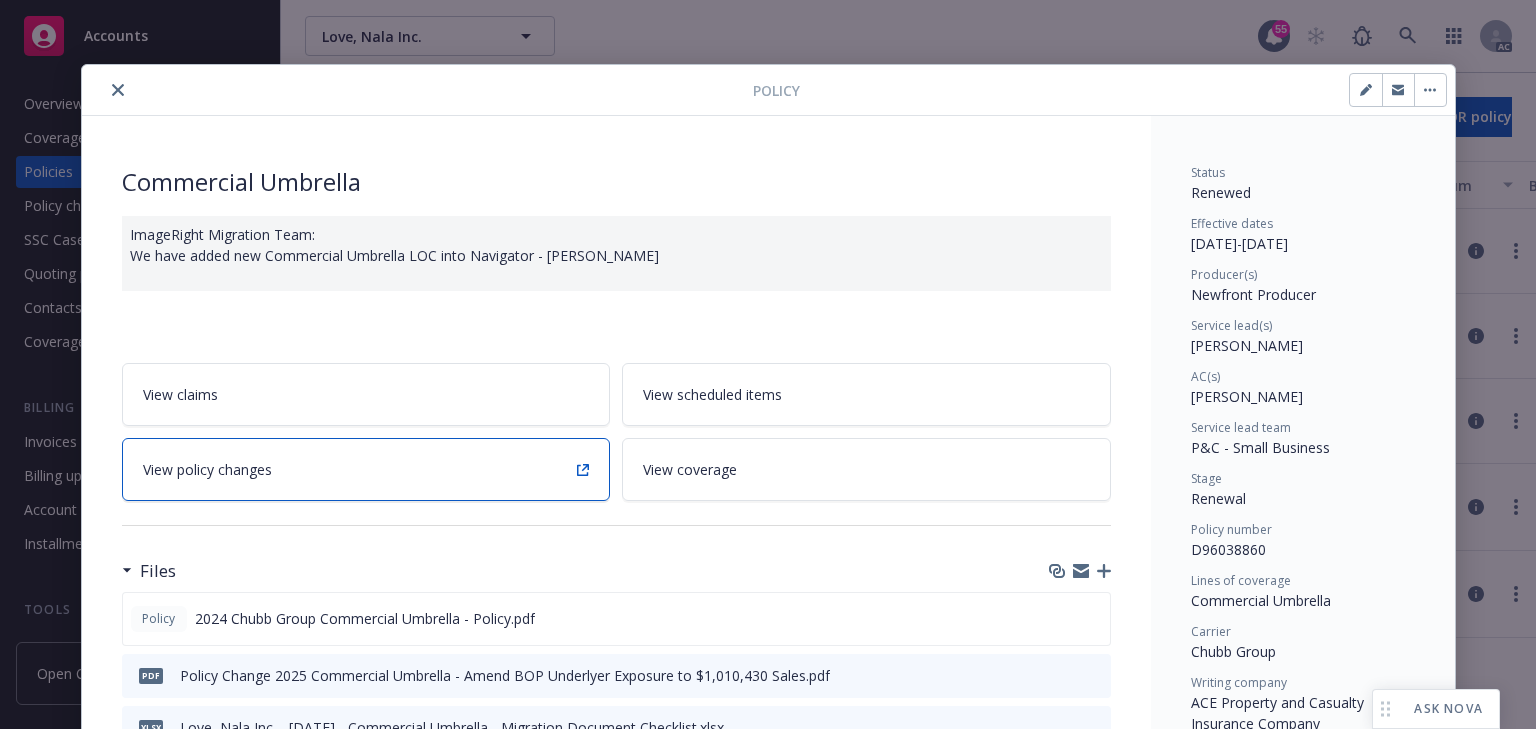 click on "View policy changes" at bounding box center (366, 469) 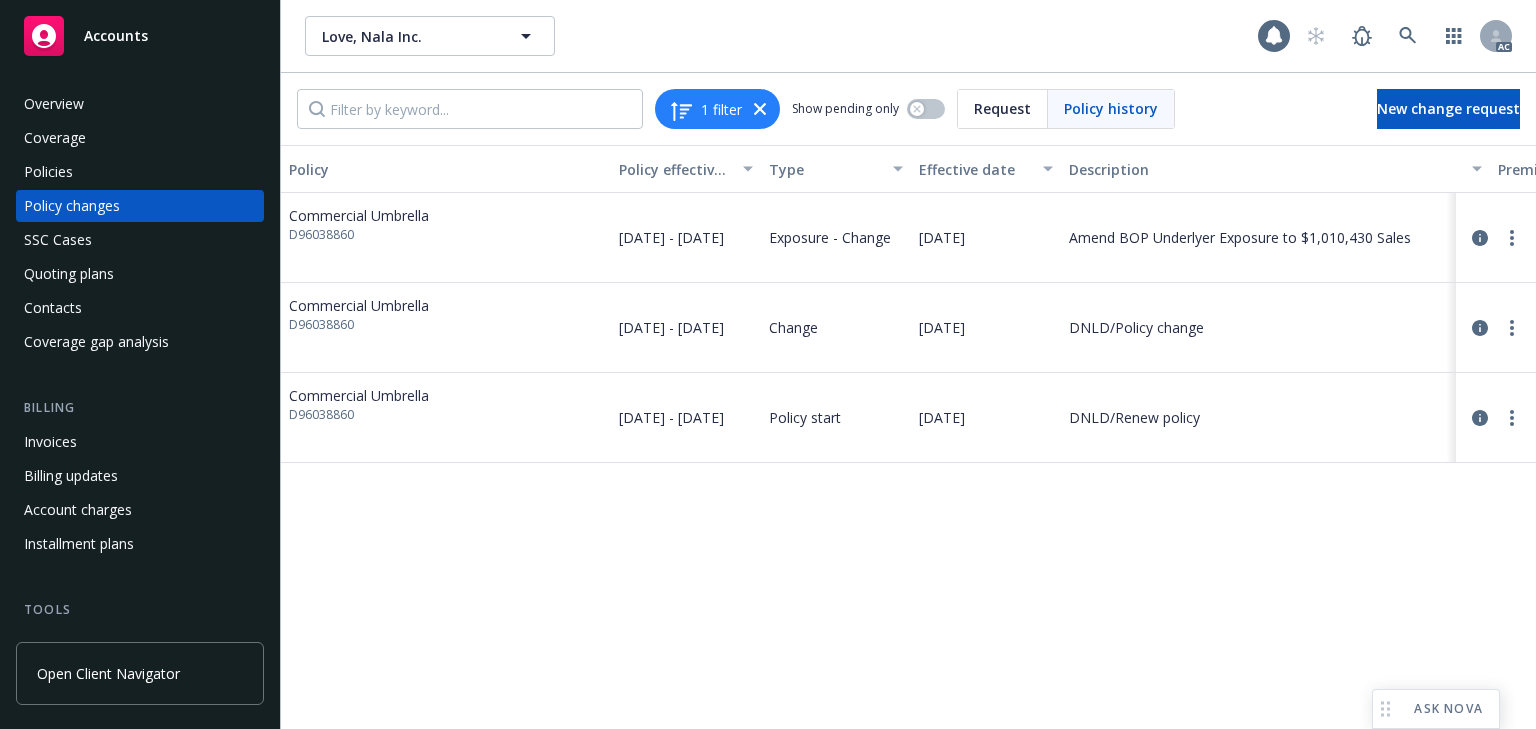 click on "Policy Policy effective dates Type Effective date Description Premium change Annualized total premium change Total premium Status Commercial Umbrella D96038860 [DATE]   -   [DATE] Exposure - Change [DATE] Amend BOP Underlyer Exposure to $1,010,430 Sales - - $525.00 Endorsed Commercial Umbrella D96038860 [DATE]   -   [DATE] Change [DATE] DNLD/Policy change - - $525.00 Confirmed Commercial Umbrella D96038860 [DATE]   -   [DATE] Policy start [DATE] DNLD/Renew policy $525.00 $525.00 $525.00 Confirmed" at bounding box center (908, 437) 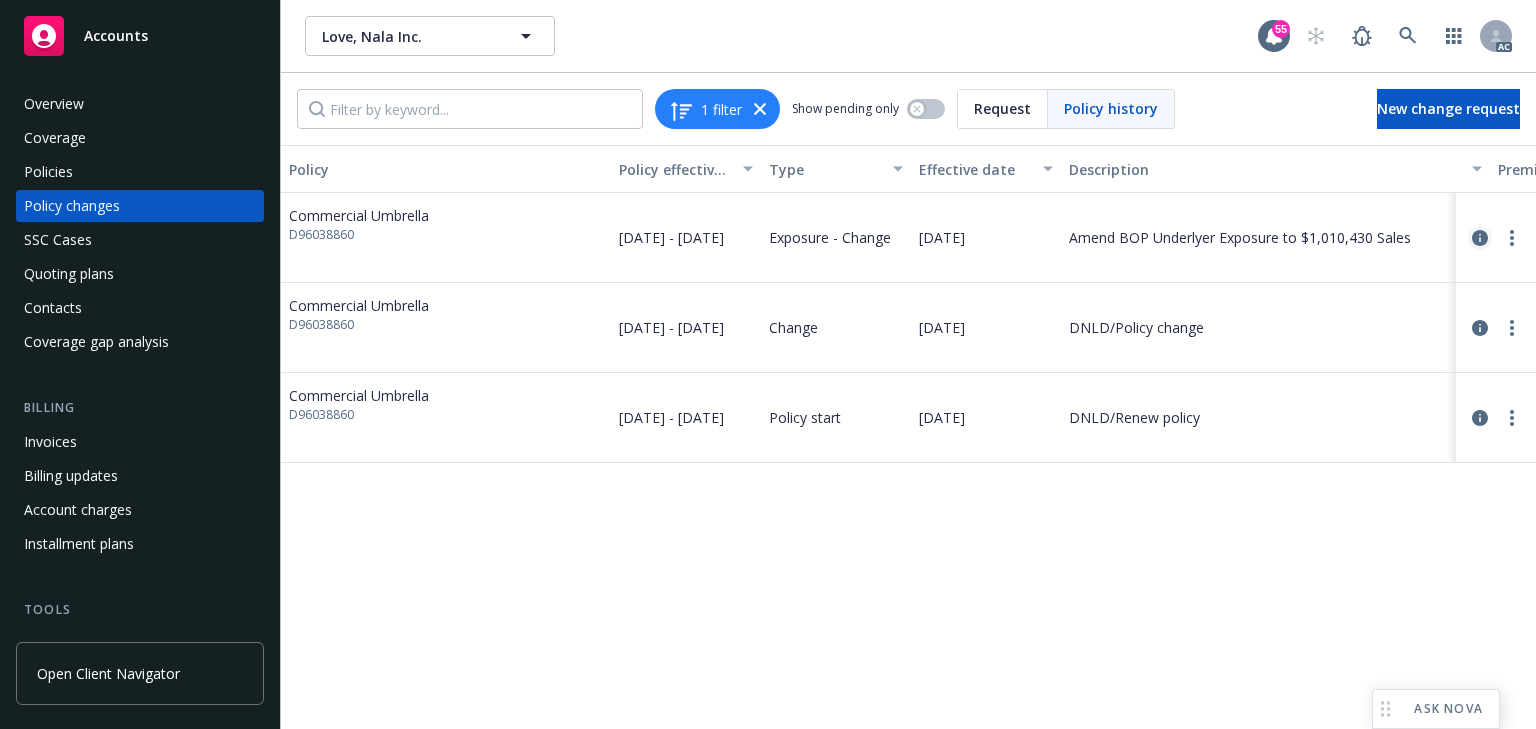 click at bounding box center [1480, 238] 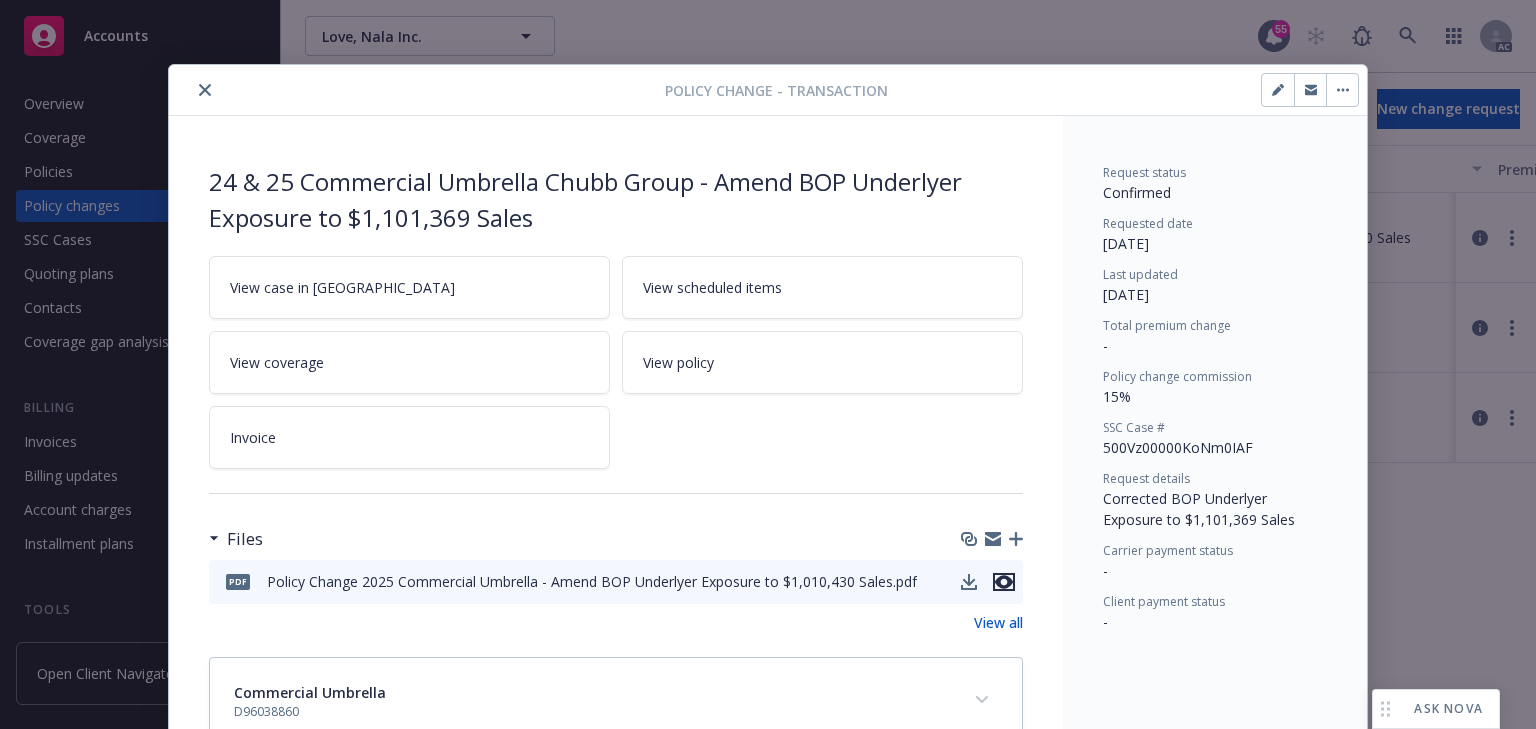 click 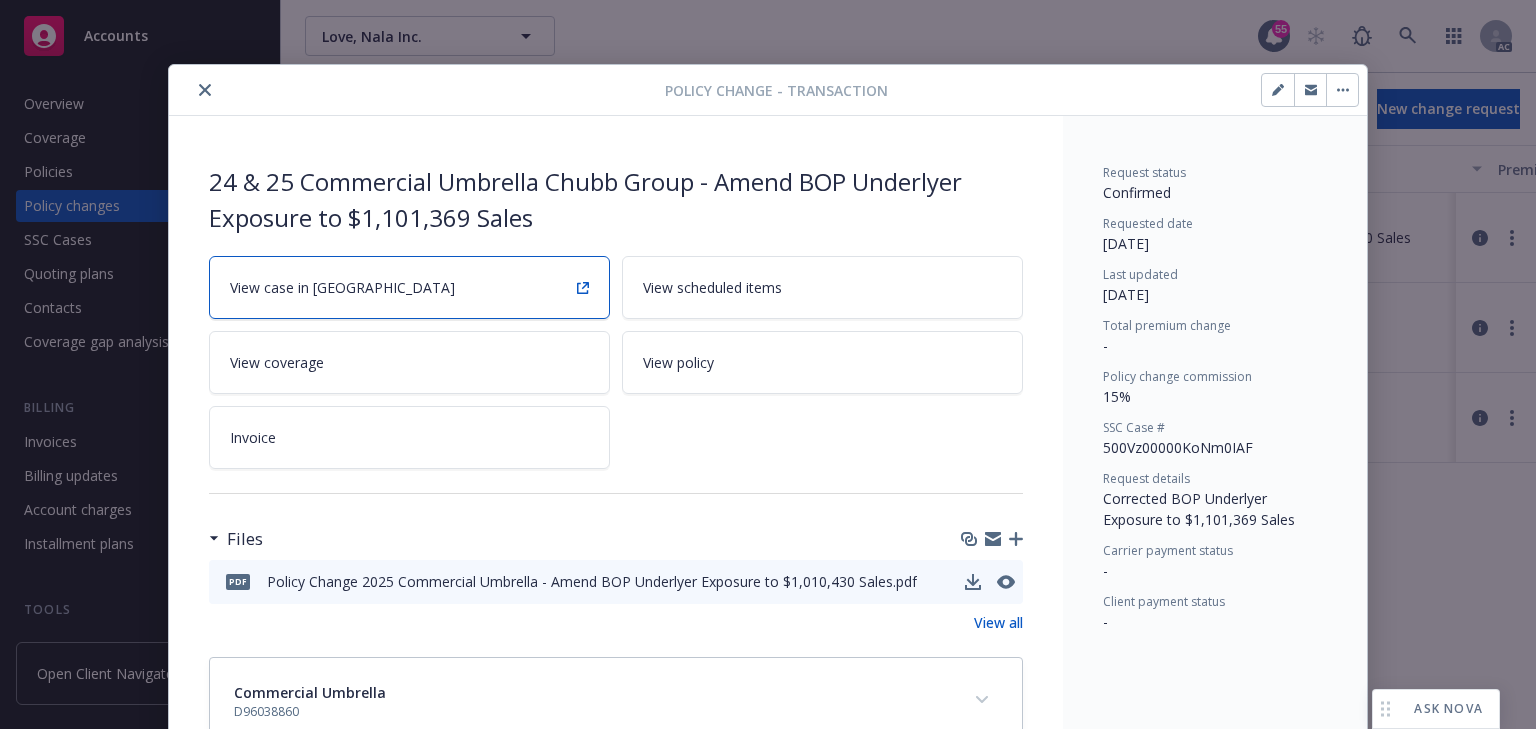 click on "View case in [GEOGRAPHIC_DATA]" at bounding box center (409, 287) 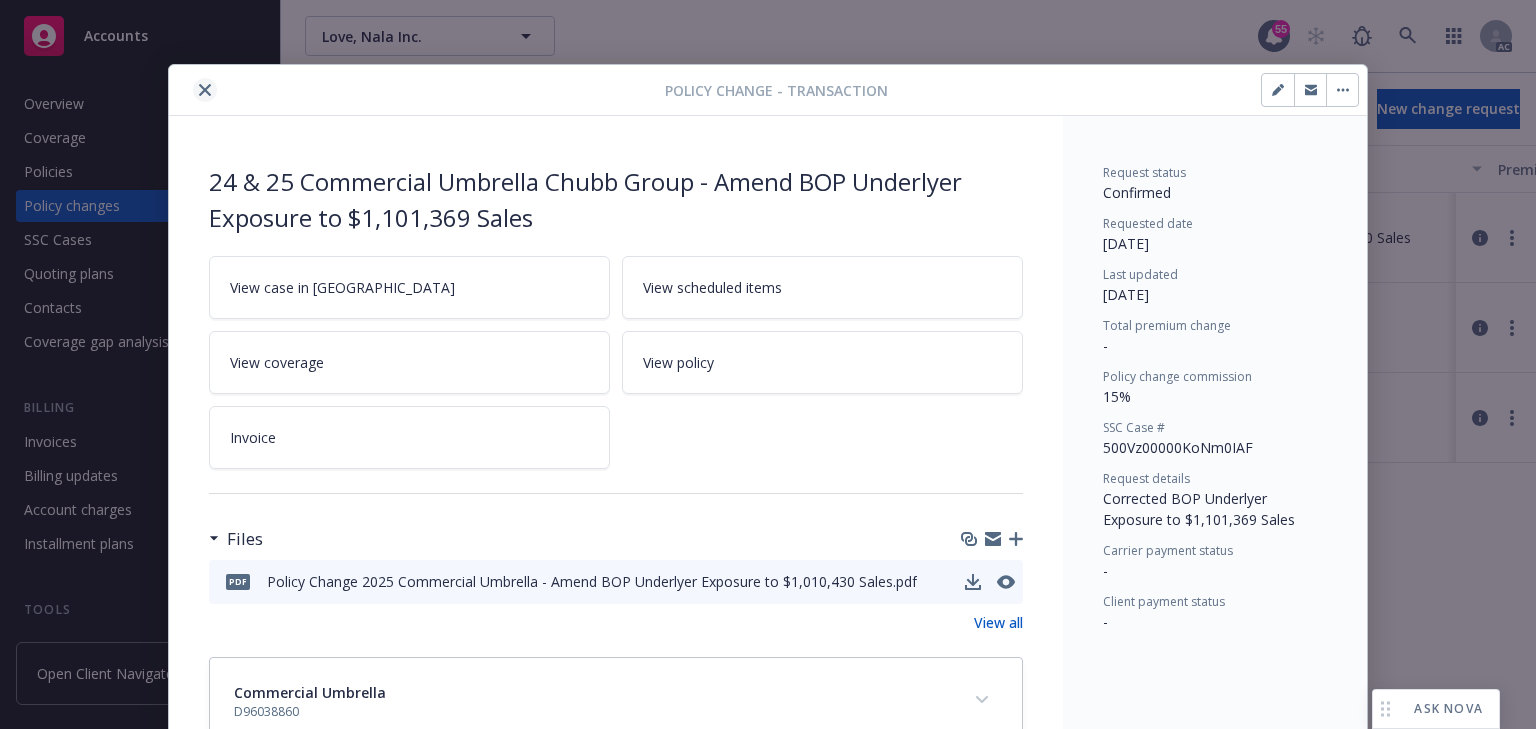 click 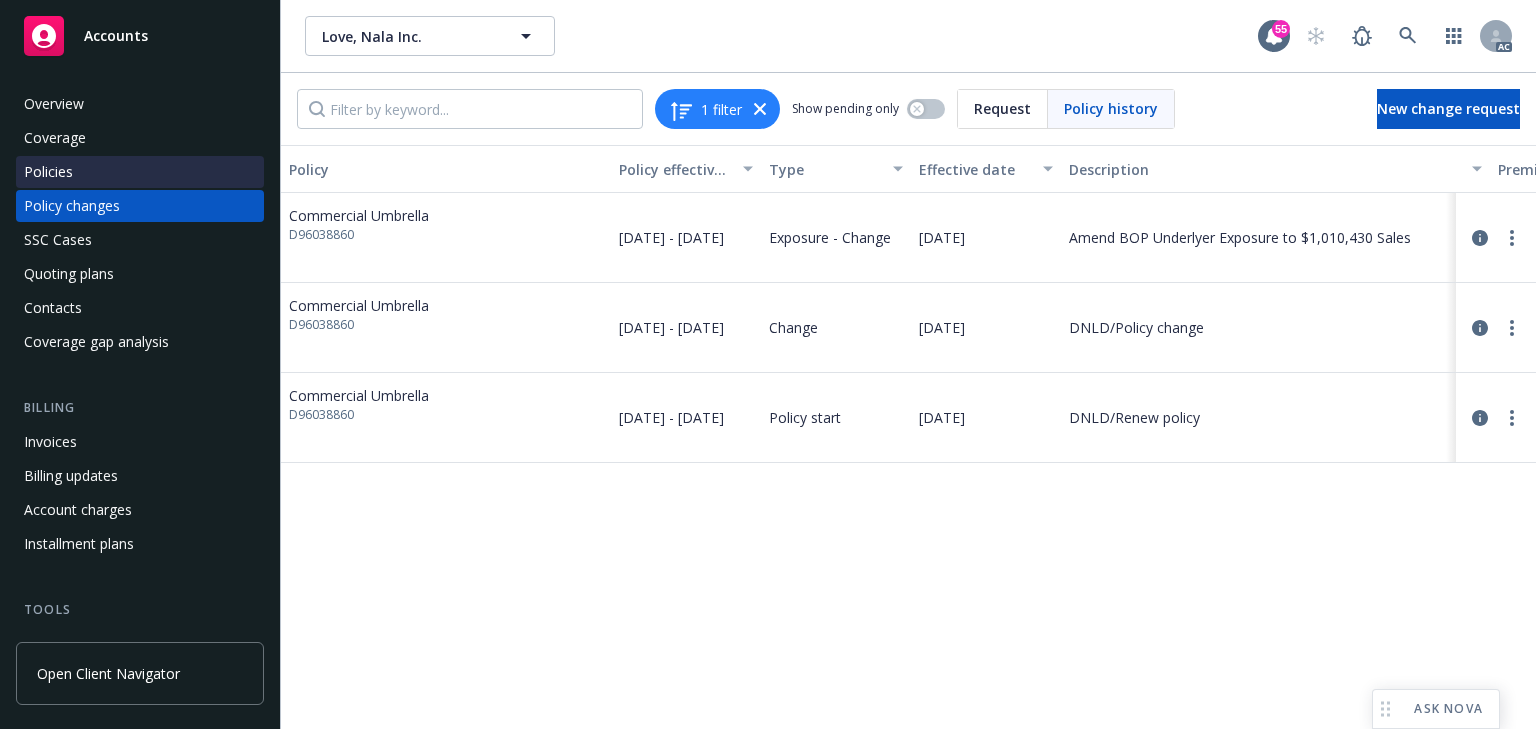 click on "Policies" at bounding box center (48, 172) 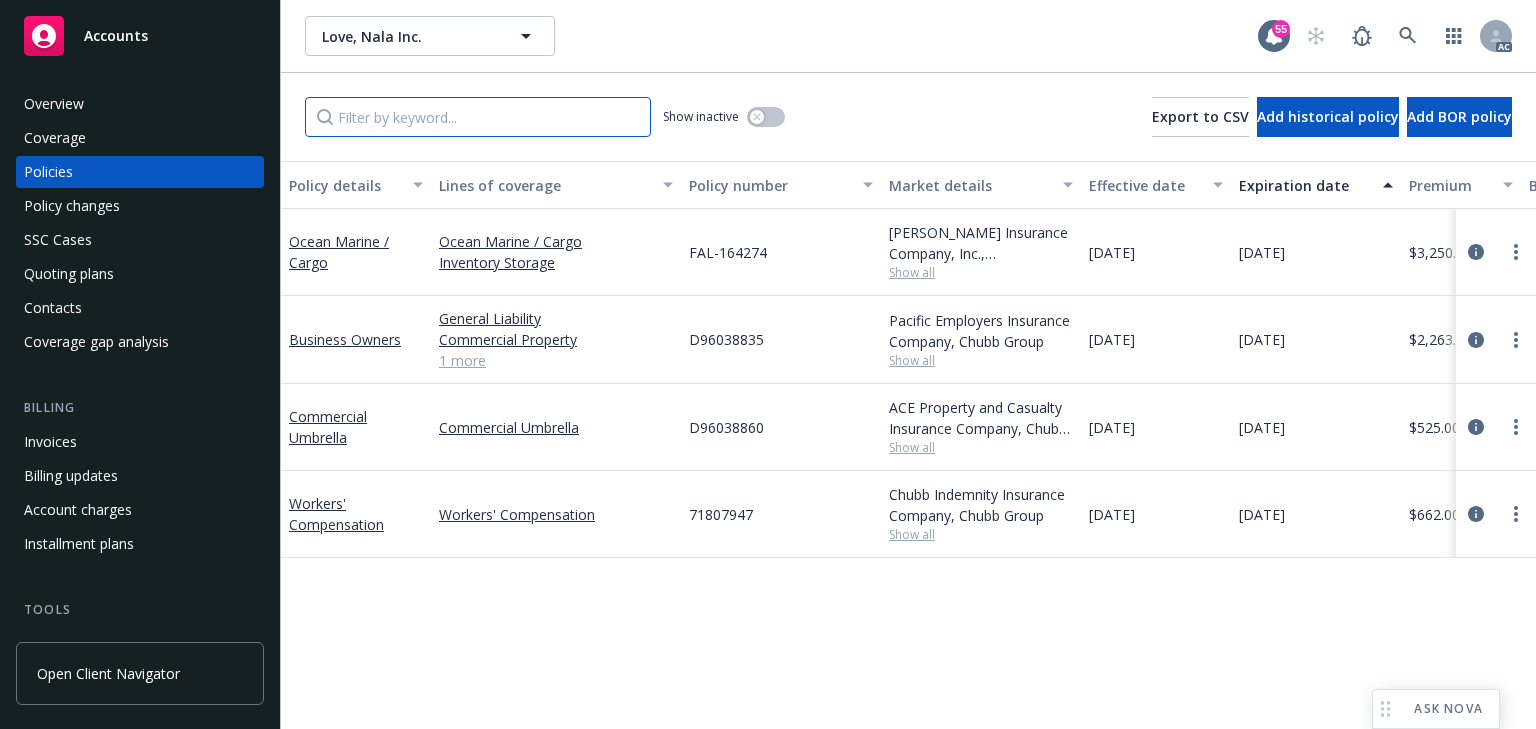 click at bounding box center (478, 117) 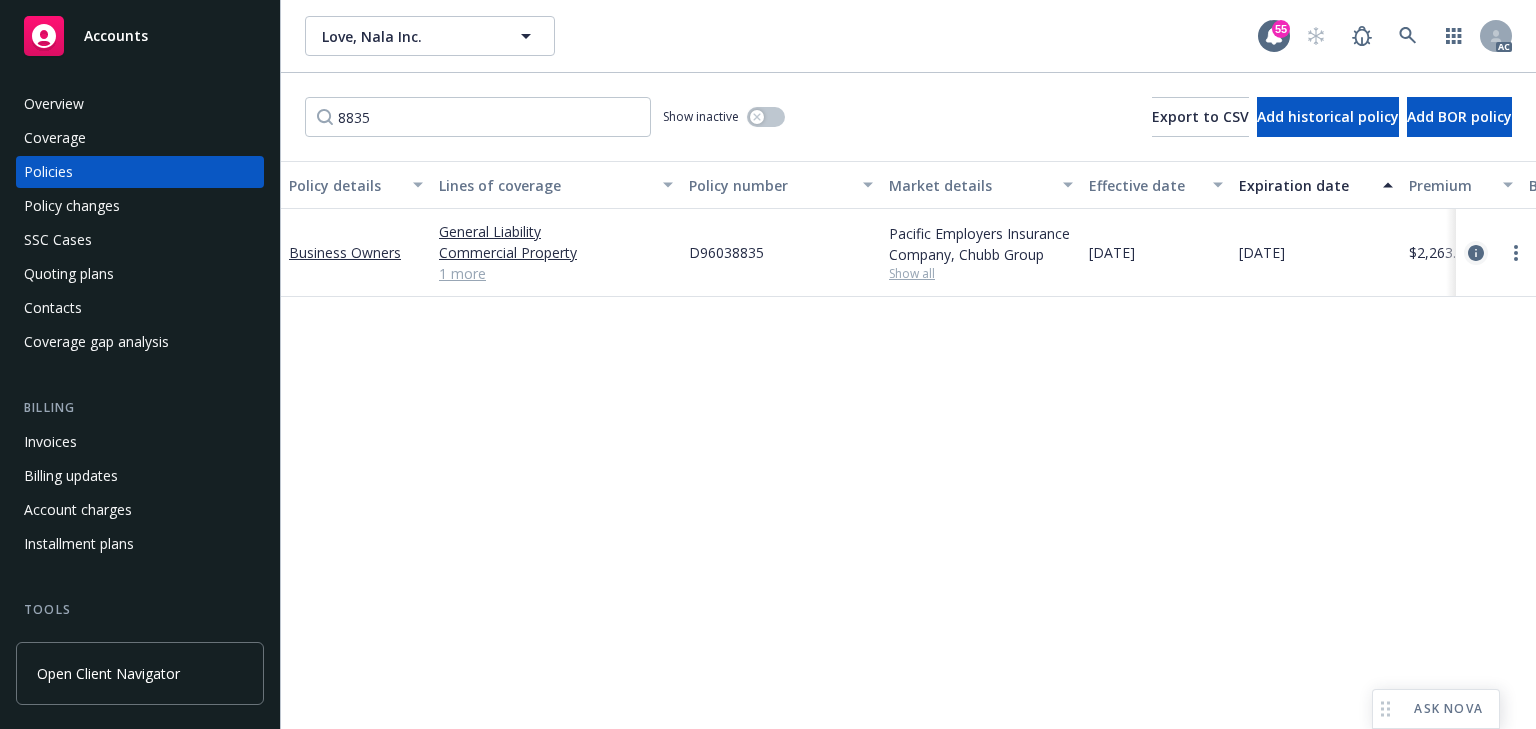 click 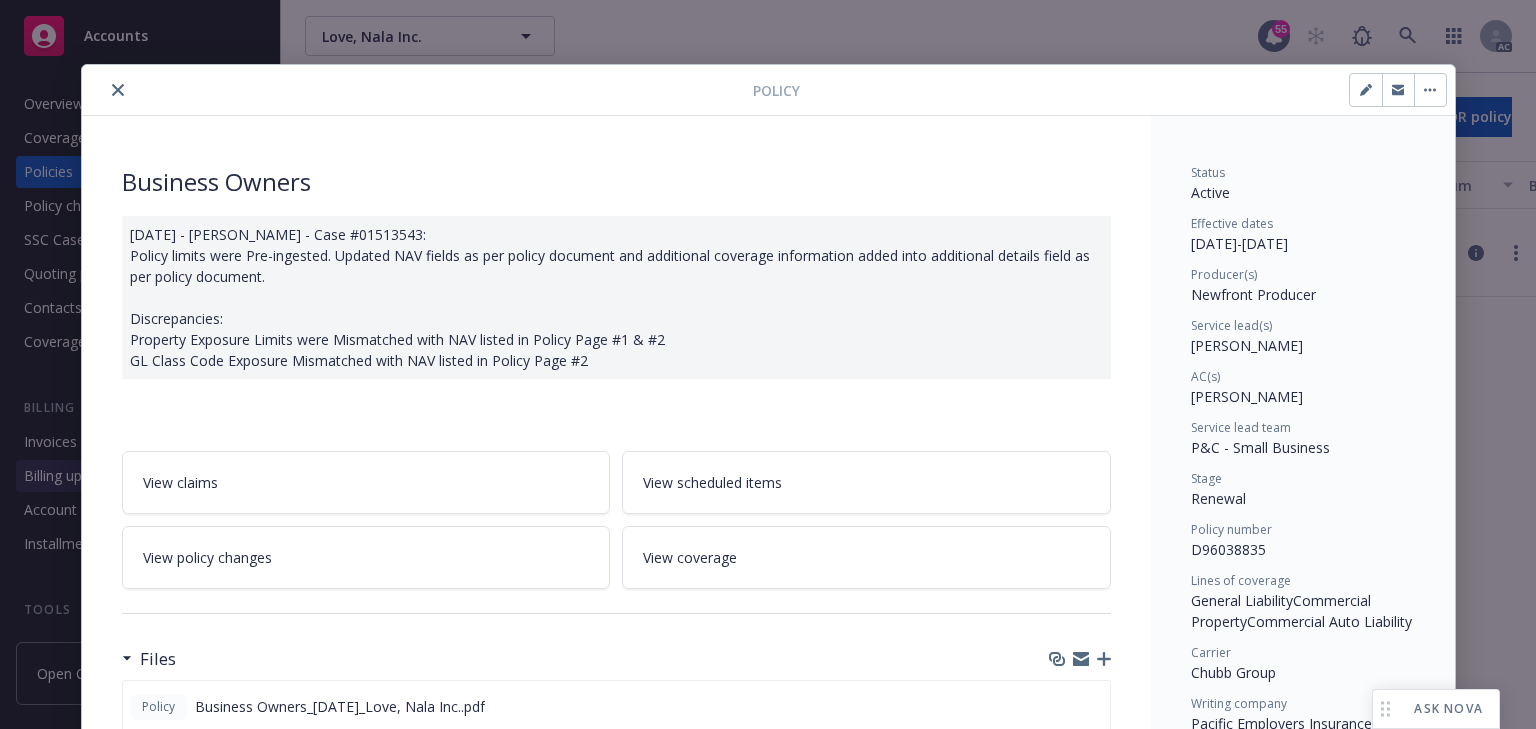 scroll, scrollTop: 60, scrollLeft: 0, axis: vertical 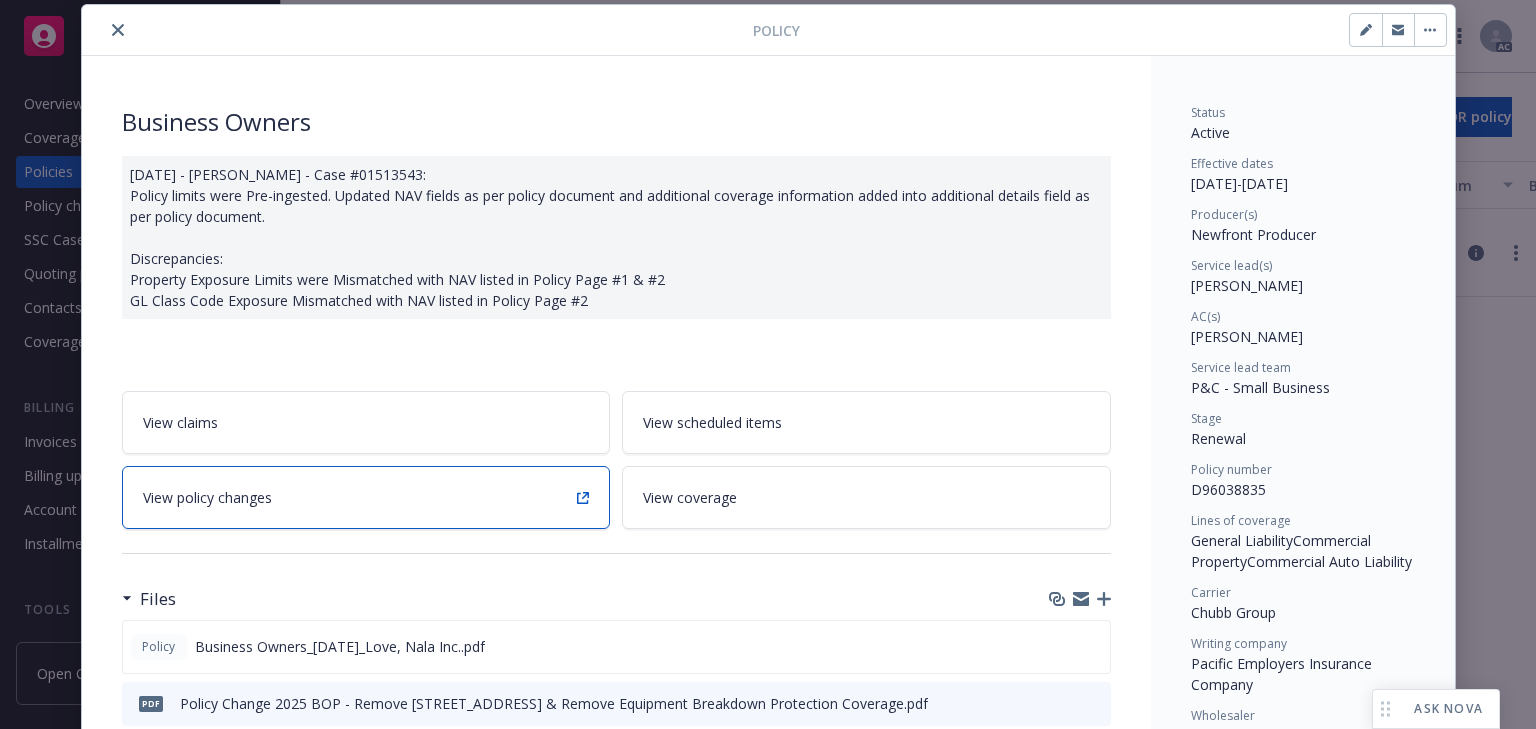 click on "View policy changes" at bounding box center [366, 497] 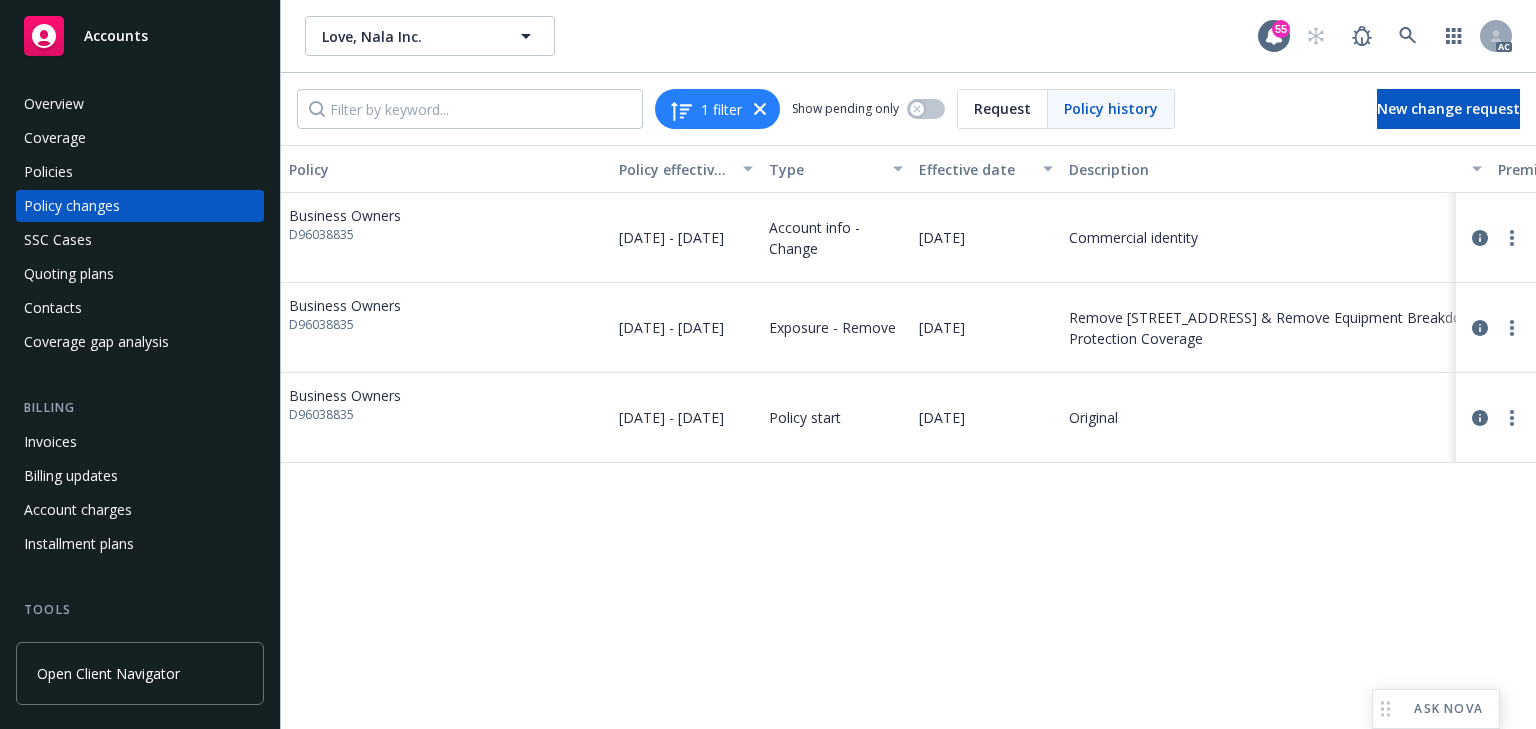 click on "Policy Policy effective dates Type Effective date Description Premium change Annualized total premium change Total premium Status Business Owners D96038835 [DATE]   -   [DATE] Account info - Change [DATE] Commercial identity - - $2,263.00 Initiated Business Owners D96038835 [DATE]   -   [DATE] Exposure - Remove [DATE] Remove [STREET_ADDRESS] & Remove Equipment Breakdown Protection Coverage -$1,101.00 -$1,101.00 $2,263.00 Endorsed Business Owners D96038835 [DATE]   -   [DATE] Policy start [DATE] Original $3,364.00 $3,364.00 $3,364.00 Confirmed" at bounding box center [908, 437] 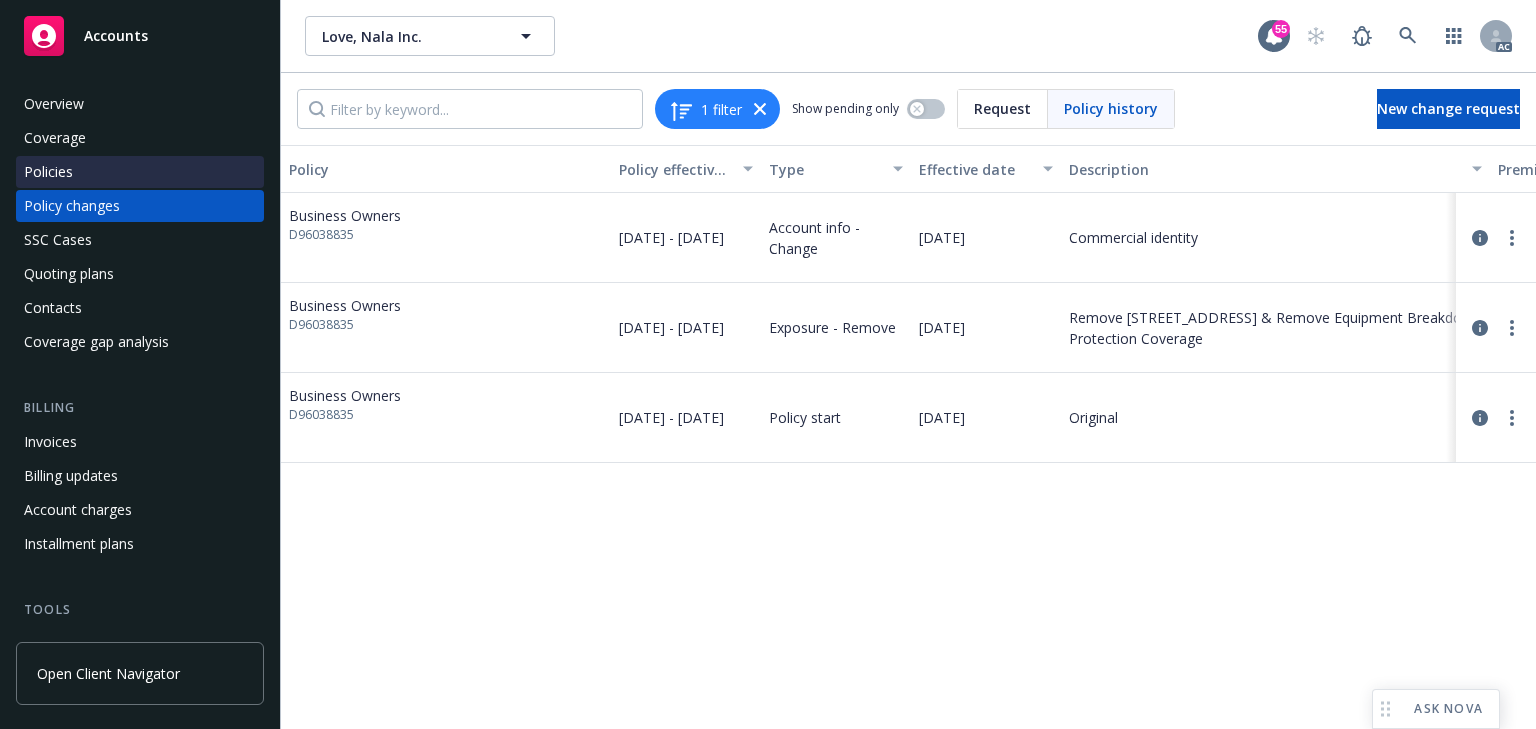 click on "Policies" at bounding box center [140, 172] 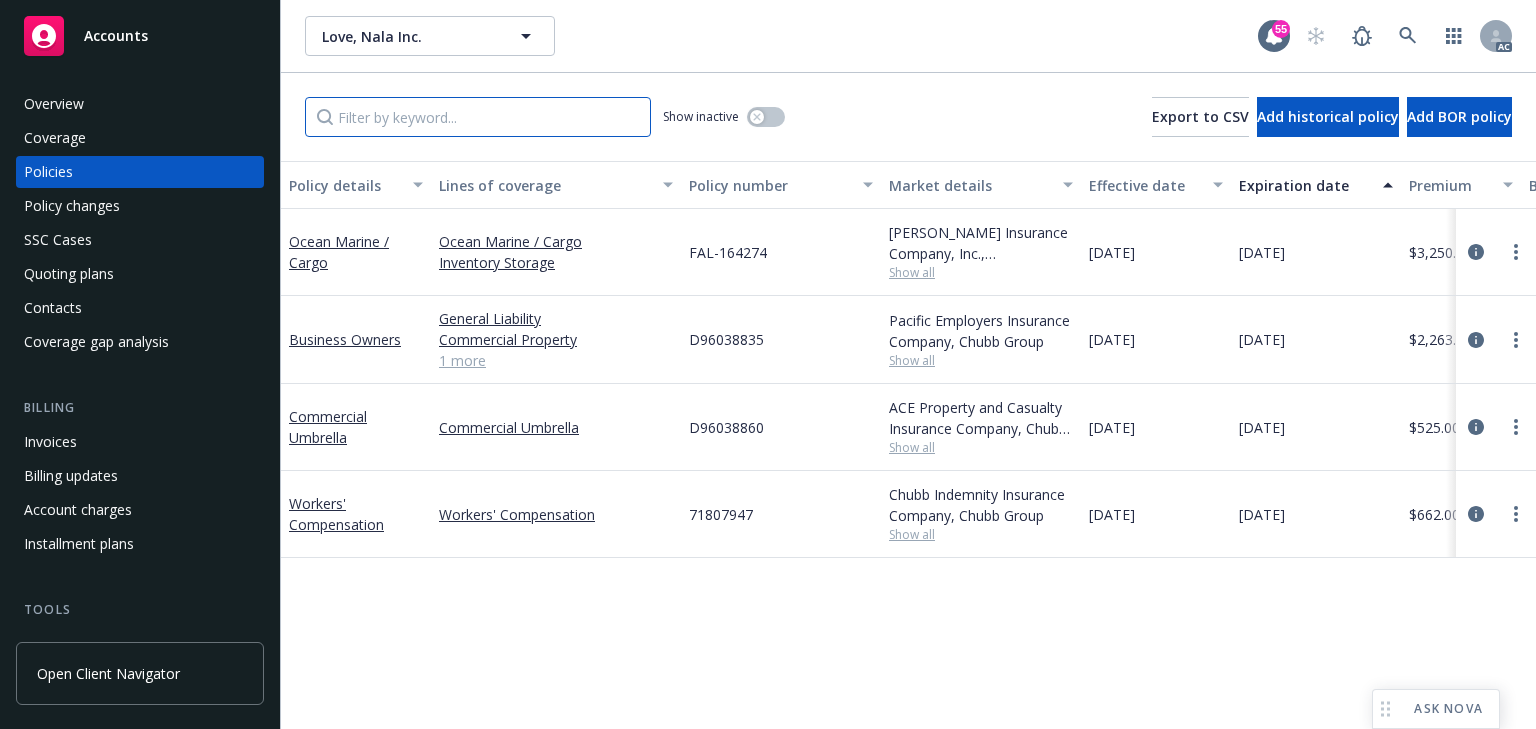 click at bounding box center (478, 117) 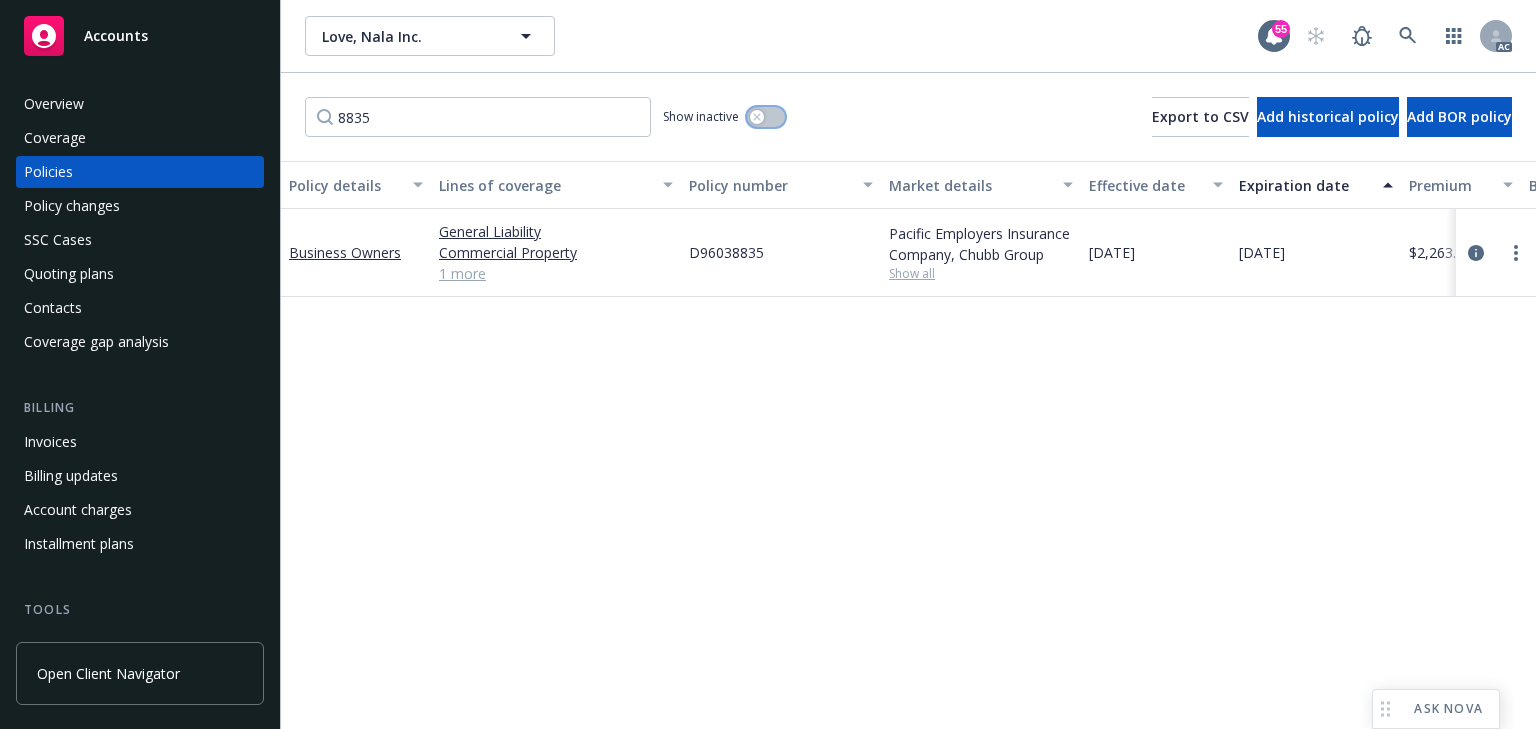 click at bounding box center (757, 117) 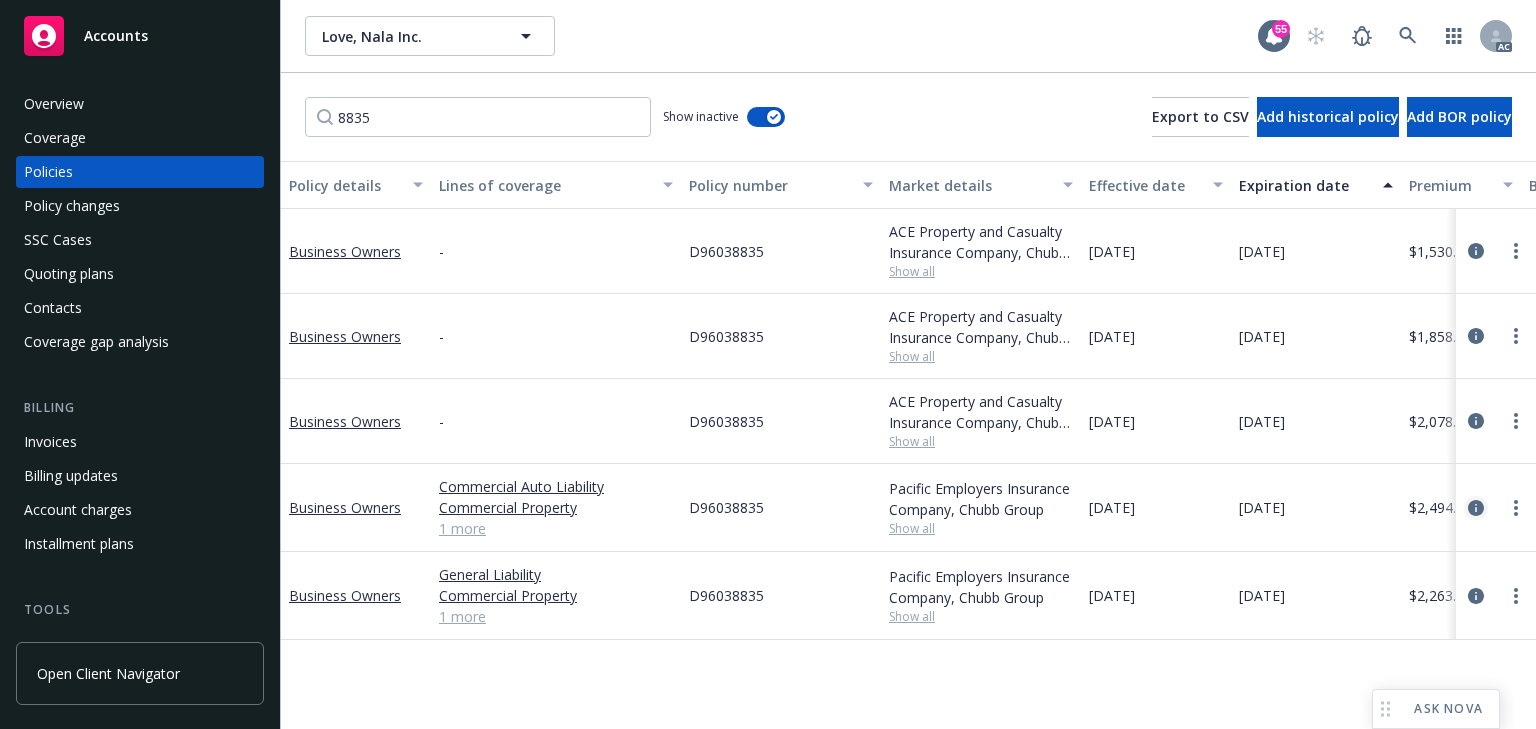 click 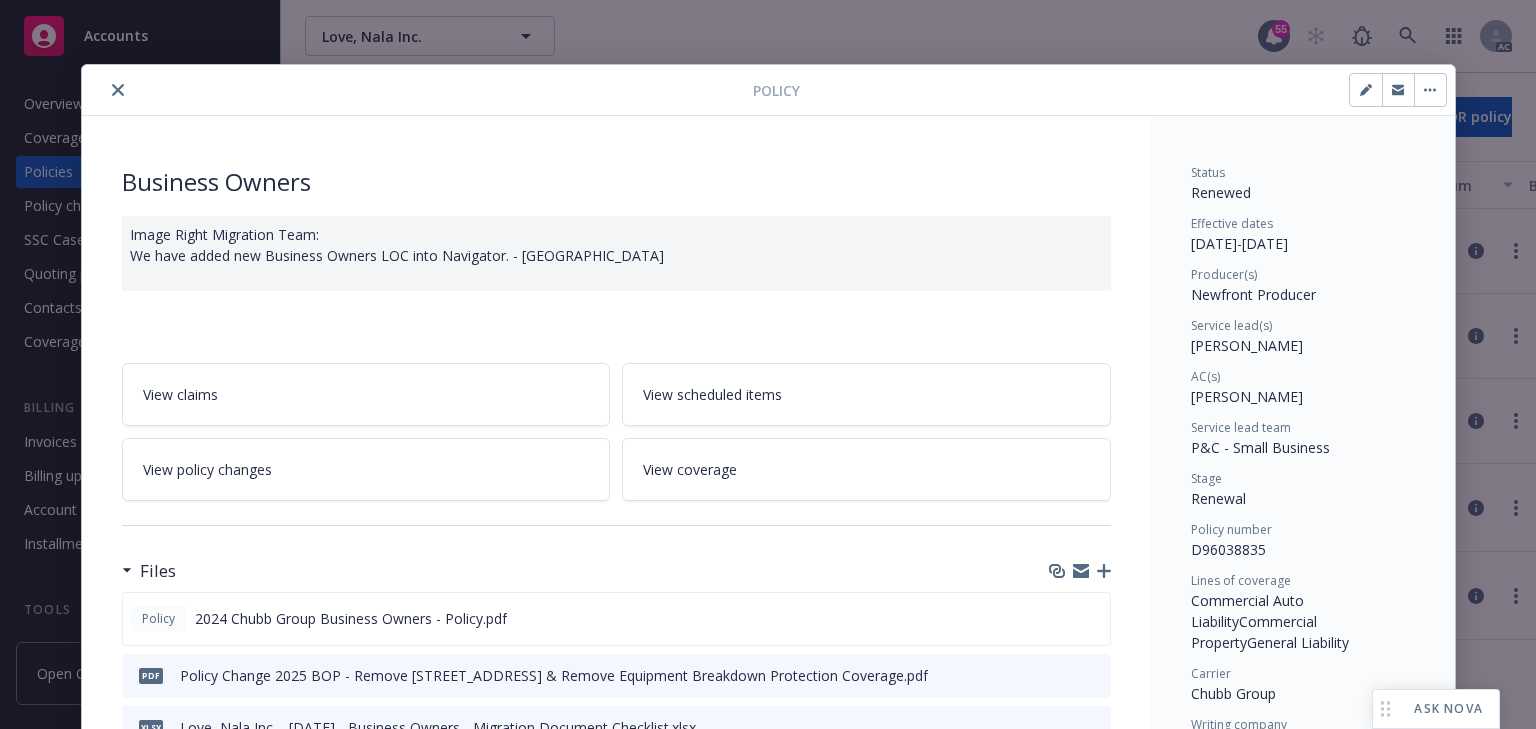 scroll, scrollTop: 60, scrollLeft: 0, axis: vertical 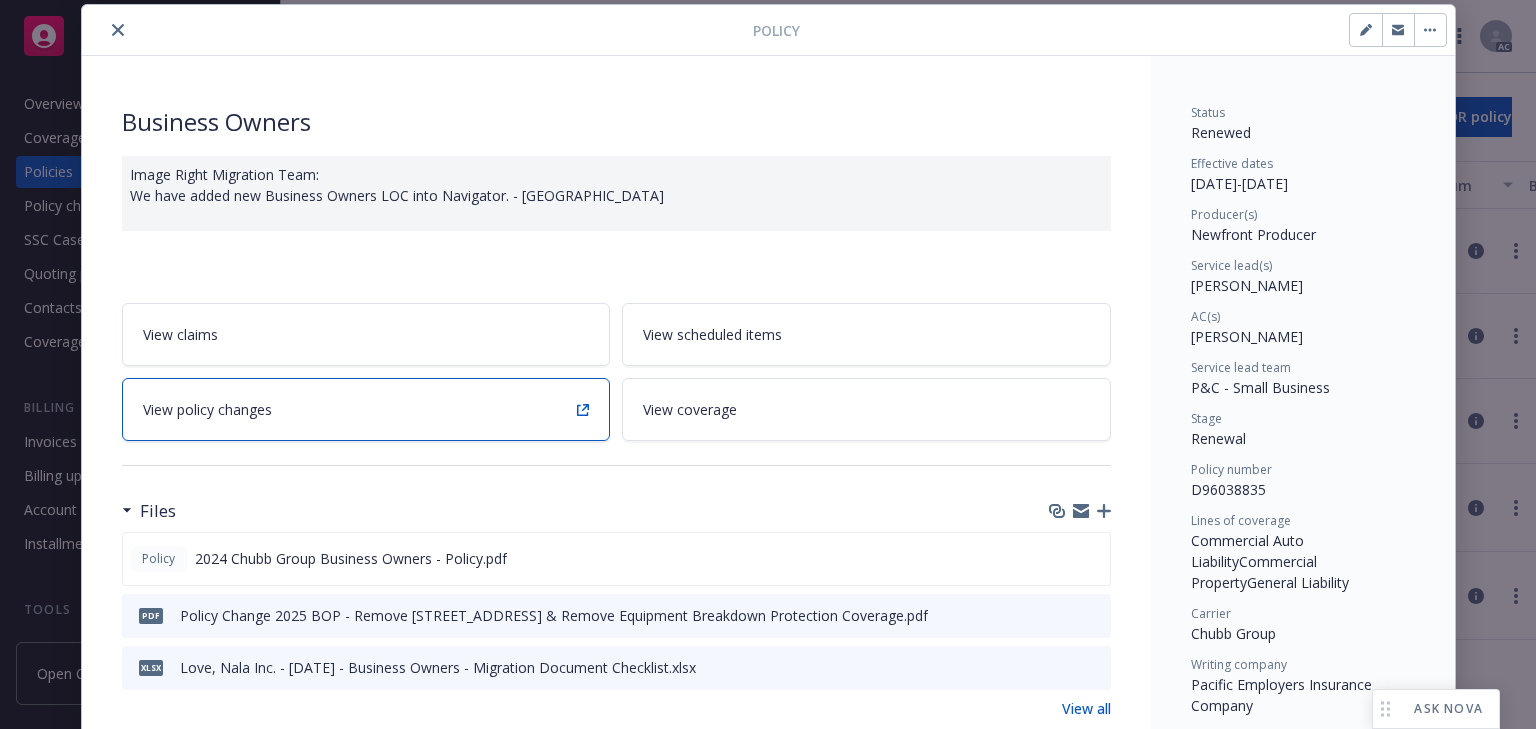 click on "View policy changes" at bounding box center [366, 409] 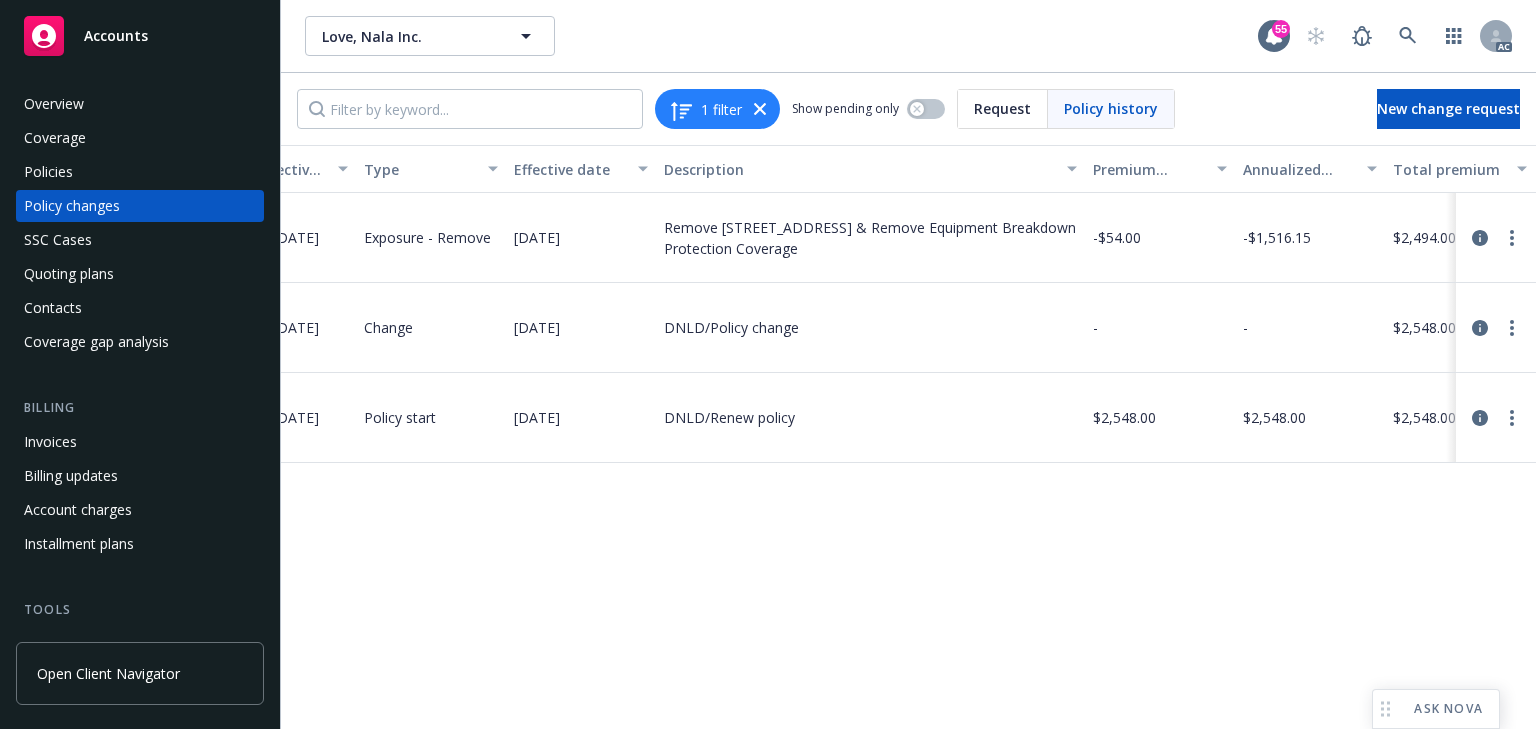 scroll, scrollTop: 0, scrollLeft: 489, axis: horizontal 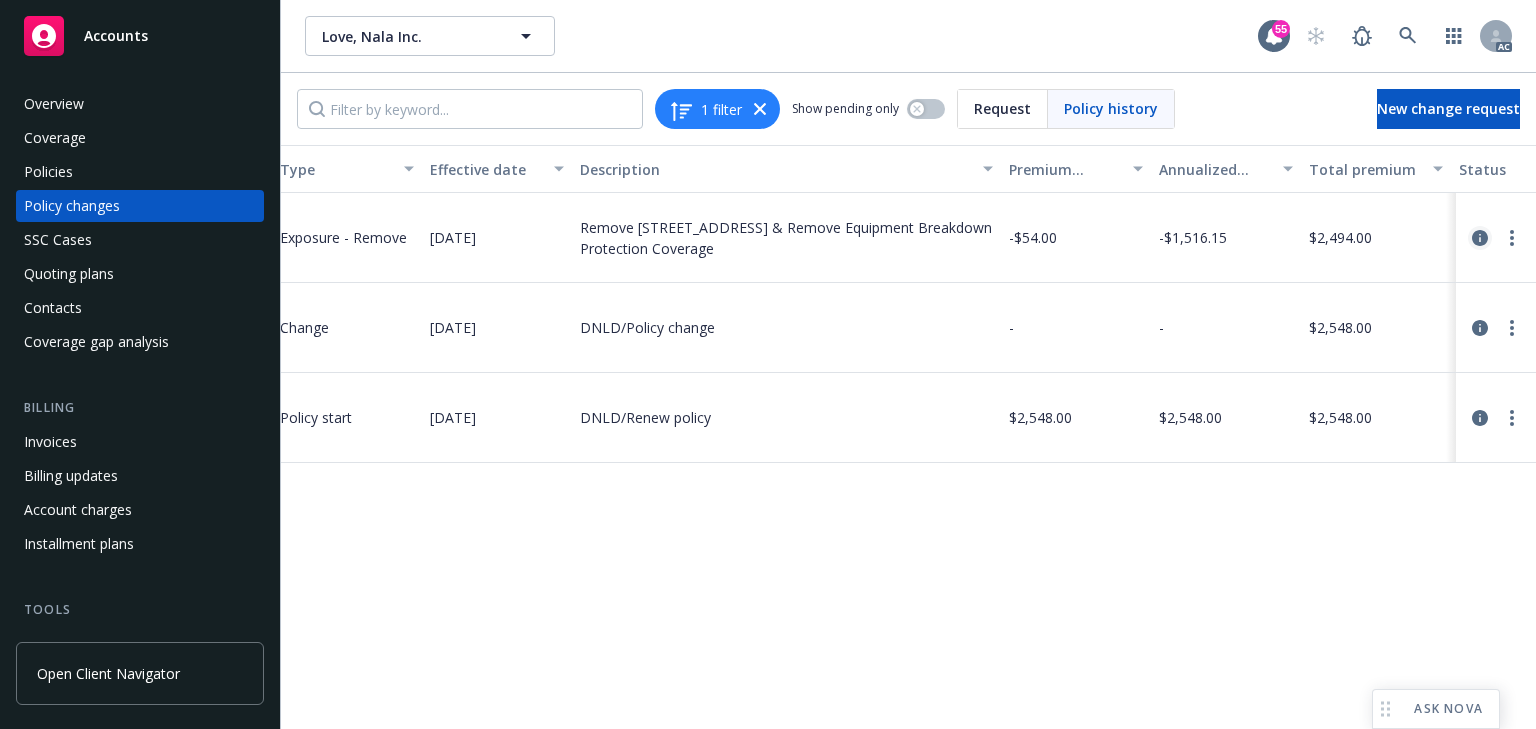 click 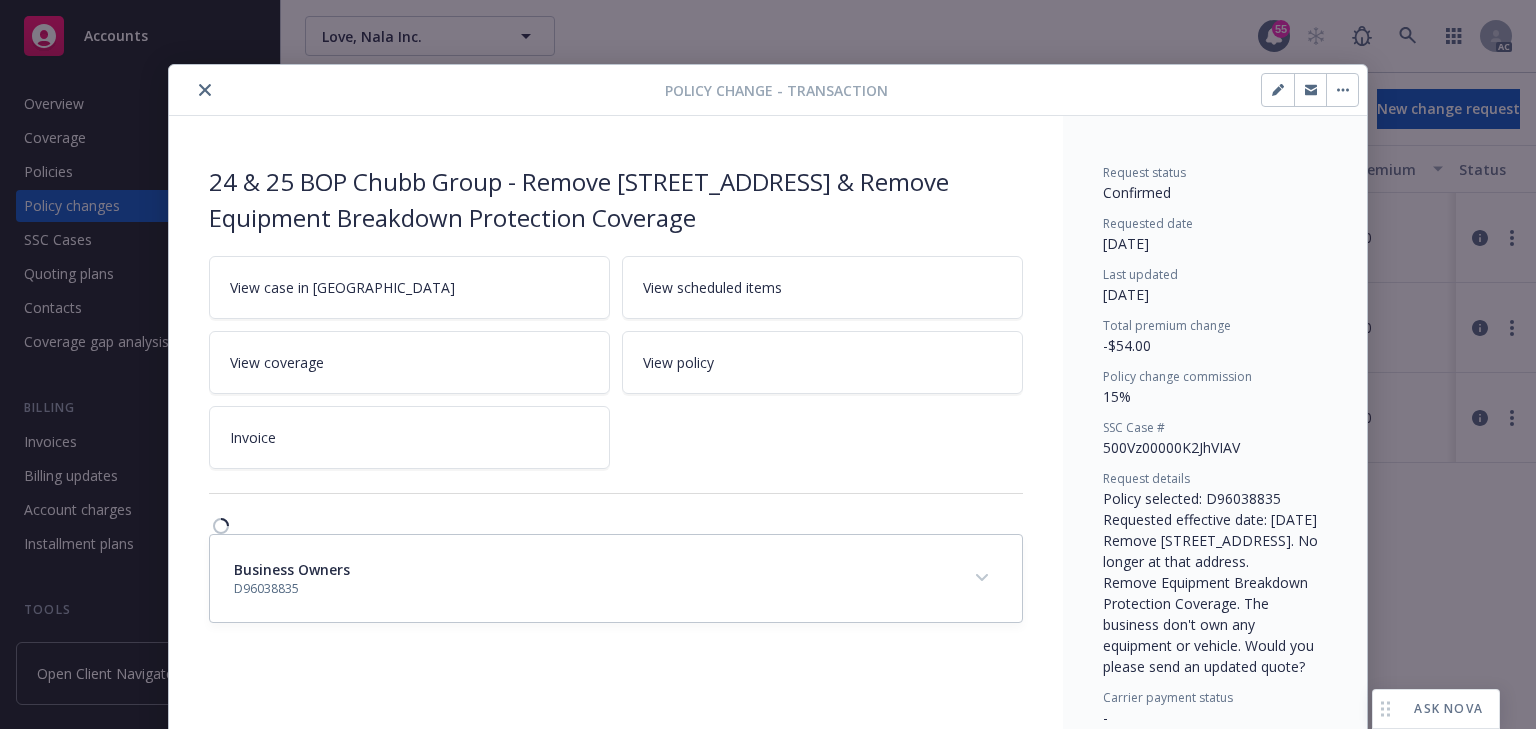 scroll, scrollTop: 60, scrollLeft: 0, axis: vertical 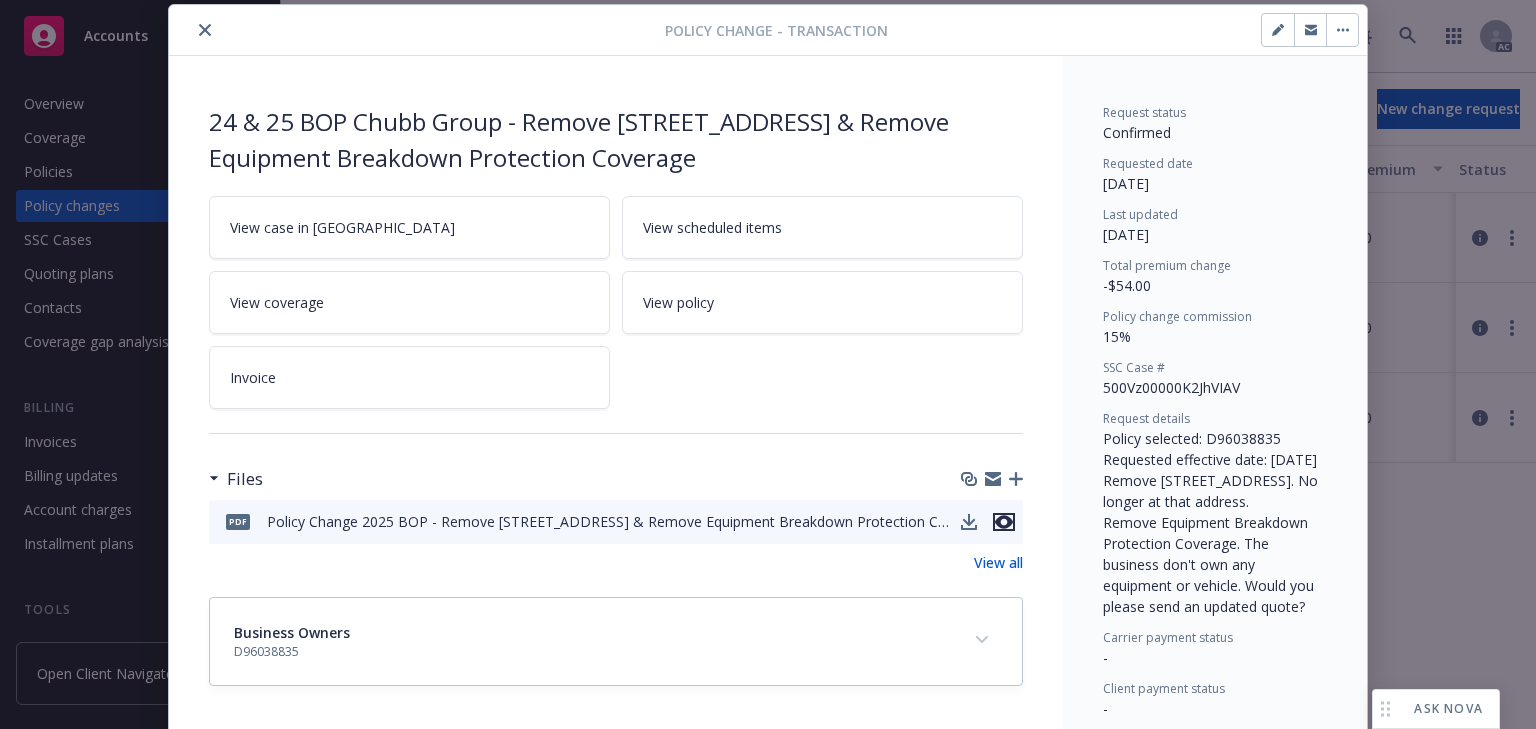 click 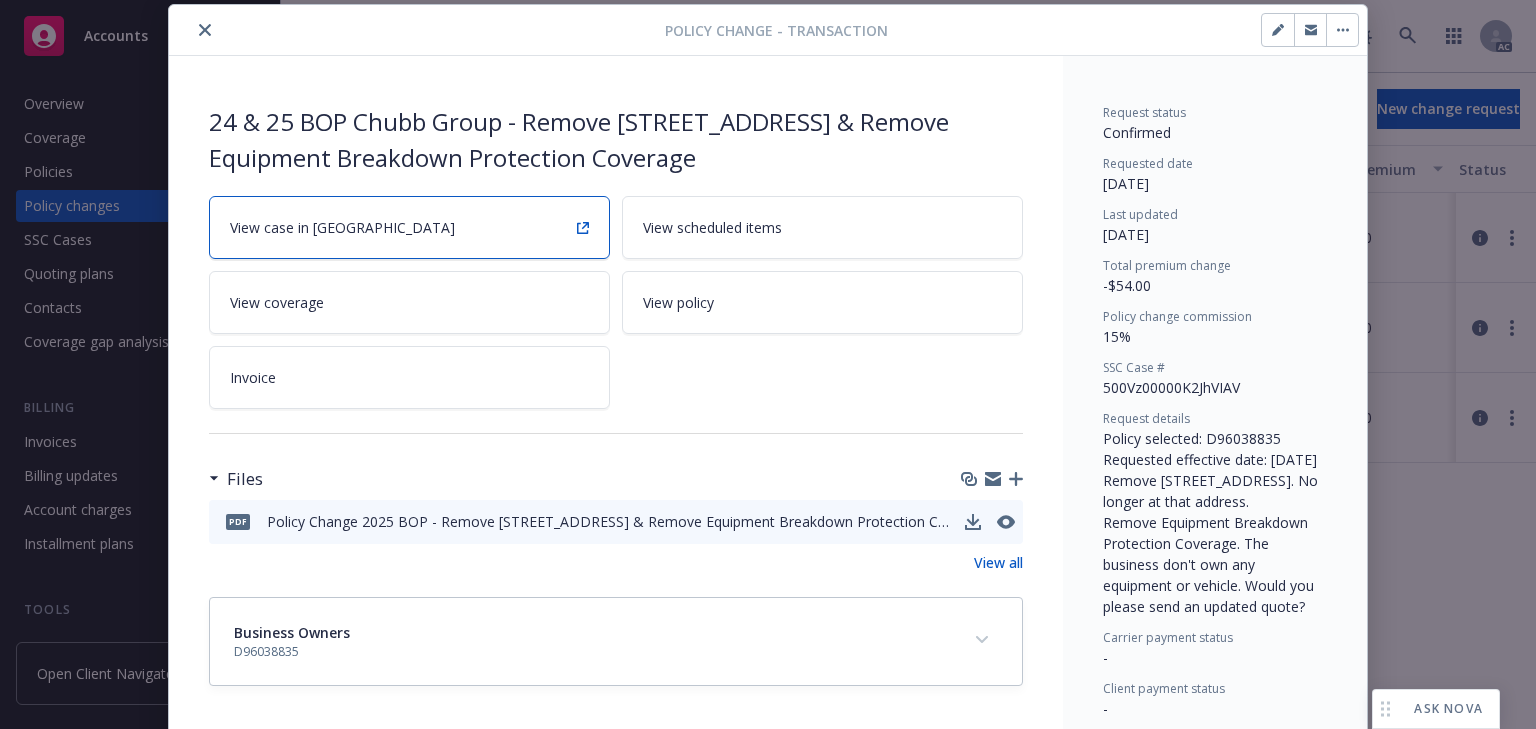click on "View case in [GEOGRAPHIC_DATA]" at bounding box center [409, 227] 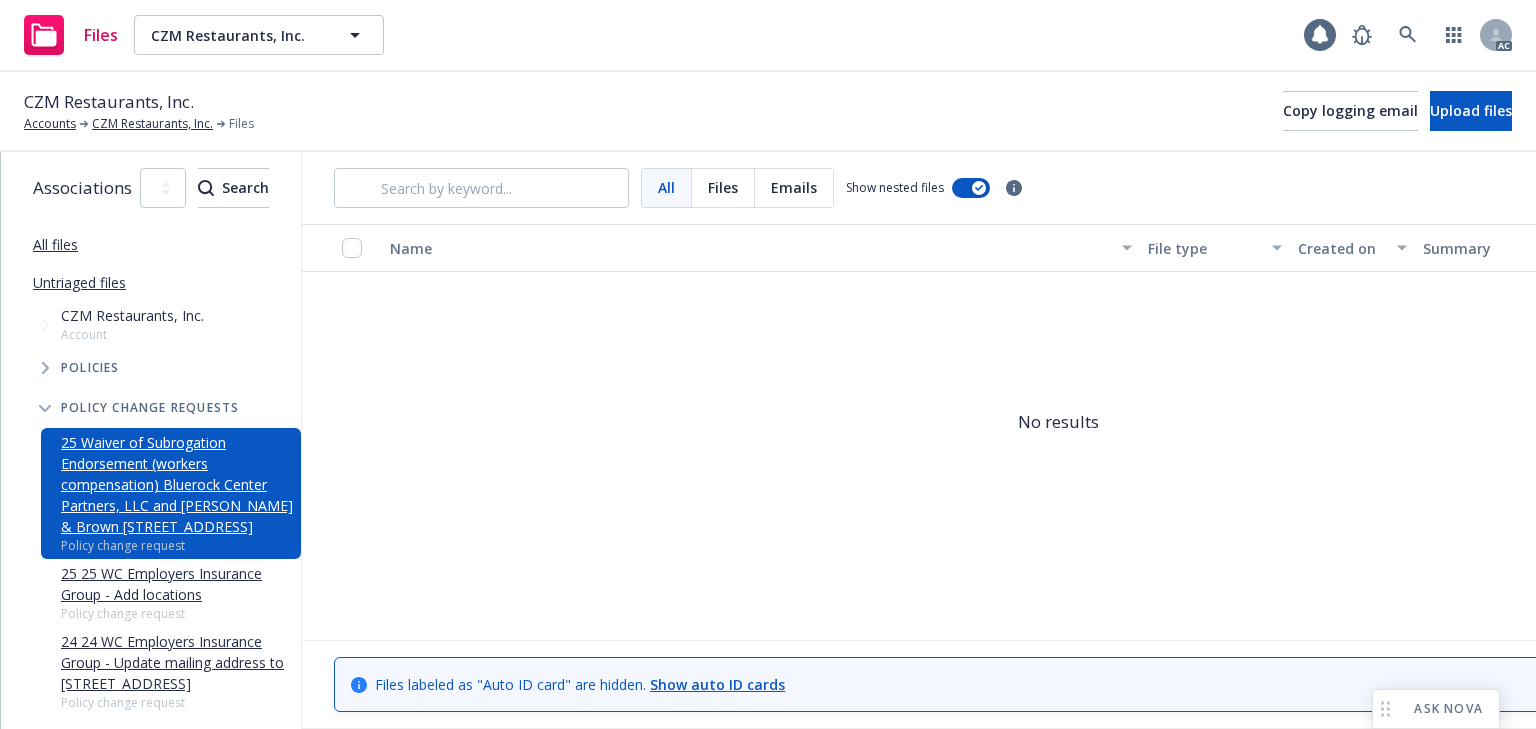 scroll, scrollTop: 0, scrollLeft: 0, axis: both 